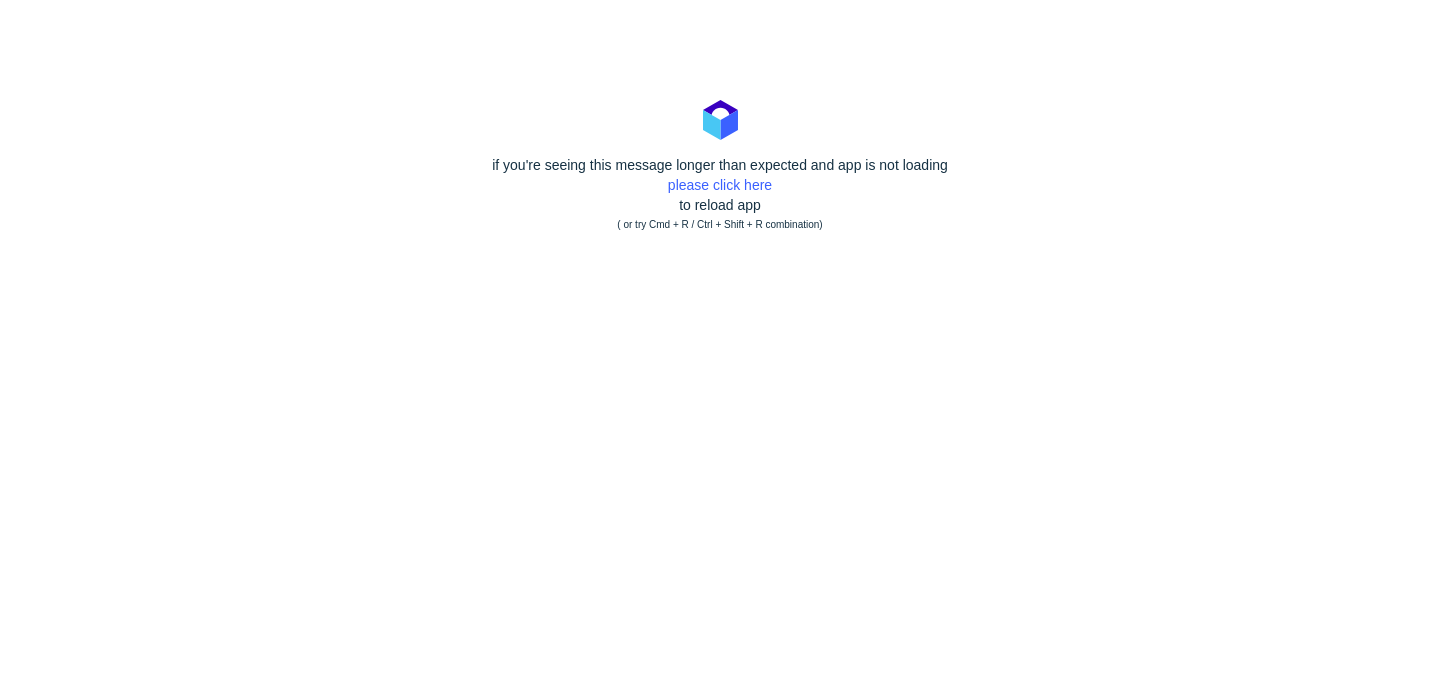 scroll, scrollTop: 0, scrollLeft: 0, axis: both 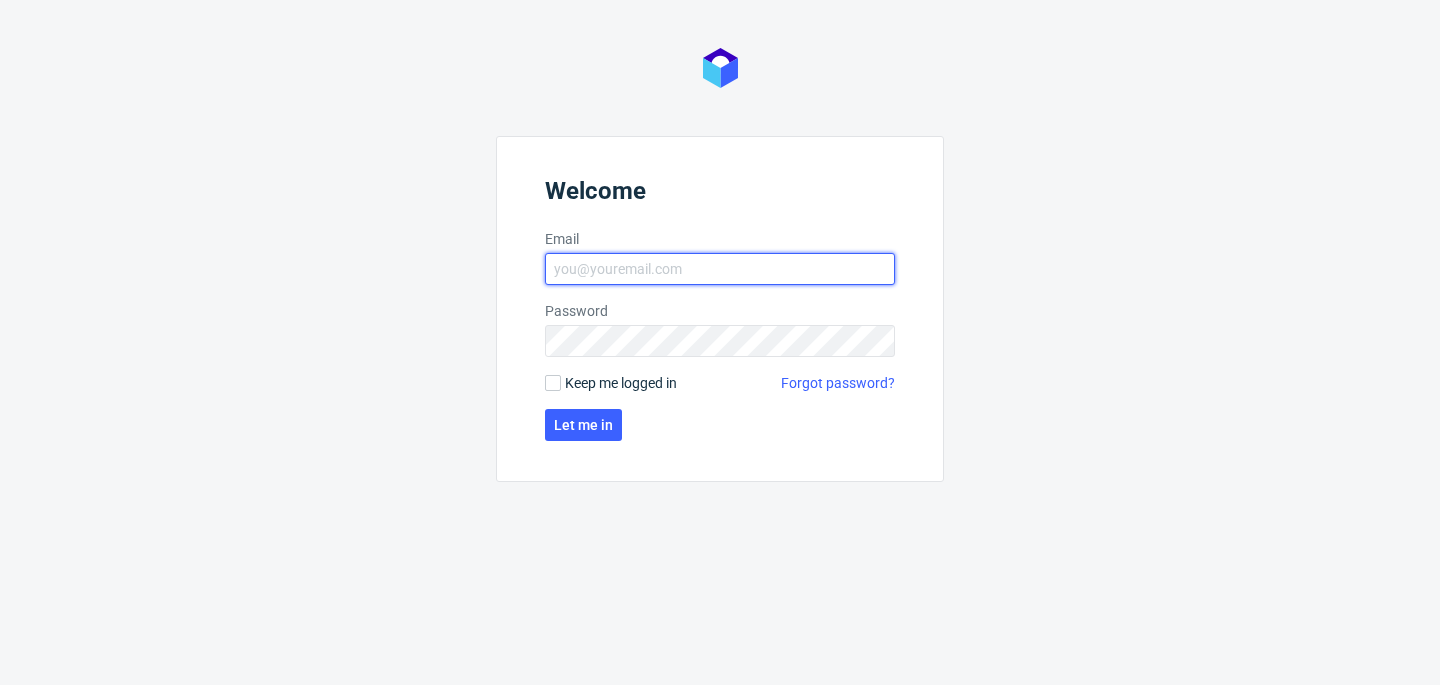 click on "Email" at bounding box center (720, 269) 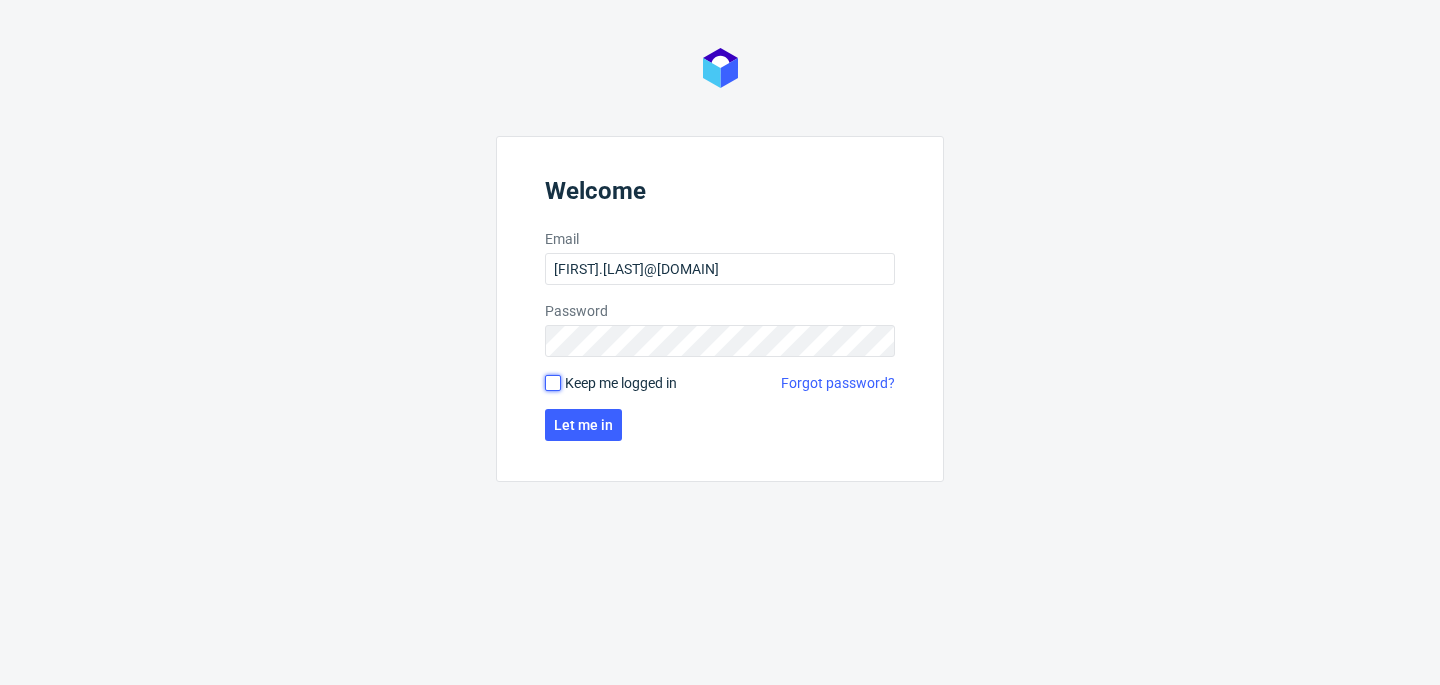click on "Keep me logged in" at bounding box center [553, 383] 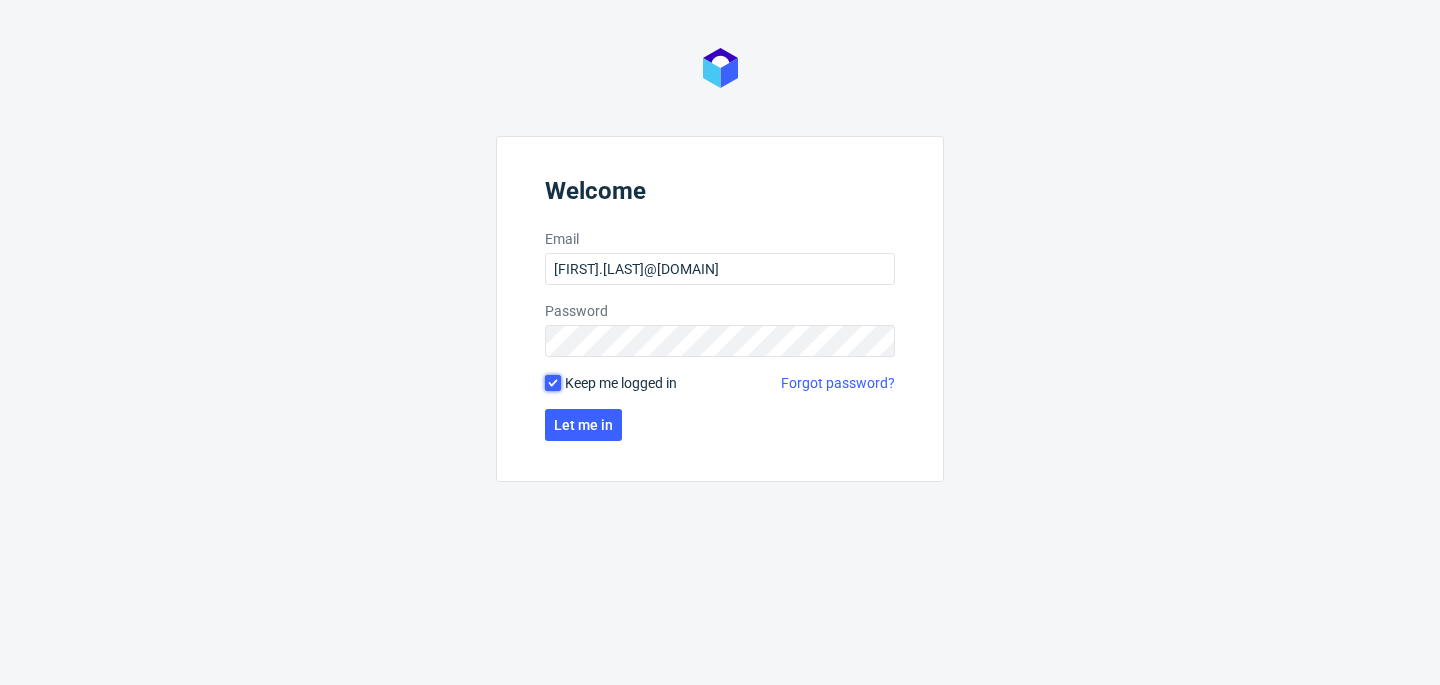 checkbox on "true" 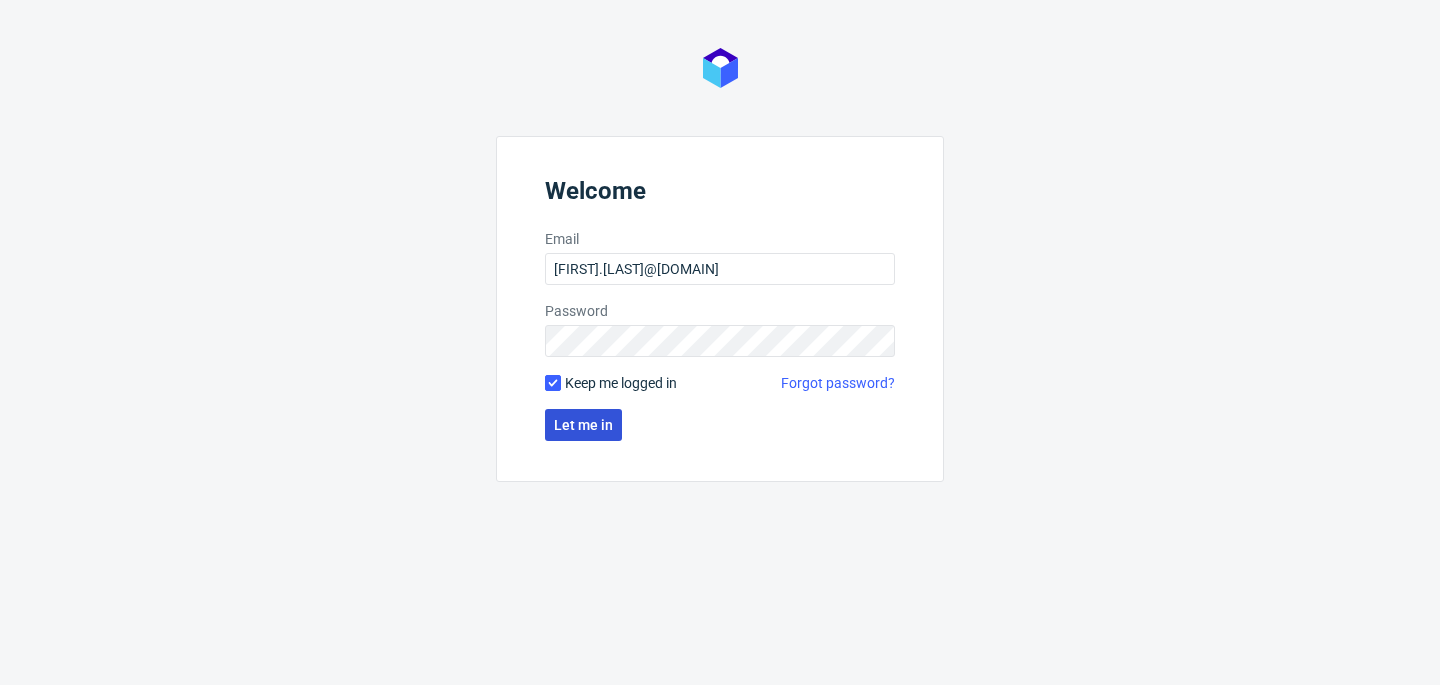 click on "Let me in" at bounding box center (583, 425) 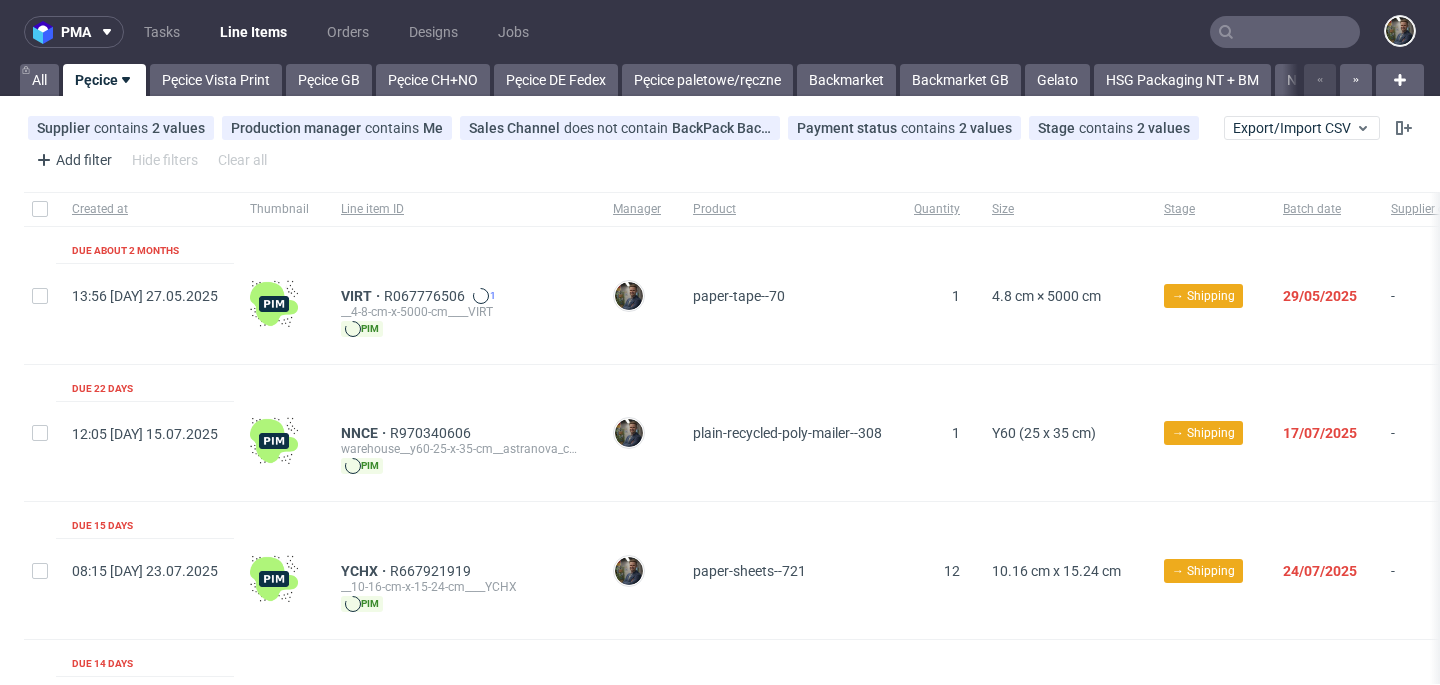 click at bounding box center (1285, 32) 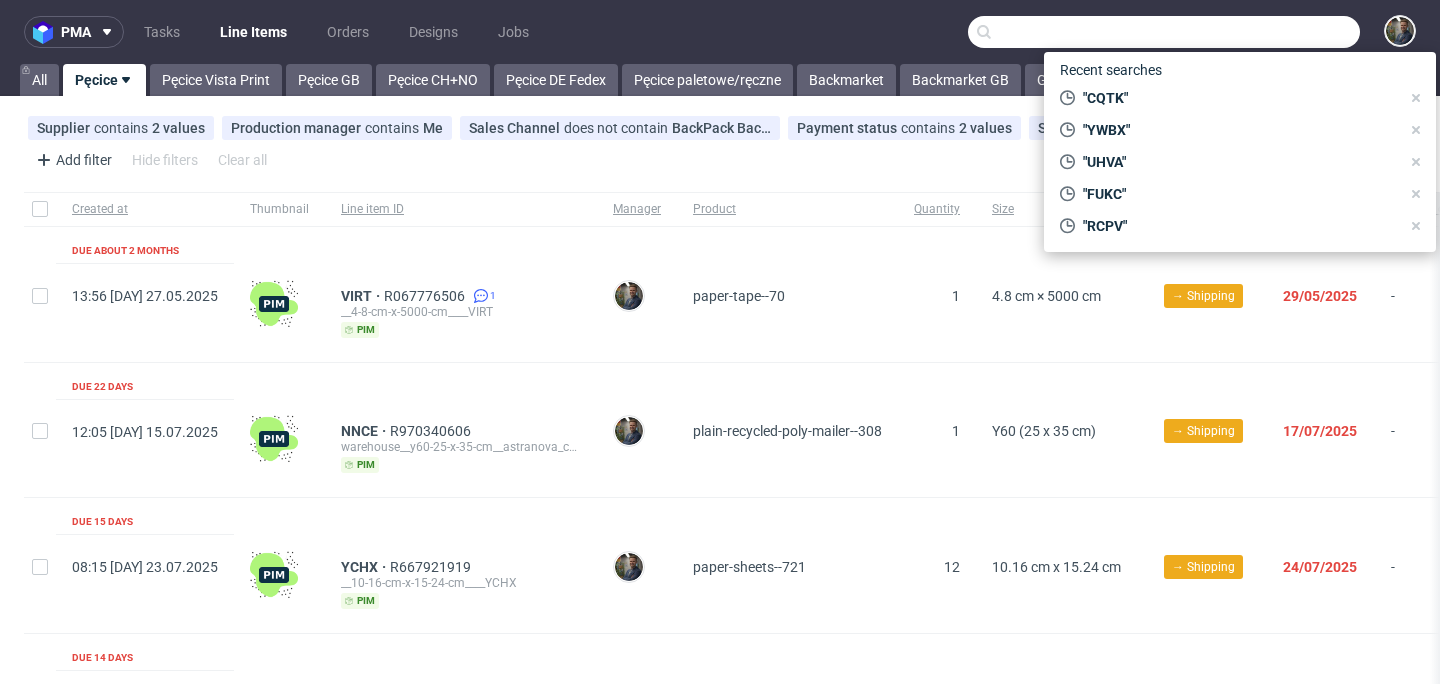 paste on "R121987302" 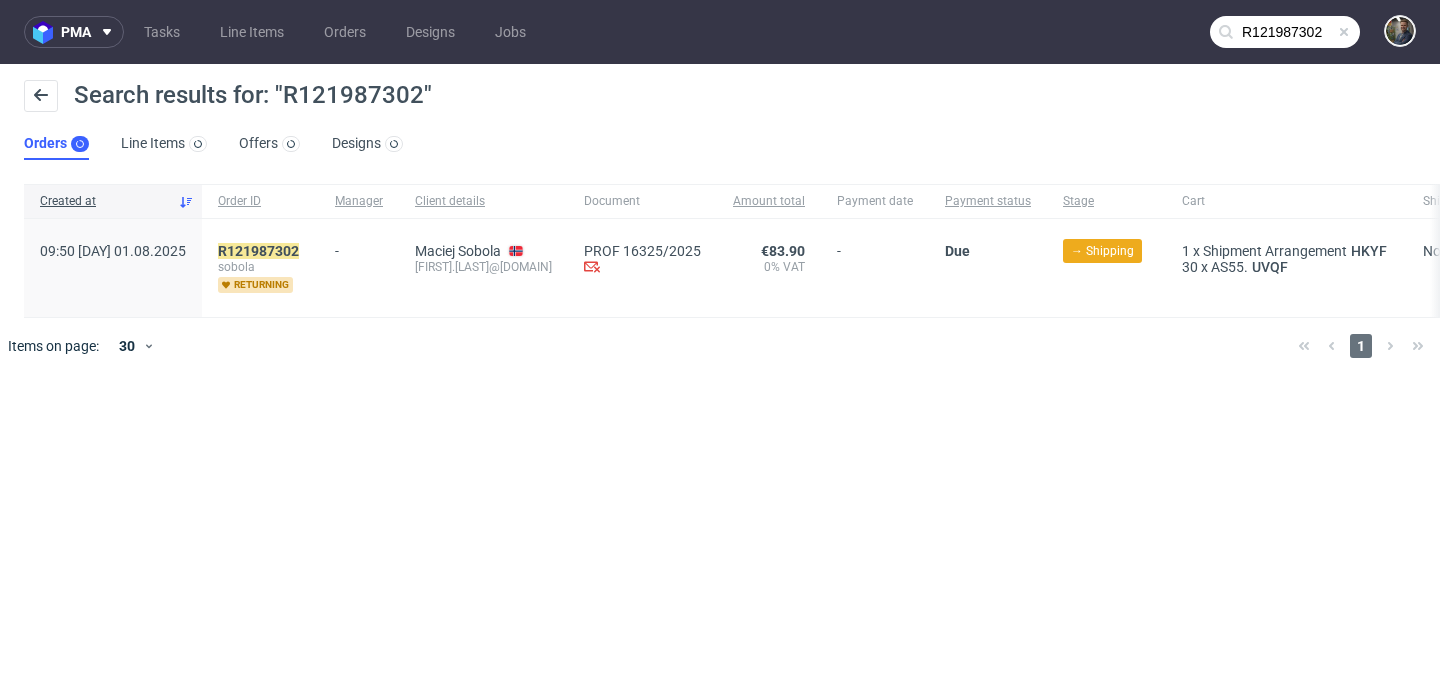 click on "R121987302" at bounding box center [1285, 32] 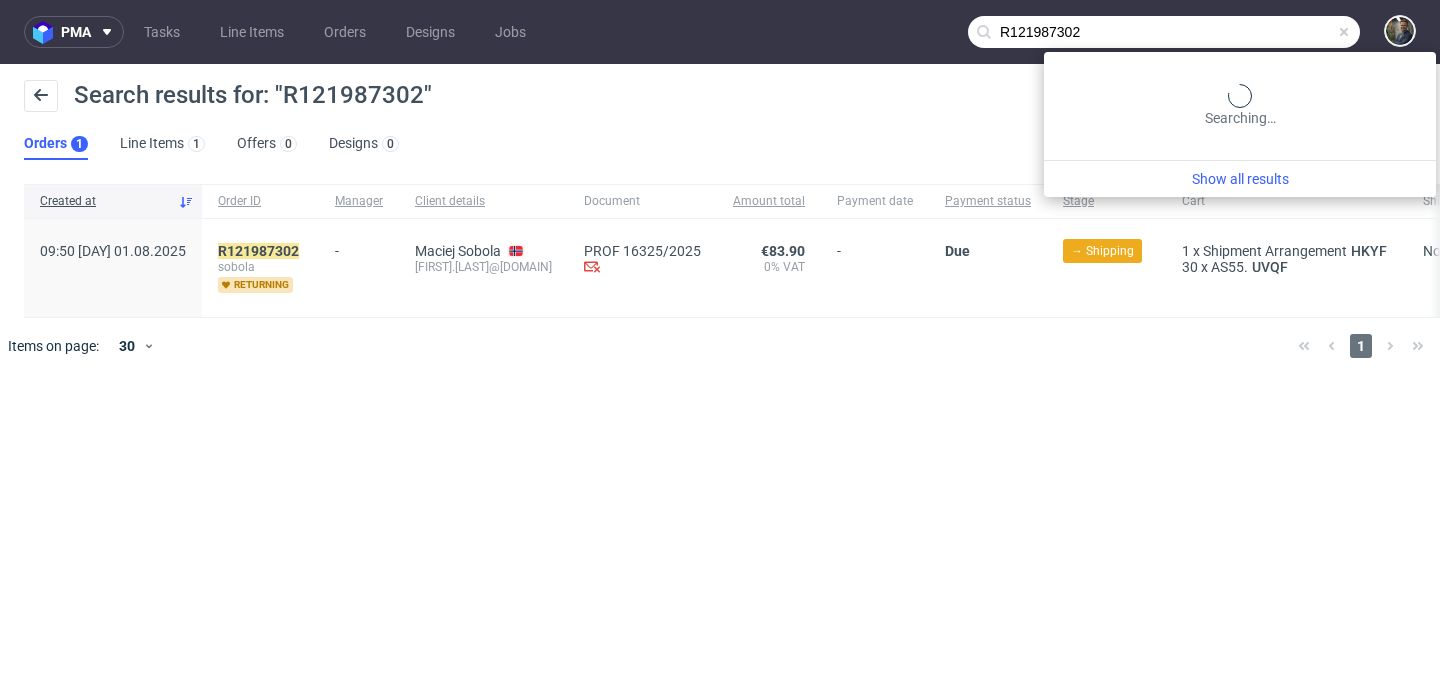 click on "R121987302" at bounding box center (1164, 32) 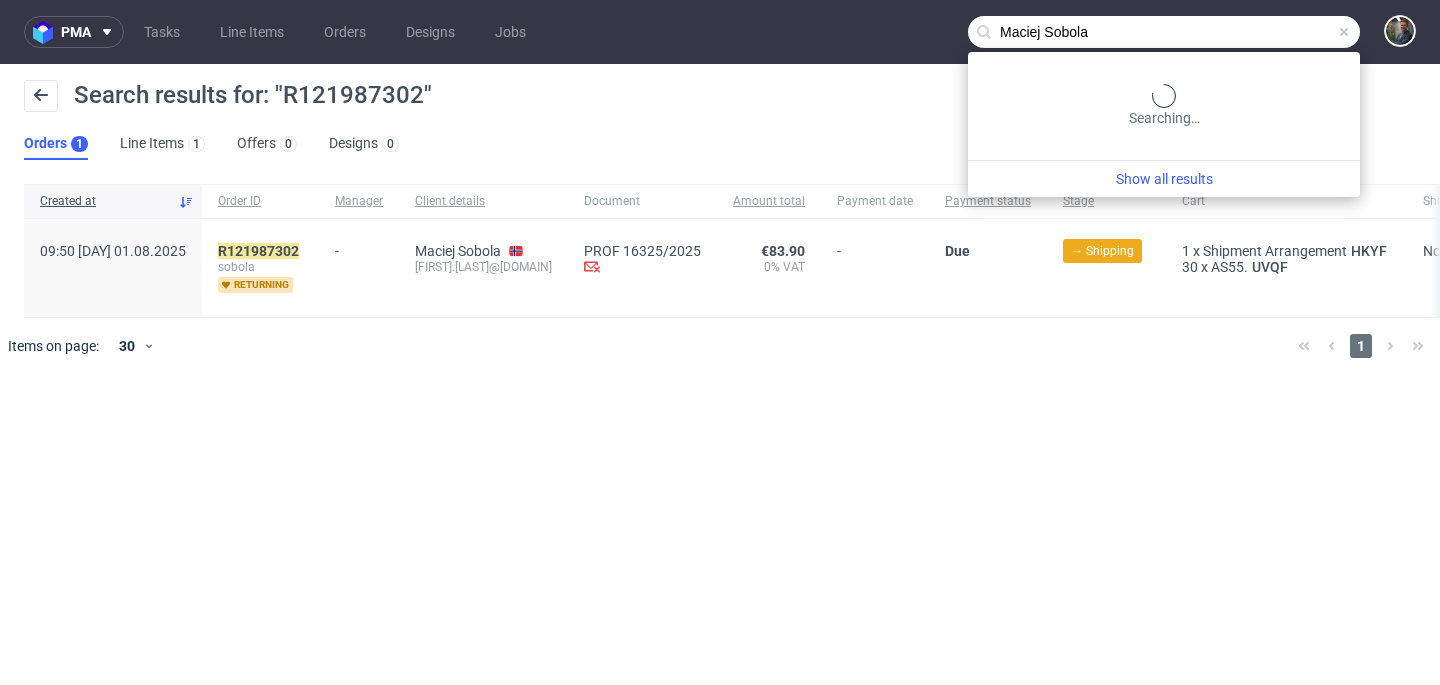 type on "Maciej Sobola" 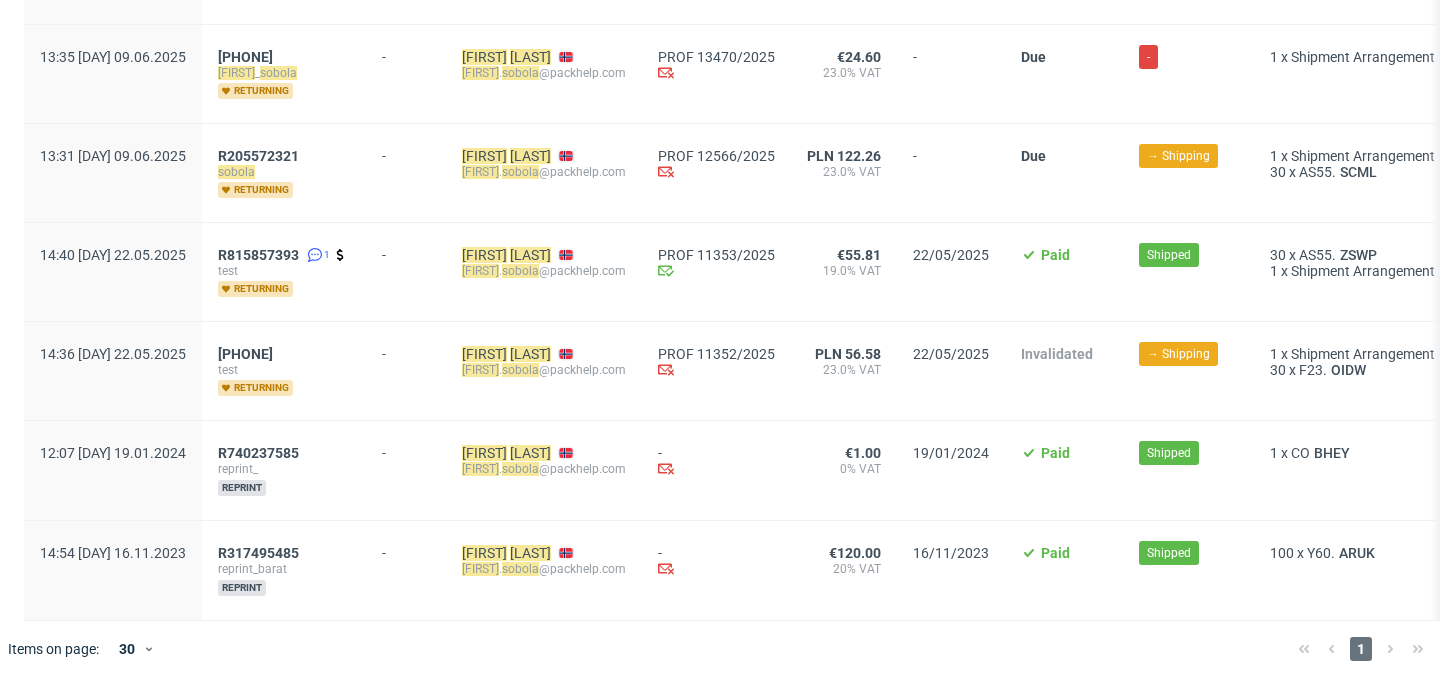 scroll, scrollTop: 599, scrollLeft: 0, axis: vertical 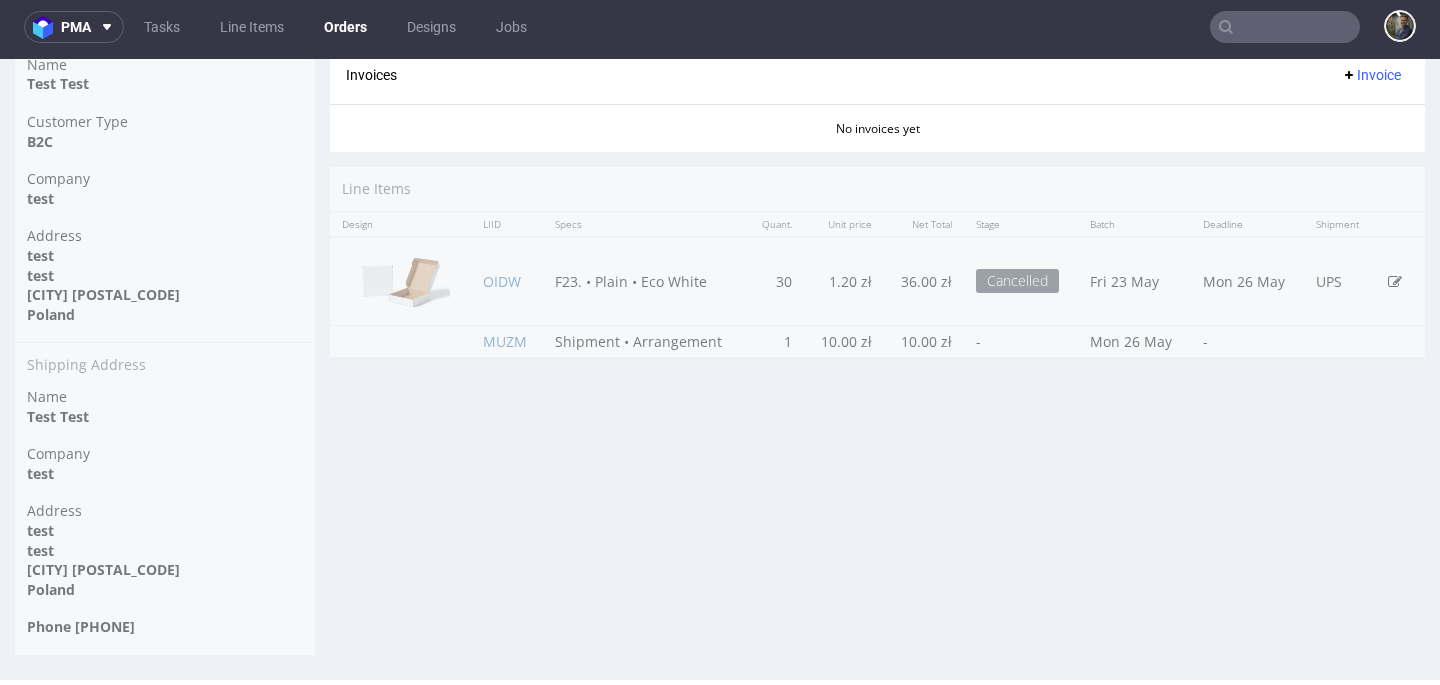 click on "Progress Payment Void Payment “Received” Email - Line Items 1 DTP - Production - Shipment - Invoice PDF - “Invoice” Email - Order fulfilled - Order summary 2 Line Items (Net Total) 46.00 Add promo code Apply additional_customs 0.0 Tax rates 23.0 % → 10.58 zł Grand Total 56.58 zł Invoice Total  0.00 zł Recalculate order Payments made 29.05.25  03:31 PM Przelew   void 56.58 zł Amount due Fully Paid 0.00 zł Mark as paid Manage payment Proforma Proforma PROF 11352/2025 Update Proforma Comments User (1) Order (0) Automatic (0) Attachments (0) All (1) View all (1)   OIDW 22nd May 25 | 14:41 pm Maciej Sobola Test!   OIDW 22nd May 25 | 14:41 pm Maciej Sobola Test! Send Tasks View all Invoices Invoice No invoices yet Line Items Design LIID Specs Quant. Unit price Net Total Stage Batch Deadline Shipment     OIDW F23. • Plain • Eco White 30 1.20 zł 36.00 zł Cancelled Fri 23 May Mon 26 May UPS MUZM Shipment • Arrangement 1 10.00 zł 10.00 zł - Mon 26 May - Comments User (1) Order (0) All (1)" at bounding box center (877, -59) 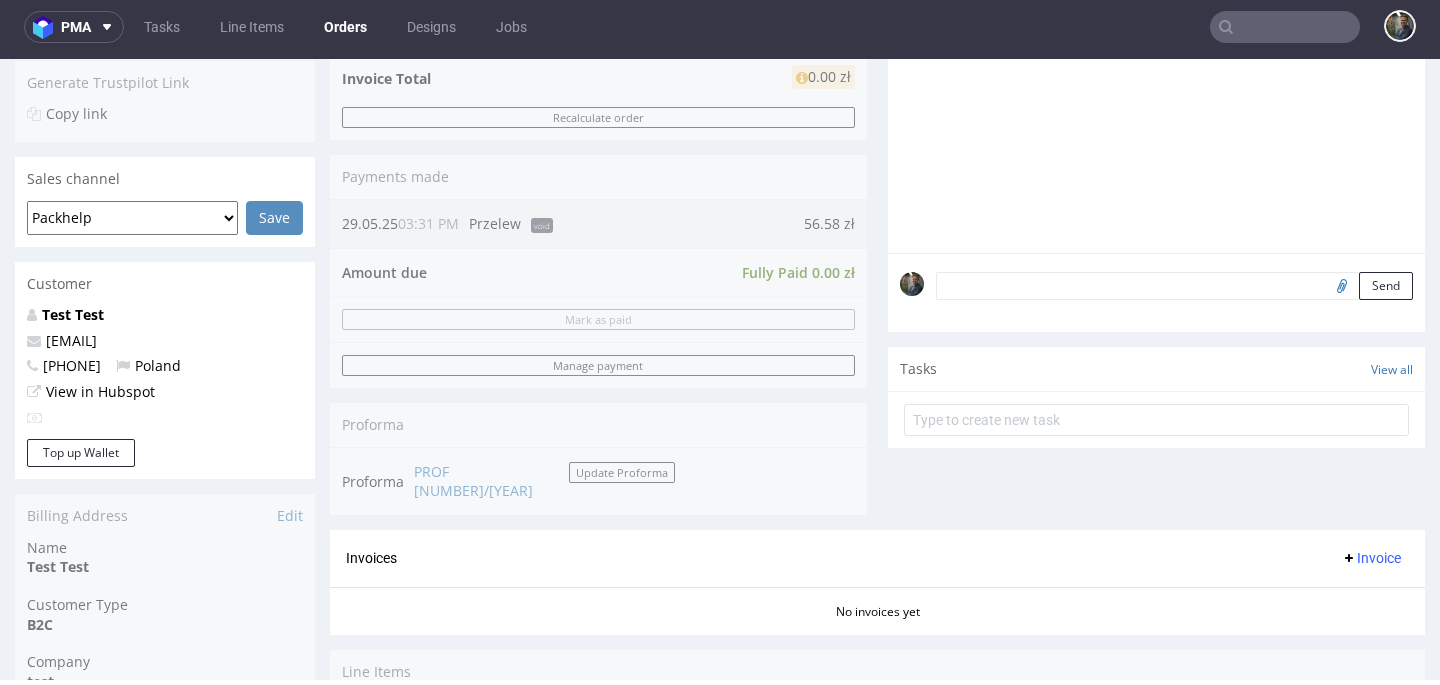 scroll, scrollTop: 0, scrollLeft: 0, axis: both 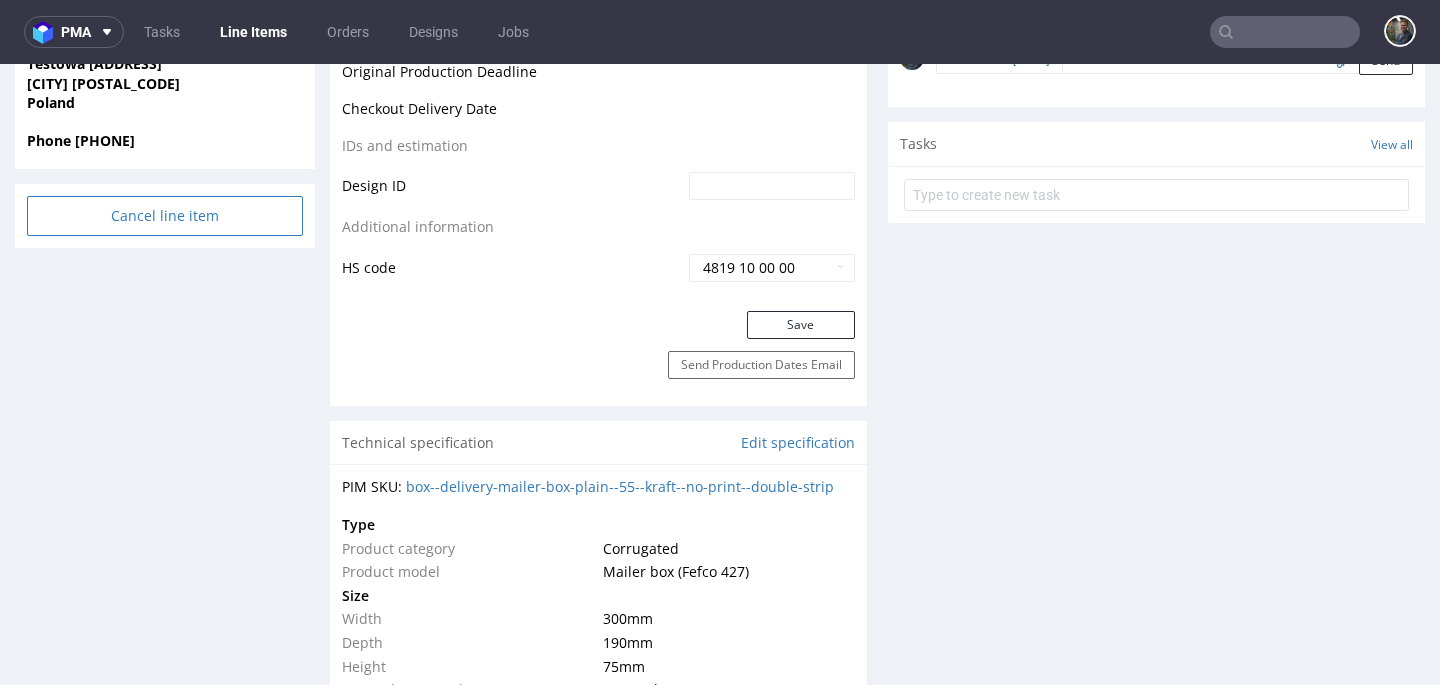 click on "Cancel line item" at bounding box center (165, 216) 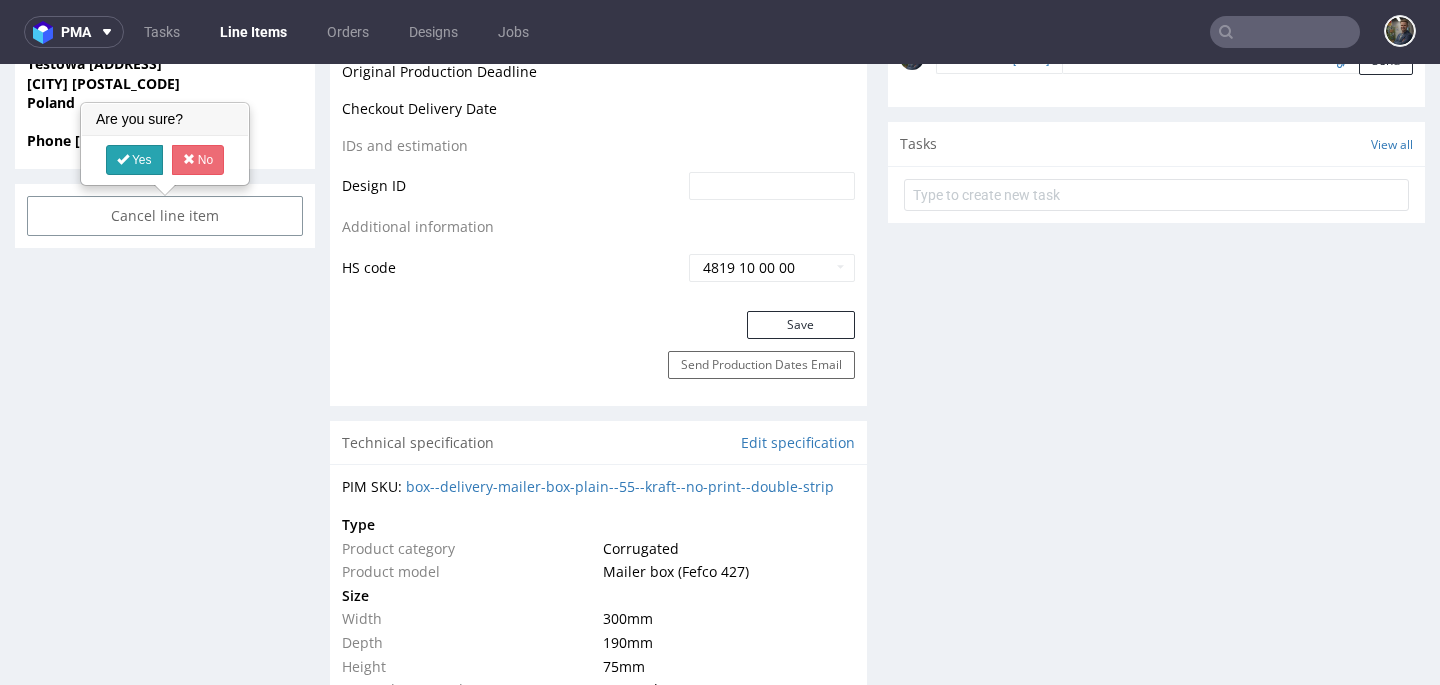 click at bounding box center [123, 159] 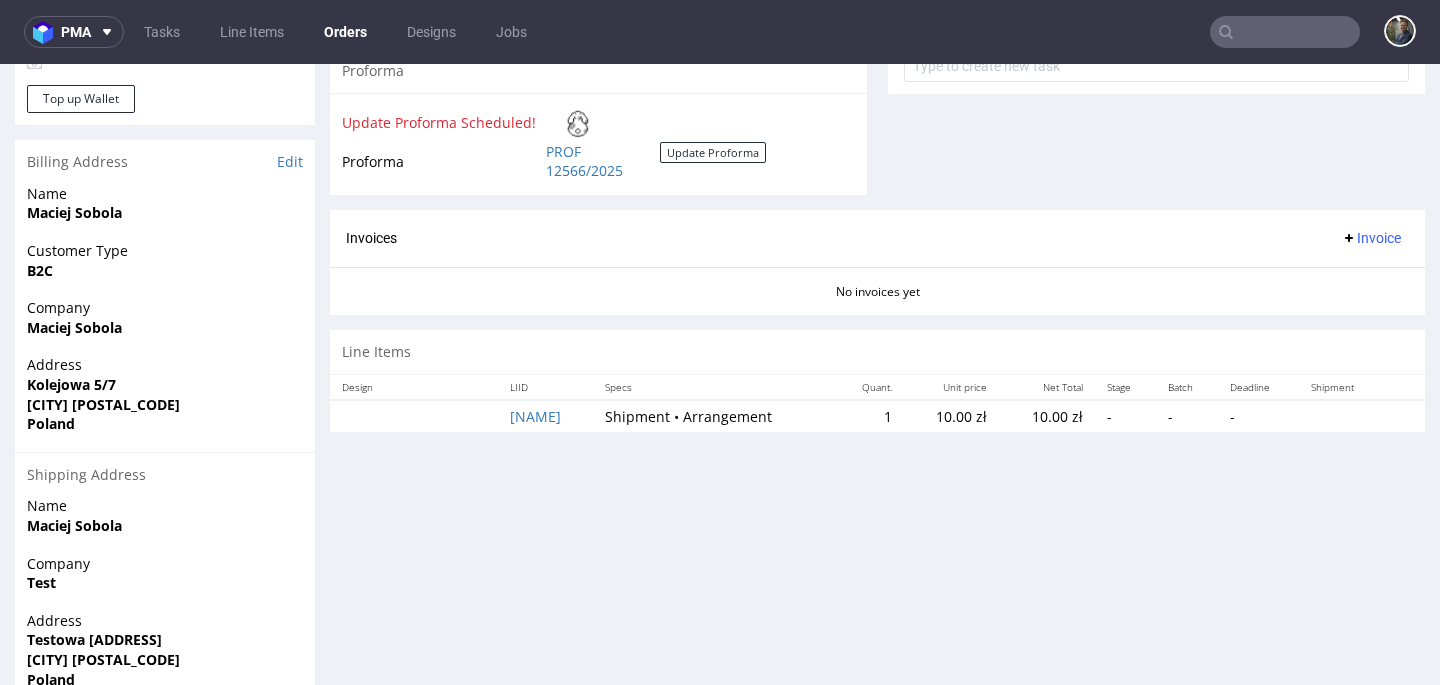 scroll, scrollTop: 856, scrollLeft: 0, axis: vertical 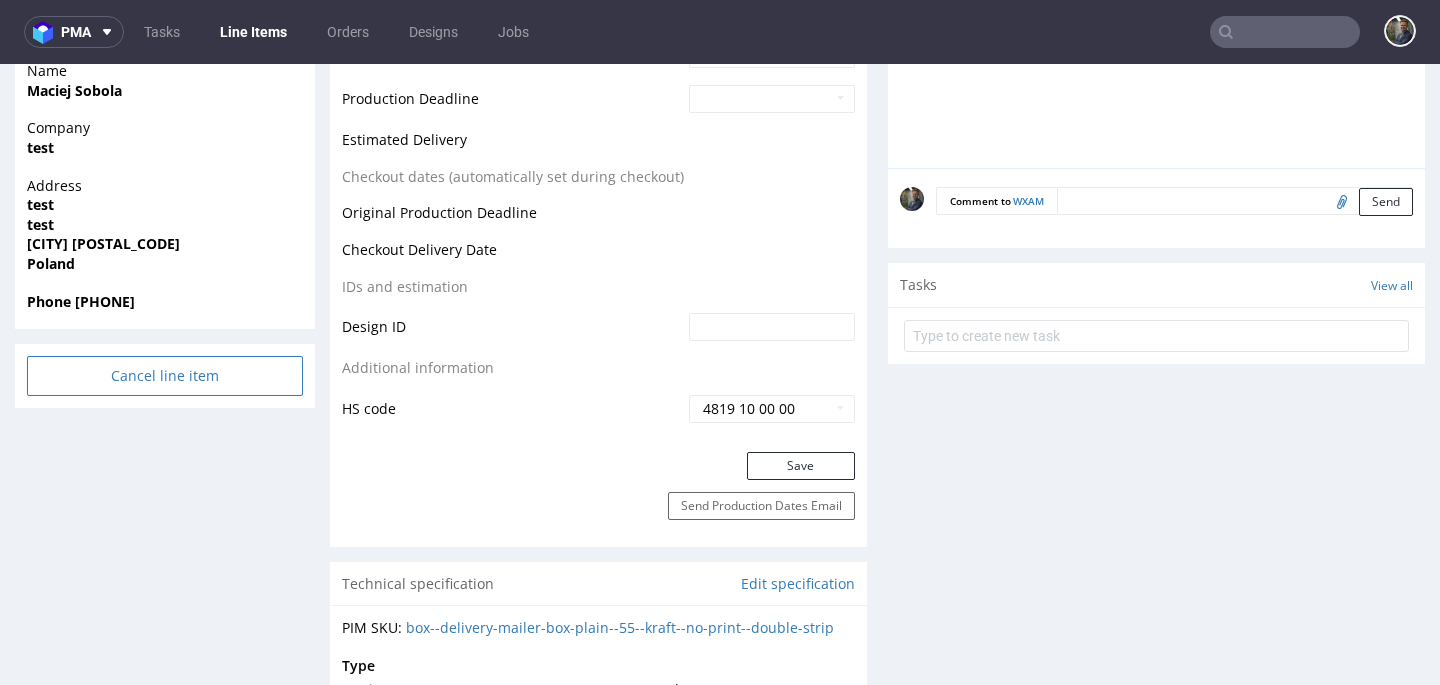 click on "Cancel line item" at bounding box center [165, 376] 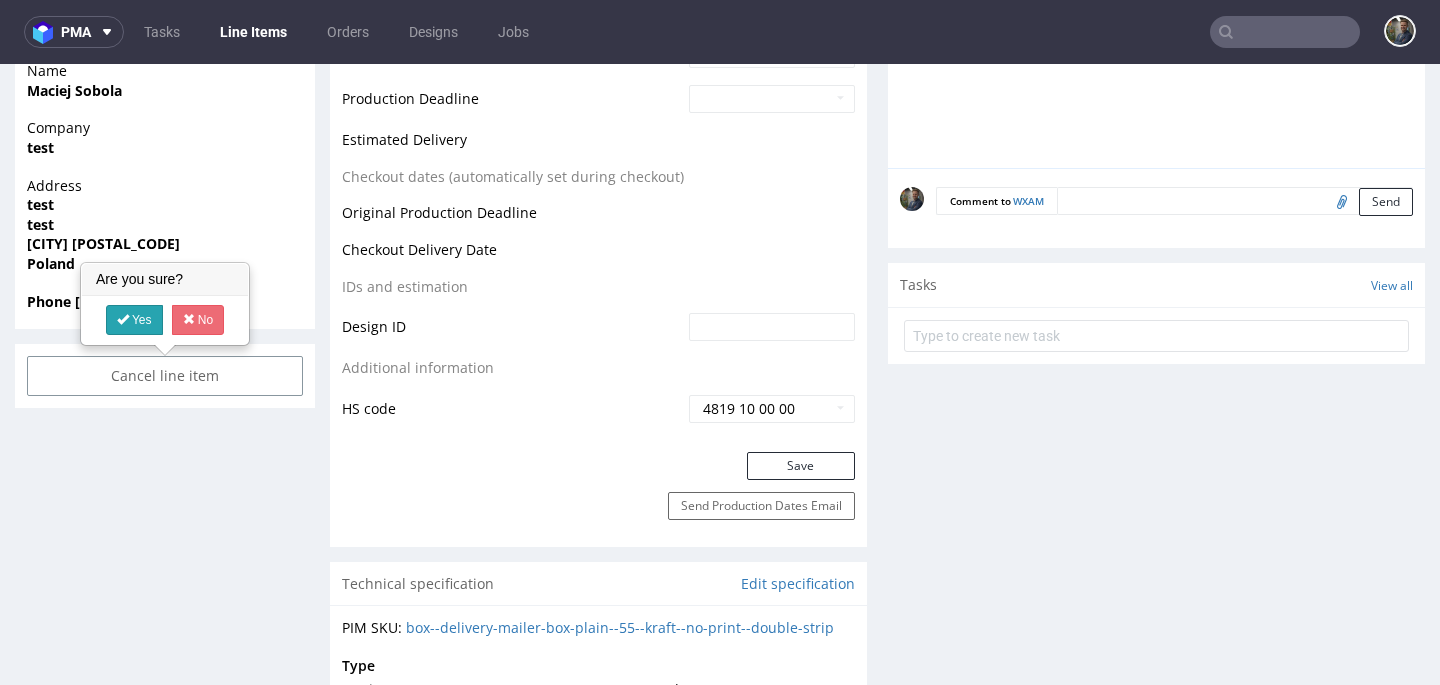 click on "Yes" at bounding box center [134, 320] 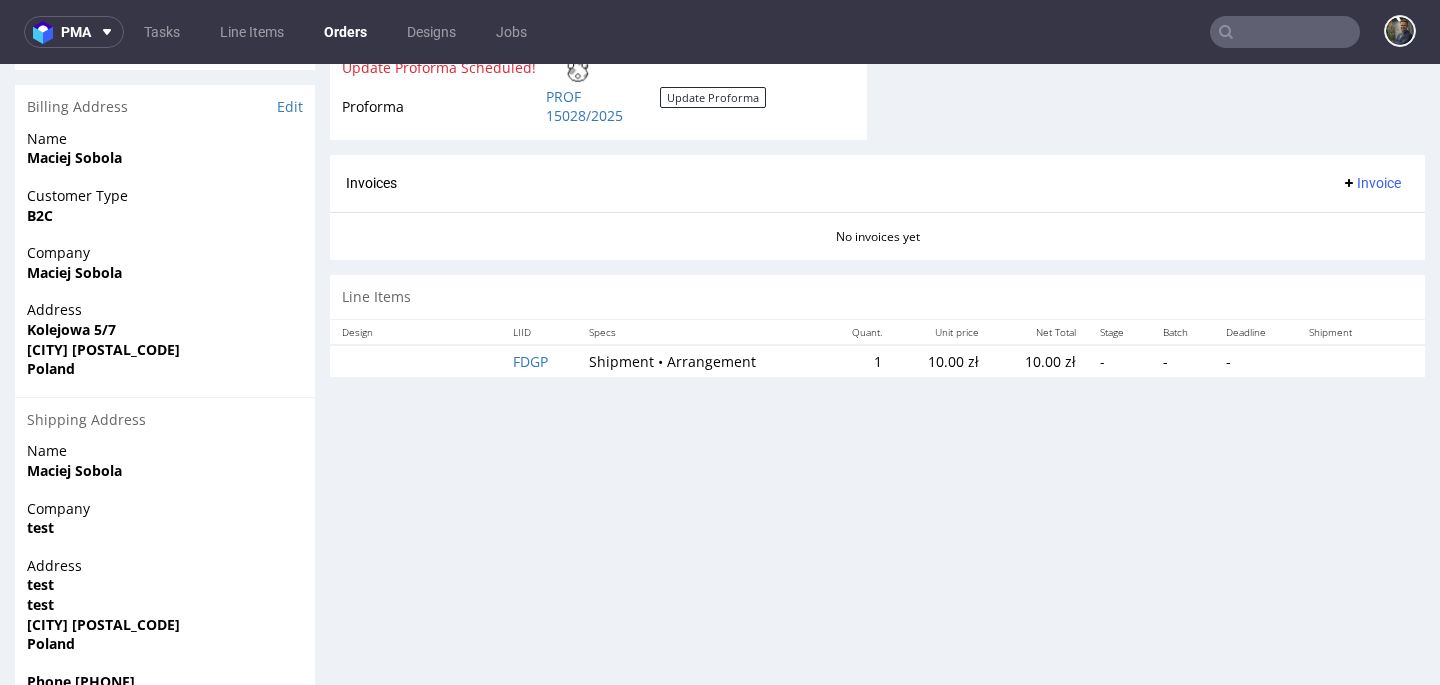 scroll, scrollTop: 876, scrollLeft: 0, axis: vertical 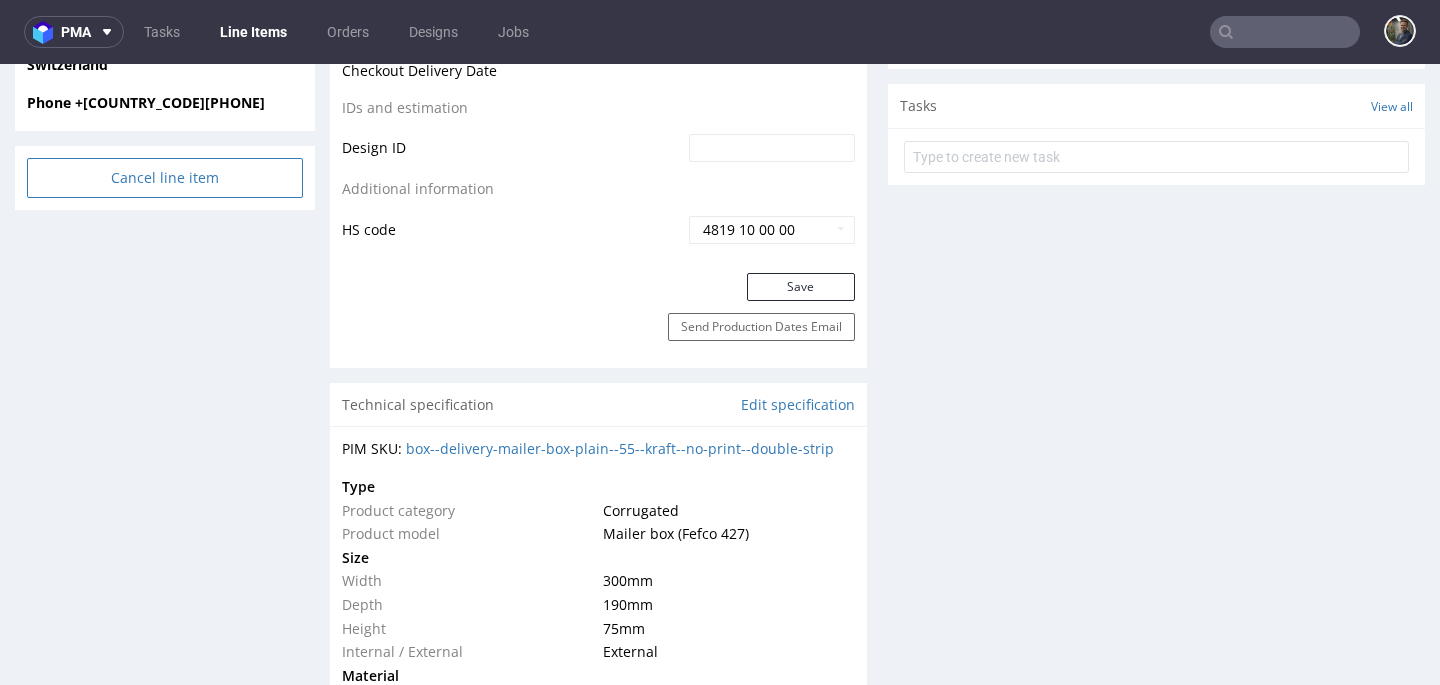 click on "Cancel line item" at bounding box center (165, 178) 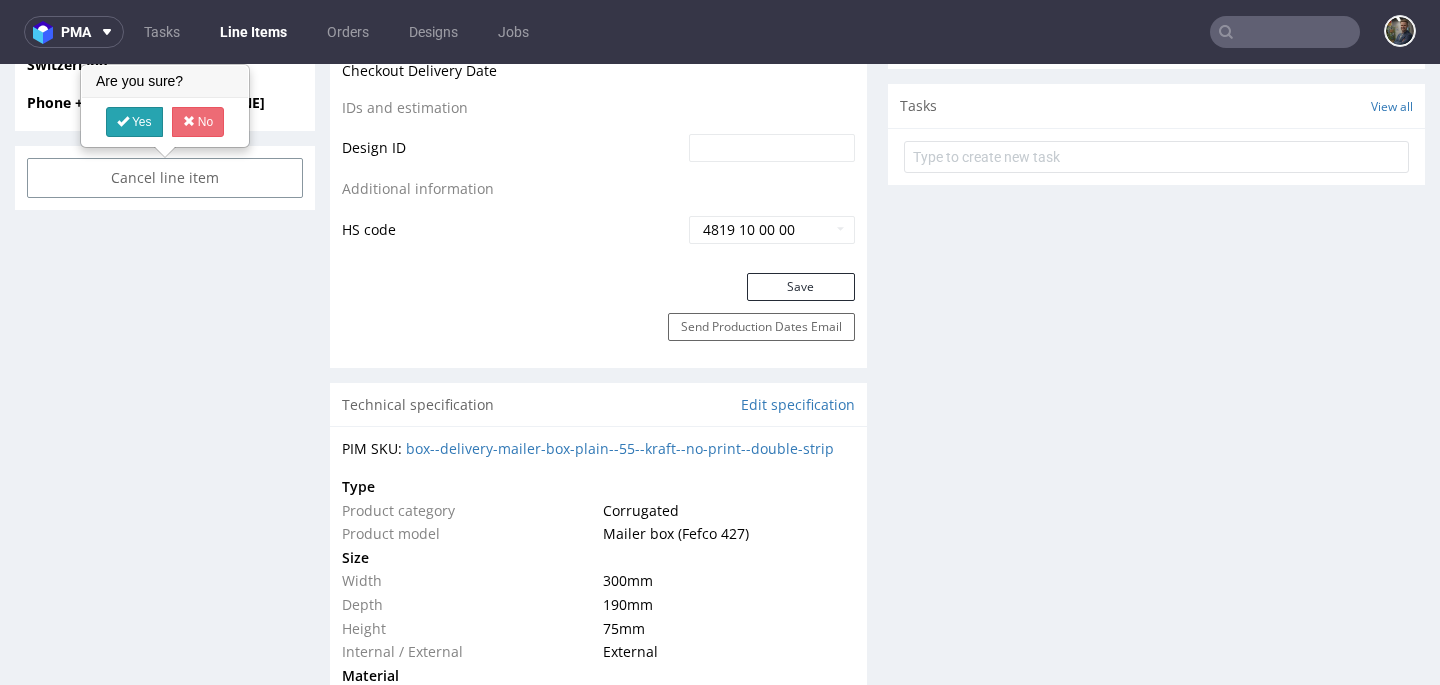 click at bounding box center (123, 121) 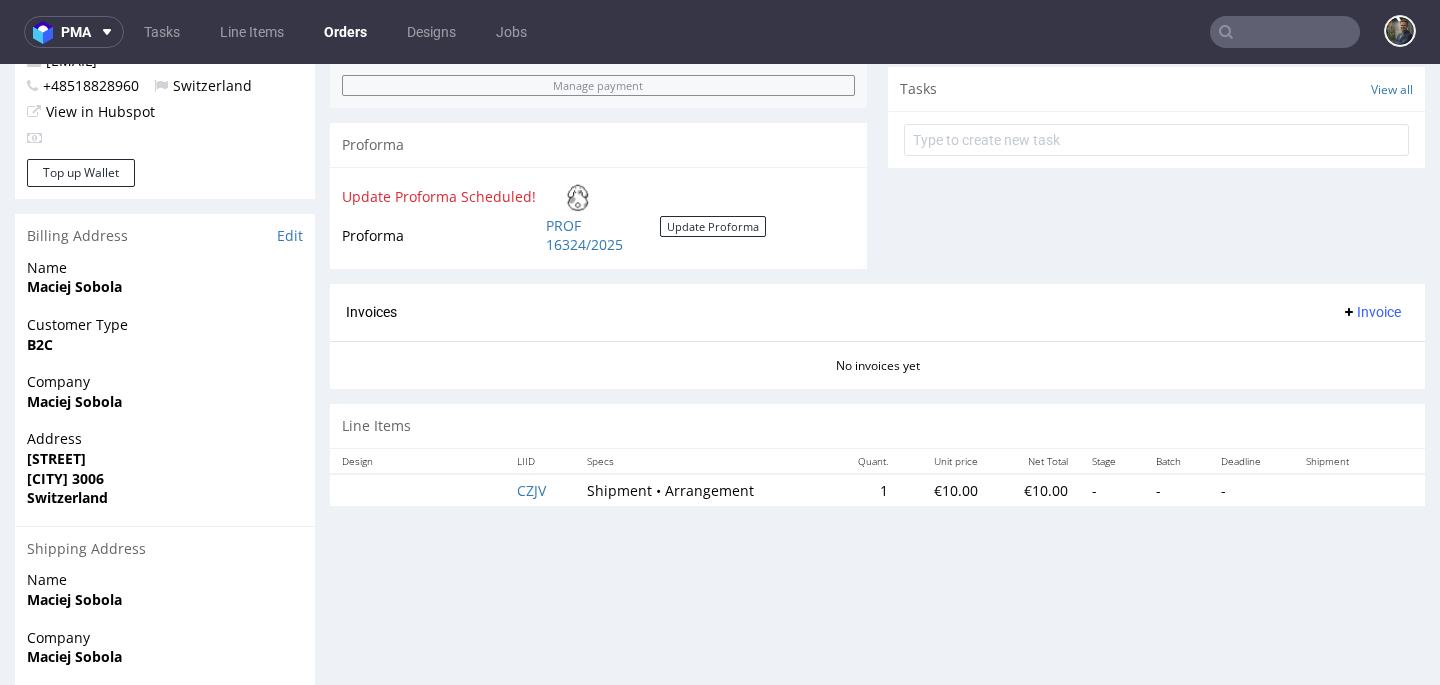 scroll, scrollTop: 856, scrollLeft: 0, axis: vertical 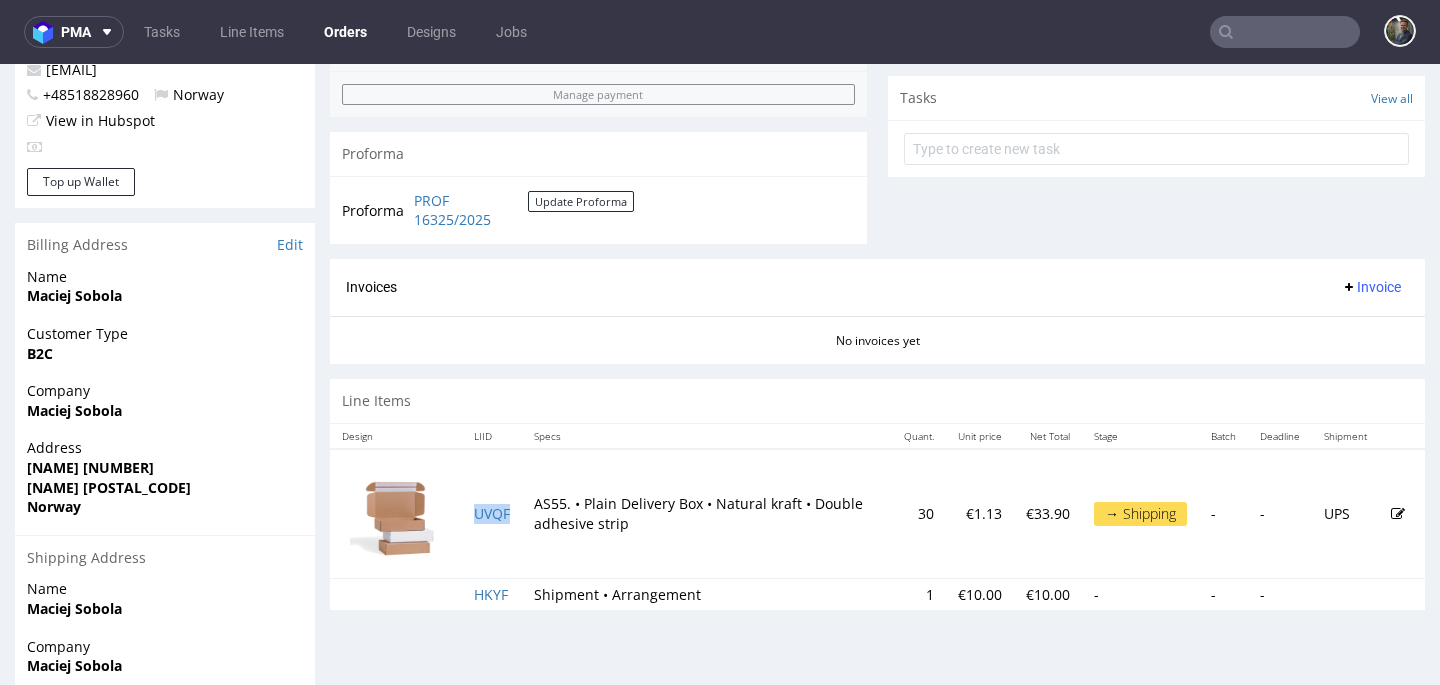 click on "UVQF" at bounding box center (492, 513) 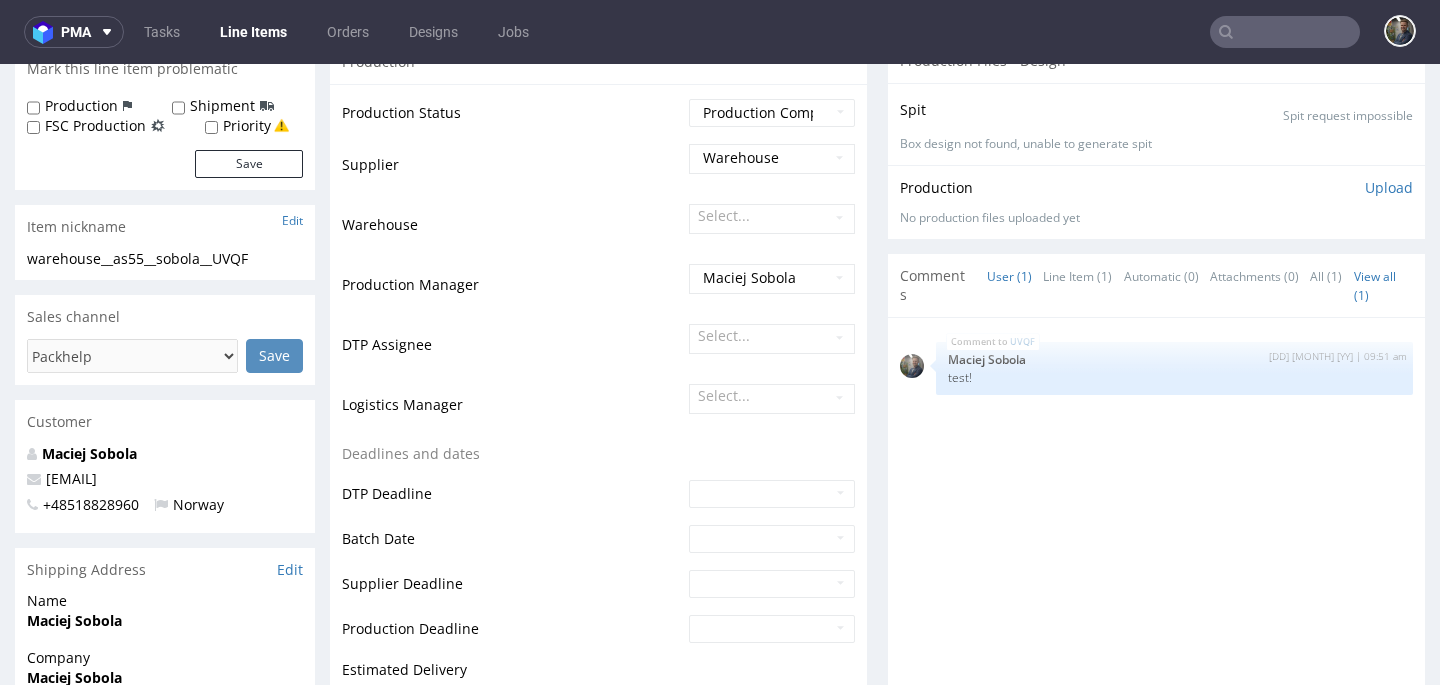 scroll, scrollTop: 866, scrollLeft: 0, axis: vertical 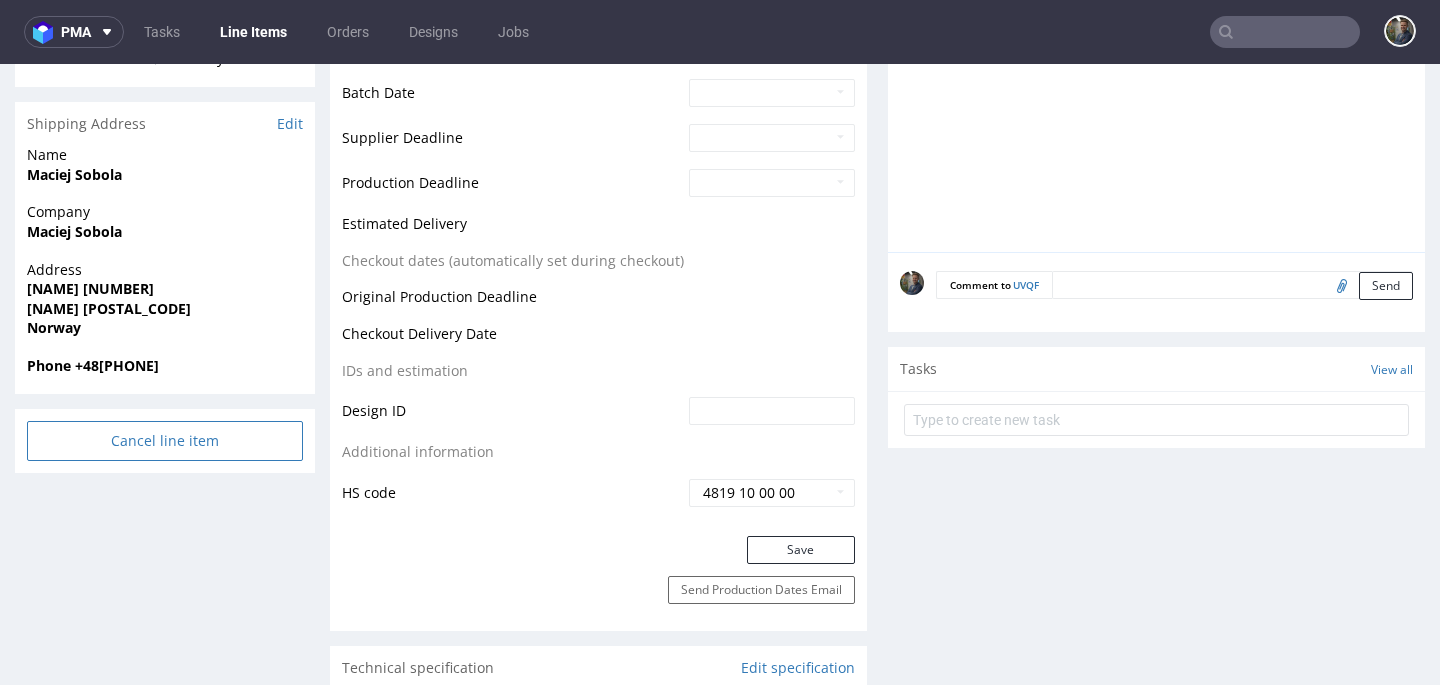 click on "Cancel line item" at bounding box center (165, 441) 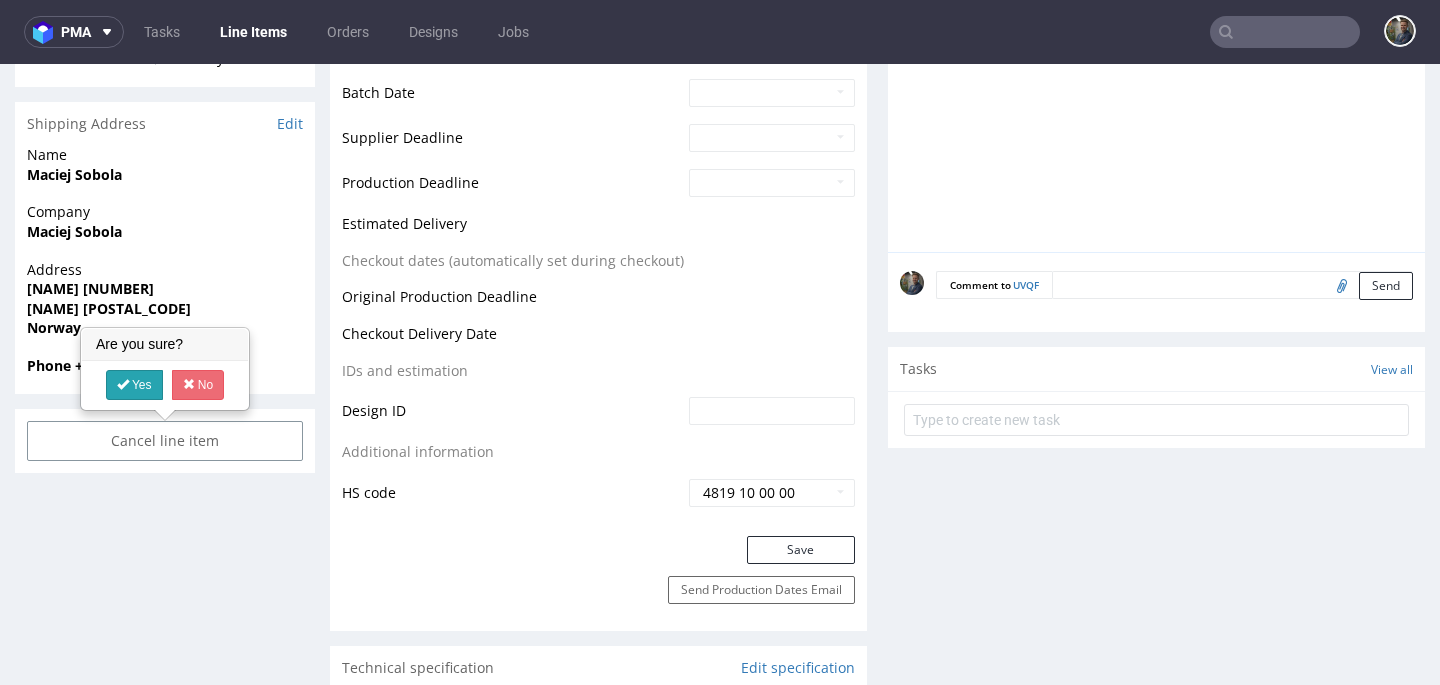 click on "Yes" at bounding box center (134, 385) 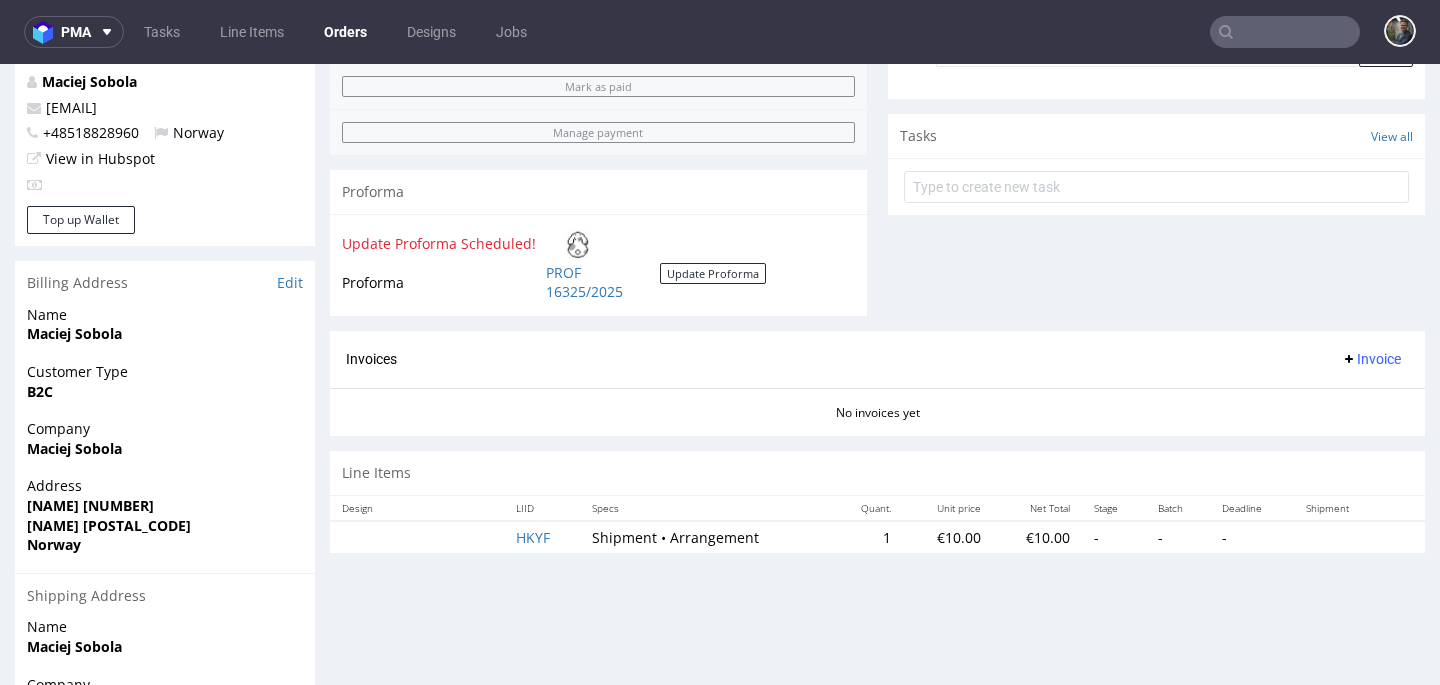 scroll, scrollTop: 856, scrollLeft: 0, axis: vertical 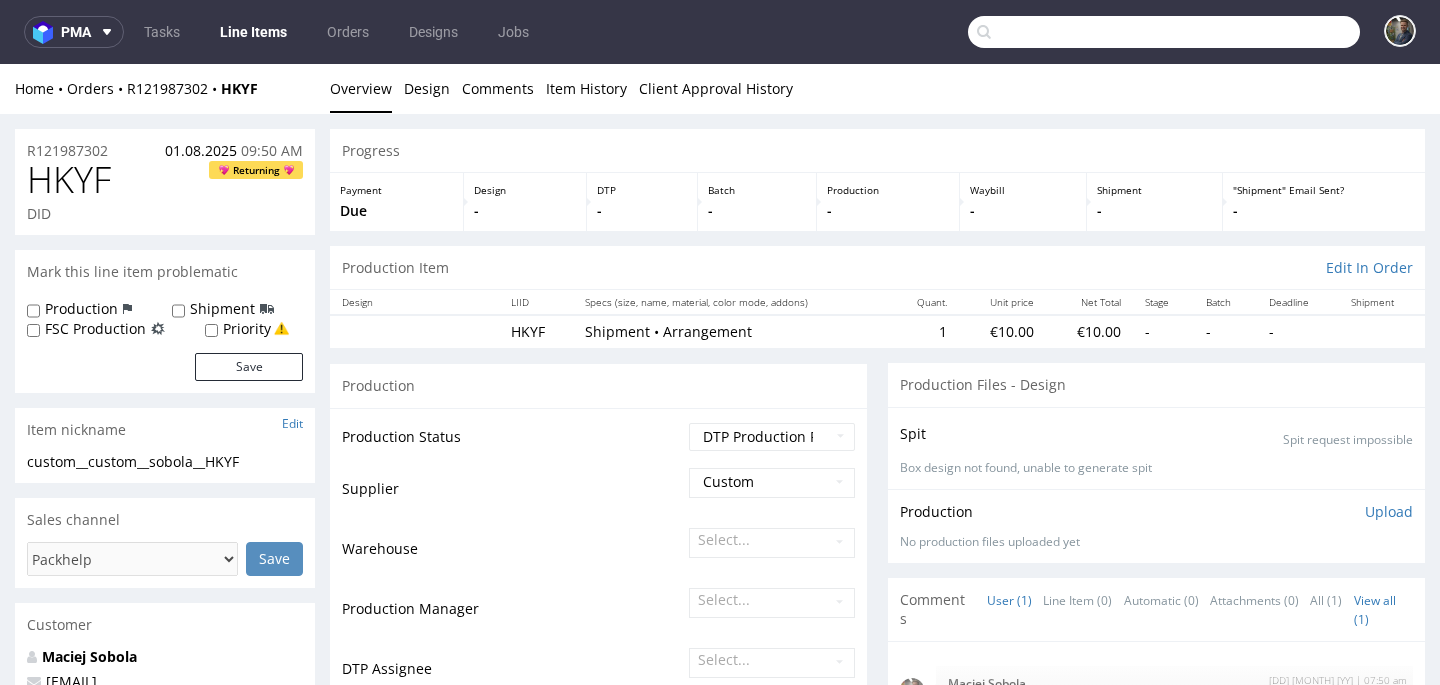 click at bounding box center [1164, 32] 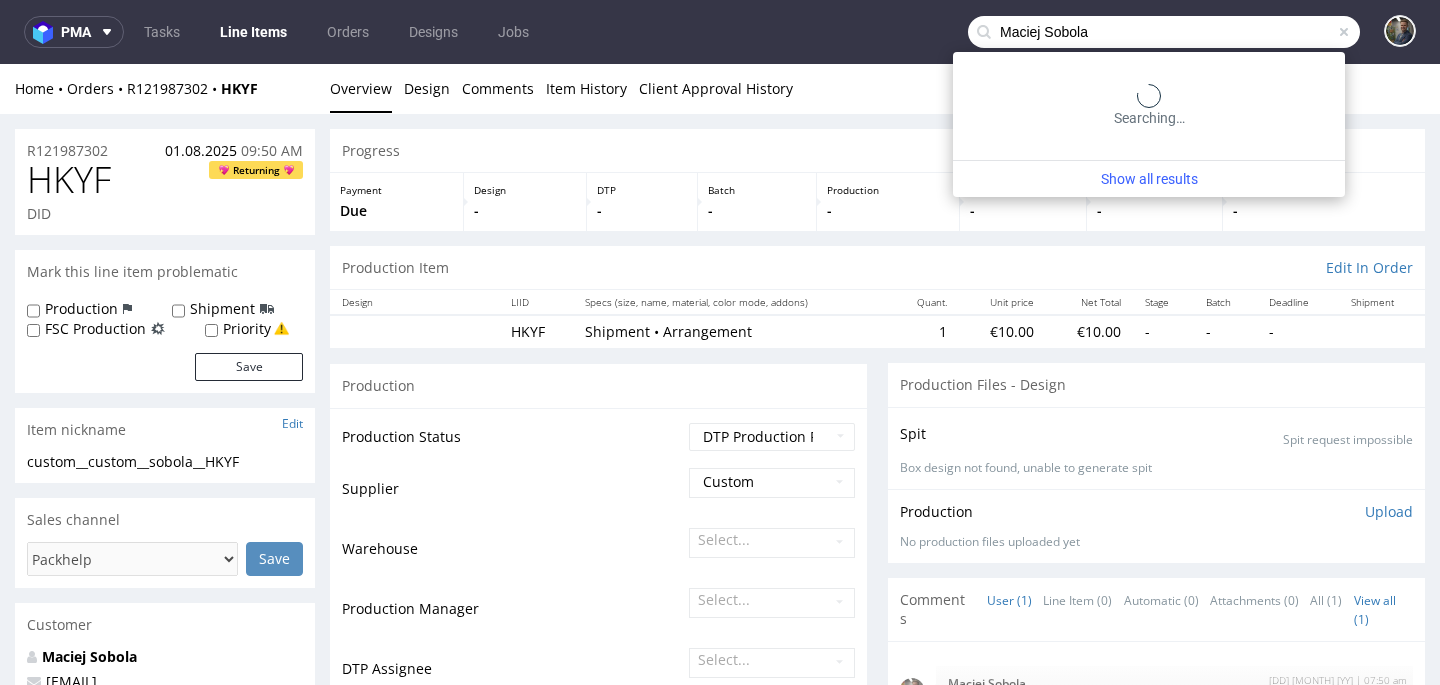 type on "Maciej Sobola" 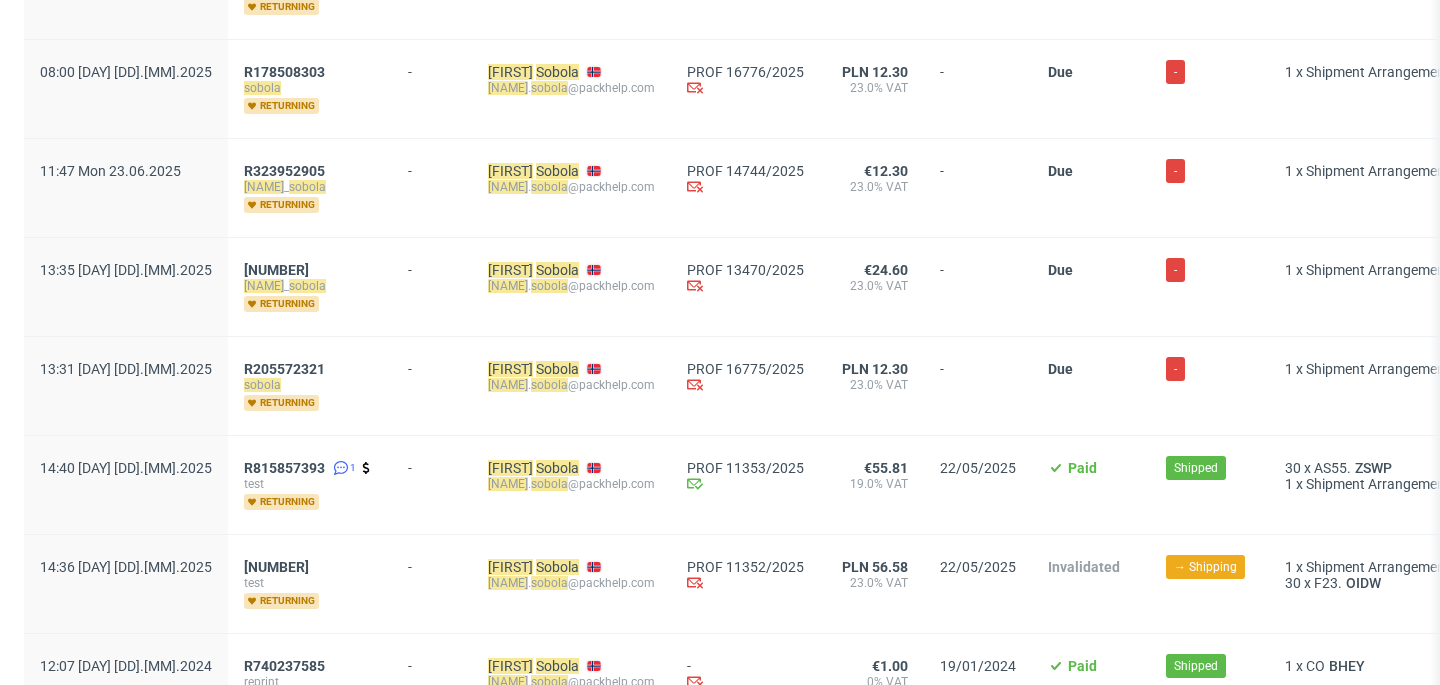 scroll, scrollTop: 599, scrollLeft: 0, axis: vertical 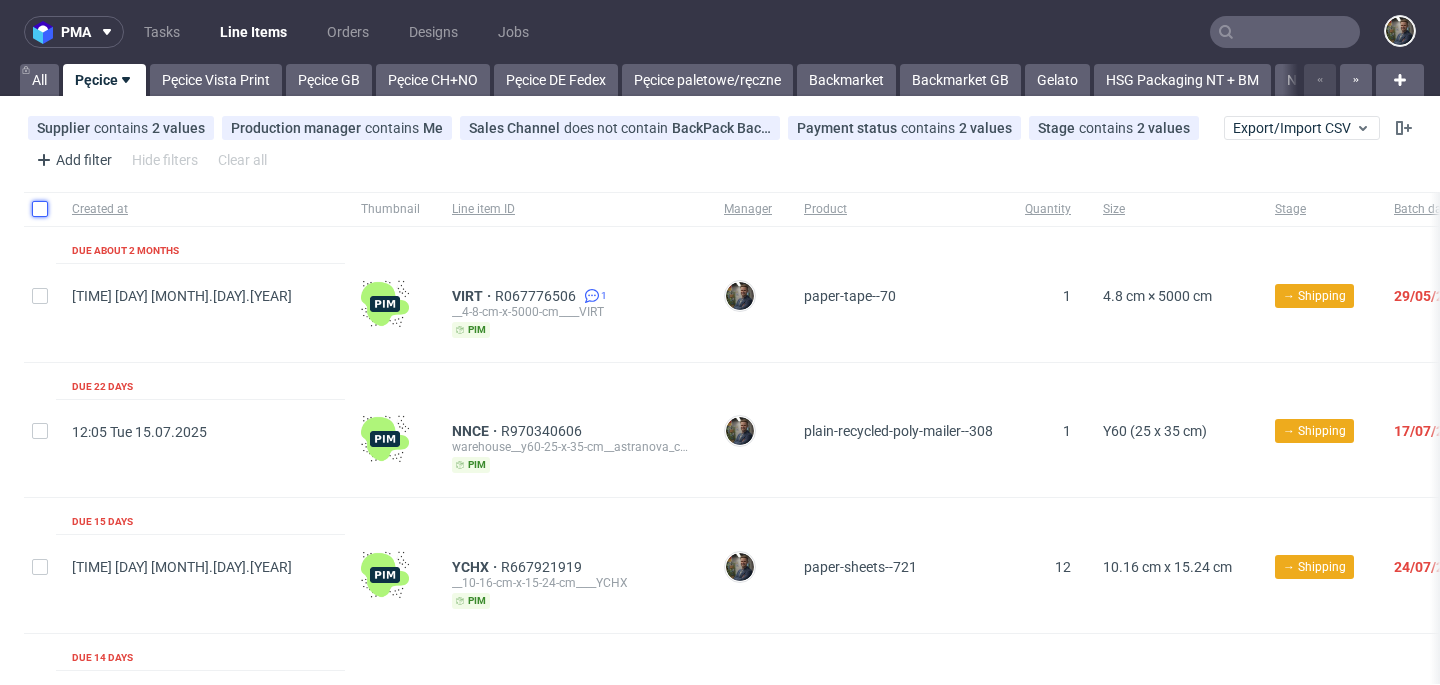 click at bounding box center [40, 209] 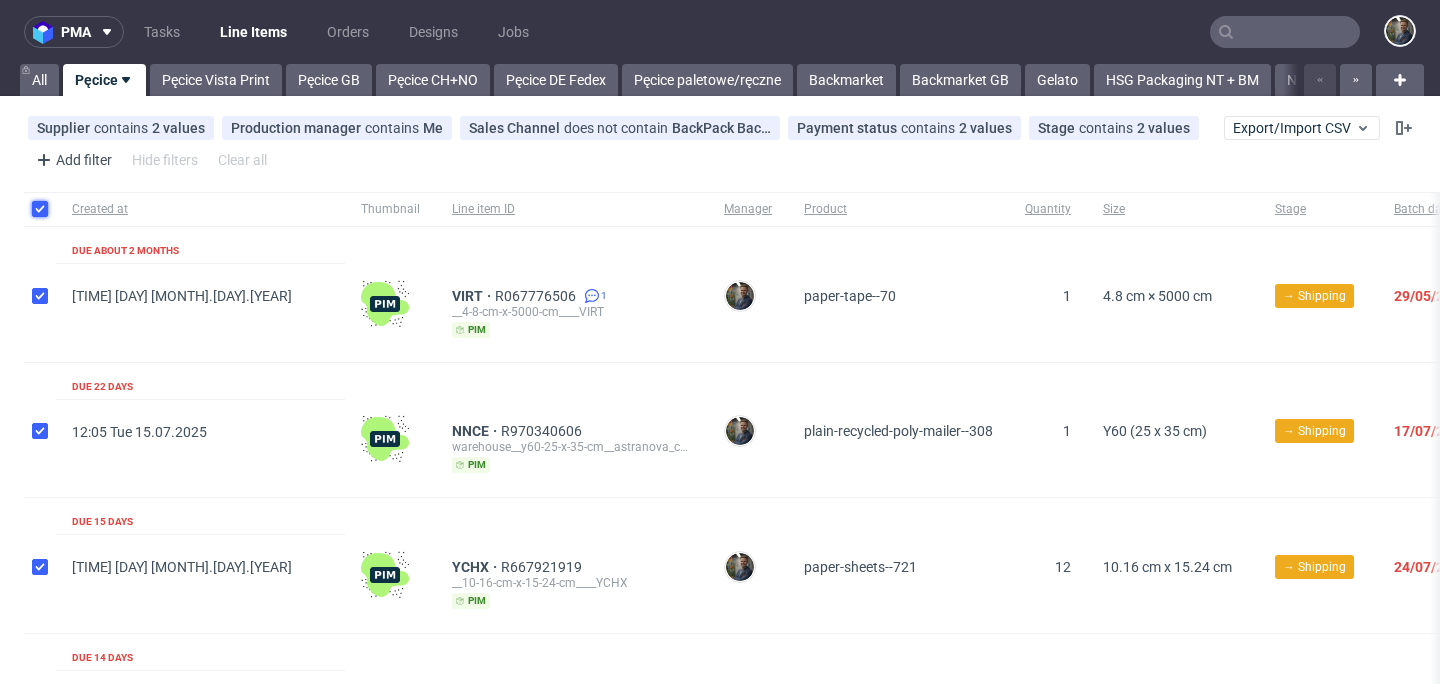 checkbox on "true" 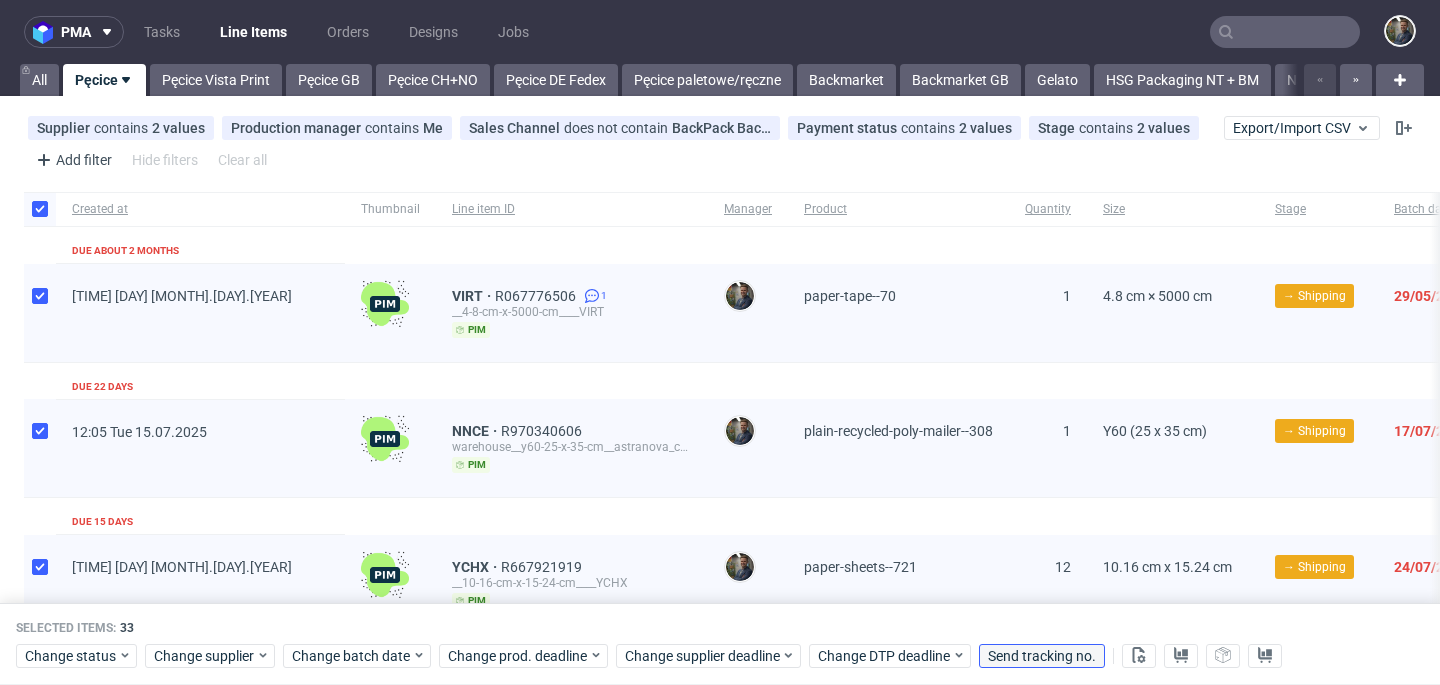 click on "Send tracking no." at bounding box center (1042, 656) 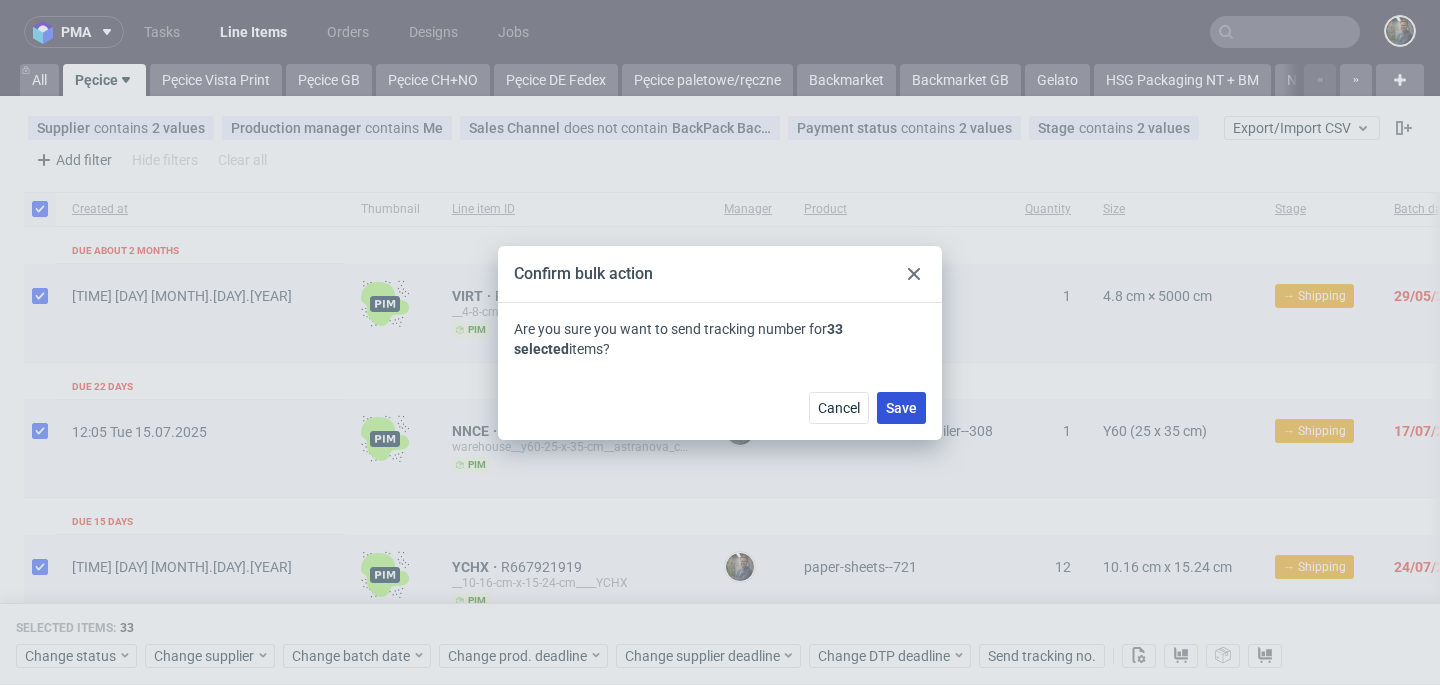 click on "Save" at bounding box center (901, 408) 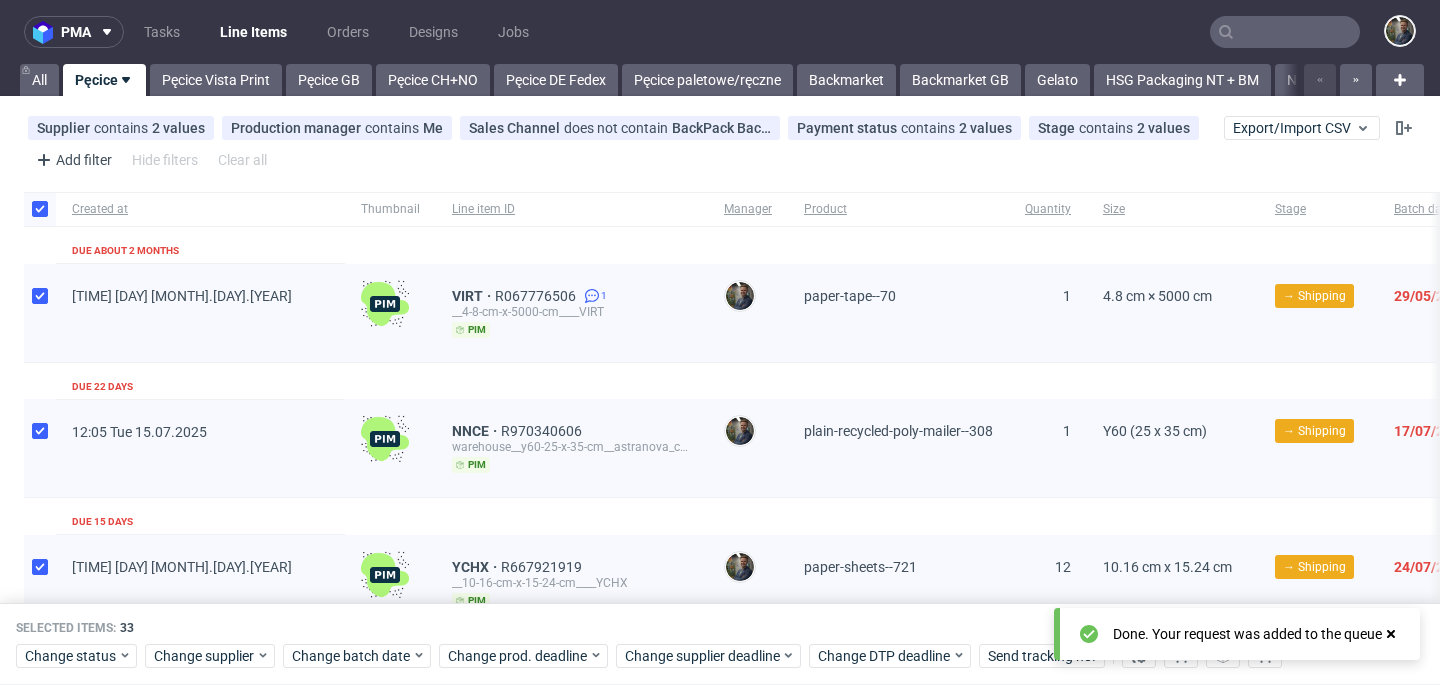 click on "Created at Thumbnail Line item ID Manager Product Quantity Size Stage Batch date Supplier deadline Production deadline Payment status Warehouse Due about 2 months   13:56 Tue 27.05.2025 VIRT R067776506 1 __4-8-cm-x-5000-cm____VIRT pim Maciej Sobola paper-tape--70 1 4.8 cm × 5000 cm → Shipping 29/05/2025 - 20/06/2025 Paid - Due 22 days   12:05 Tue 15.07.2025 NNCE R970340606 warehouse__y60-25-x-35-cm__astranova_consultoria_avanzada_slu__NNCE pim Maciej Sobola plain-recycled-poly-mailer--308 1 Y60 (25 x 35 cm) → Shipping 17/07/2025 - 17/07/2025 Paid - Due 15 days   08:15 Wed 23.07.2025 YCHX R667921919 __10-16-cm-x-15-24-cm____YCHX pim Maciej Sobola paper-sheets--721 12 10.16 cm x 15.24 cm → Shipping 24/07/2025 - 24/07/2025 Paid - Due 14 days   17:35 Wed 23.07.2025 TZYV R545672713 warehouse__y60-25-x-35-cm__cde_melilla_titans__TZYV pim Maciej Sobola plain-recycled-poly-mailer--308 1 Y60 (25 x 35 cm) → Shipping 25/07/2025 - 25/07/2025 Overpaid - Due 9 days   17:15 Mon 28.07.2025 PZFO R579524592 pim 1 -" at bounding box center (1017, 1954) 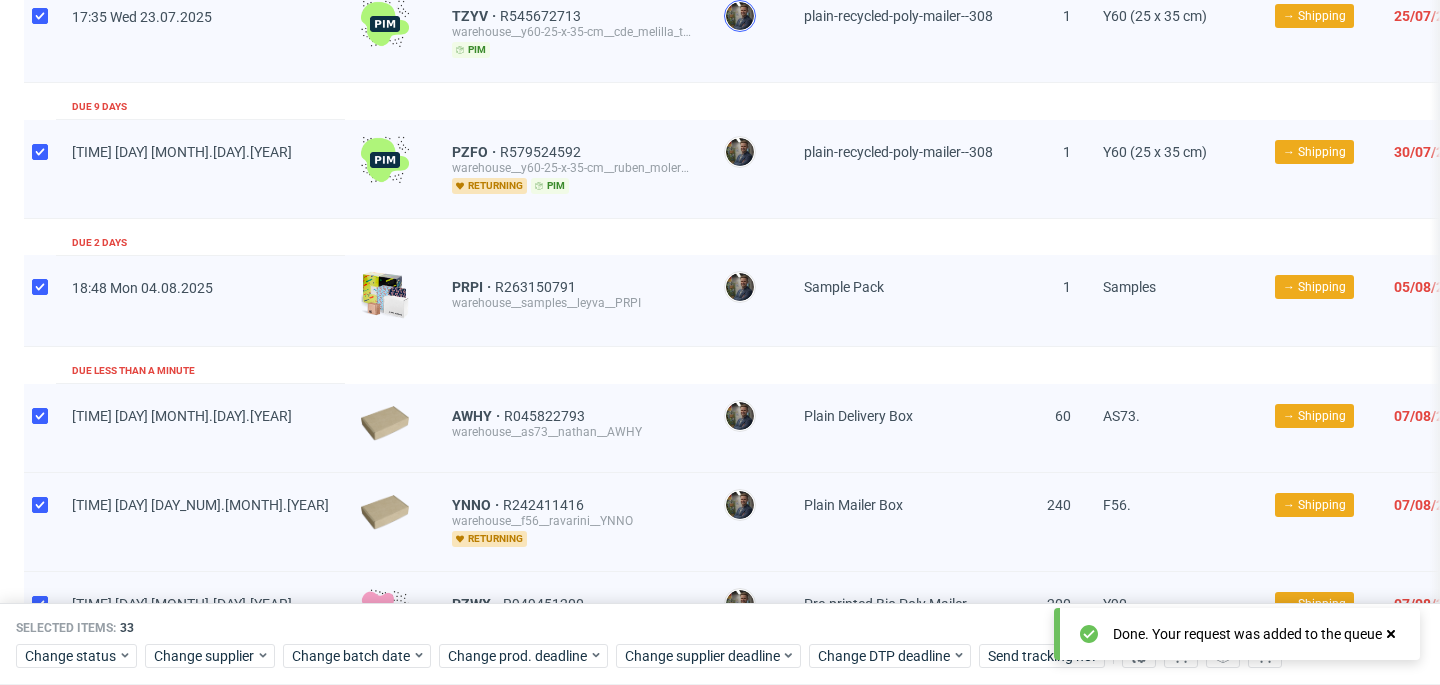 scroll, scrollTop: 743, scrollLeft: 0, axis: vertical 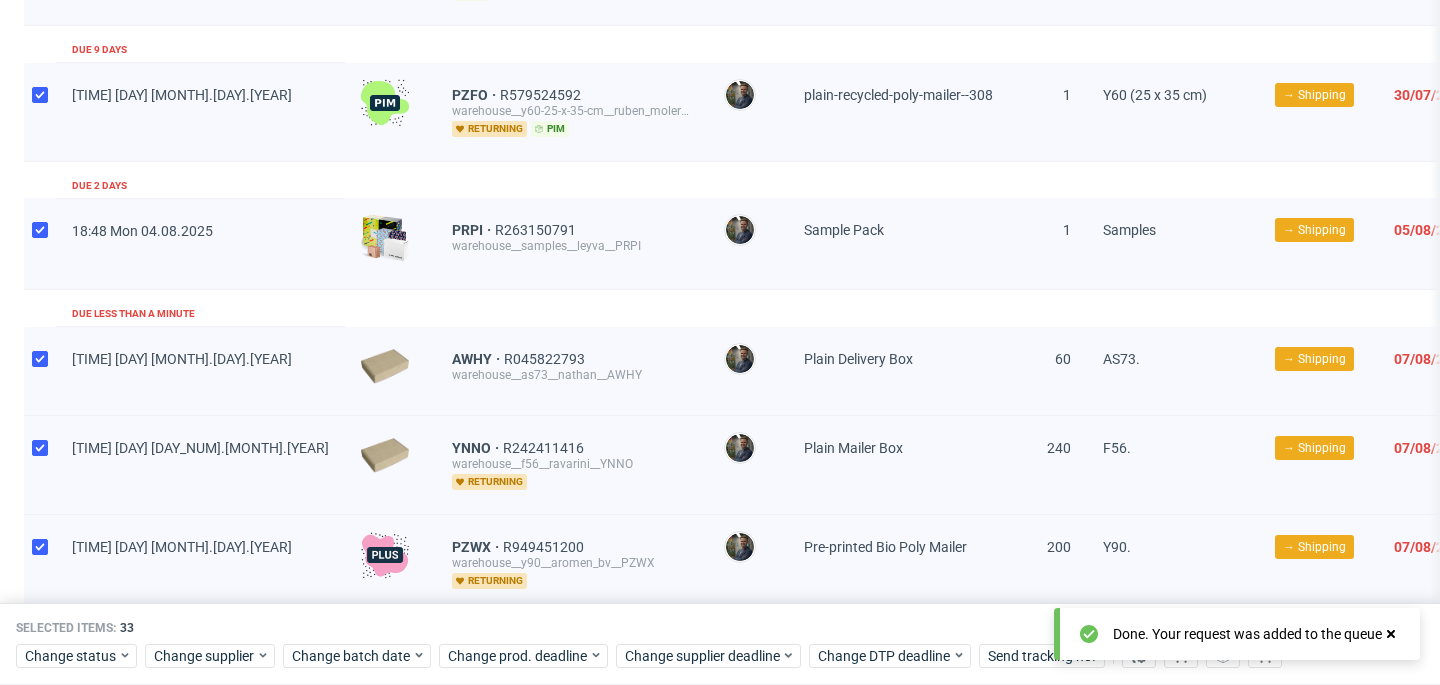 click on "Created at Thumbnail Line item ID Manager Product Quantity Size Stage Batch date Supplier deadline Production deadline Payment status Warehouse Due about 2 months   13:56 Tue 27.05.2025 VIRT R067776506 1 __4-8-cm-x-5000-cm____VIRT pim Maciej Sobola paper-tape--70 1 4.8 cm × 5000 cm → Shipping 29/05/2025 - 20/06/2025 Paid - Due 22 days   12:05 Tue 15.07.2025 NNCE R970340606 warehouse__y60-25-x-35-cm__astranova_consultoria_avanzada_slu__NNCE pim Maciej Sobola plain-recycled-poly-mailer--308 1 Y60 (25 x 35 cm) → Shipping 17/07/2025 - 17/07/2025 Paid - Due 15 days   08:15 Wed 23.07.2025 YCHX R667921919 __10-16-cm-x-15-24-cm____YCHX pim Maciej Sobola paper-sheets--721 12 10.16 cm x 15.24 cm → Shipping 24/07/2025 - 24/07/2025 Paid - Due 14 days   17:35 Wed 23.07.2025 TZYV R545672713 warehouse__y60-25-x-35-cm__cde_melilla_titans__TZYV pim Maciej Sobola plain-recycled-poly-mailer--308 1 Y60 (25 x 35 cm) → Shipping 25/07/2025 - 25/07/2025 Overpaid - Due 9 days   17:15 Mon 28.07.2025 PZFO R579524592 pim 1 -" at bounding box center [1017, 1211] 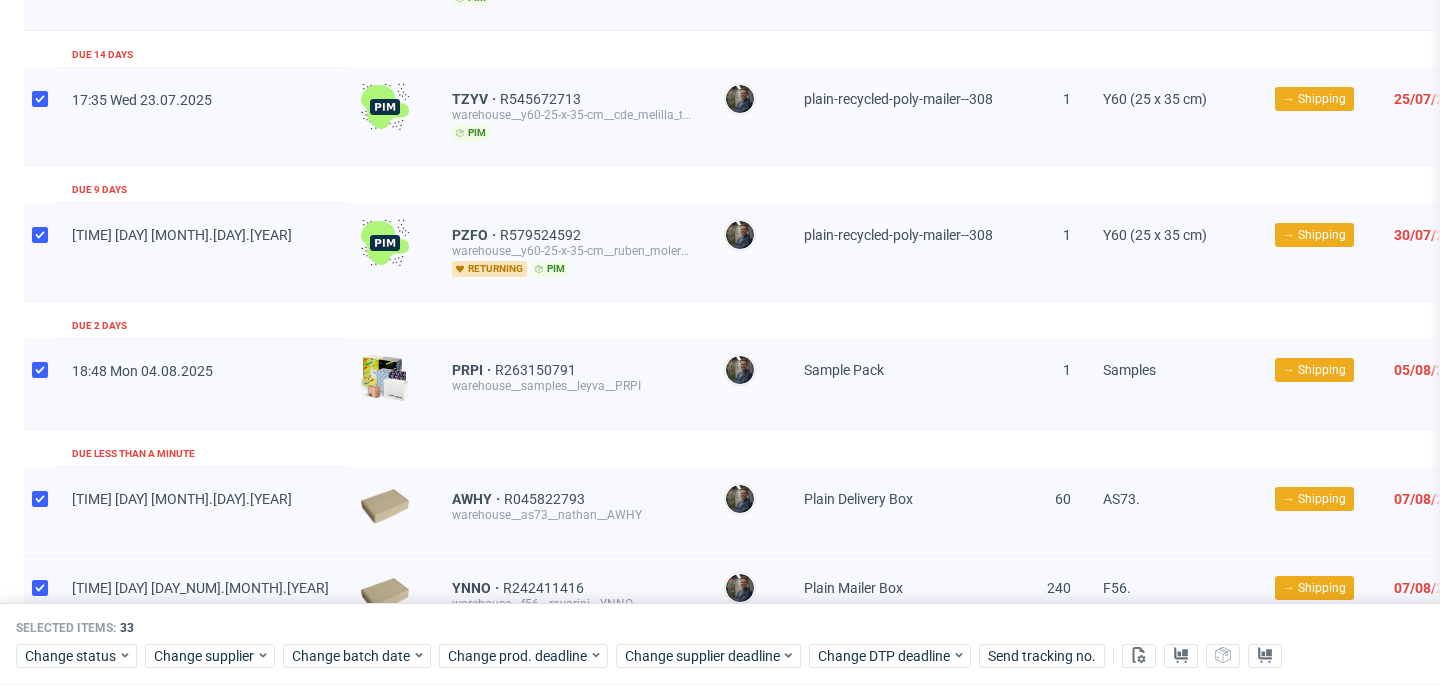 scroll, scrollTop: 0, scrollLeft: 0, axis: both 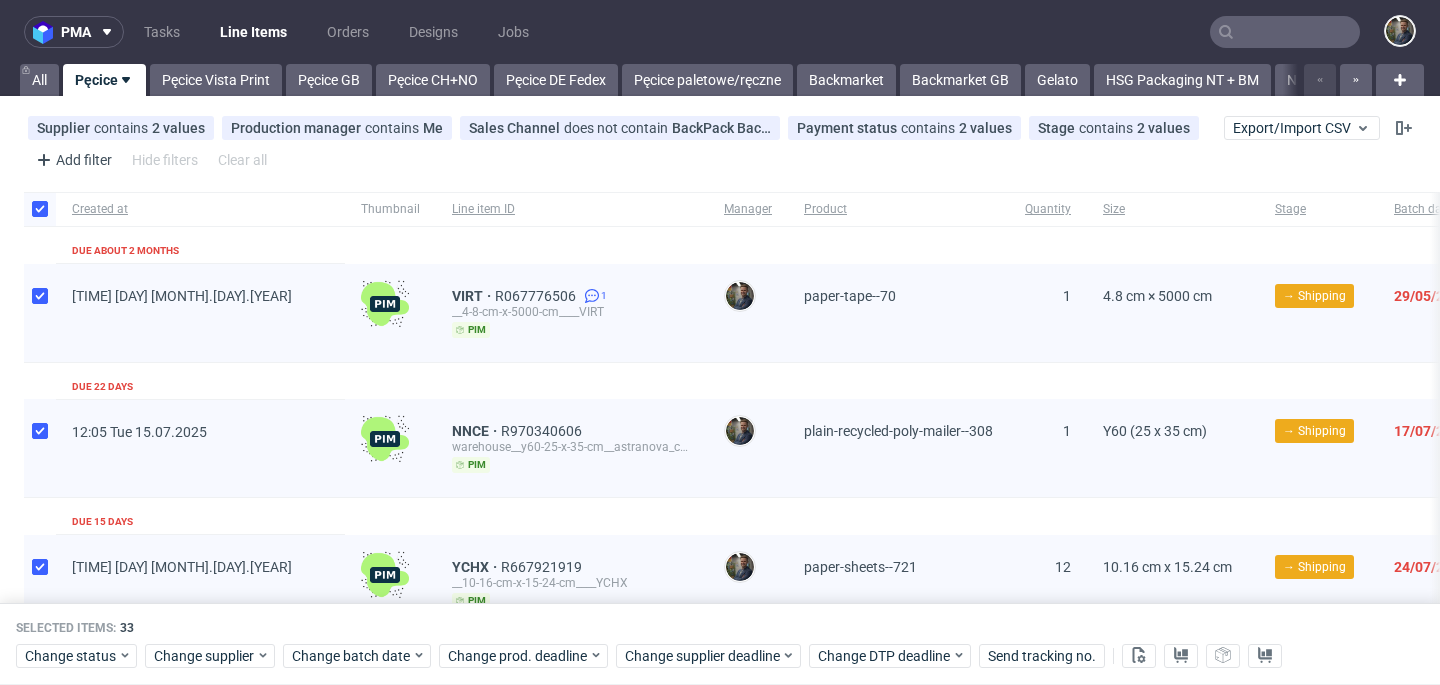 click on "Created at Thumbnail Line item ID Manager Product Quantity Size Stage Batch date Supplier deadline Production deadline Payment status Warehouse Due about 2 months   13:56 Tue 27.05.2025 VIRT R067776506 1 __4-8-cm-x-5000-cm____VIRT pim Maciej Sobola paper-tape--70 1 4.8 cm × 5000 cm → Shipping 29/05/2025 - 20/06/2025 Paid - Due 22 days   12:05 Tue 15.07.2025 NNCE R970340606 warehouse__y60-25-x-35-cm__astranova_consultoria_avanzada_slu__NNCE pim Maciej Sobola plain-recycled-poly-mailer--308 1 Y60 (25 x 35 cm) → Shipping 17/07/2025 - 17/07/2025 Paid - Due 15 days   08:15 Wed 23.07.2025 YCHX R667921919 __10-16-cm-x-15-24-cm____YCHX pim Maciej Sobola paper-sheets--721 12 10.16 cm x 15.24 cm → Shipping 24/07/2025 - 24/07/2025 Paid - Due 14 days   17:35 Wed 23.07.2025 TZYV R545672713 warehouse__y60-25-x-35-cm__cde_melilla_titans__TZYV pim Maciej Sobola plain-recycled-poly-mailer--308 1 Y60 (25 x 35 cm) → Shipping 25/07/2025 - 25/07/2025 Overpaid - Due 9 days   17:15 Mon 28.07.2025 PZFO R579524592 pim 1 -" at bounding box center [1017, 1954] 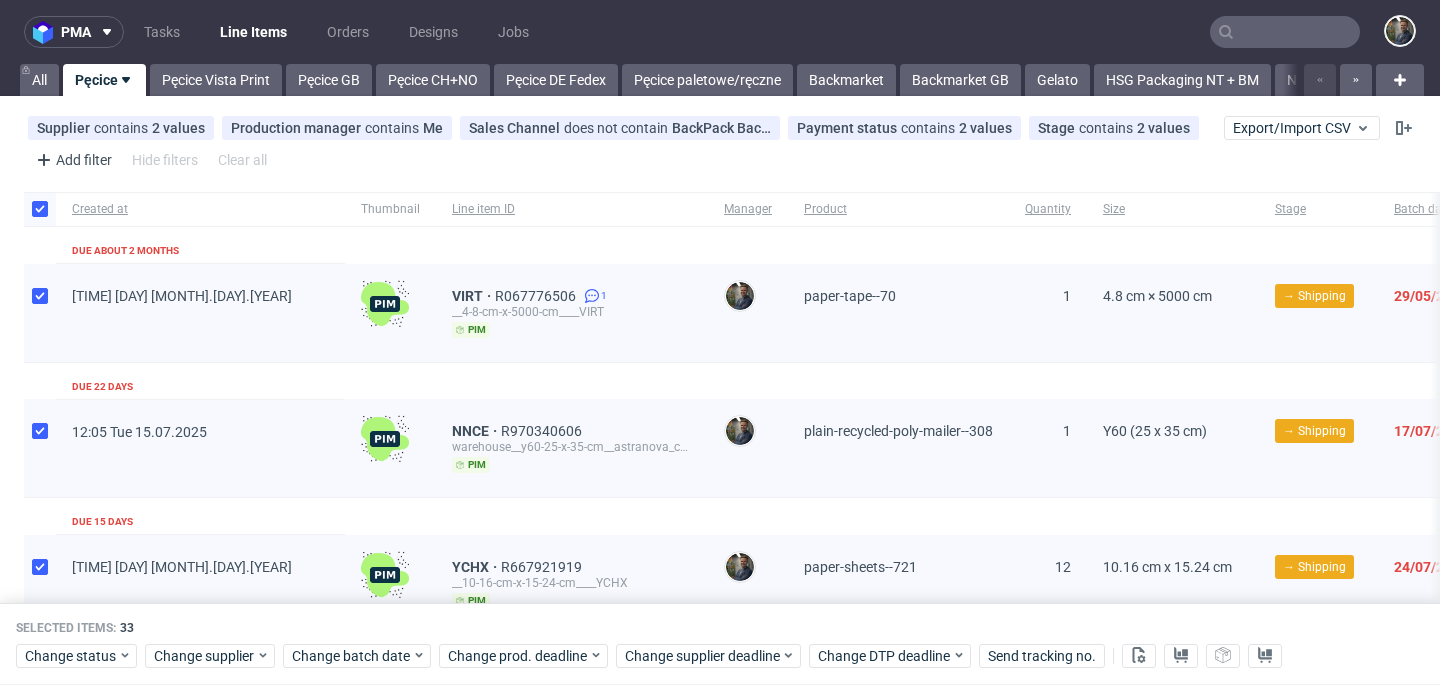 click on "Created at Thumbnail Line item ID Manager Product Quantity Size Stage Batch date Supplier deadline Production deadline Payment status Warehouse Due about 2 months   13:56 Tue 27.05.2025 VIRT R067776506 1 __4-8-cm-x-5000-cm____VIRT pim Maciej Sobola paper-tape--70 1 4.8 cm × 5000 cm → Shipping 29/05/2025 - 20/06/2025 Paid - Due 22 days   12:05 Tue 15.07.2025 NNCE R970340606 warehouse__y60-25-x-35-cm__astranova_consultoria_avanzada_slu__NNCE pim Maciej Sobola plain-recycled-poly-mailer--308 1 Y60 (25 x 35 cm) → Shipping 17/07/2025 - 17/07/2025 Paid - Due 15 days   08:15 Wed 23.07.2025 YCHX R667921919 __10-16-cm-x-15-24-cm____YCHX pim Maciej Sobola paper-sheets--721 12 10.16 cm x 15.24 cm → Shipping 24/07/2025 - 24/07/2025 Paid - Due 14 days   17:35 Wed 23.07.2025 TZYV R545672713 warehouse__y60-25-x-35-cm__cde_melilla_titans__TZYV pim Maciej Sobola plain-recycled-poly-mailer--308 1 Y60 (25 x 35 cm) → Shipping 25/07/2025 - 25/07/2025 Overpaid - Due 9 days   17:15 Mon 28.07.2025 PZFO R579524592 pim 1 -" at bounding box center [1017, 1954] 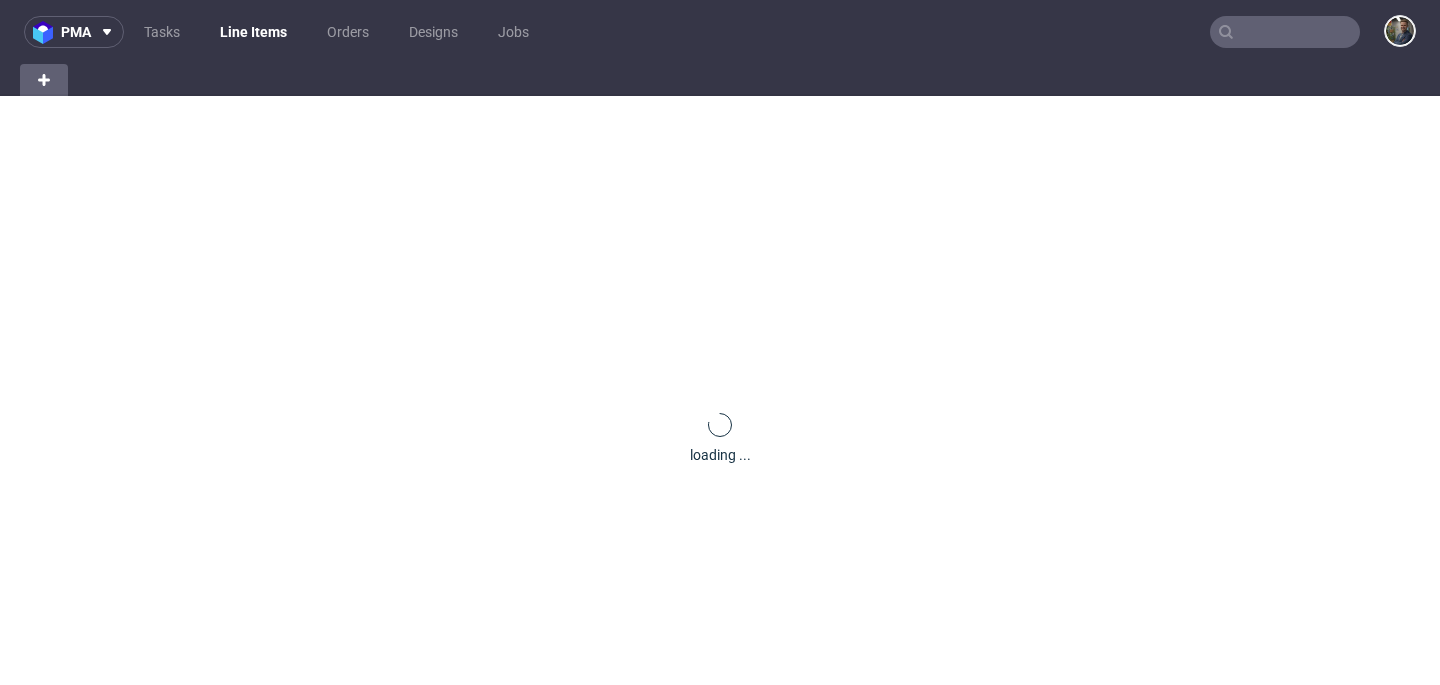 scroll, scrollTop: 0, scrollLeft: 0, axis: both 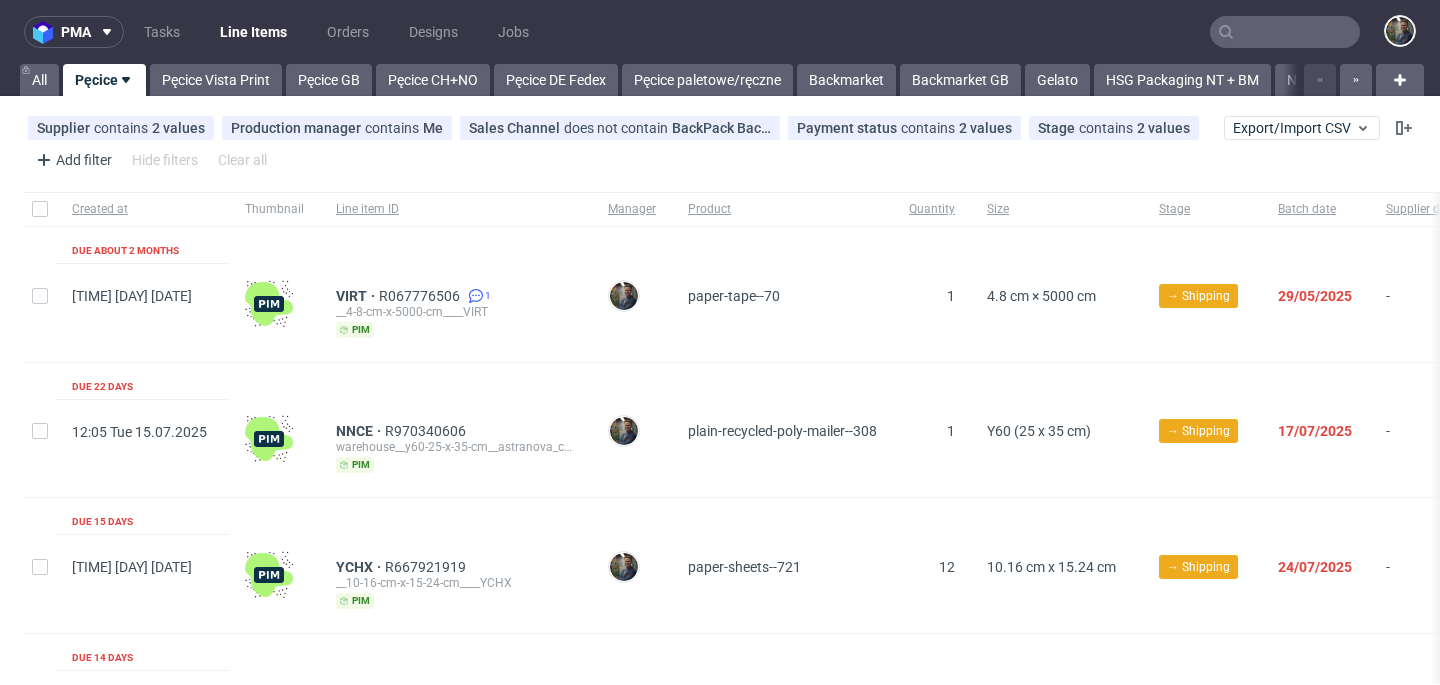 click on "Created at Thumbnail Line item ID Manager Product Quantity Size Stage Batch date Supplier deadline Production deadline Payment status Warehouse Due about 2 months   13:56 Tue 27.05.2025 VIRT R067776506 1 __4-8-cm-x-5000-cm____VIRT pim Maciej Sobola paper-tape--70 1 4.8 cm × 5000 cm → Shipping 29/05/2025 - 20/06/2025 Paid - Due 22 days   12:05 Tue 15.07.2025 NNCE R970340606 warehouse__y60-25-x-35-cm__astranova_consultoria_avanzada_slu__NNCE pim Maciej Sobola plain-recycled-poly-mailer--308 1 Y60 (25 x 35 cm) → Shipping 17/07/2025 - 17/07/2025 Paid - Due 15 days   08:15 Wed 23.07.2025 YCHX R667921919 __10-16-cm-x-15-24-cm____YCHX pim Maciej Sobola paper-sheets--721 12 10.16 cm x 15.24 cm → Shipping 24/07/2025 - 24/07/2025 Paid - Due 14 days   17:35 Wed 23.07.2025 TZYV R545672713 warehouse__y60-25-x-35-cm__cde_melilla_titans__TZYV pim Maciej Sobola plain-recycled-poly-mailer--308 1 Y60 (25 x 35 cm) → Shipping 25/07/2025 - 25/07/2025 Overpaid - Due 9 days   17:15 Mon 28.07.2025 PZFO R579524592 pim 1 -" at bounding box center (959, 1954) 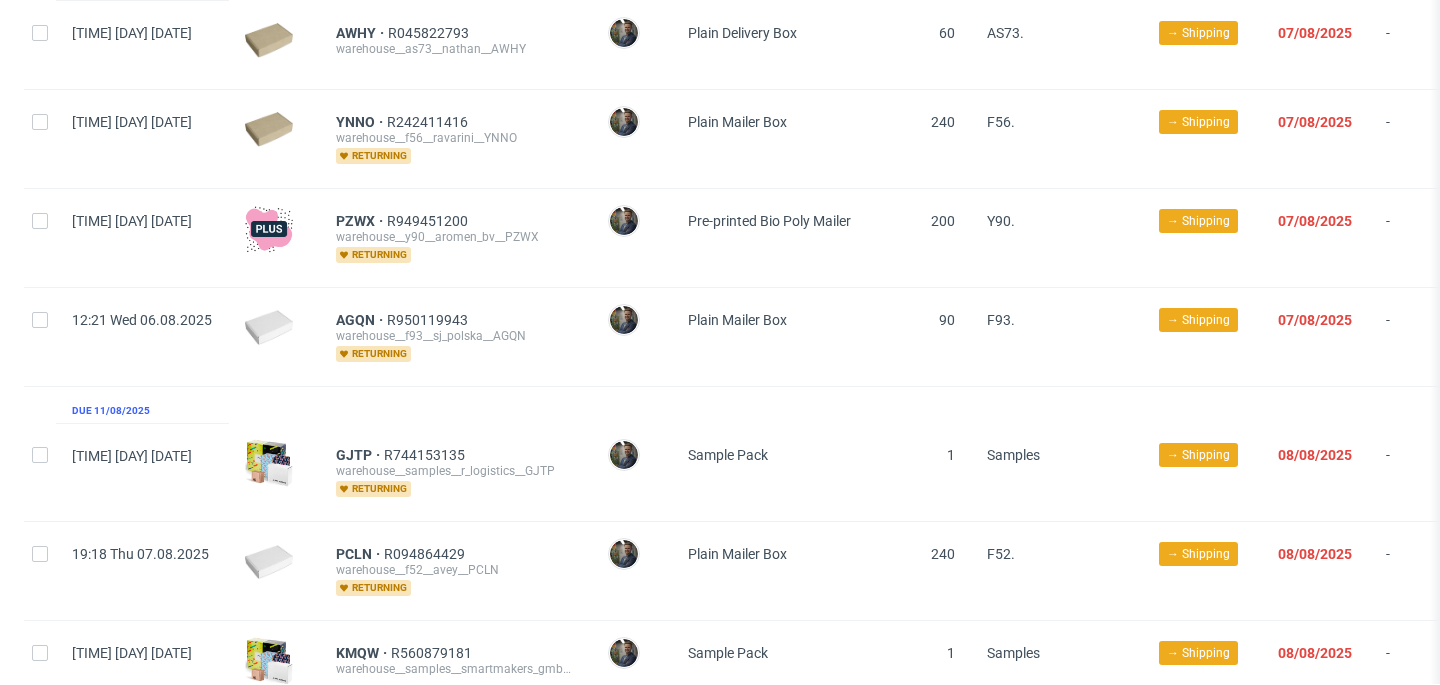 scroll, scrollTop: 0, scrollLeft: 0, axis: both 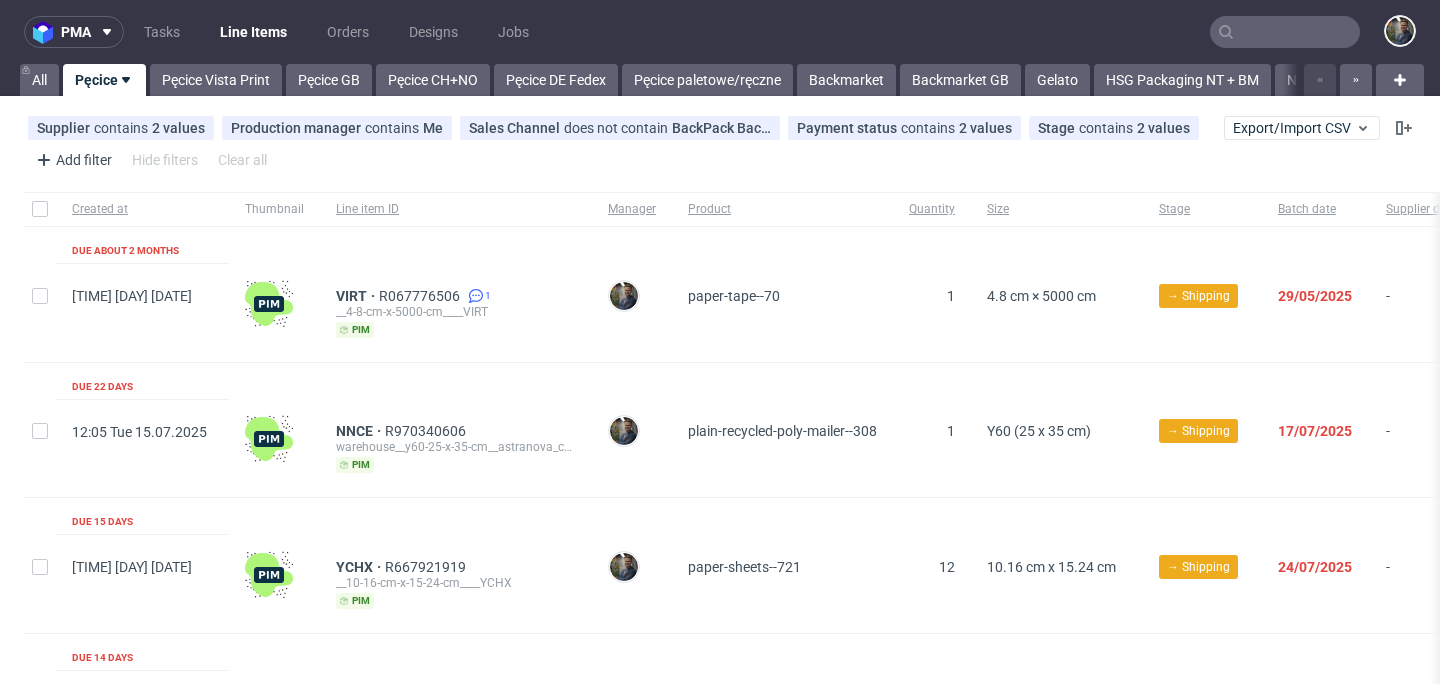 click on "Line item ID" at bounding box center [456, 209] 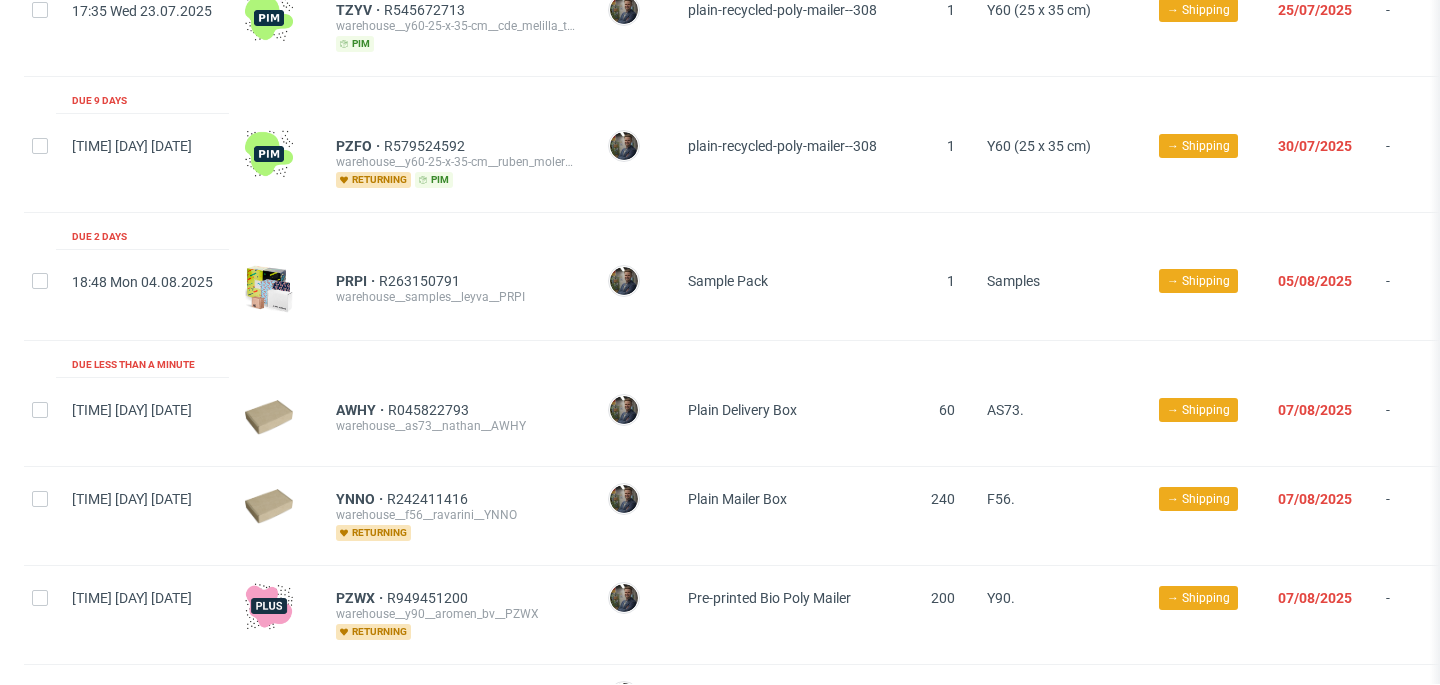 scroll, scrollTop: 704, scrollLeft: 0, axis: vertical 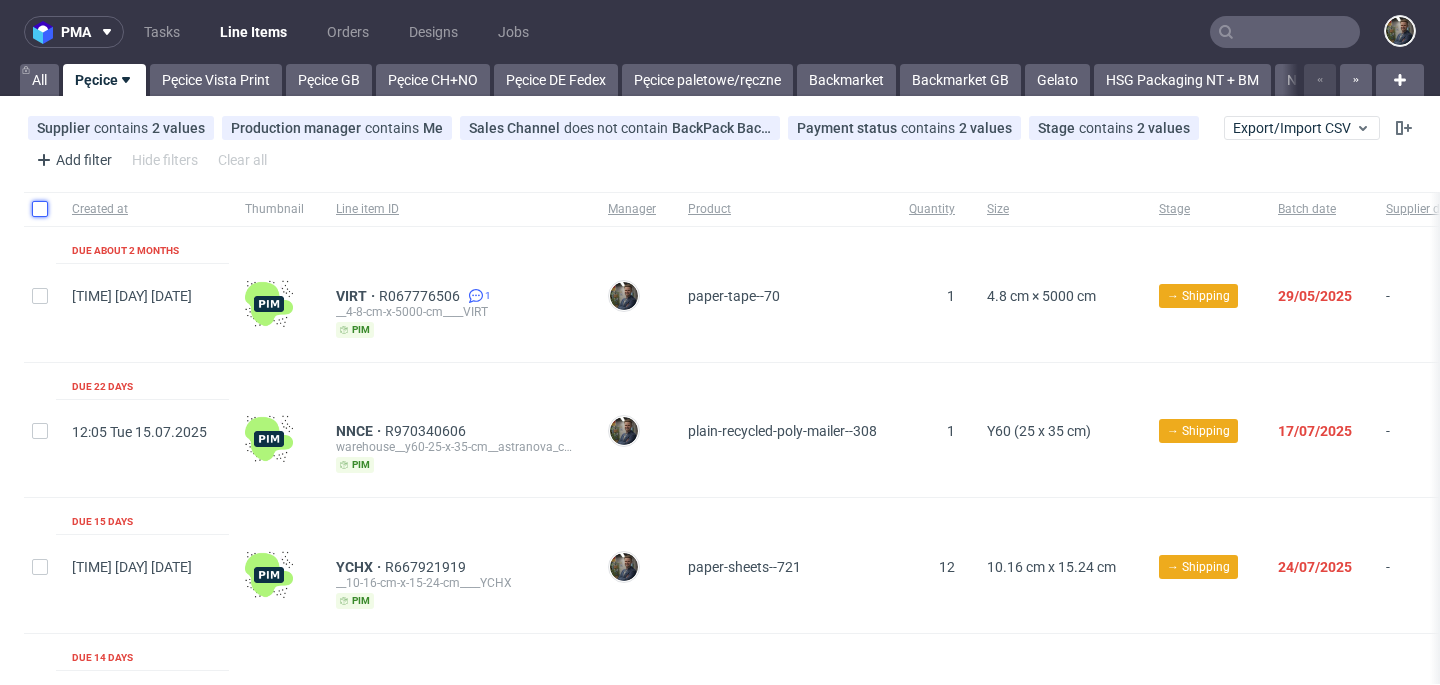 click at bounding box center [40, 209] 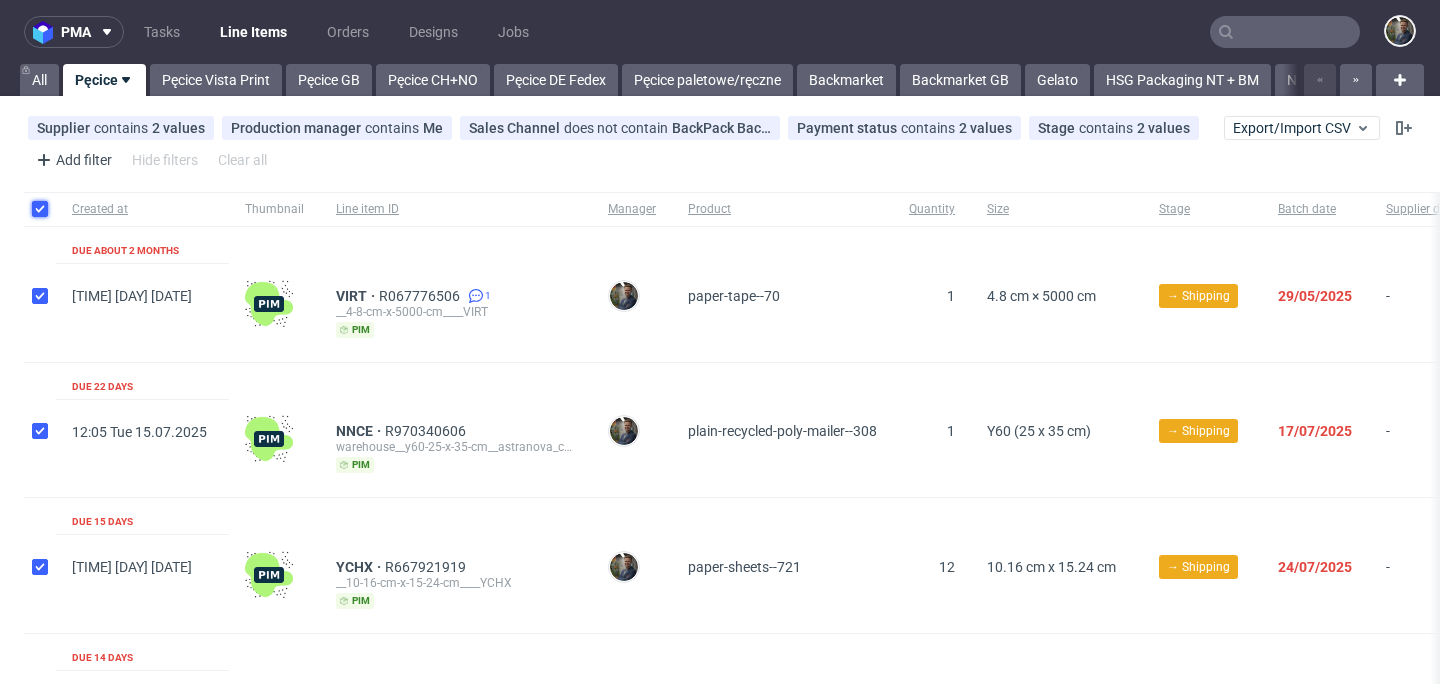 checkbox on "true" 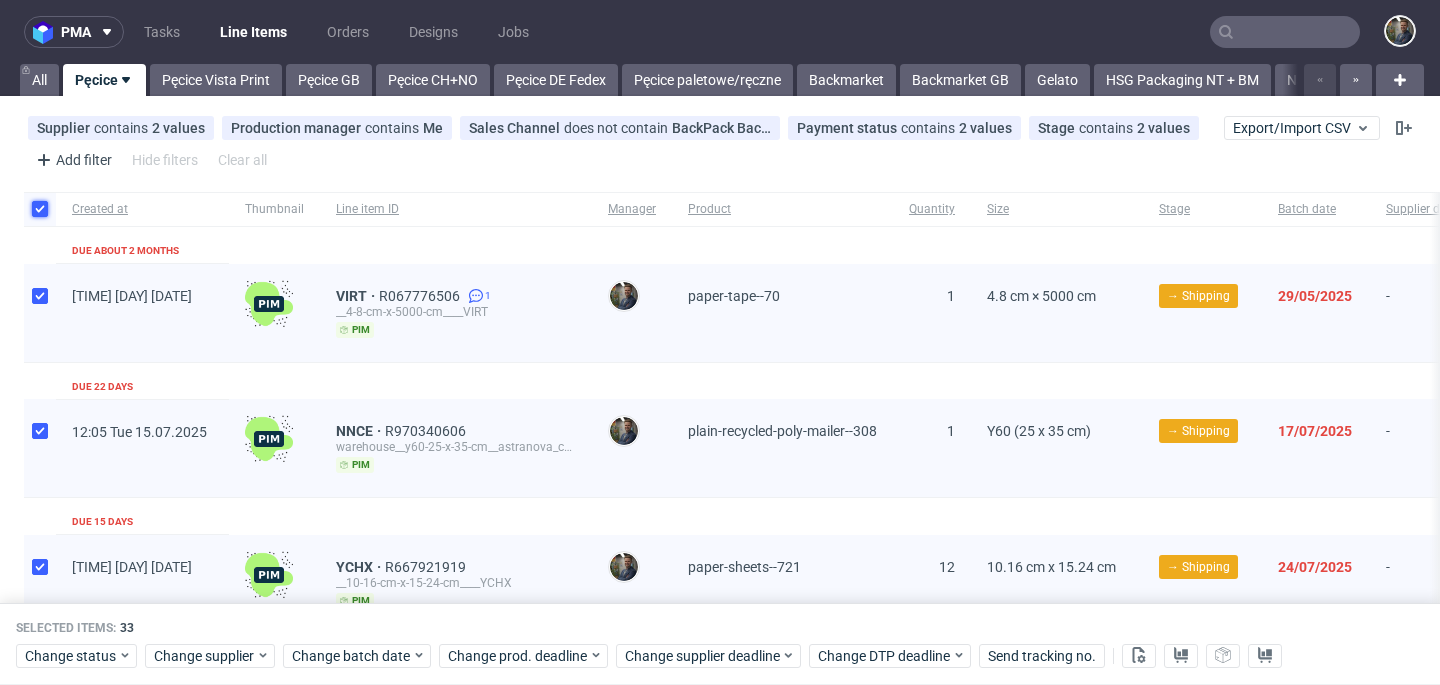 click at bounding box center (40, 209) 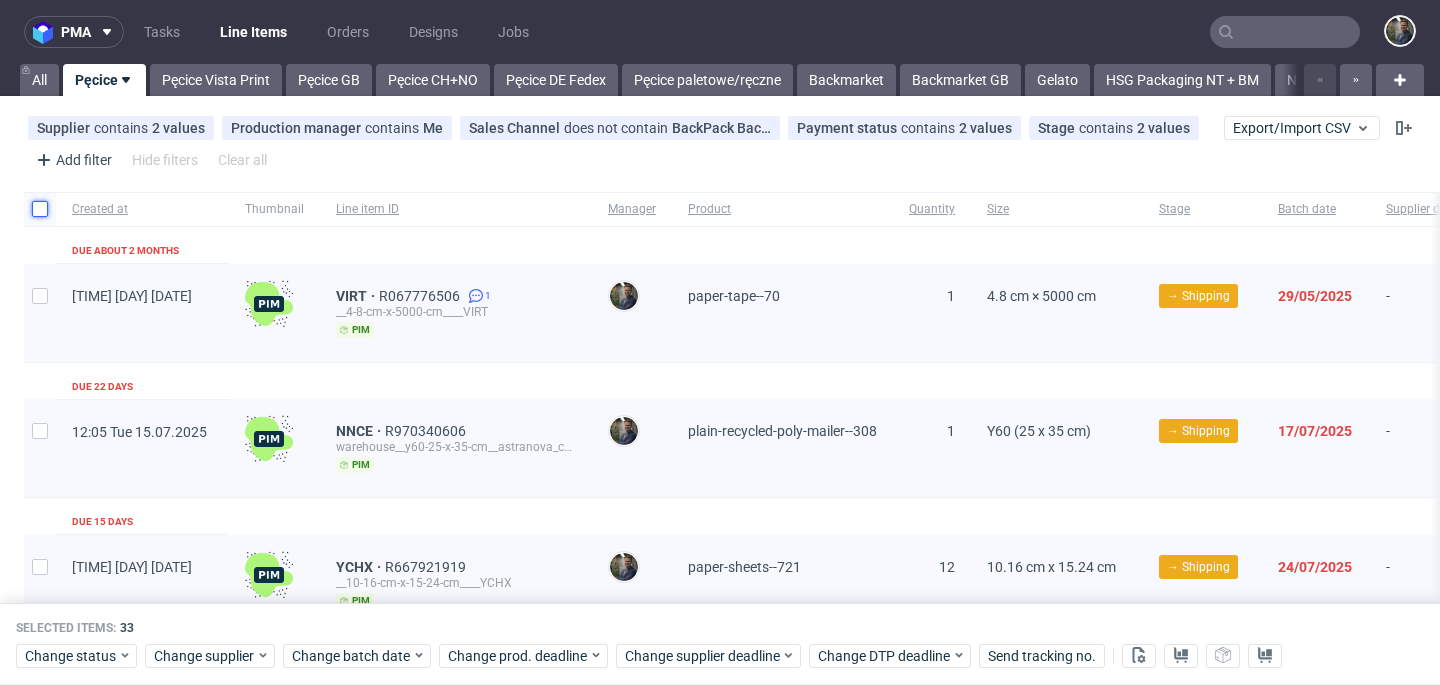 checkbox on "false" 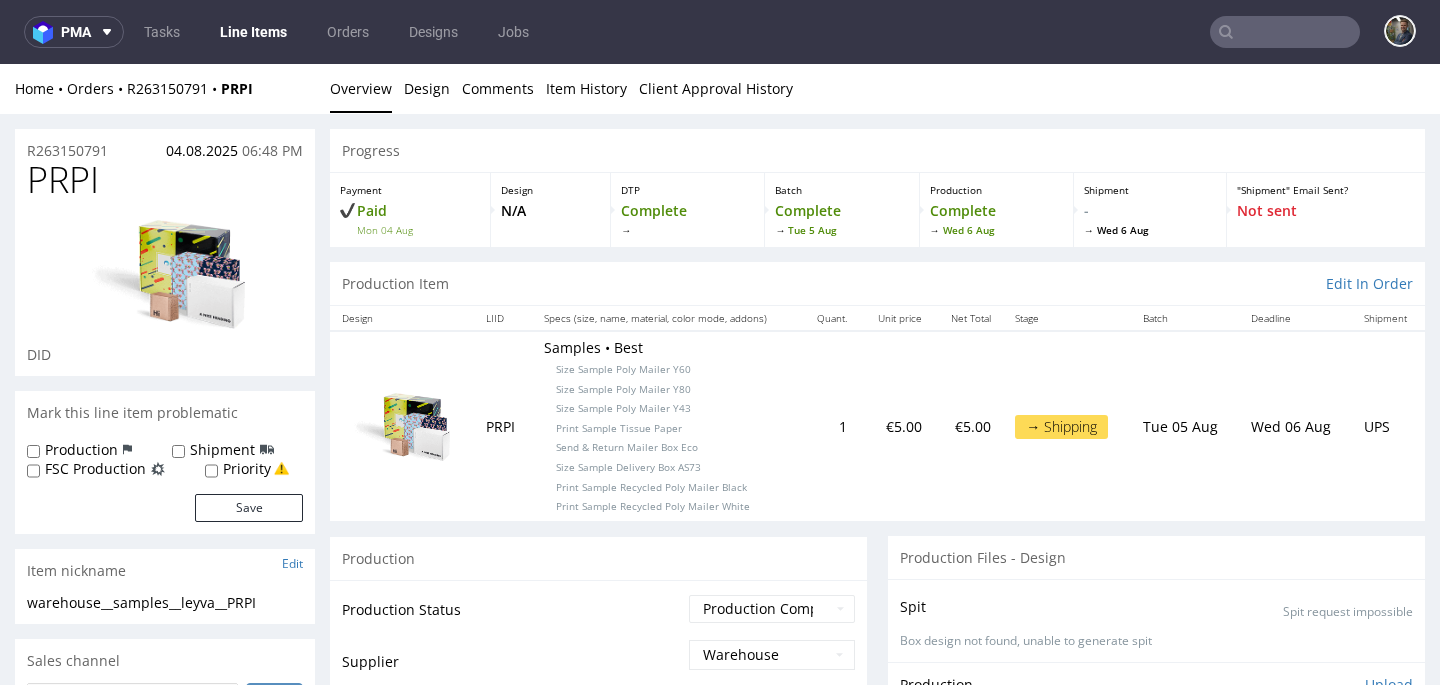 scroll, scrollTop: 0, scrollLeft: 0, axis: both 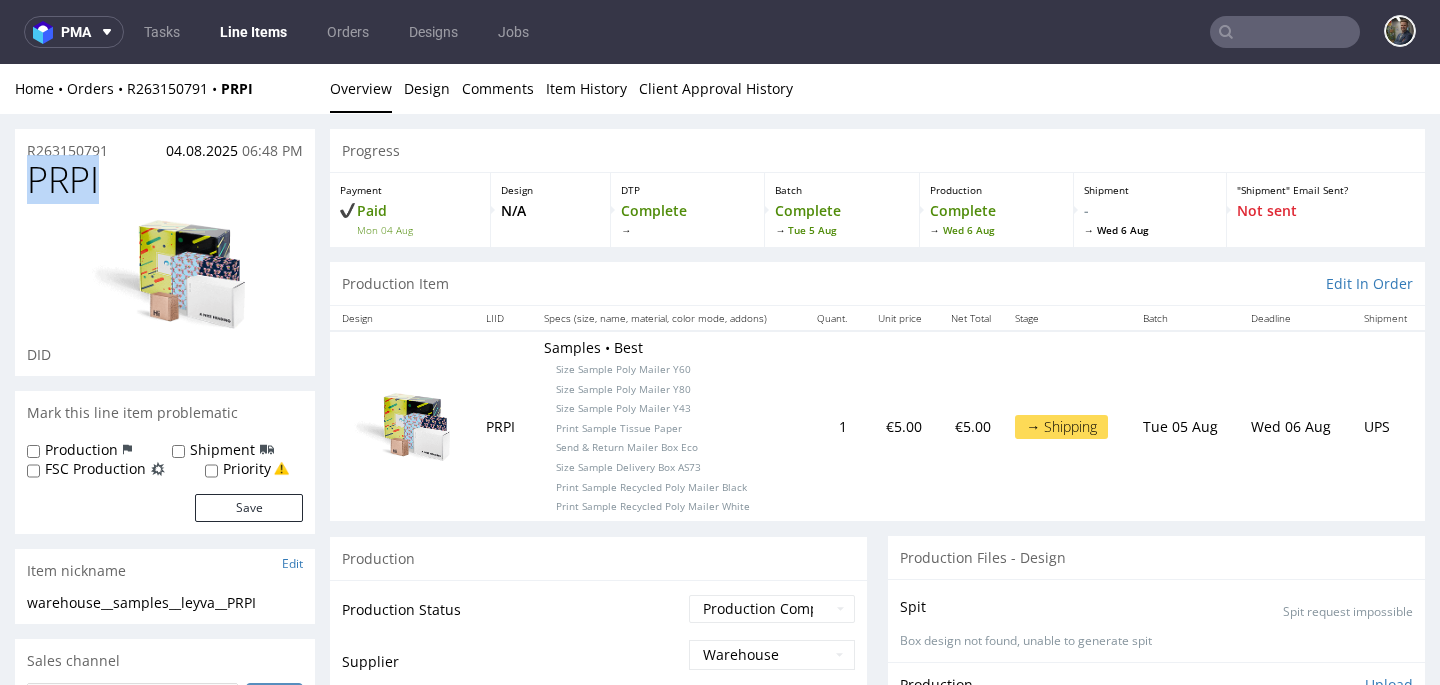 click on "PRPI" at bounding box center (63, 180) 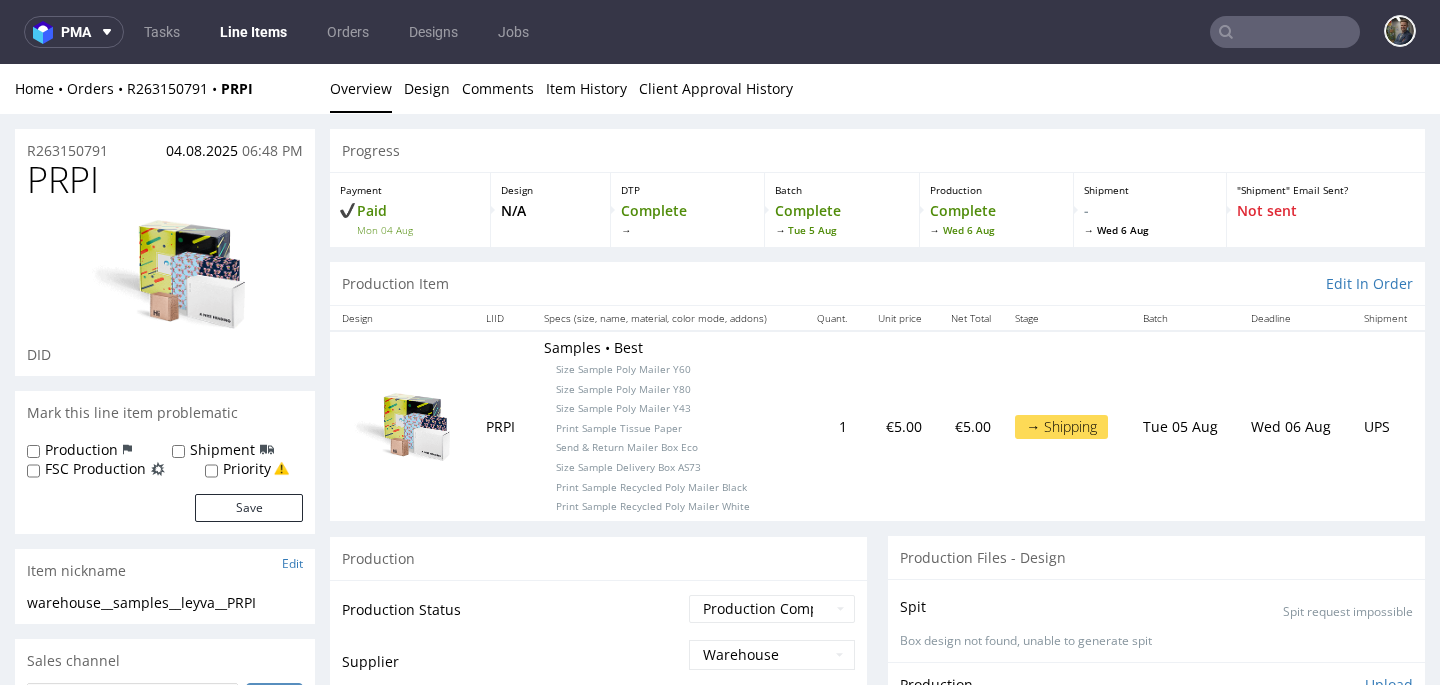 click on "Home Orders R263150791 PRPI Overview Design Comments Item History Client Approval History" at bounding box center (720, 89) 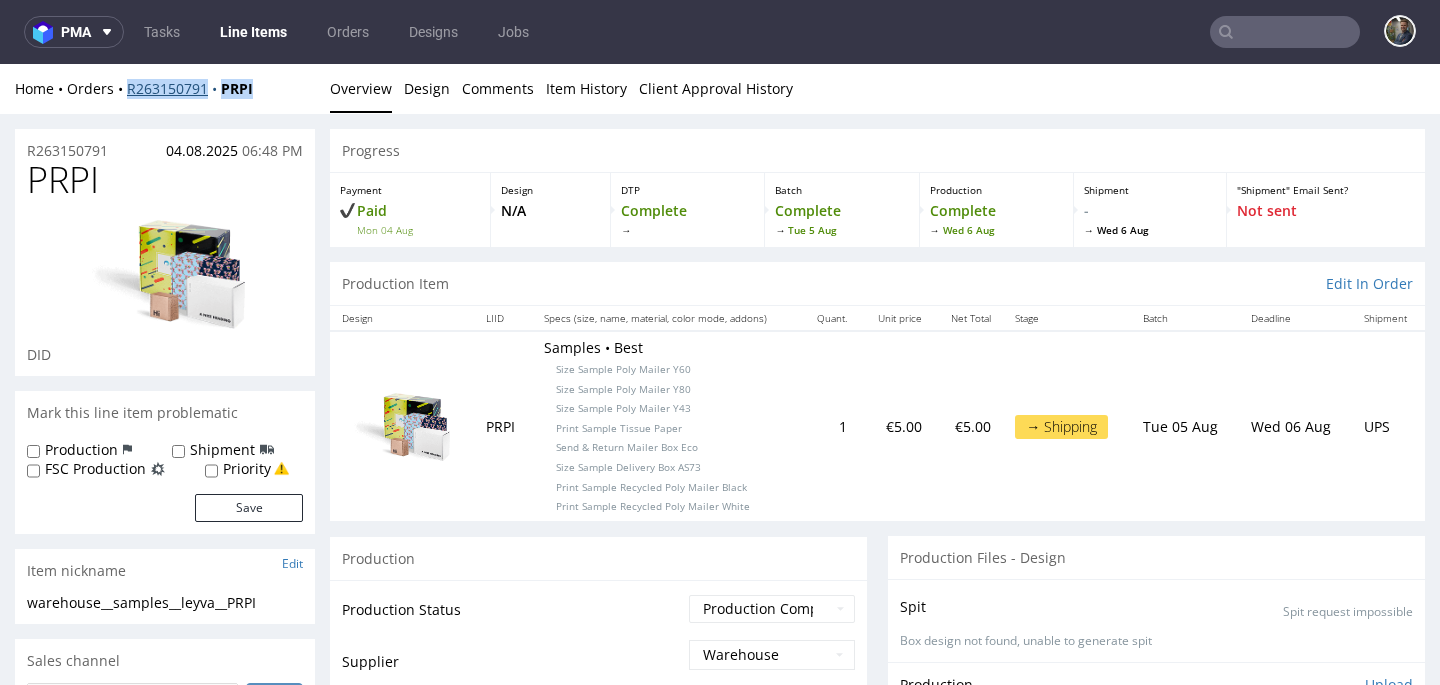 drag, startPoint x: 246, startPoint y: 91, endPoint x: 130, endPoint y: 89, distance: 116.01724 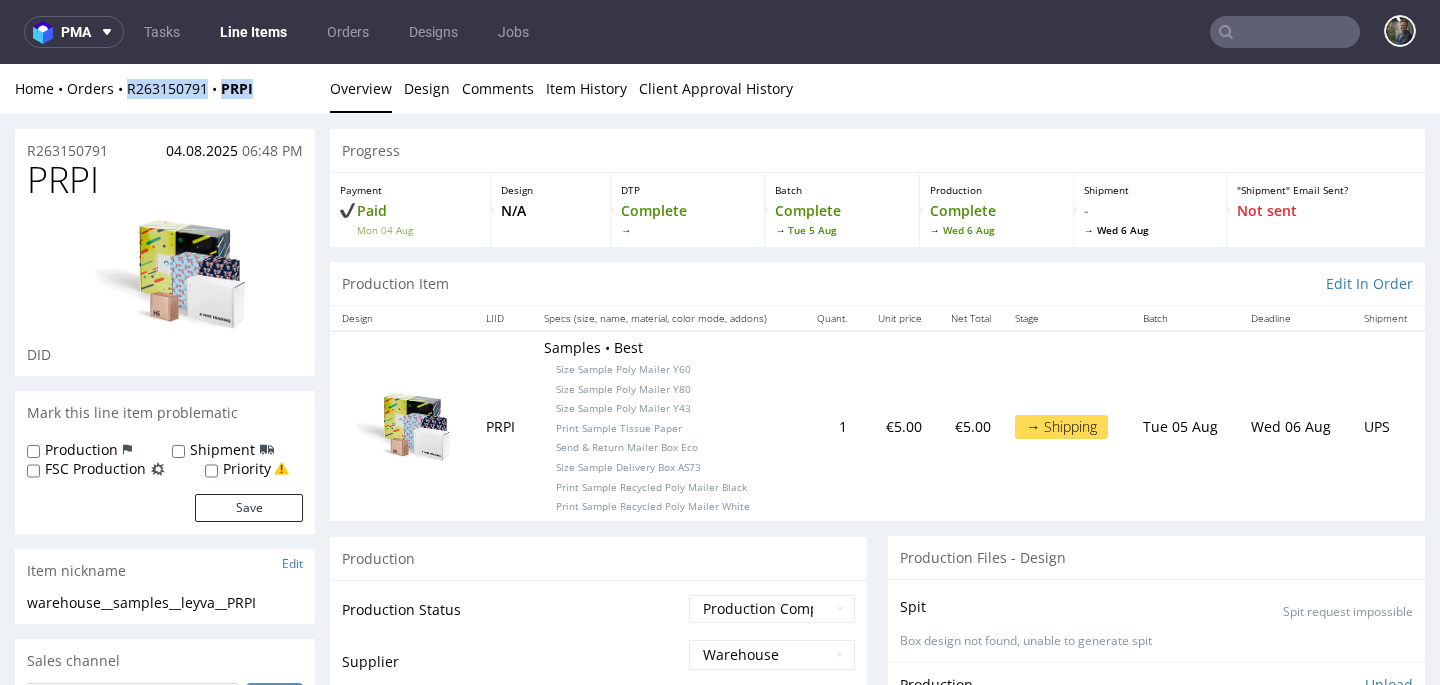 copy on "R263150791 PRPI" 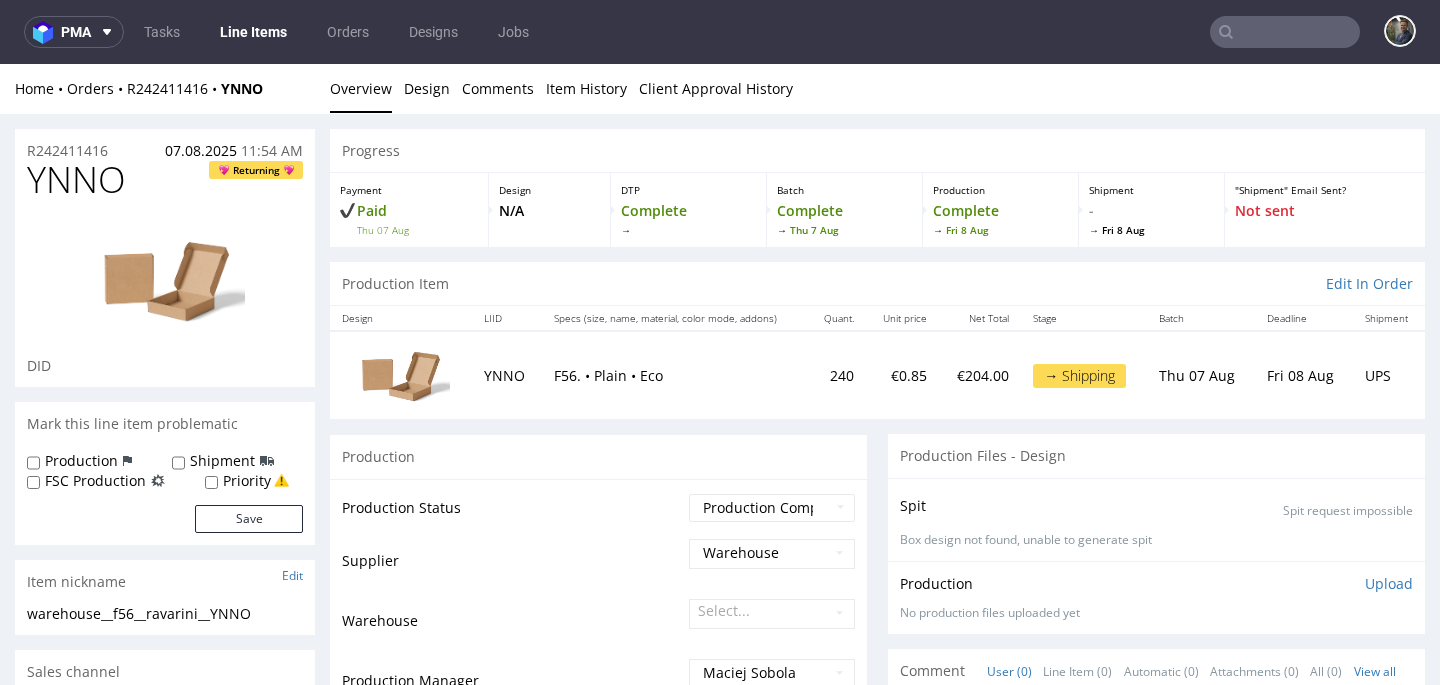 scroll, scrollTop: 0, scrollLeft: 0, axis: both 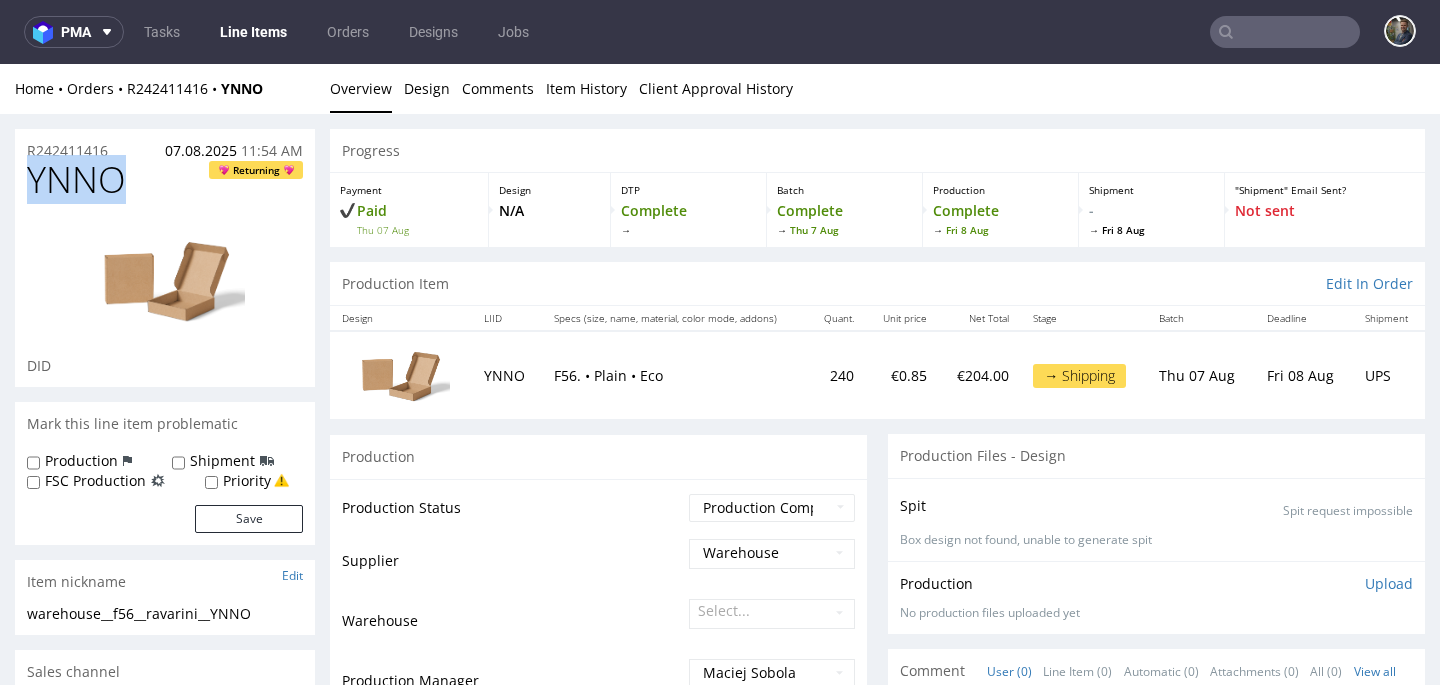 click on "YNNO" at bounding box center (76, 180) 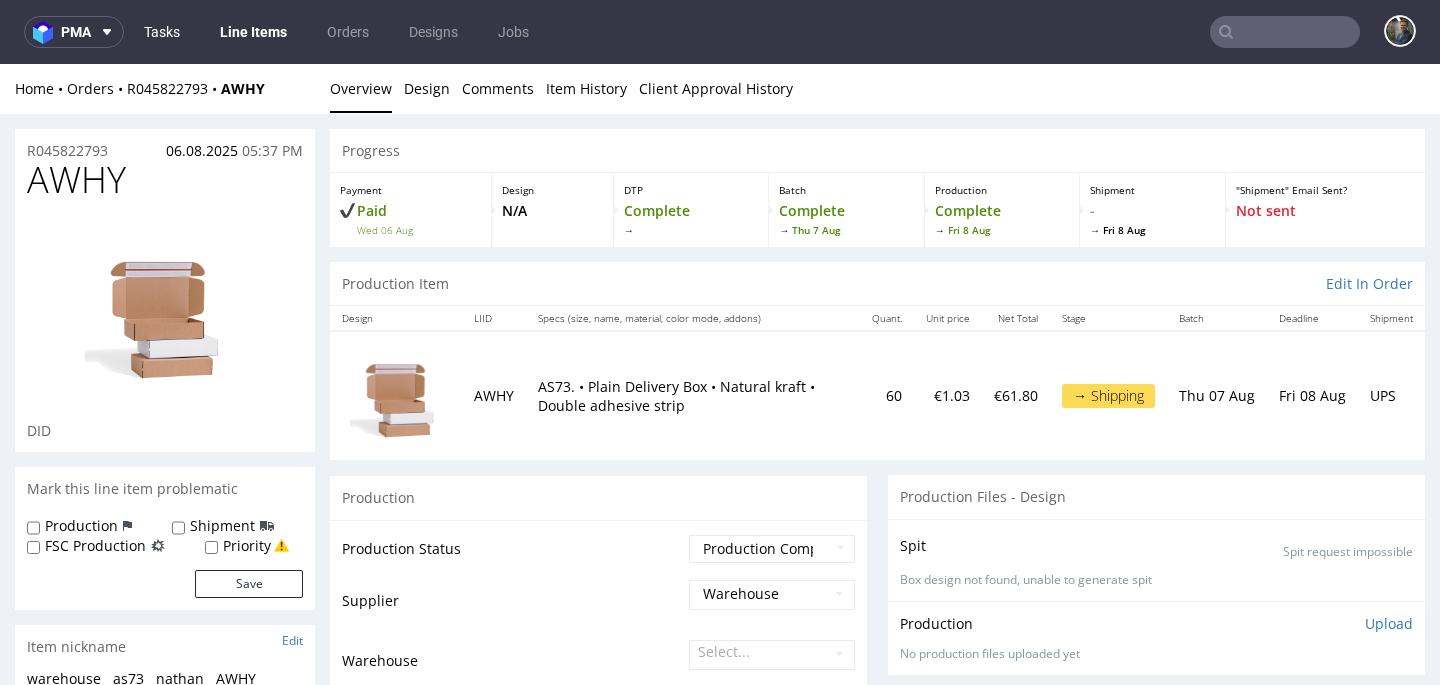 scroll, scrollTop: 0, scrollLeft: 0, axis: both 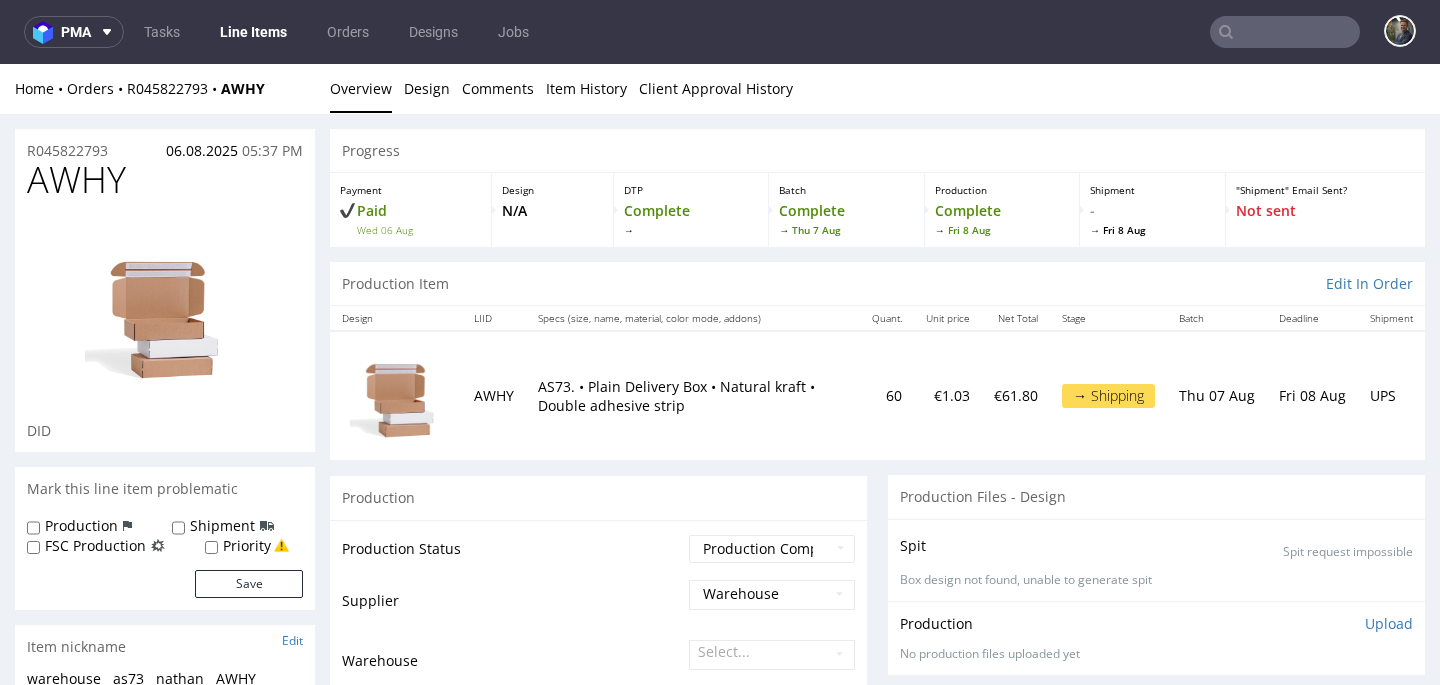 click on "AWHY" at bounding box center [76, 180] 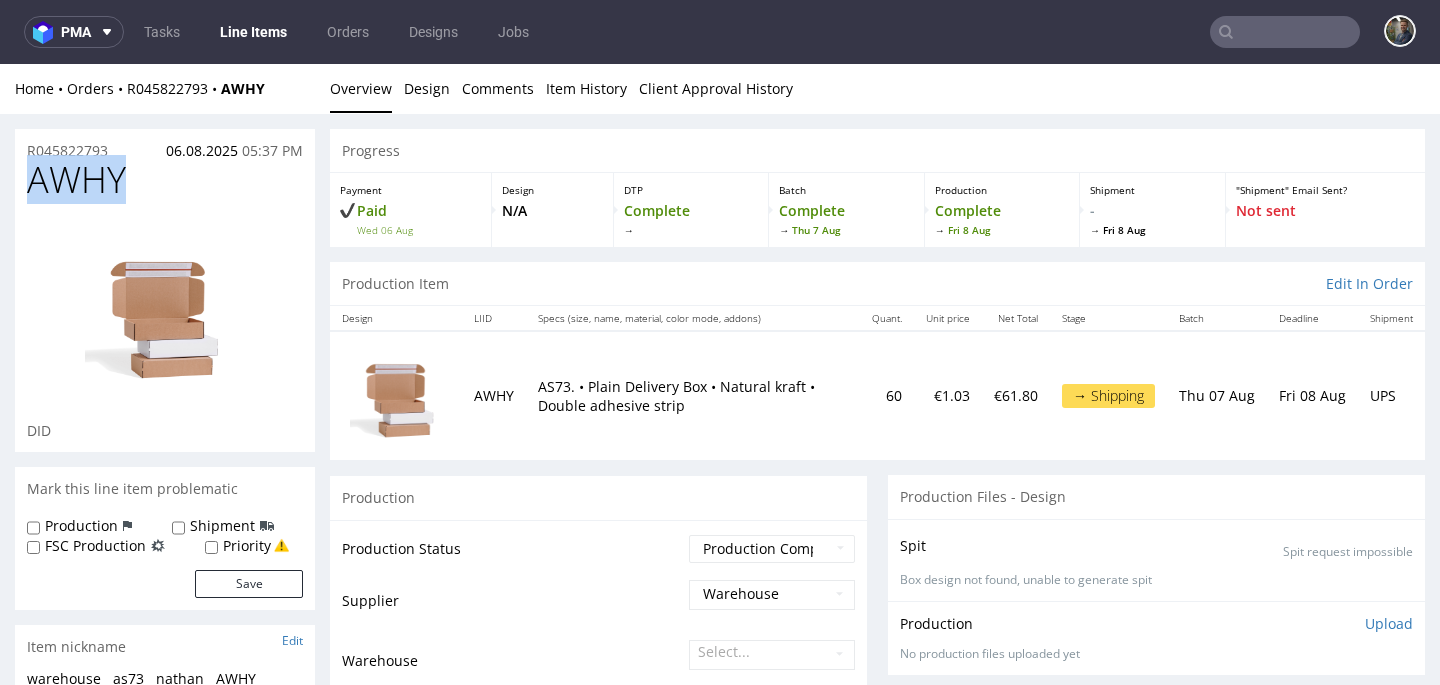 click on "AWHY" at bounding box center [76, 180] 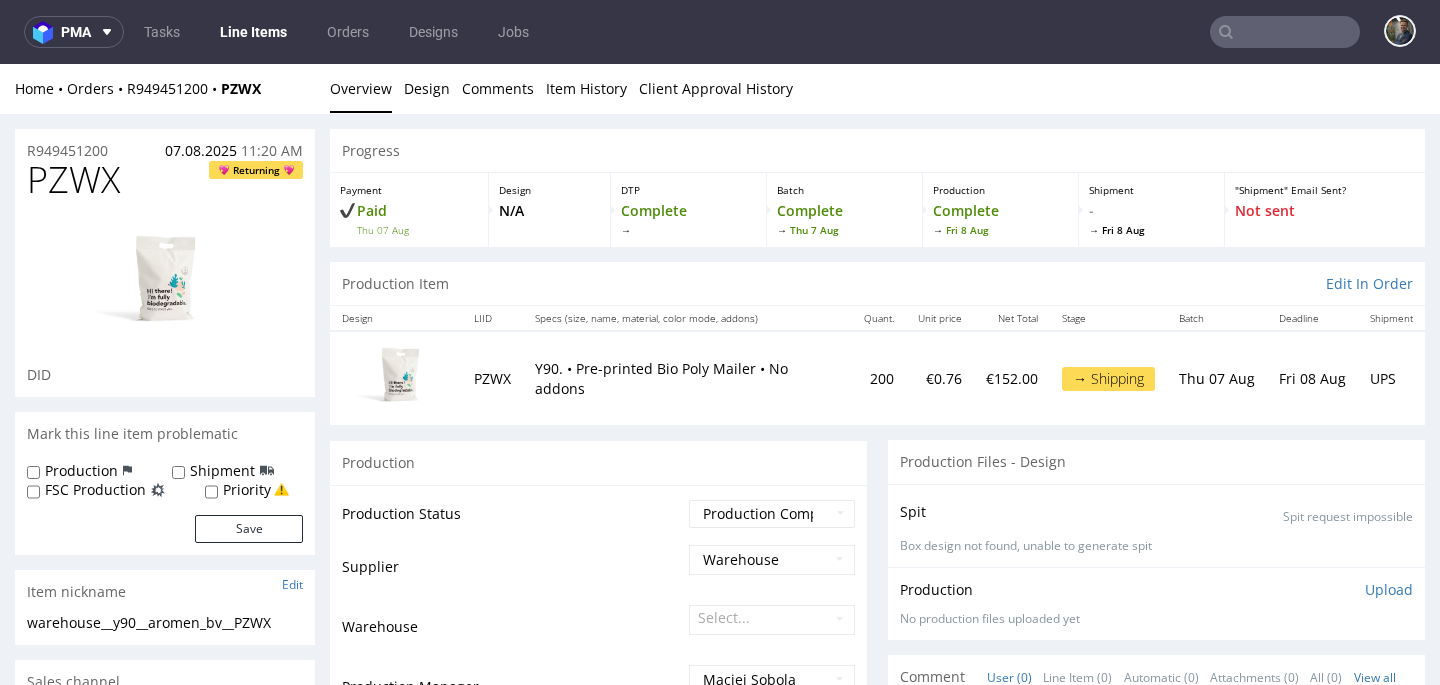 scroll, scrollTop: 0, scrollLeft: 0, axis: both 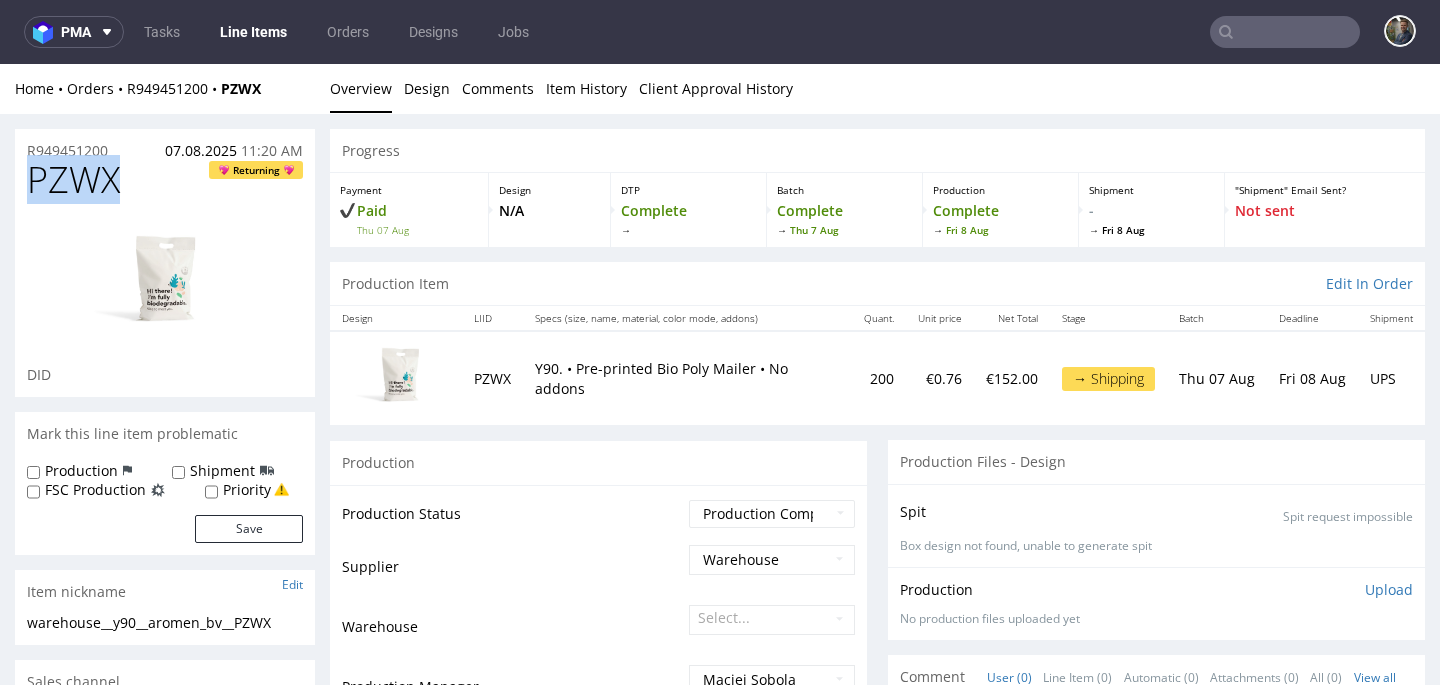 click on "PZWX" at bounding box center [73, 180] 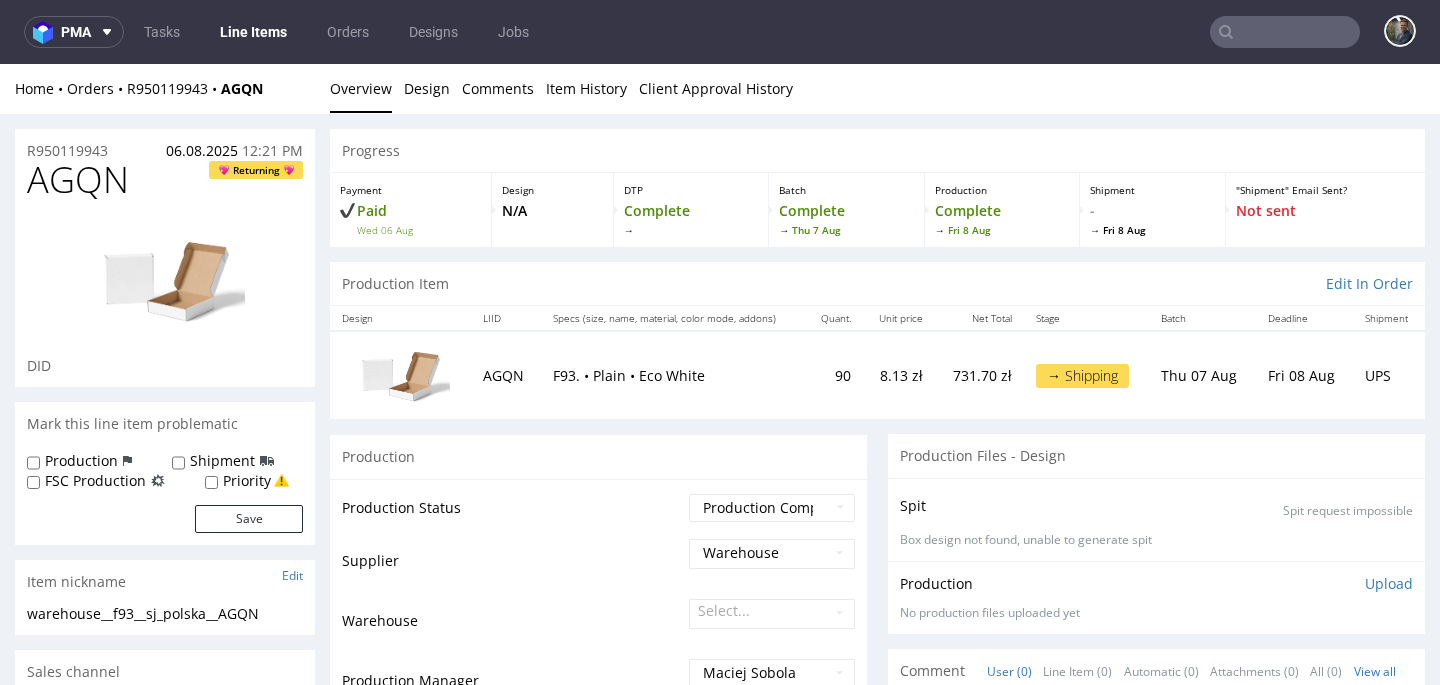 scroll, scrollTop: 0, scrollLeft: 0, axis: both 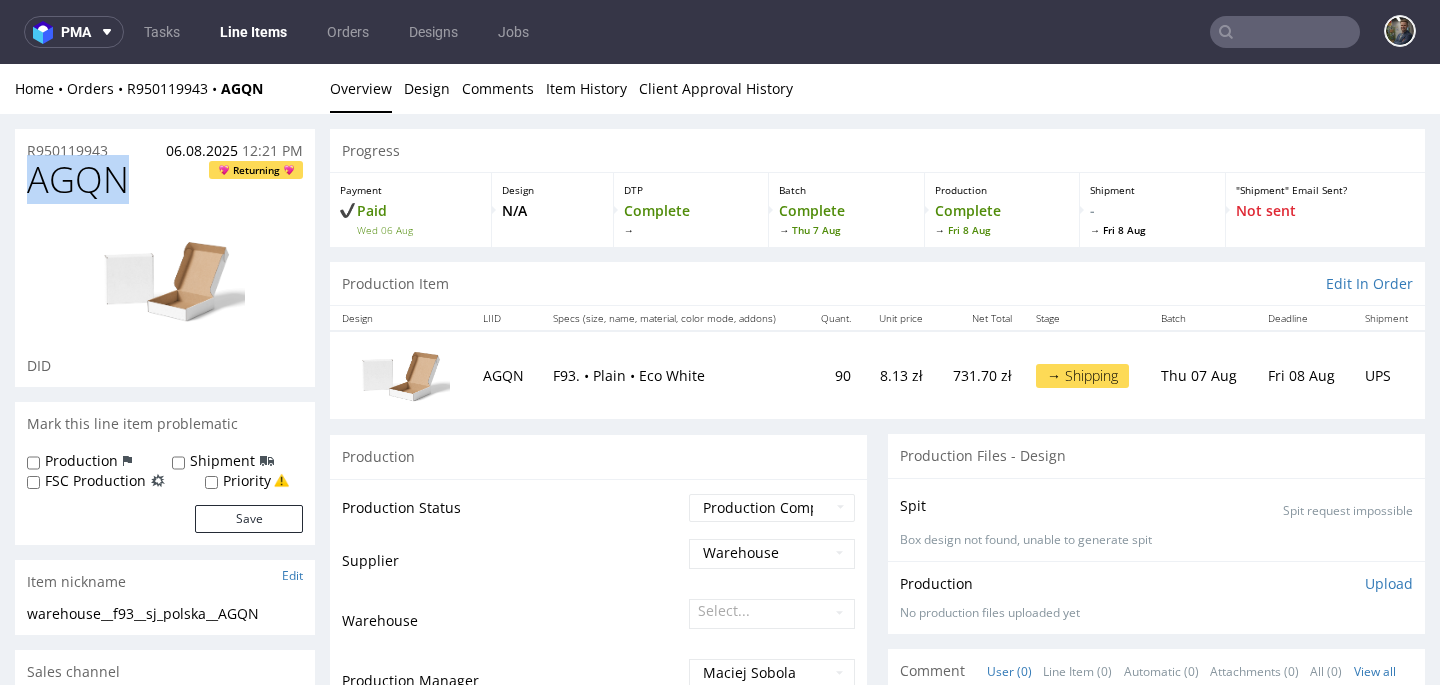 copy on "AGQN" 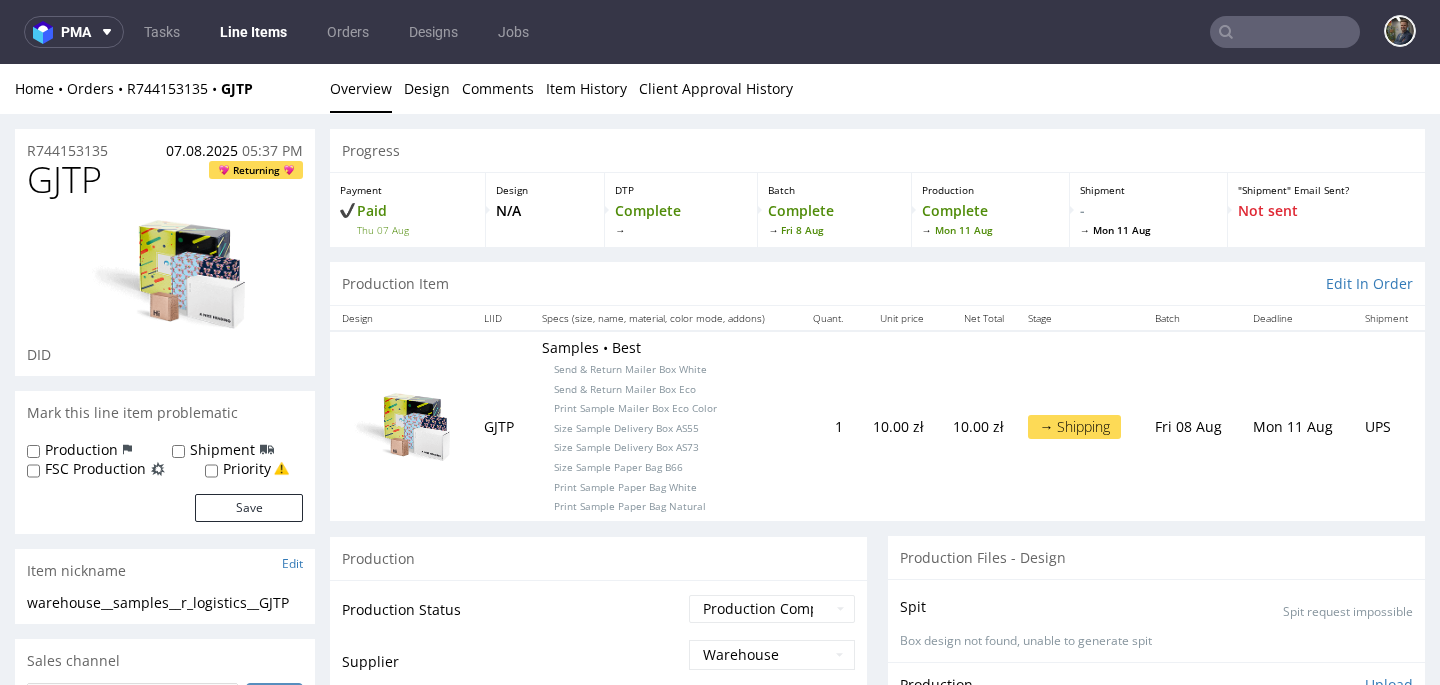 scroll, scrollTop: 0, scrollLeft: 0, axis: both 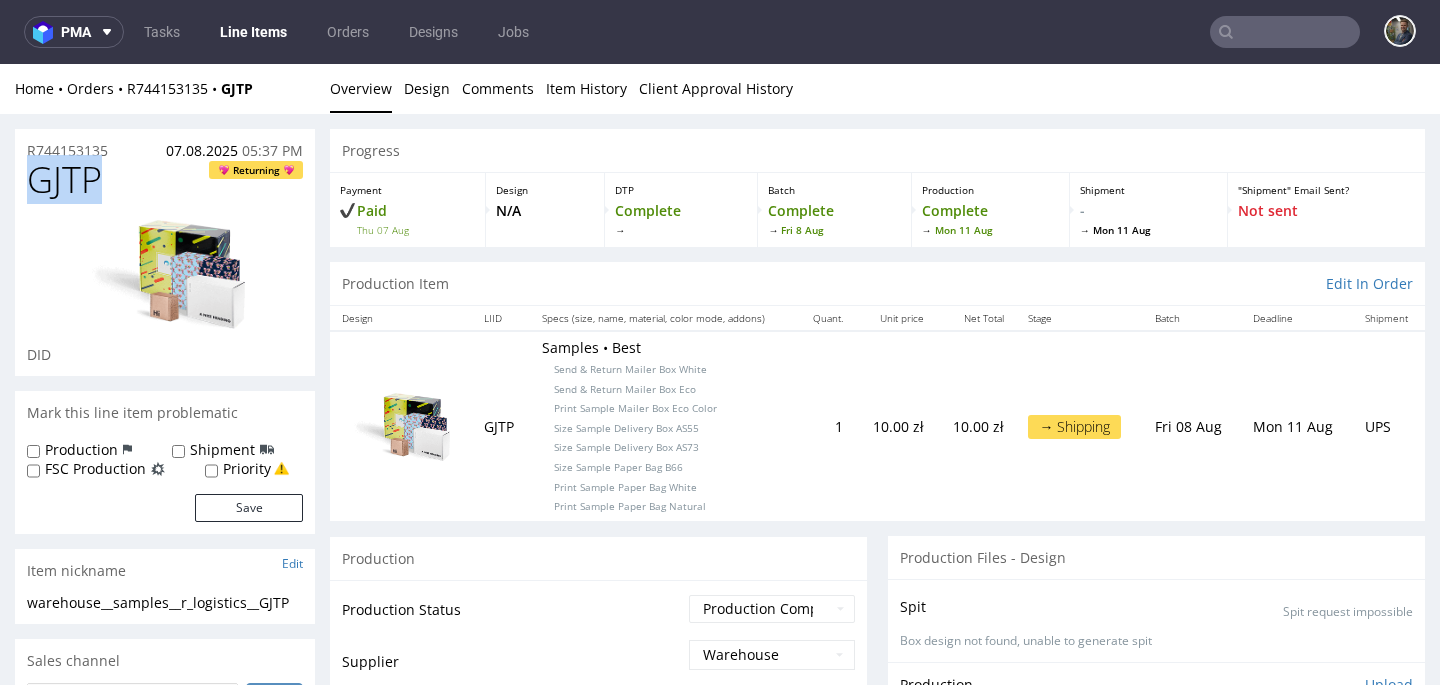 click on "GJTP" at bounding box center [64, 180] 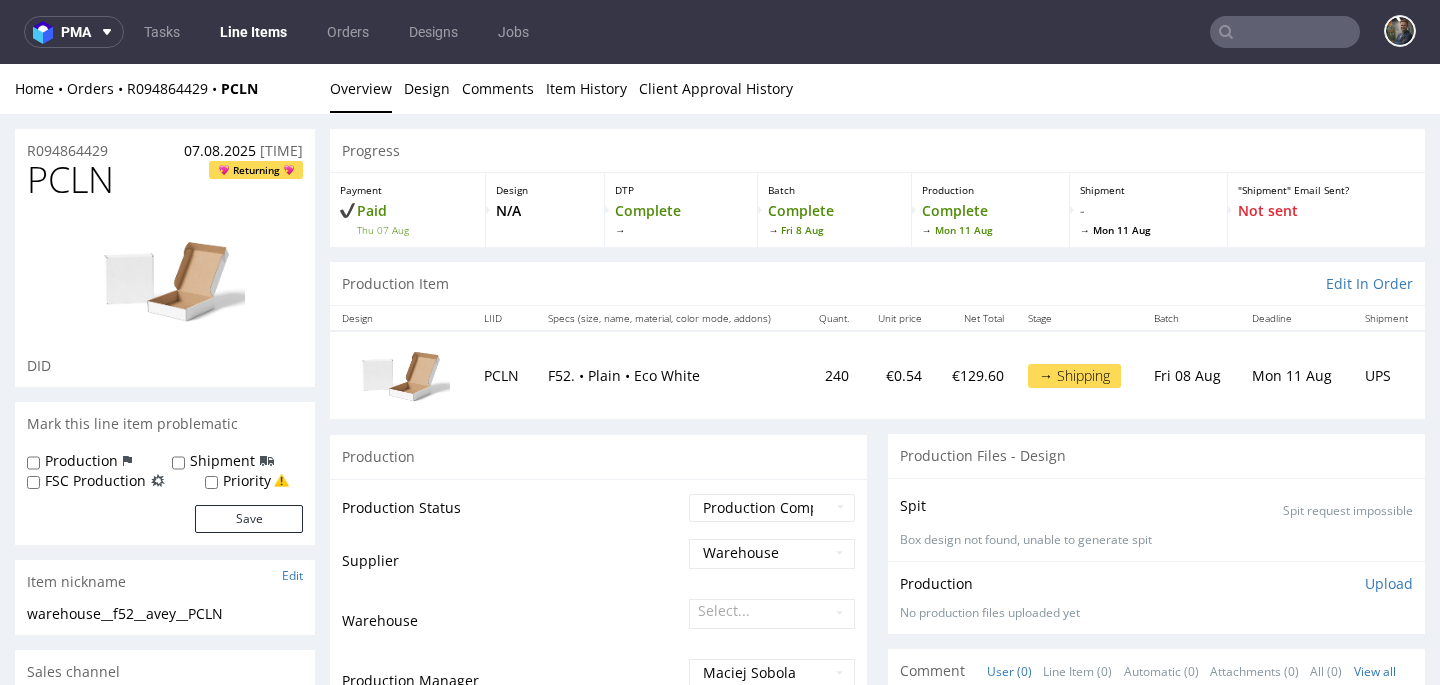 scroll, scrollTop: 0, scrollLeft: 0, axis: both 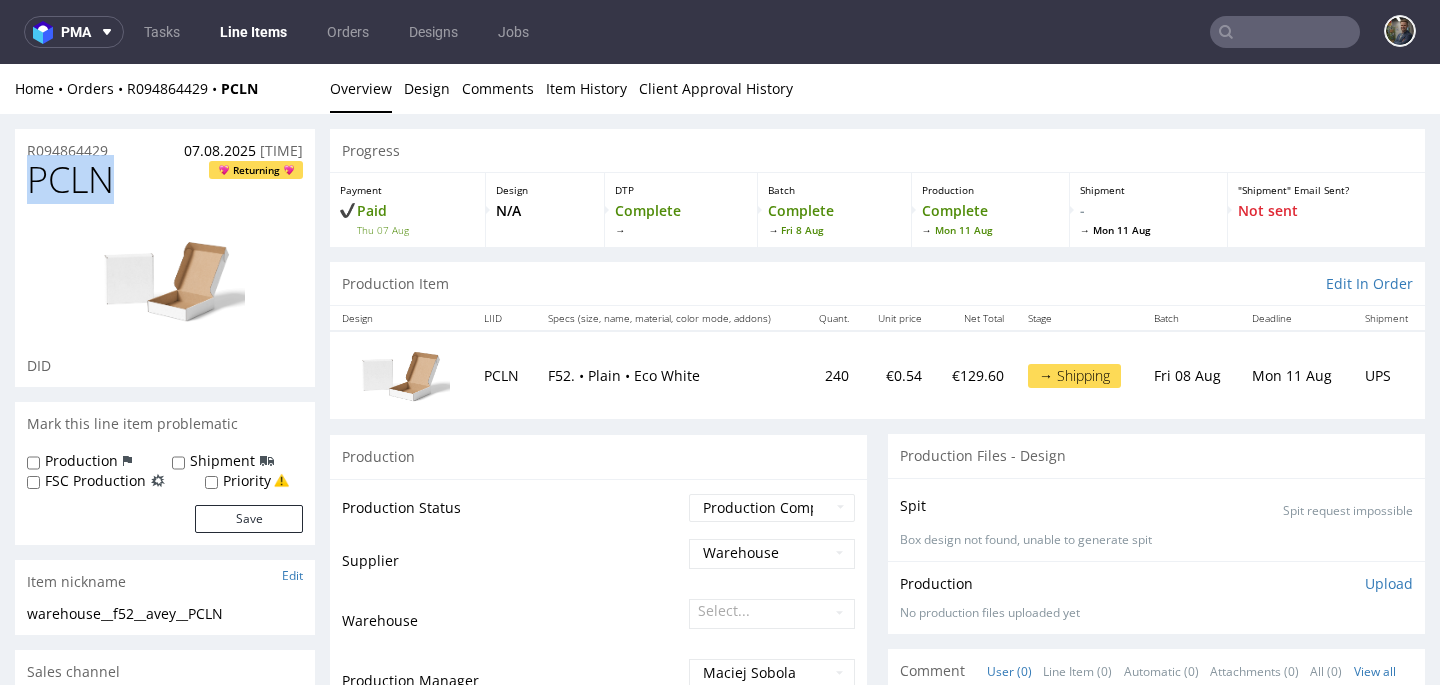 click on "PCLN" at bounding box center [70, 180] 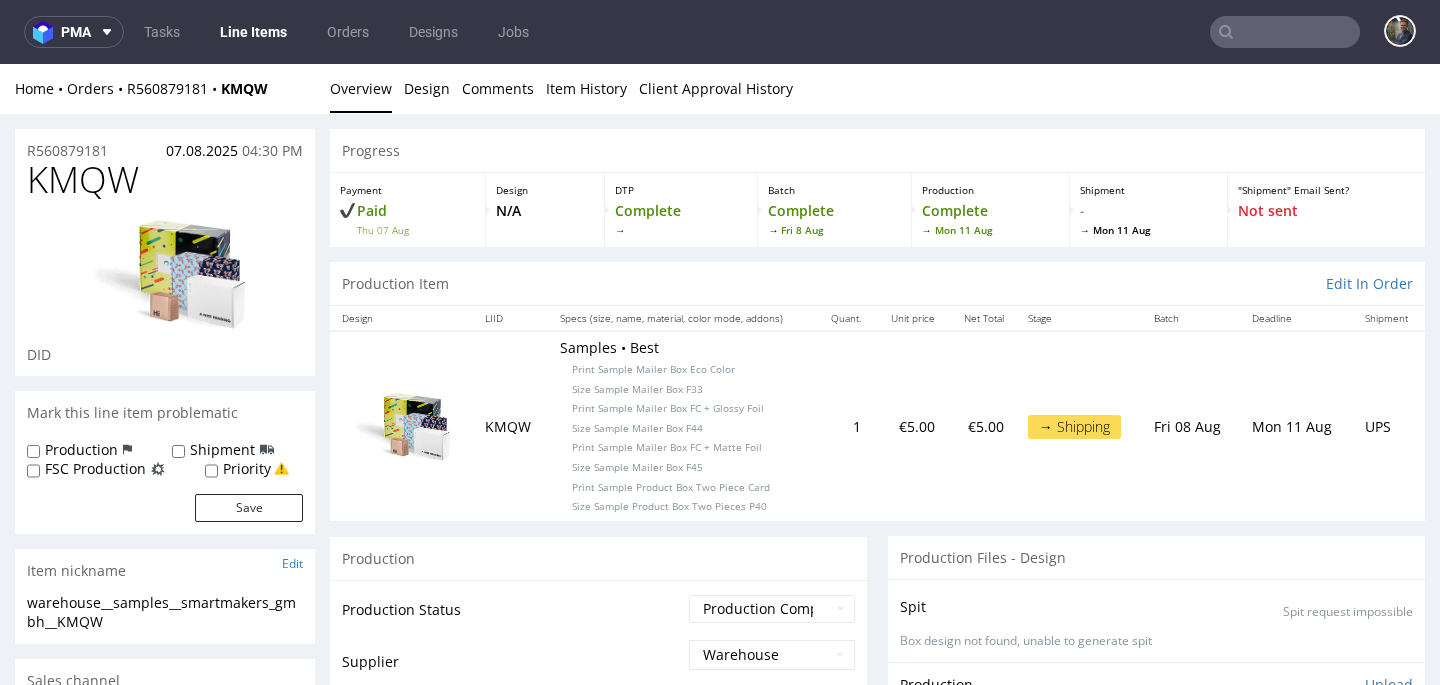 scroll, scrollTop: 0, scrollLeft: 0, axis: both 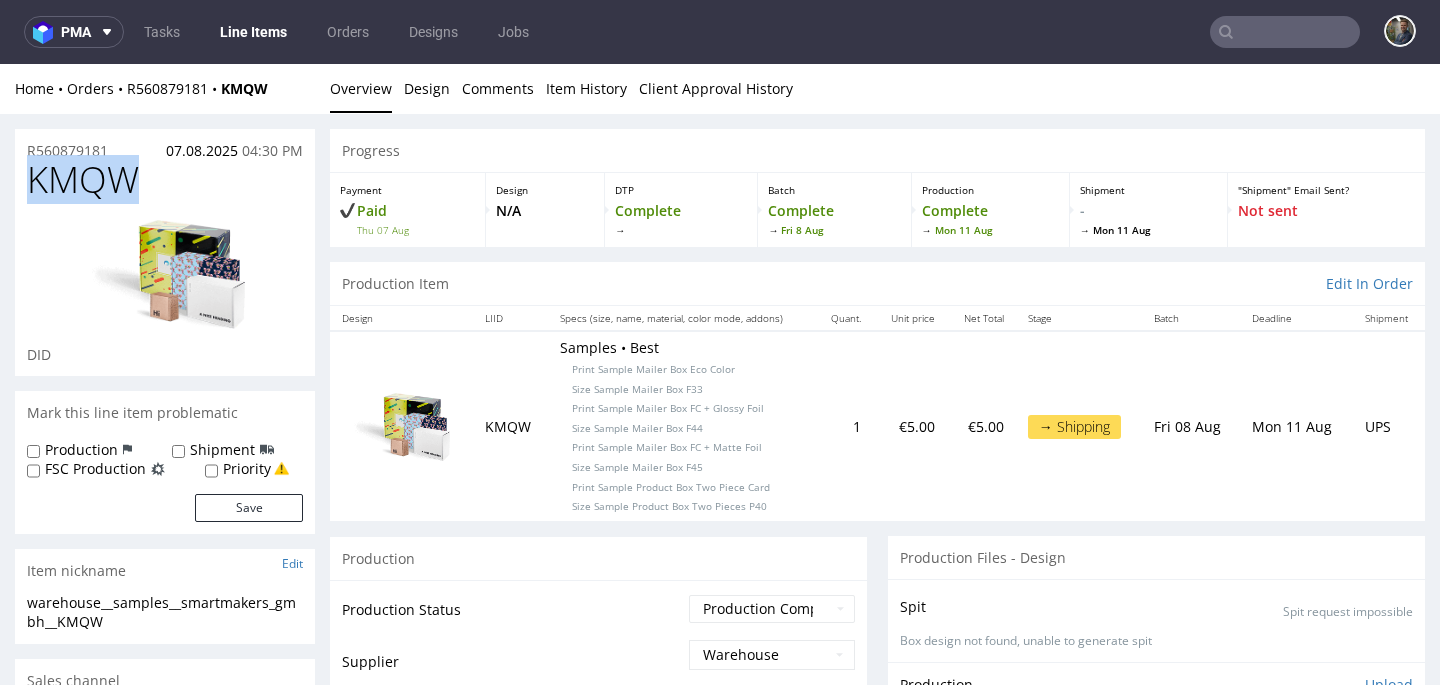 click on "KMQW" at bounding box center (83, 180) 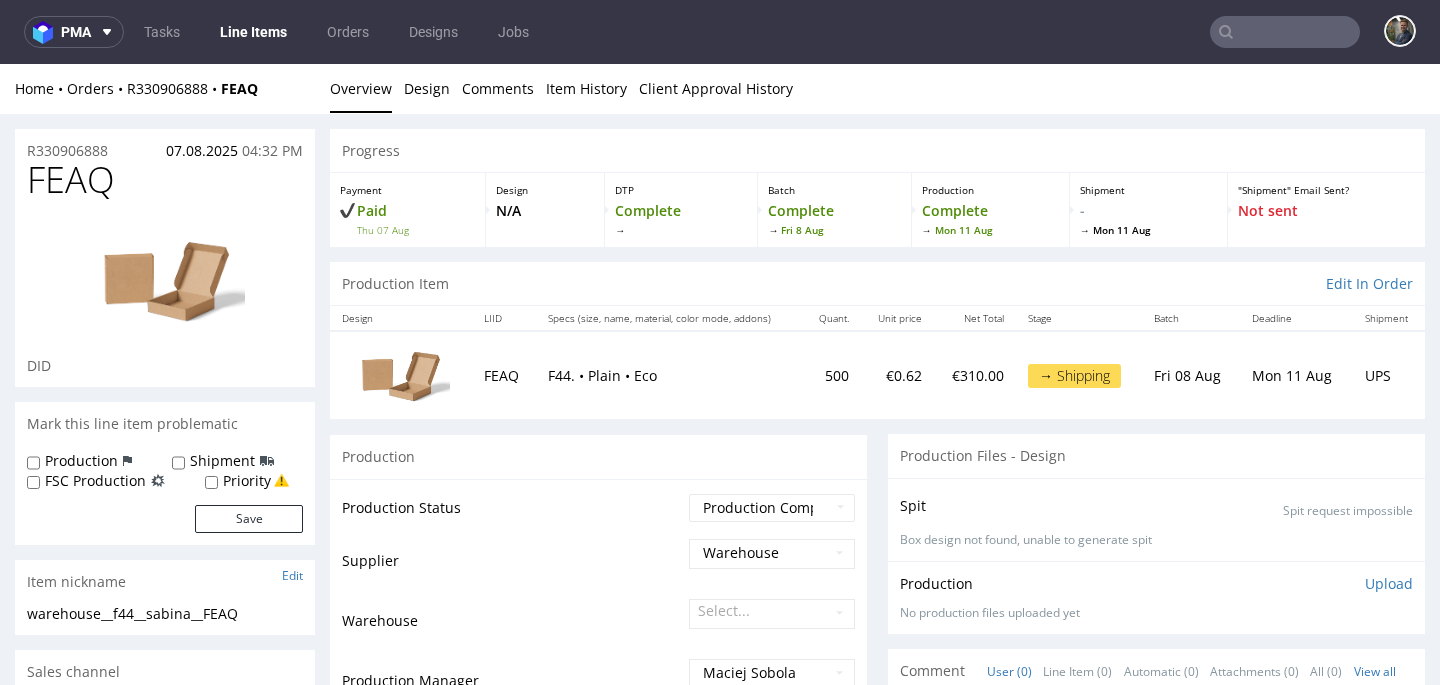 scroll, scrollTop: 0, scrollLeft: 0, axis: both 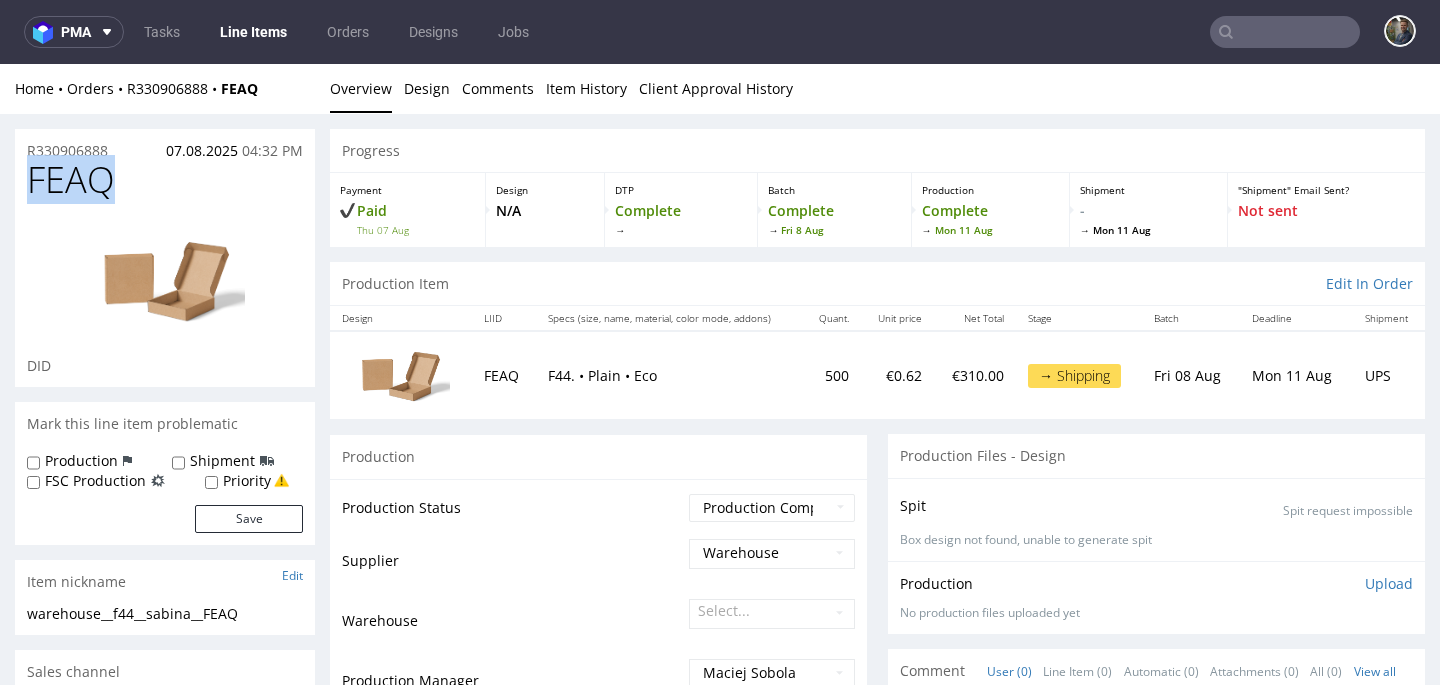 click on "FEAQ" at bounding box center [71, 180] 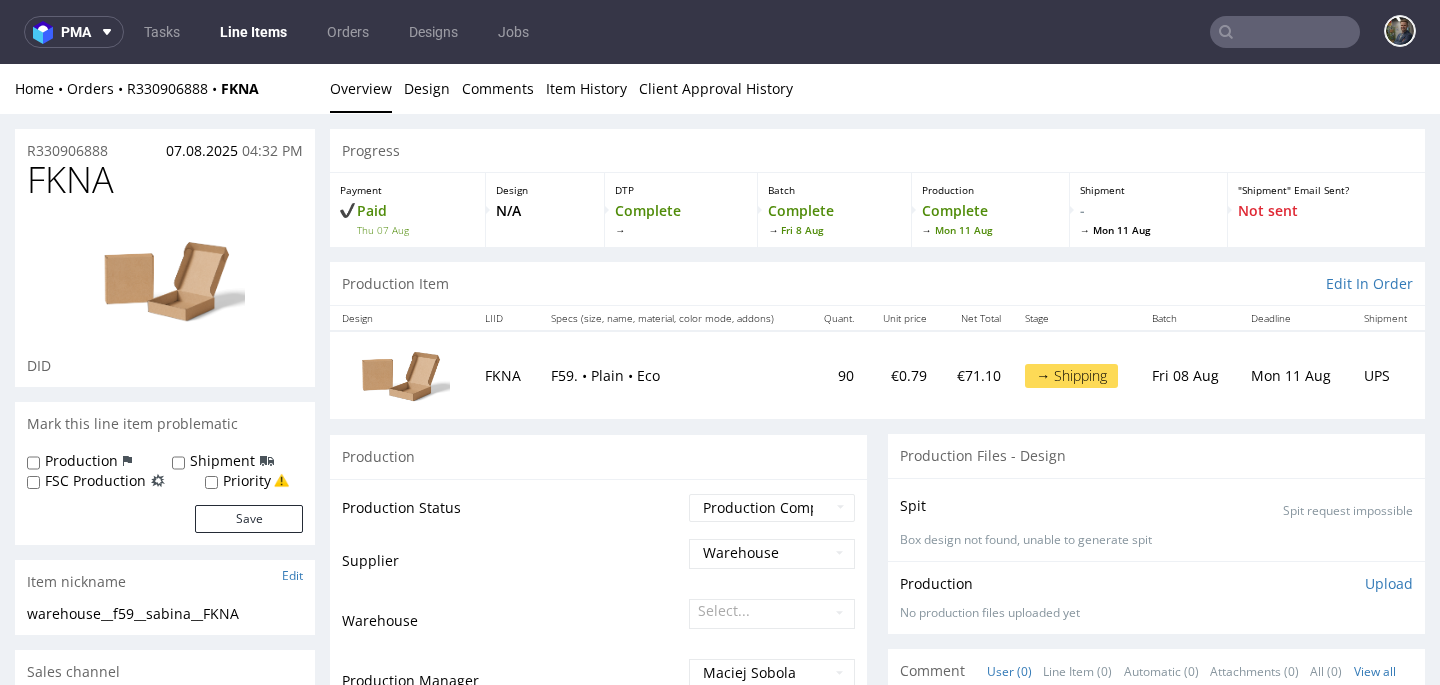 scroll, scrollTop: 0, scrollLeft: 0, axis: both 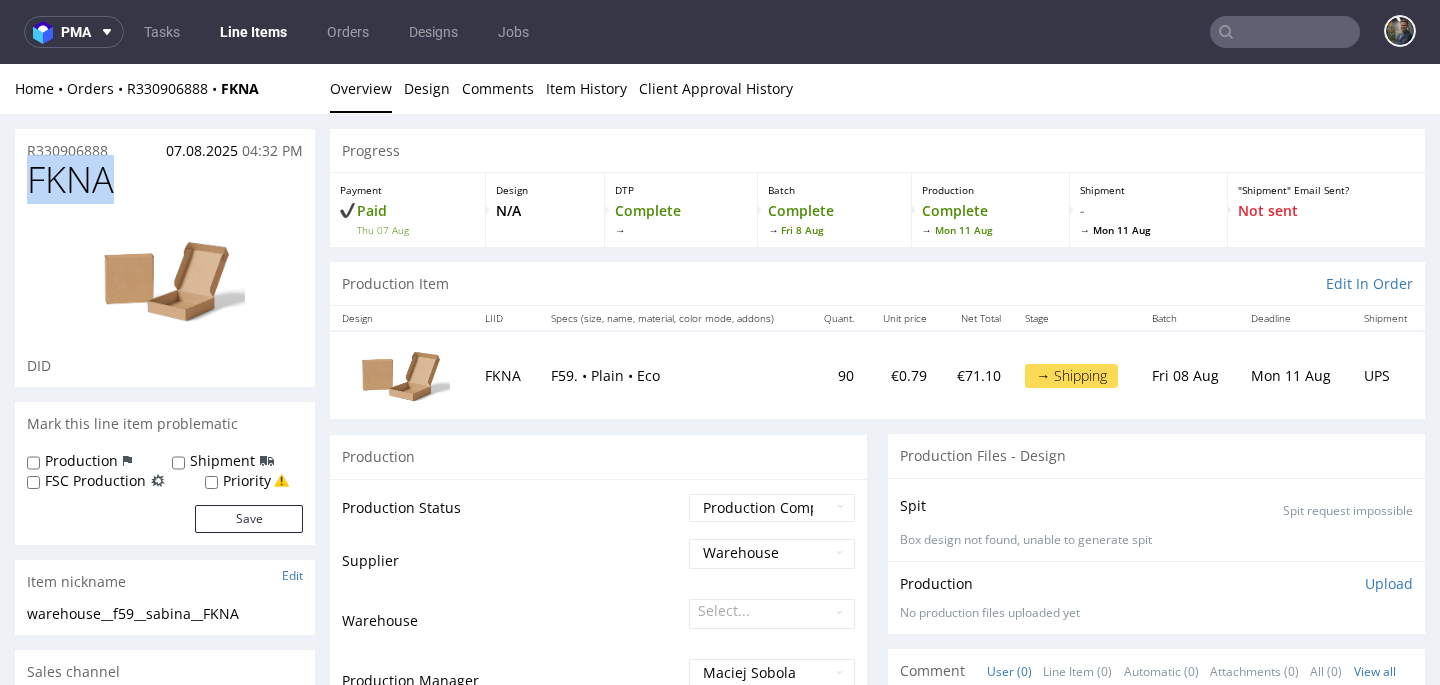 click on "FKNA" at bounding box center (70, 180) 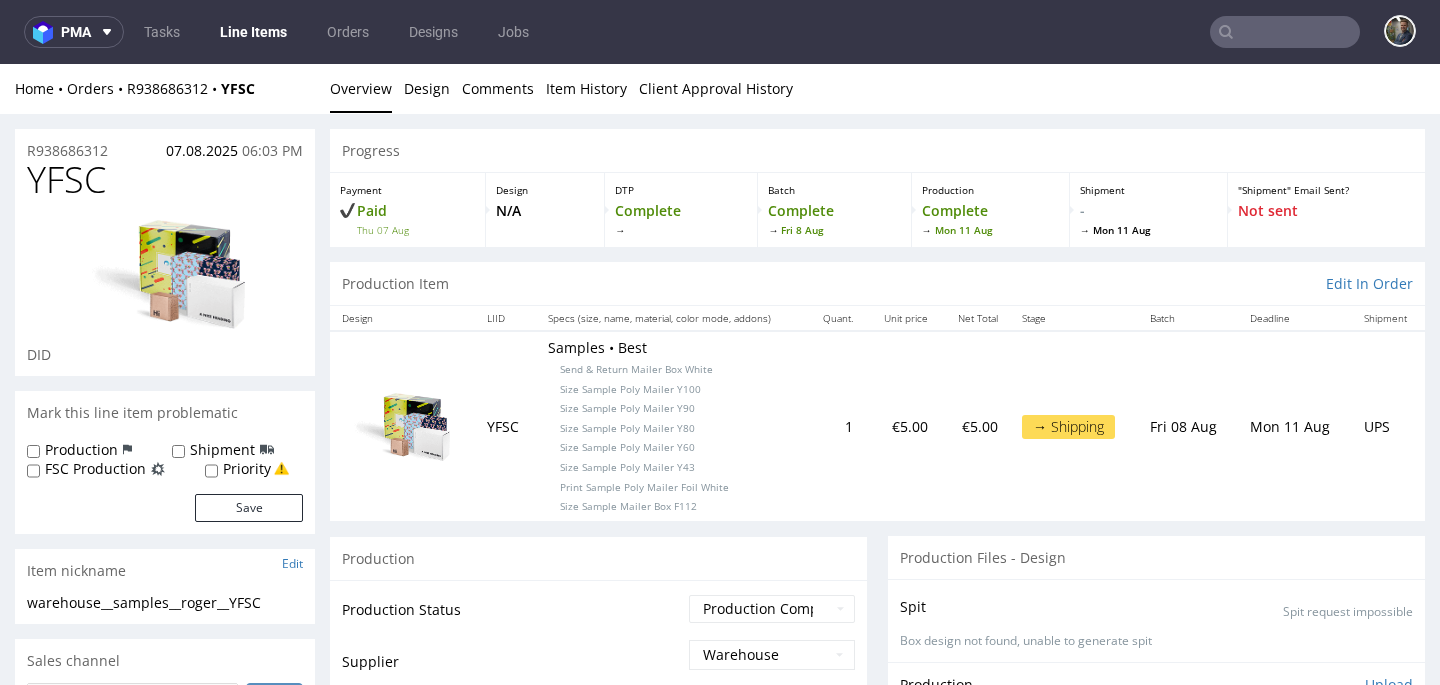 scroll, scrollTop: 0, scrollLeft: 0, axis: both 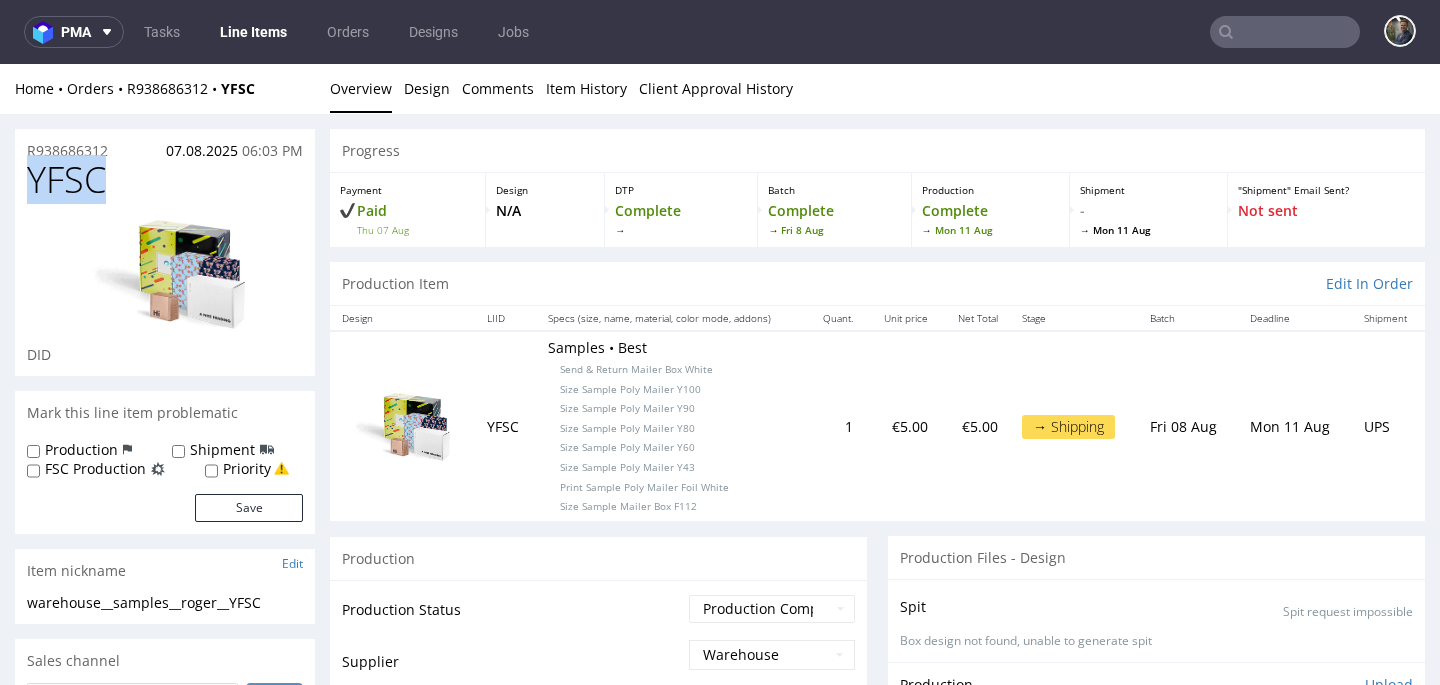 click on "YFSC" at bounding box center [66, 180] 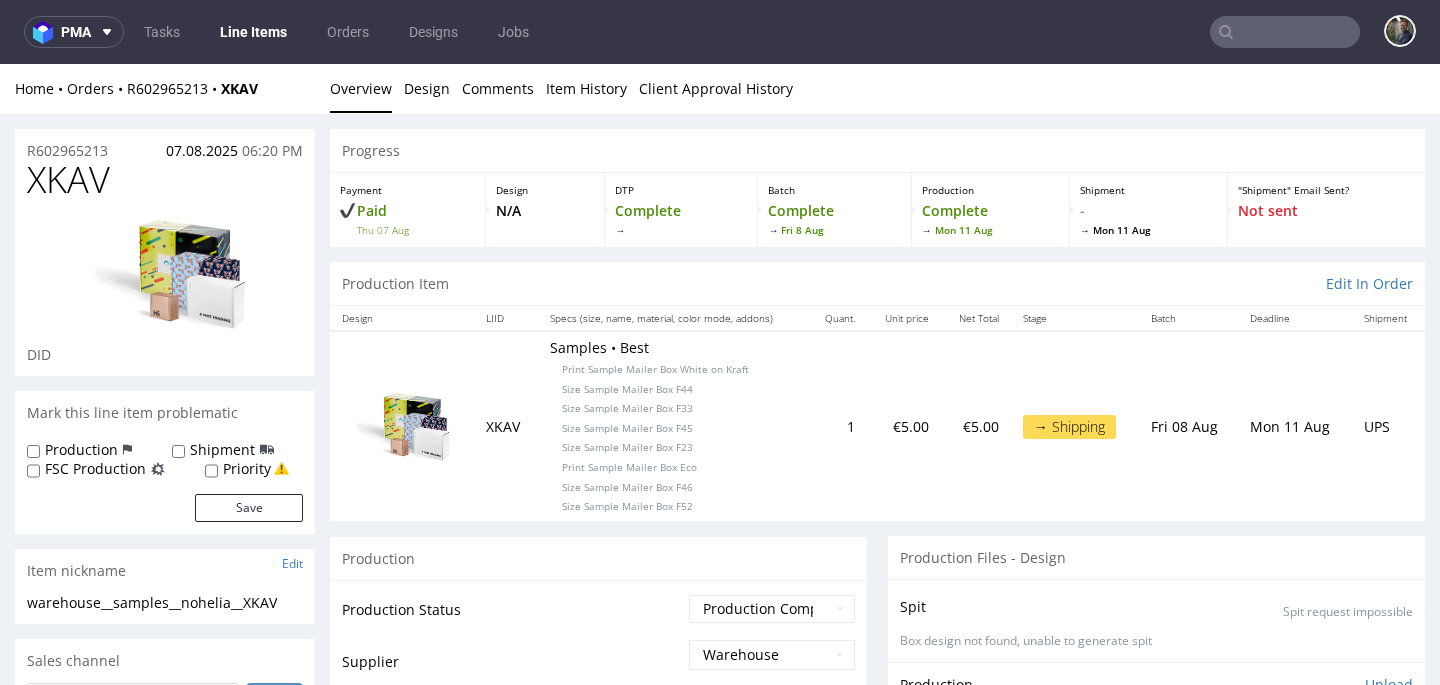 scroll, scrollTop: 0, scrollLeft: 0, axis: both 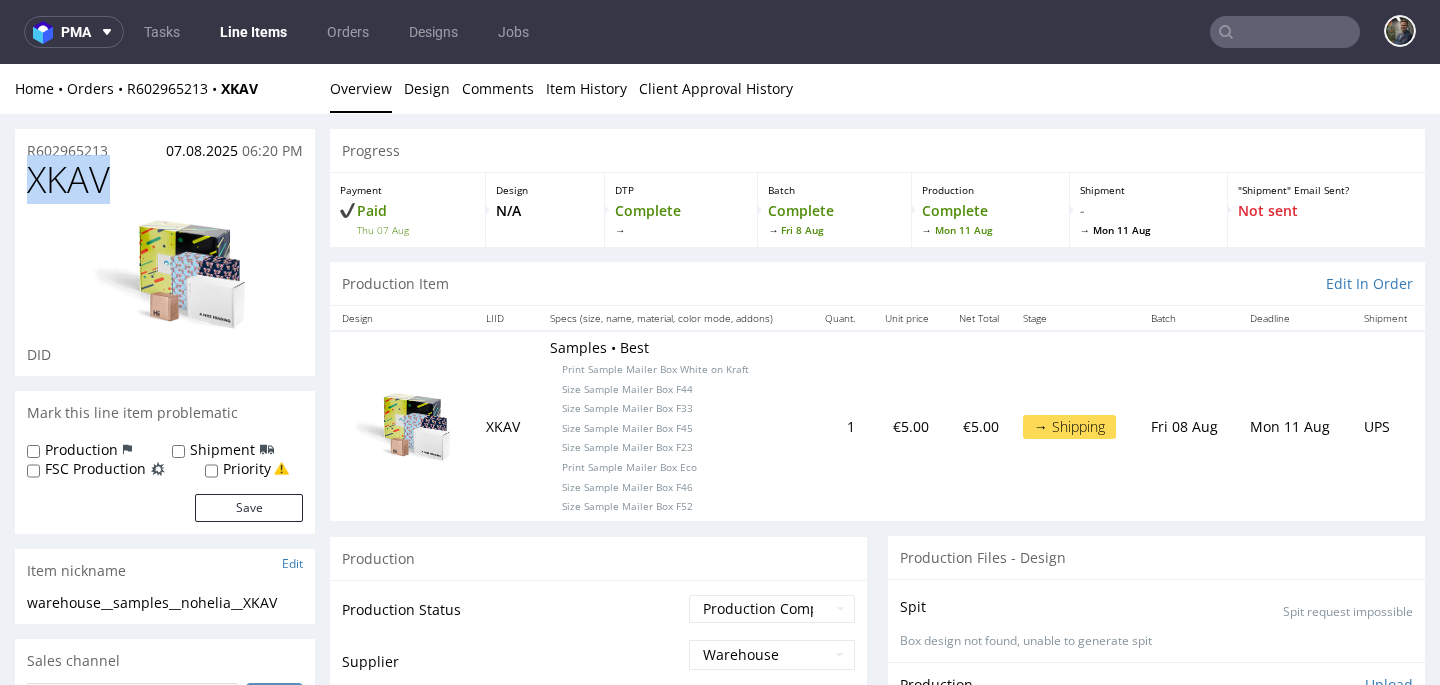 click on "XKAV" at bounding box center [68, 180] 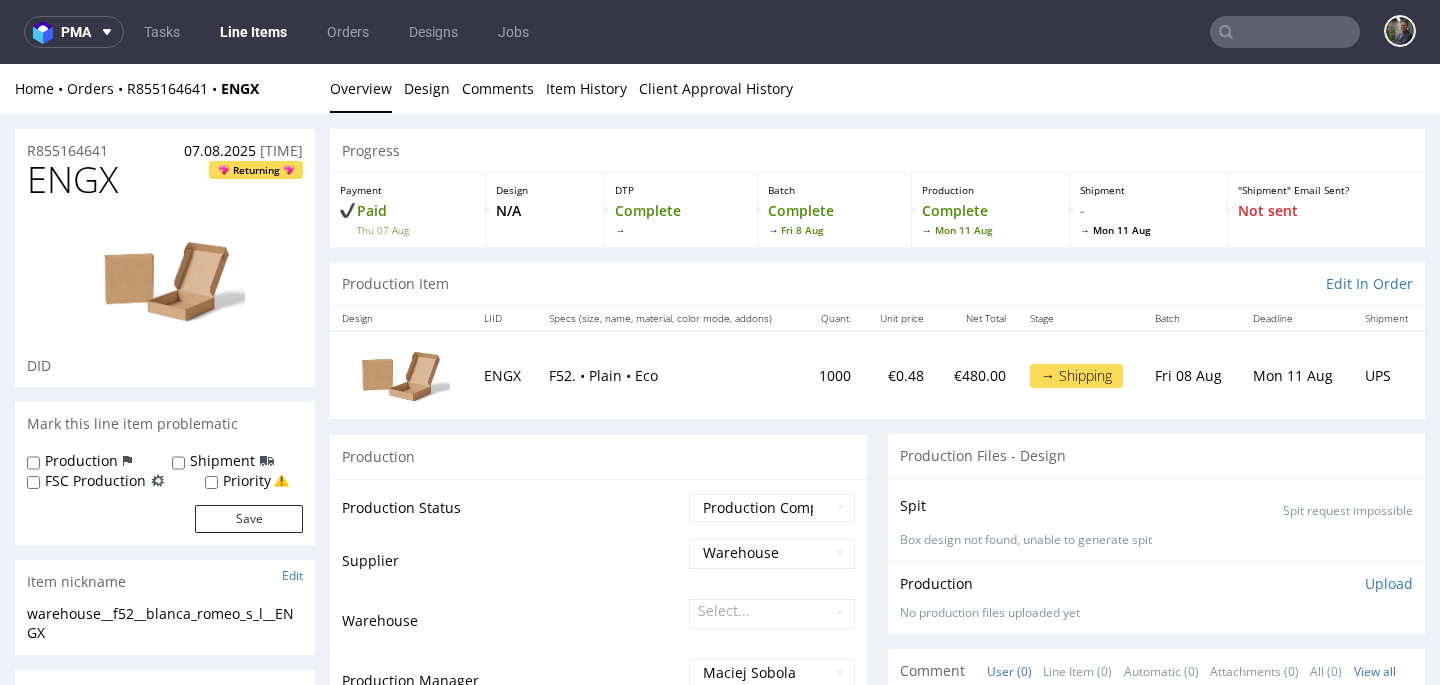 scroll, scrollTop: 0, scrollLeft: 0, axis: both 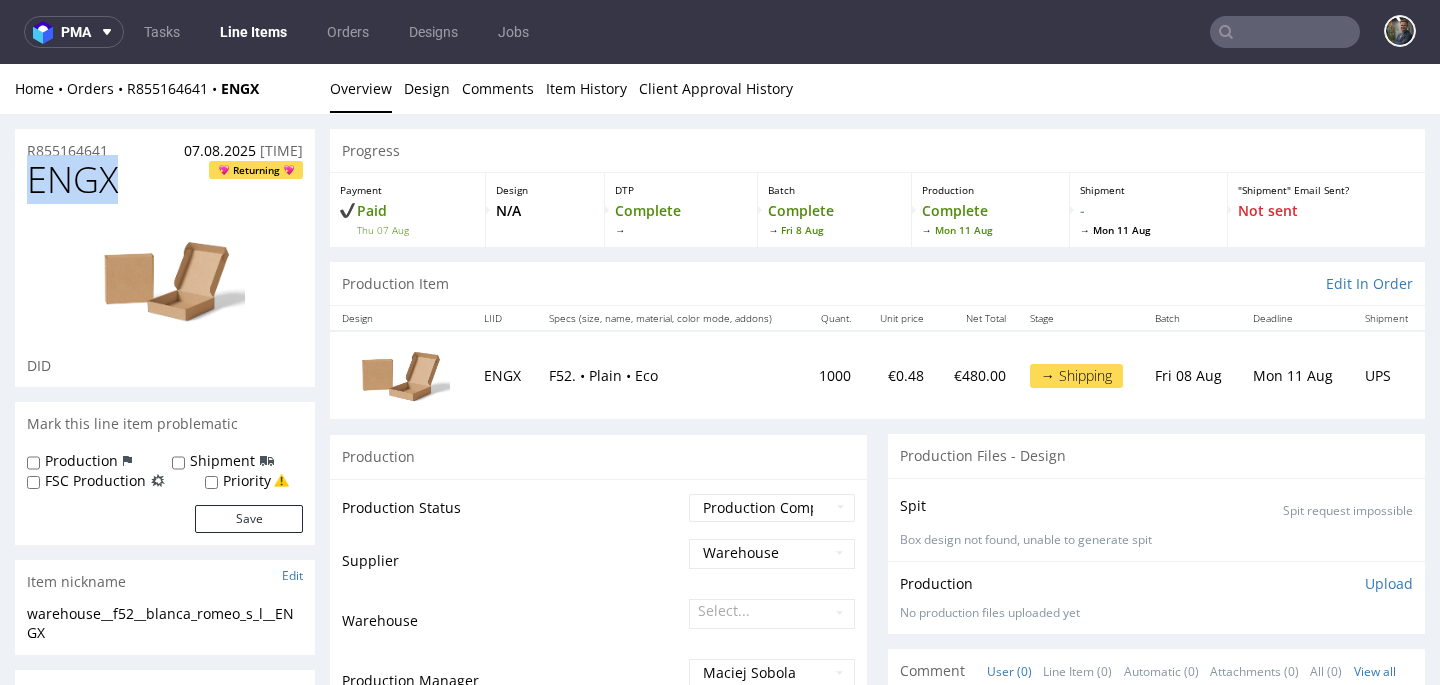 click on "ENGX" at bounding box center [72, 180] 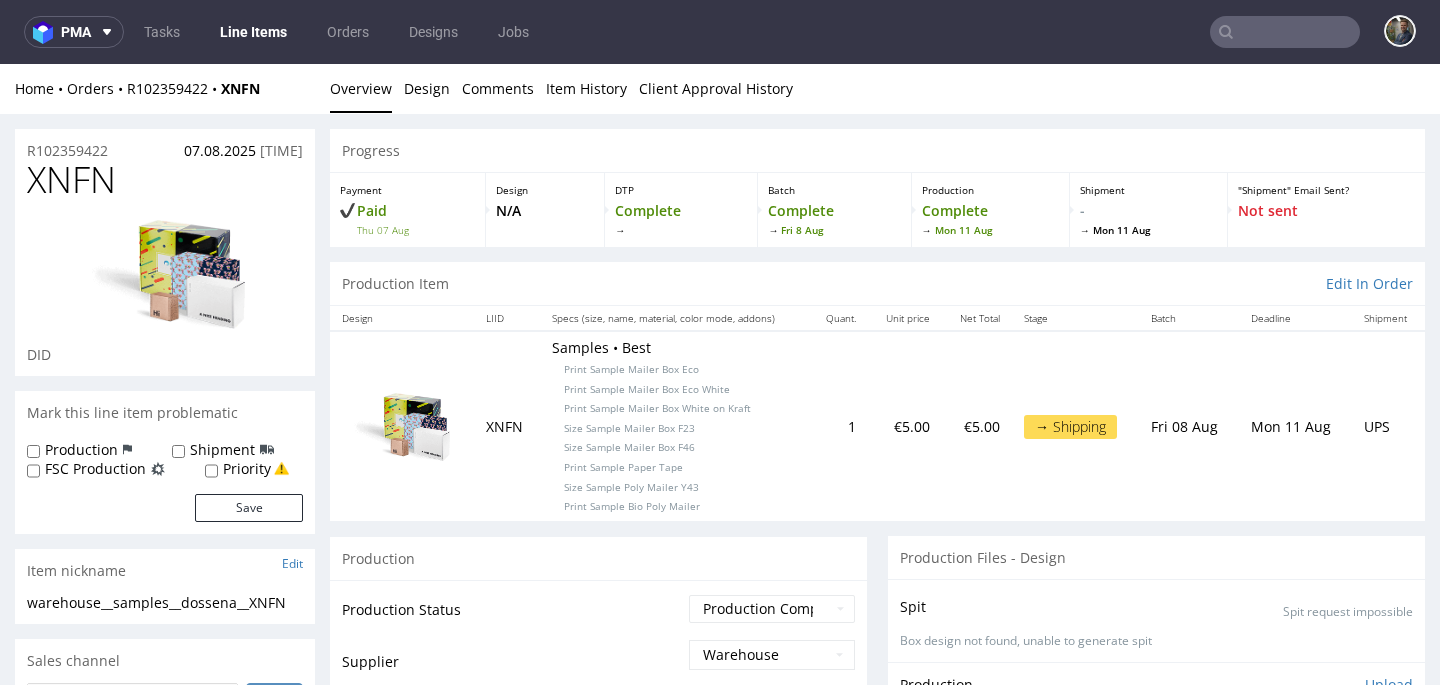 scroll, scrollTop: 0, scrollLeft: 0, axis: both 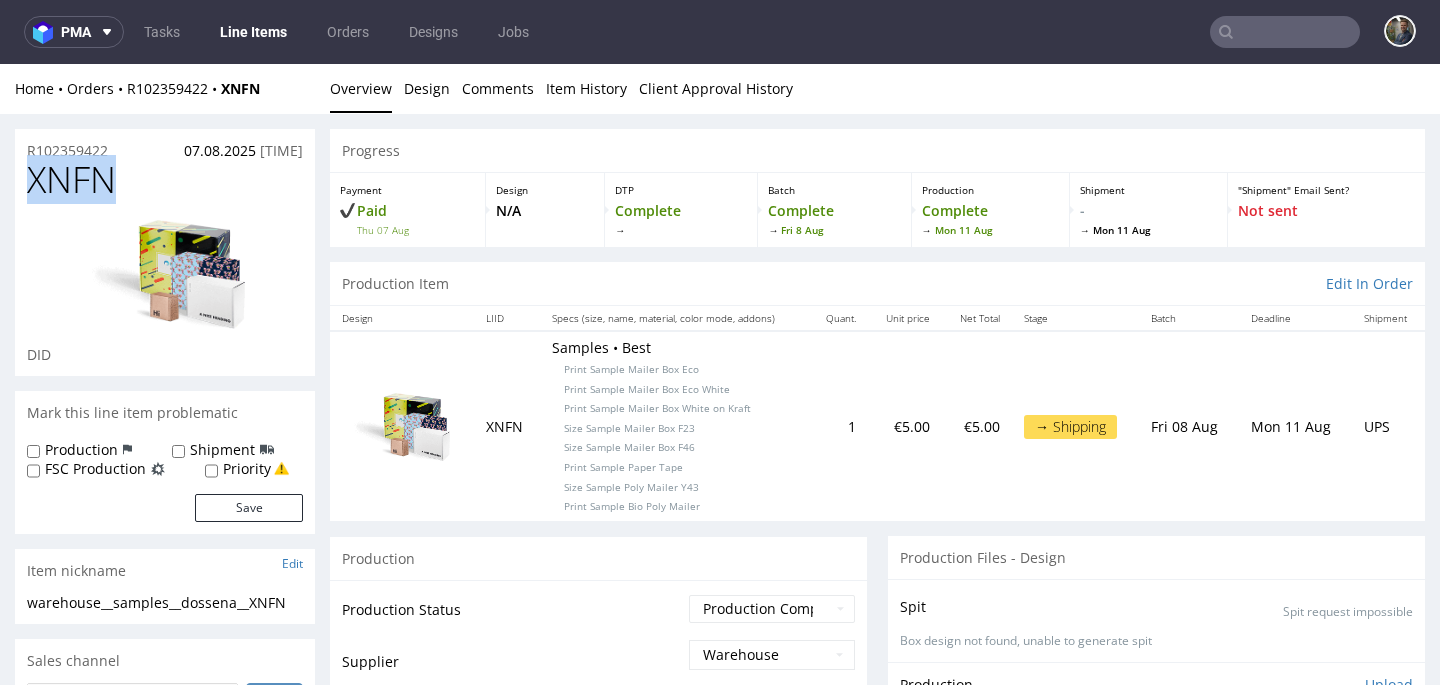 click on "XNFN" at bounding box center [71, 180] 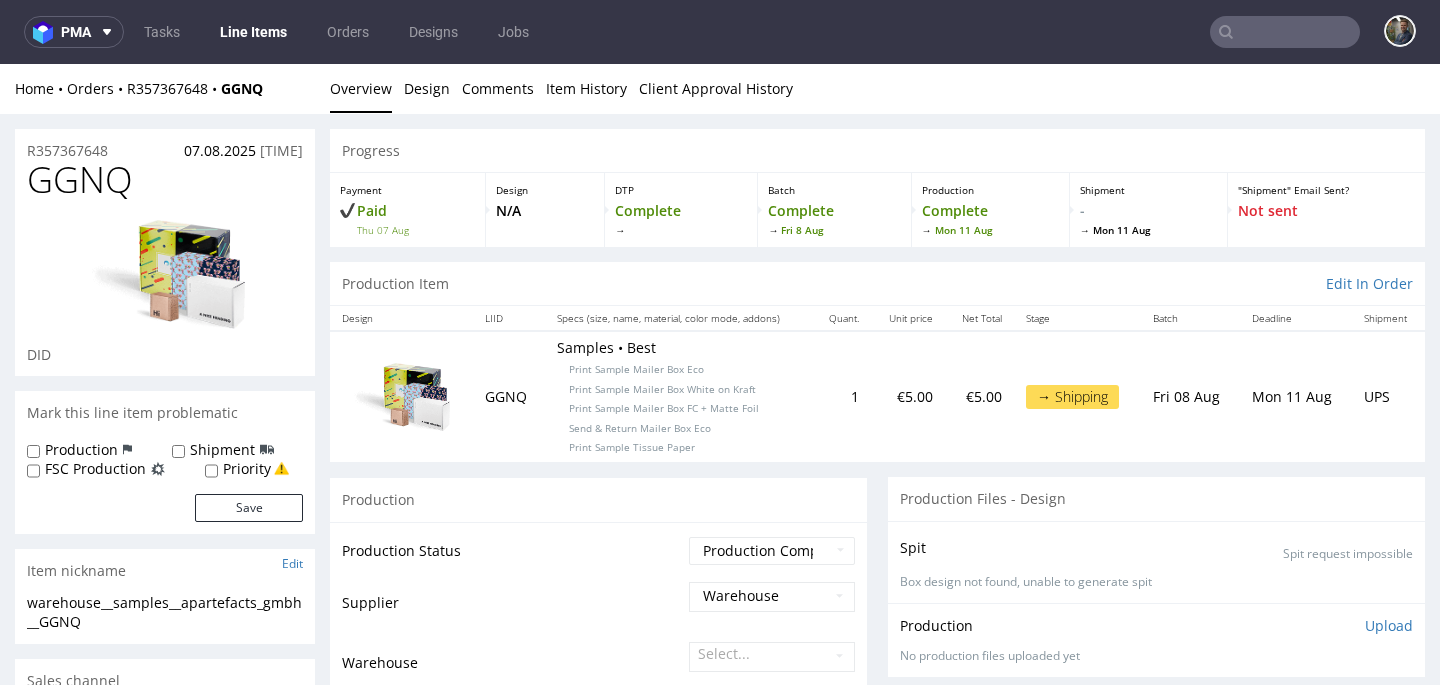 scroll, scrollTop: 0, scrollLeft: 0, axis: both 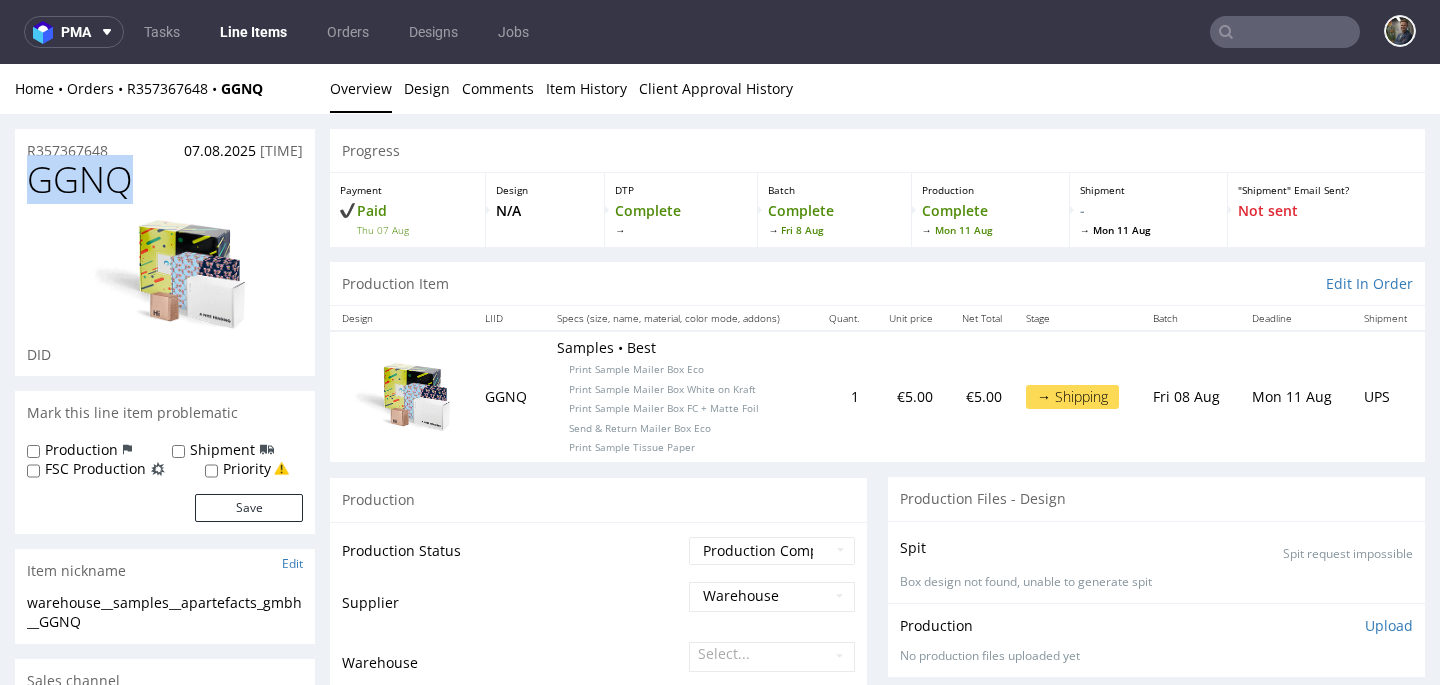 click on "GGNQ" at bounding box center [80, 180] 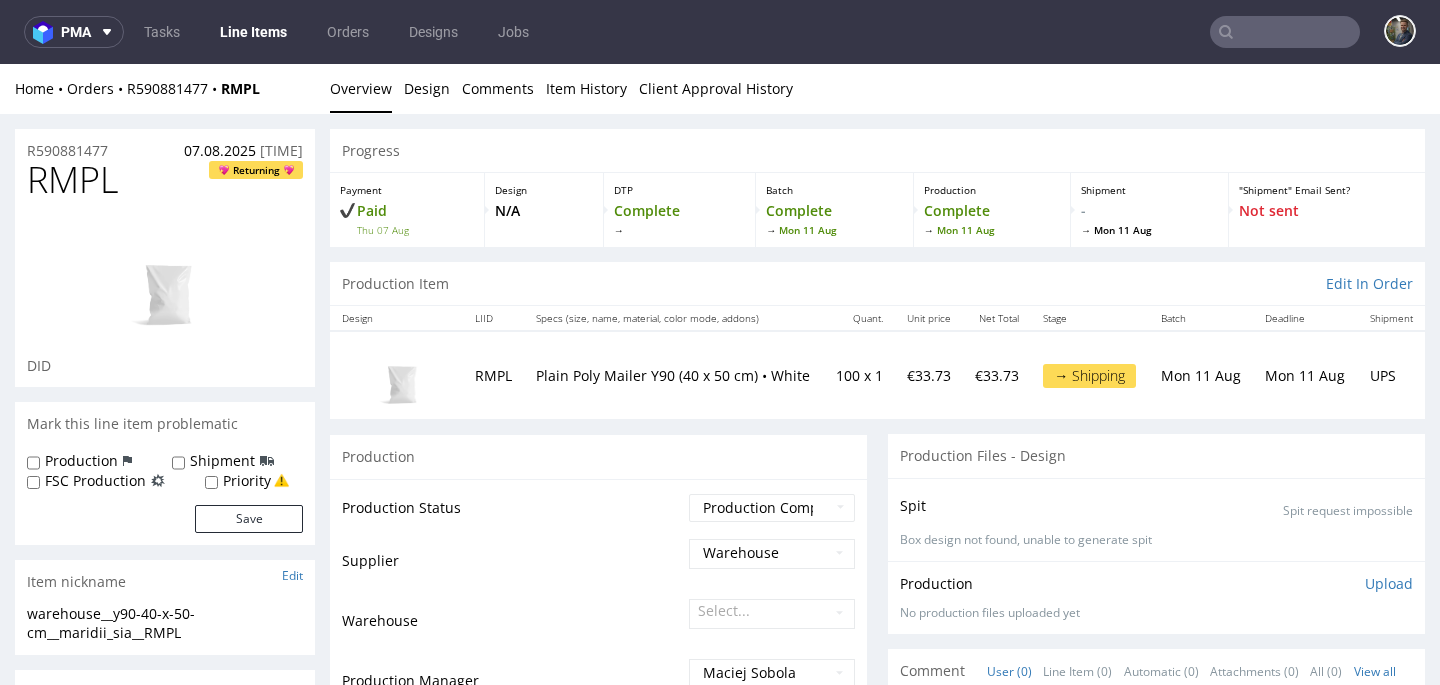 scroll, scrollTop: 0, scrollLeft: 0, axis: both 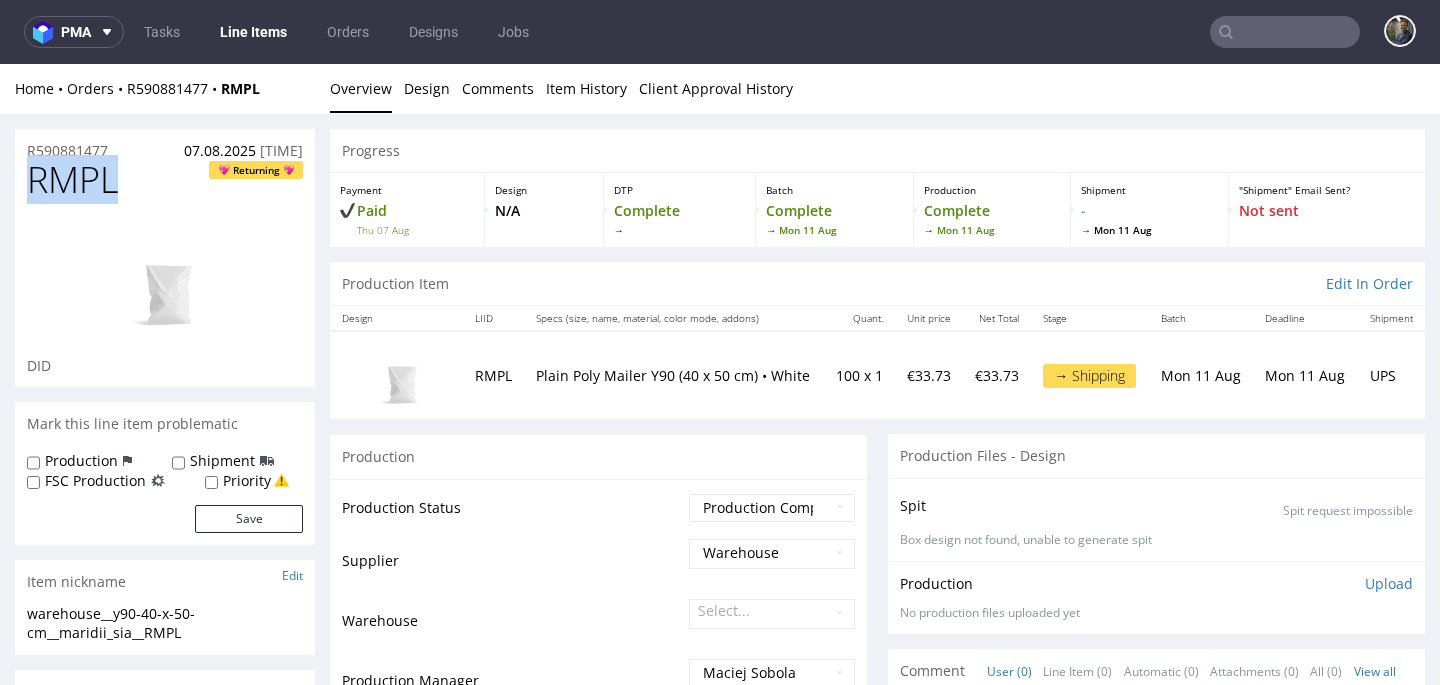 click on "RMPL" at bounding box center [72, 180] 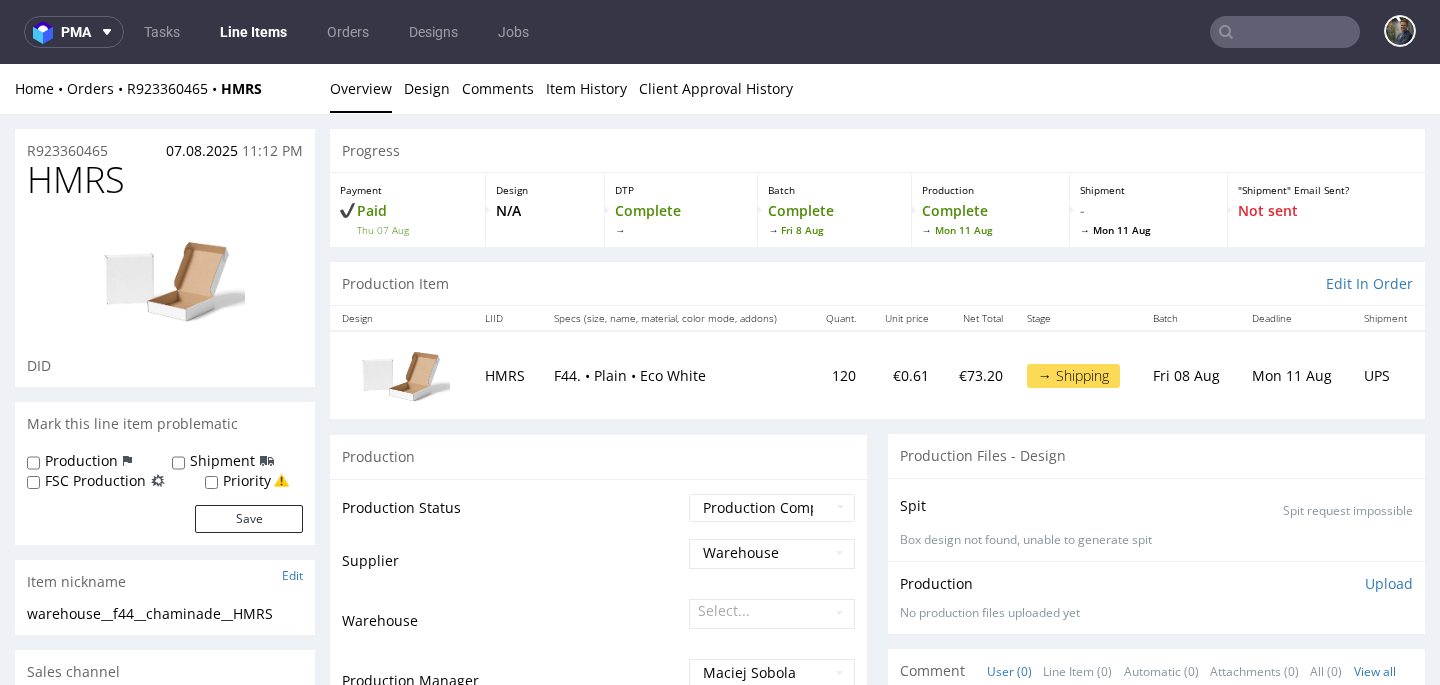 scroll, scrollTop: 0, scrollLeft: 0, axis: both 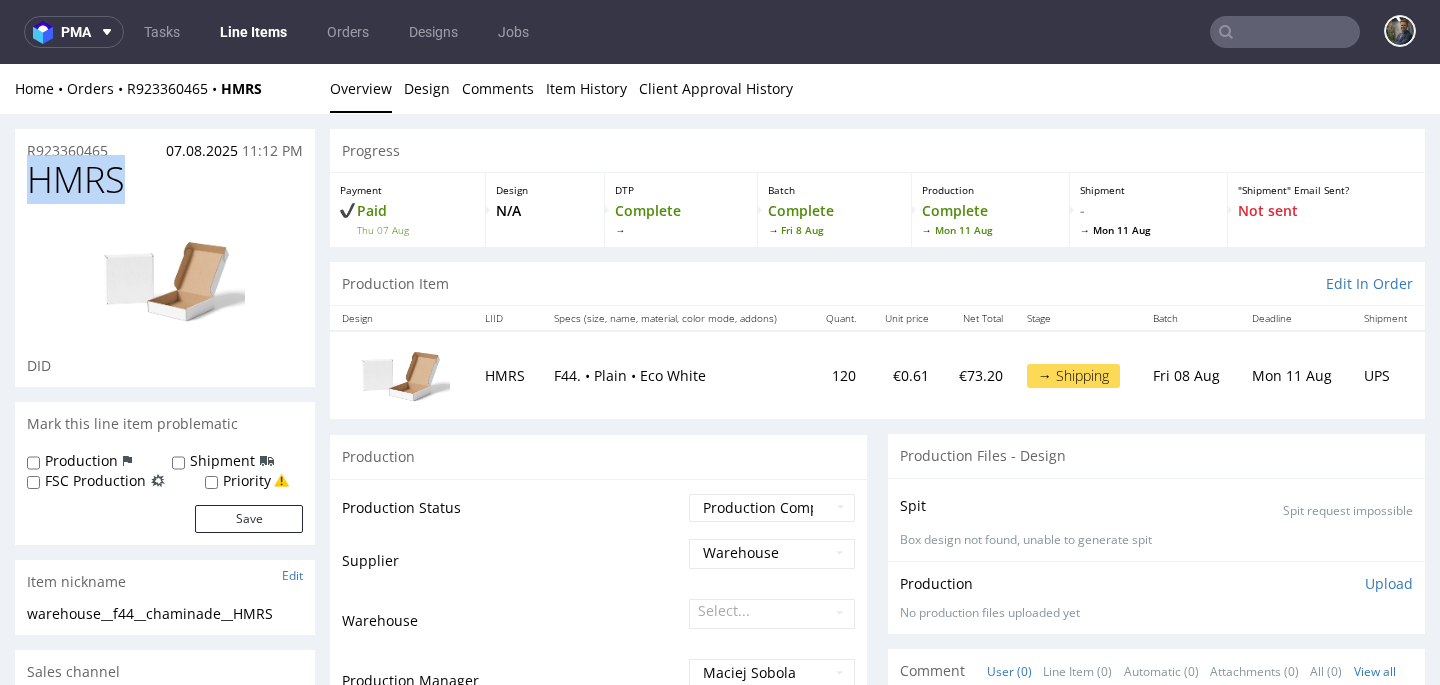 click on "HMRS" at bounding box center [76, 180] 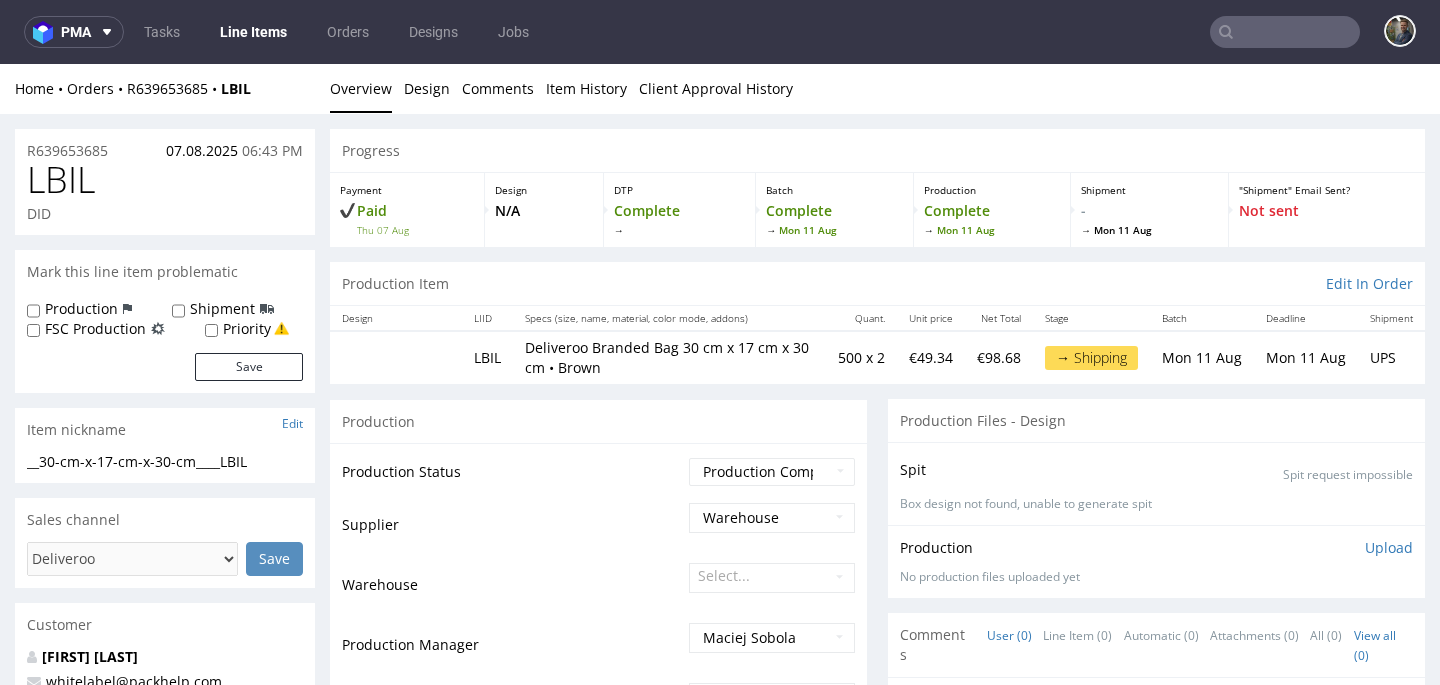 scroll, scrollTop: 0, scrollLeft: 0, axis: both 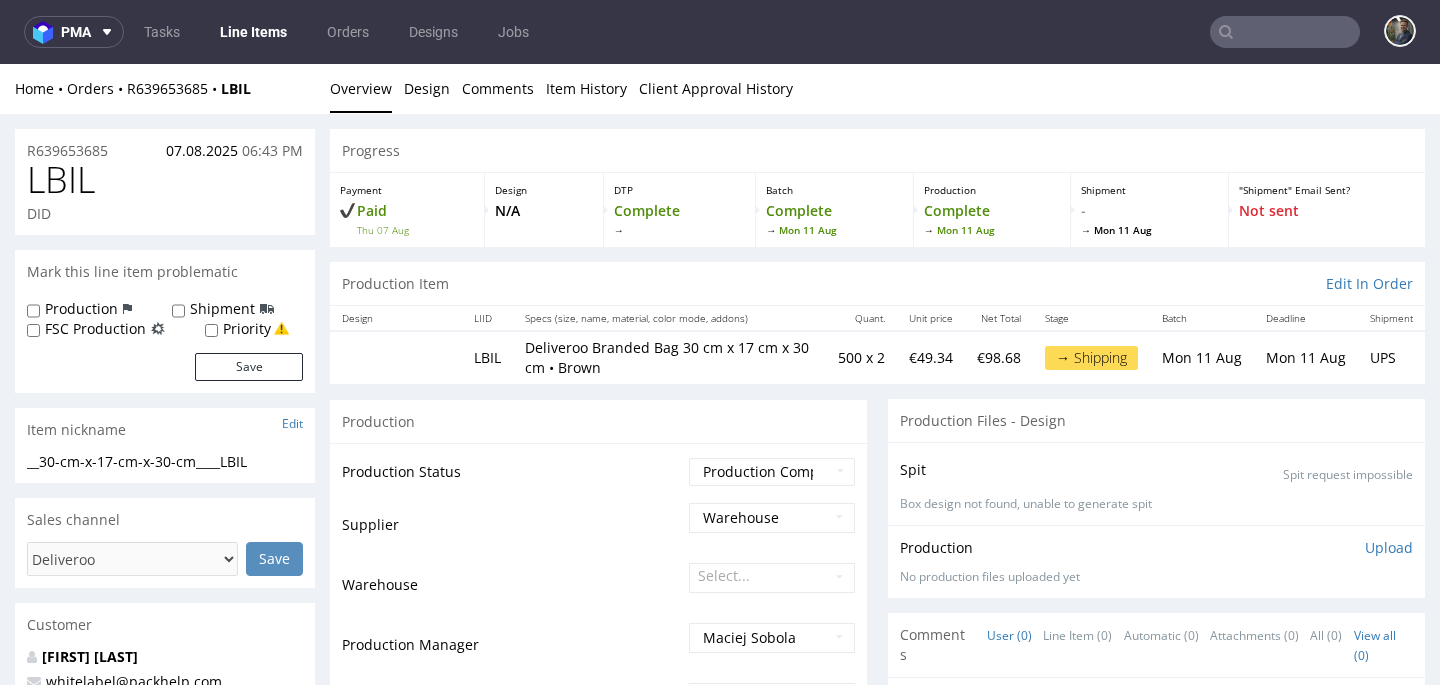 click on "LBIL" at bounding box center [61, 180] 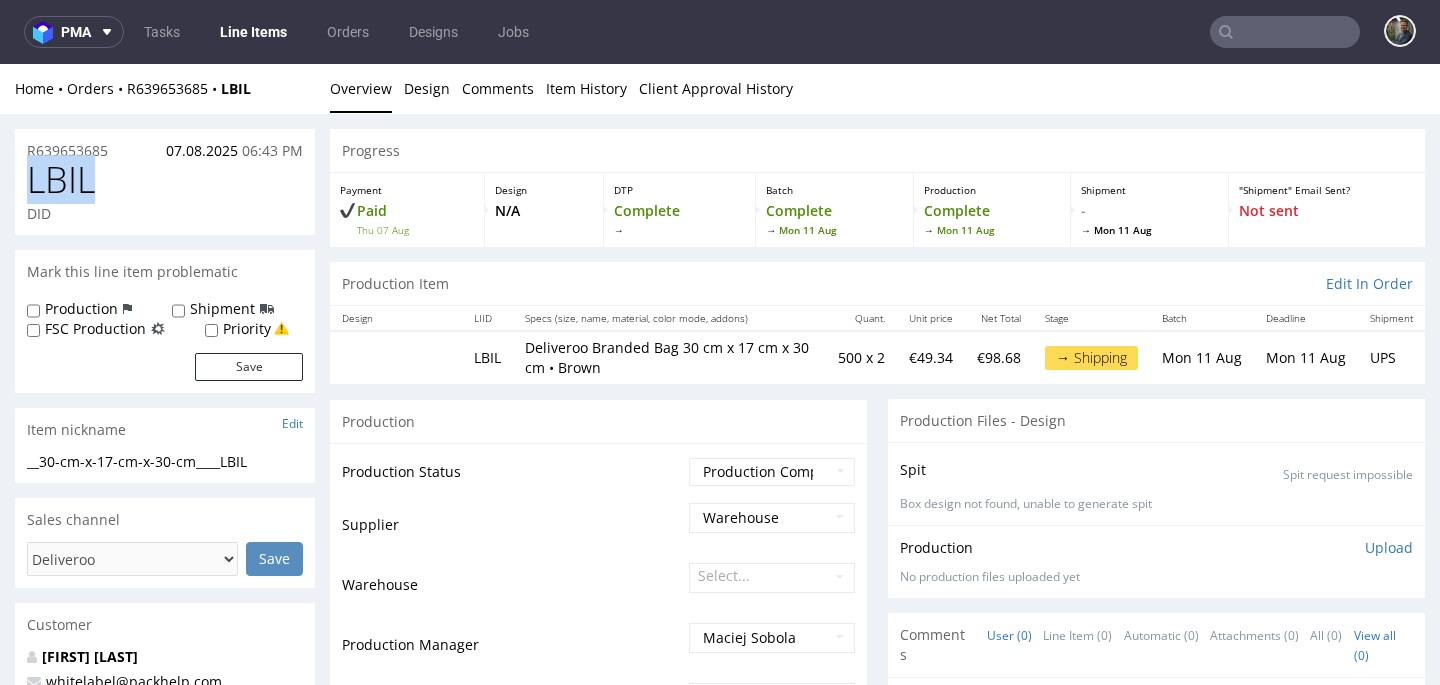 click on "LBIL" at bounding box center [61, 180] 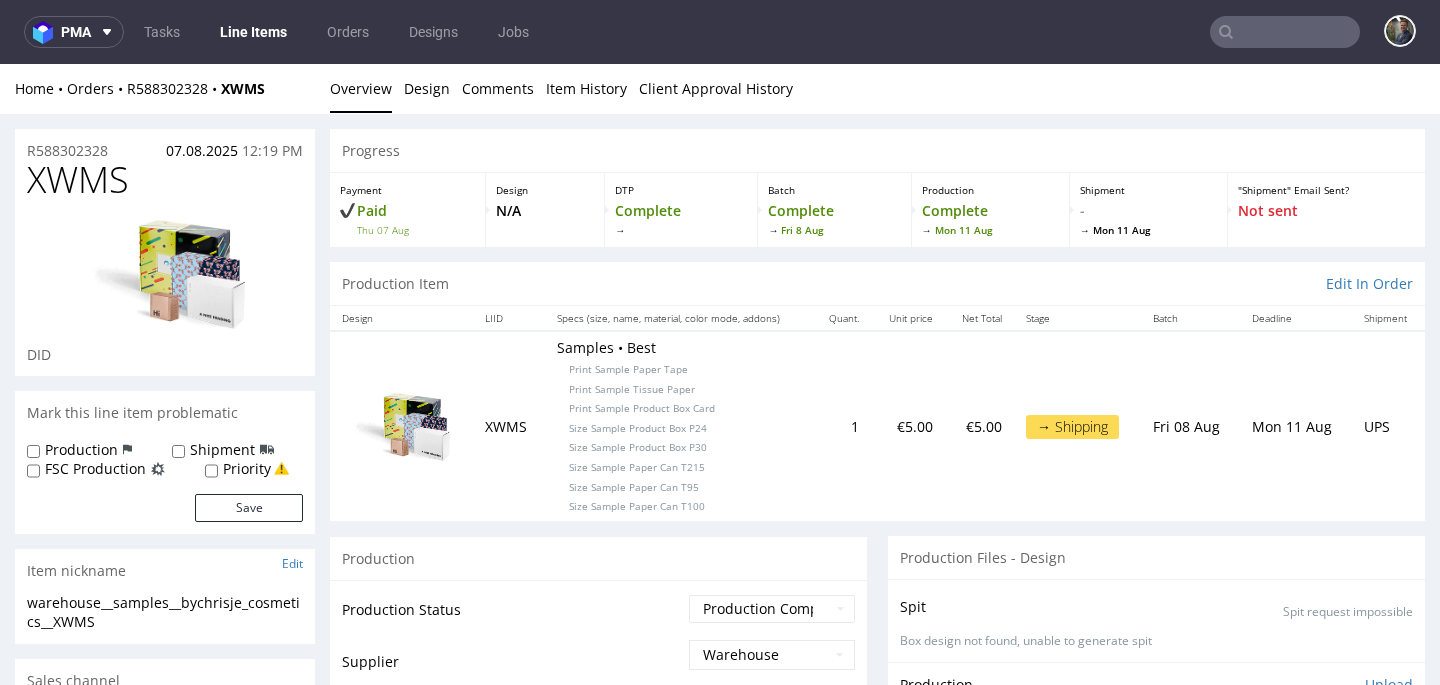 scroll, scrollTop: 0, scrollLeft: 0, axis: both 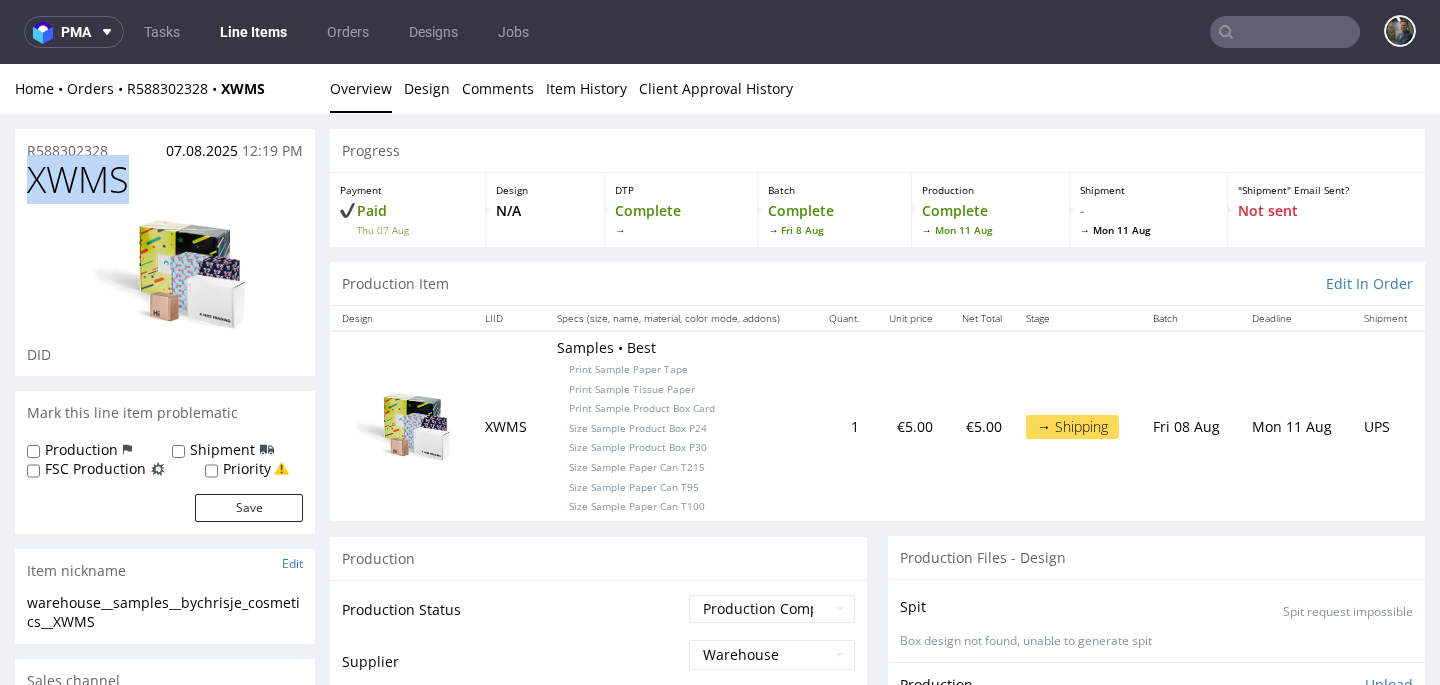 click on "XWMS" at bounding box center (78, 180) 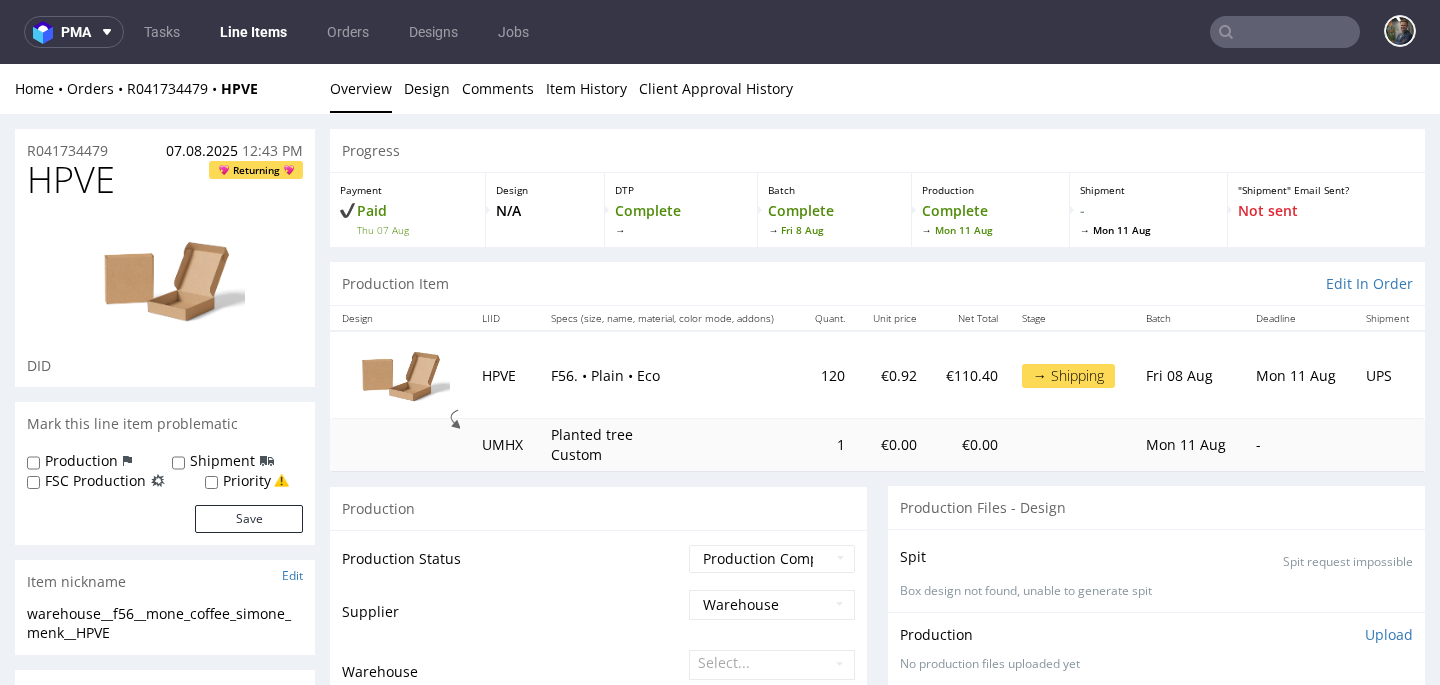 scroll, scrollTop: 0, scrollLeft: 0, axis: both 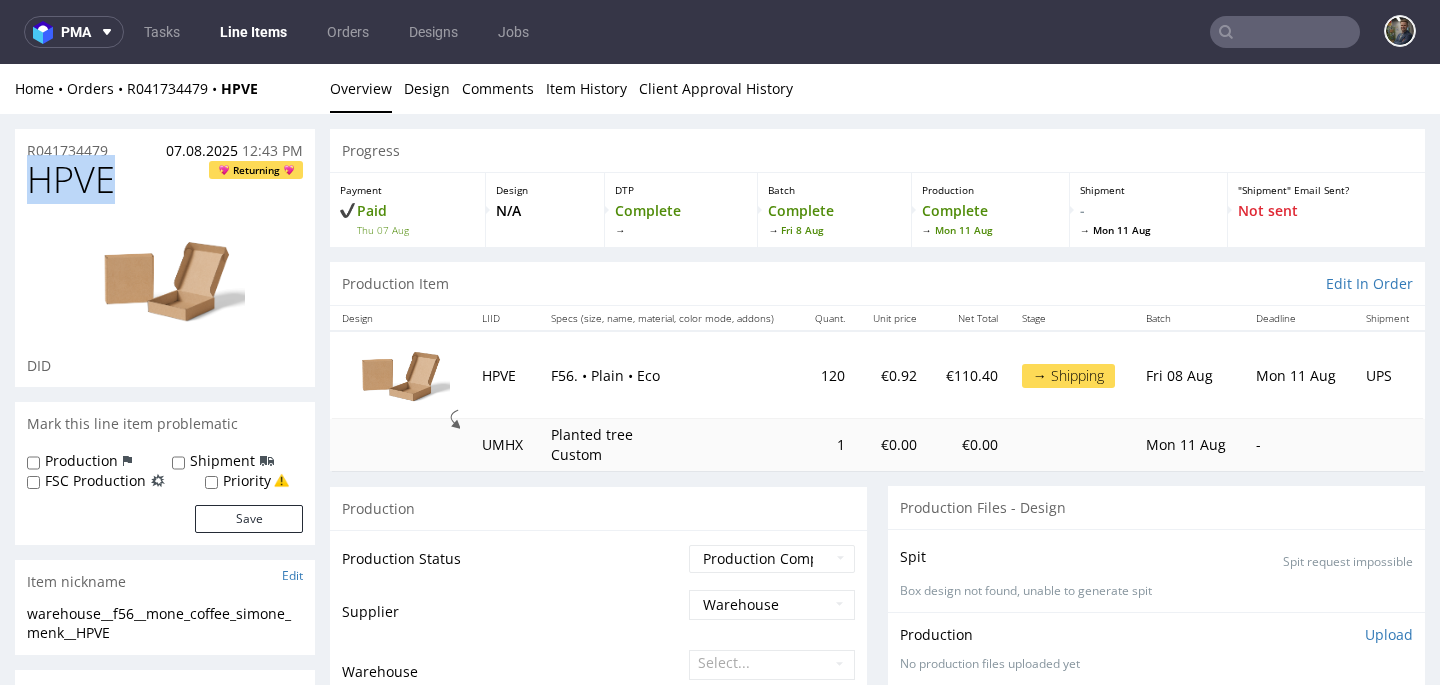 click on "HPVE" at bounding box center [71, 180] 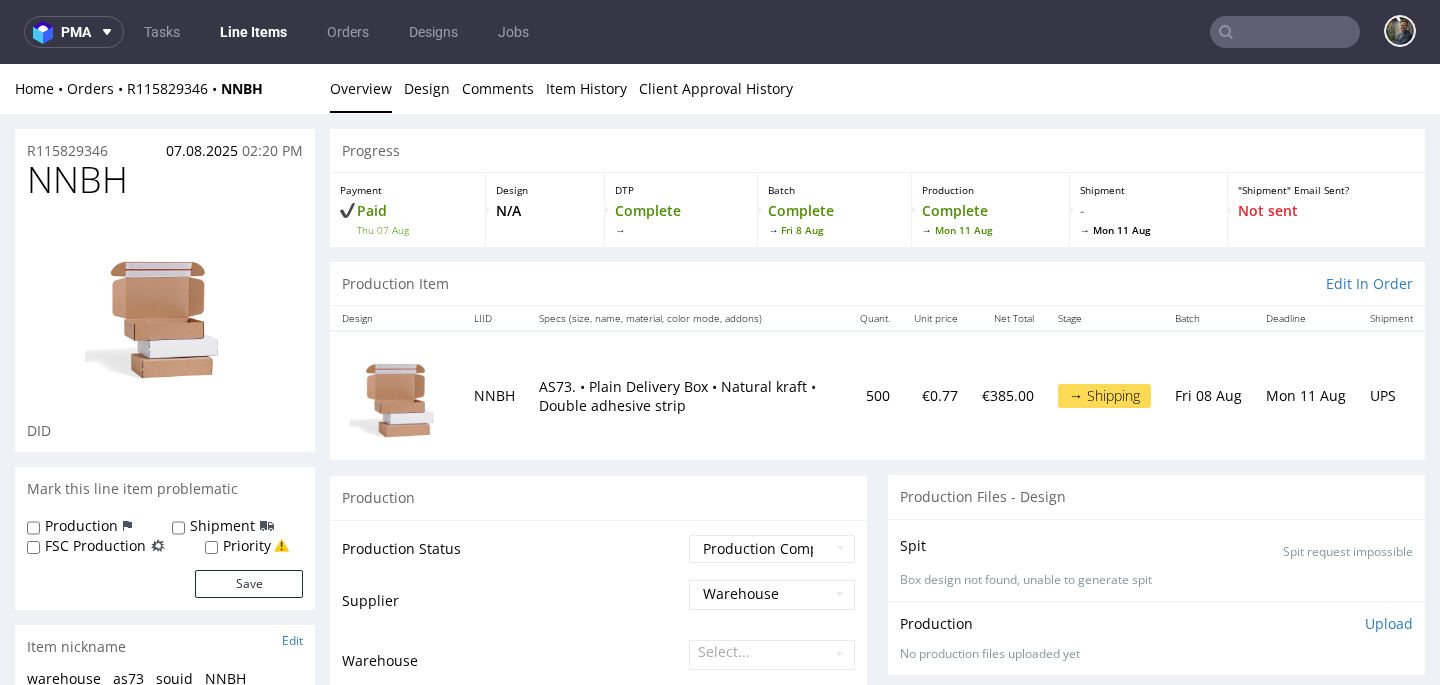 scroll, scrollTop: 0, scrollLeft: 0, axis: both 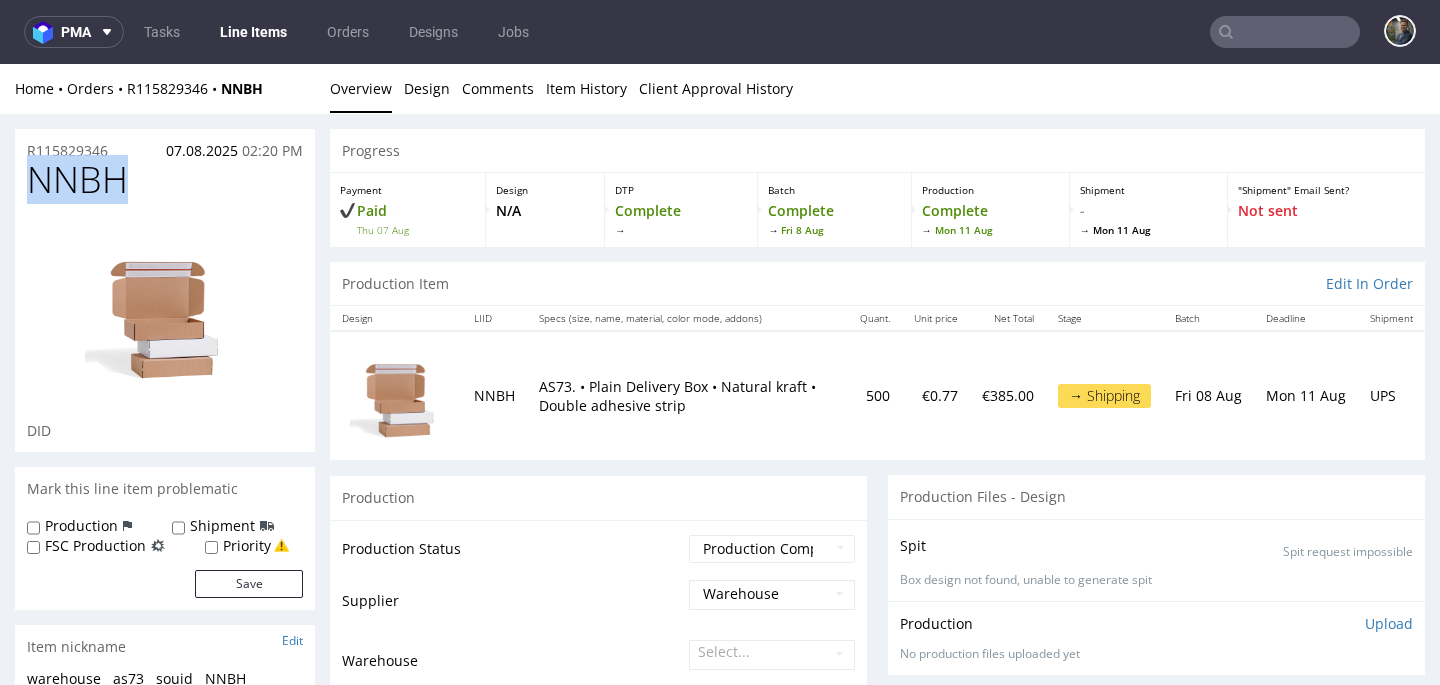 click on "NNBH" at bounding box center [77, 180] 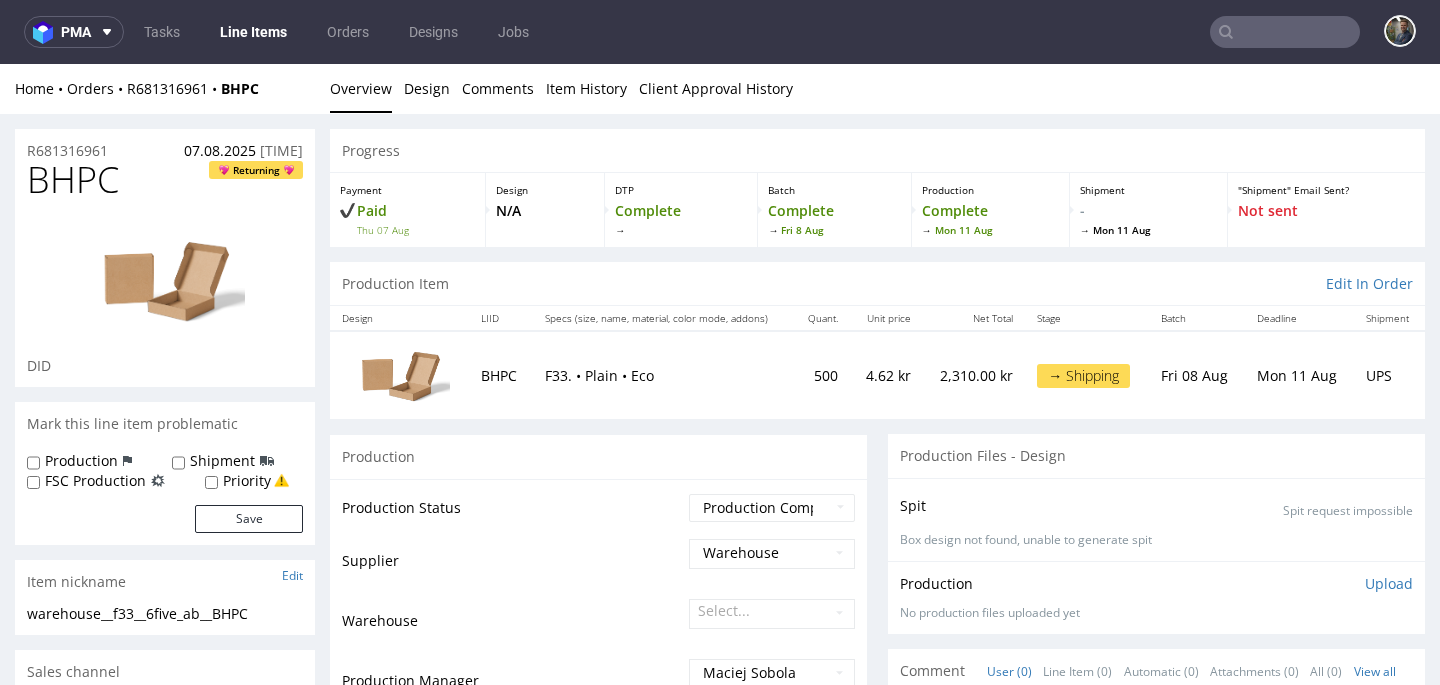 scroll, scrollTop: 0, scrollLeft: 0, axis: both 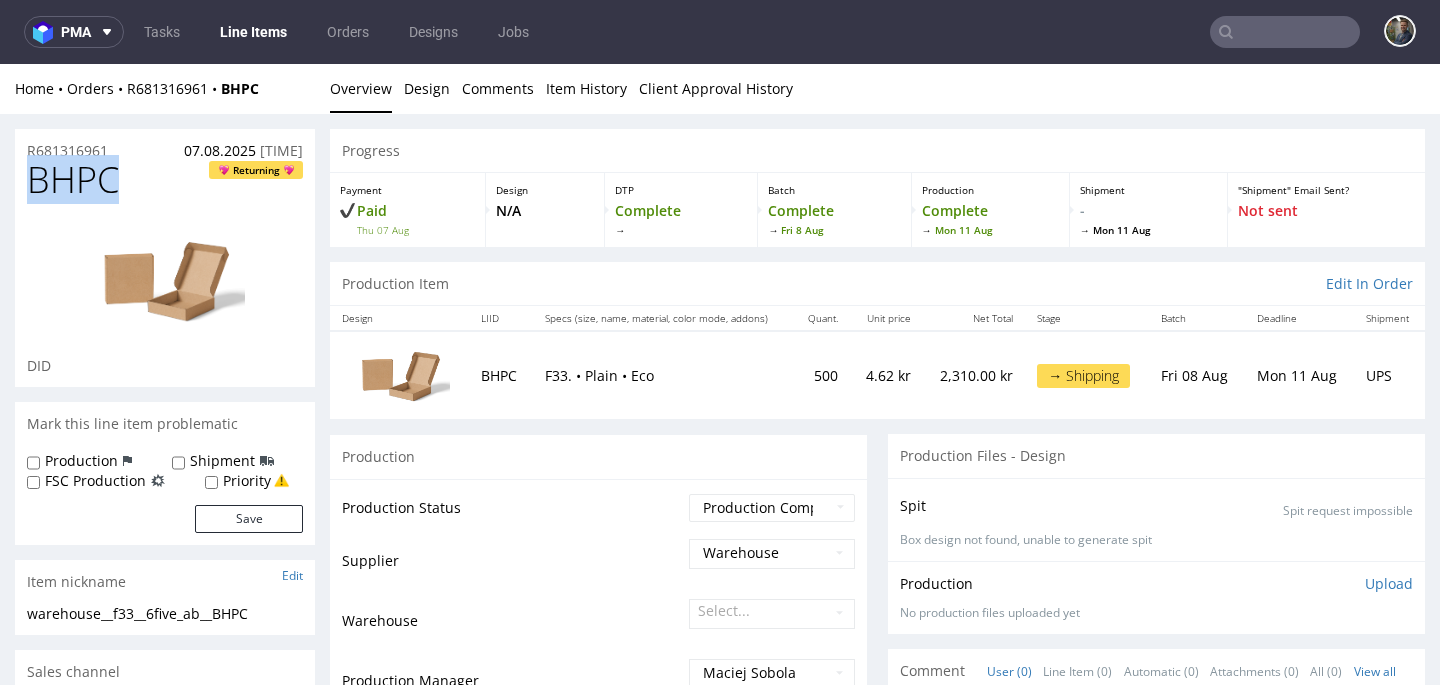 click on "BHPC" at bounding box center [73, 180] 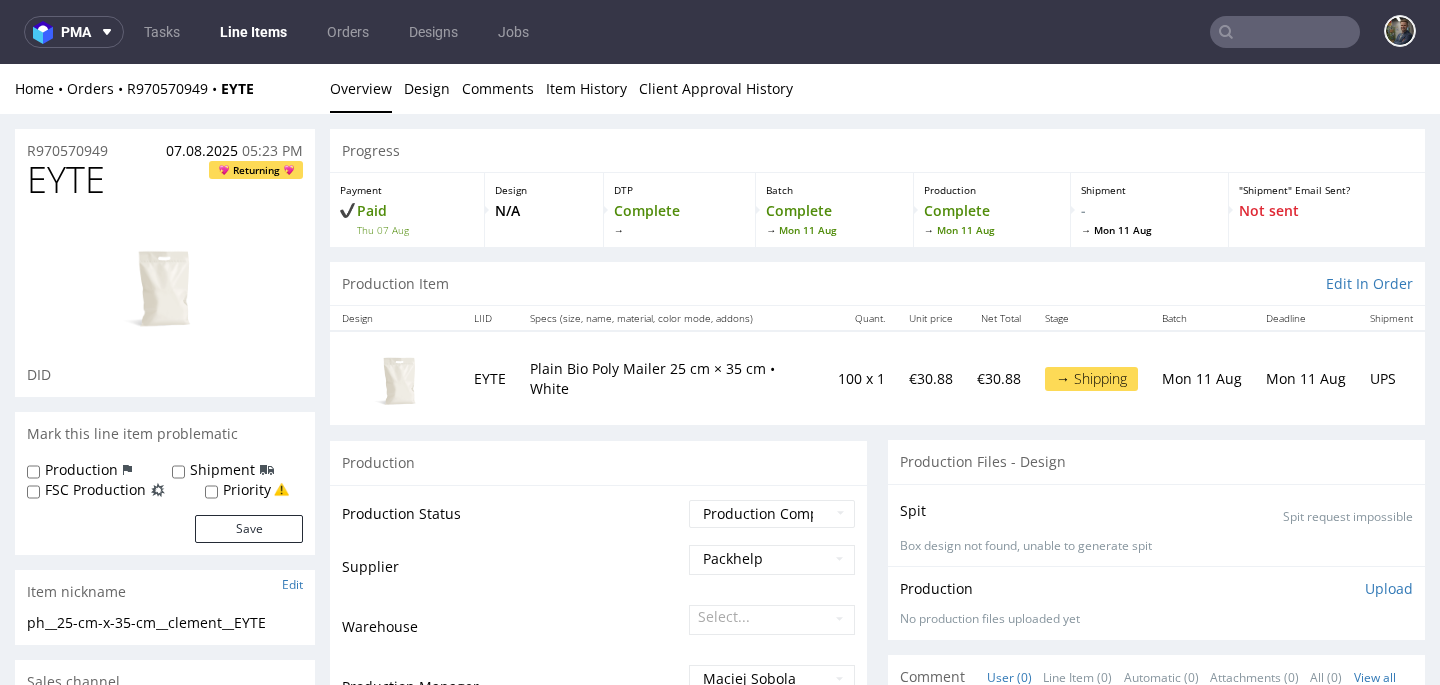 scroll, scrollTop: 0, scrollLeft: 0, axis: both 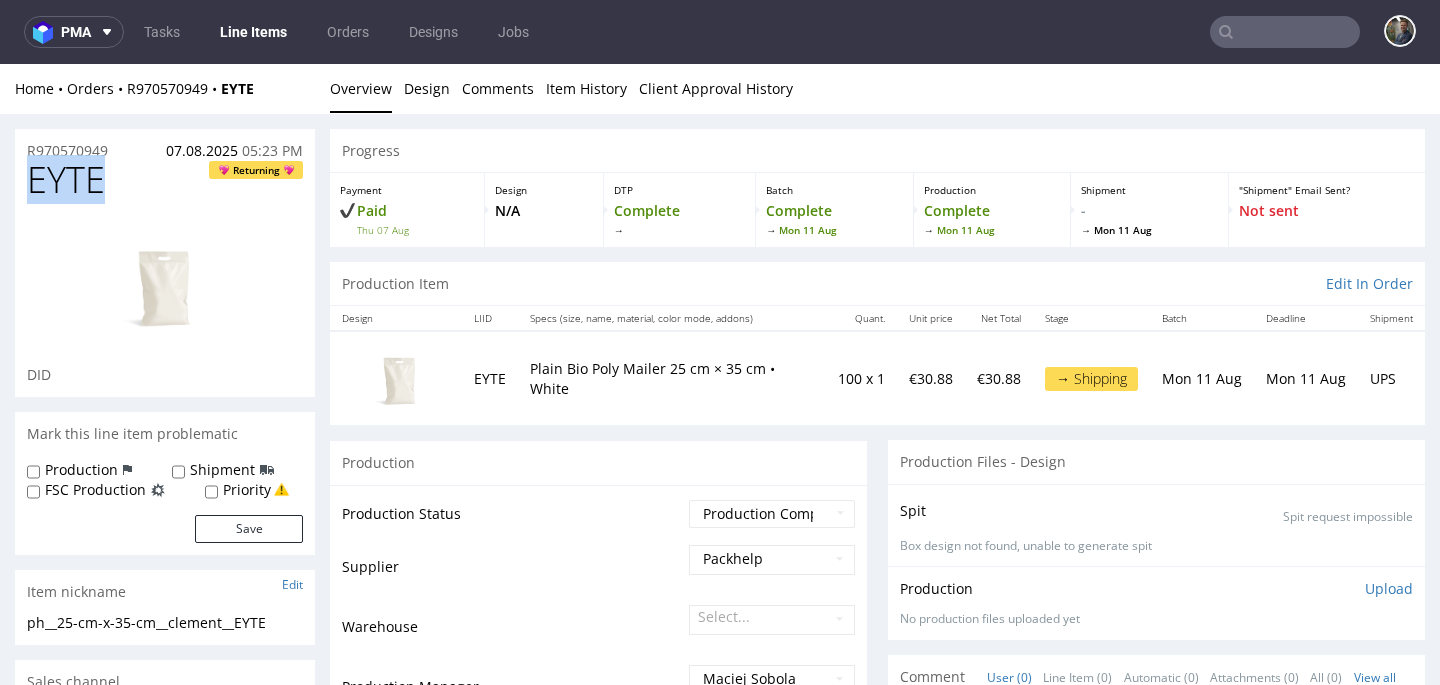 click on "EYTE" at bounding box center [66, 180] 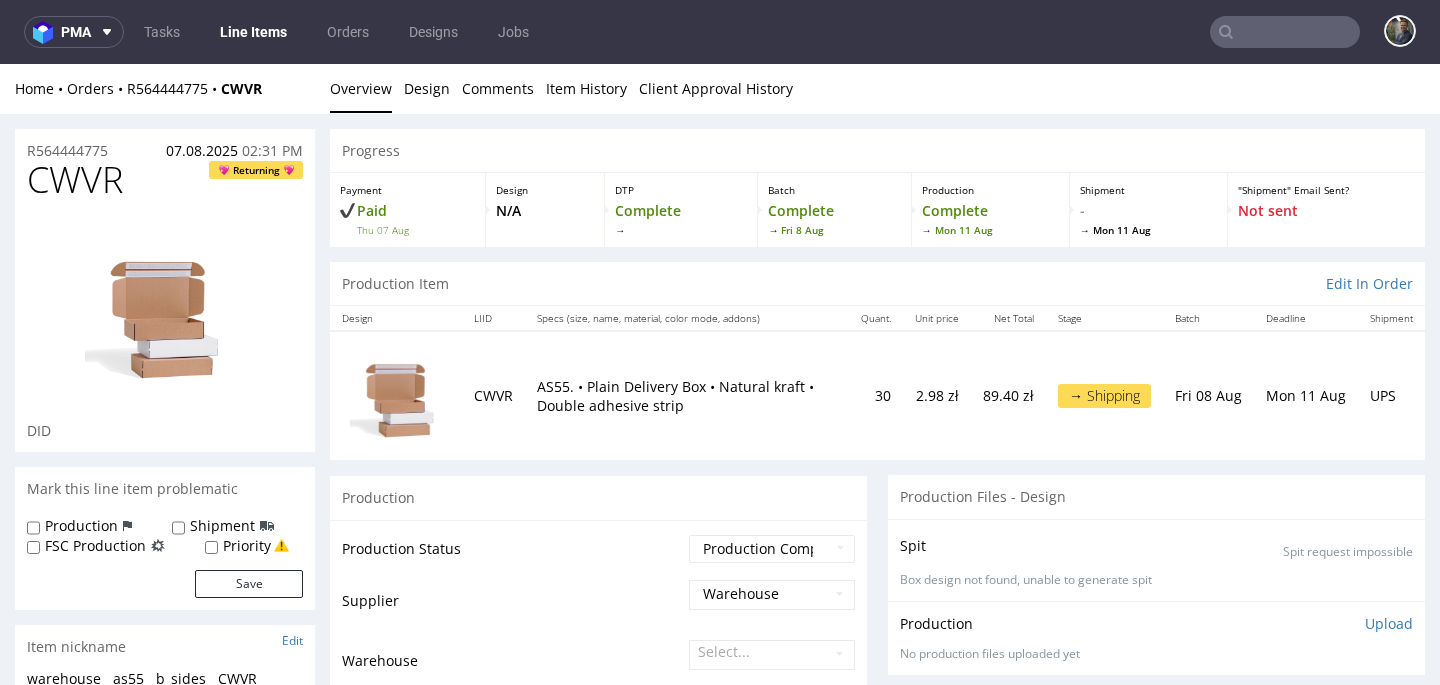scroll, scrollTop: 0, scrollLeft: 0, axis: both 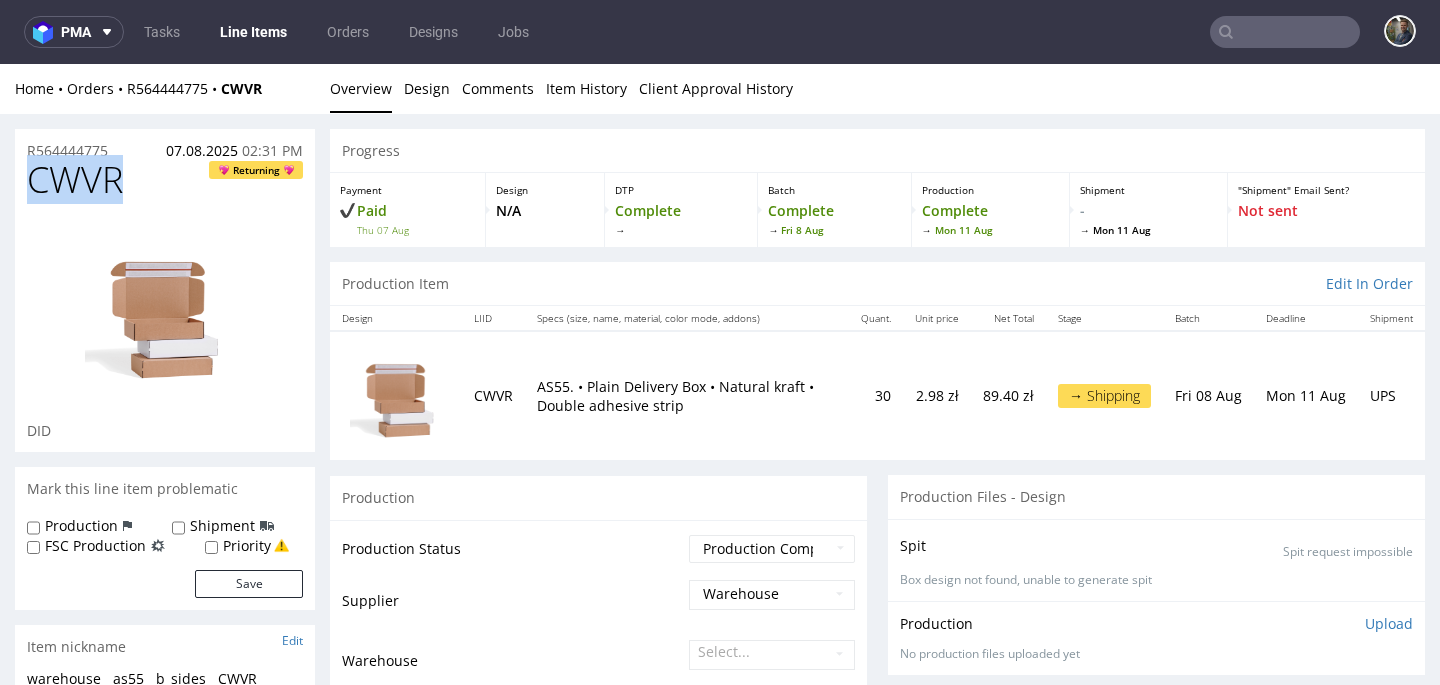 click on "CWVR" at bounding box center [75, 180] 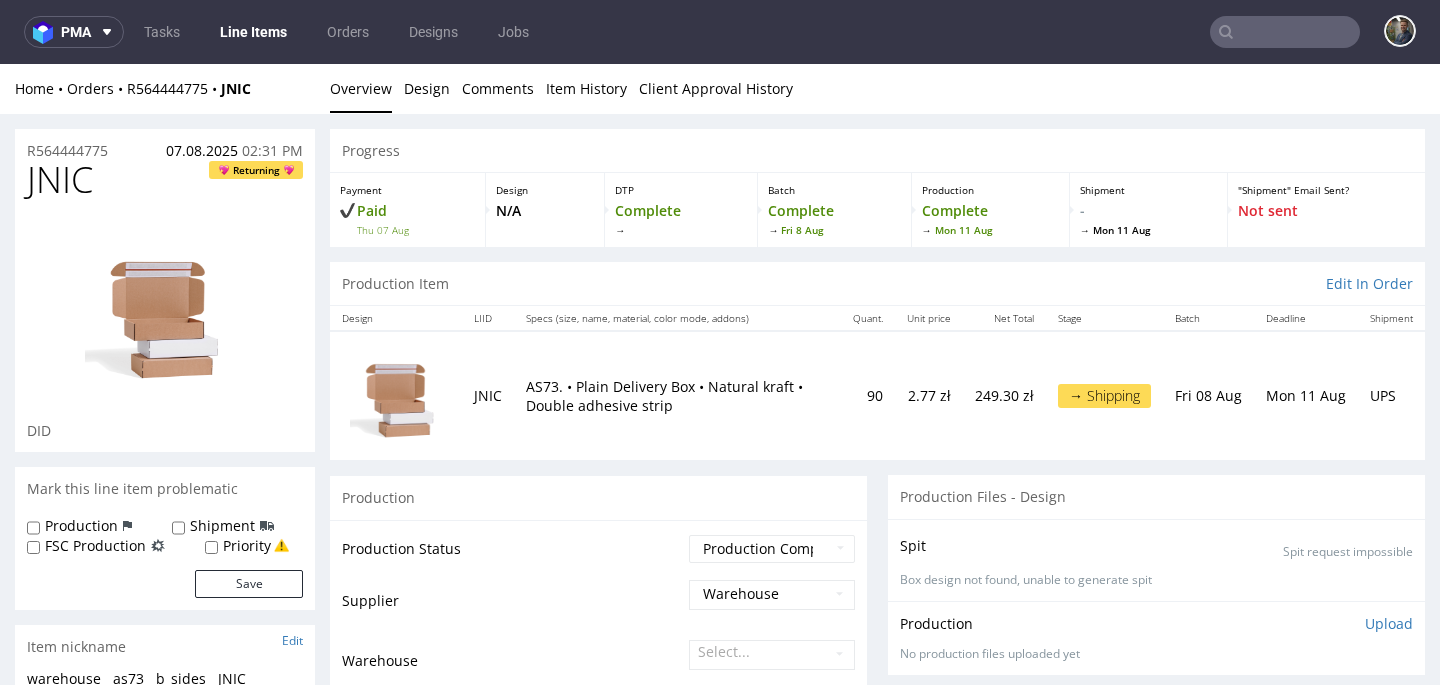 scroll, scrollTop: 0, scrollLeft: 0, axis: both 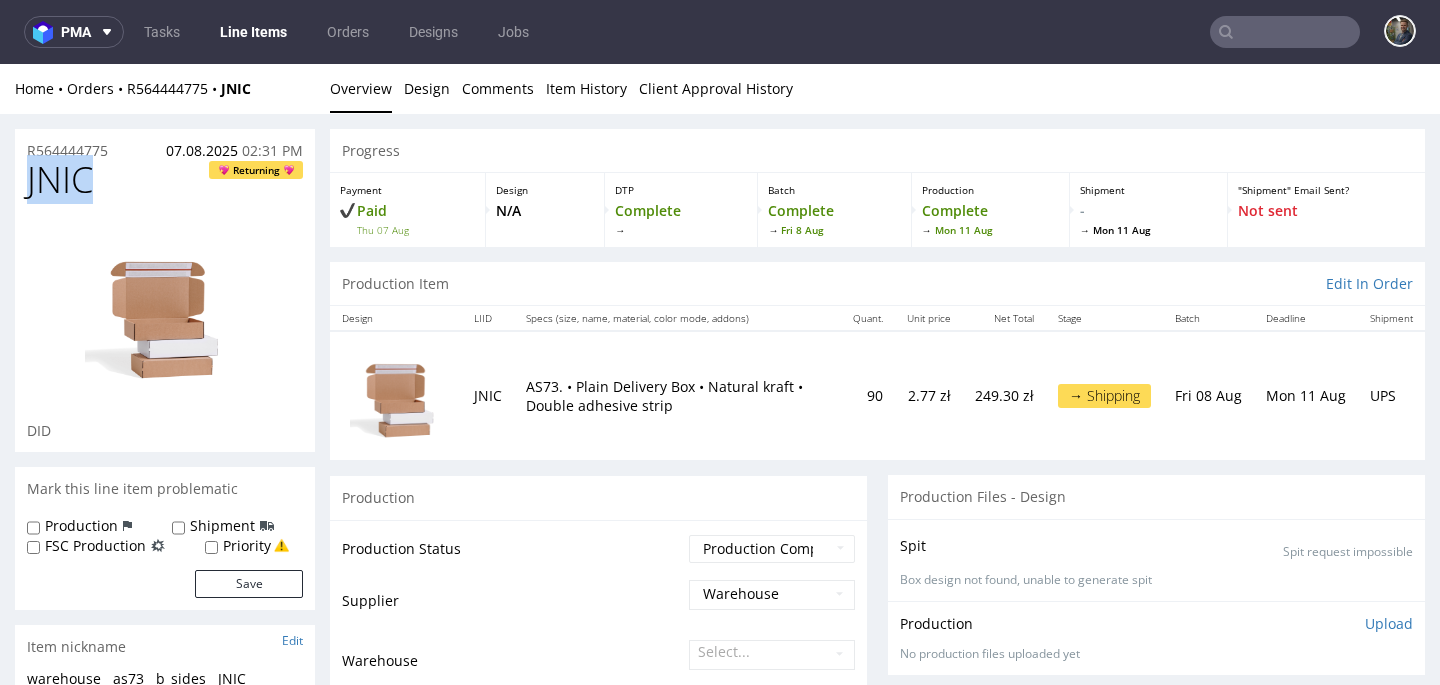 click on "JNIC" at bounding box center (60, 180) 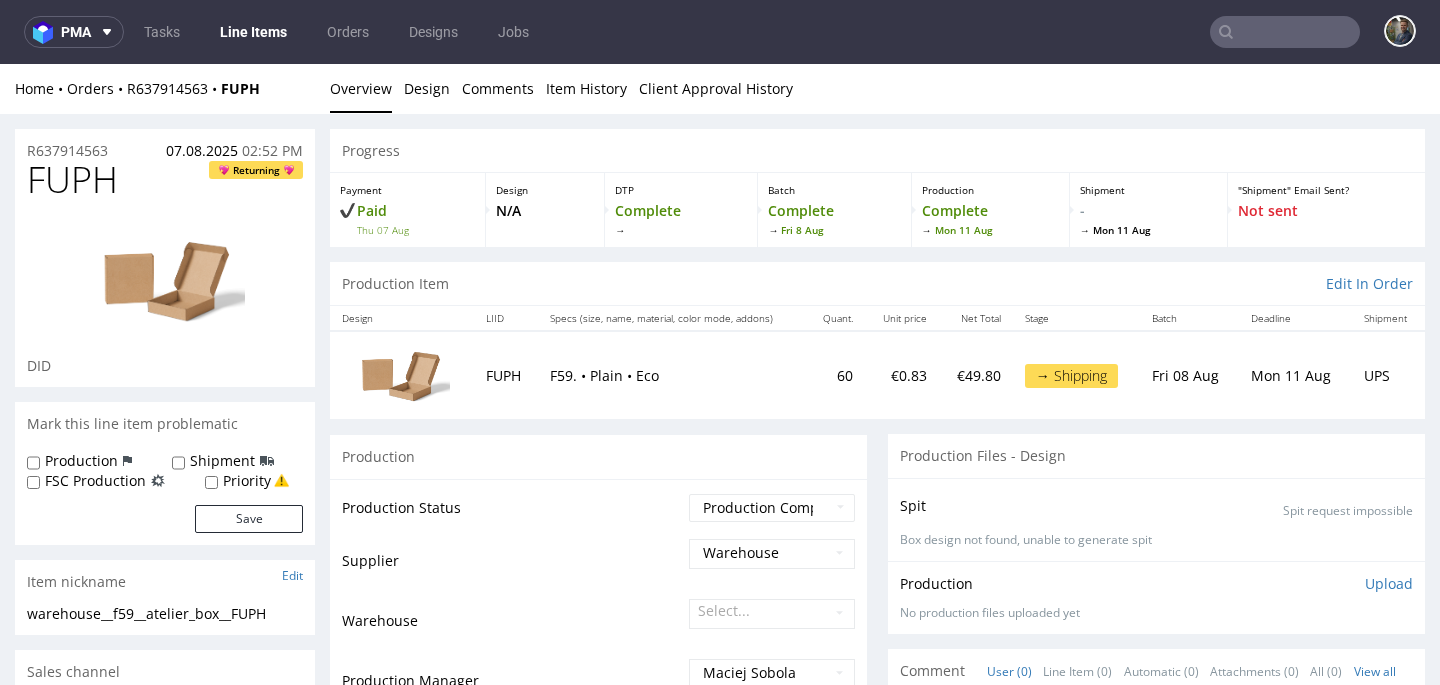 scroll, scrollTop: 0, scrollLeft: 0, axis: both 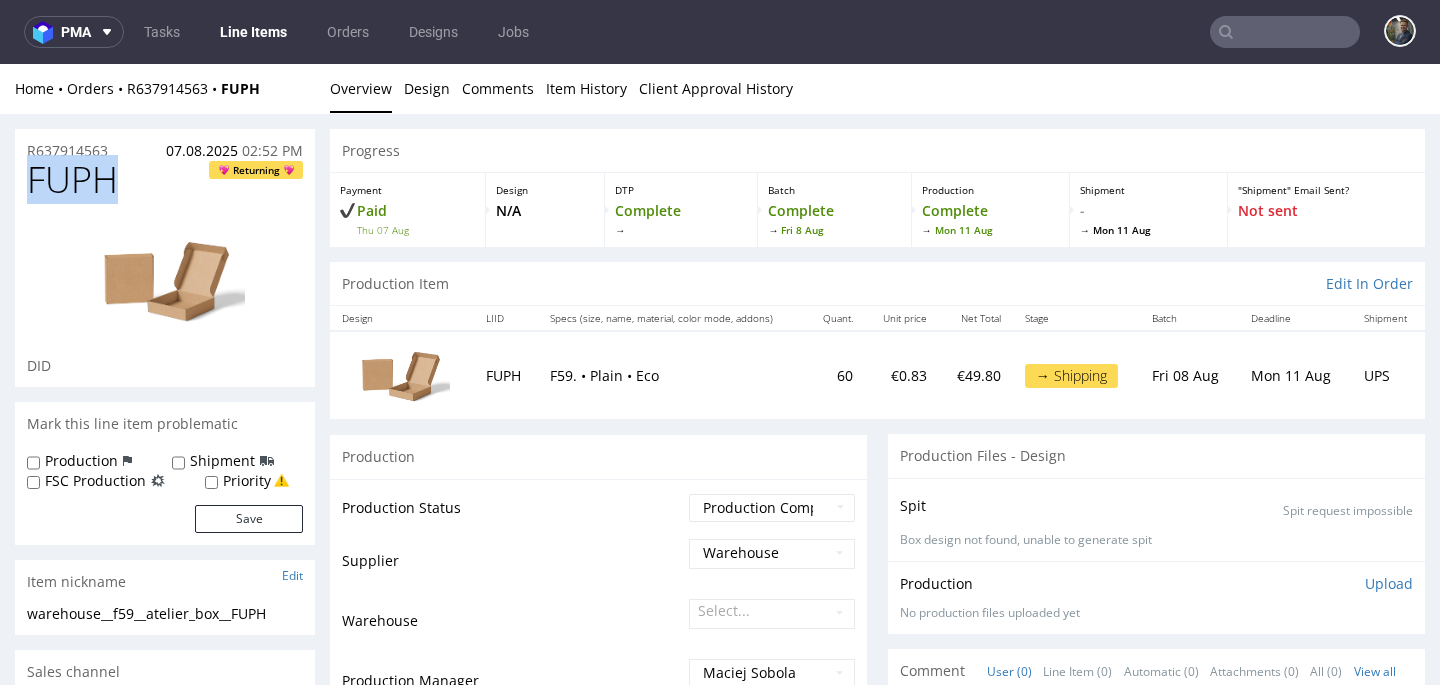 click on "FUPH" at bounding box center [72, 180] 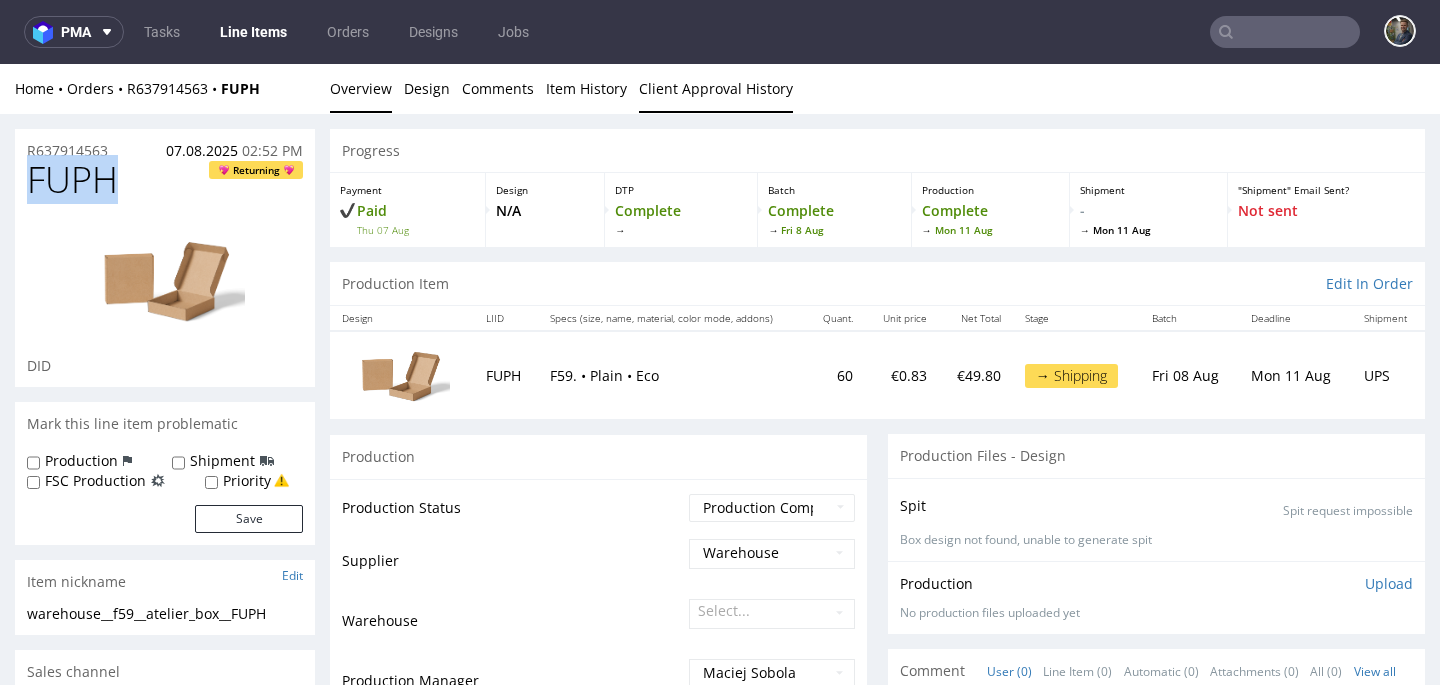 copy on "FUPH" 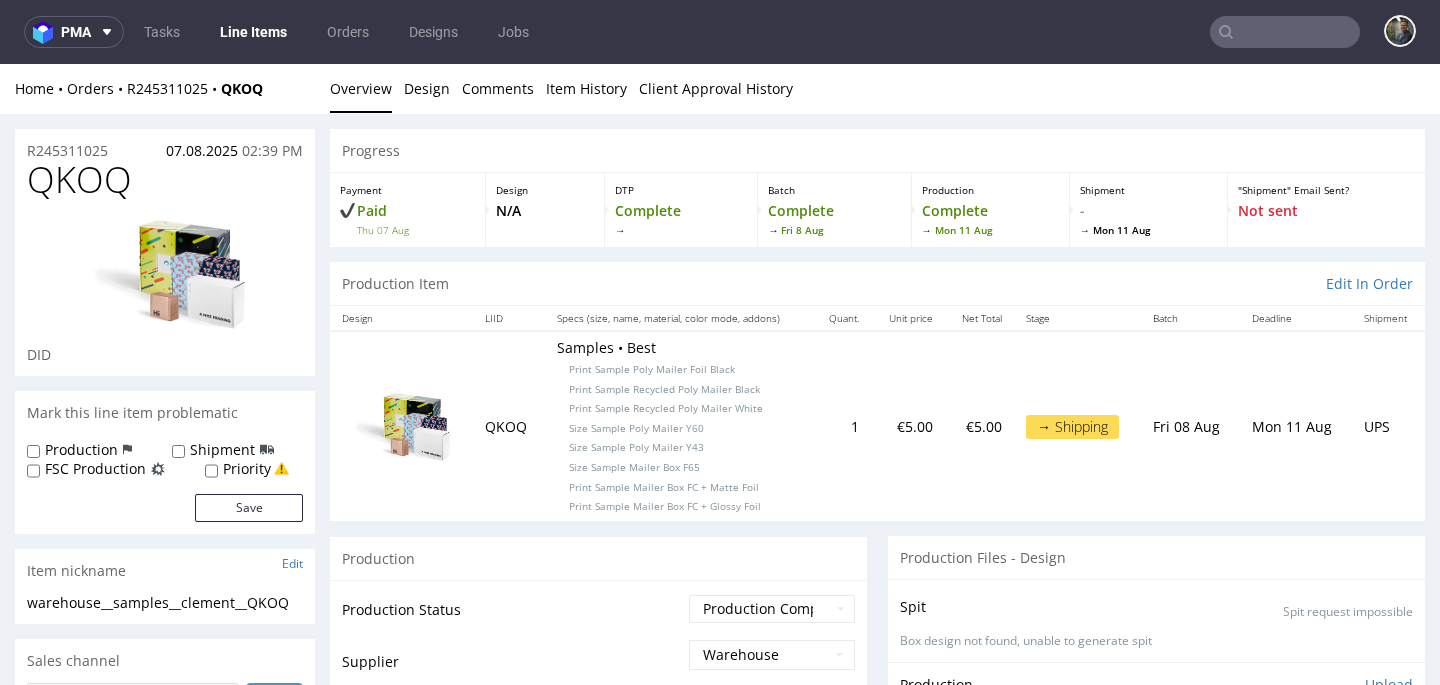 scroll, scrollTop: 0, scrollLeft: 0, axis: both 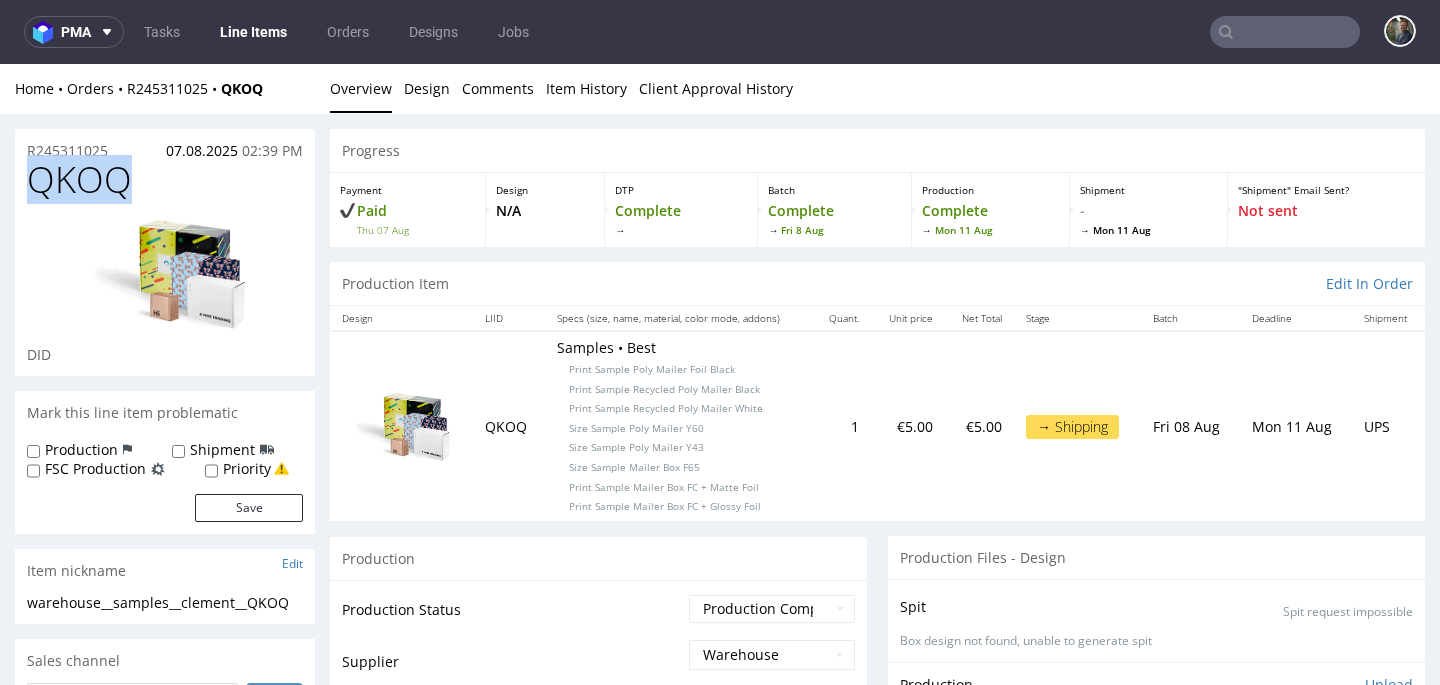 click on "QKOQ" at bounding box center (79, 180) 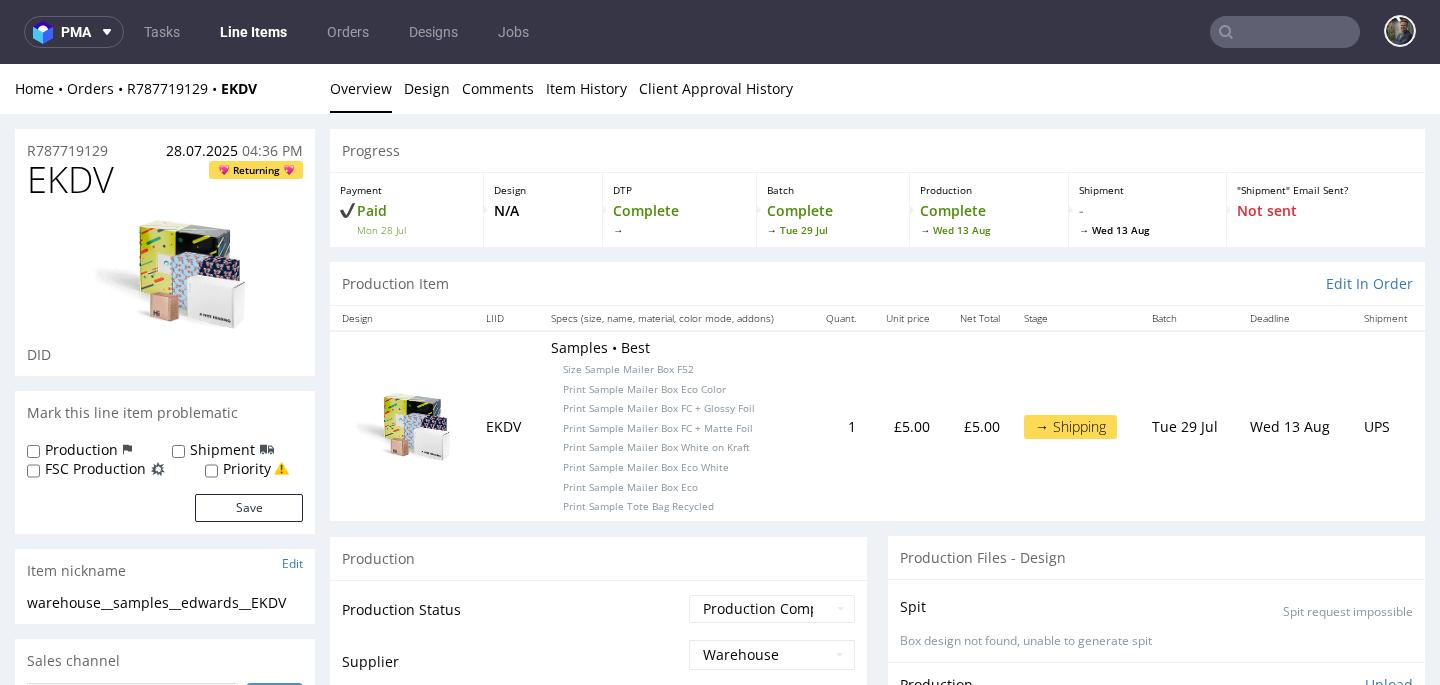 scroll, scrollTop: 0, scrollLeft: 0, axis: both 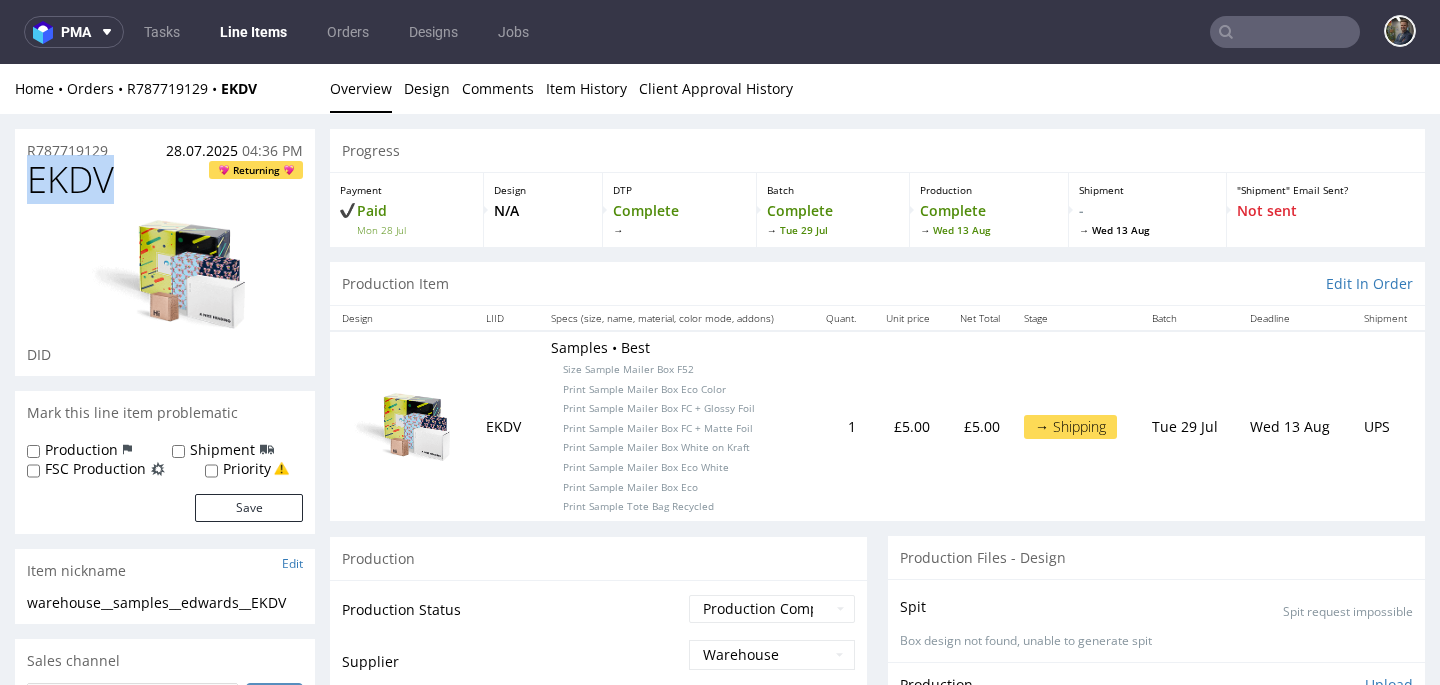click on "EKDV" at bounding box center [70, 180] 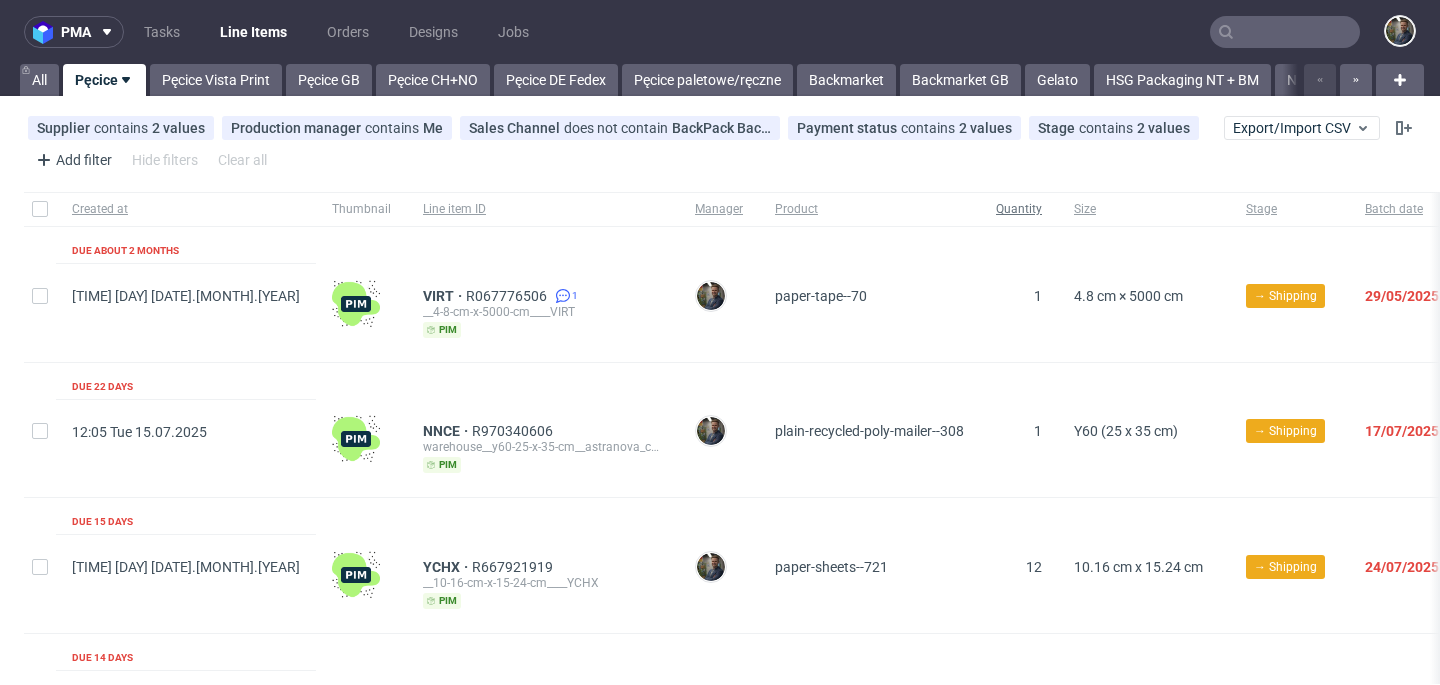 click on "Quantity" at bounding box center (1019, 209) 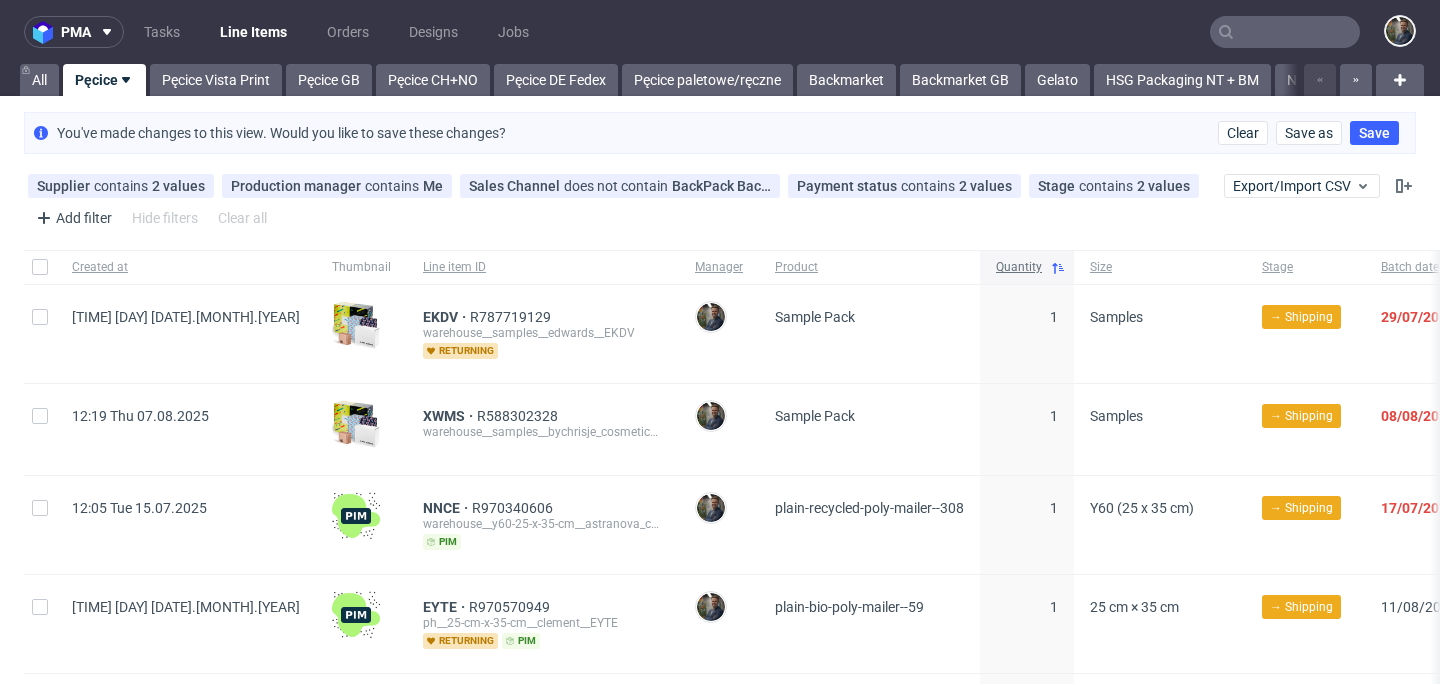click on "Quantity" at bounding box center (1027, 267) 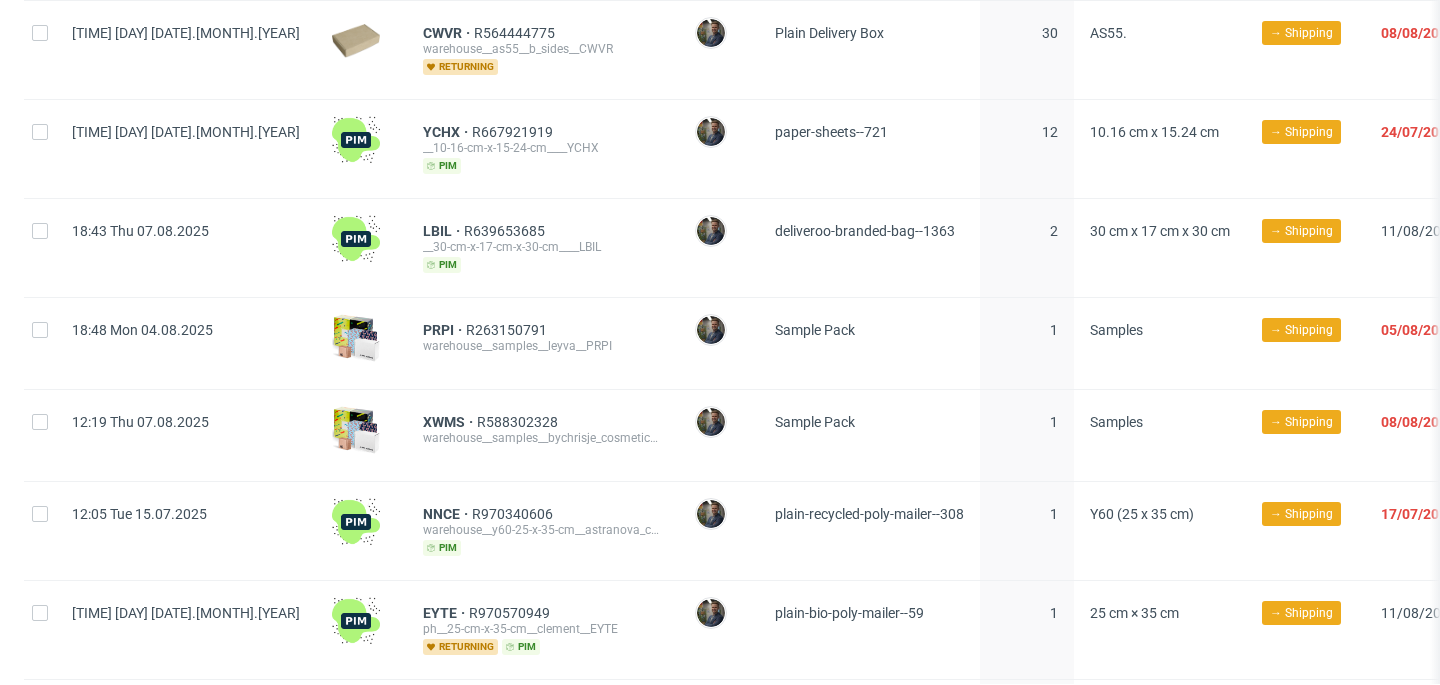 scroll, scrollTop: 1620, scrollLeft: 0, axis: vertical 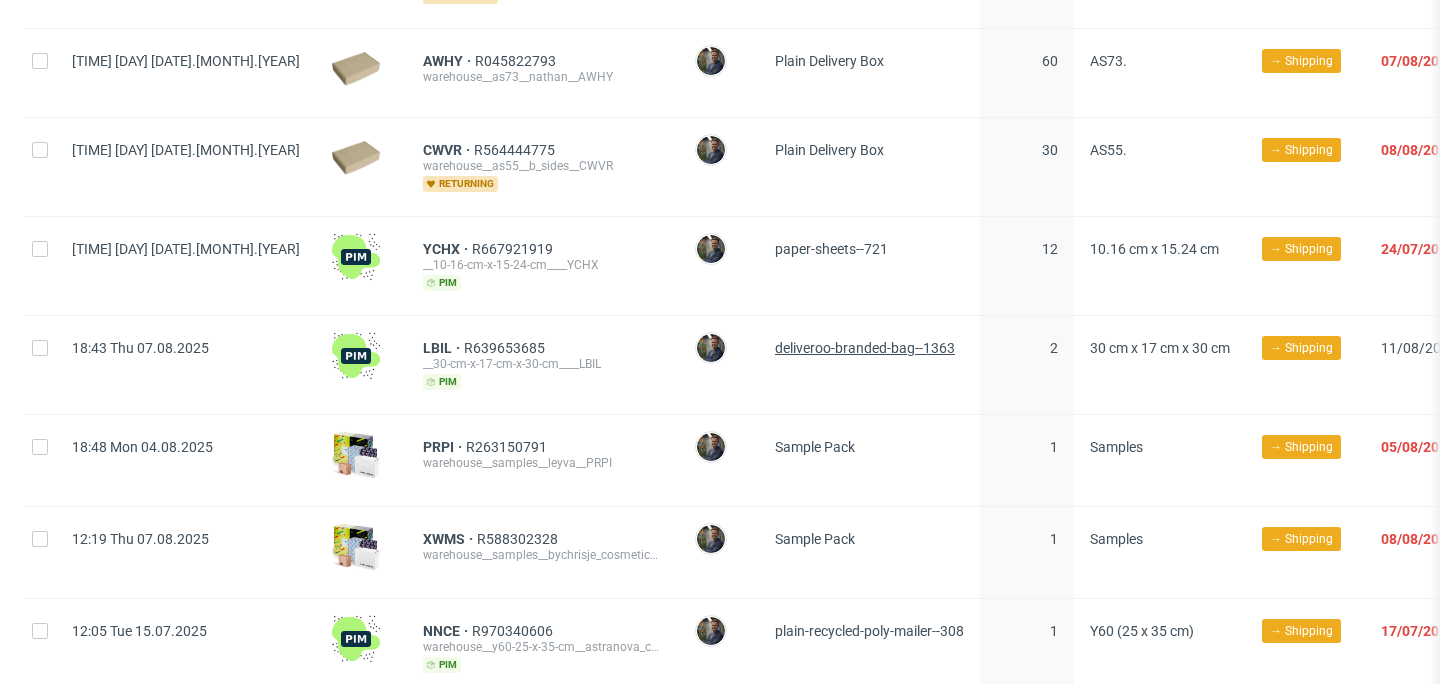 click on "deliveroo-branded-bag--1363" at bounding box center (865, 348) 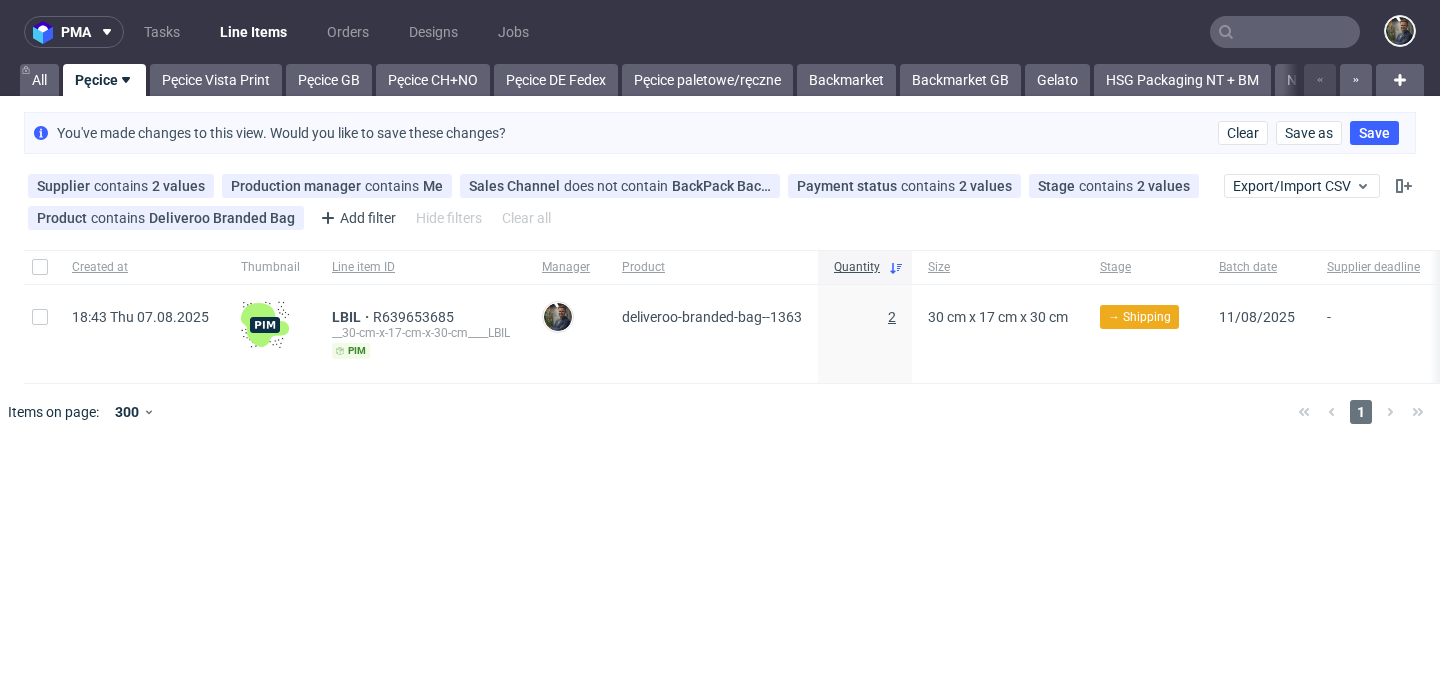 click on "2" at bounding box center [892, 317] 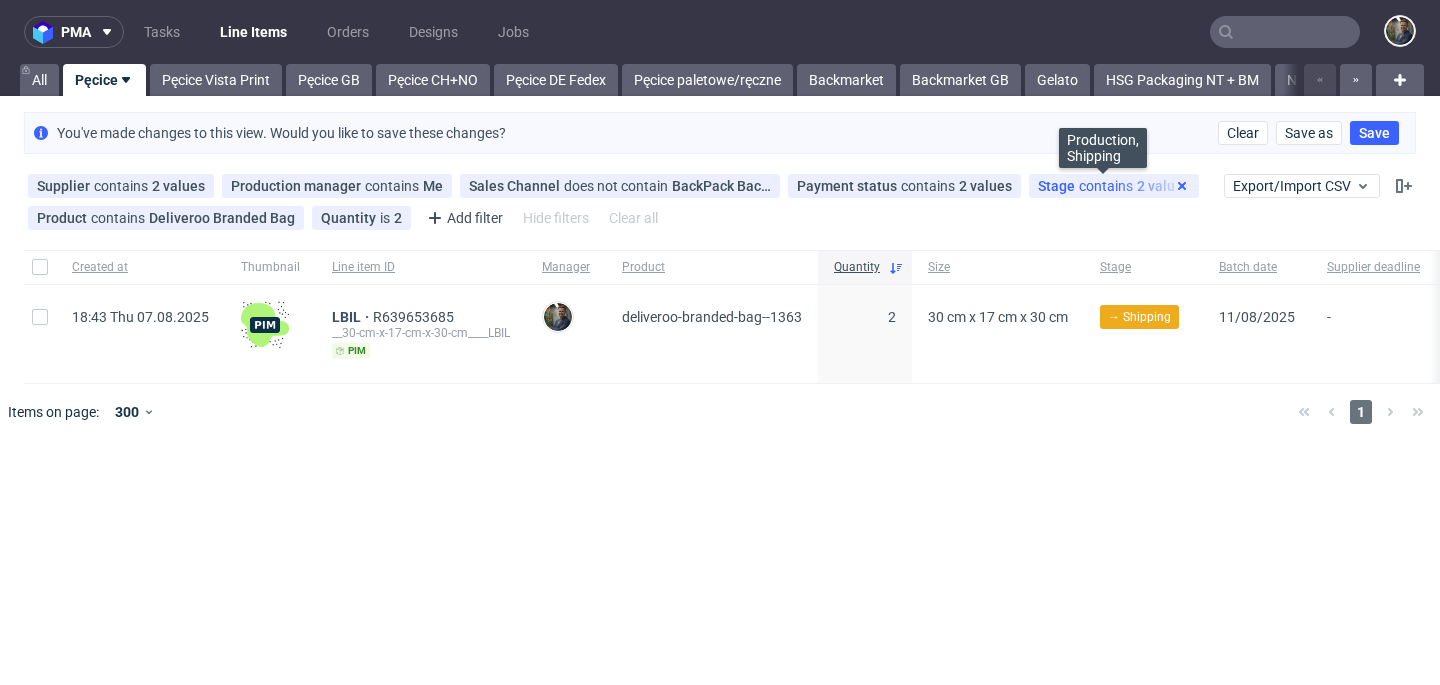 click 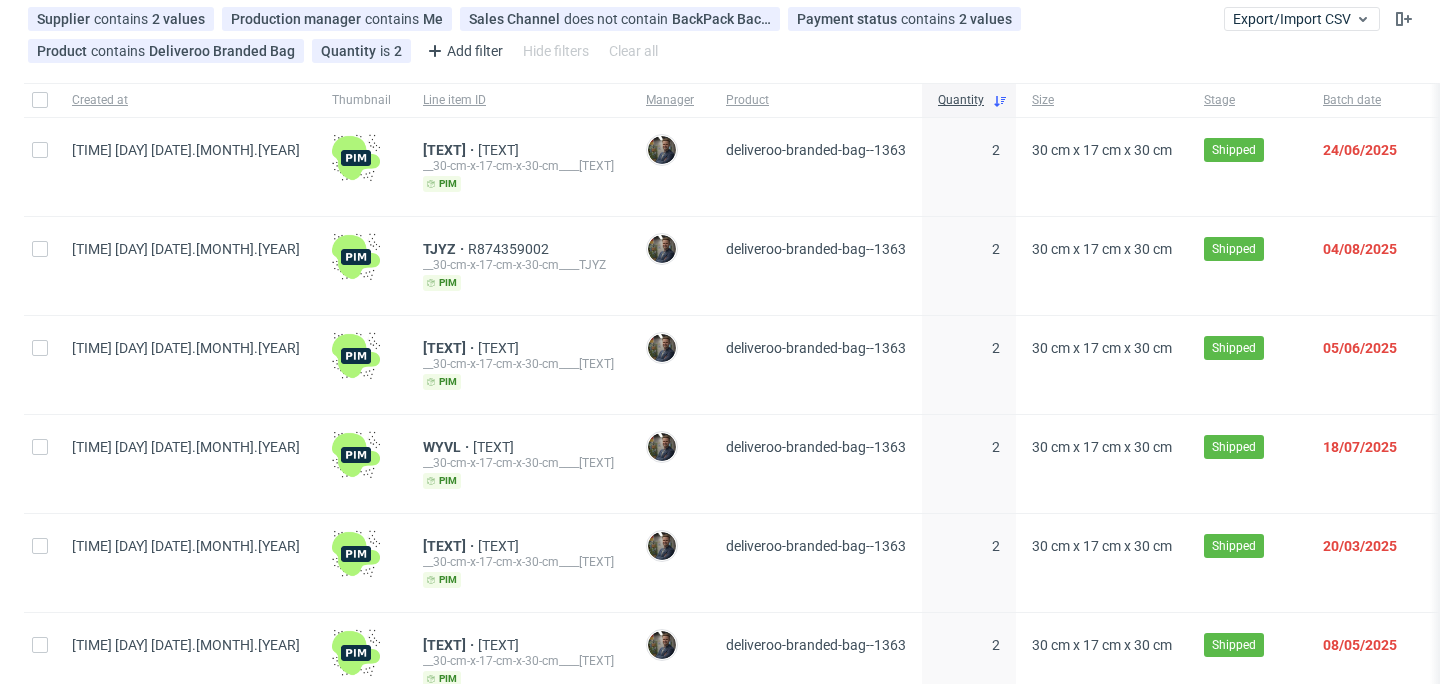 scroll, scrollTop: 0, scrollLeft: 0, axis: both 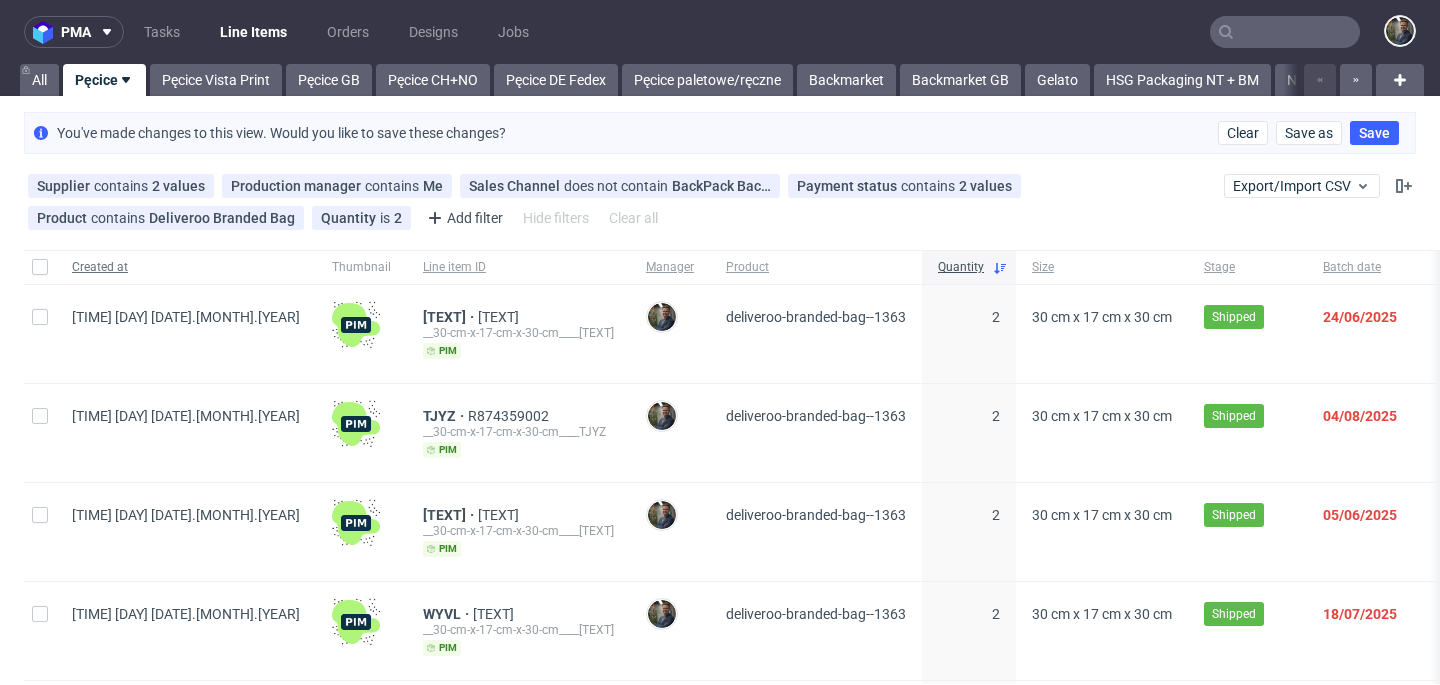 click on "Created at" at bounding box center (186, 267) 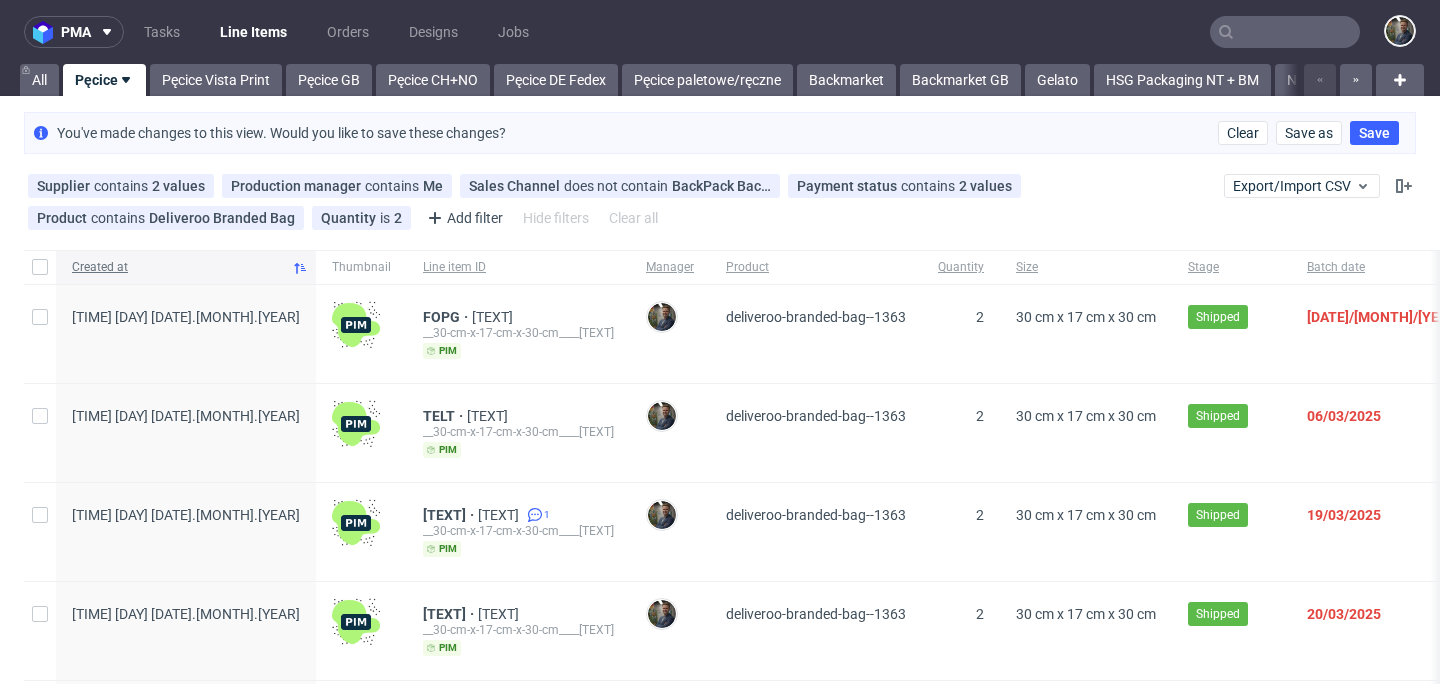 click on "Created at" at bounding box center [178, 267] 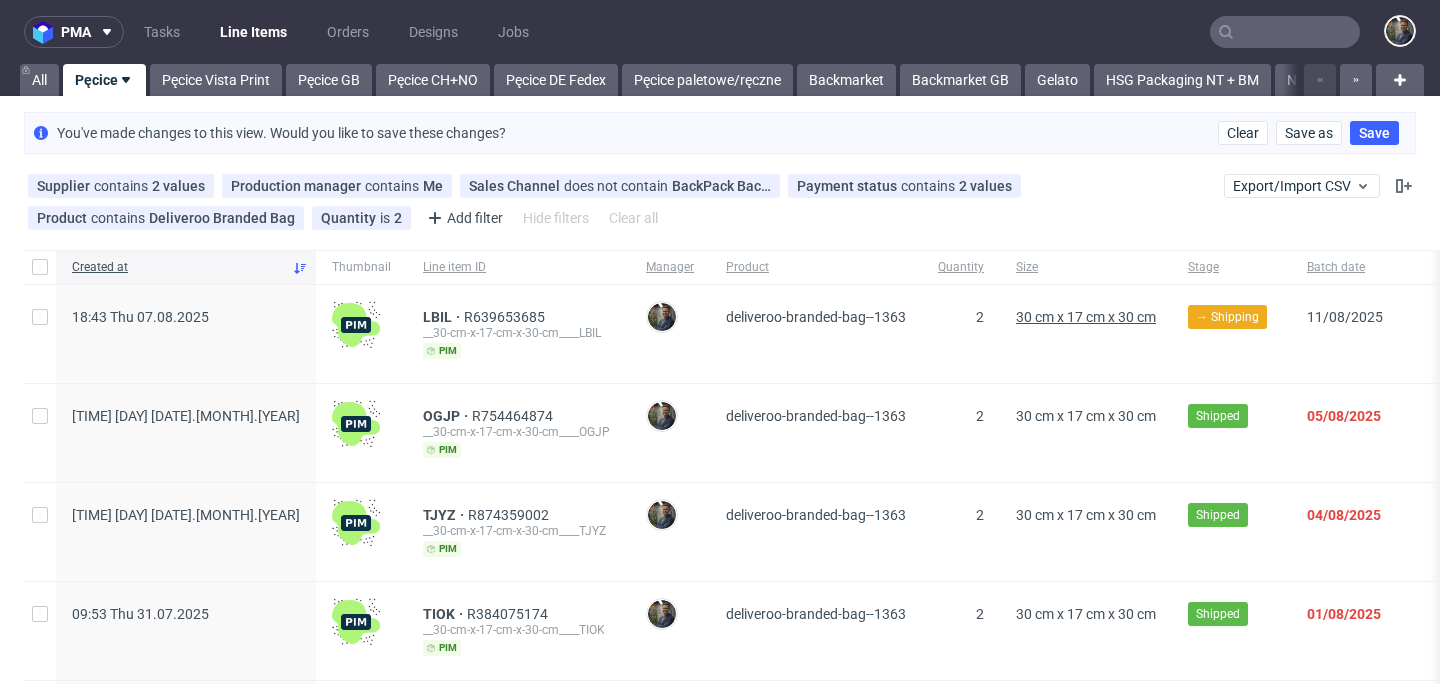 click on "30 cm x 17 cm x 30 cm" at bounding box center (1086, 317) 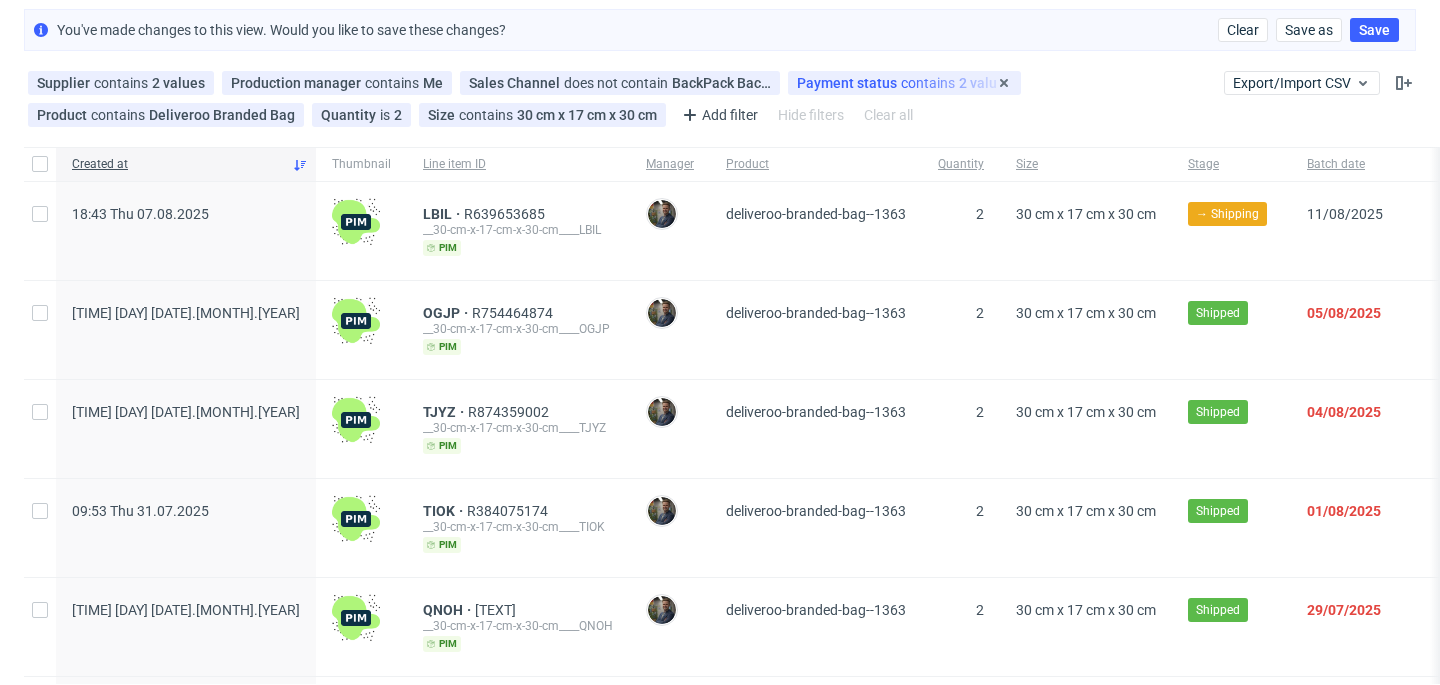 scroll, scrollTop: 103, scrollLeft: 0, axis: vertical 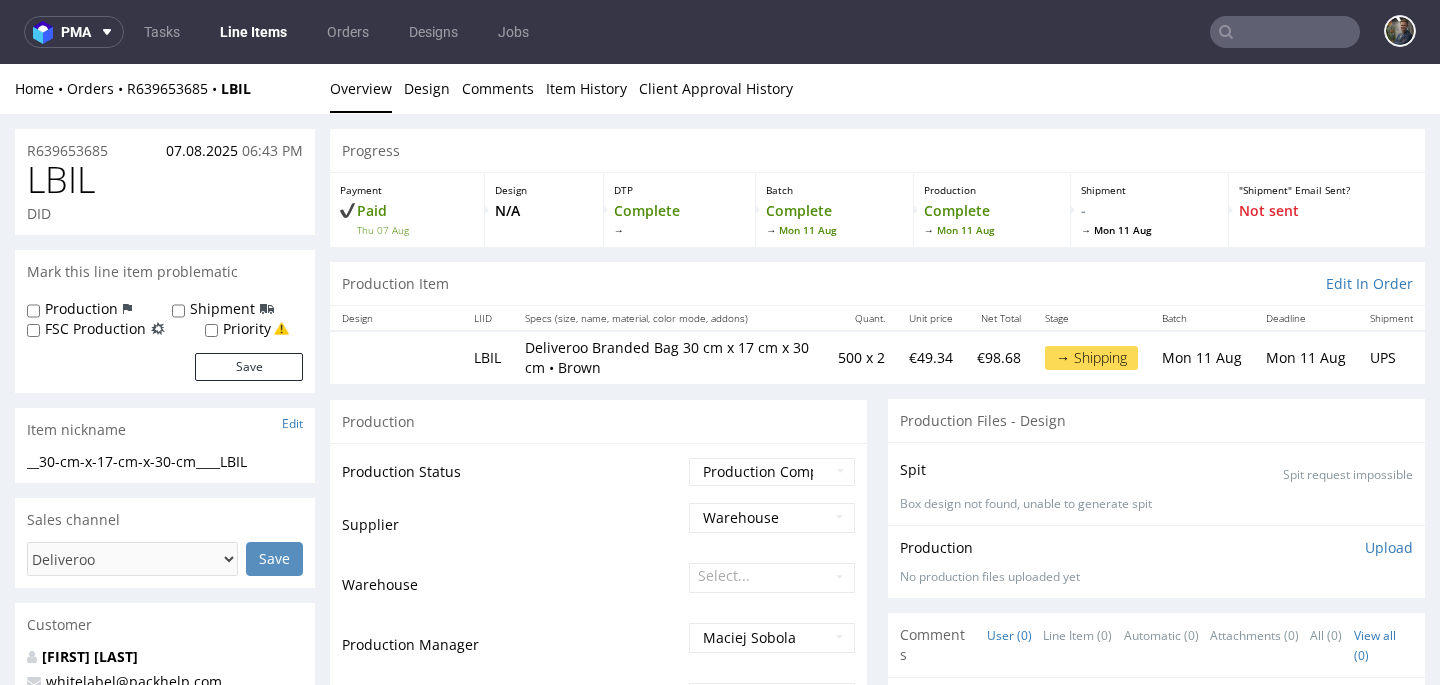 click on "LBIL" at bounding box center [61, 180] 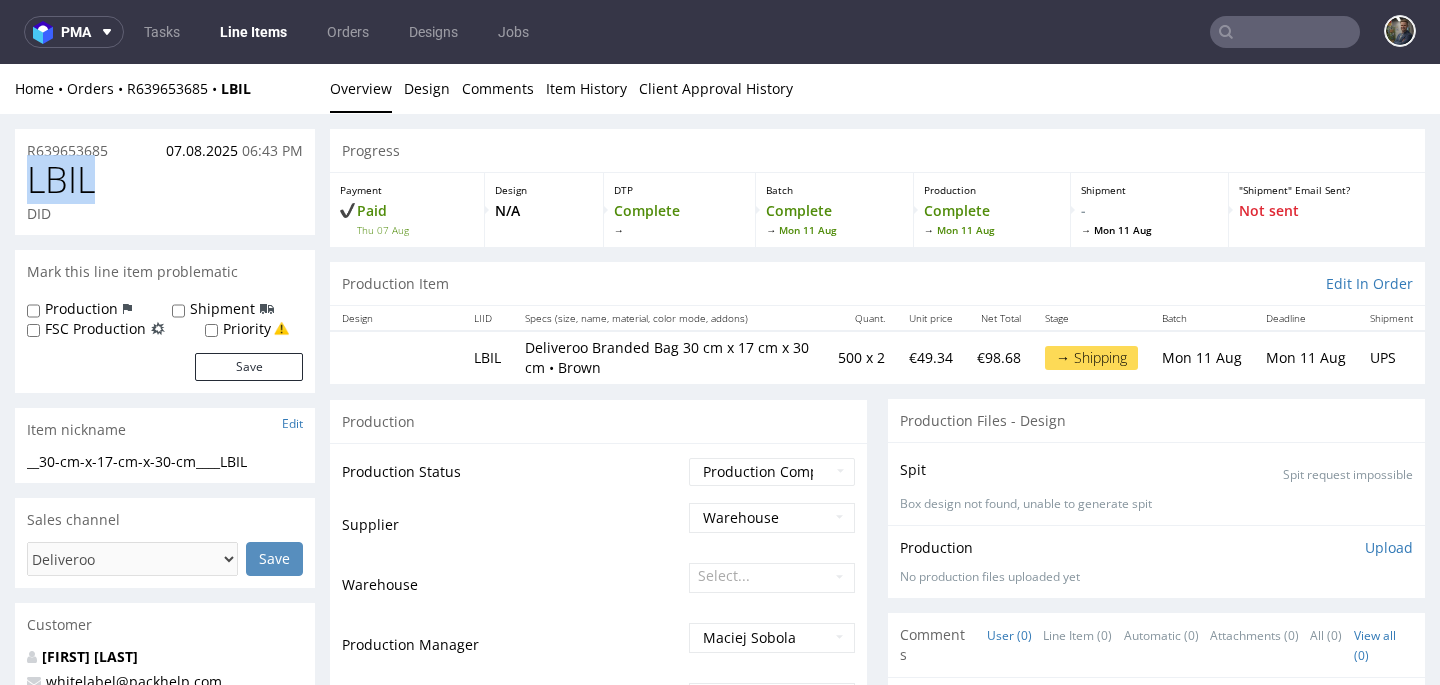 click on "LBIL" at bounding box center (61, 180) 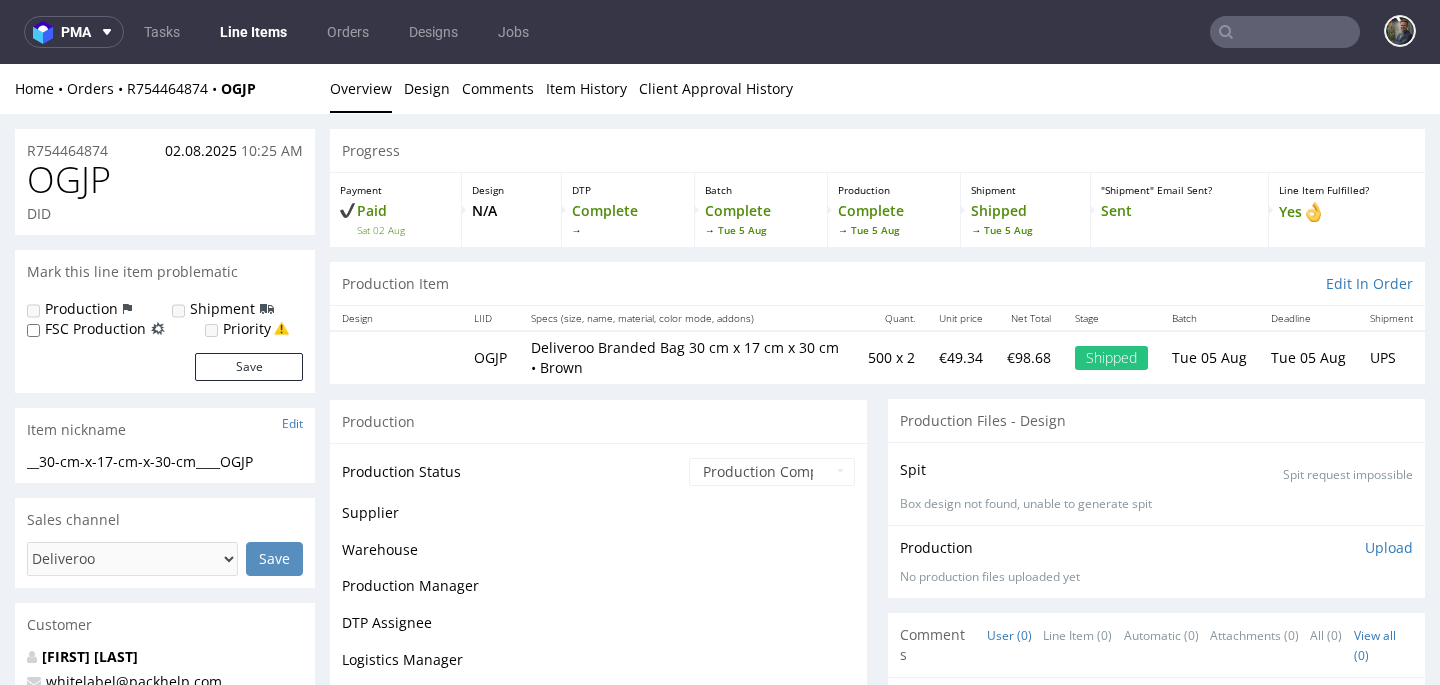 scroll, scrollTop: 0, scrollLeft: 0, axis: both 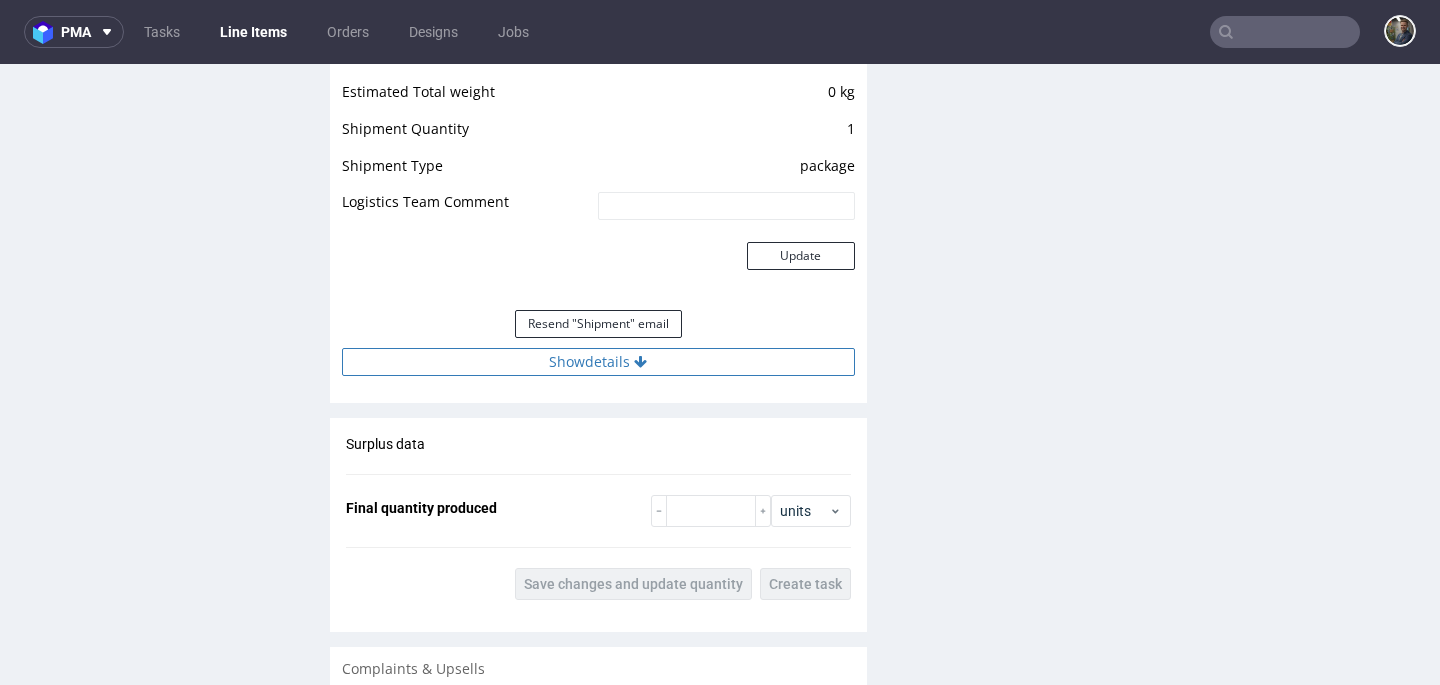 click on "Show  details" at bounding box center (598, 362) 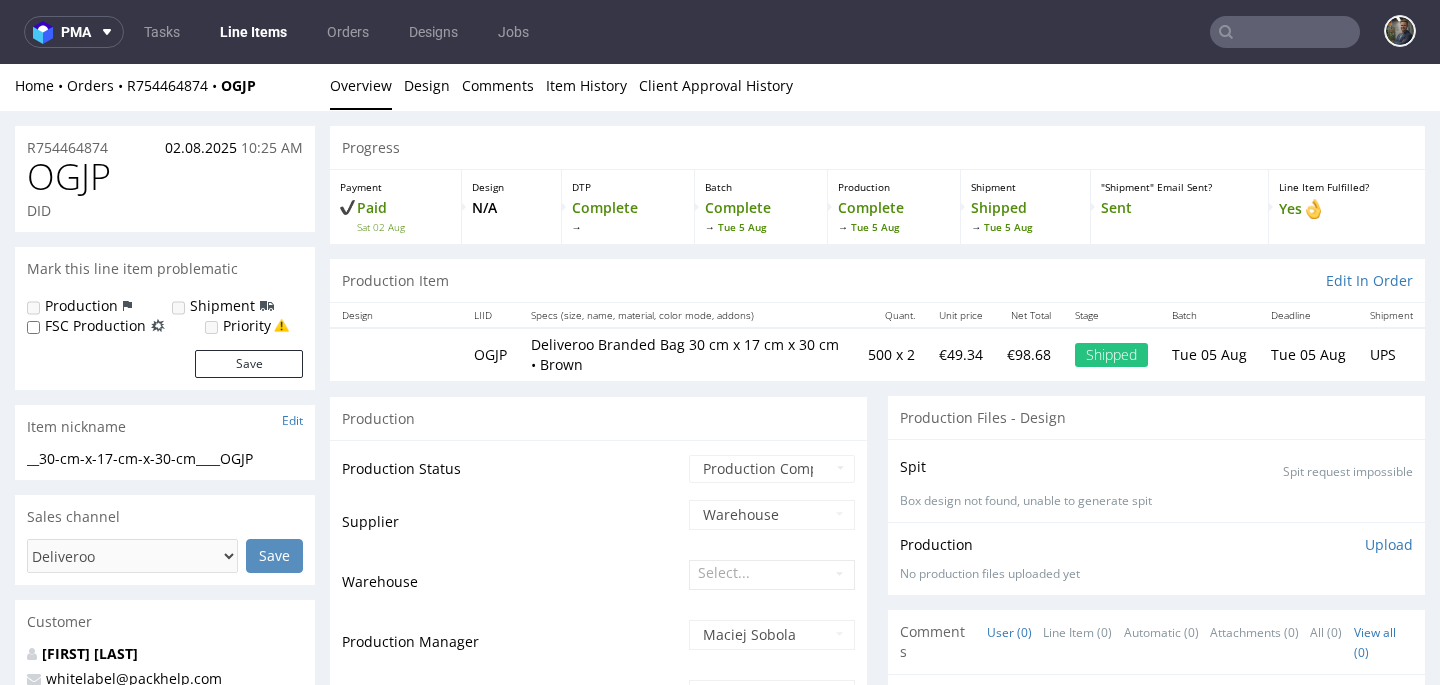 scroll, scrollTop: 0, scrollLeft: 0, axis: both 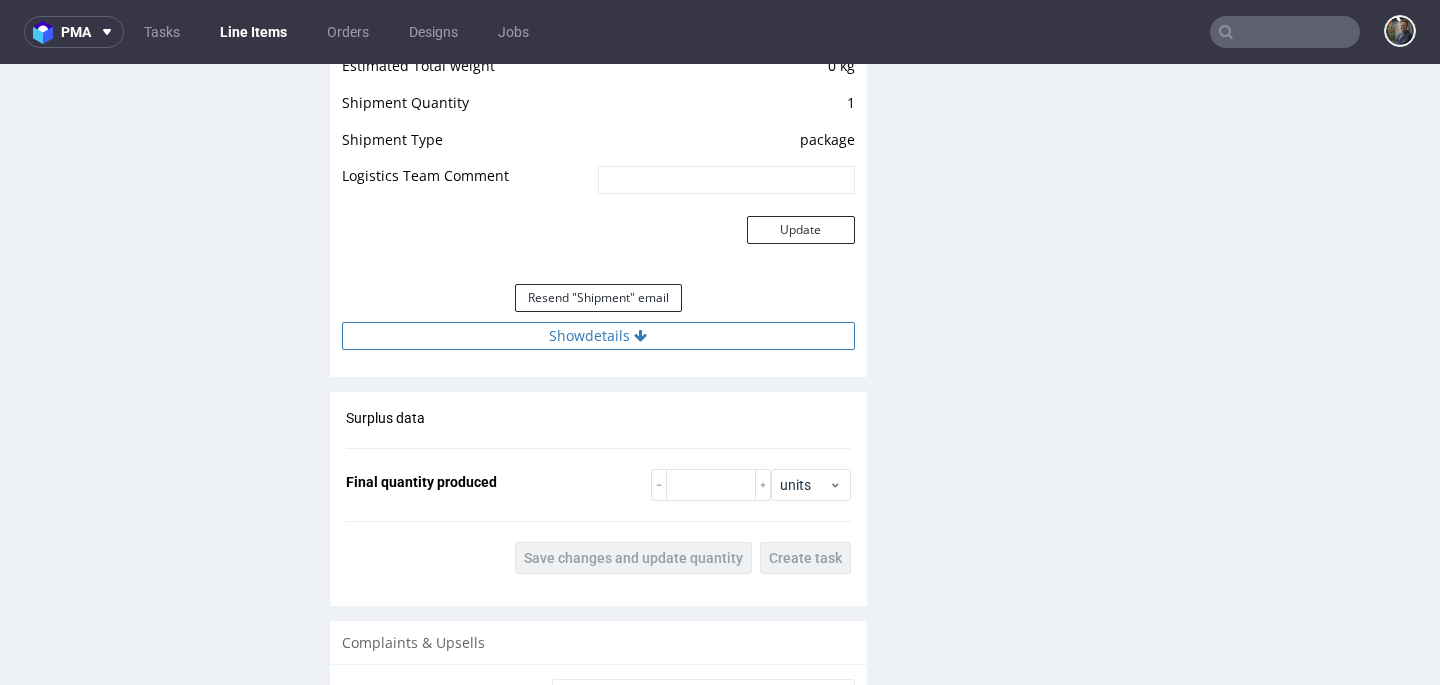 click on "Show  details" at bounding box center [598, 336] 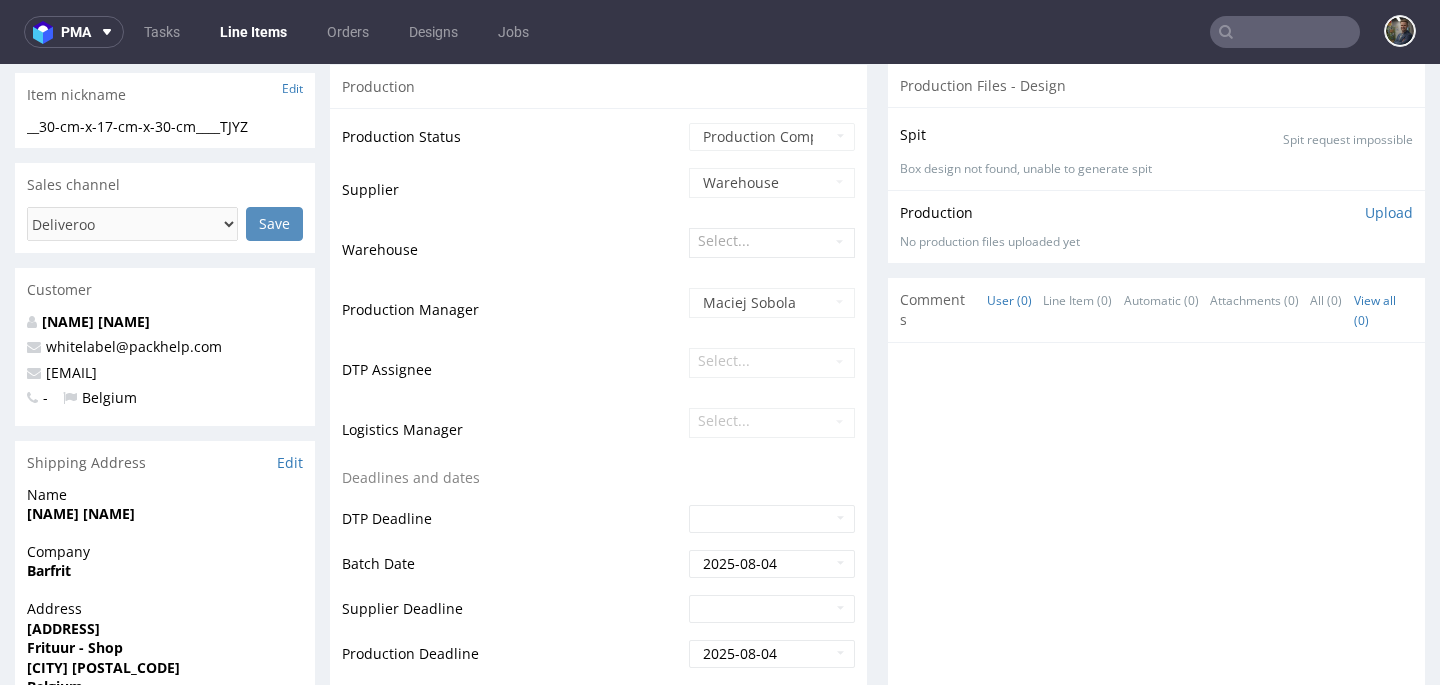 scroll, scrollTop: 0, scrollLeft: 0, axis: both 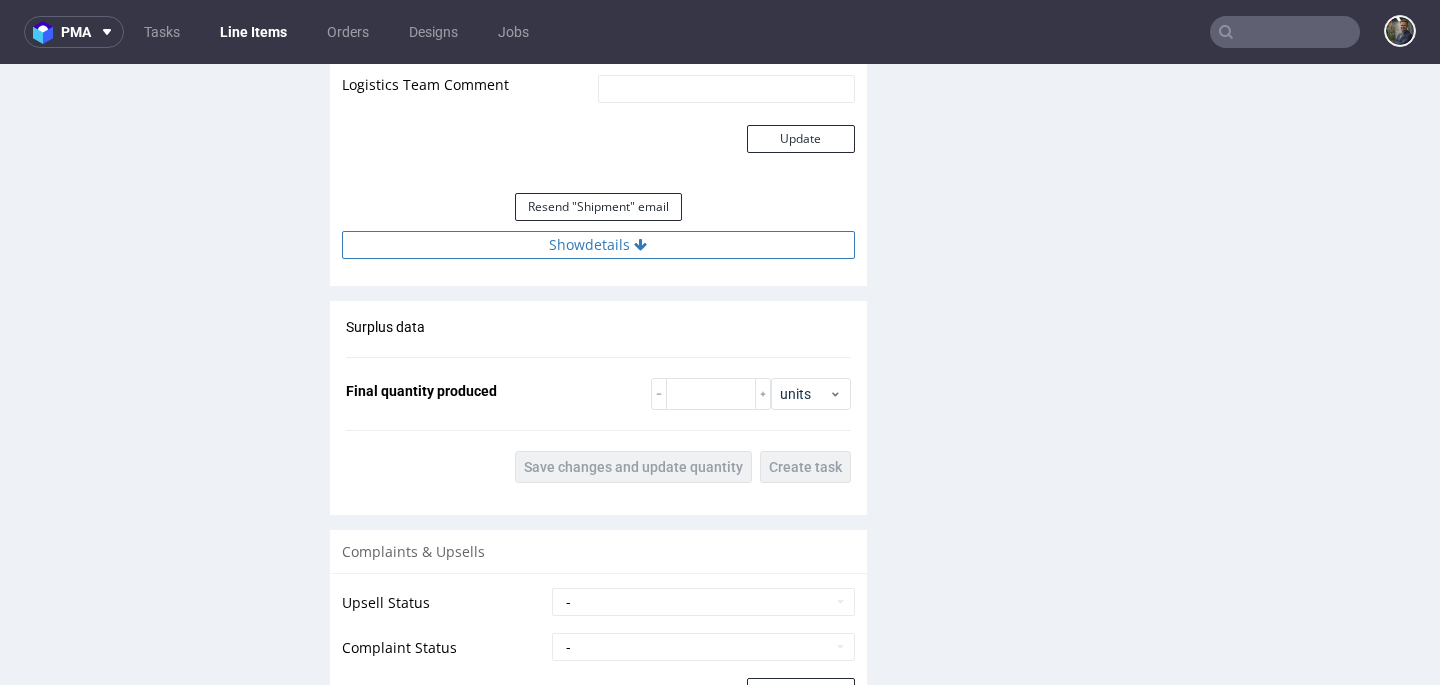 click on "Show  details" at bounding box center (598, 245) 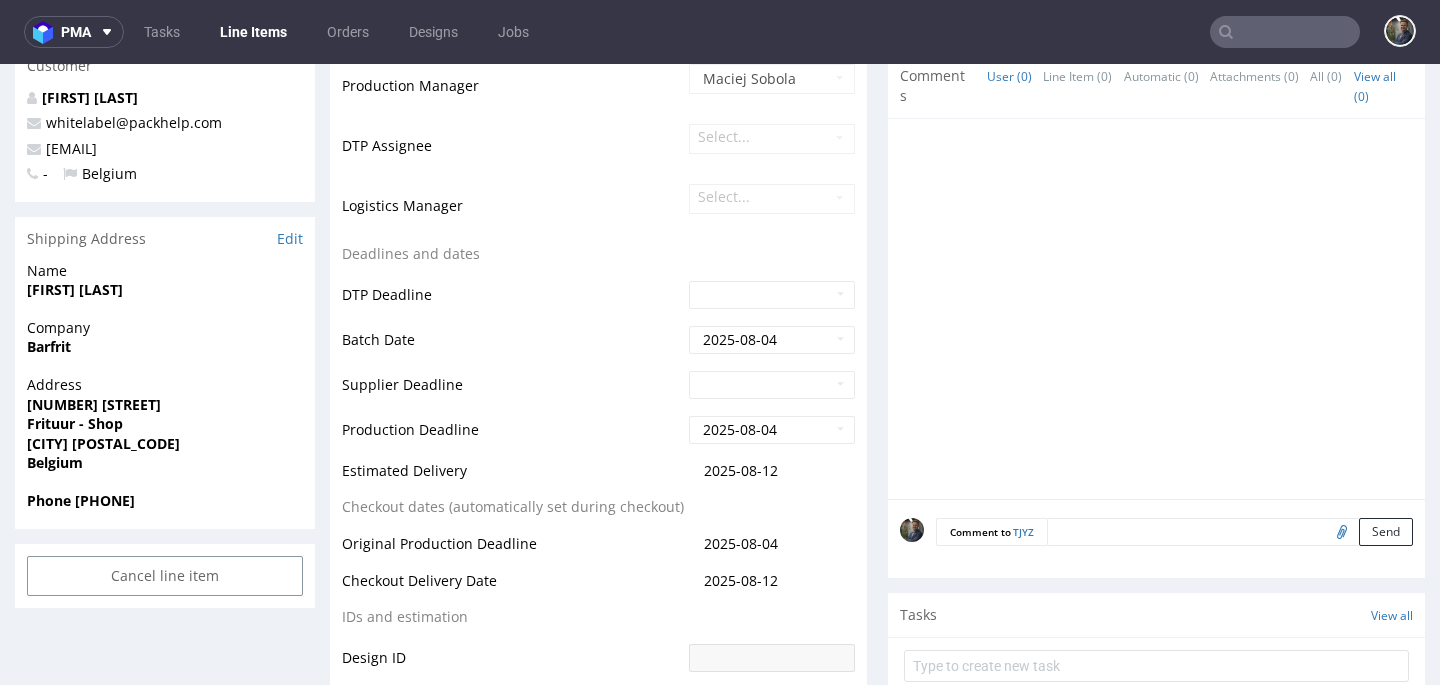 scroll, scrollTop: 0, scrollLeft: 0, axis: both 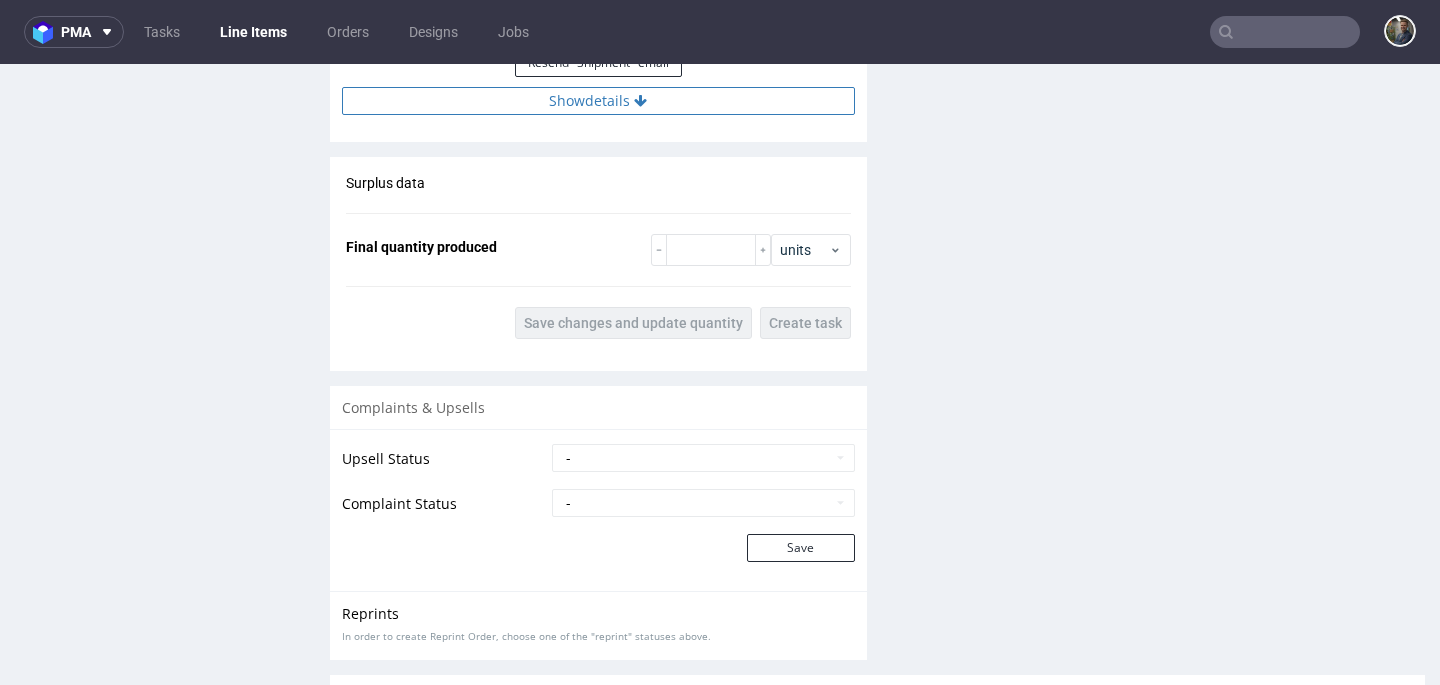 click on "Show  details" at bounding box center [598, 101] 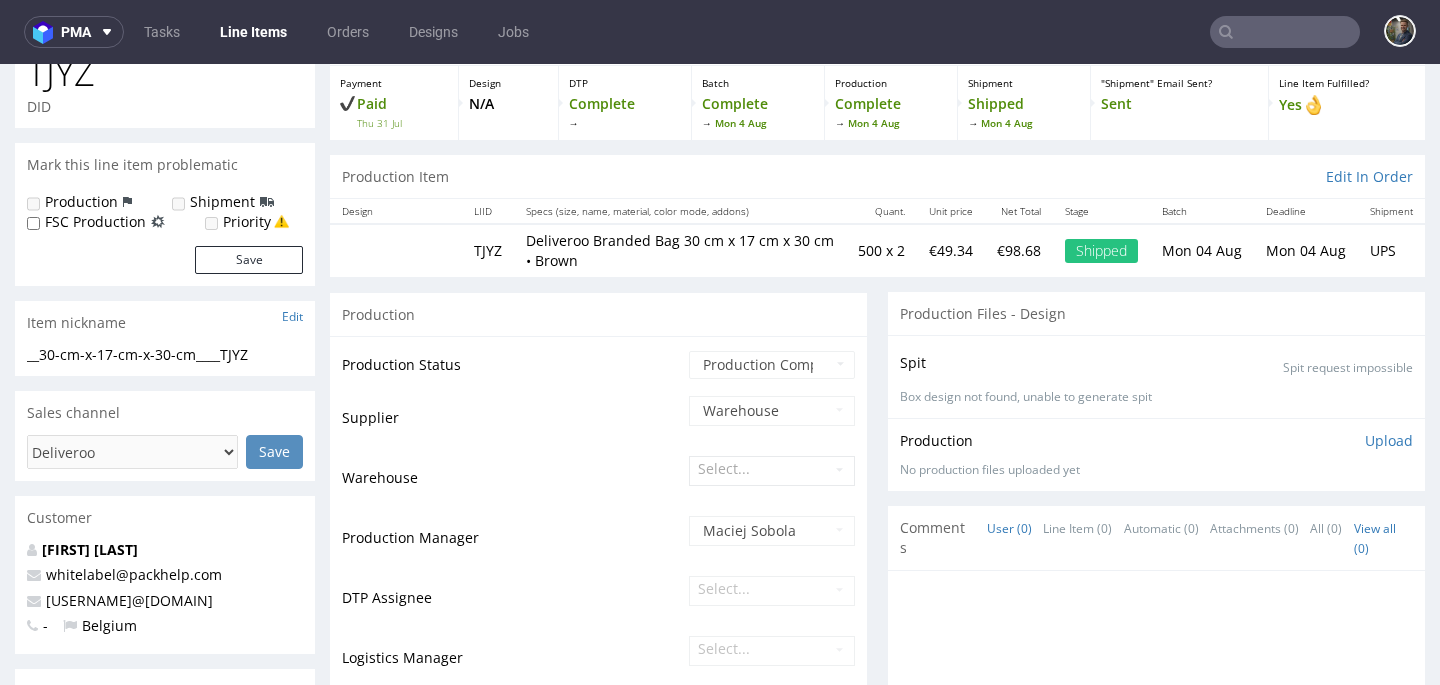 scroll, scrollTop: 0, scrollLeft: 0, axis: both 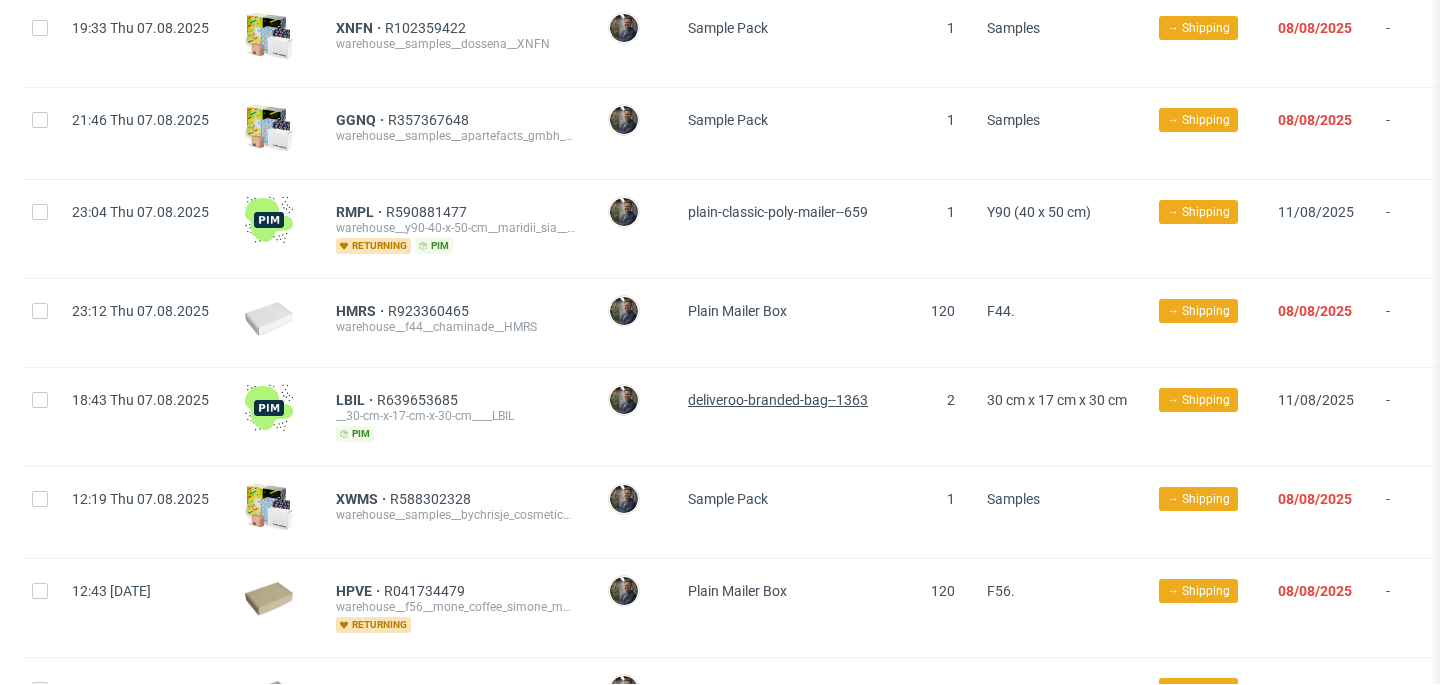 click on "deliveroo-branded-bag--1363" at bounding box center (778, 400) 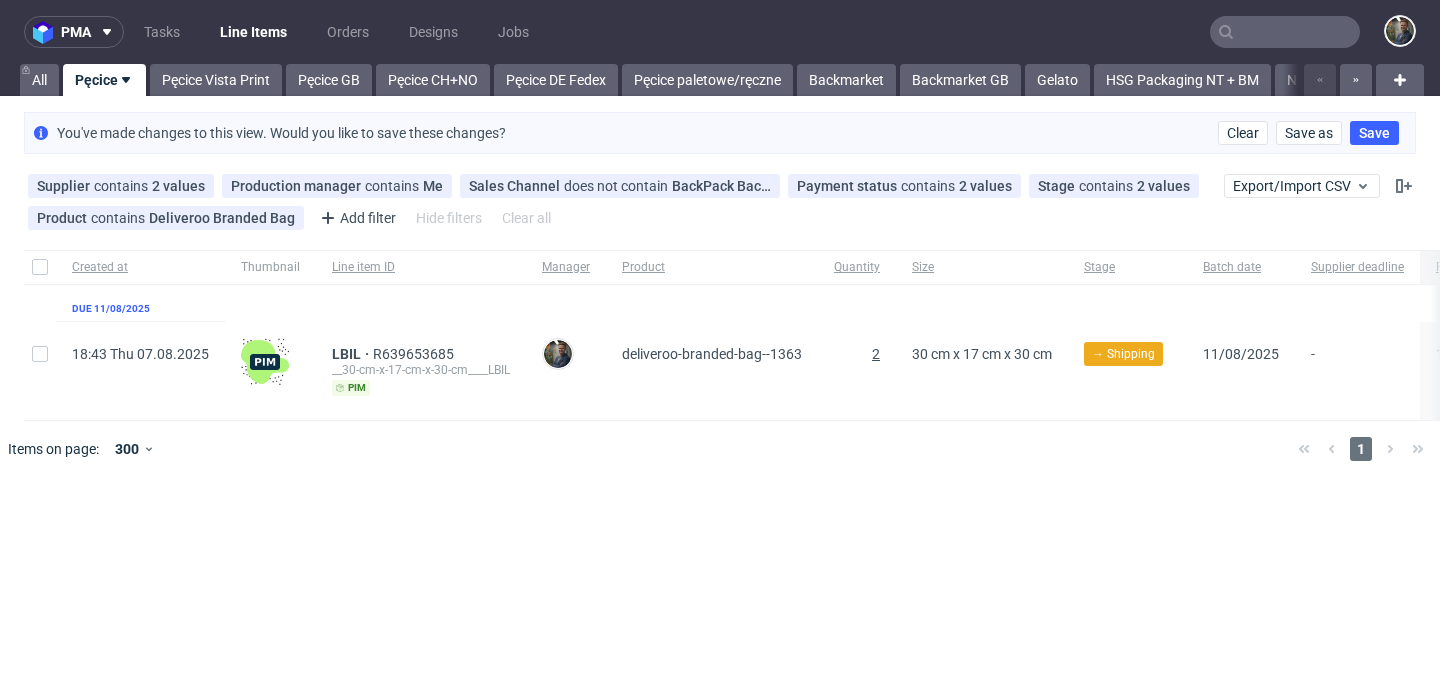 click on "2" at bounding box center (876, 354) 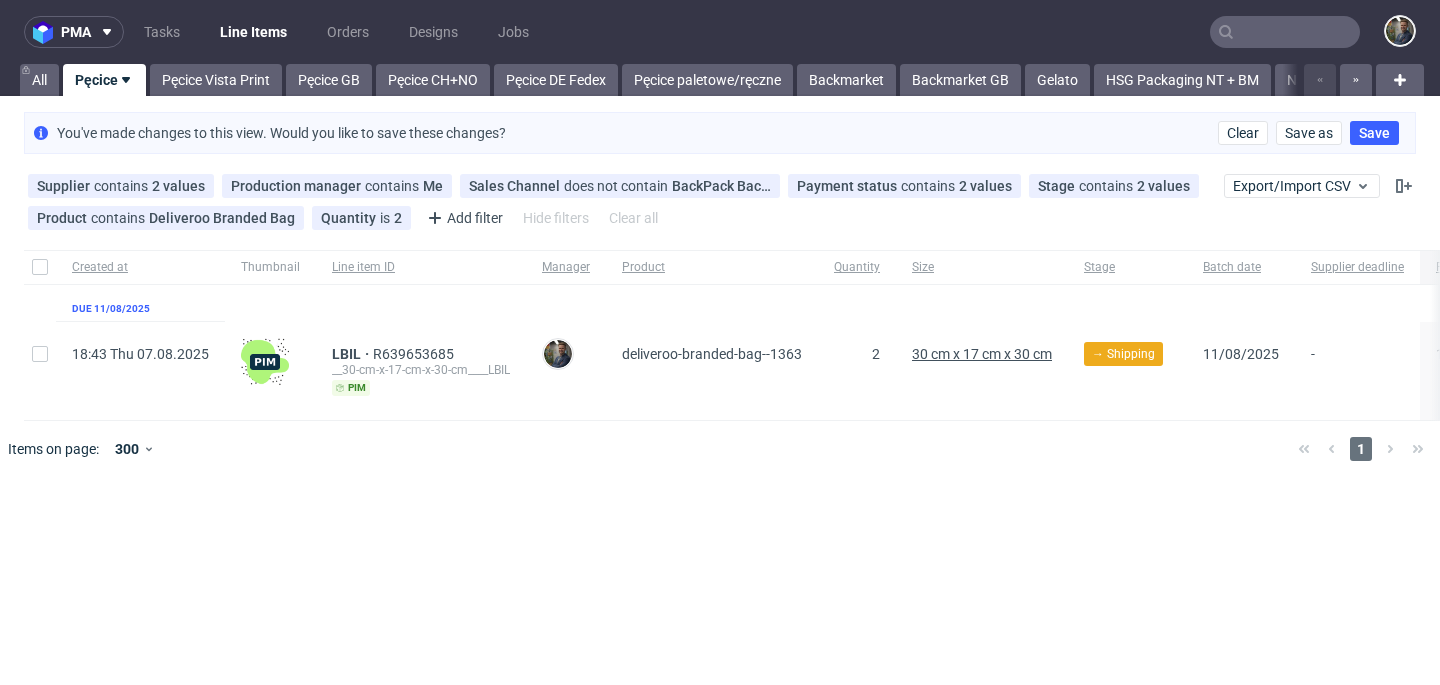 click on "30 cm x 17 cm x 30 cm" at bounding box center [982, 354] 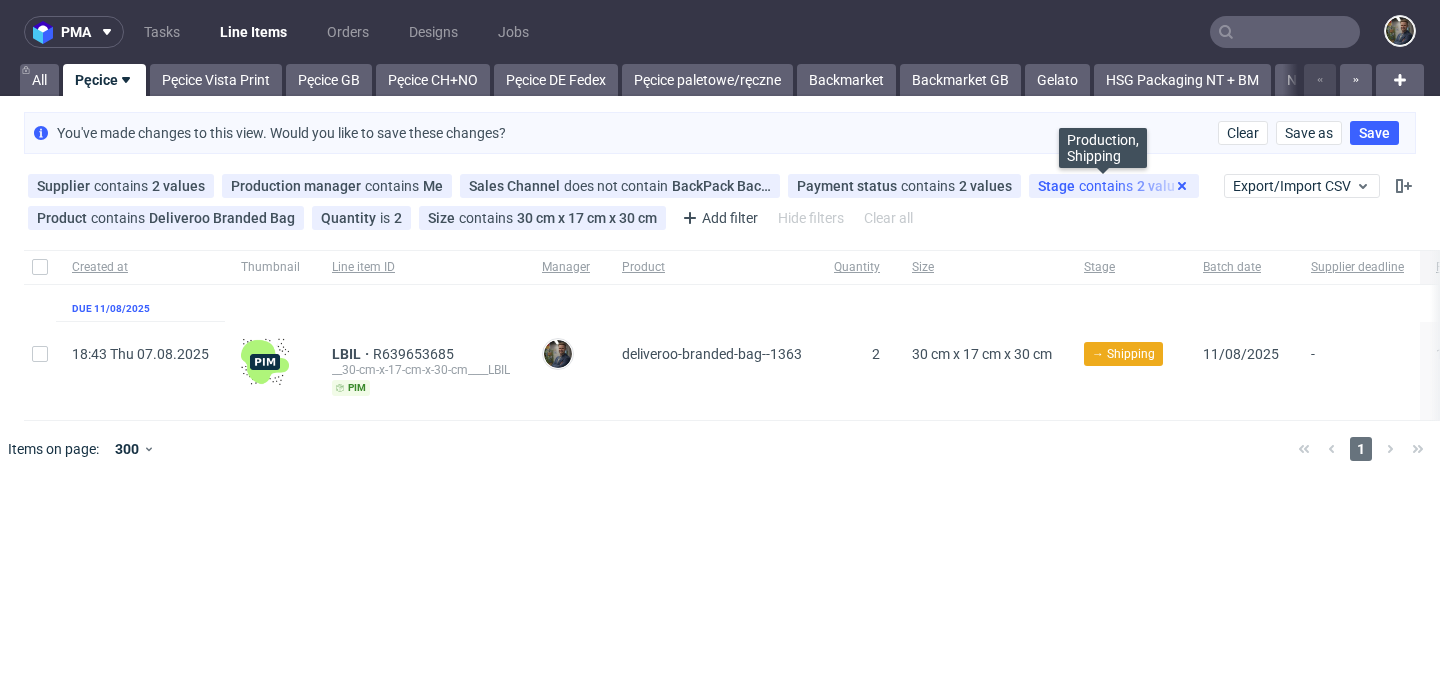 click 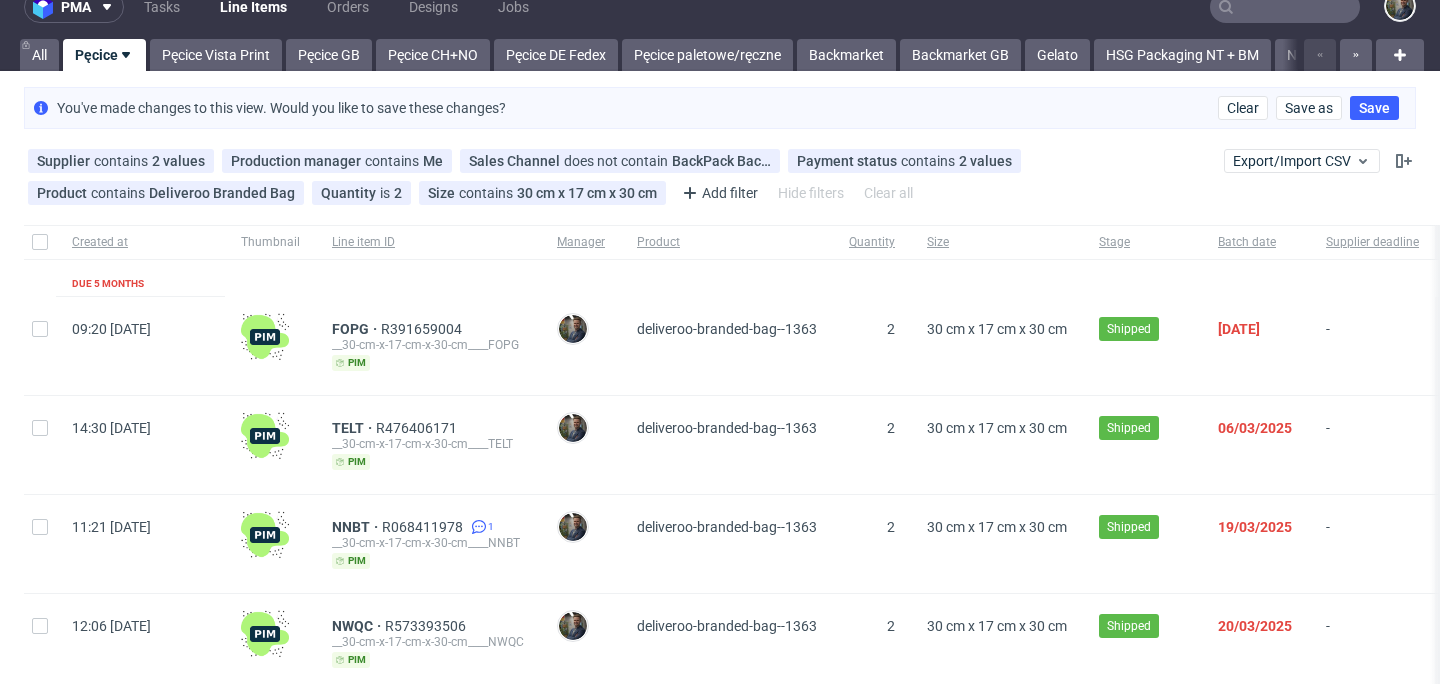 scroll, scrollTop: 0, scrollLeft: 0, axis: both 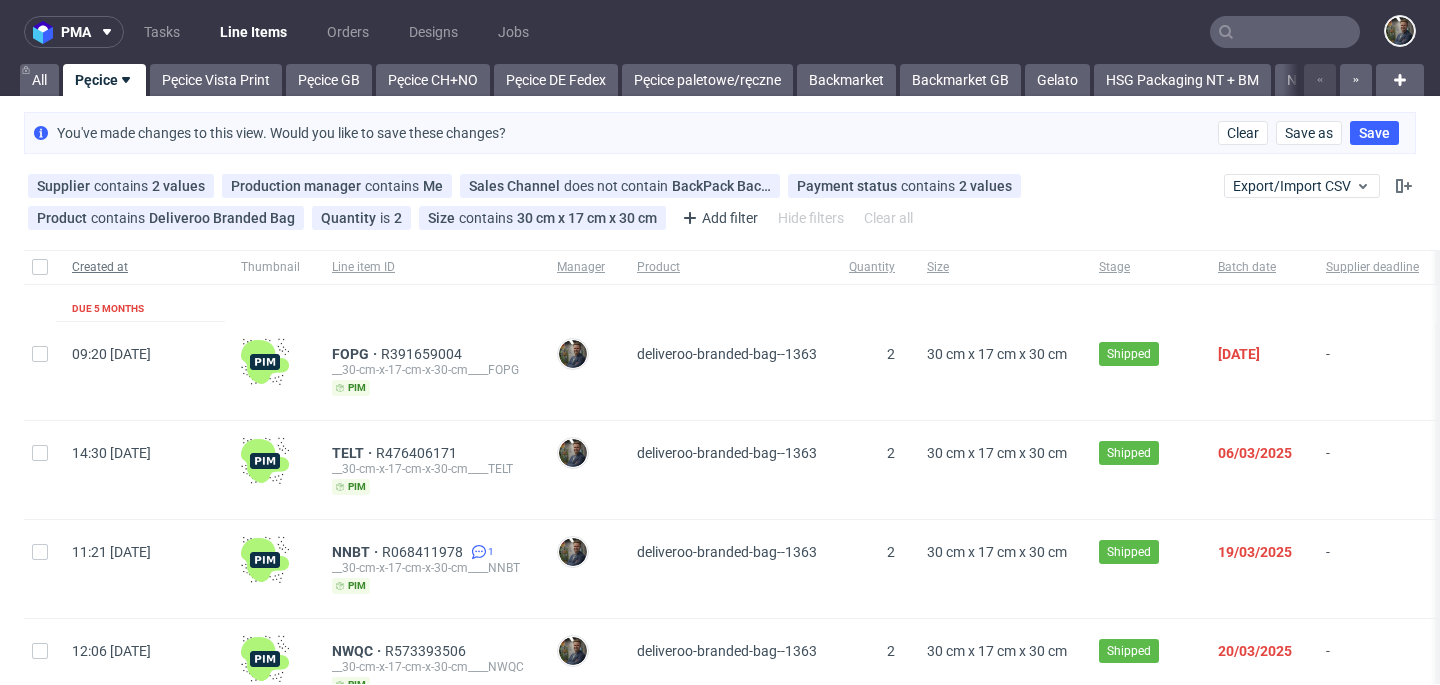 click on "Created at" at bounding box center [140, 267] 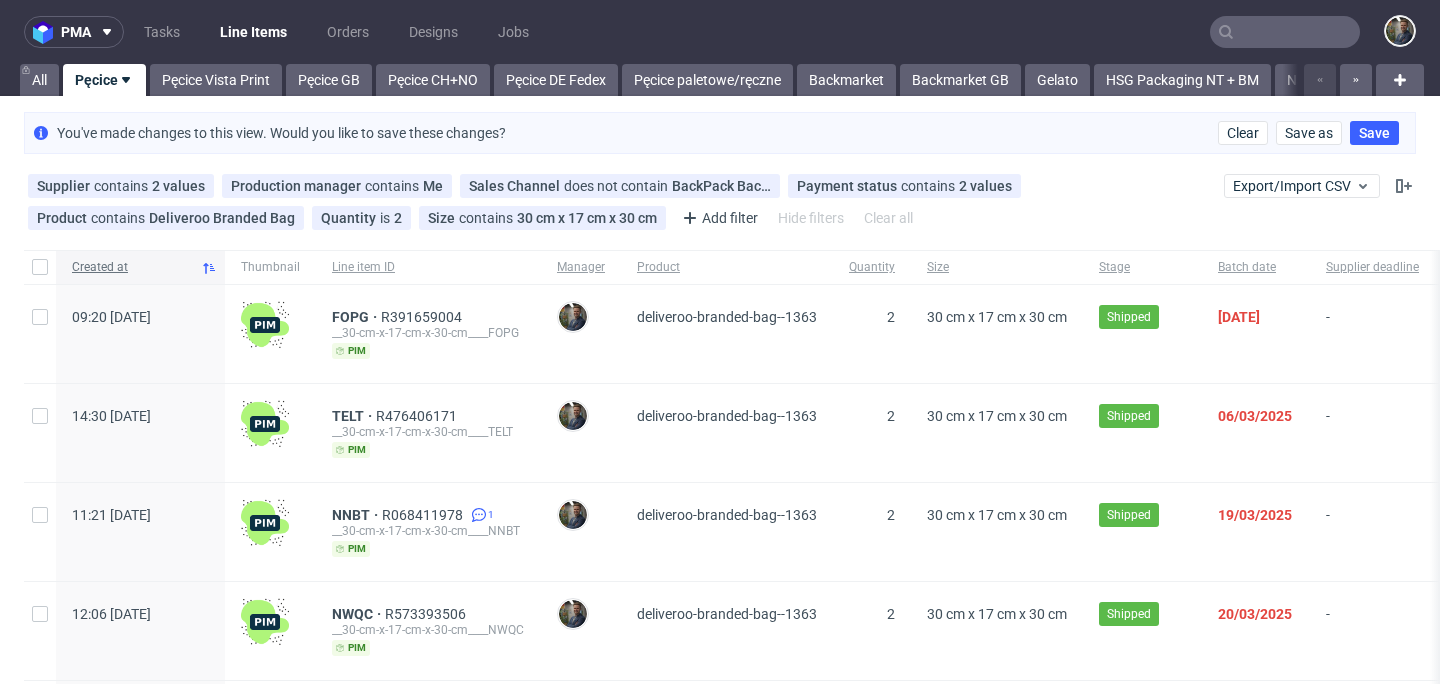 click on "Created at" at bounding box center (132, 267) 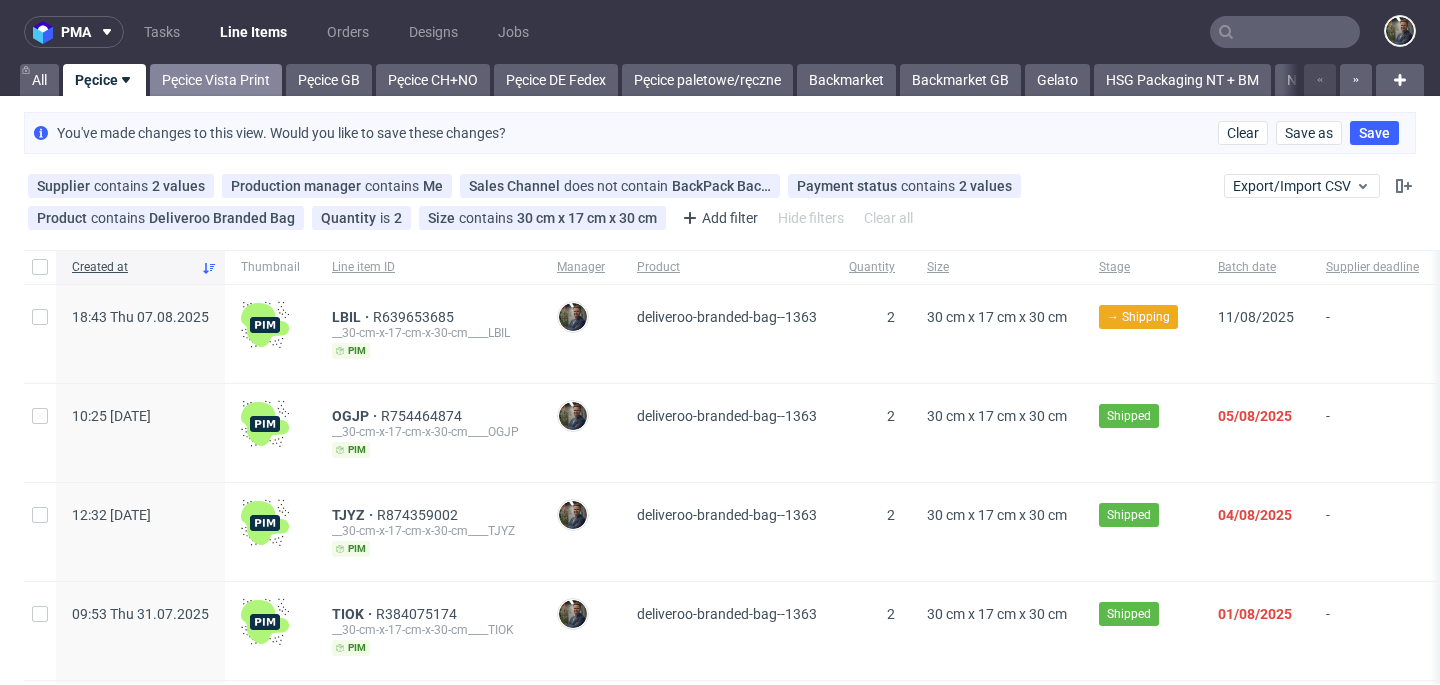 click on "Pęcice Vista Print" at bounding box center (216, 80) 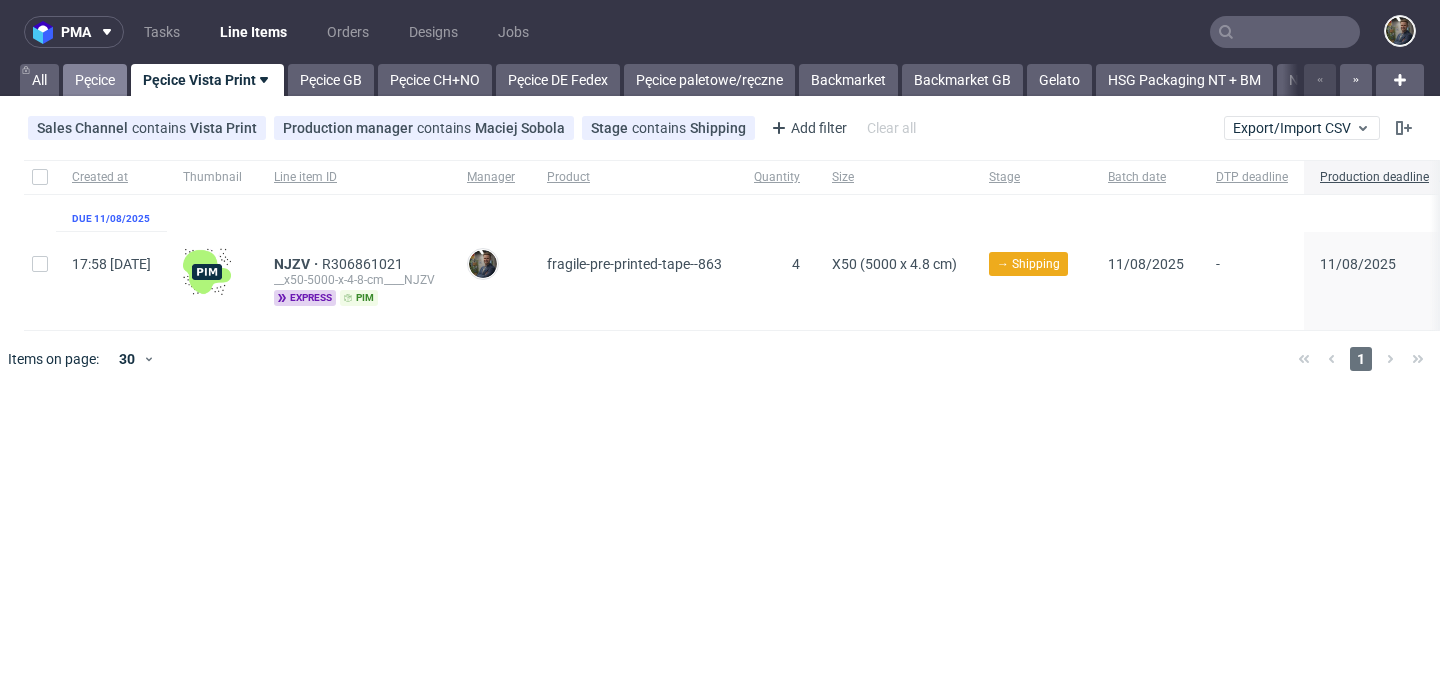 click on "Pęcice" at bounding box center [95, 80] 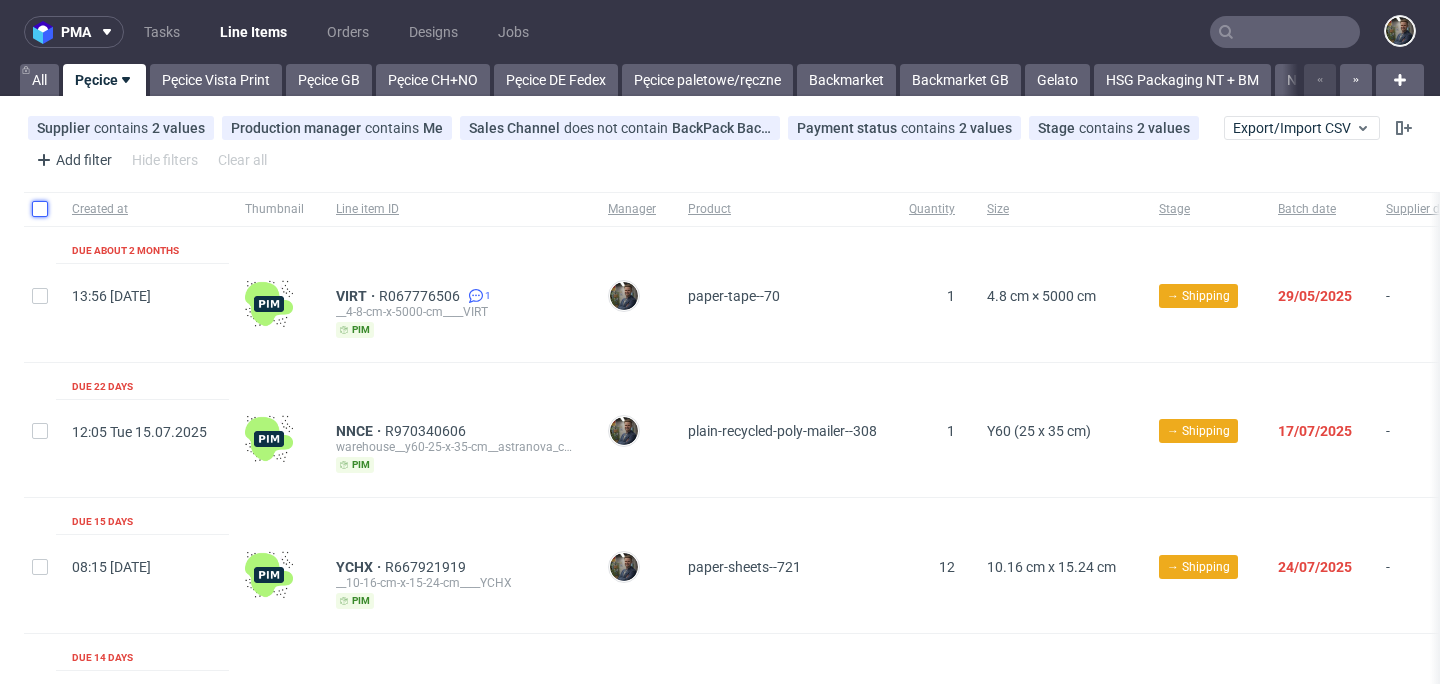 click at bounding box center [40, 209] 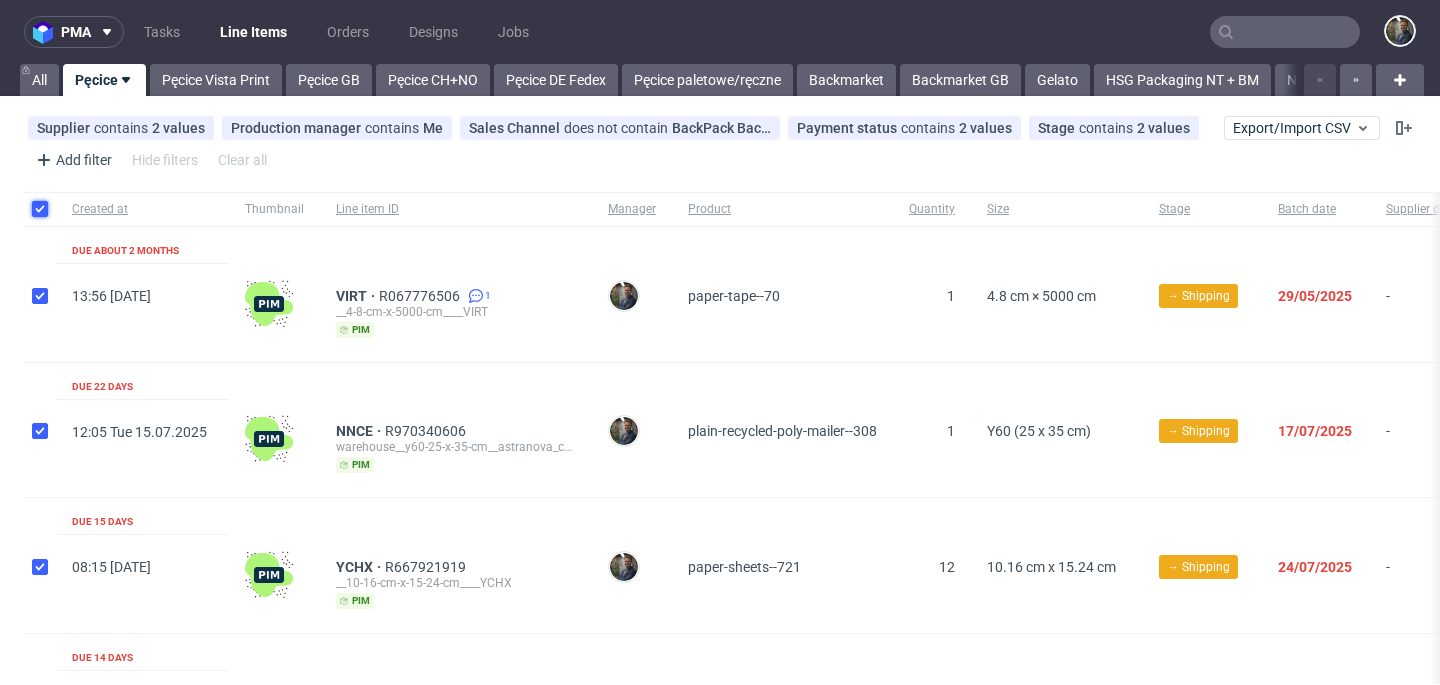 checkbox on "true" 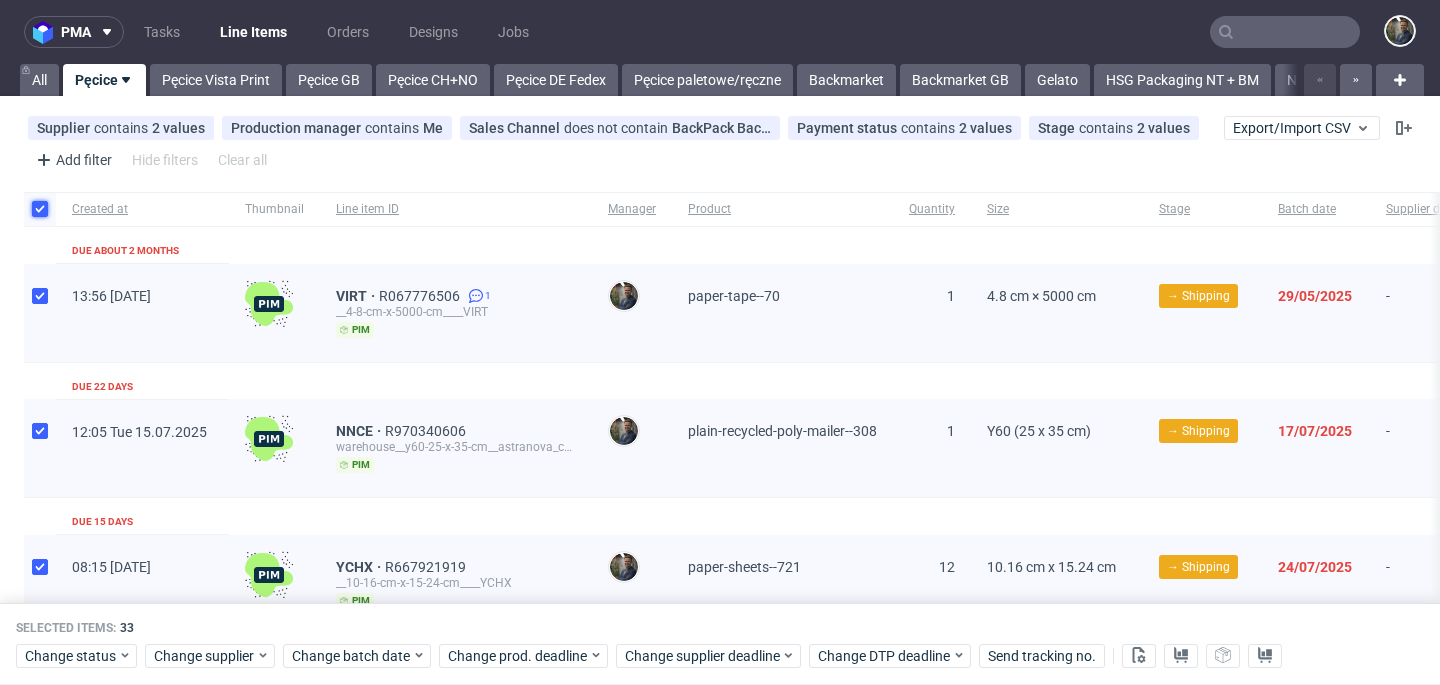 click at bounding box center [40, 209] 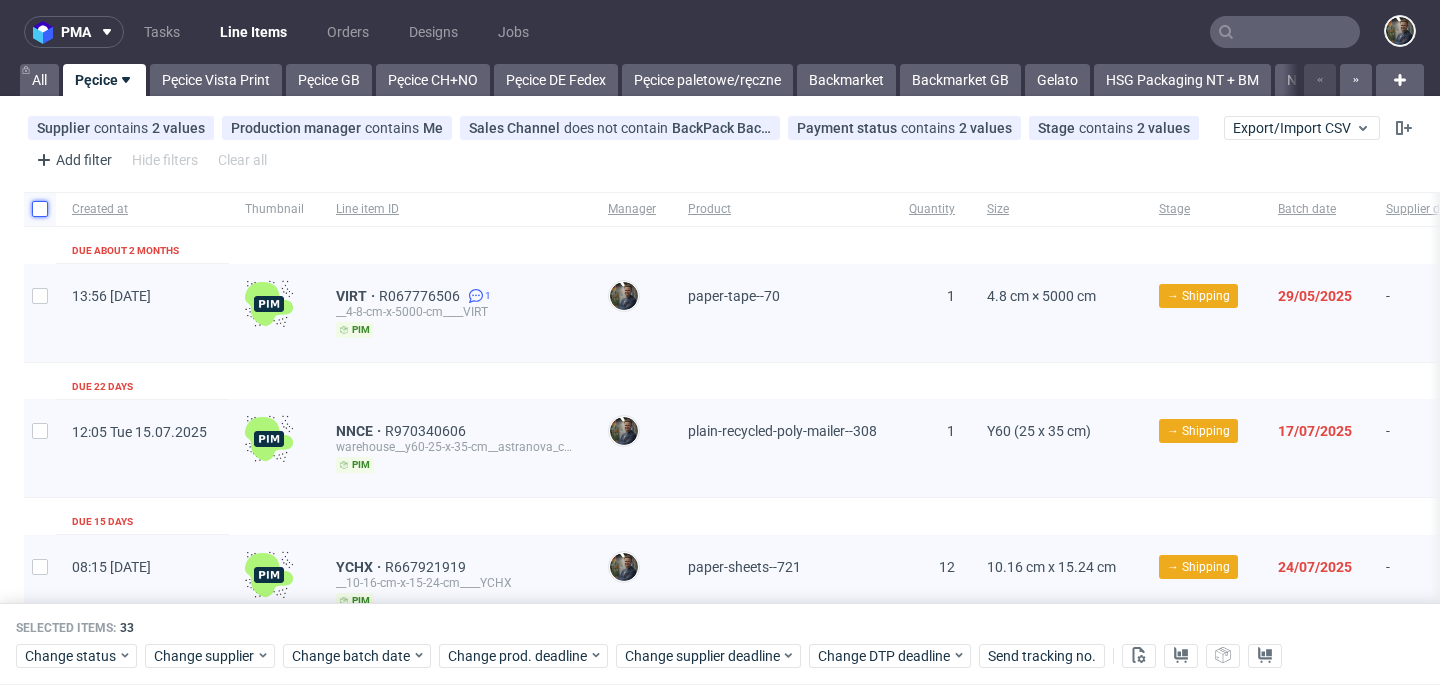 checkbox on "false" 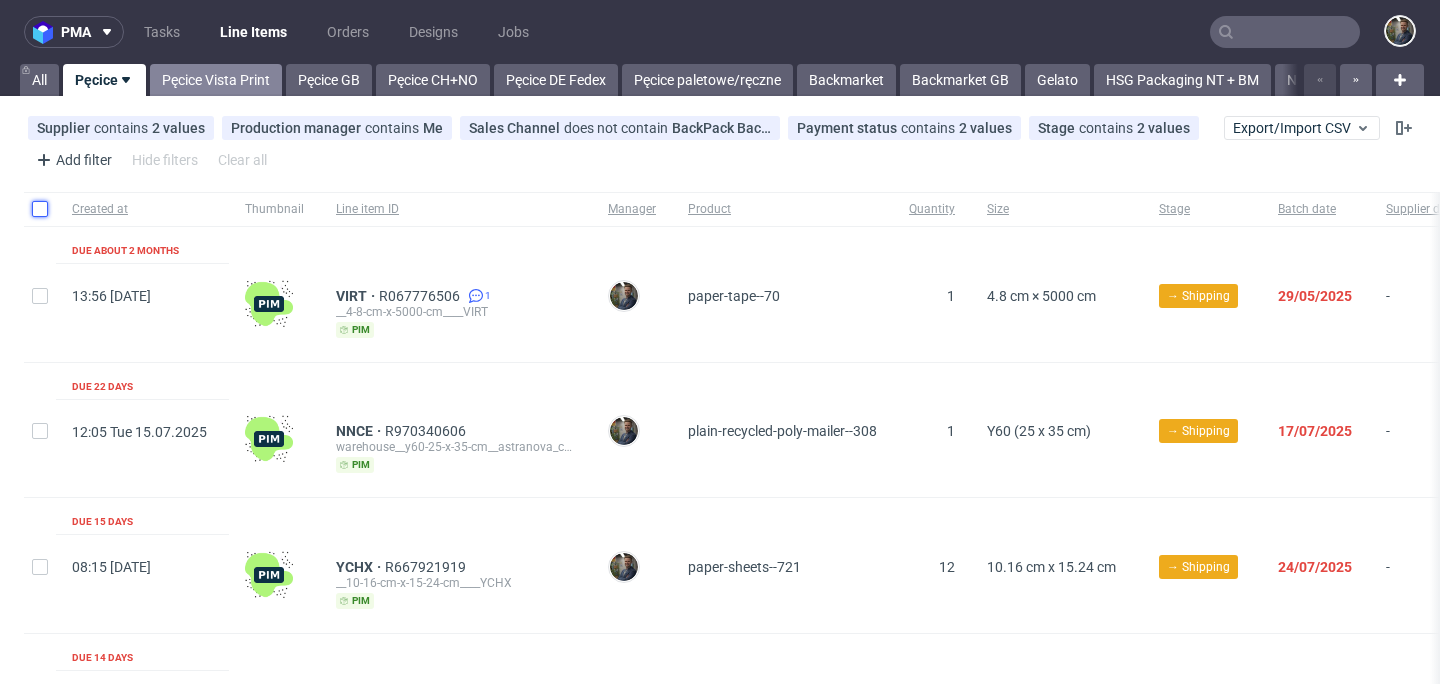 click on "Pęcice Vista Print" at bounding box center (216, 80) 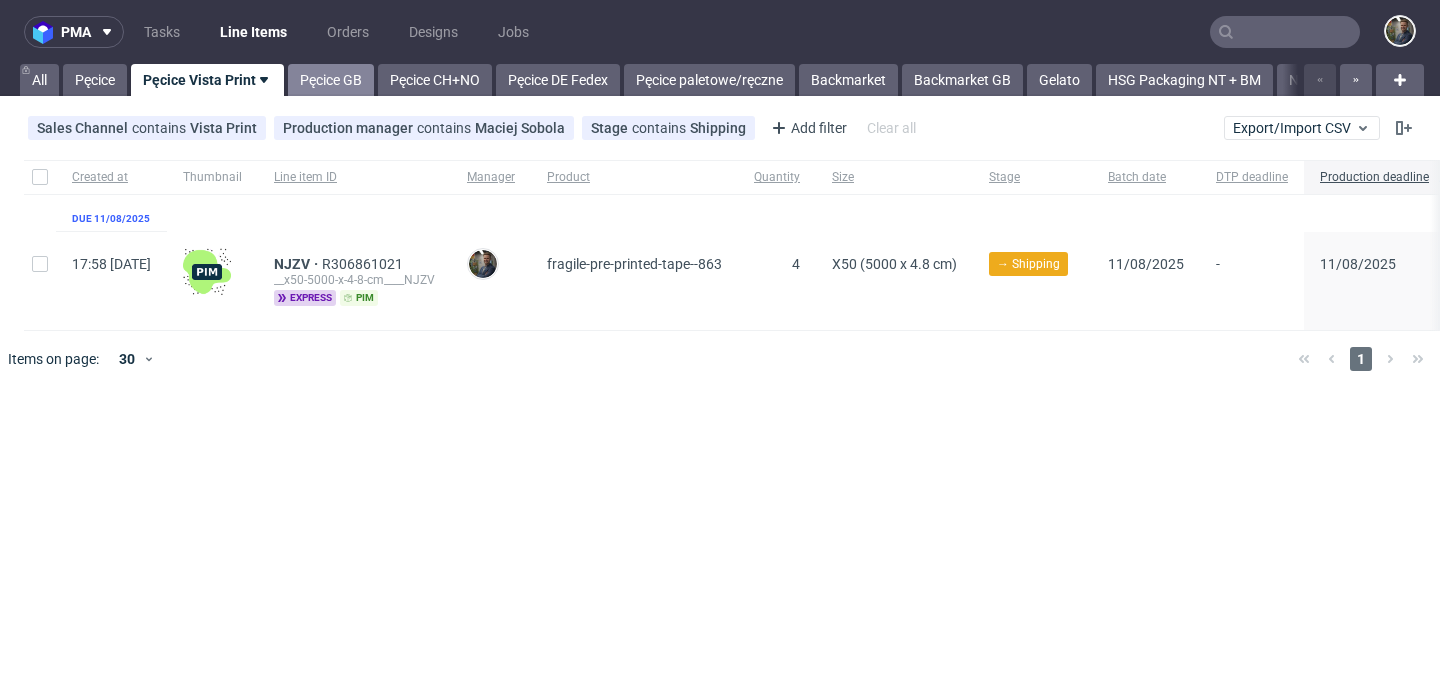click on "Pęcice GB" at bounding box center (331, 80) 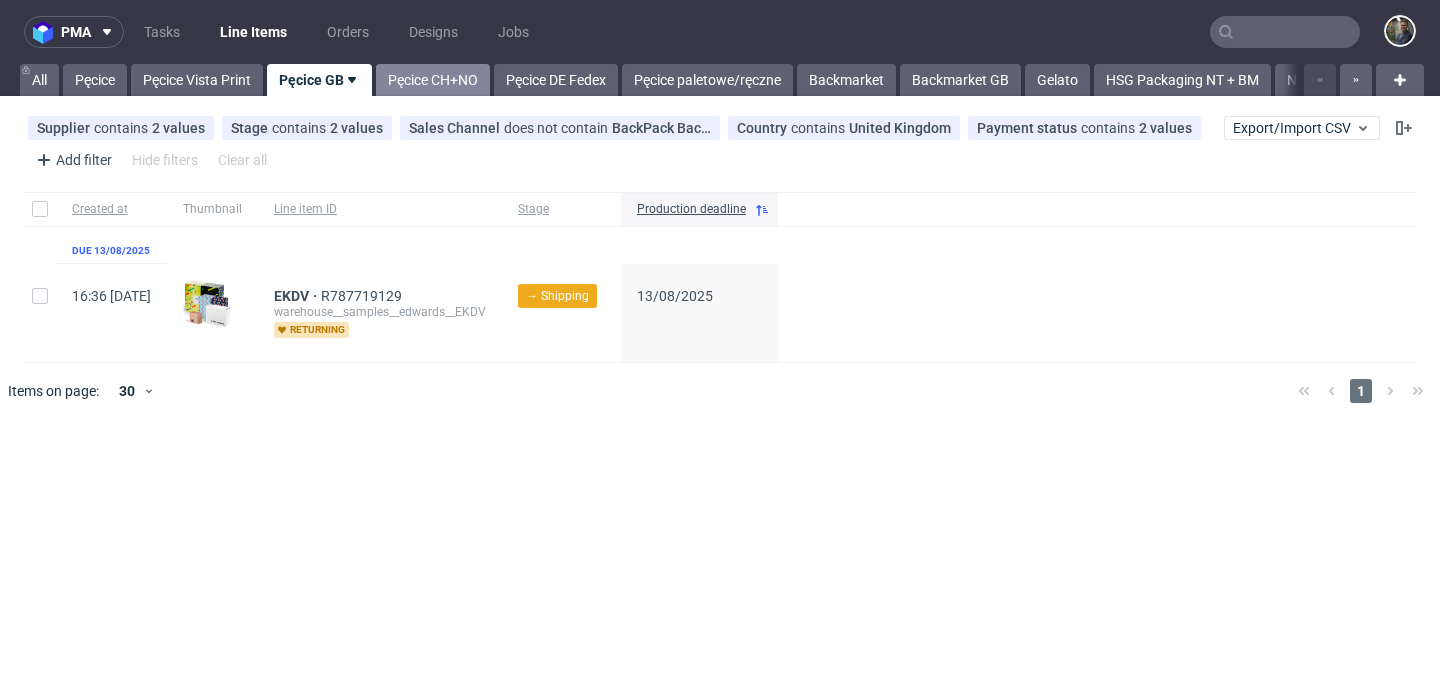 click on "Pęcice CH+NO" at bounding box center [433, 80] 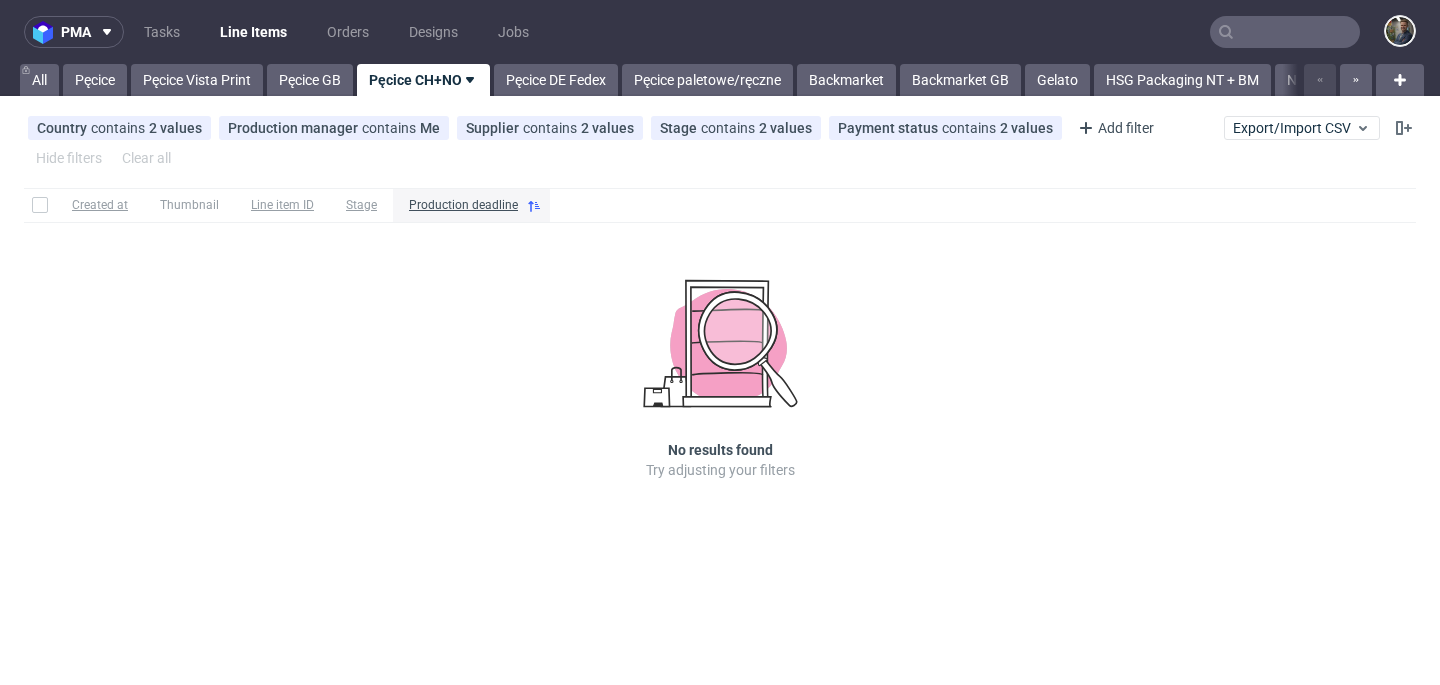click on "pma Tasks Line Items Orders Designs Jobs All Pęcice Pęcice Vista Print Pęcice GB Pęcice CH+NO Pęcice DE Fedex Pęcice paletowe/ręczne Backmarket Backmarket GB Gelato HSG Packaging NT + BM Naturalpack Packaging Express Priory Direct PacList Cajeando Projekt IN POST Stockpile Shipping bug Produkcja HSG (12:00) Produkcja Box Market (12:00) Produkcja Unipack (check SKU) Produkcja Epacking Produkcja Ecosac Produkcja Emcor Bagstar + BagstarWL Premade pozostałe Produkcja deadline Produkcja opóźnienie to HSG InPost orders ☀️ Country contains 2 values Norway, Switzerland Production manager contains Me Supplier contains 2 values Warehouse, Packhelp Stage contains 2 values Production, Shipping Payment status contains 2 values Paid, Credit Owed Add filter Hide filters Clear all Export/Import CSV   Created at Thumbnail Line item ID Stage Production deadline No results found Try adjusting your filters Unknown error. Selected items: 0 Change status Change supplier Change batch date Change prod. deadline" at bounding box center [720, 342] 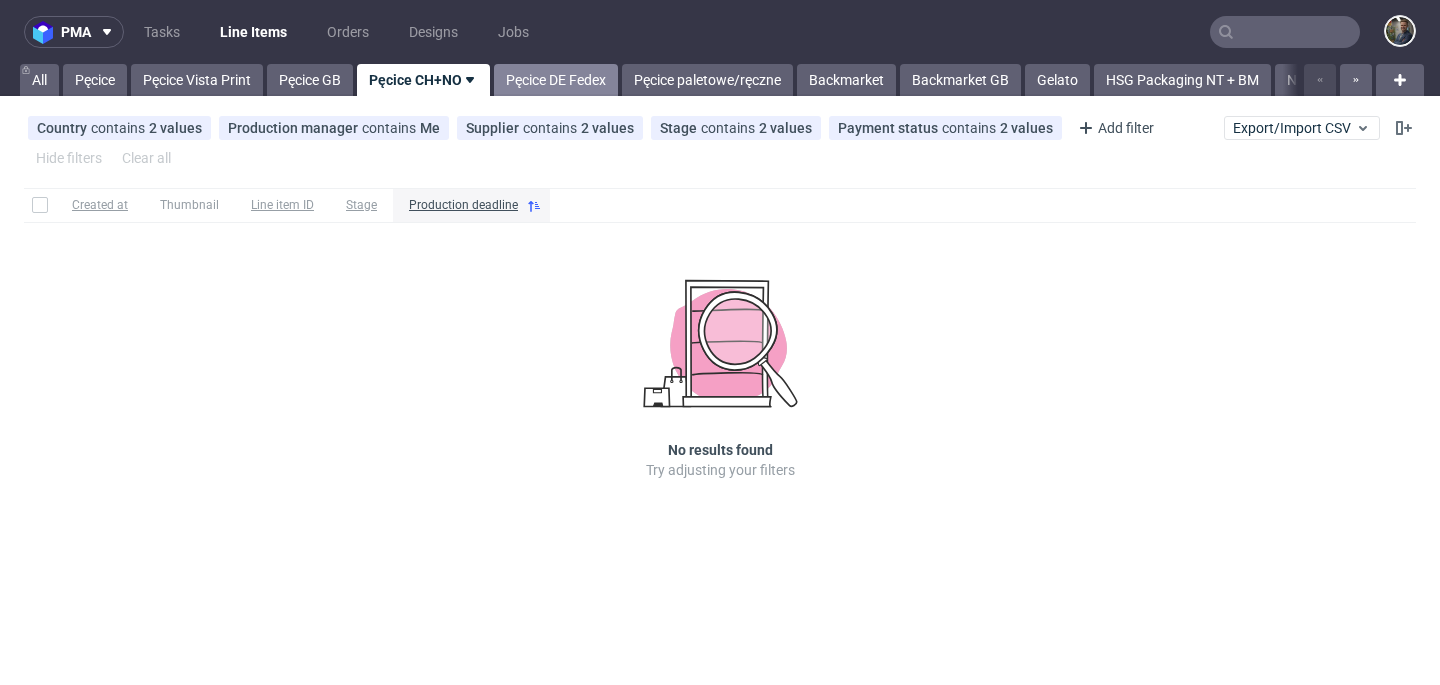 click on "Pęcice DE Fedex" at bounding box center (556, 80) 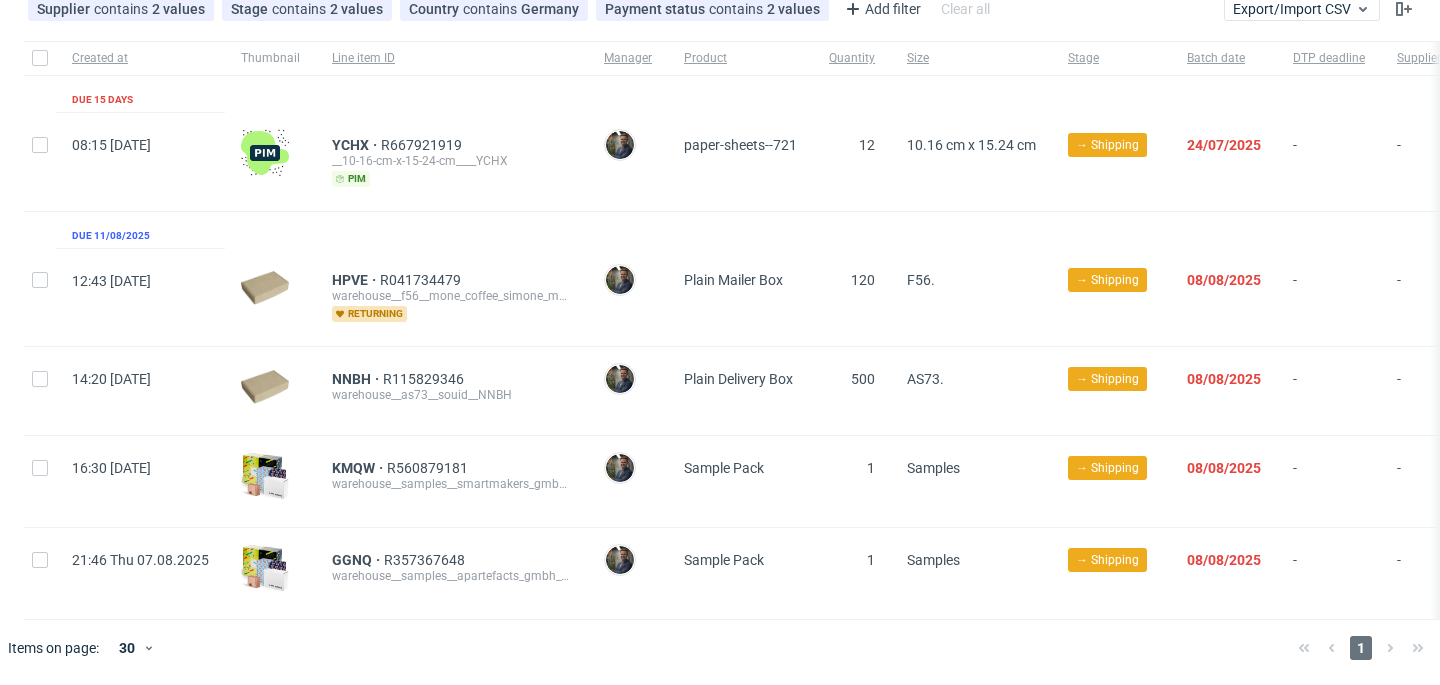 scroll, scrollTop: 0, scrollLeft: 0, axis: both 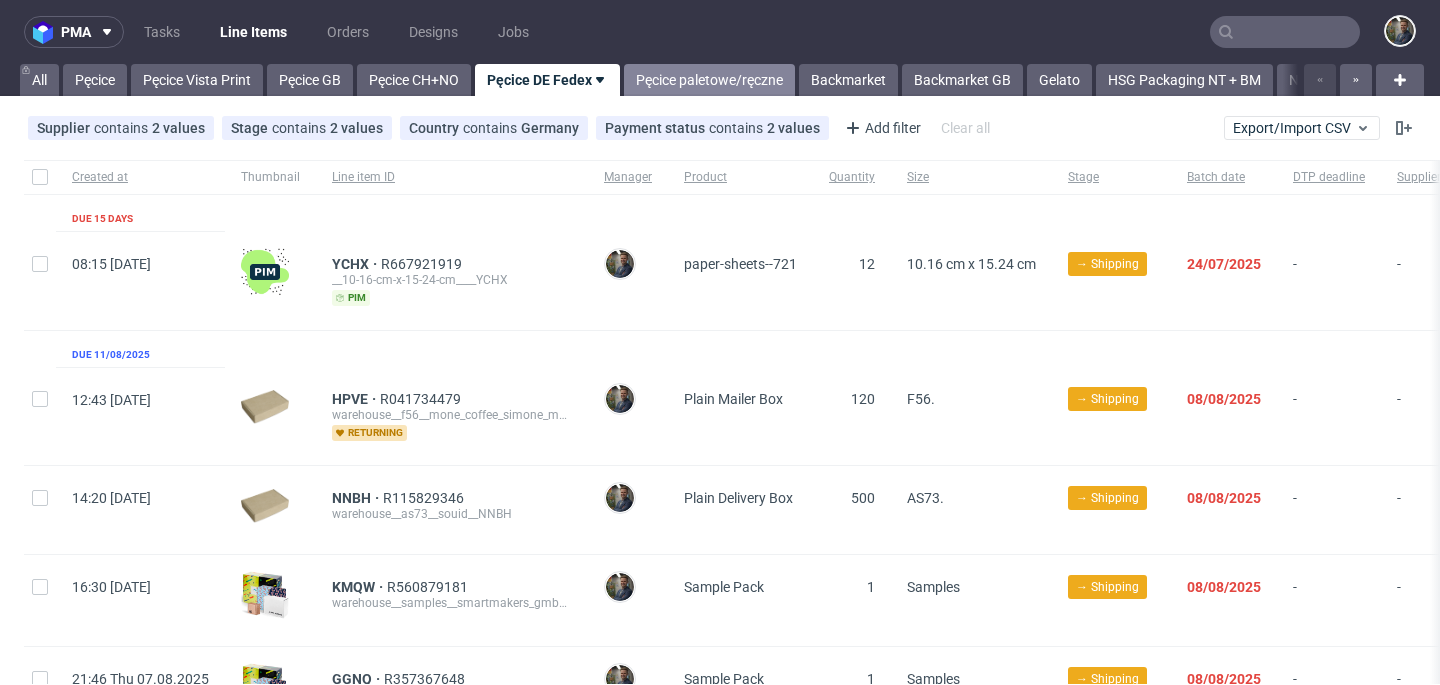 click on "Pęcice paletowe/ręczne" at bounding box center (709, 80) 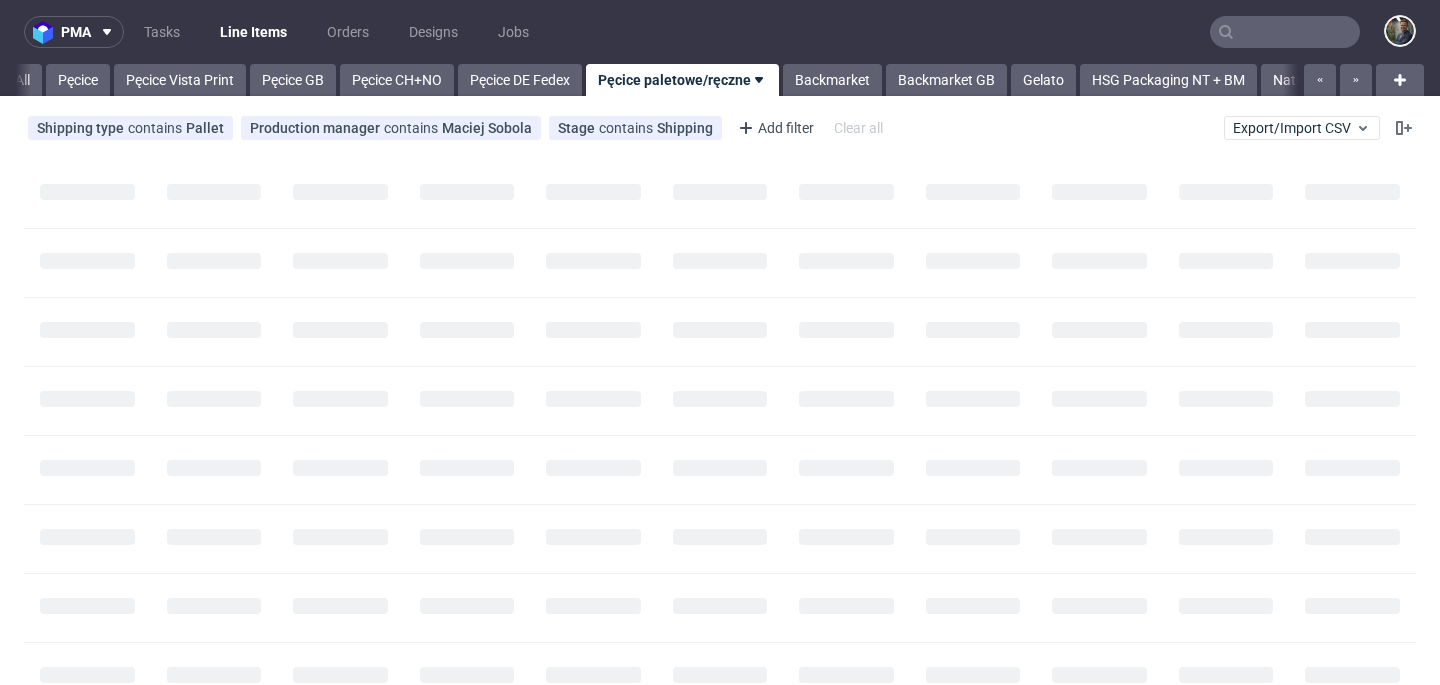 scroll, scrollTop: 0, scrollLeft: 52, axis: horizontal 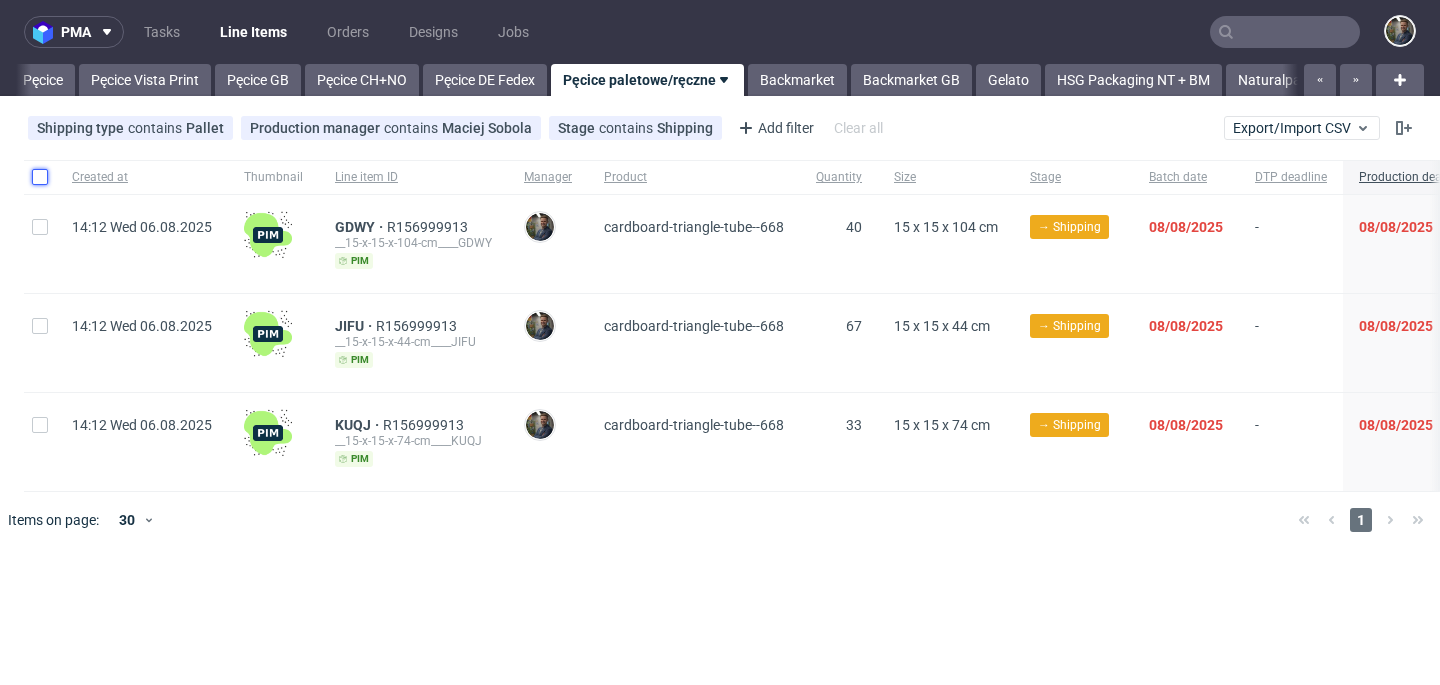 click at bounding box center (40, 177) 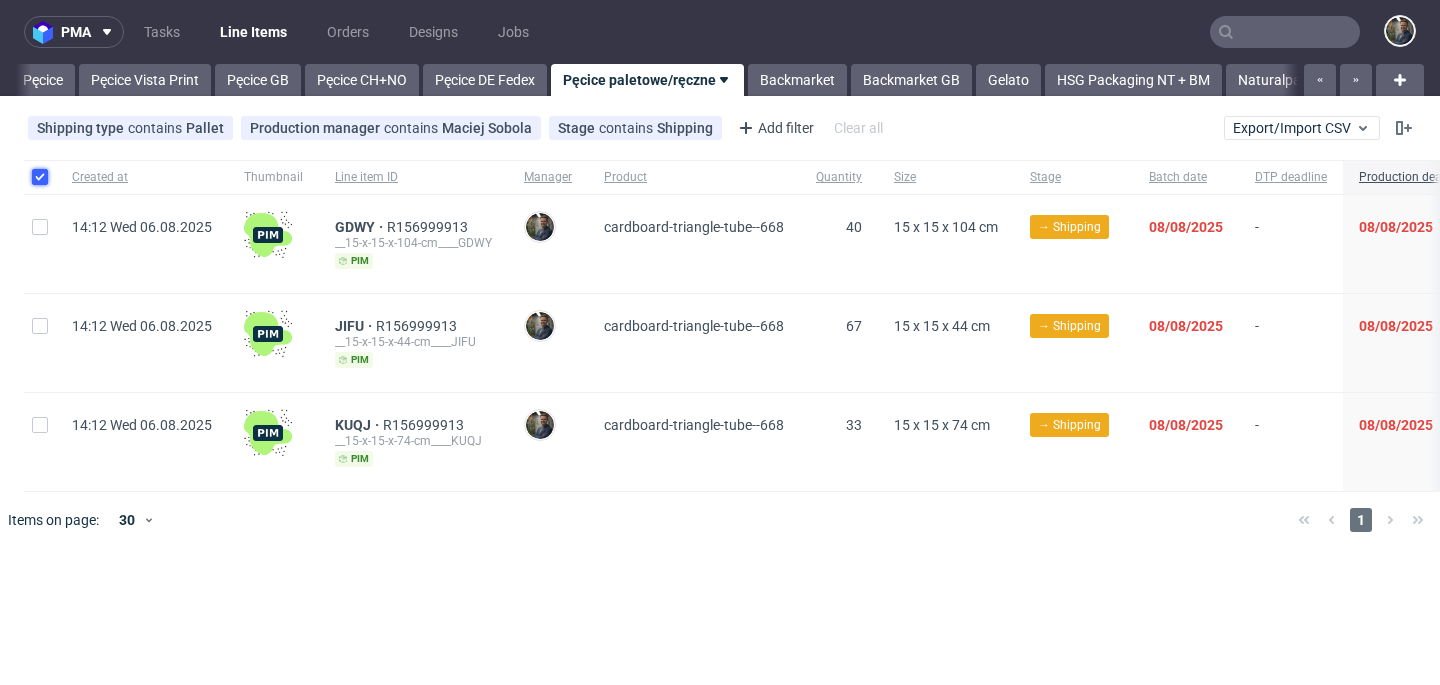 checkbox on "true" 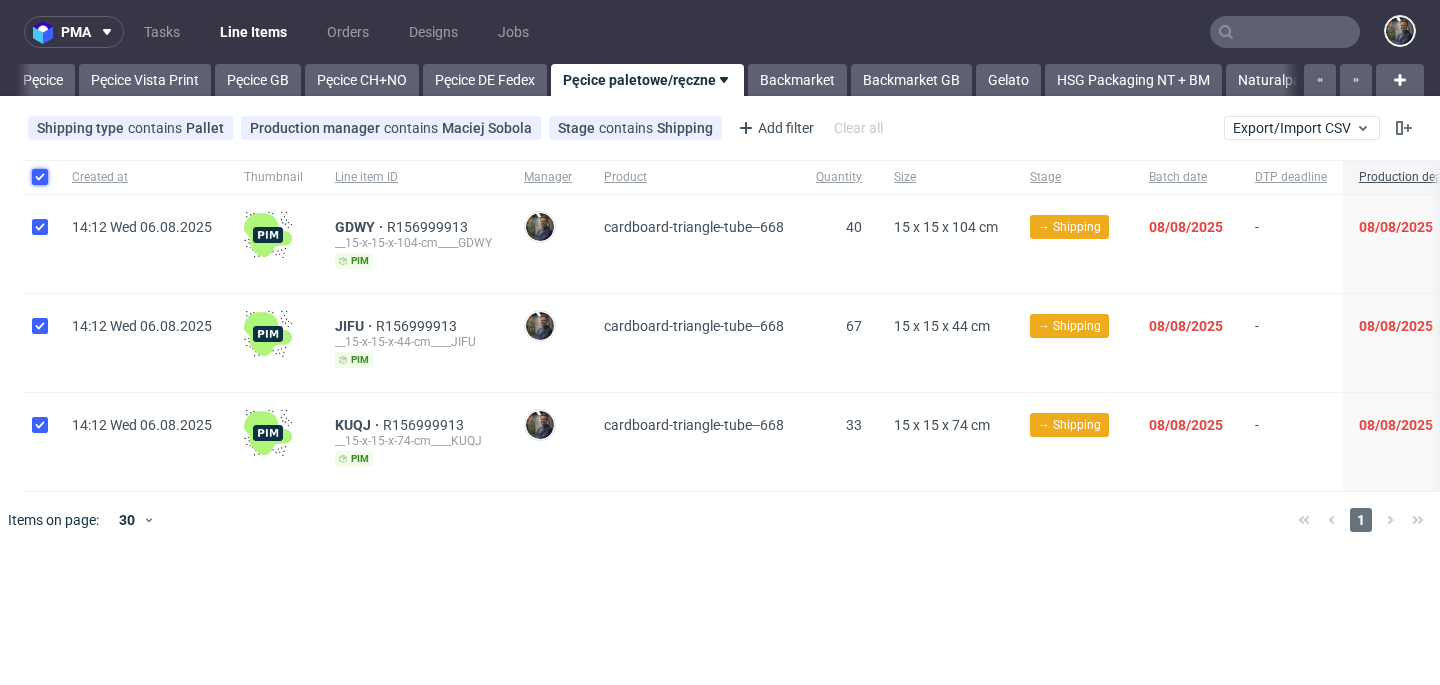 checkbox on "true" 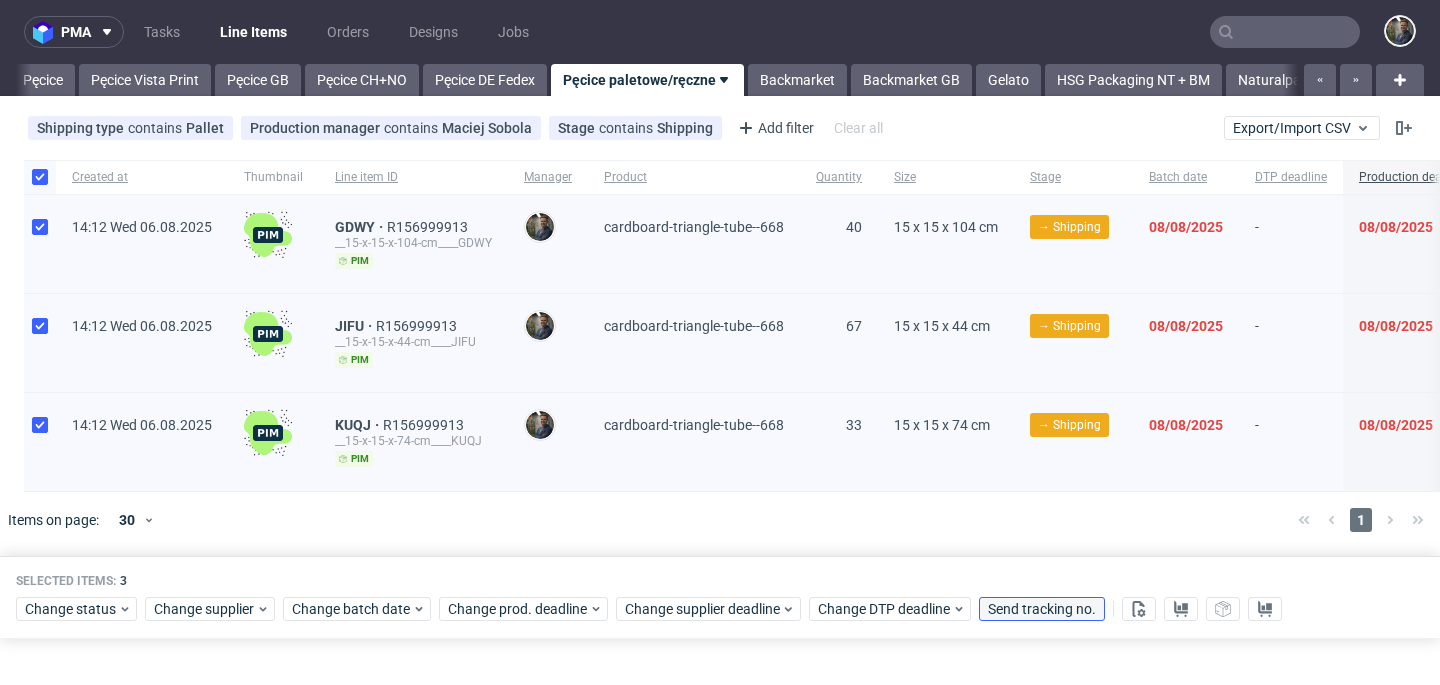 click on "Send tracking no." at bounding box center [1042, 609] 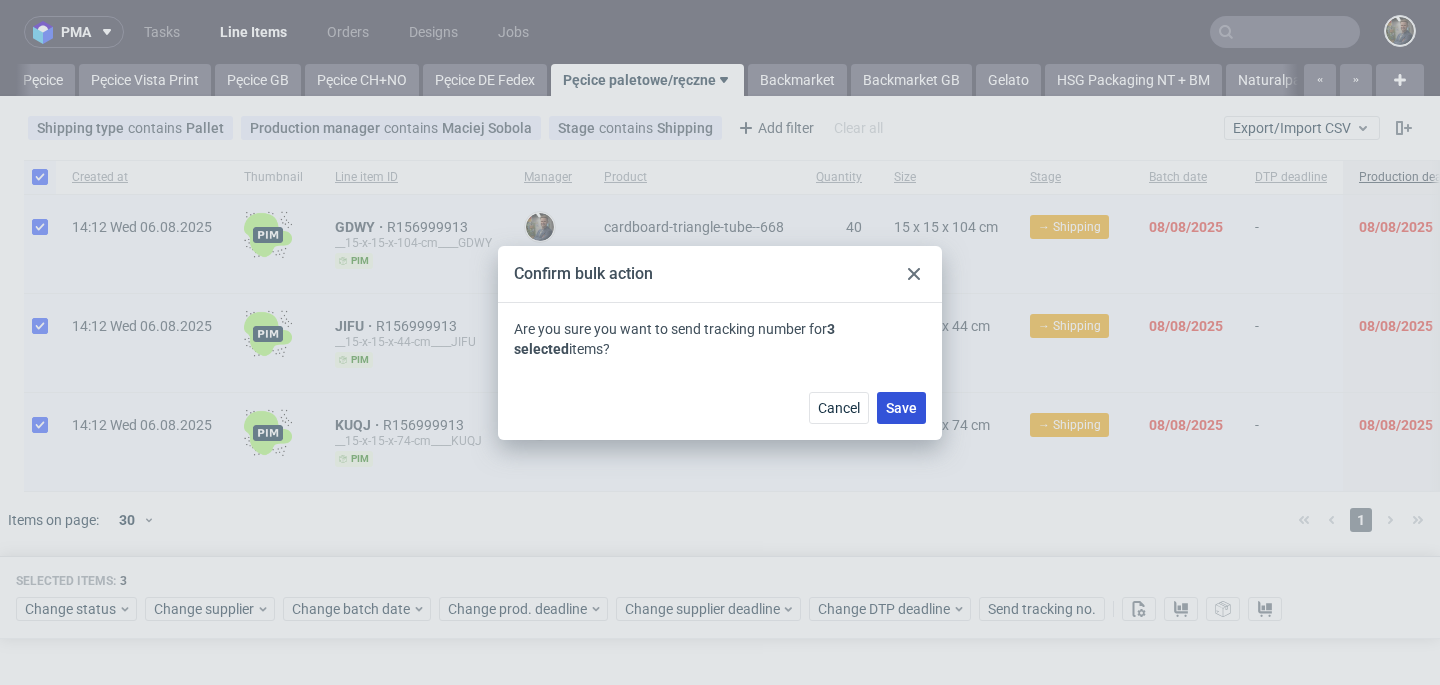 click on "Save" at bounding box center (901, 408) 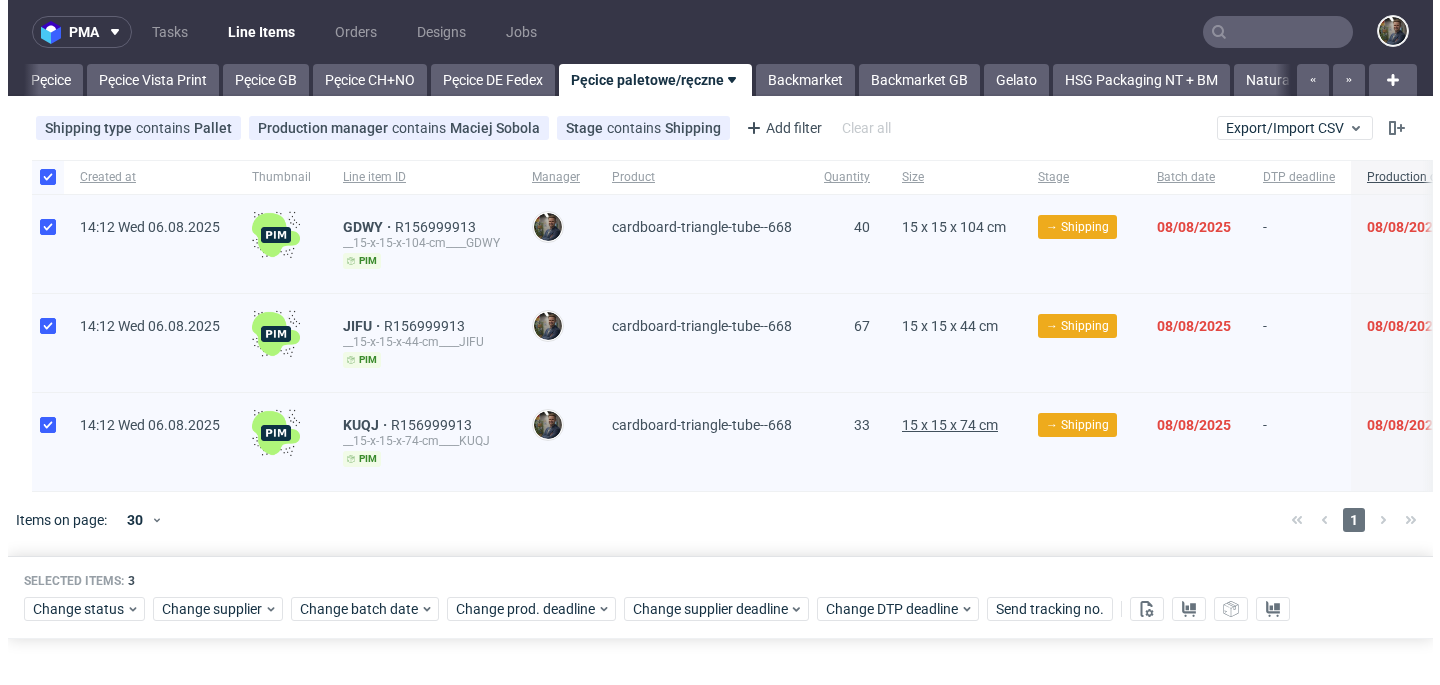 scroll, scrollTop: 0, scrollLeft: 52, axis: horizontal 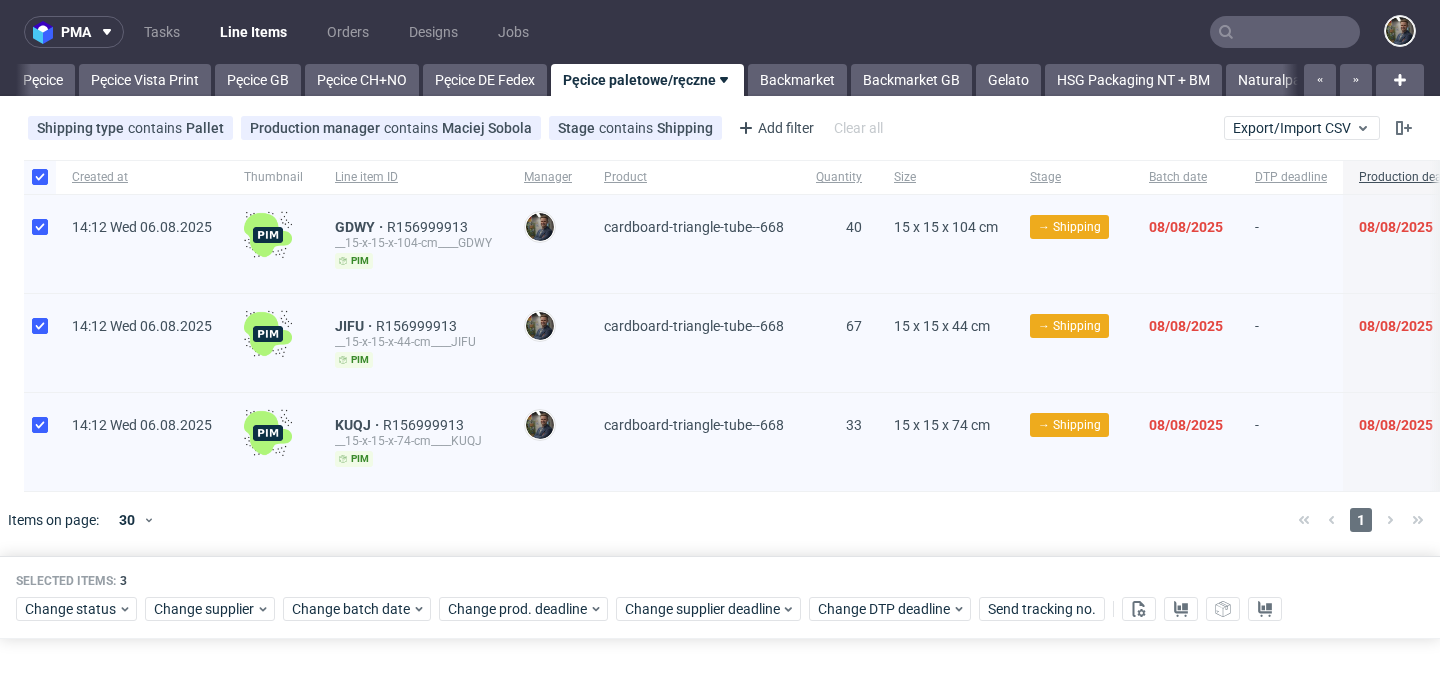 click at bounding box center [749, 520] 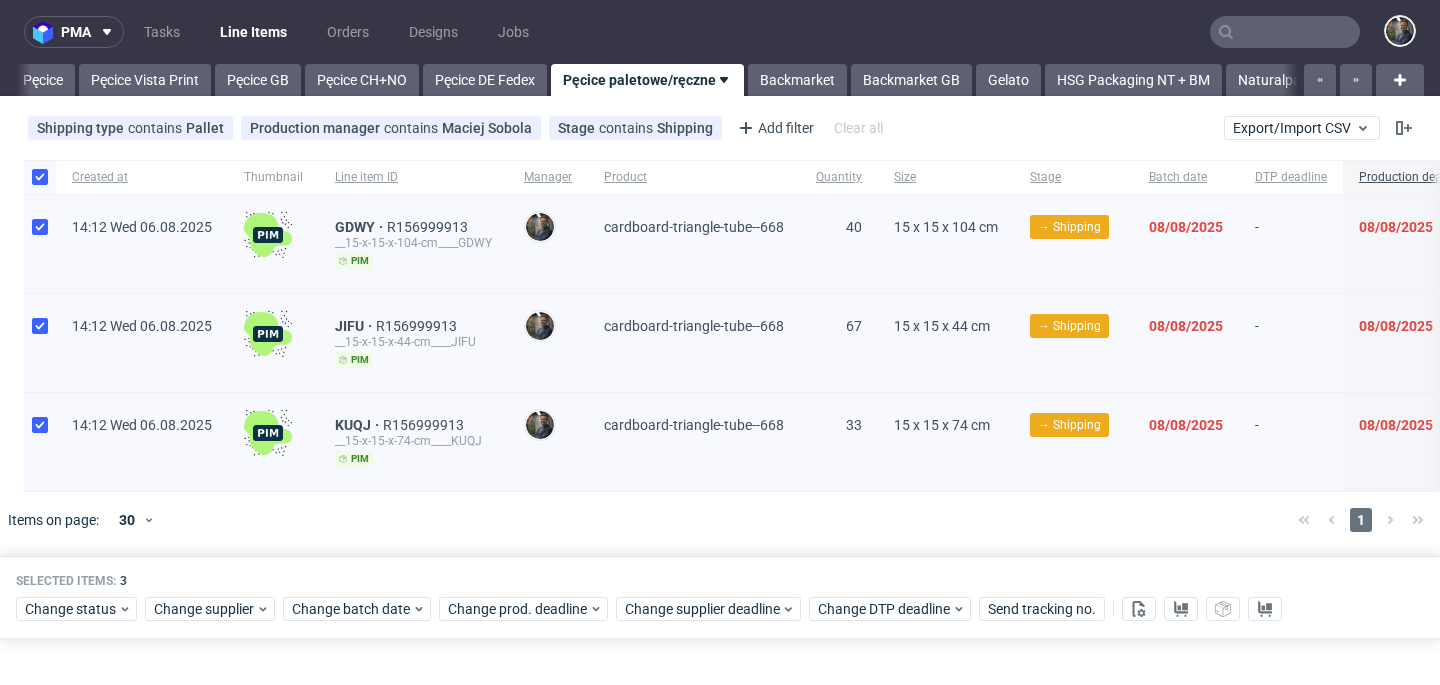 click at bounding box center (749, 520) 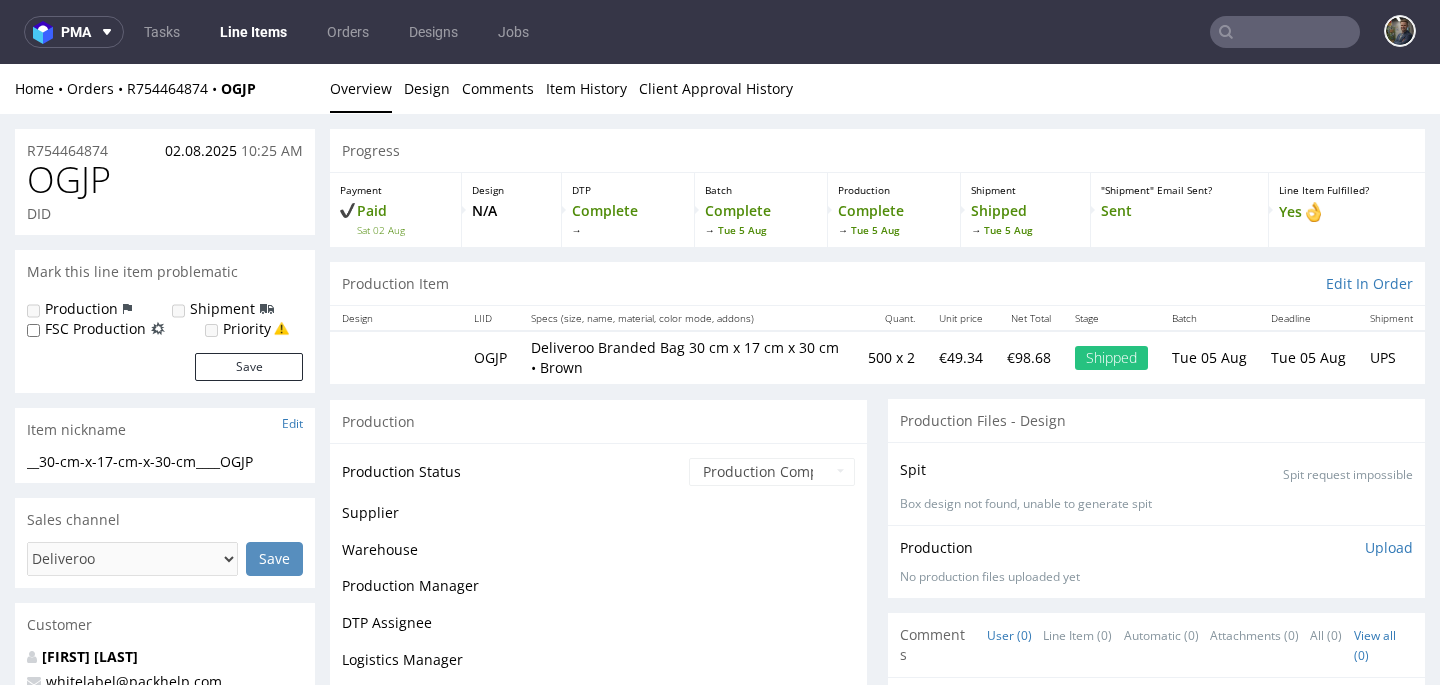 scroll, scrollTop: 0, scrollLeft: 0, axis: both 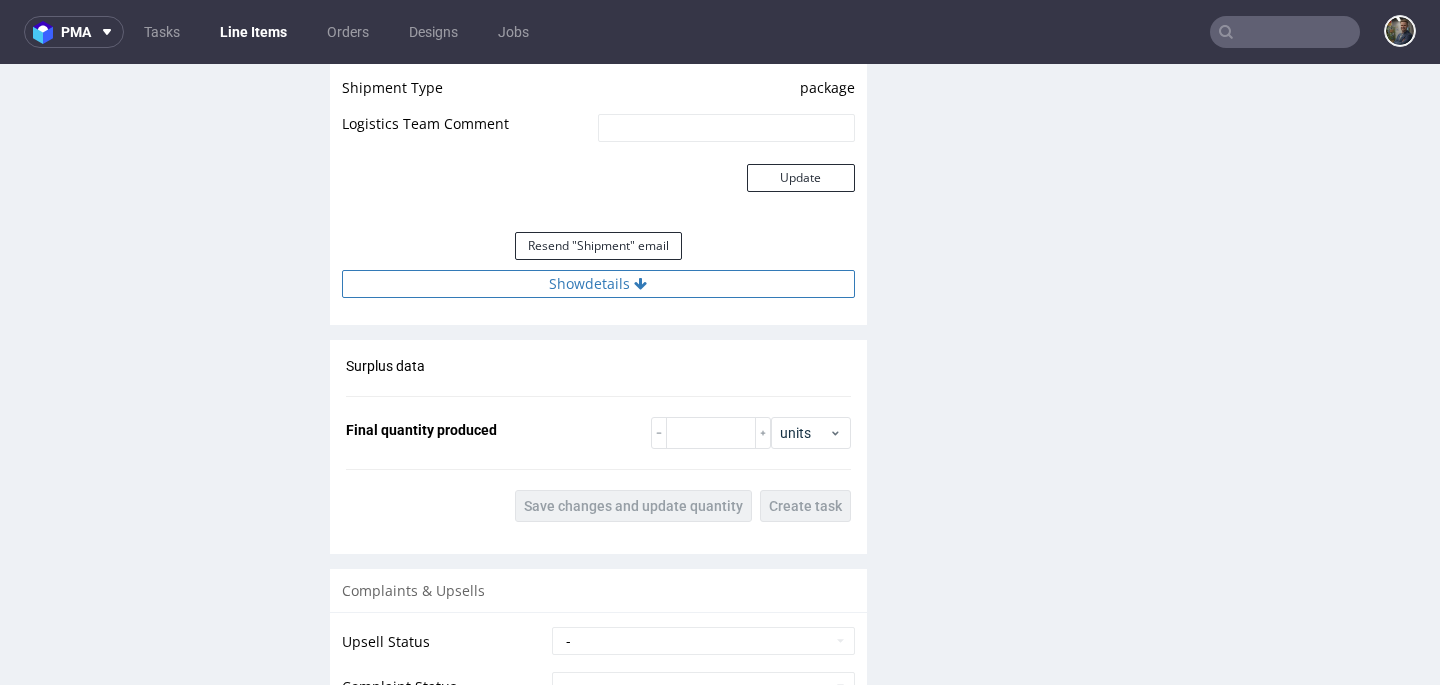 click on "Show  details" at bounding box center [598, 284] 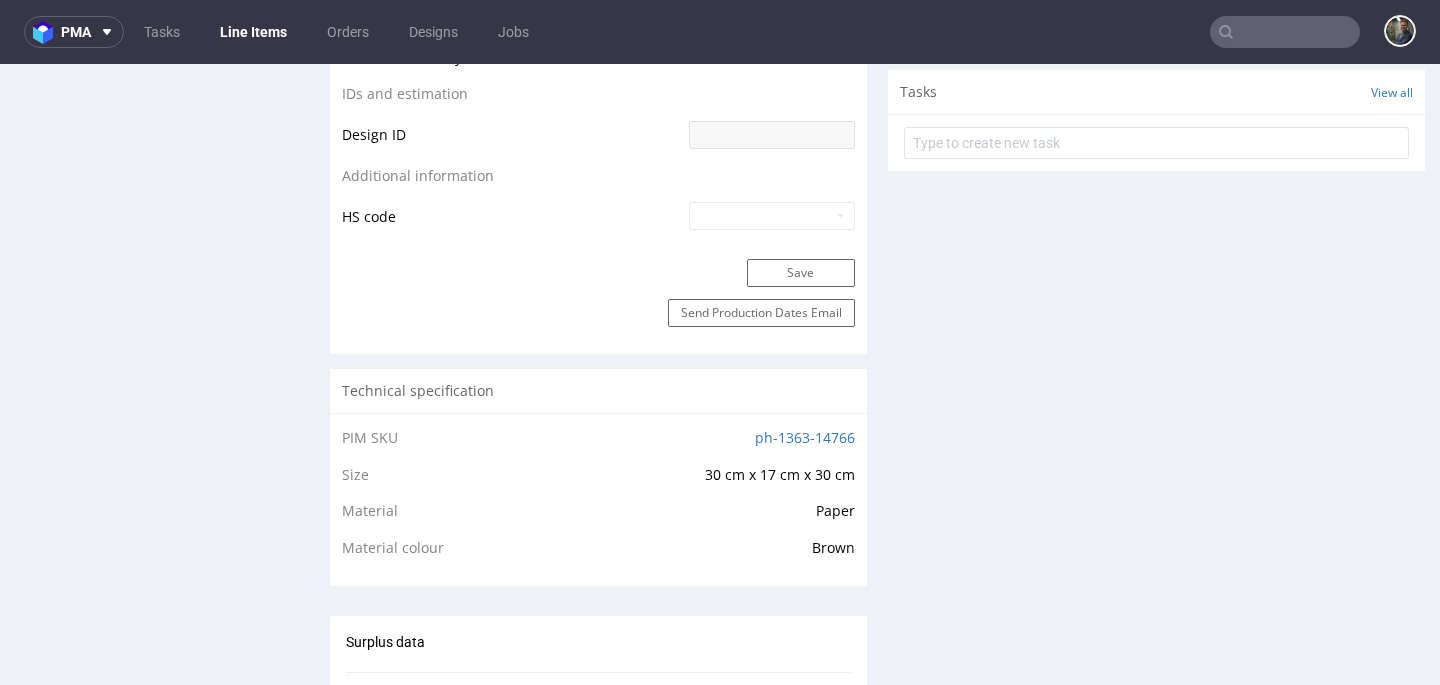 scroll, scrollTop: 0, scrollLeft: 0, axis: both 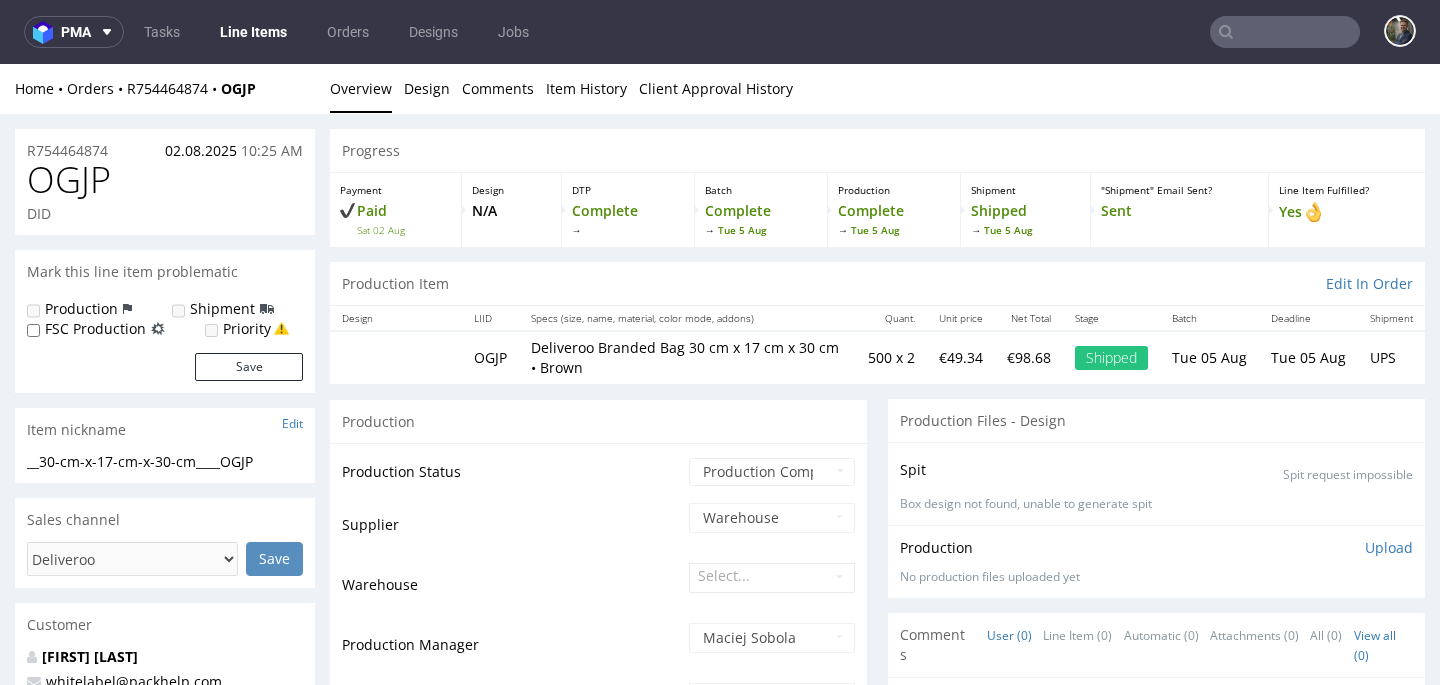 click on "OGJP" at bounding box center [69, 180] 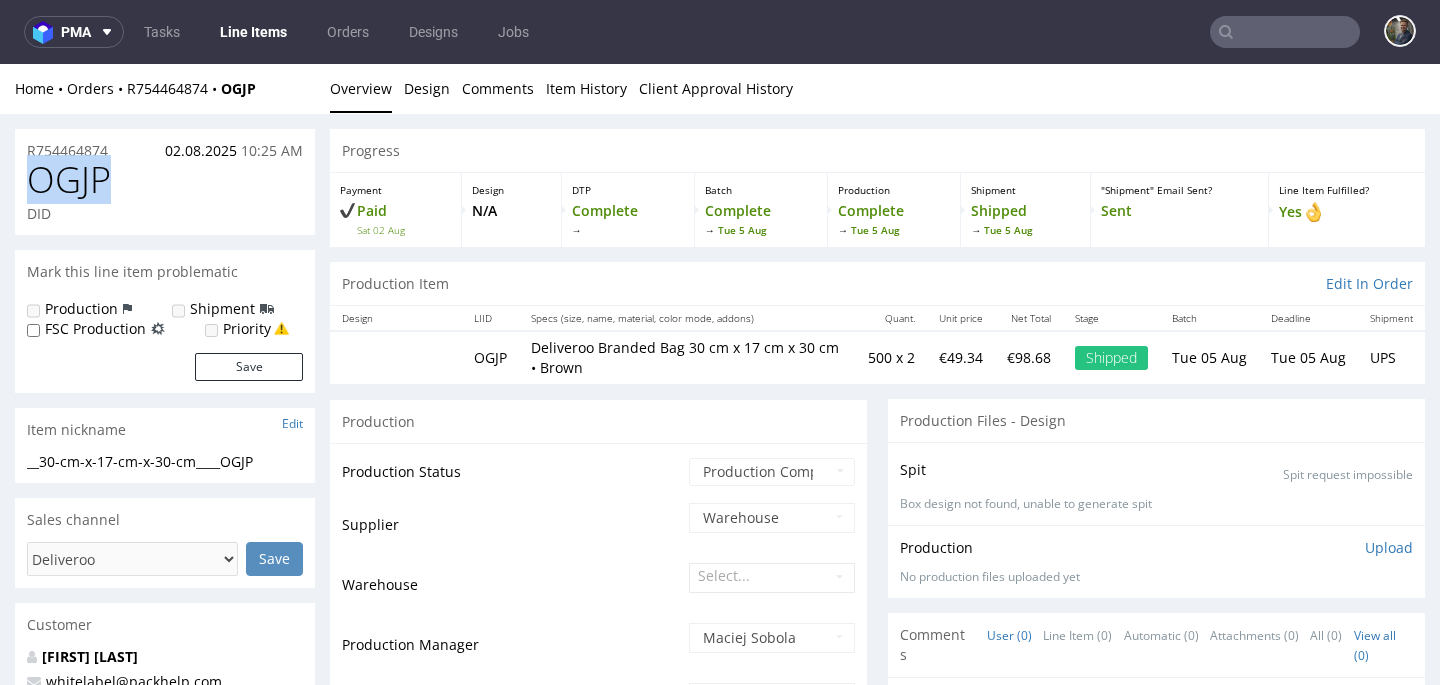 click on "OGJP" at bounding box center [69, 180] 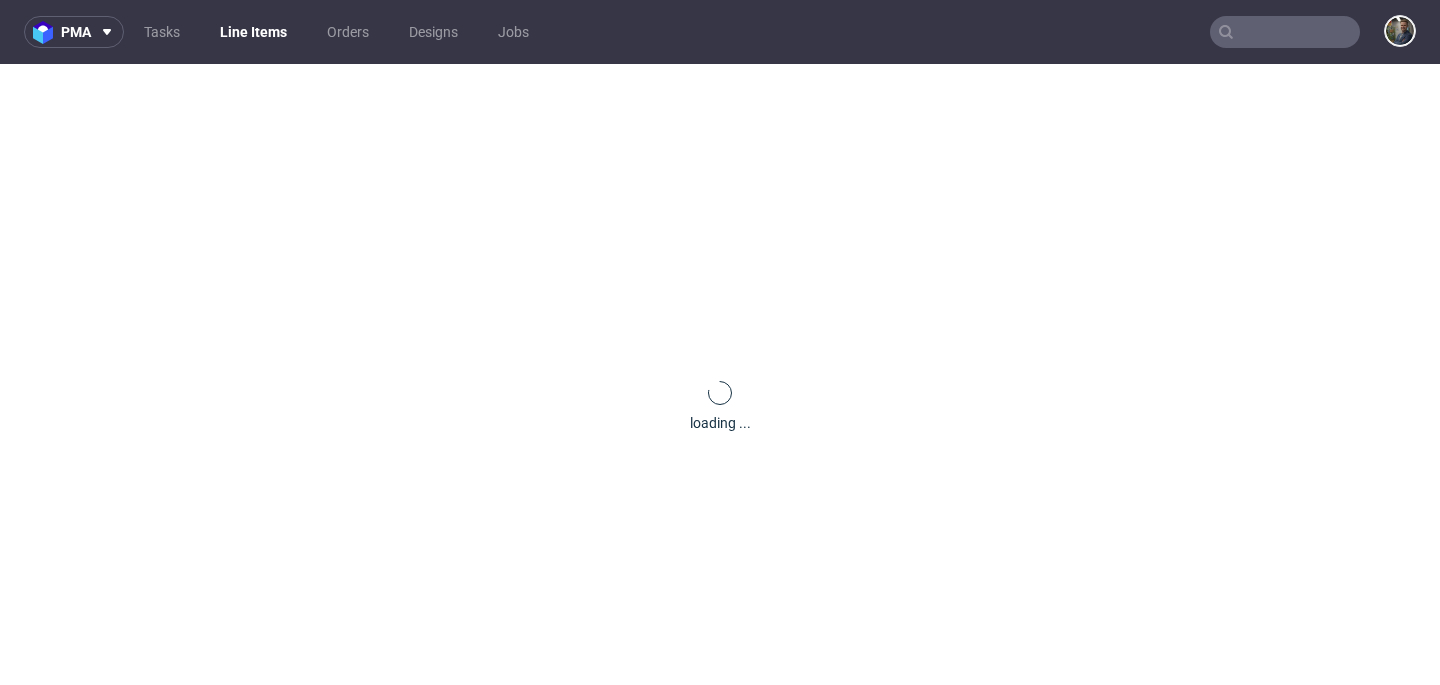 scroll, scrollTop: 0, scrollLeft: 0, axis: both 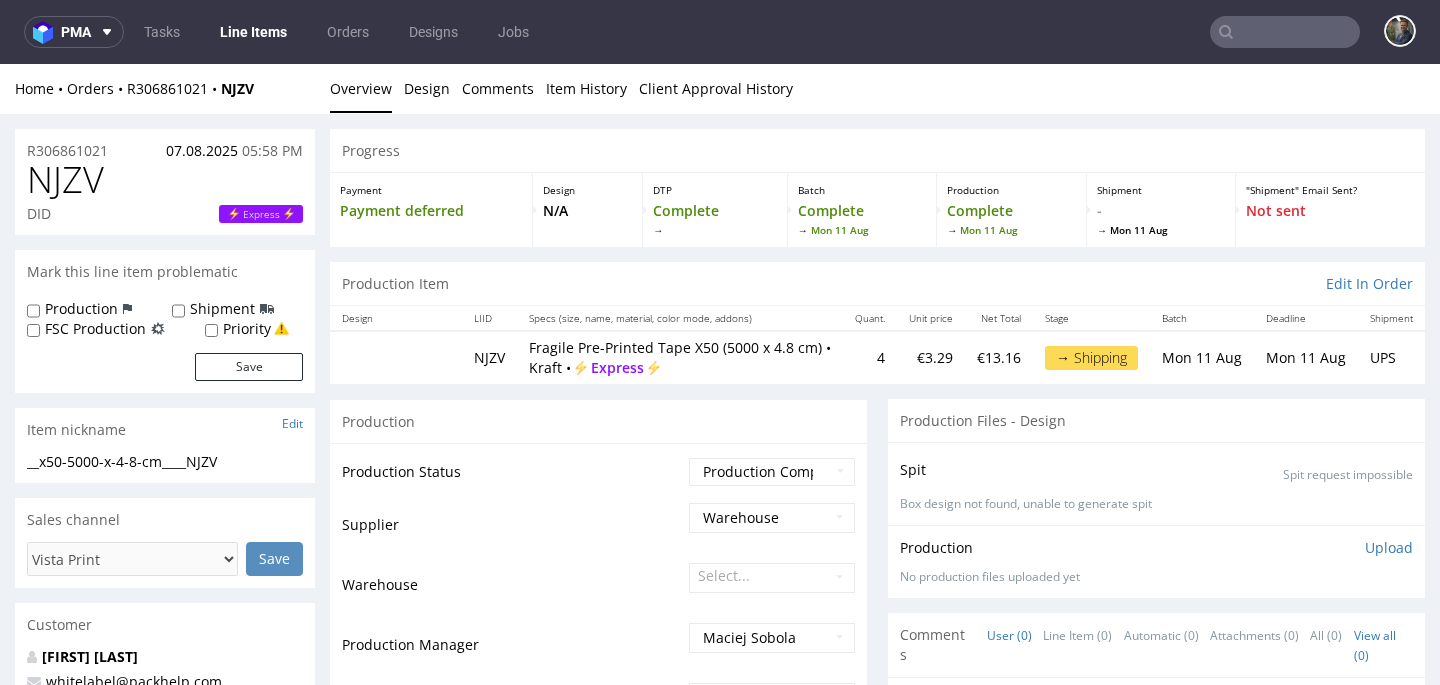 click on "NJZV" at bounding box center (65, 180) 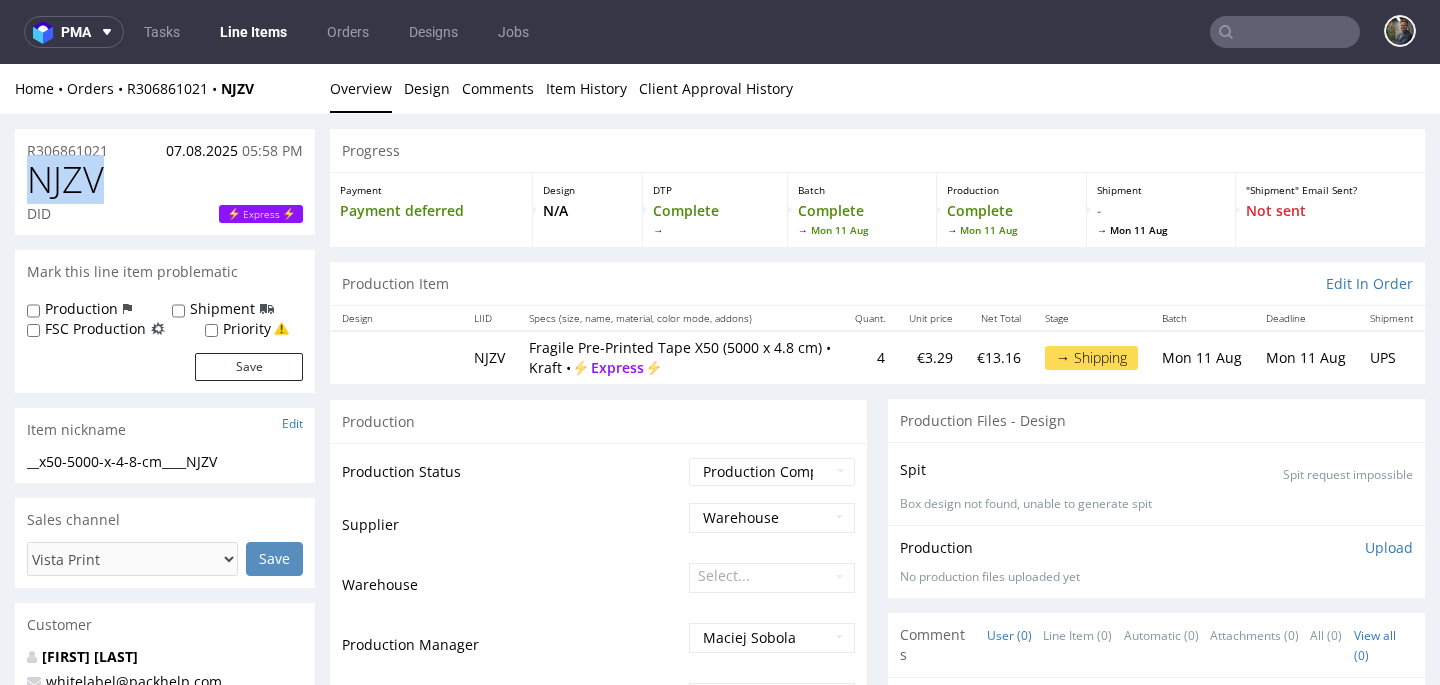 click on "NJZV" at bounding box center (65, 180) 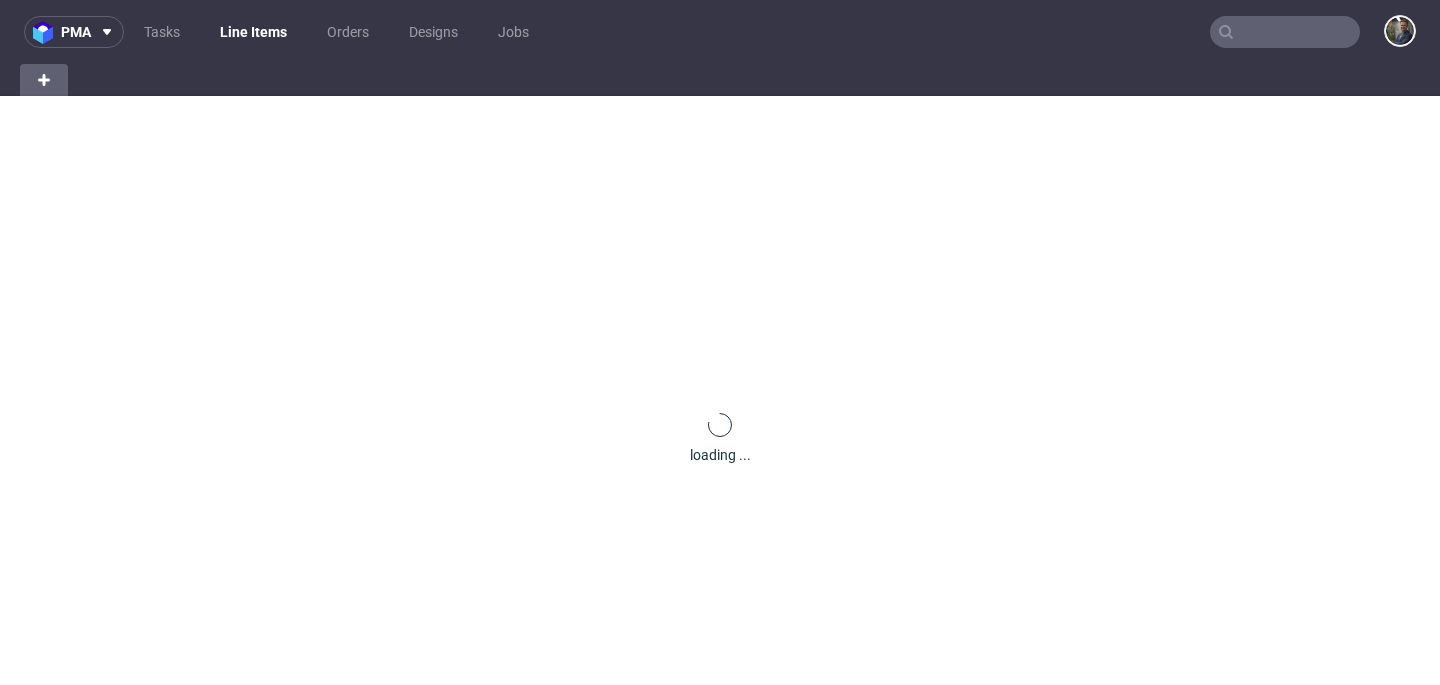 scroll, scrollTop: 0, scrollLeft: 0, axis: both 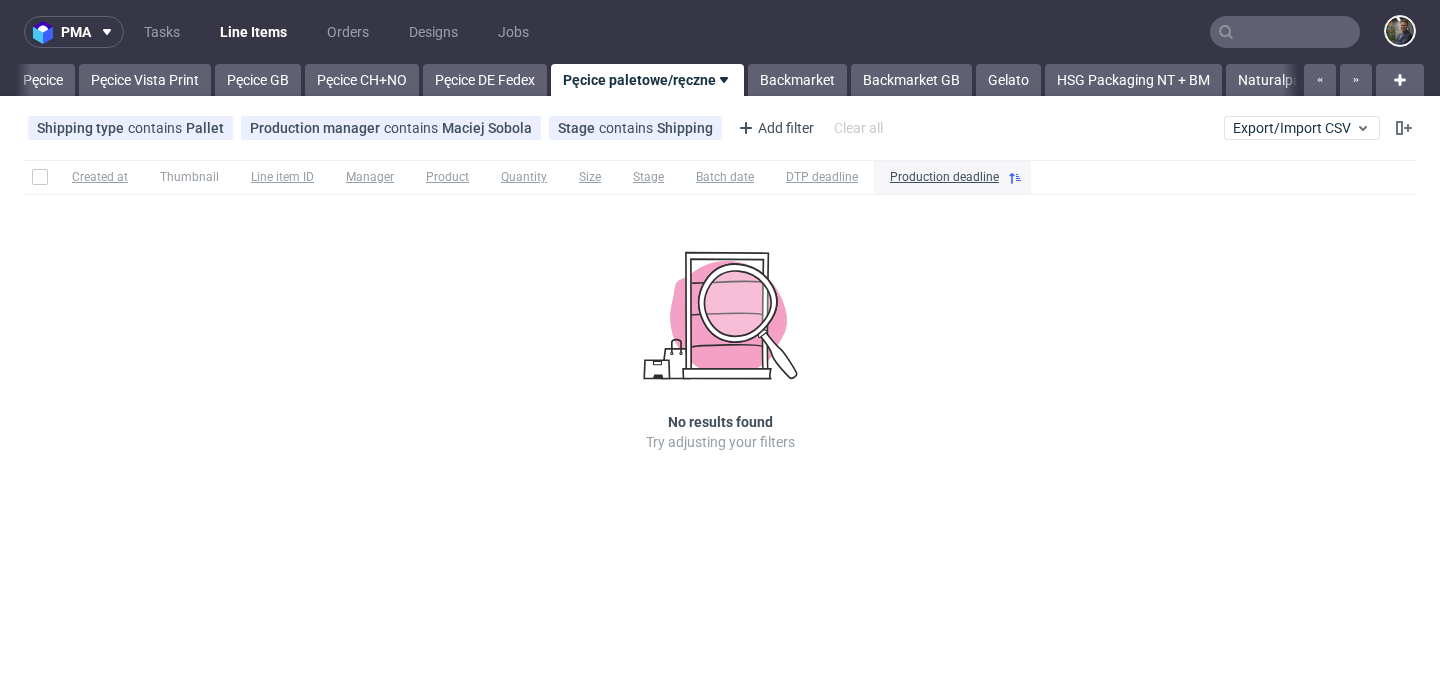 click on "No results found Try adjusting your filters" at bounding box center [720, 351] 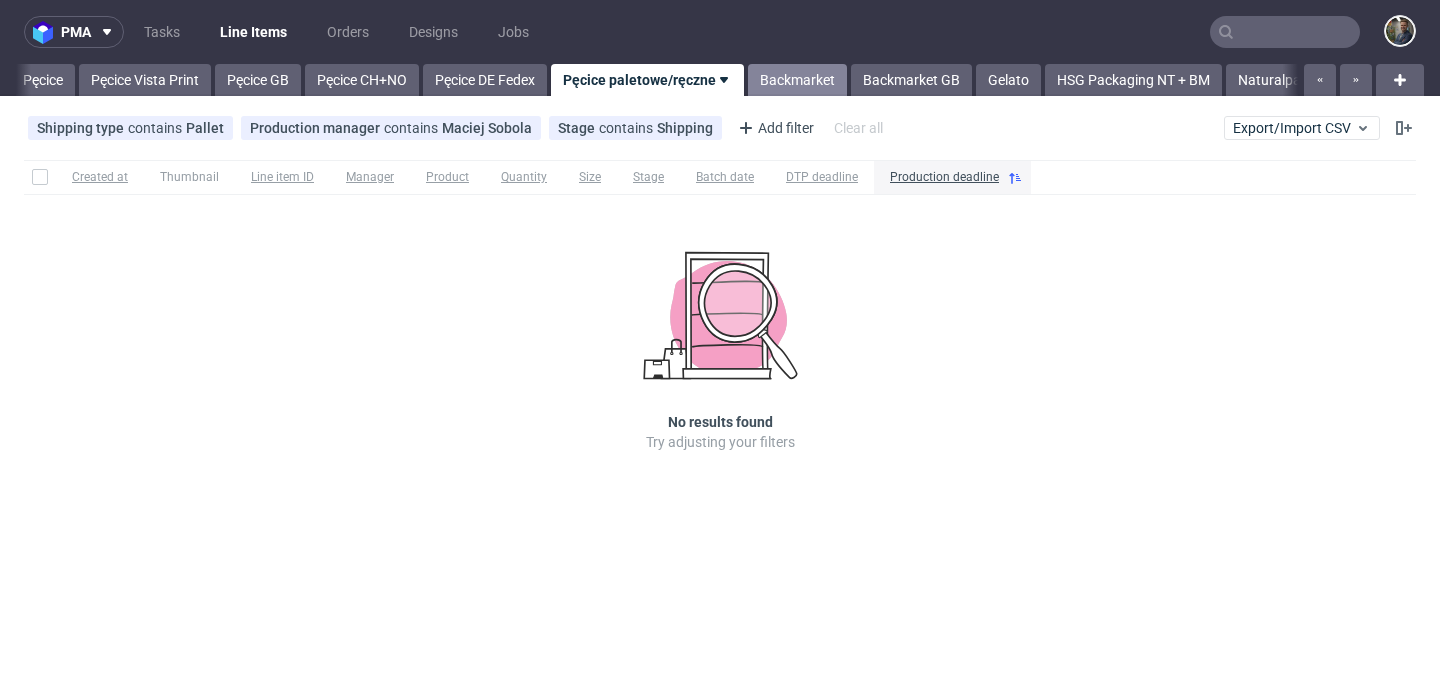 click on "Backmarket" at bounding box center [797, 80] 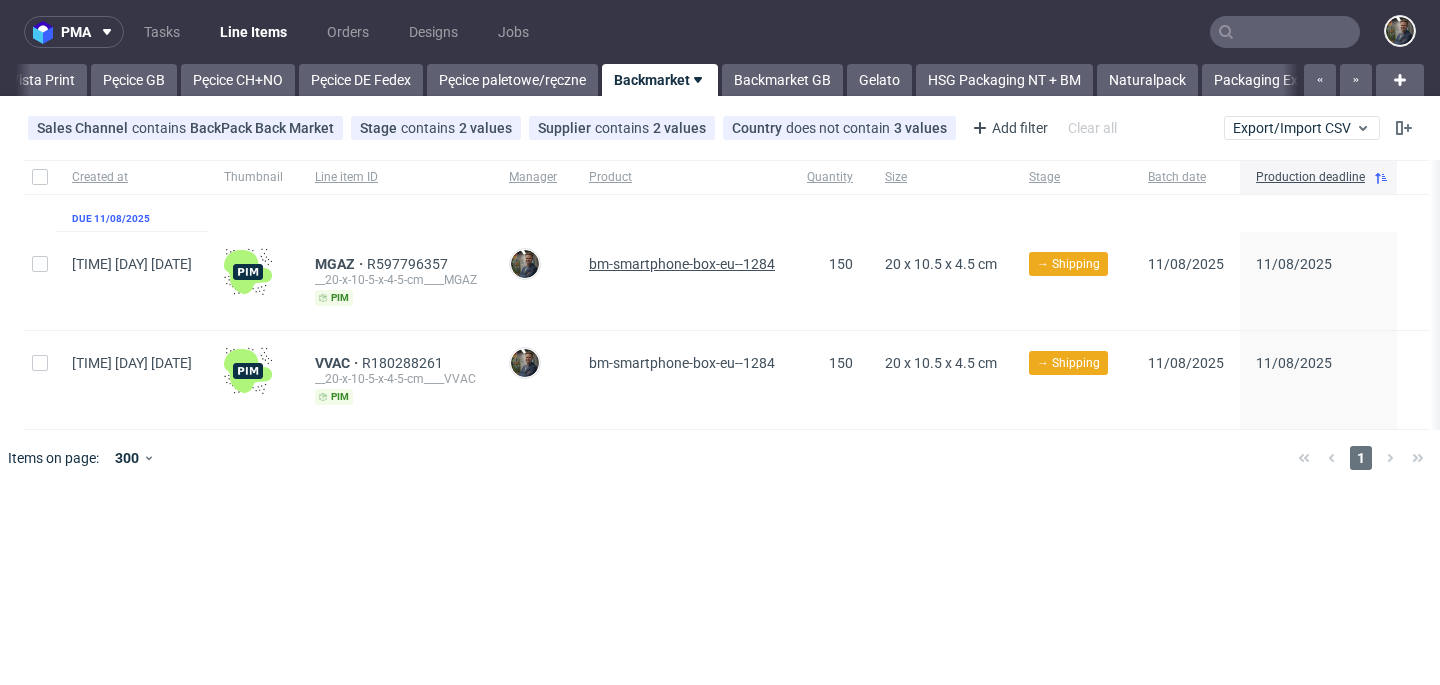 scroll, scrollTop: 0, scrollLeft: 192, axis: horizontal 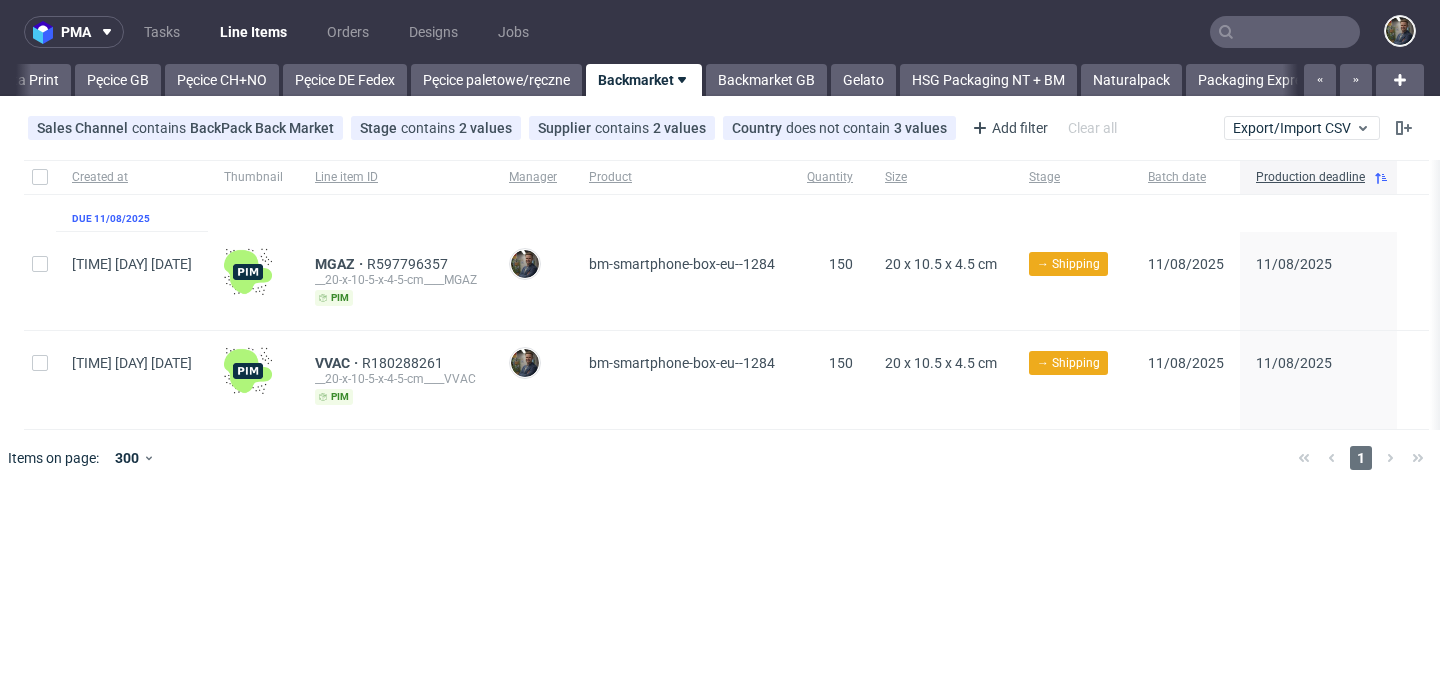click on "pma Tasks Line Items Orders Designs Jobs" at bounding box center (720, 32) 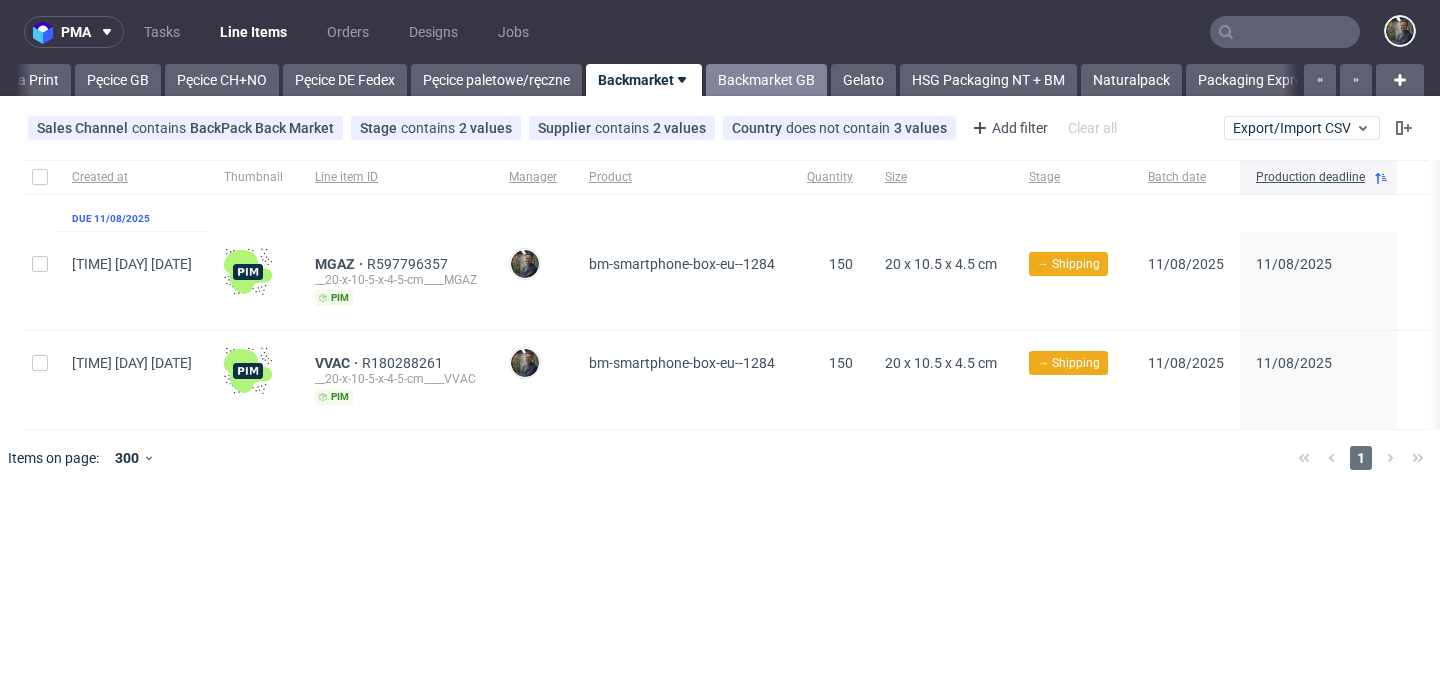 click on "Backmarket GB" at bounding box center [766, 80] 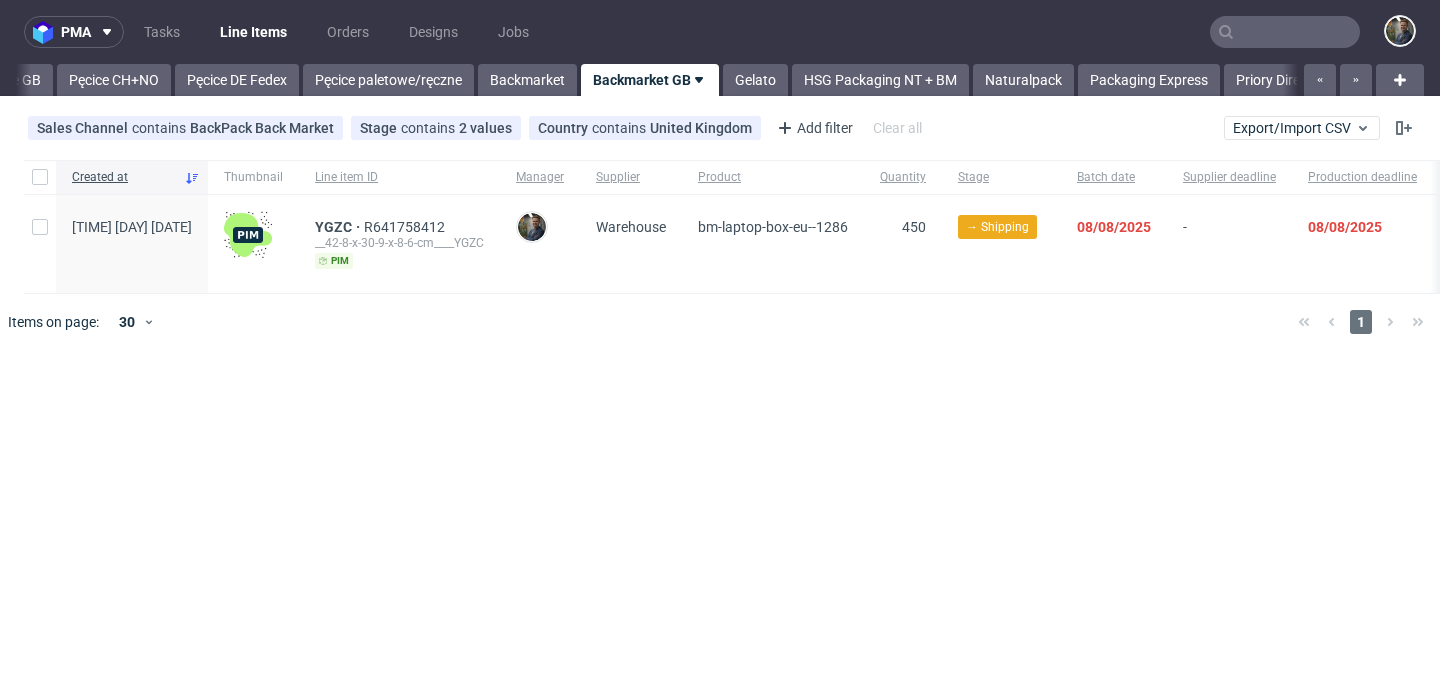scroll, scrollTop: 0, scrollLeft: 305, axis: horizontal 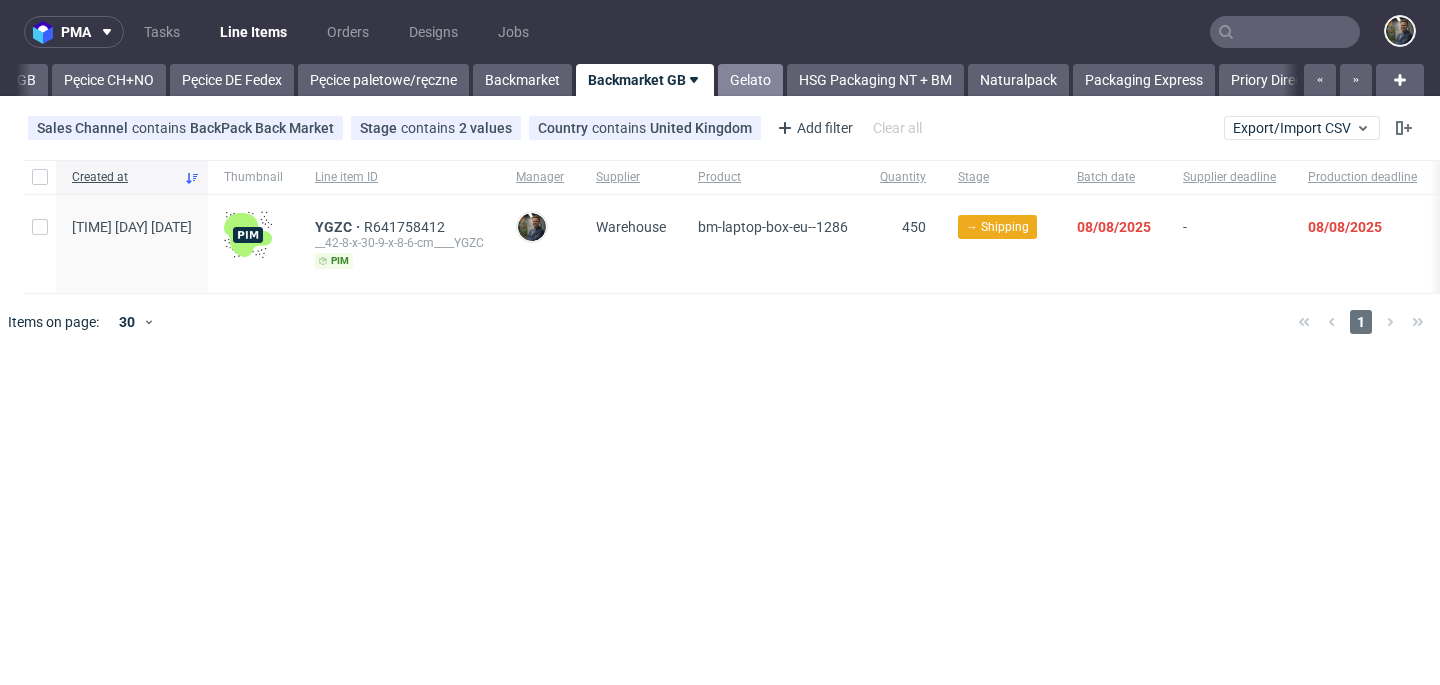click on "Gelato" at bounding box center (750, 80) 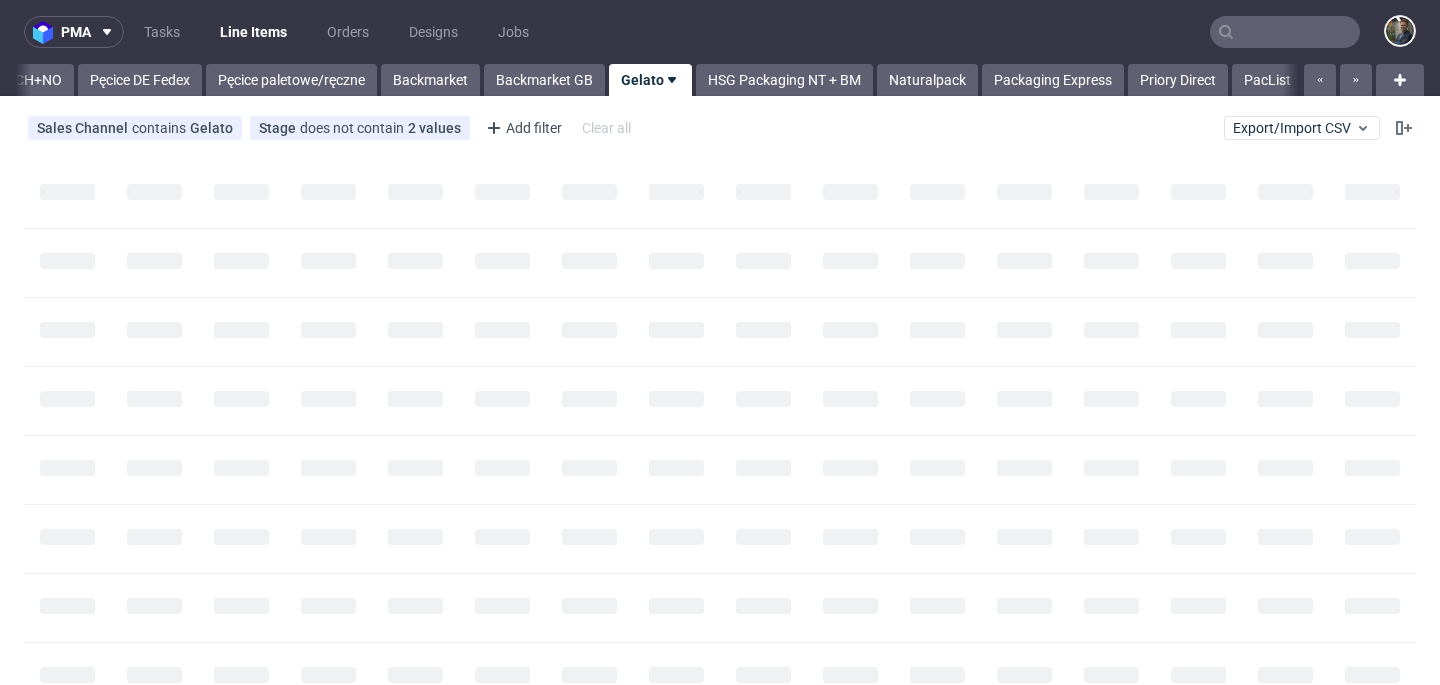 scroll, scrollTop: 0, scrollLeft: 408, axis: horizontal 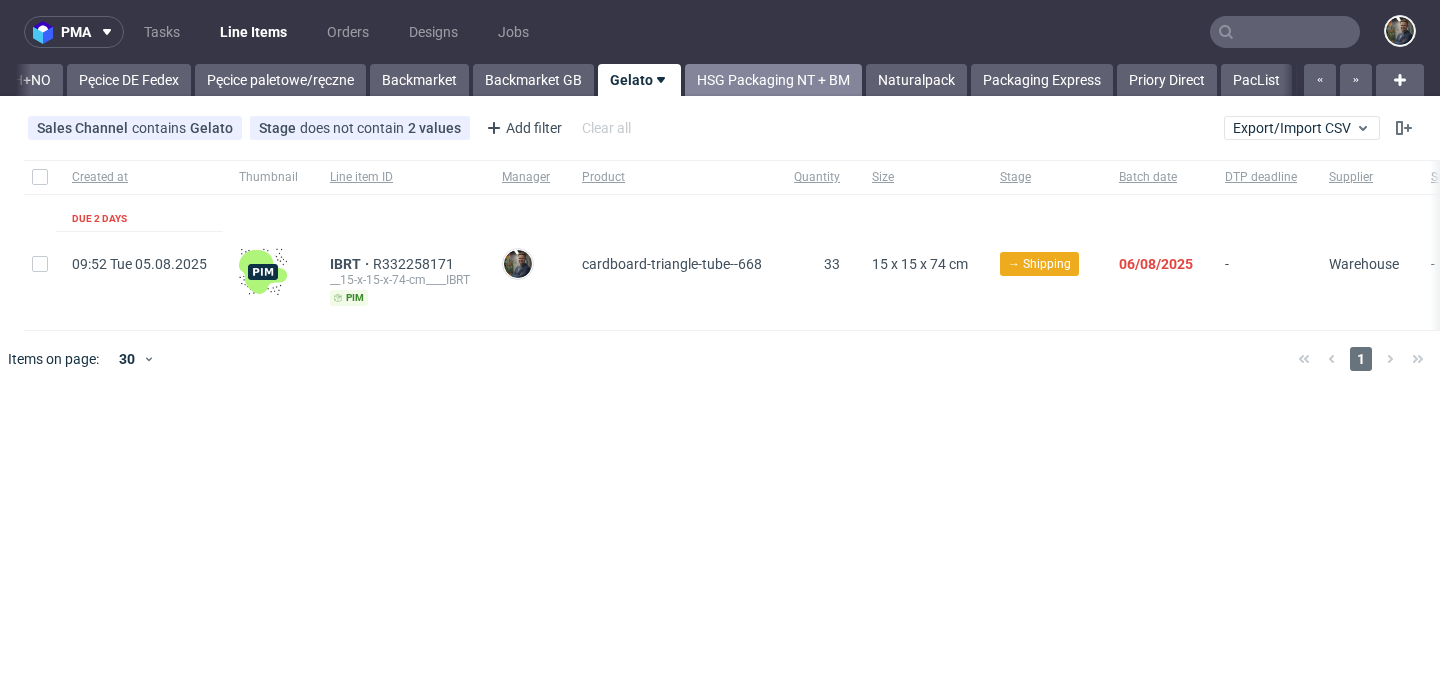 click on "HSG Packaging NT + BM" at bounding box center [773, 80] 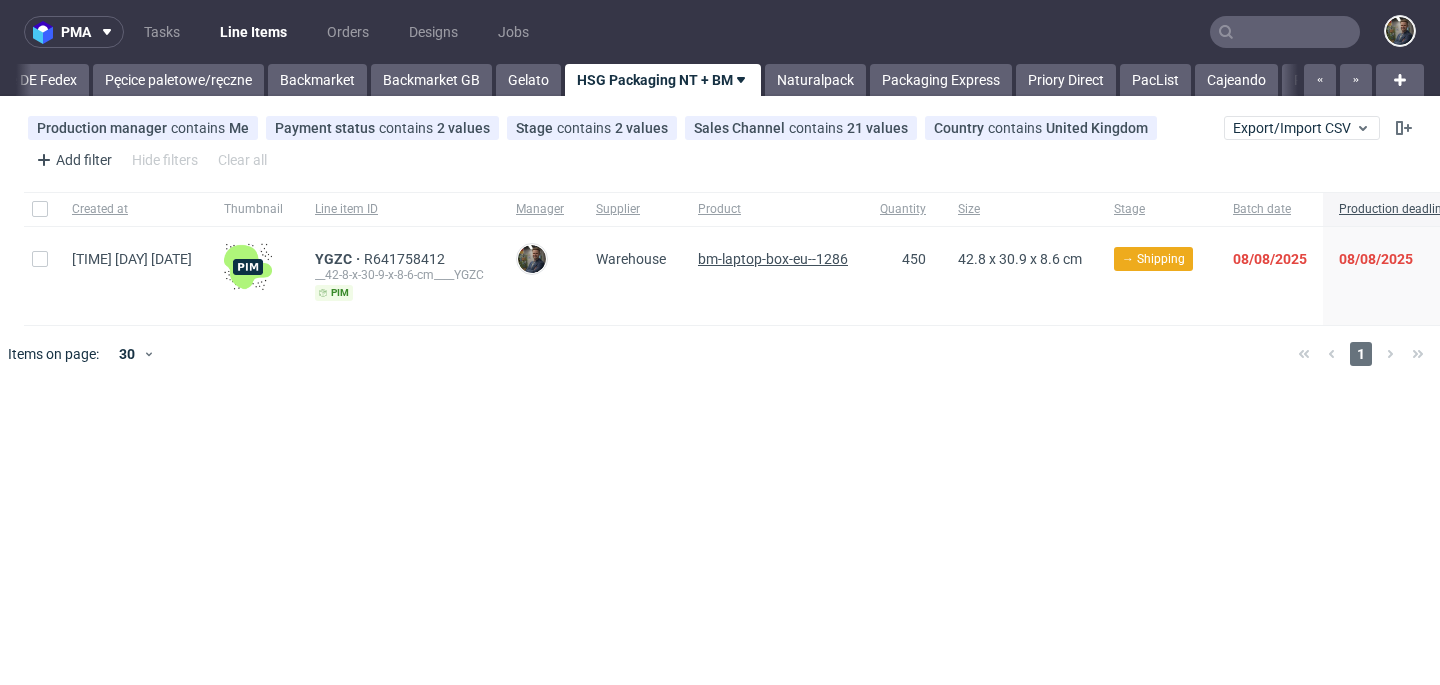 scroll, scrollTop: 0, scrollLeft: 526, axis: horizontal 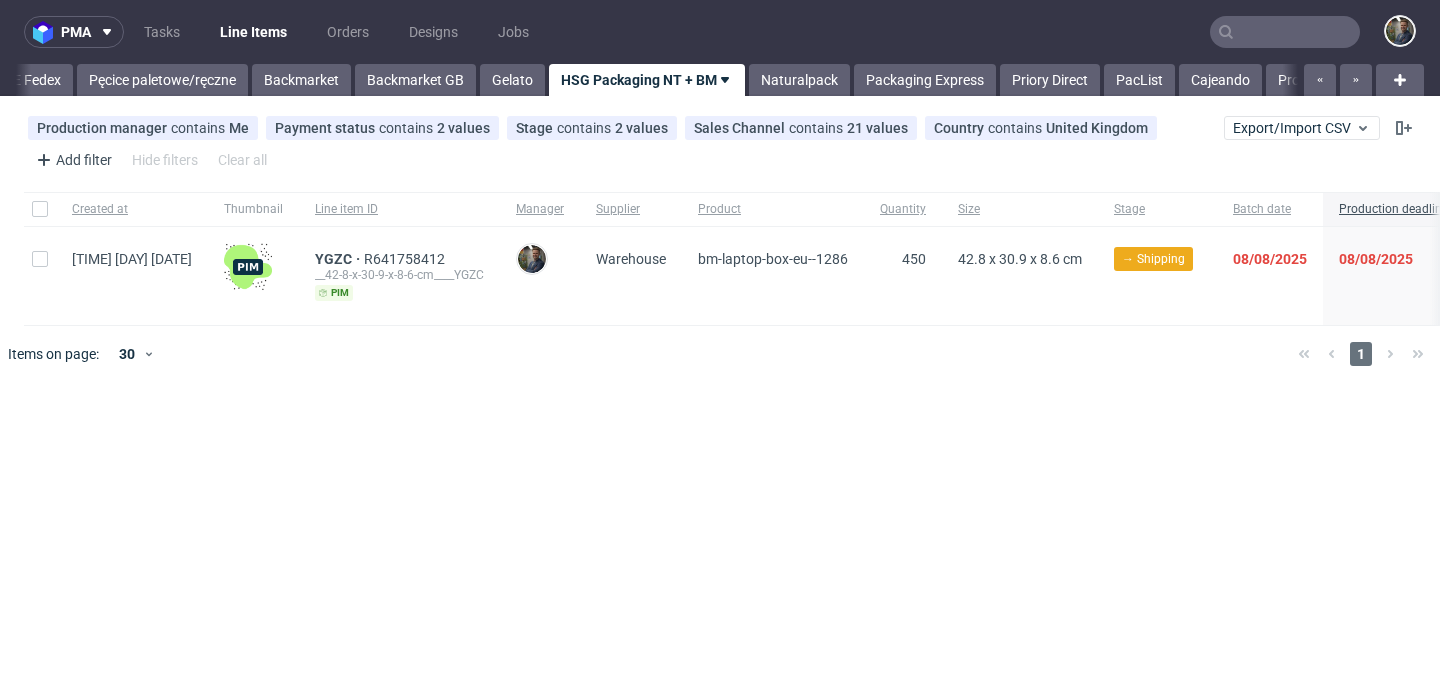 click on "Created at Thumbnail Line item ID Manager Supplier Product Quantity Size Stage Batch date Production deadline Payment status Tracking number   [TIME] [DAY] [DATE] YGZC R641758412 __42-8-x-30-9-x-8-6-cm____YGZC pim [NAME] Warehouse bm-laptop-box-eu--1286 450 42.8 x 30.9 x 8.6 cm → Shipping 08/08/2025 08/08/2025 Paid - Items on page: 30 1" at bounding box center [720, 287] 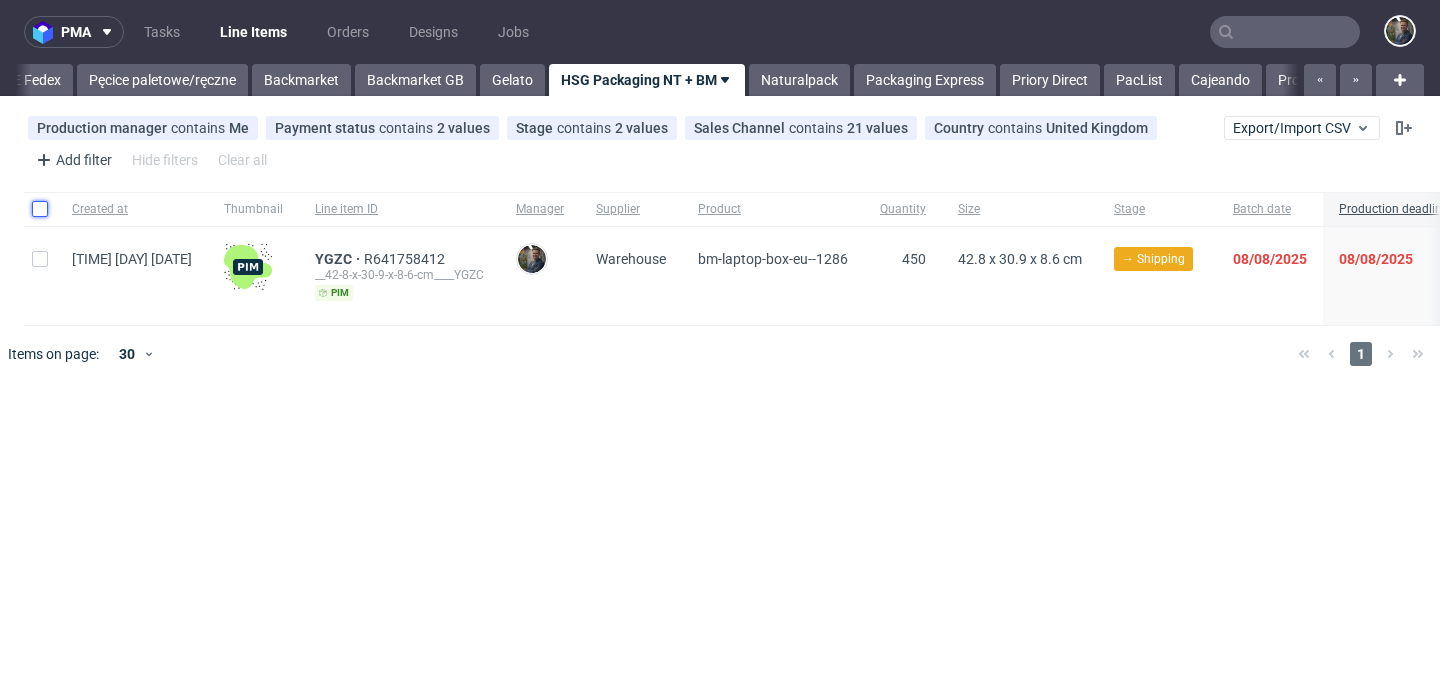 click at bounding box center (40, 209) 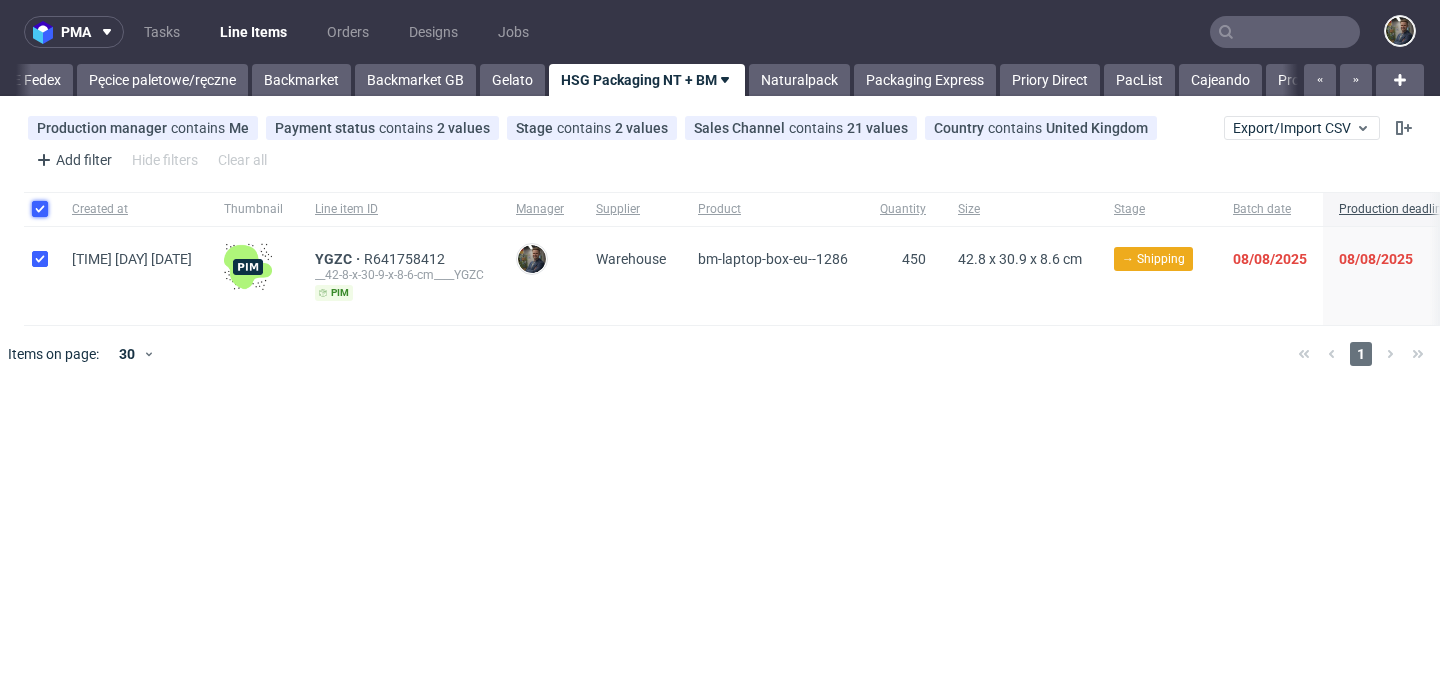 checkbox on "true" 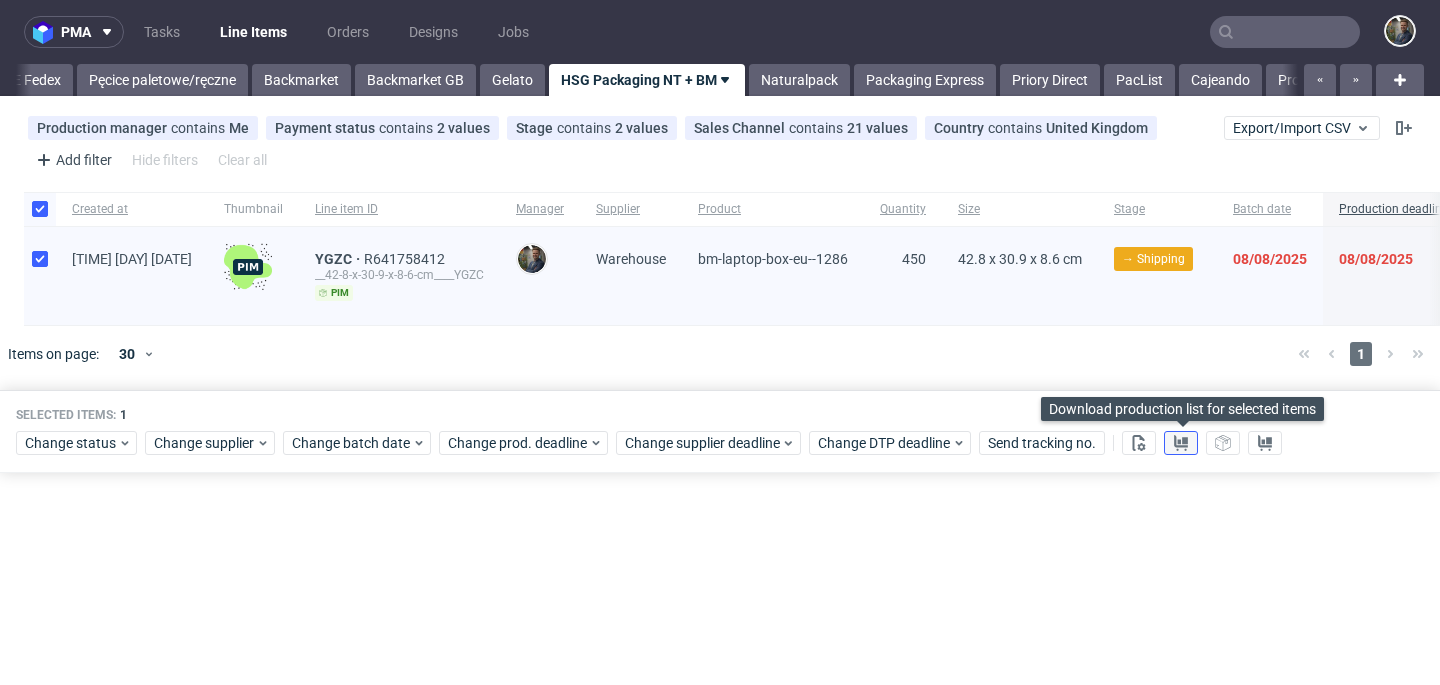 click at bounding box center (1181, 443) 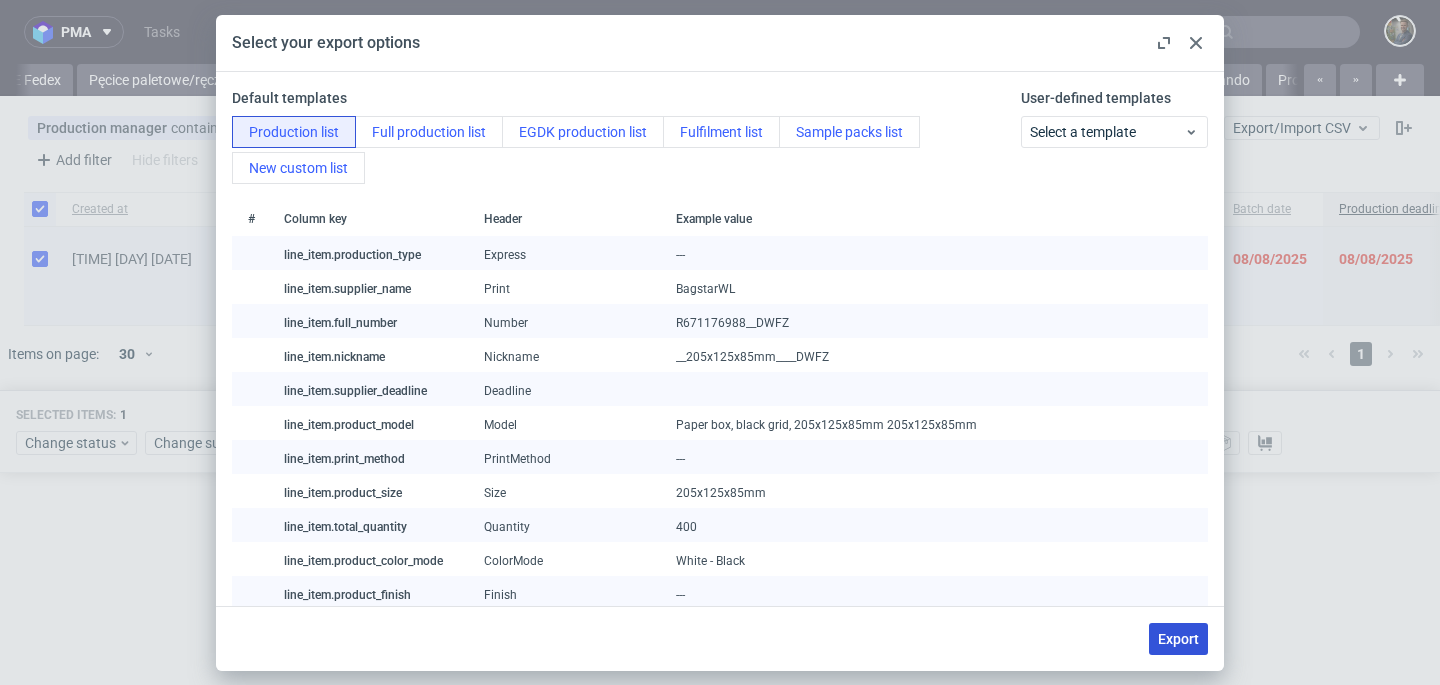 click on "Export" at bounding box center (1178, 639) 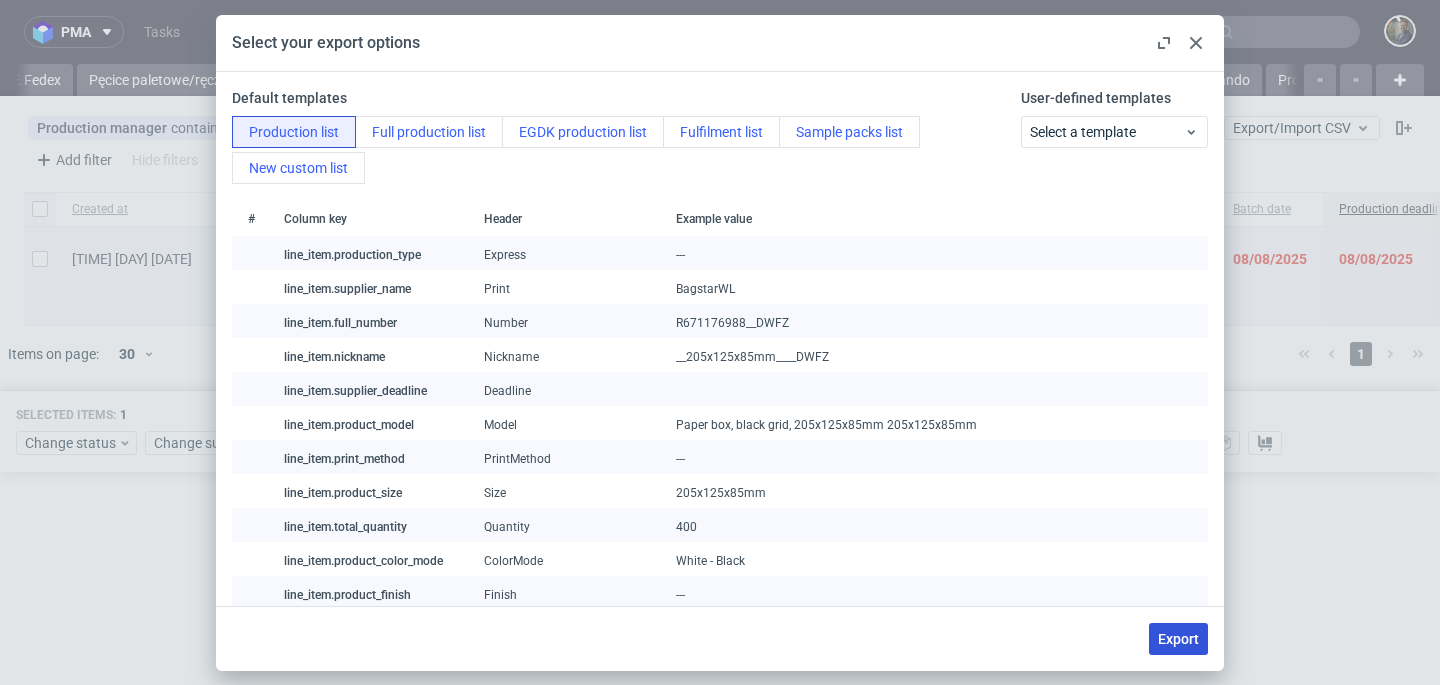 checkbox on "false" 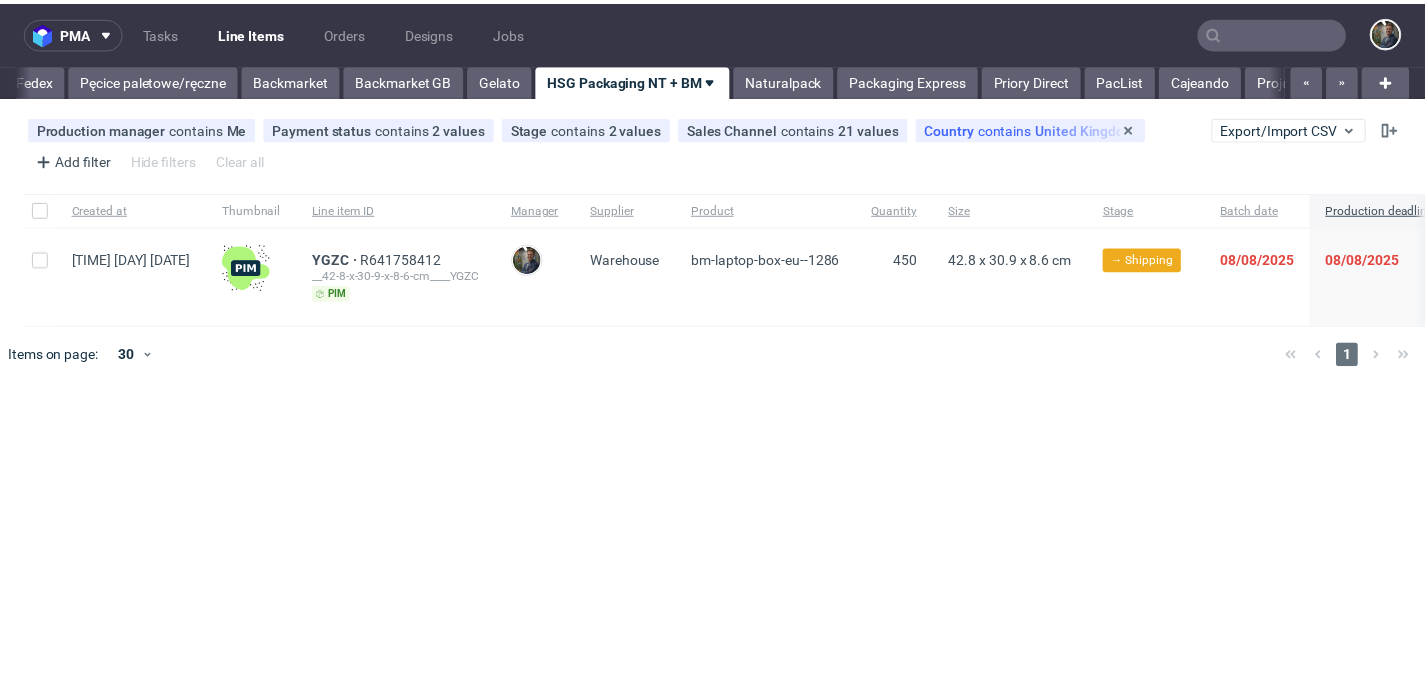 scroll, scrollTop: 0, scrollLeft: 526, axis: horizontal 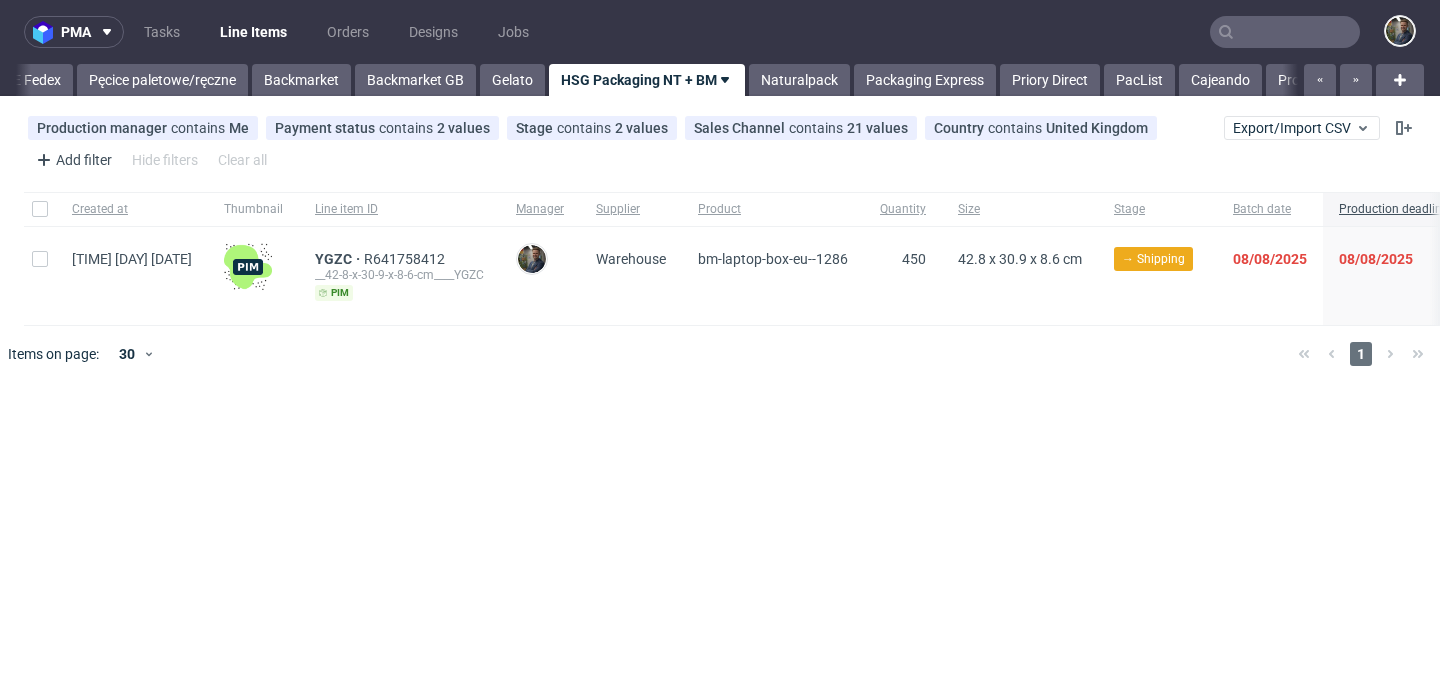 click at bounding box center [749, 354] 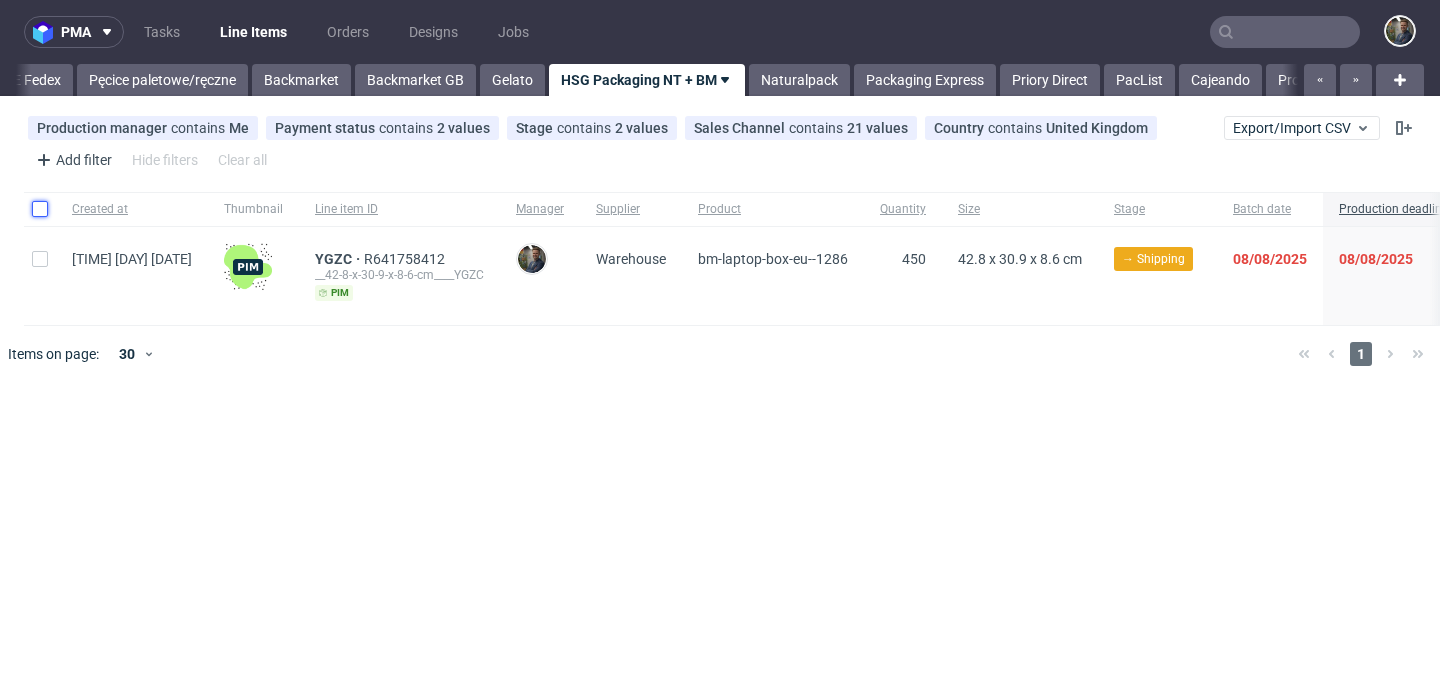 click at bounding box center [40, 209] 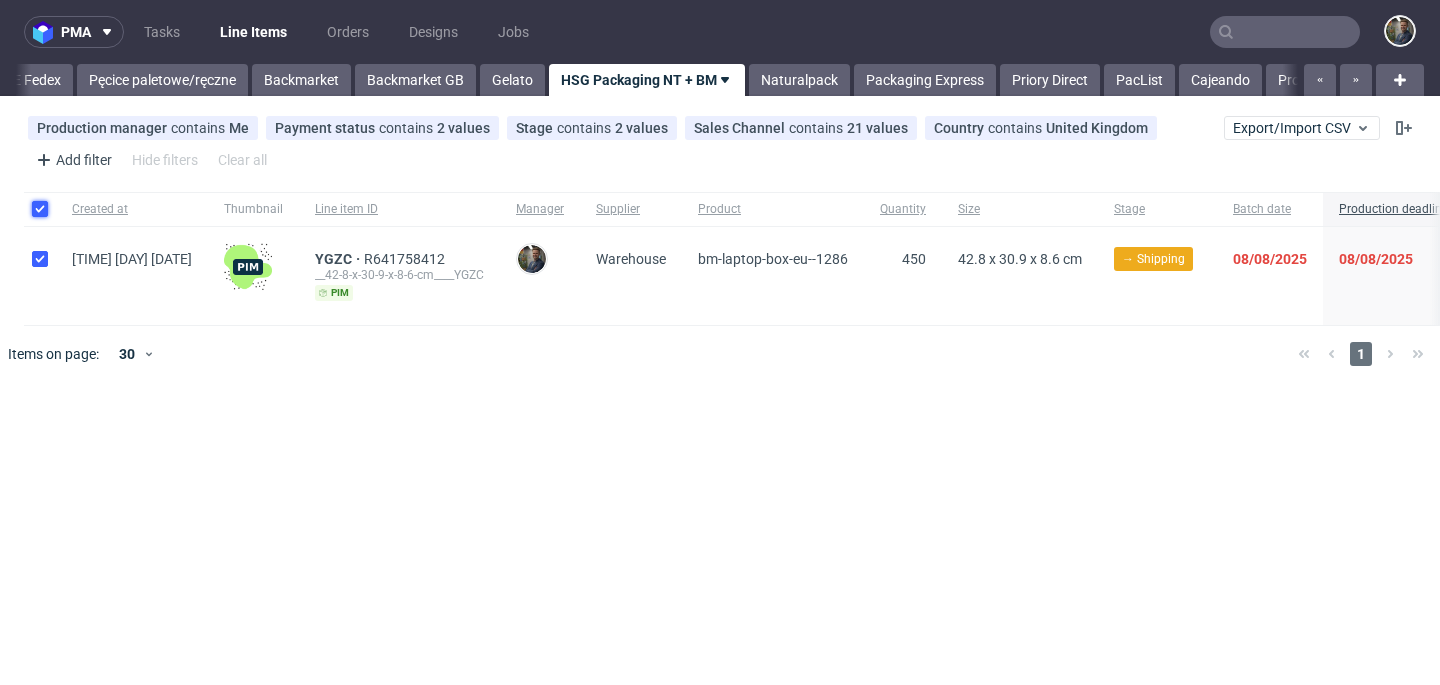 checkbox on "true" 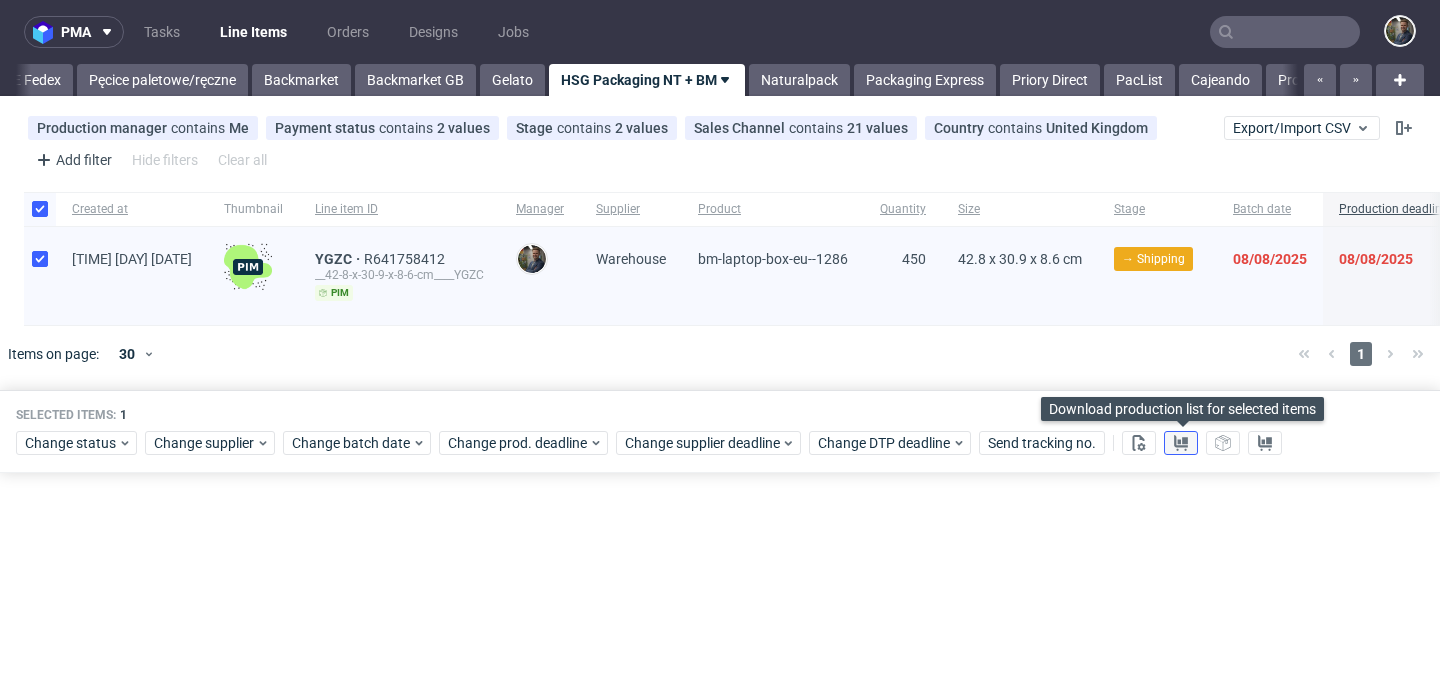 click 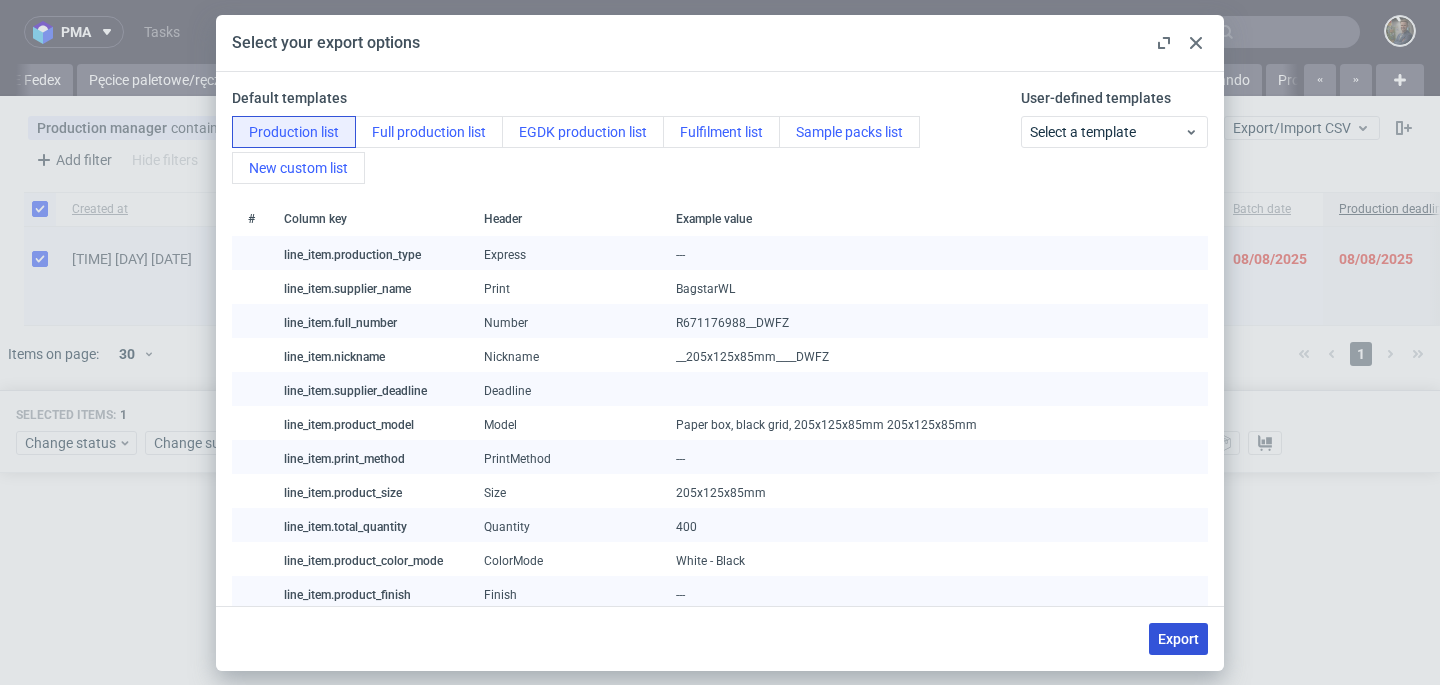 click on "Export" at bounding box center [1178, 639] 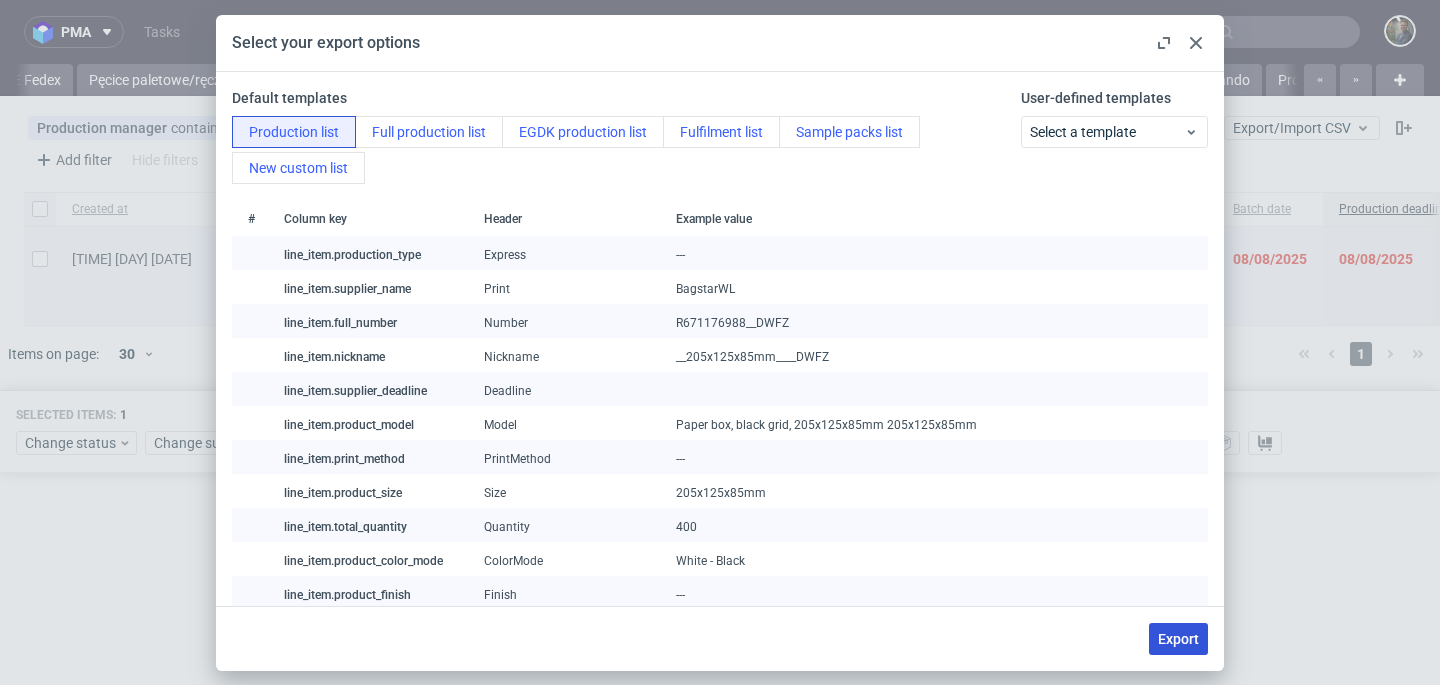 checkbox on "false" 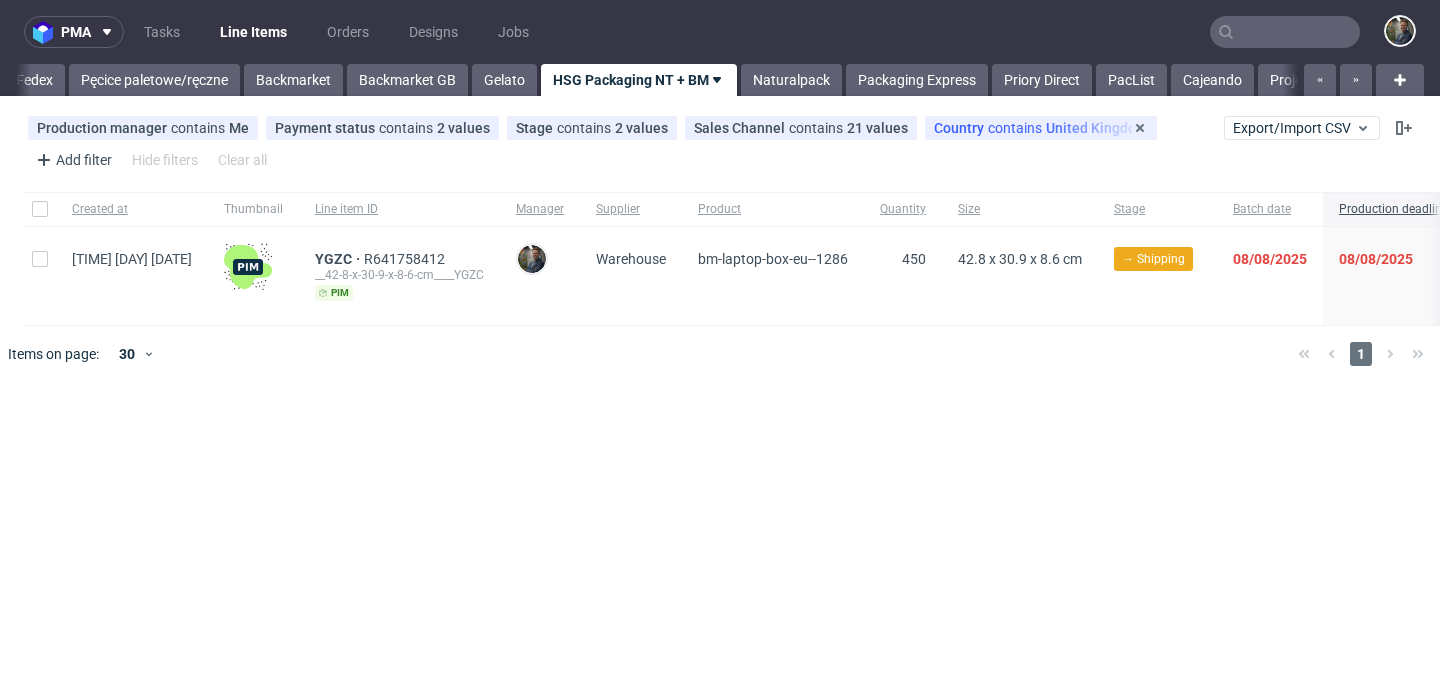 scroll, scrollTop: 0, scrollLeft: 526, axis: horizontal 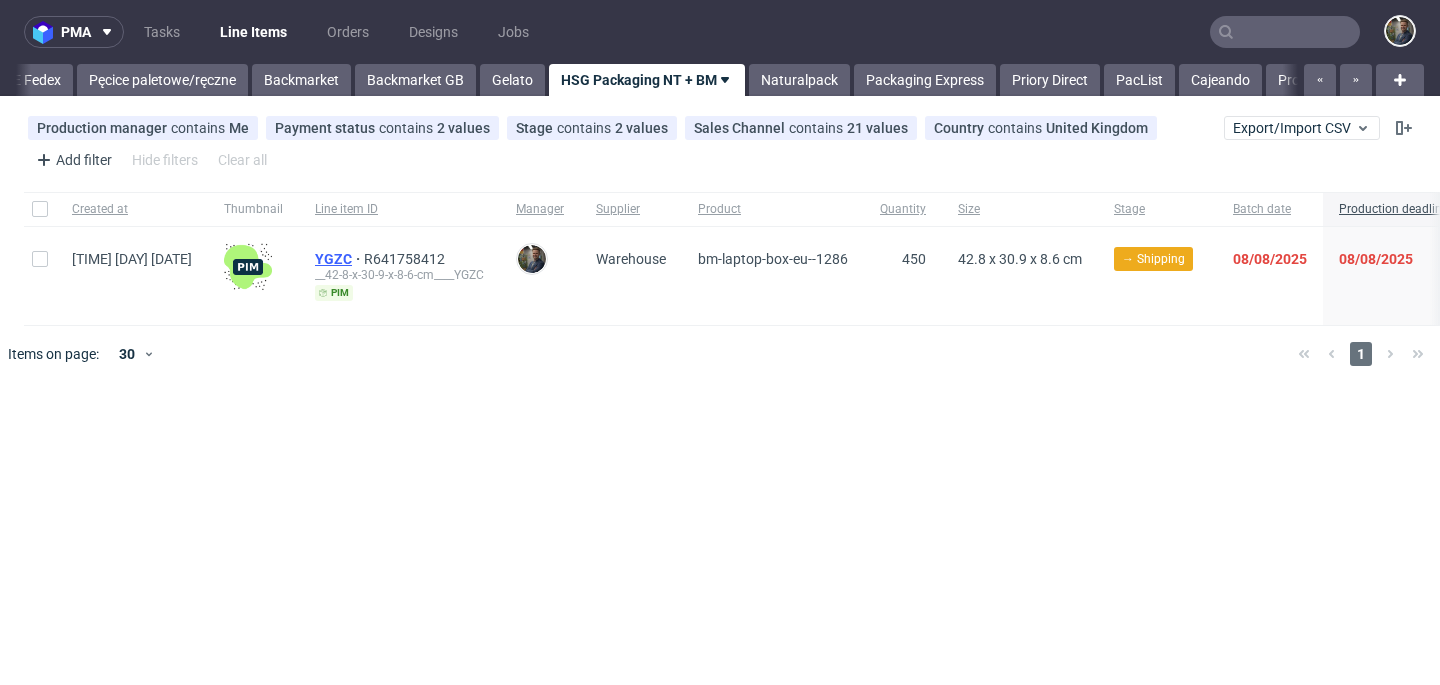 click on "YGZC" at bounding box center [339, 259] 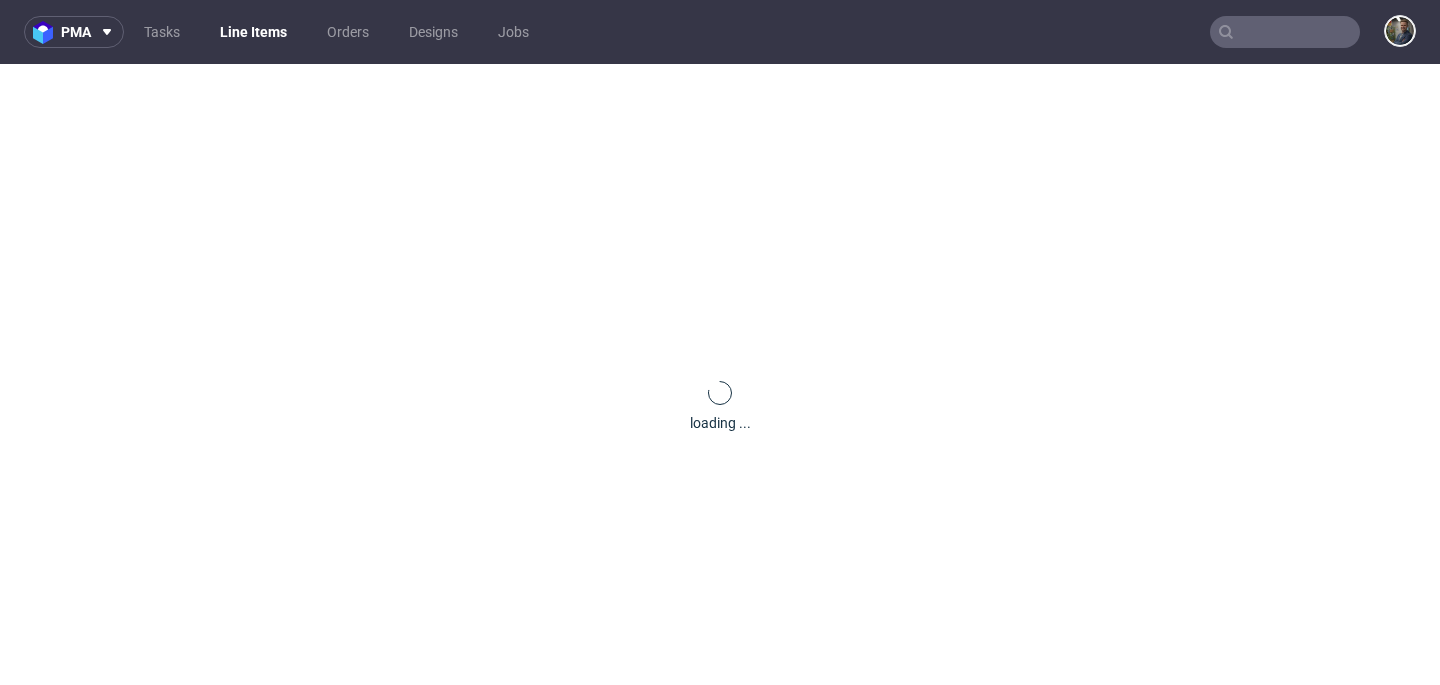 scroll, scrollTop: 0, scrollLeft: 0, axis: both 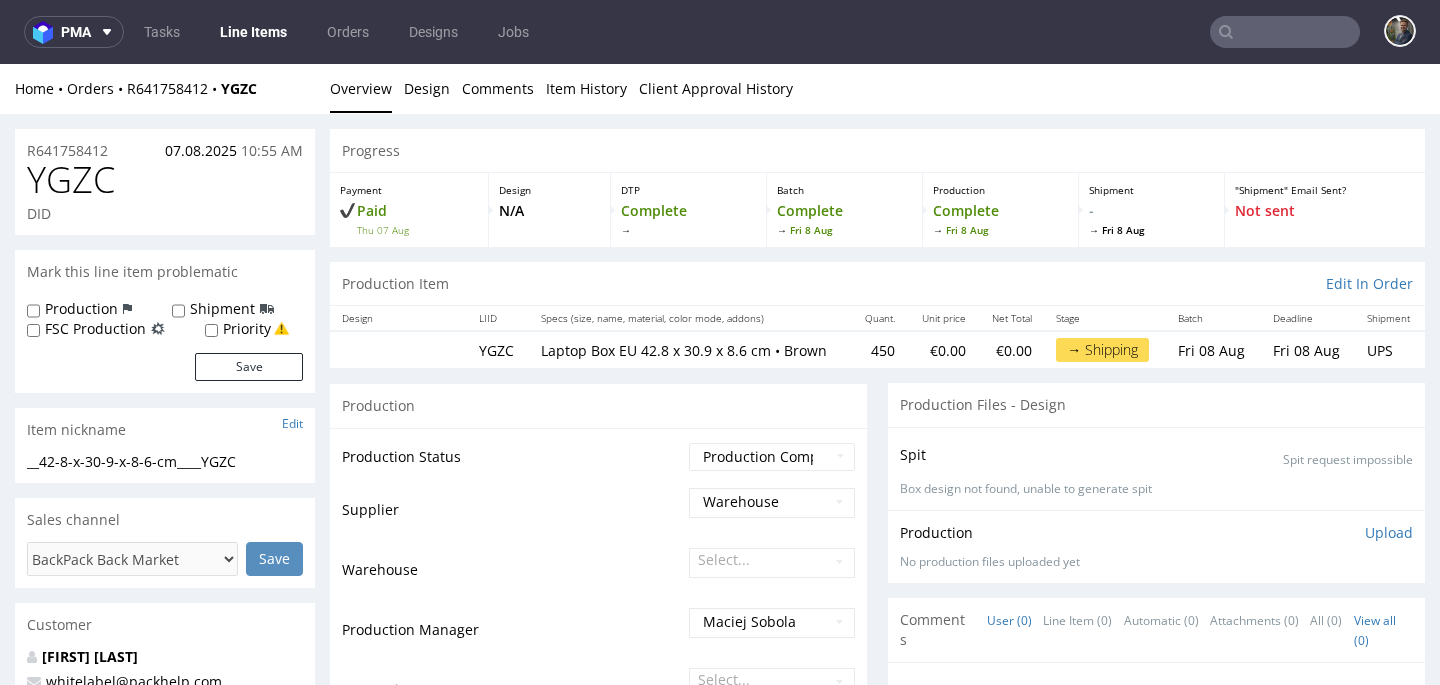 click on "Production Item Edit In Order" at bounding box center (877, 284) 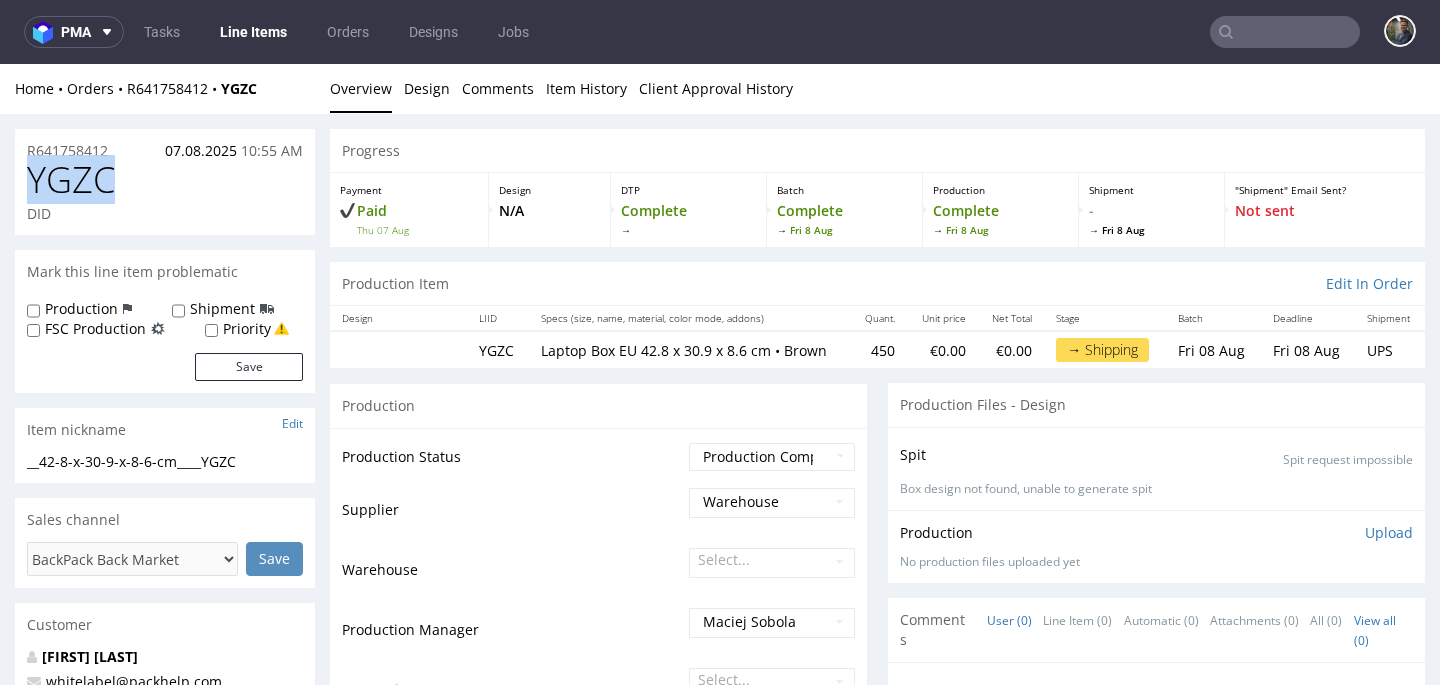 click on "YGZC" at bounding box center [71, 180] 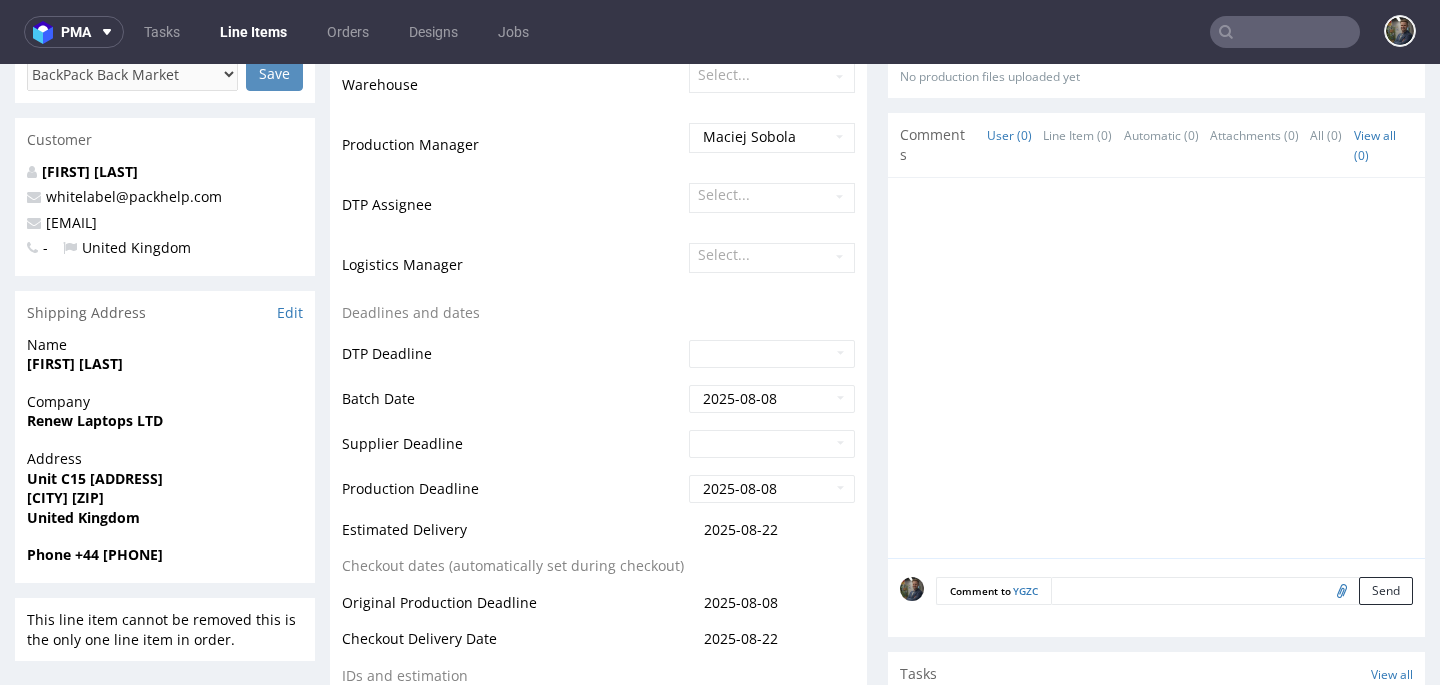 scroll, scrollTop: 518, scrollLeft: 0, axis: vertical 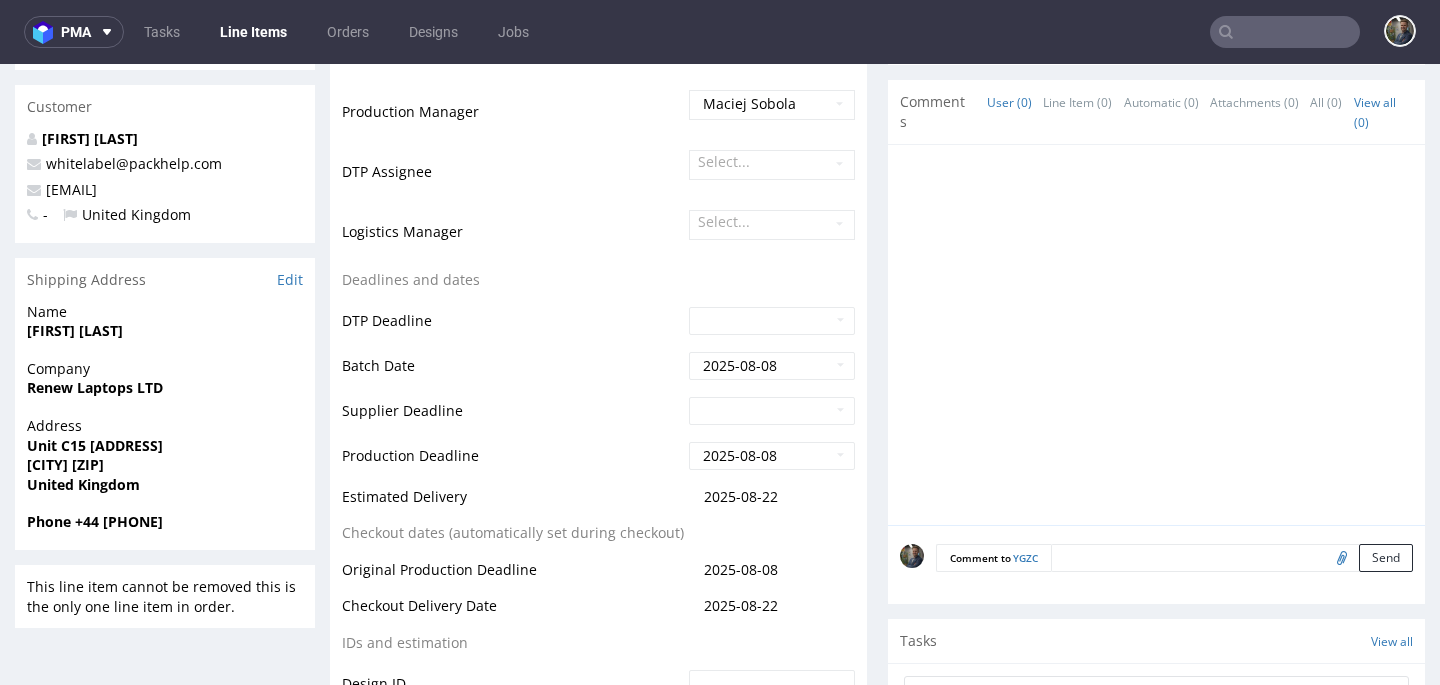 click on "Christopher Guest" at bounding box center (75, 330) 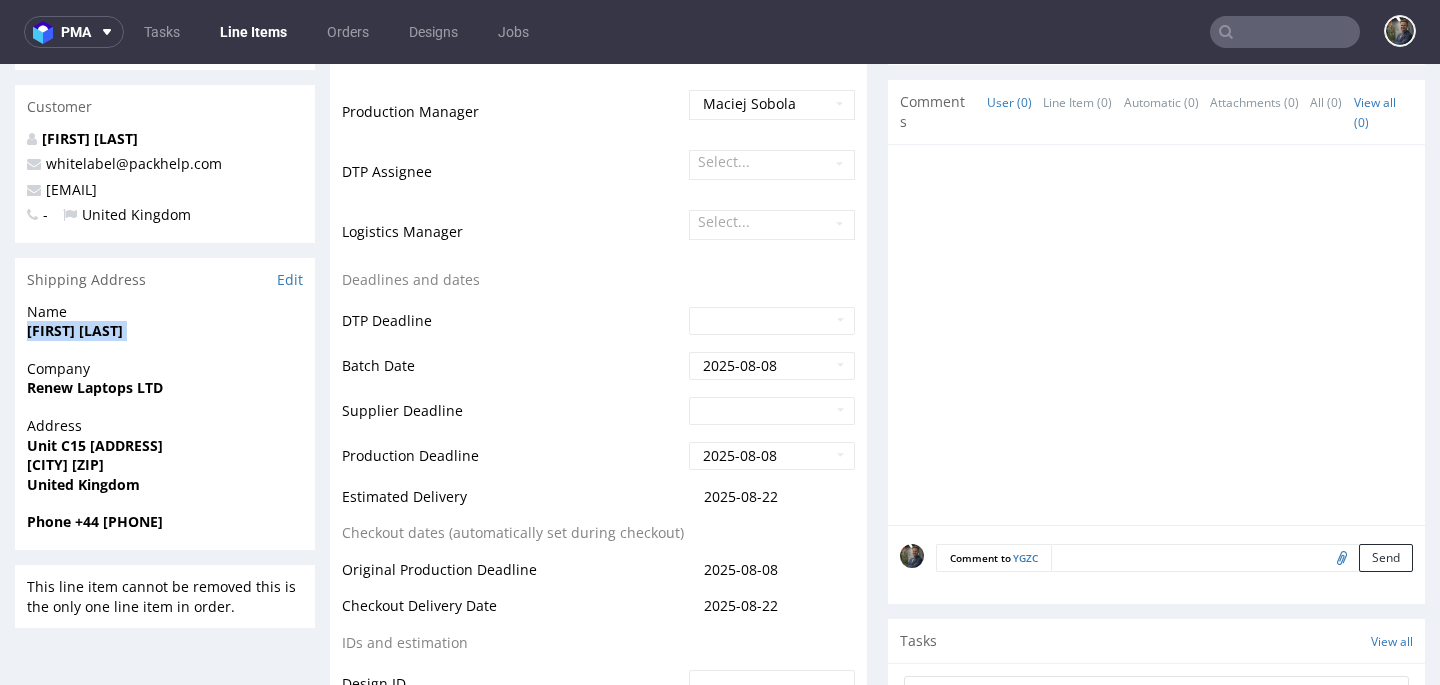 click on "Christopher Guest" at bounding box center (75, 330) 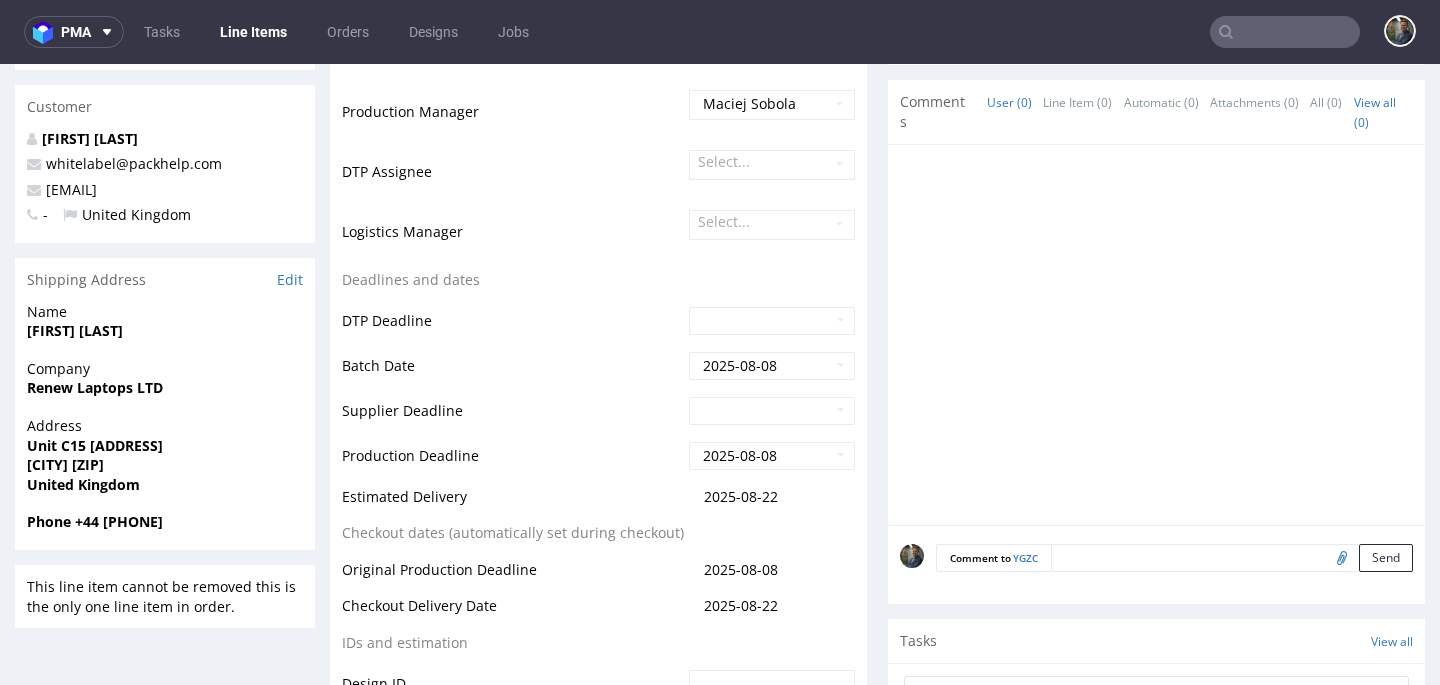 click on "Renew Laptops LTD" at bounding box center [95, 387] 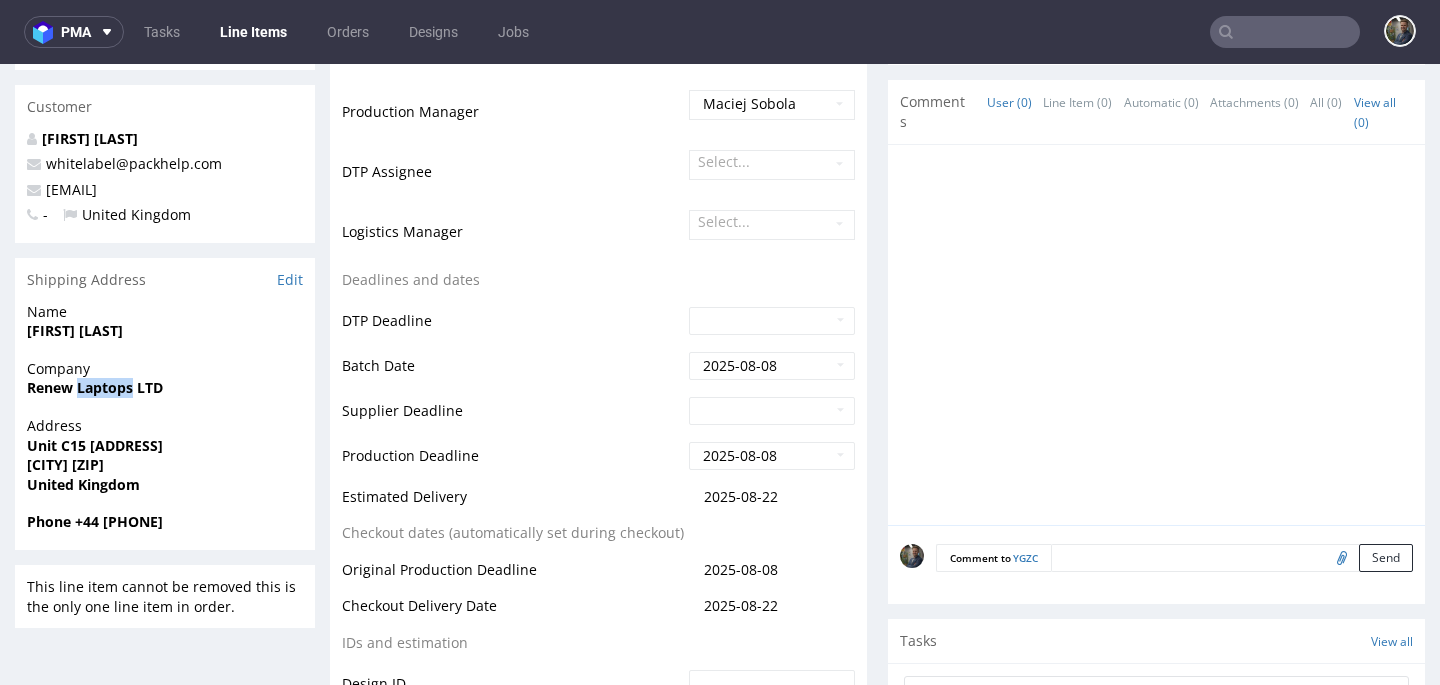 click on "Renew Laptops LTD" at bounding box center [95, 387] 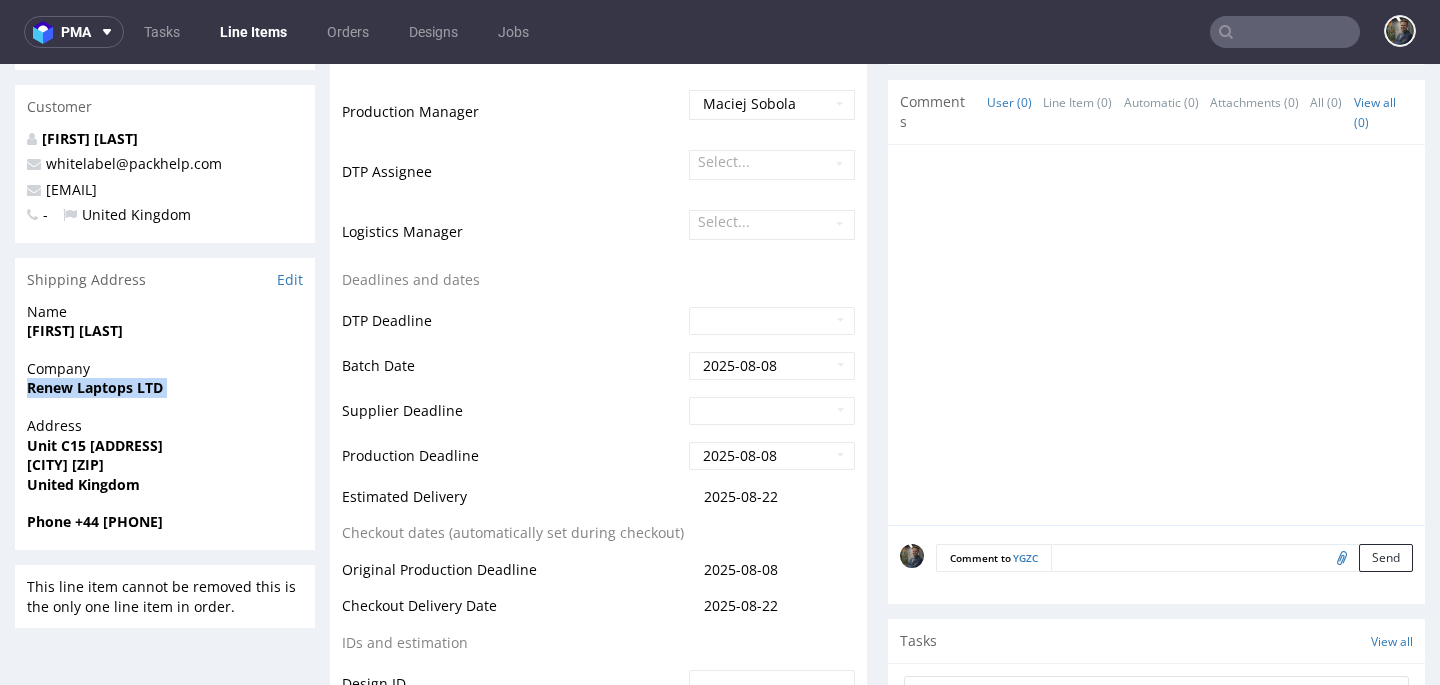 click on "Renew Laptops LTD" at bounding box center (95, 387) 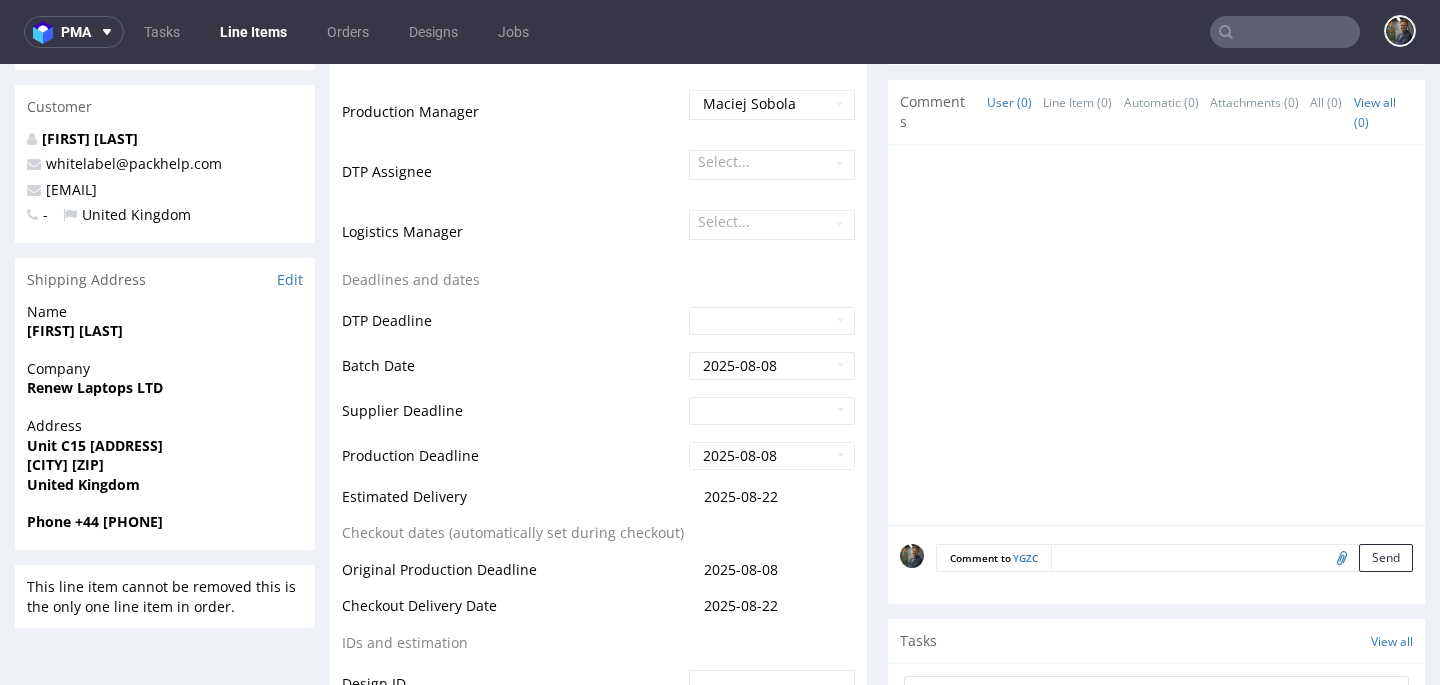 click on "Unit C15 Rosehill industrial estate" at bounding box center (95, 445) 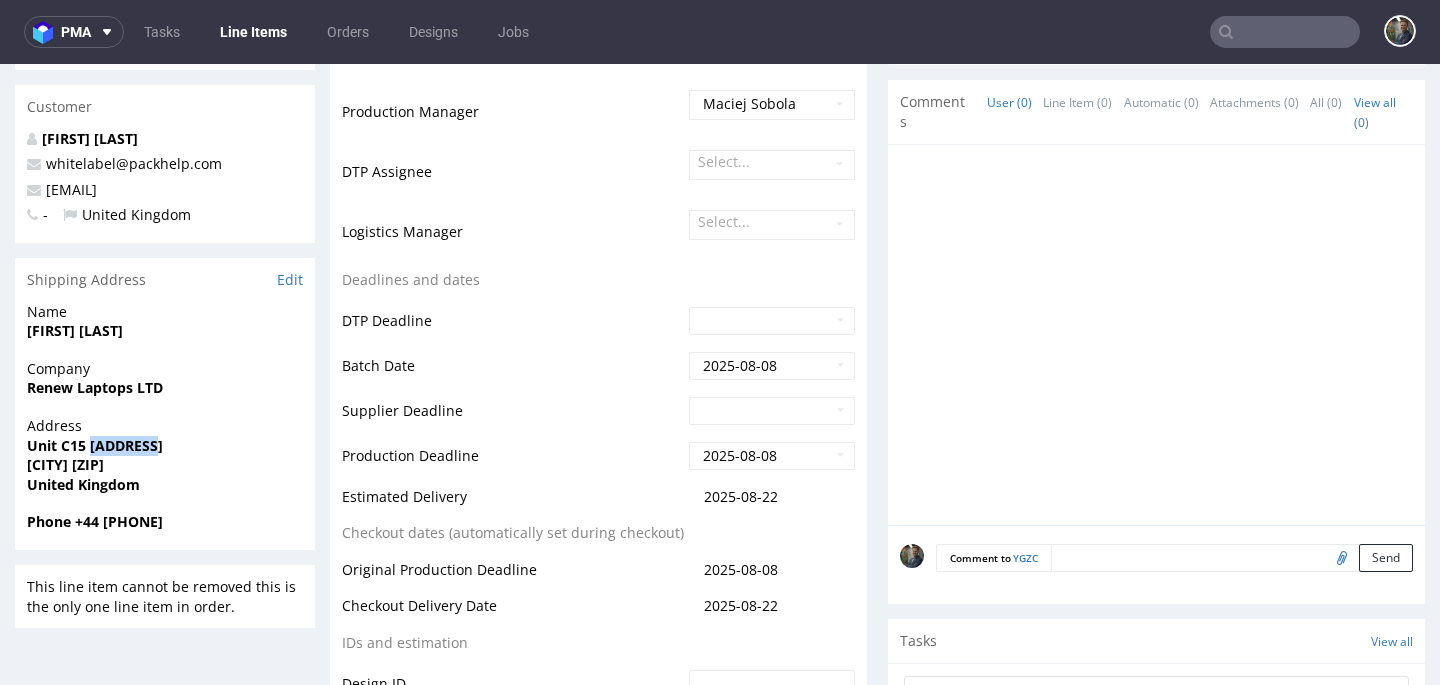 click on "Unit C15 Rosehill industrial estate" at bounding box center [95, 445] 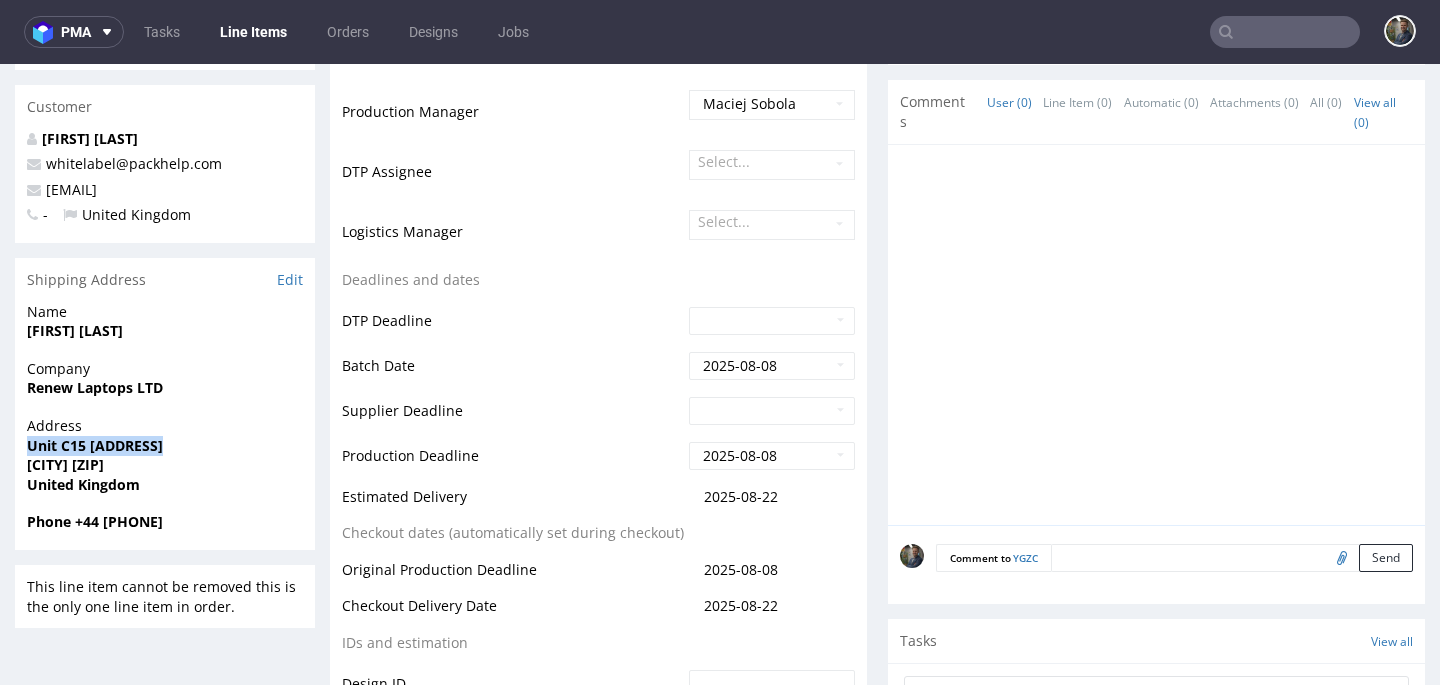click on "Unit C15 Rosehill industrial estate" at bounding box center (95, 445) 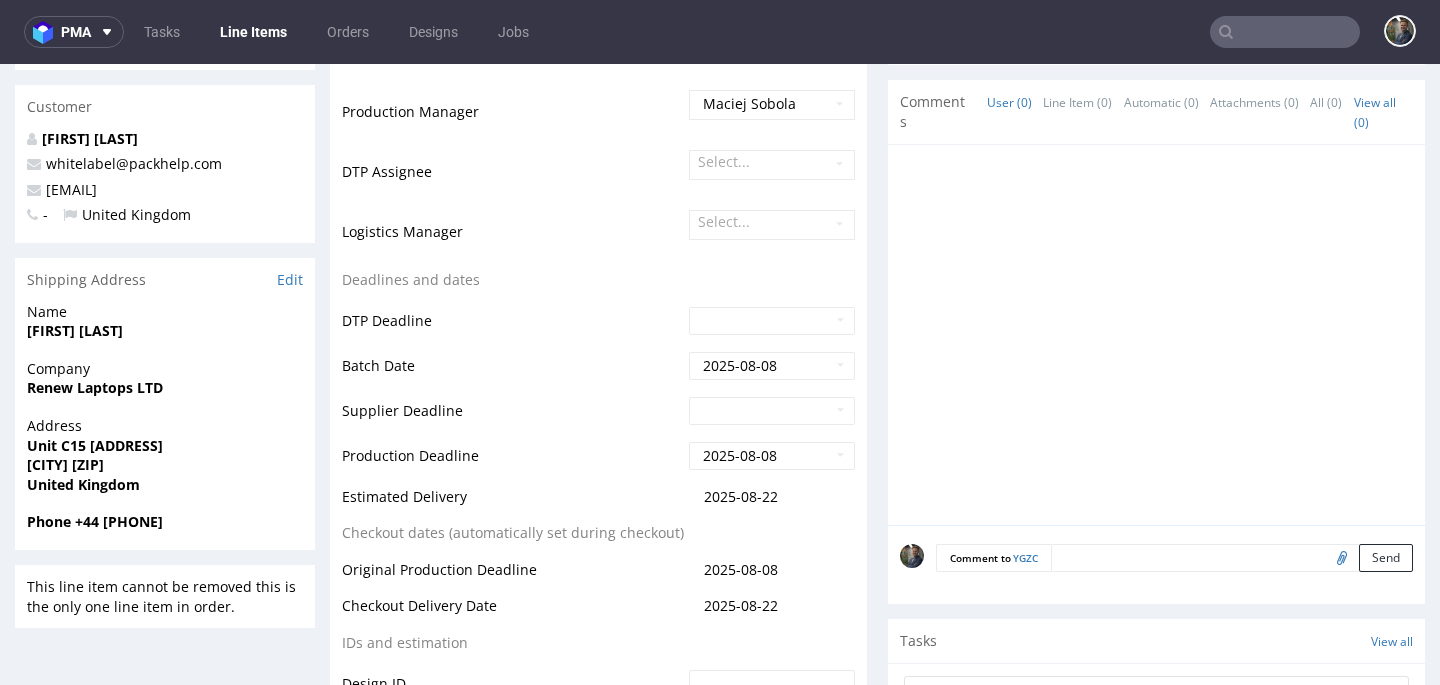 click on "Address" at bounding box center (165, 426) 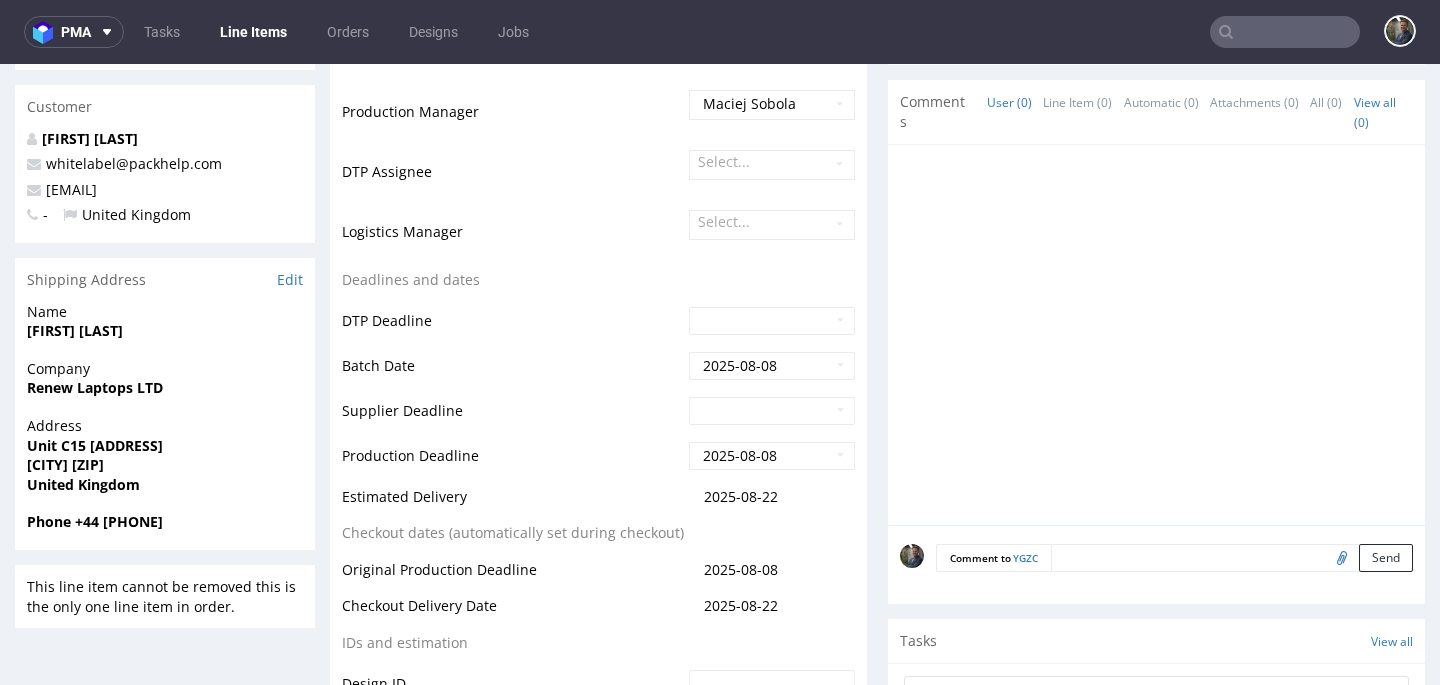 drag, startPoint x: 260, startPoint y: 443, endPoint x: 92, endPoint y: 445, distance: 168.0119 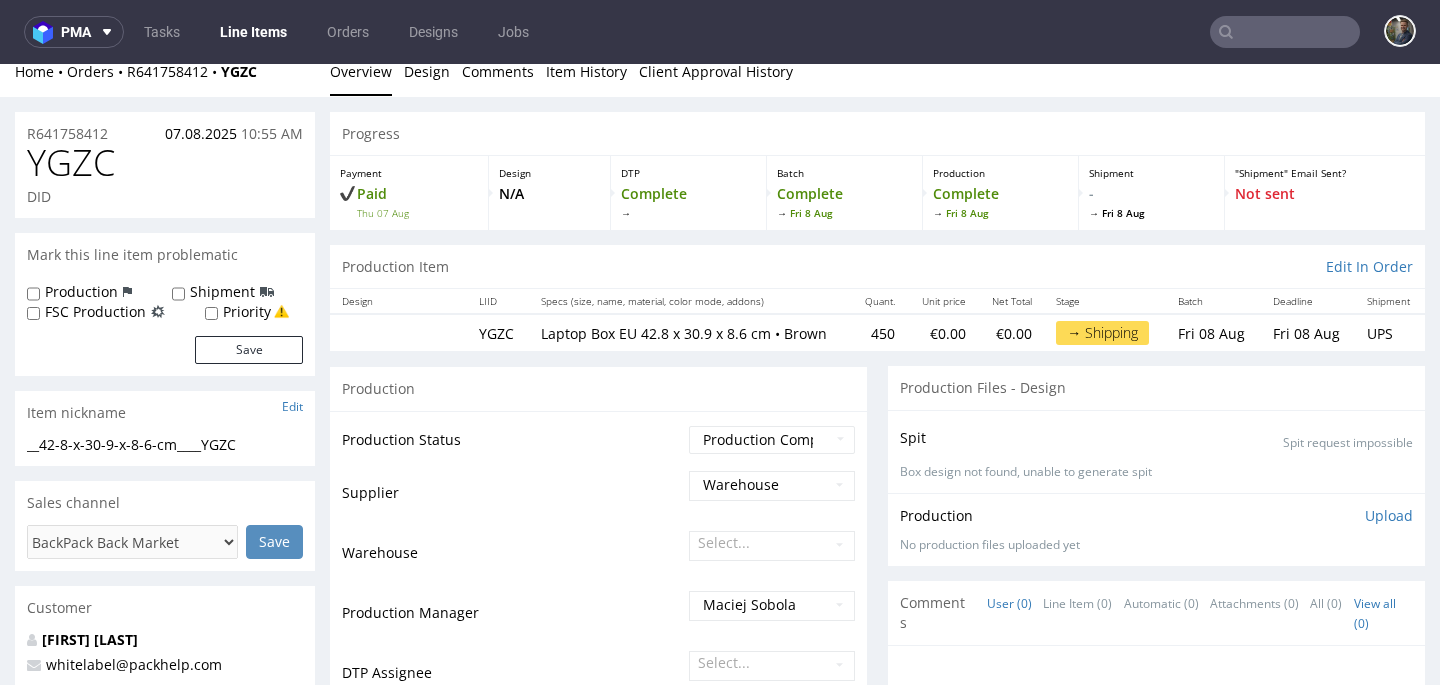 scroll, scrollTop: 0, scrollLeft: 0, axis: both 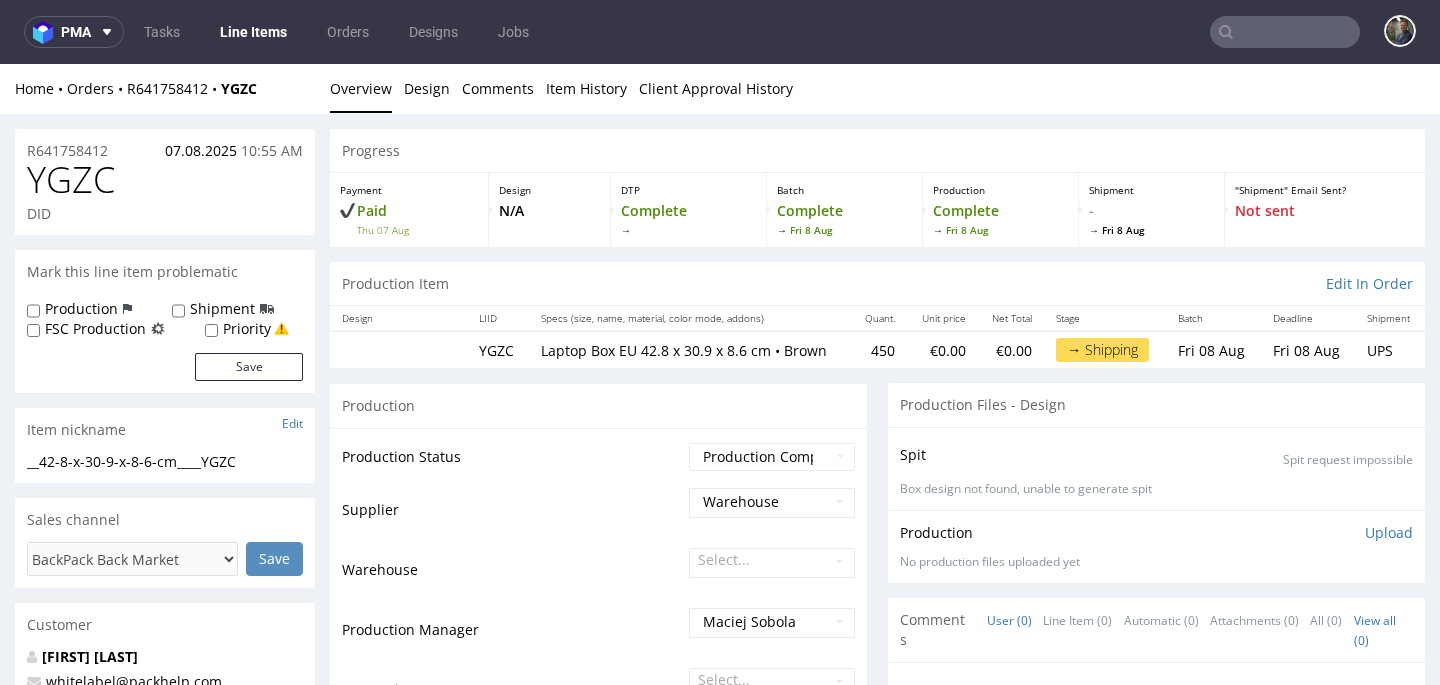 click on "YGZC" at bounding box center [71, 180] 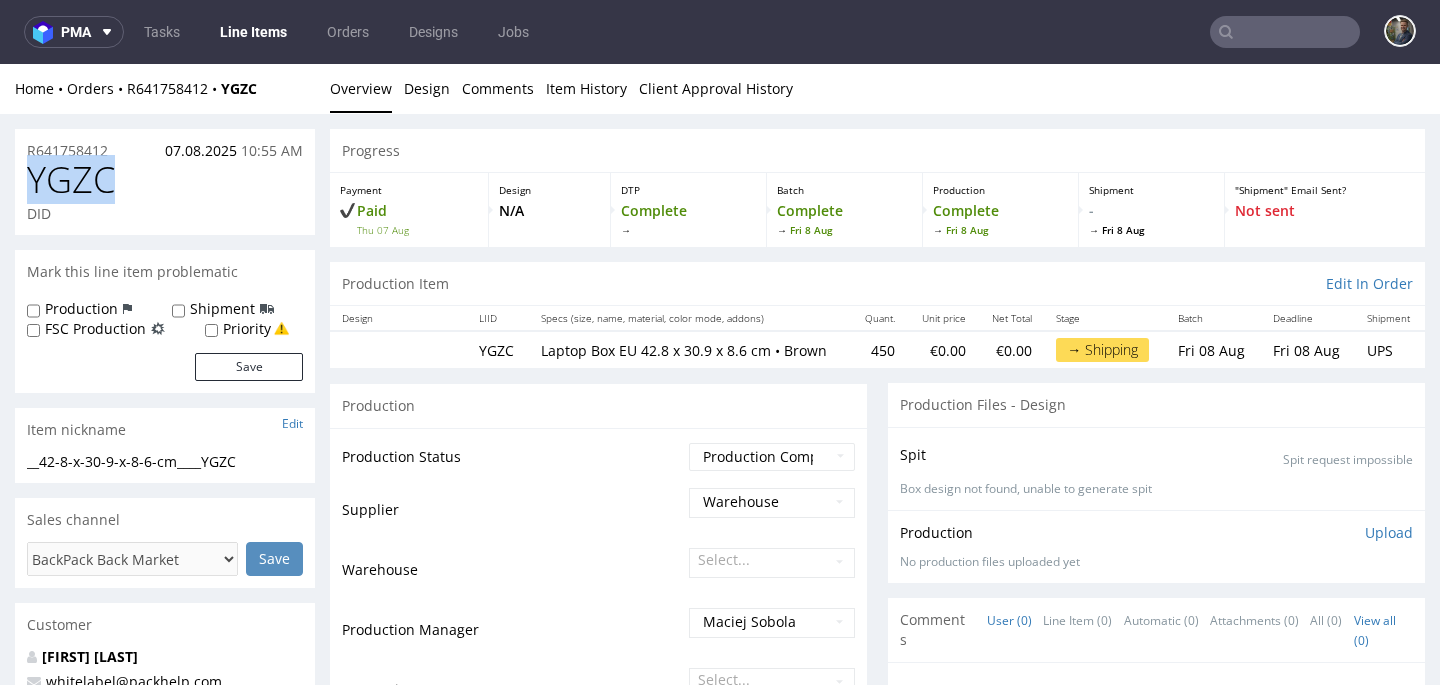 click on "YGZC" at bounding box center (71, 180) 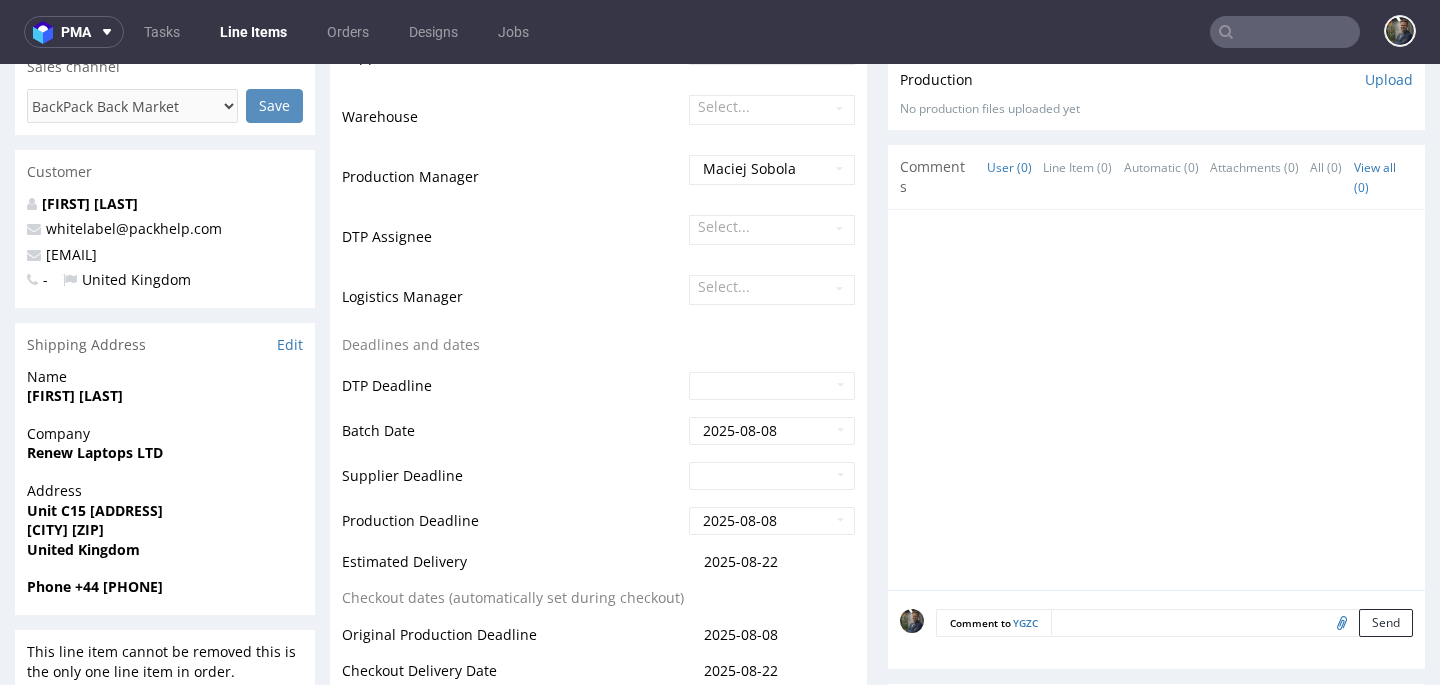 scroll, scrollTop: 485, scrollLeft: 0, axis: vertical 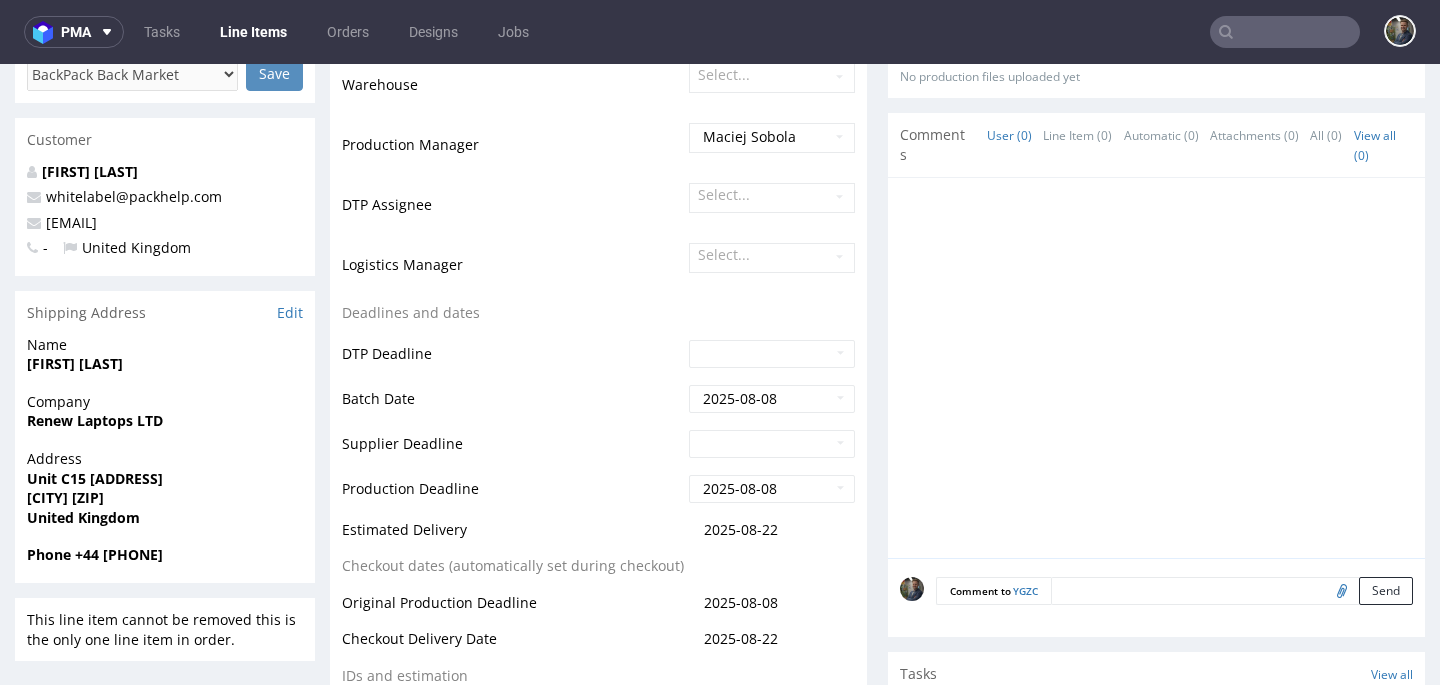 click on "[FIRST] [LAST]" at bounding box center [75, 363] 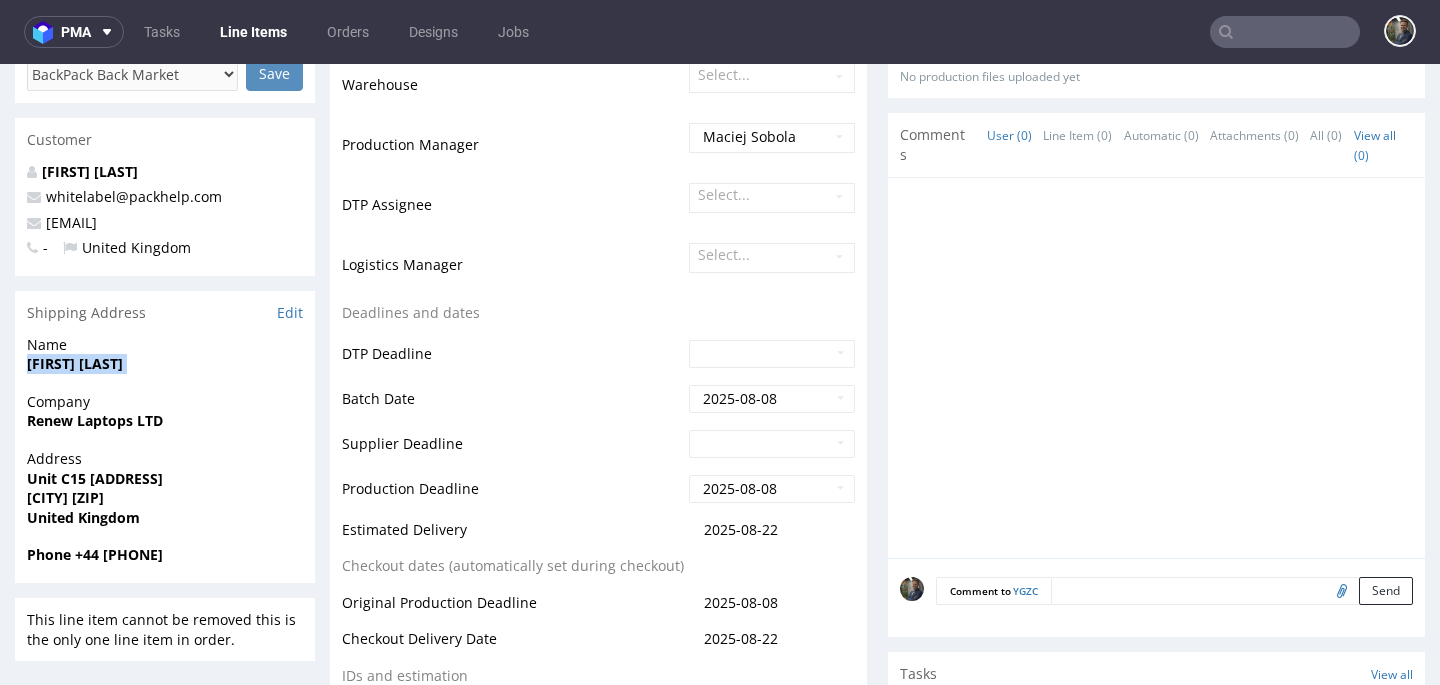 click on "[FIRST] [LAST]" at bounding box center (75, 363) 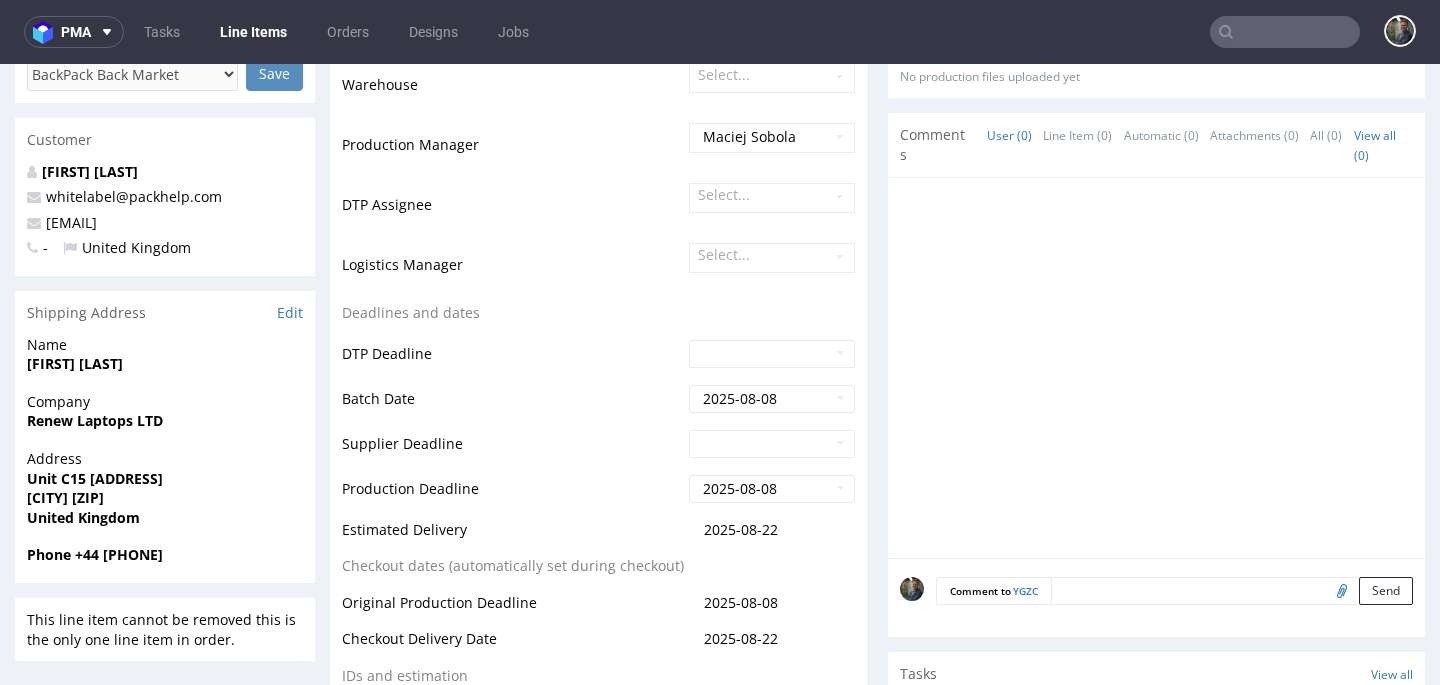 click on "Renew Laptops LTD" at bounding box center (95, 420) 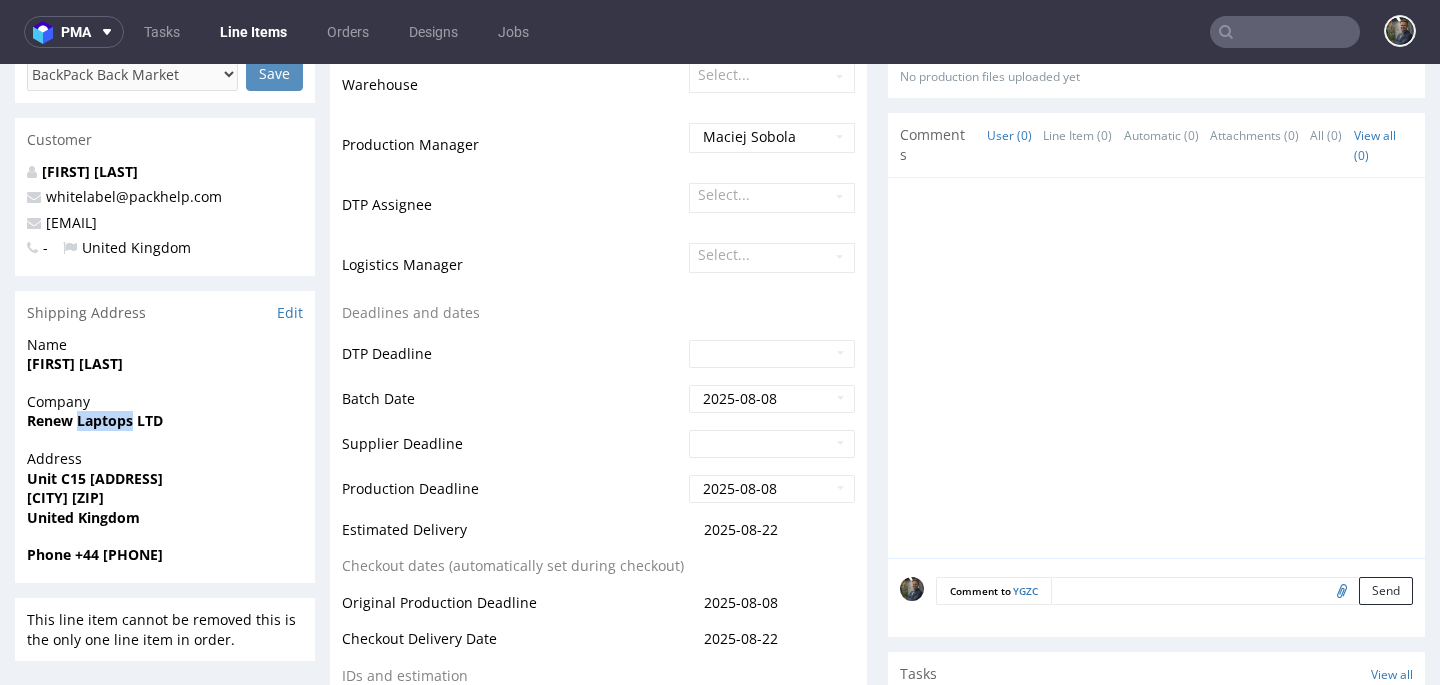 click on "Renew Laptops LTD" at bounding box center (95, 420) 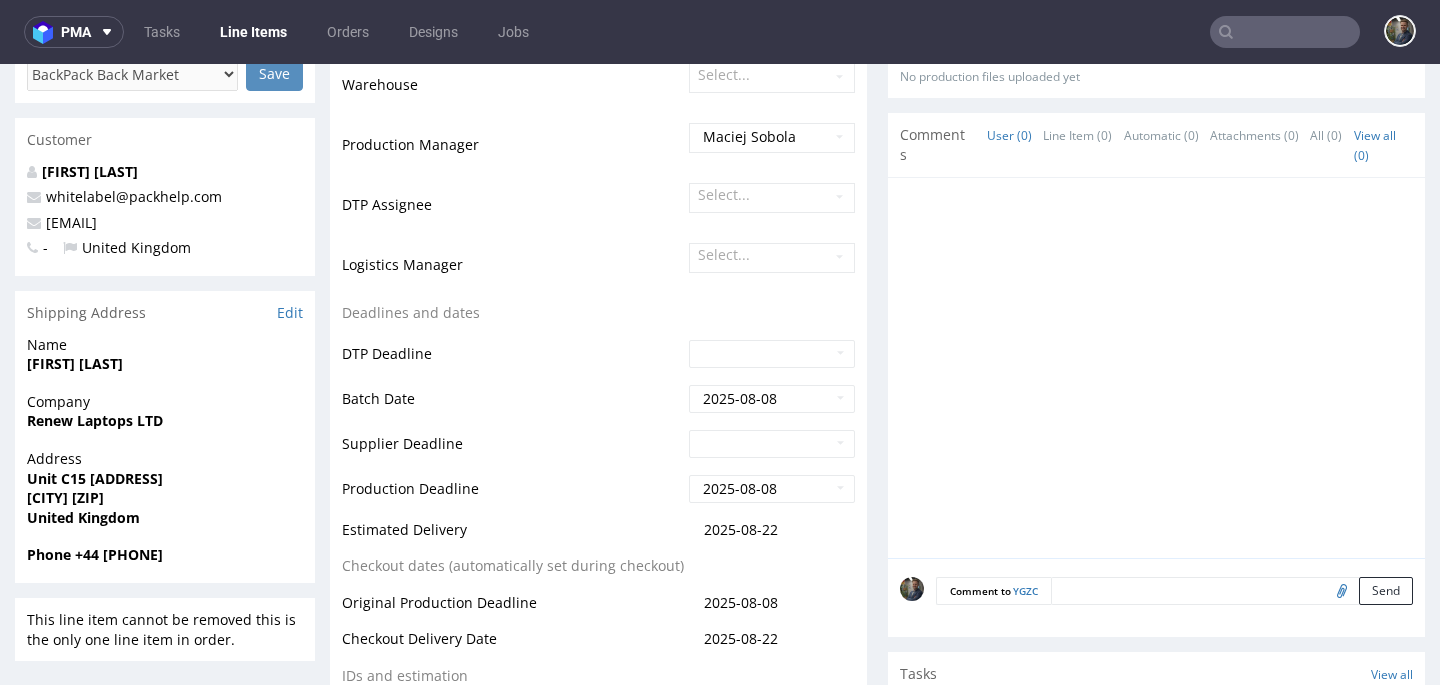 click on "Unit [NUMBER] [STREET]" at bounding box center [95, 478] 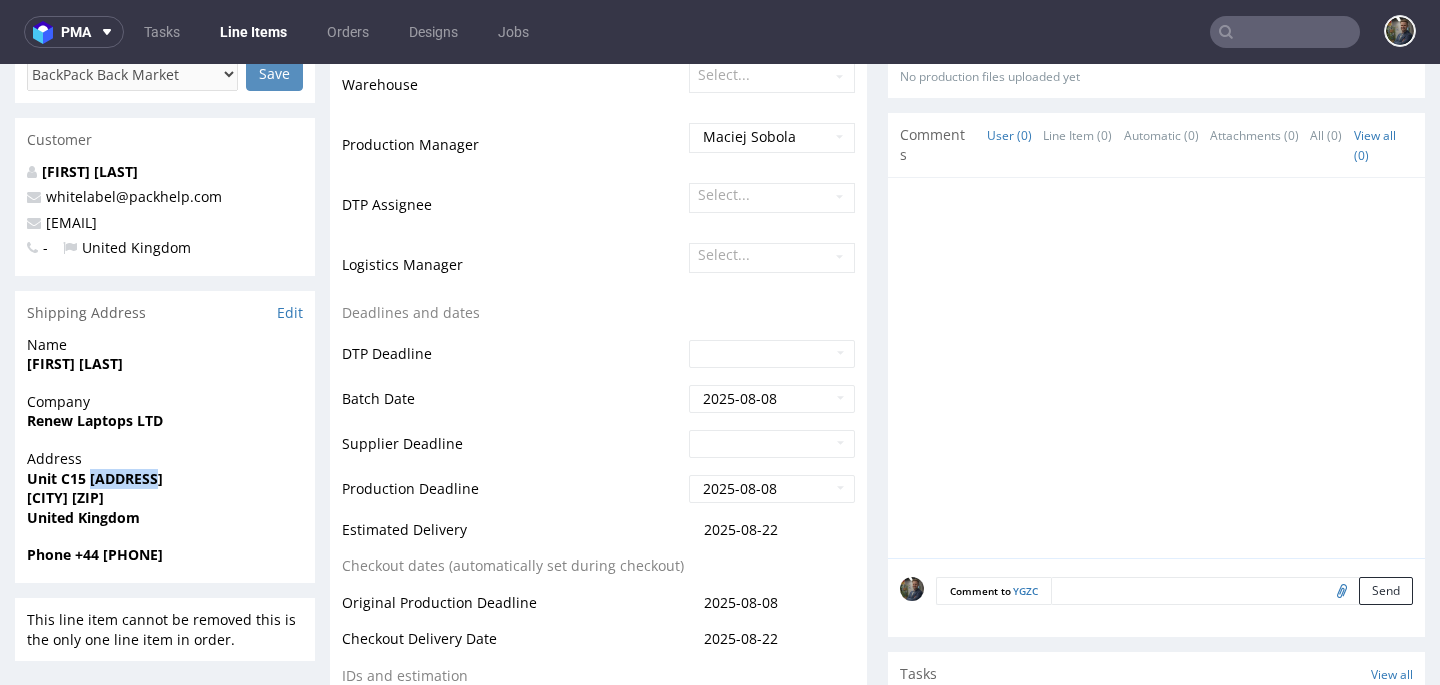 click on "Unit [NUMBER] [STREET]" at bounding box center (95, 478) 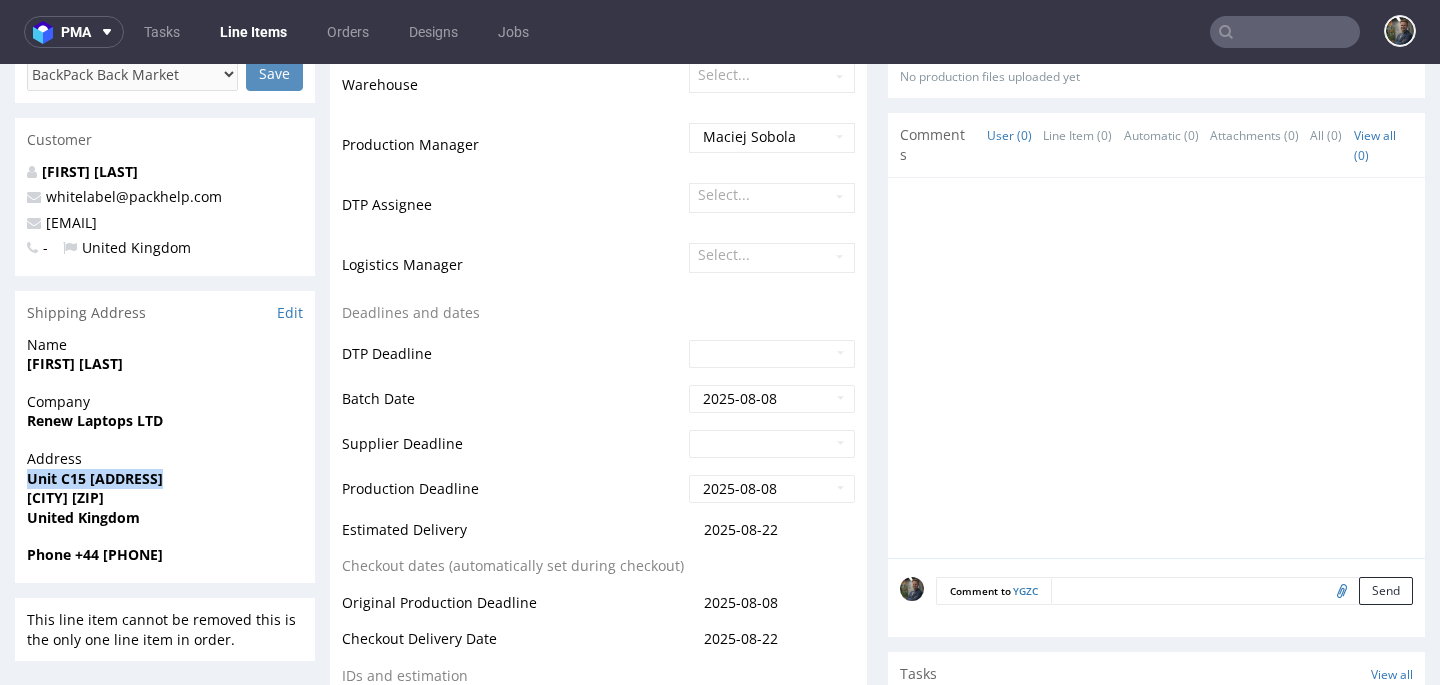 click on "Unit [NUMBER] [STREET]" at bounding box center (95, 478) 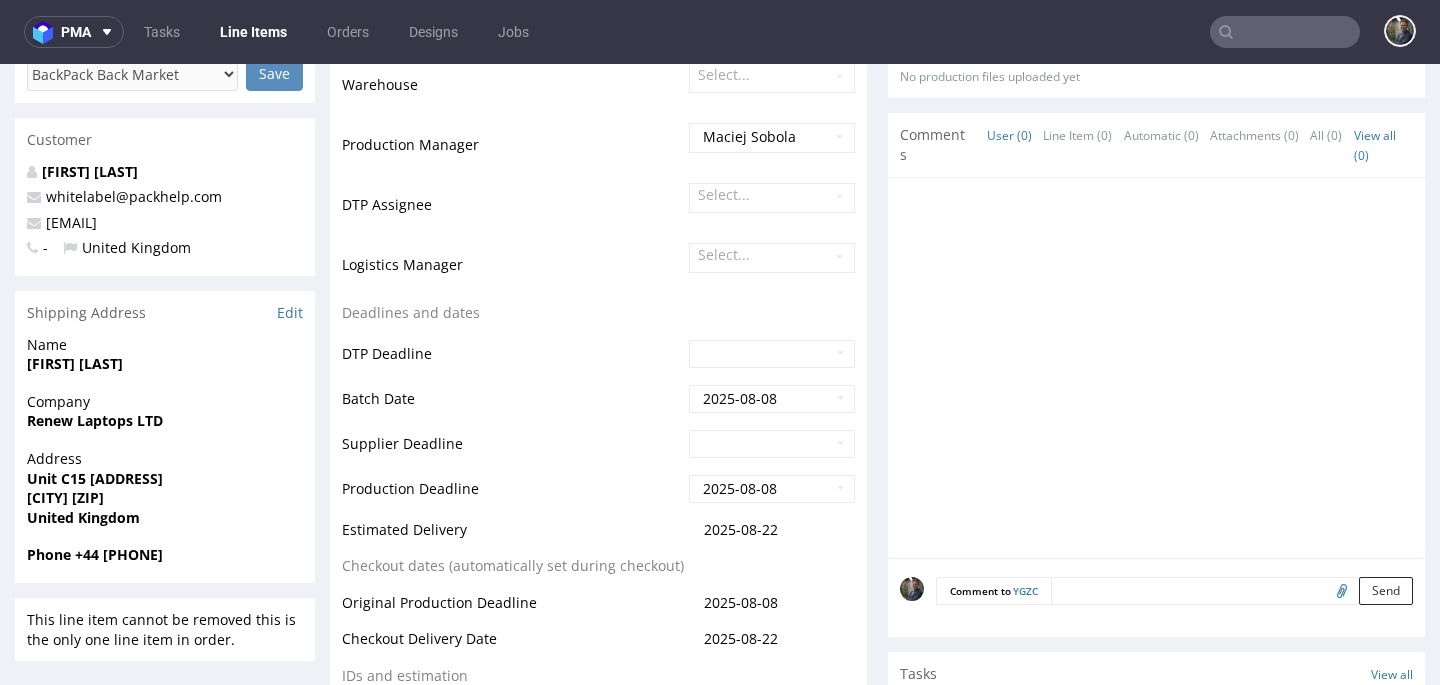 drag, startPoint x: 267, startPoint y: 479, endPoint x: 90, endPoint y: 477, distance: 177.01129 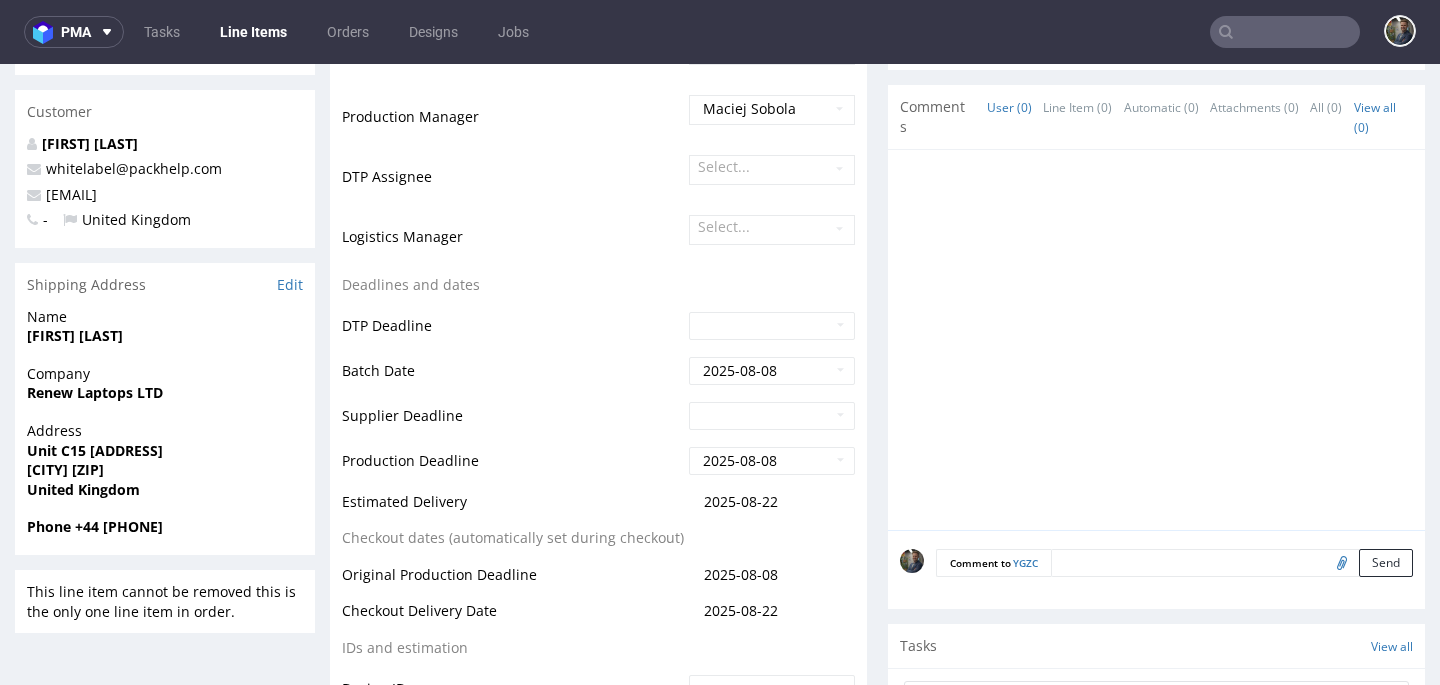 scroll, scrollTop: 513, scrollLeft: 0, axis: vertical 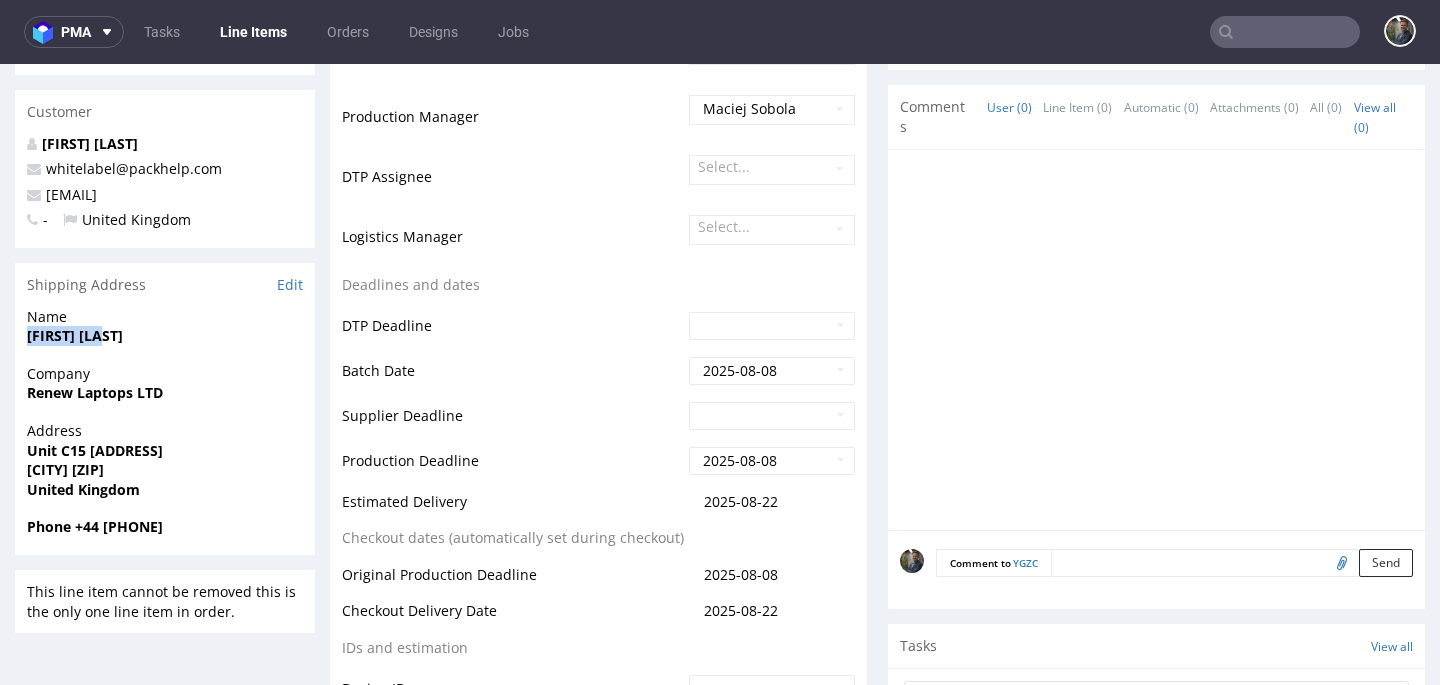 click on "[FIRST] [LAST]" at bounding box center (75, 335) 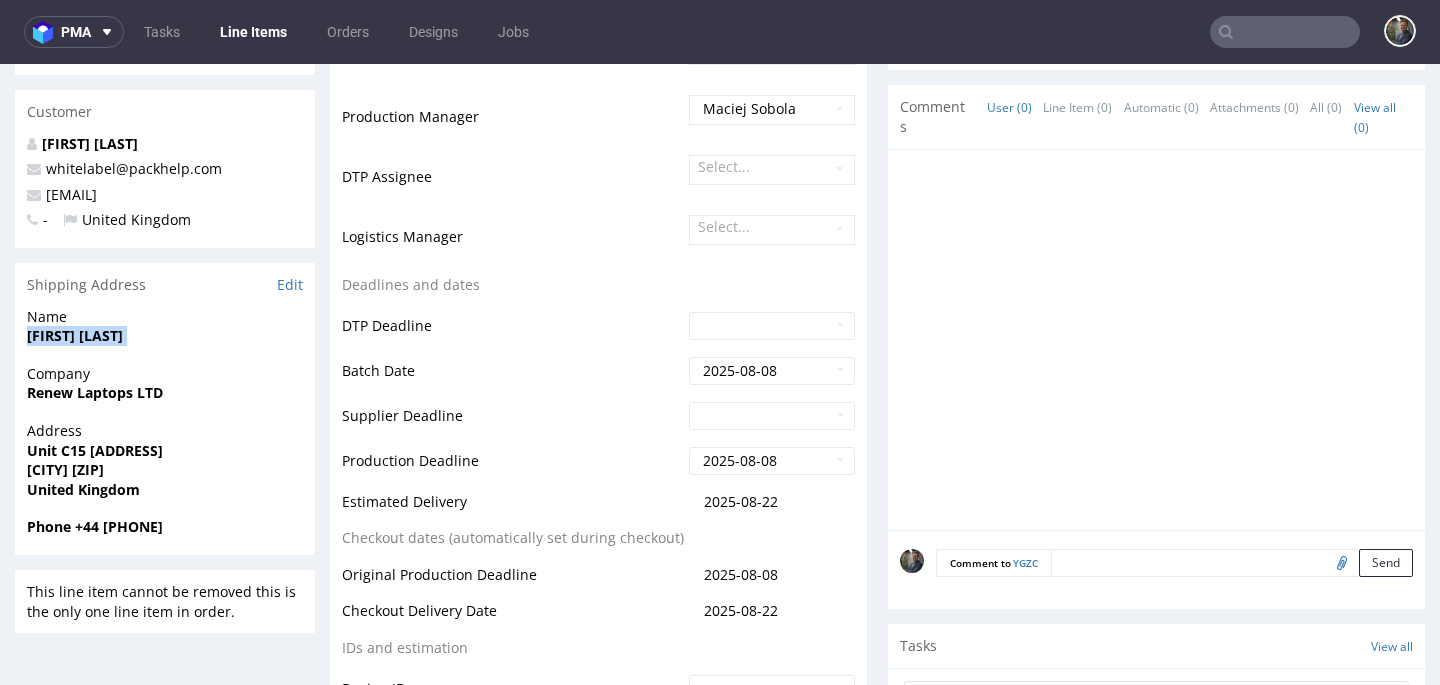 click on "[FIRST] [LAST]" at bounding box center (75, 335) 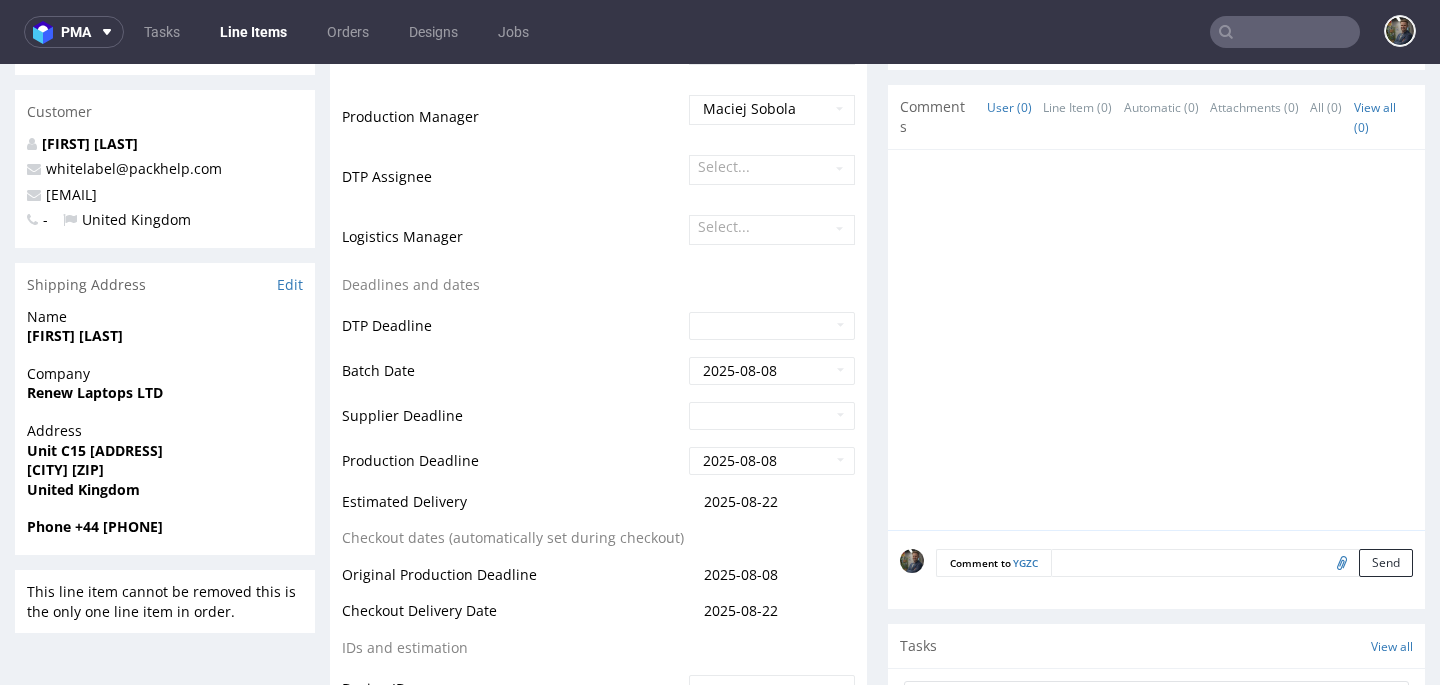 drag, startPoint x: 226, startPoint y: 339, endPoint x: 188, endPoint y: 224, distance: 121.11565 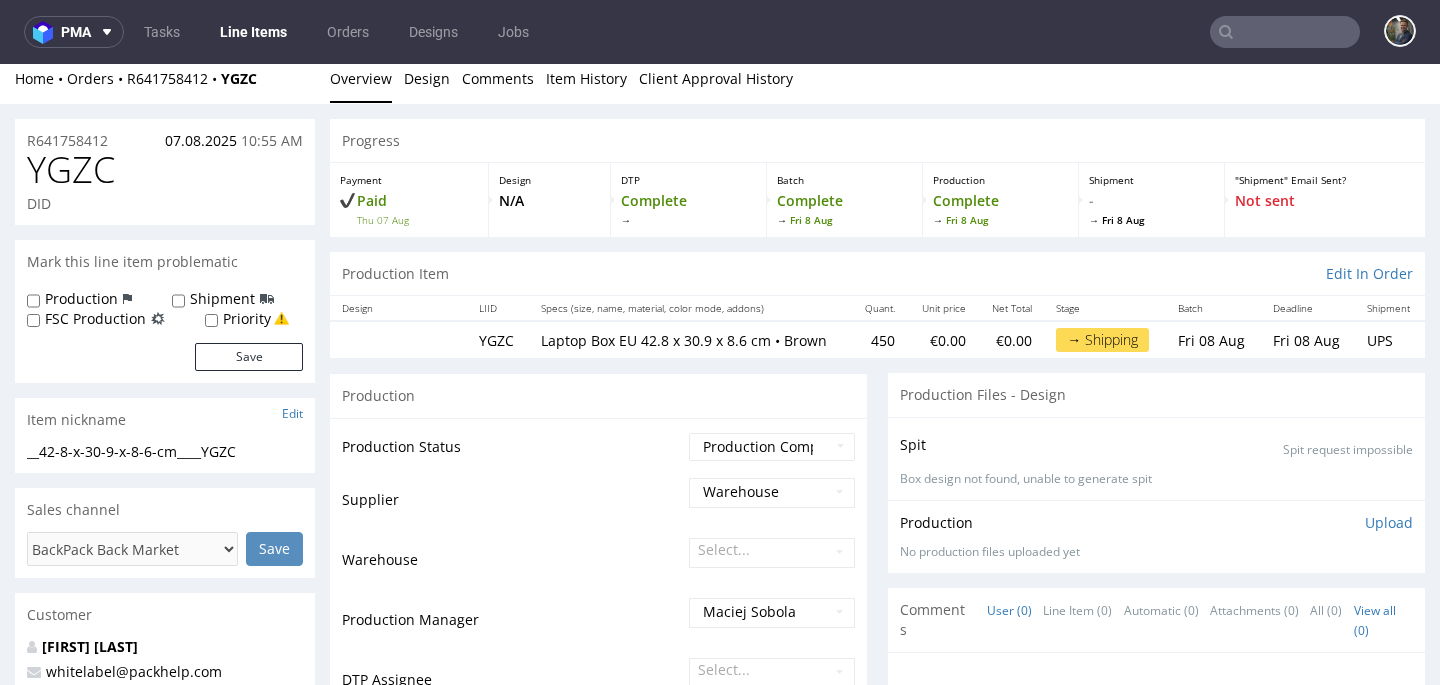 scroll, scrollTop: 0, scrollLeft: 0, axis: both 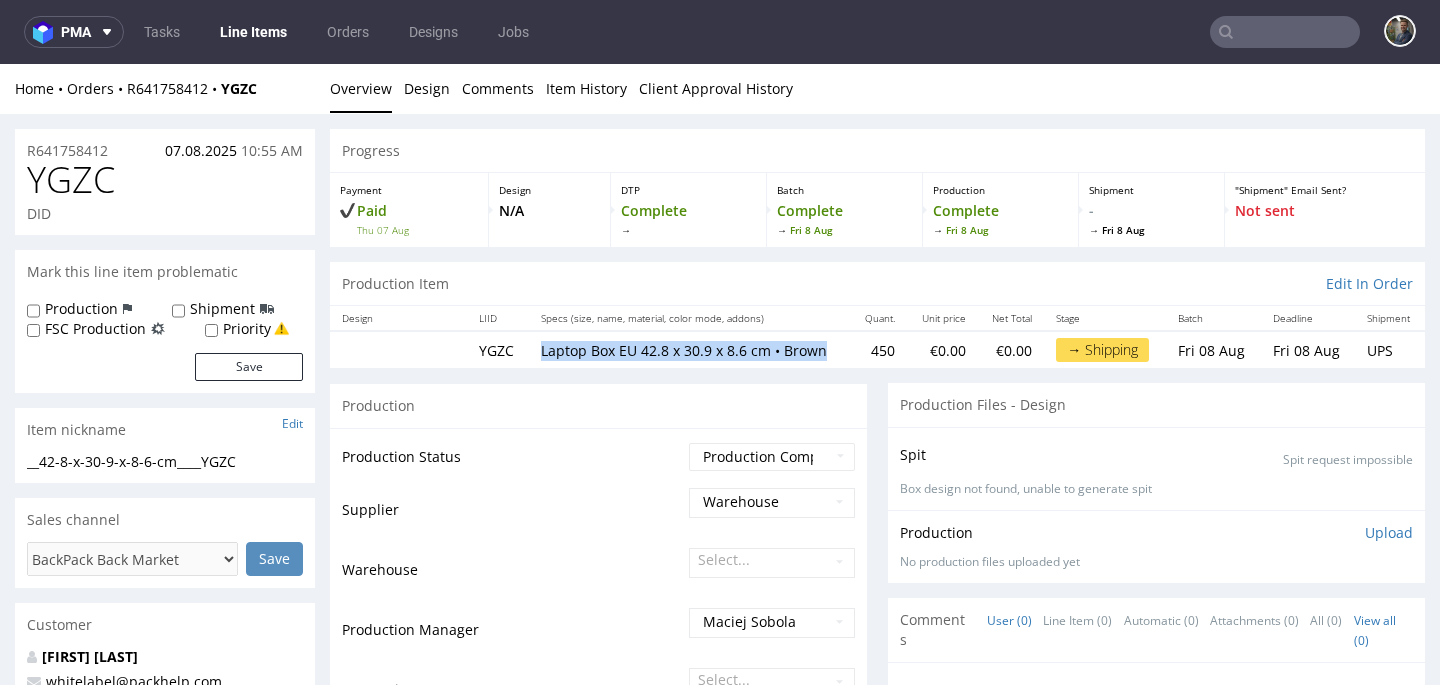 drag, startPoint x: 533, startPoint y: 346, endPoint x: 622, endPoint y: 371, distance: 92.44458 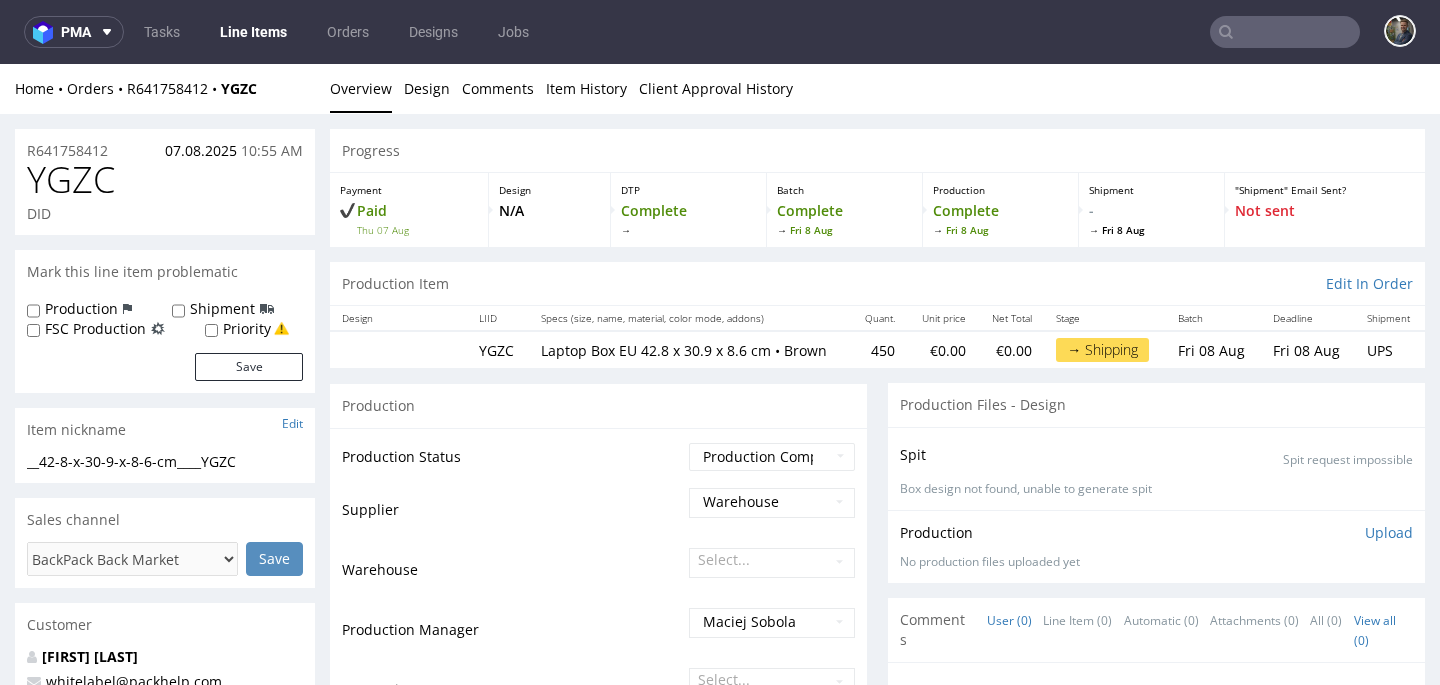 click on "450" at bounding box center (879, 349) 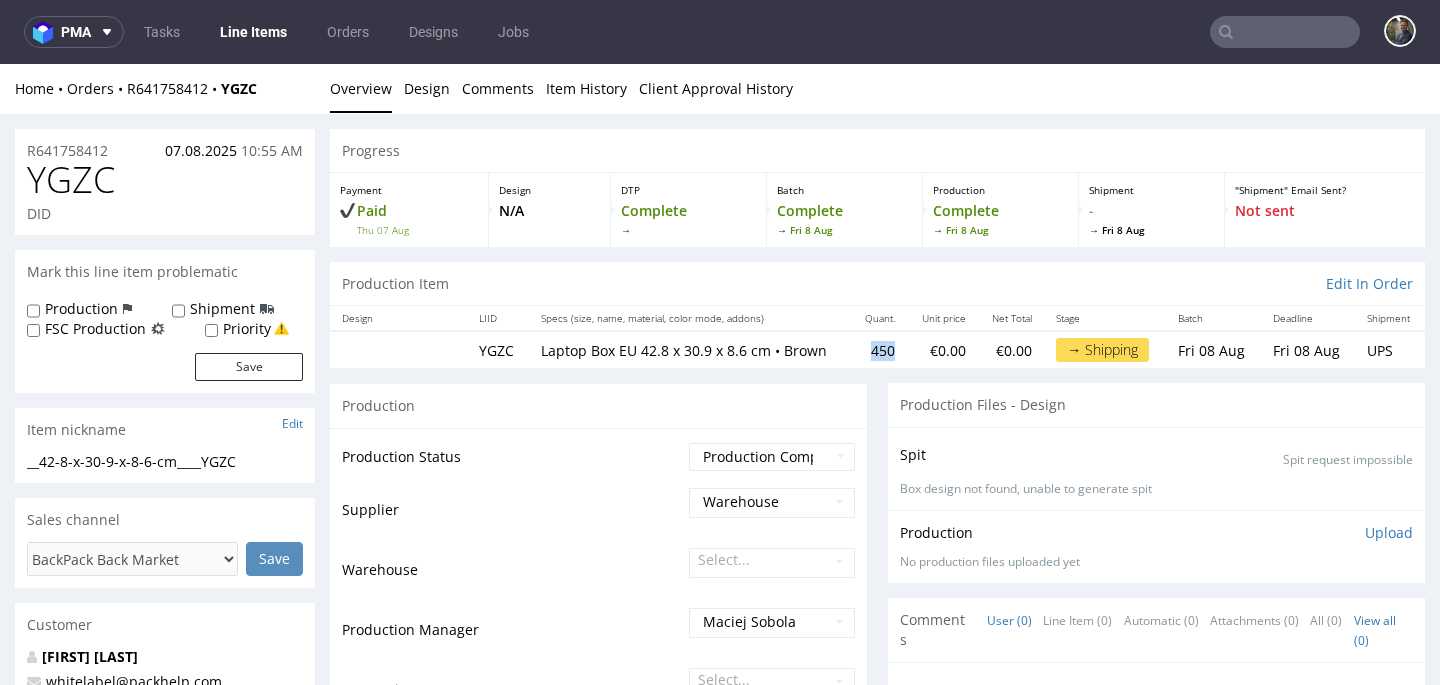 click on "450" at bounding box center (879, 349) 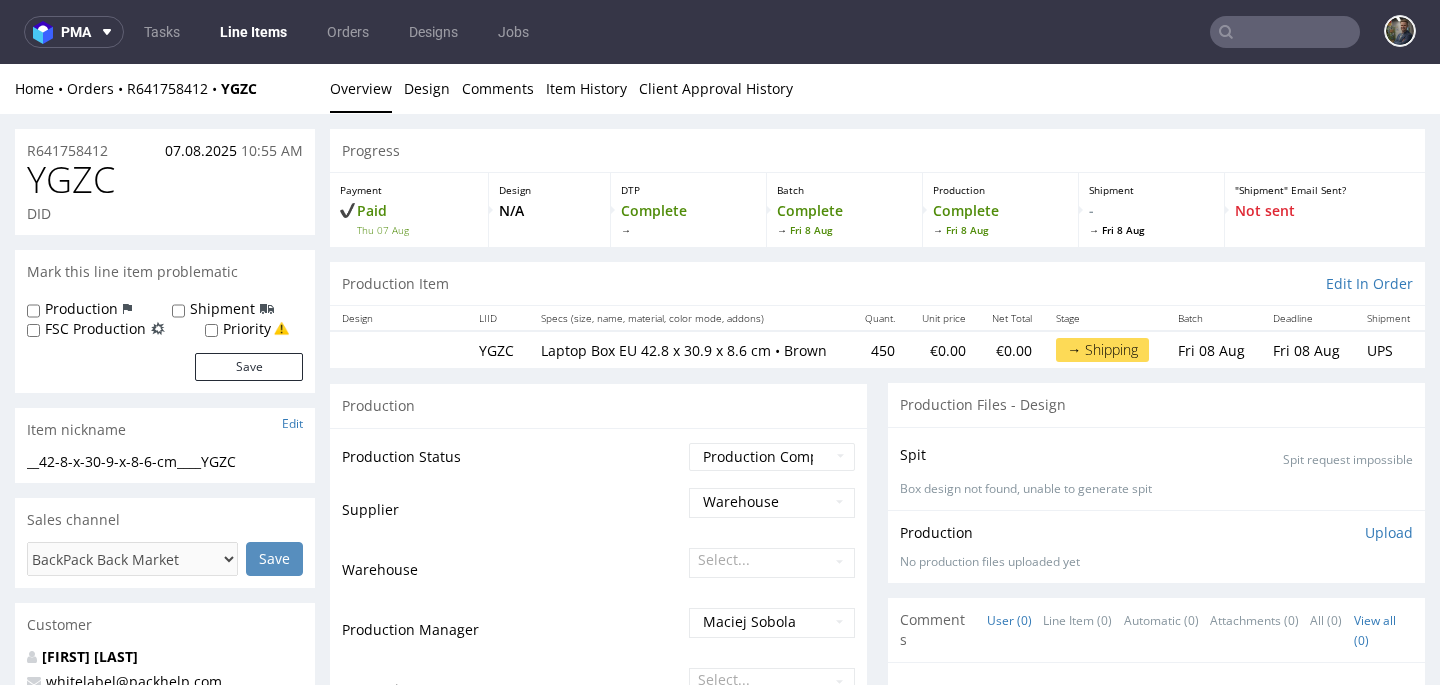 click on "DTP Complete" at bounding box center (689, 210) 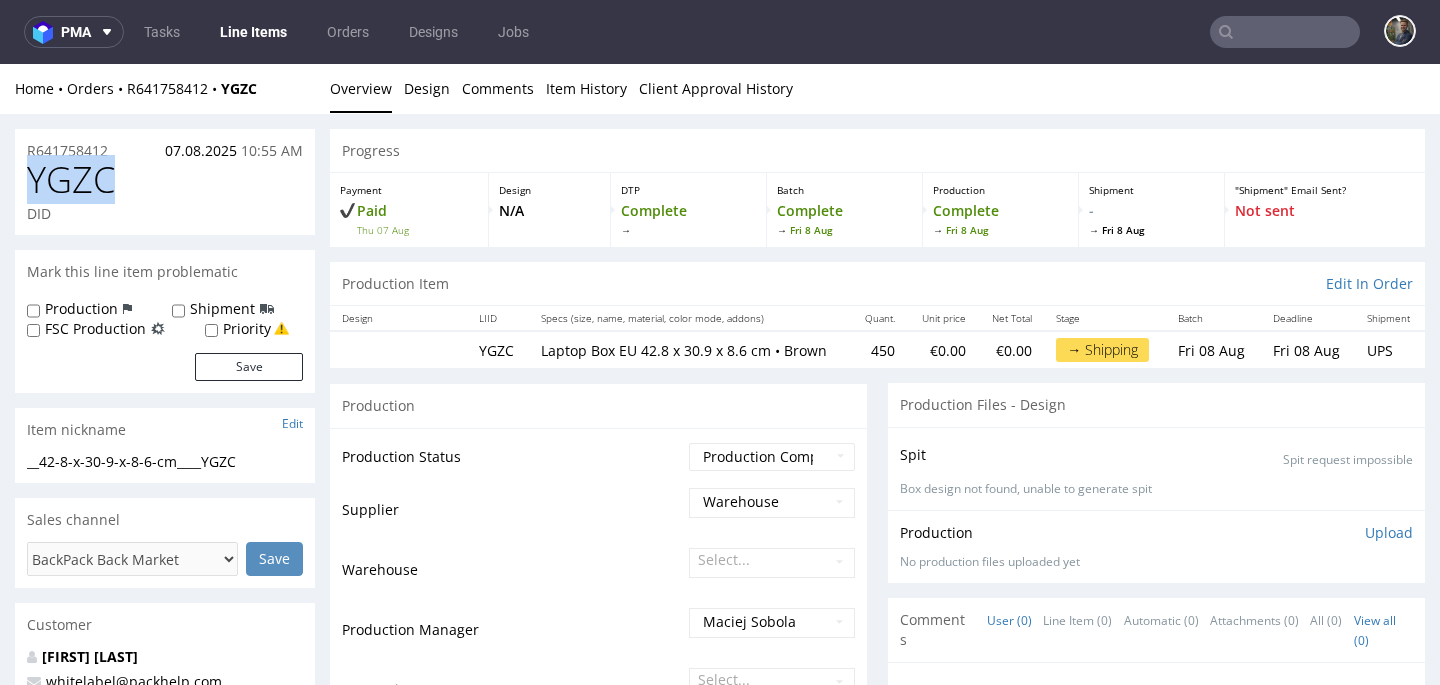 click on "YGZC" at bounding box center [71, 180] 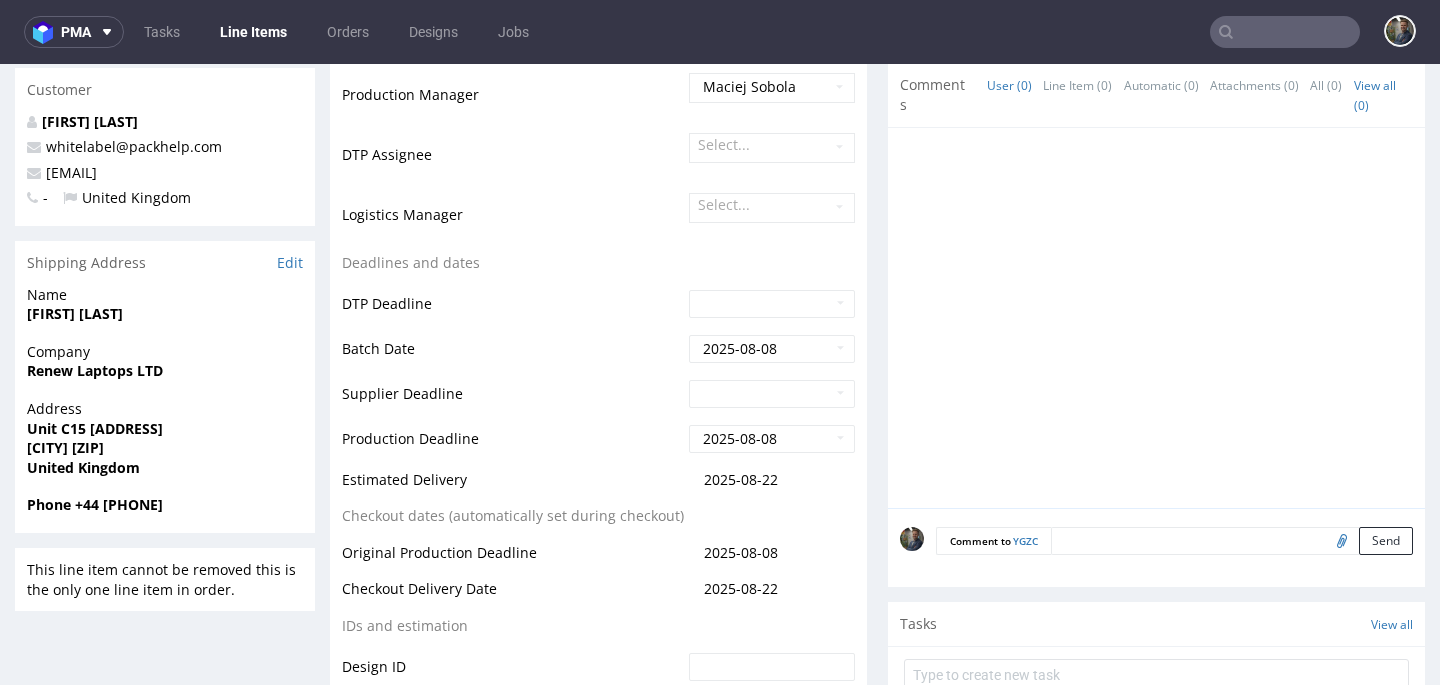scroll, scrollTop: 539, scrollLeft: 0, axis: vertical 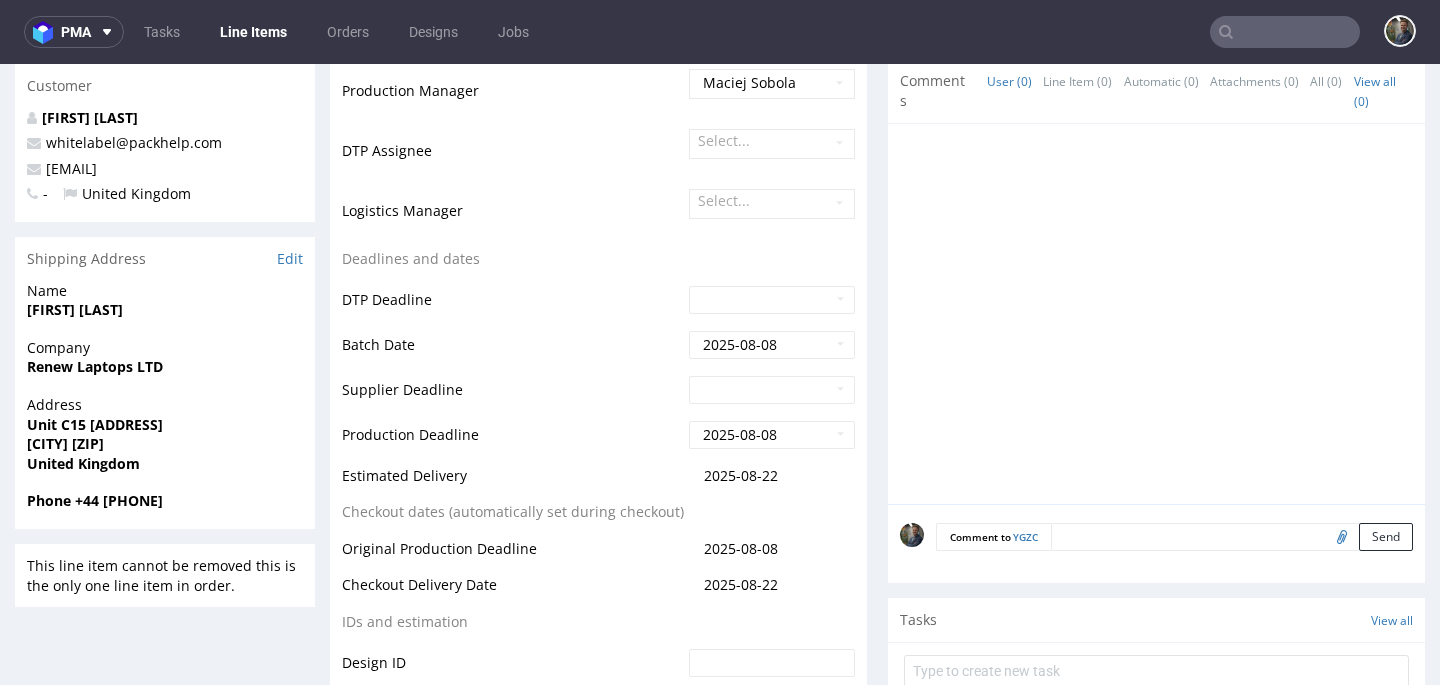 click on "[FIRST] [LAST]" at bounding box center [75, 309] 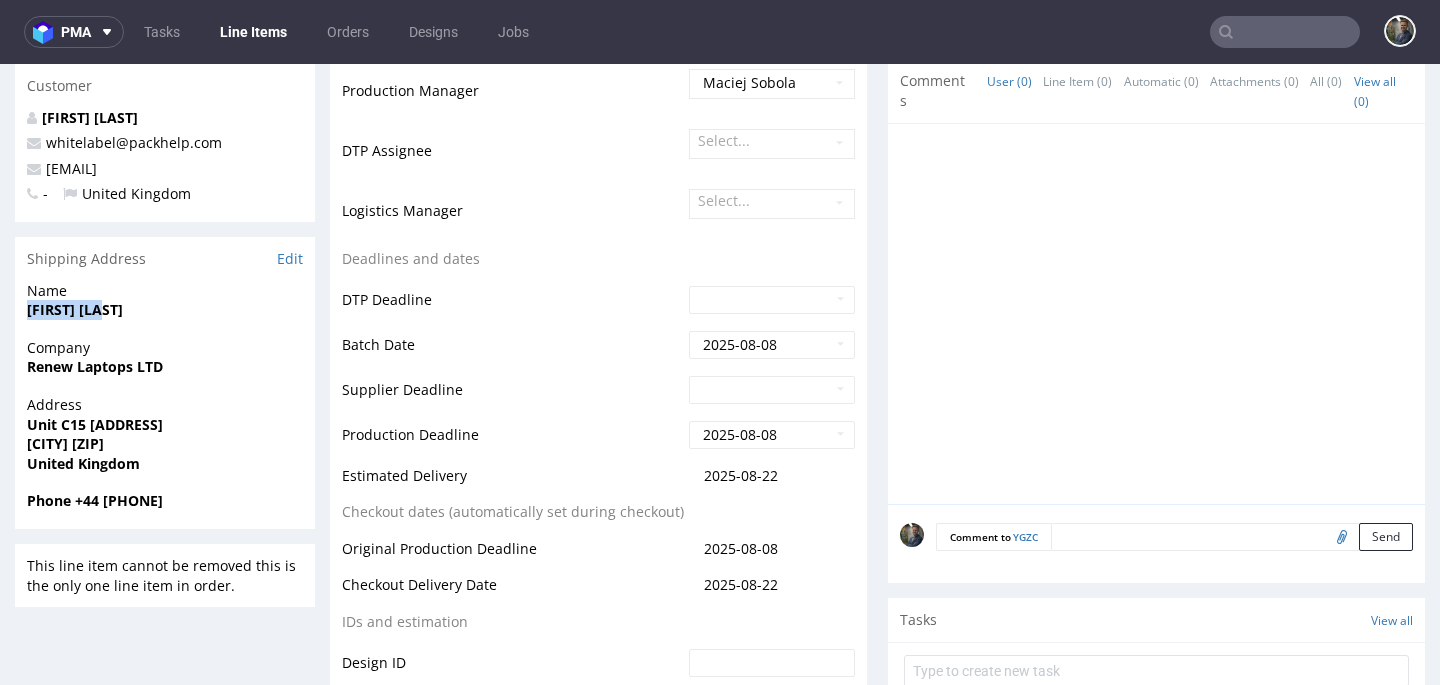 click on "[FIRST] [LAST]" at bounding box center (75, 309) 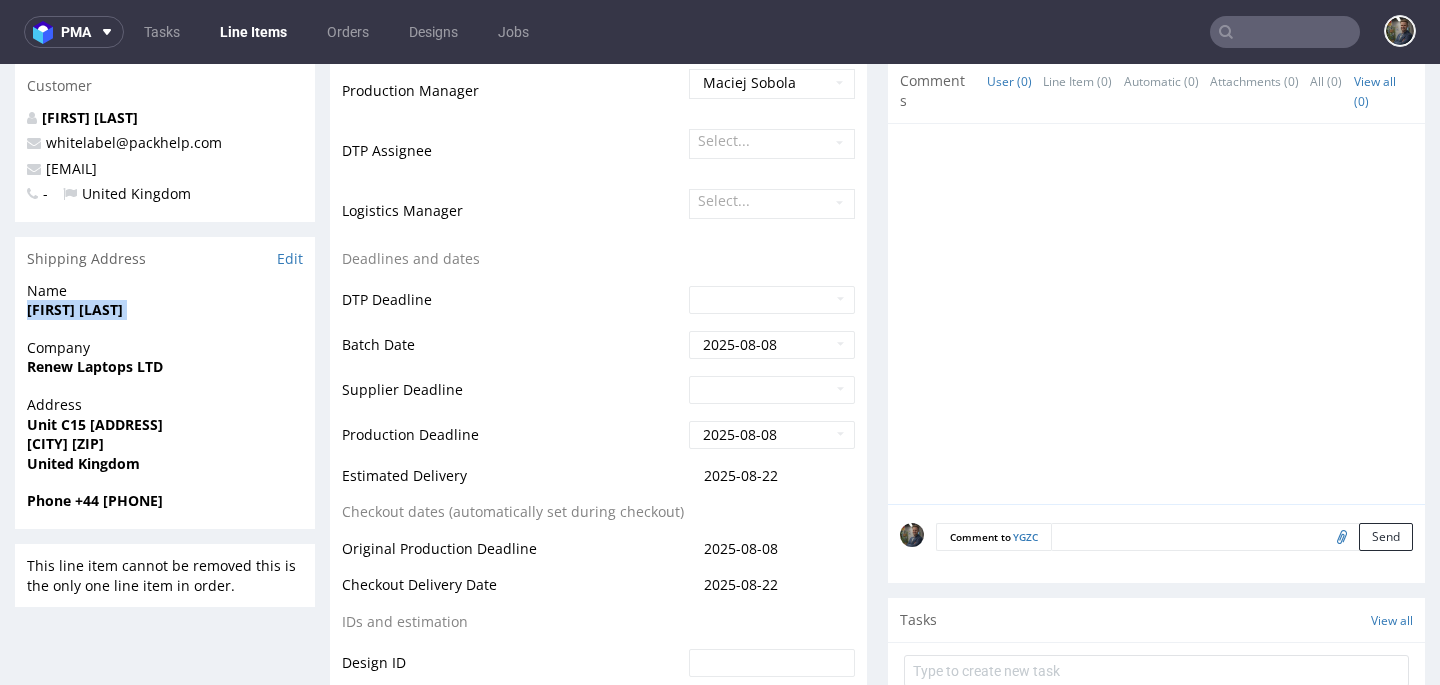 click on "[FIRST] [LAST]" at bounding box center [75, 309] 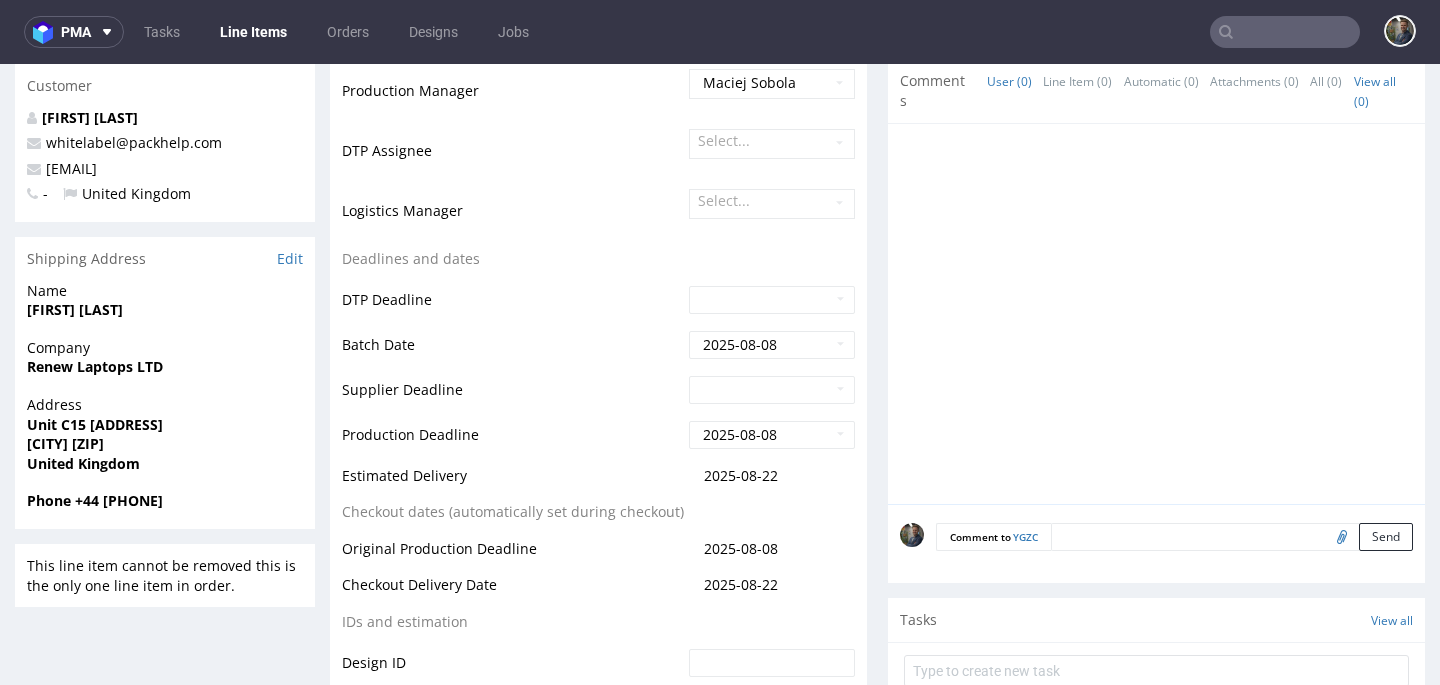 click on "Renew Laptops LTD" at bounding box center [95, 366] 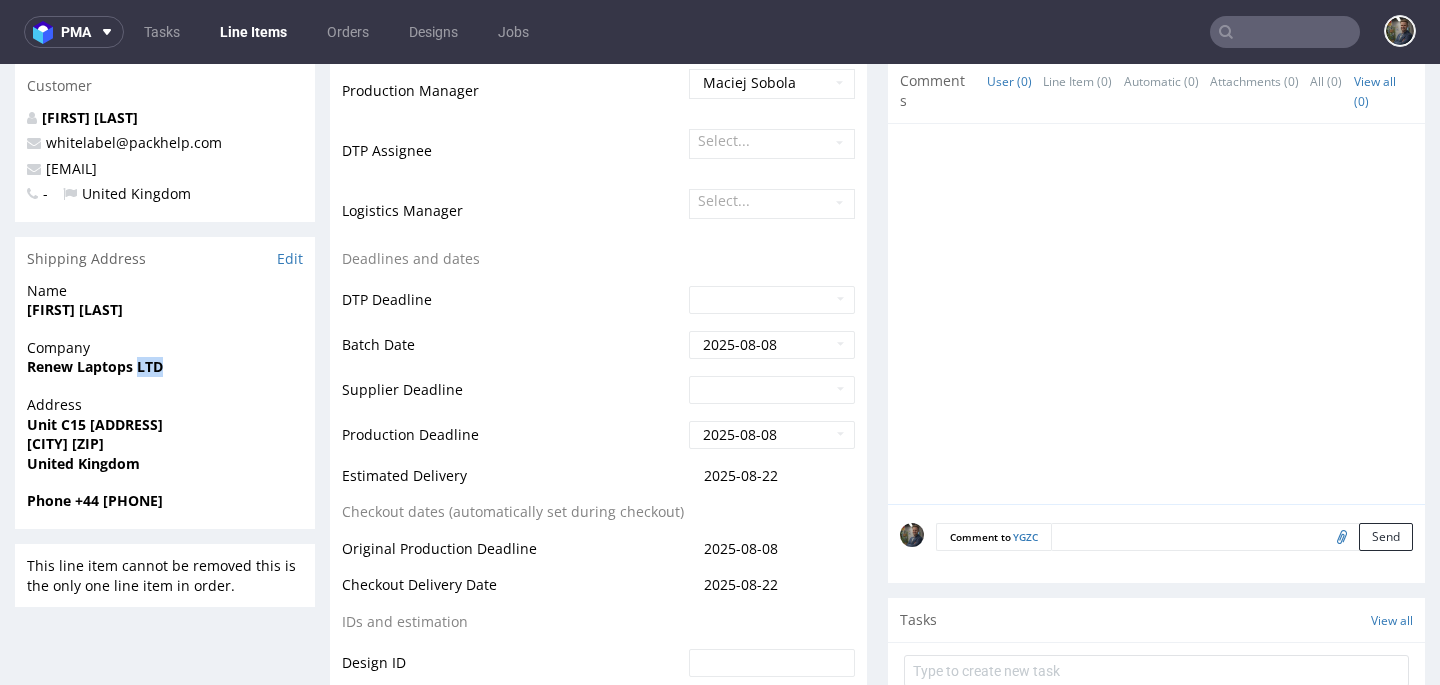 click on "Renew Laptops LTD" at bounding box center [95, 366] 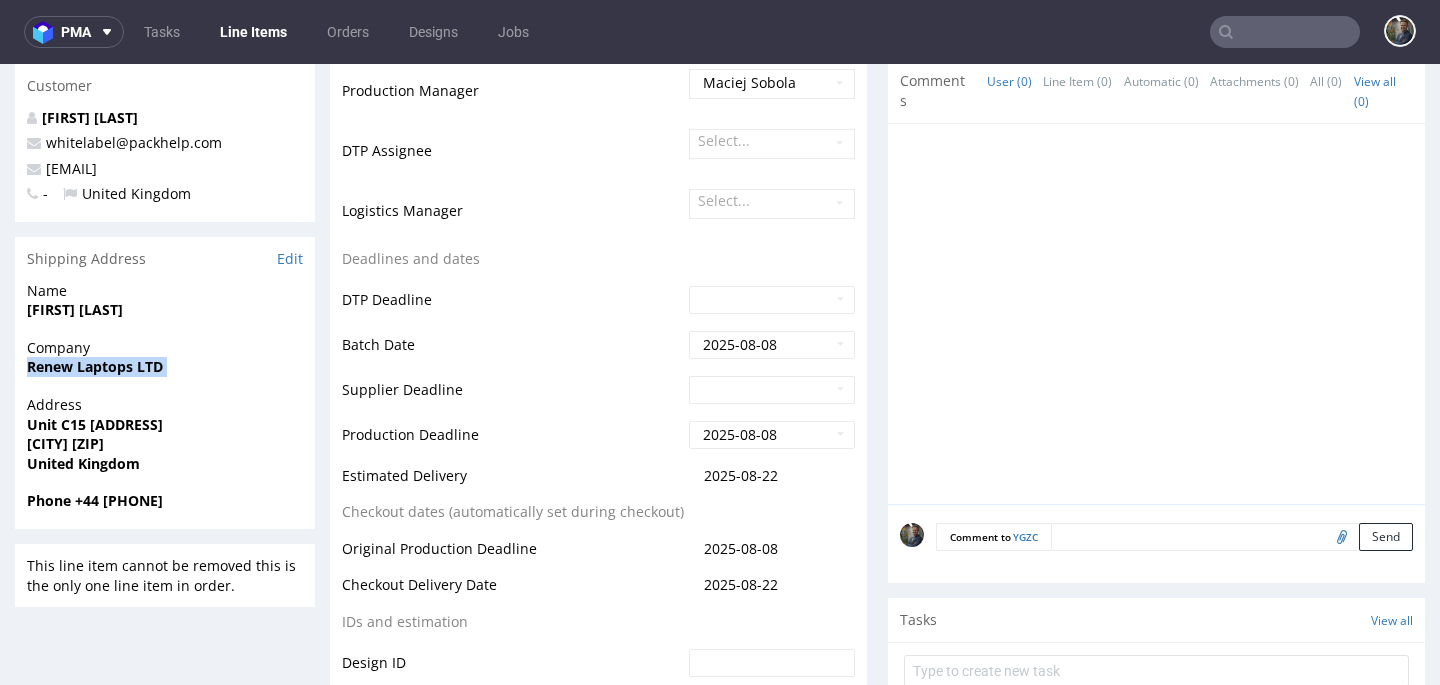 click on "Renew Laptops LTD" at bounding box center (95, 366) 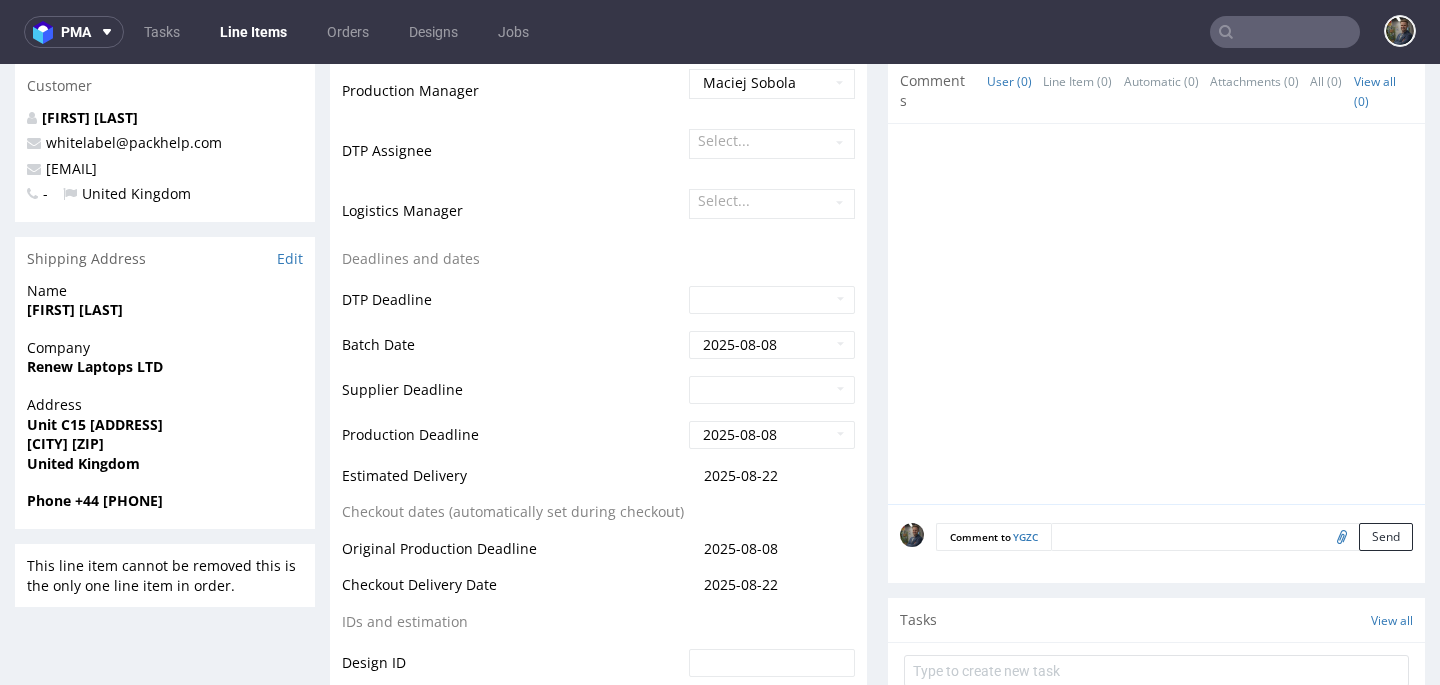 click on "Unit [NUMBER] [STREET]" at bounding box center (95, 424) 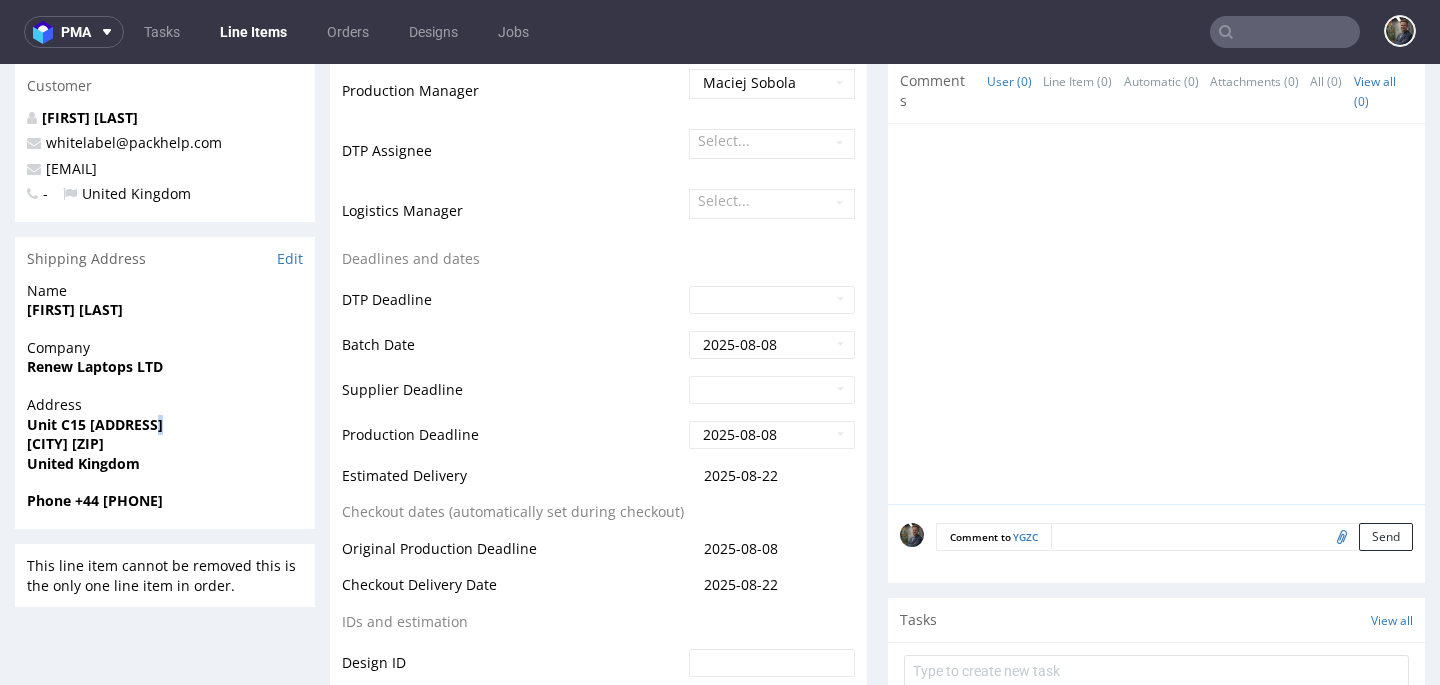 click on "Unit [NUMBER] [STREET]" at bounding box center [95, 424] 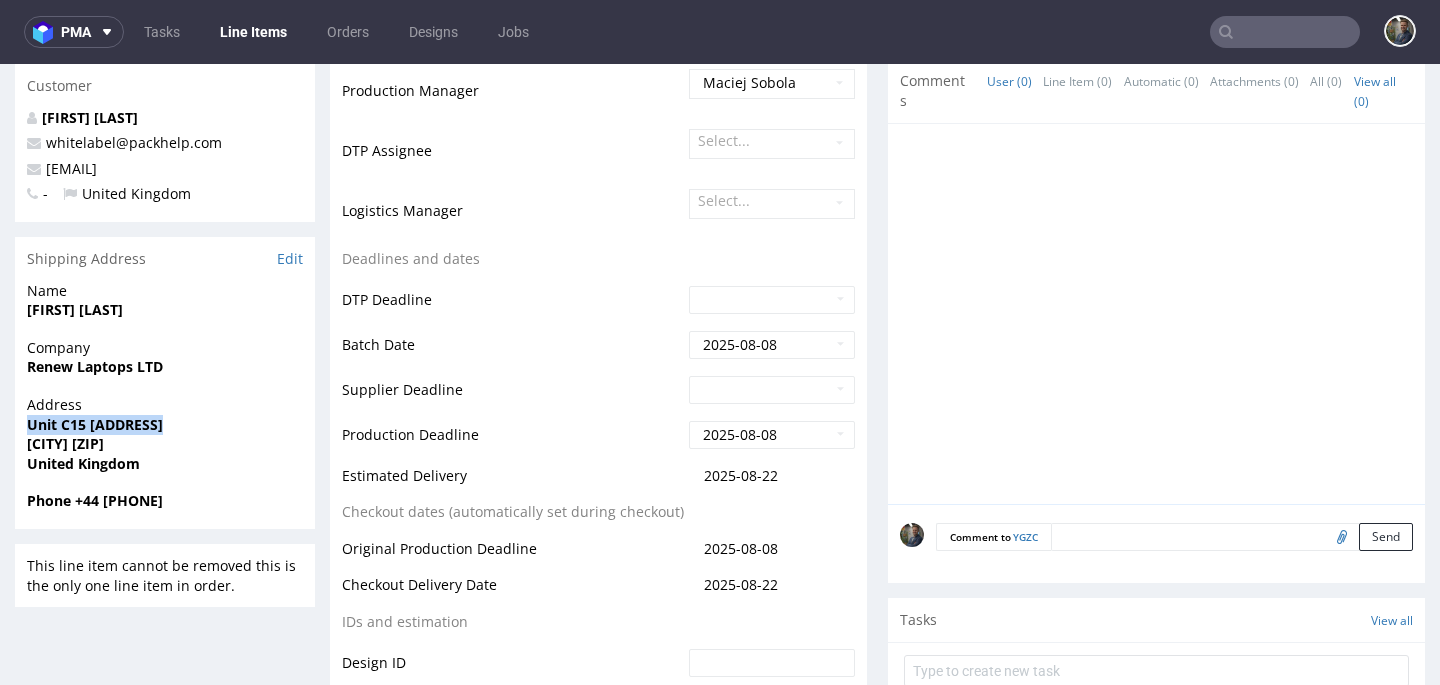 click on "Unit [NUMBER] [STREET]" at bounding box center (95, 424) 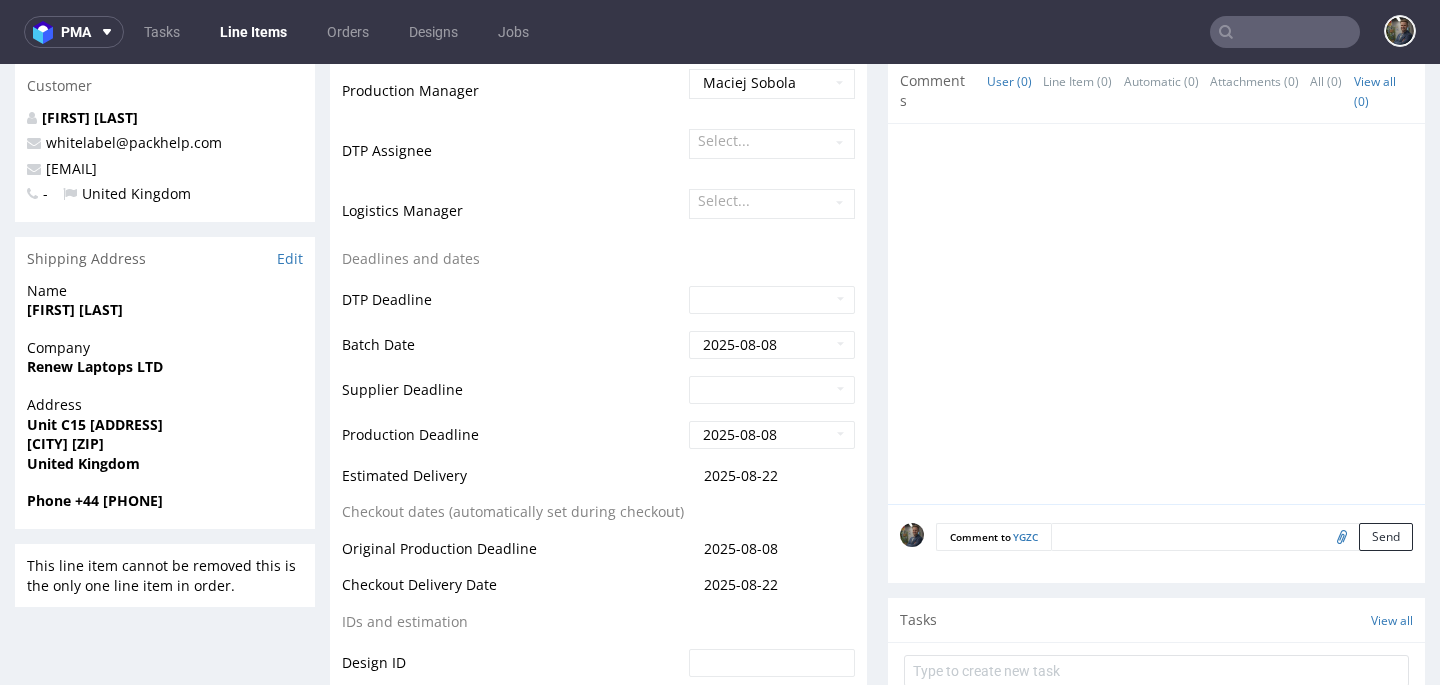 drag, startPoint x: 259, startPoint y: 424, endPoint x: 93, endPoint y: 429, distance: 166.07529 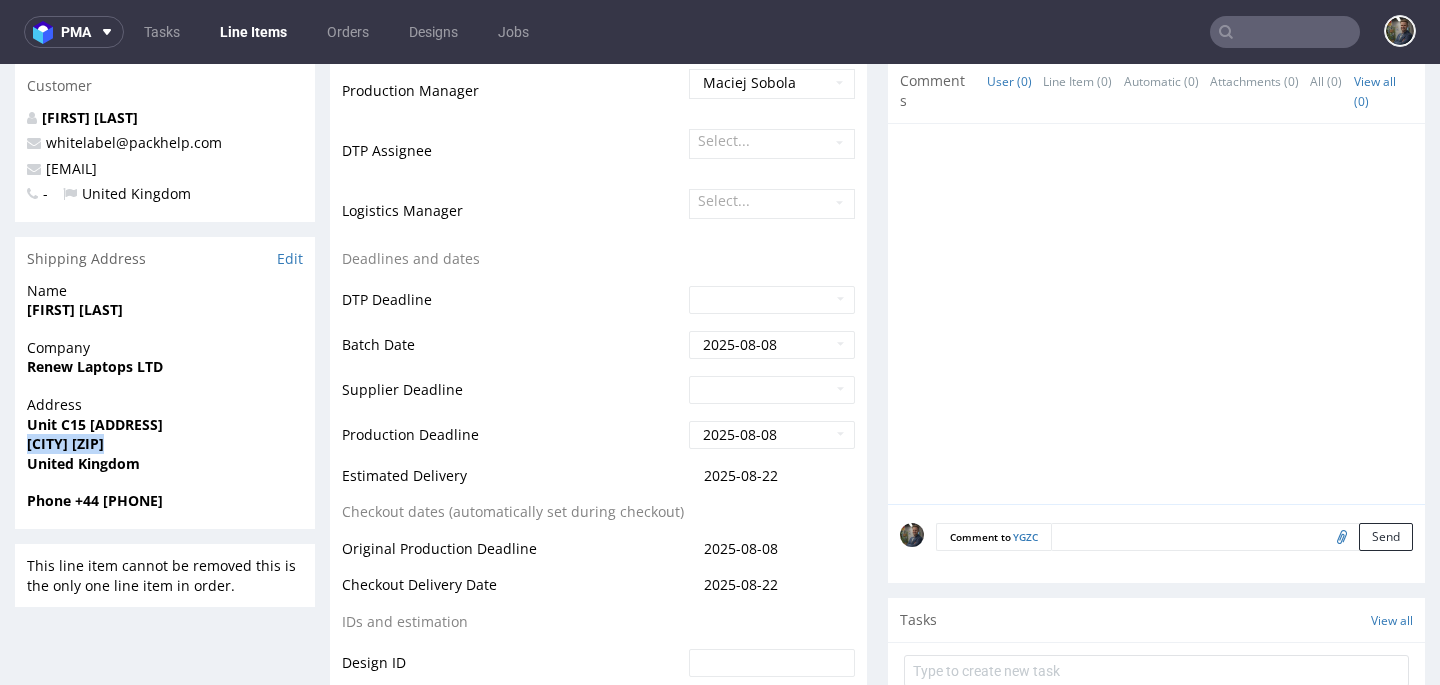 click on "[NUMBER] [CITY] [POSTAL_CODE]" at bounding box center (65, 443) 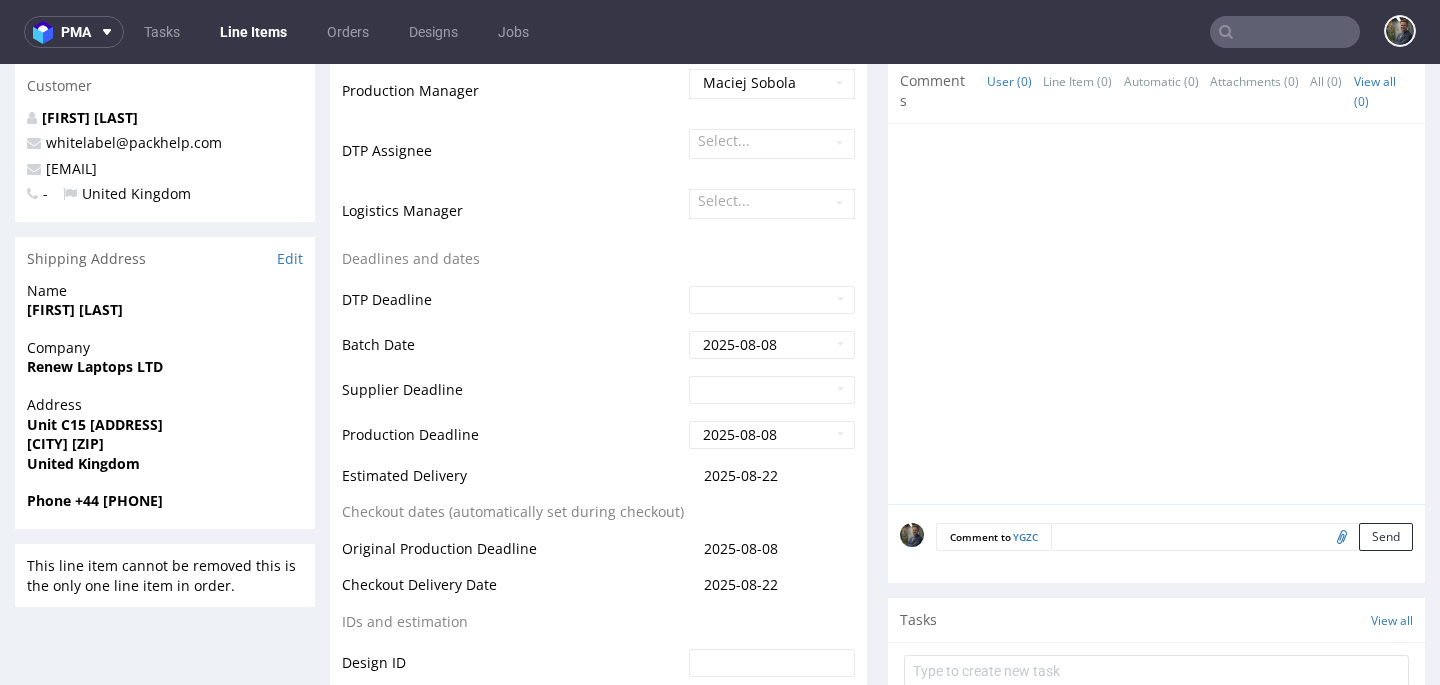 click on "[FIRST] [LAST]" at bounding box center [75, 309] 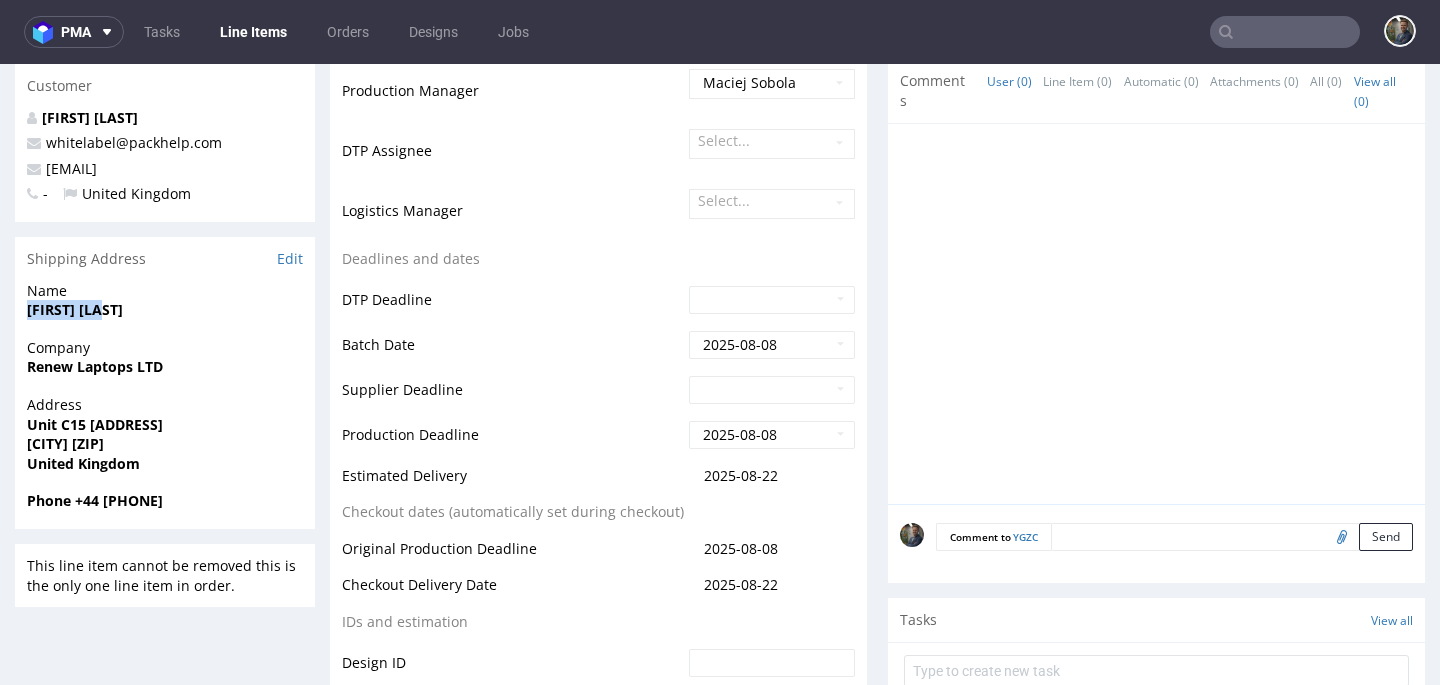 click on "[FIRST] [LAST]" at bounding box center (75, 309) 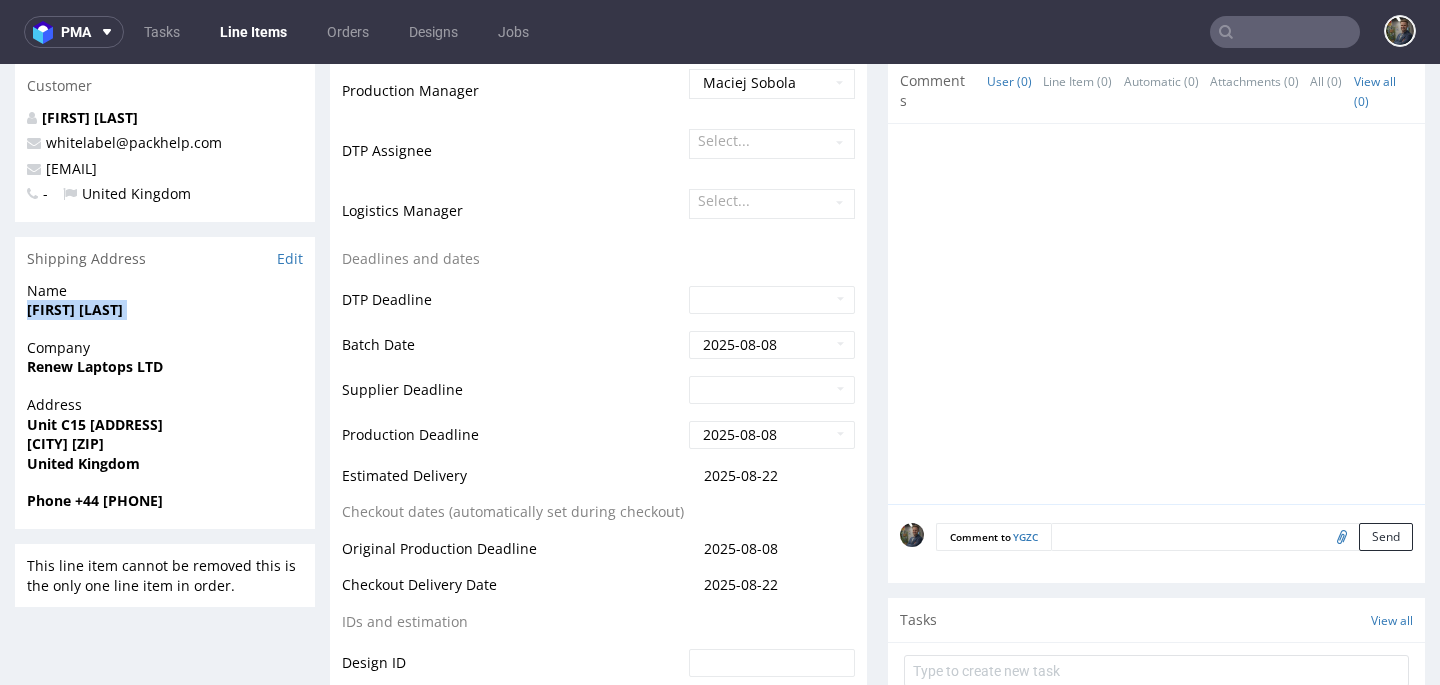click on "[FIRST] [LAST]" at bounding box center (75, 309) 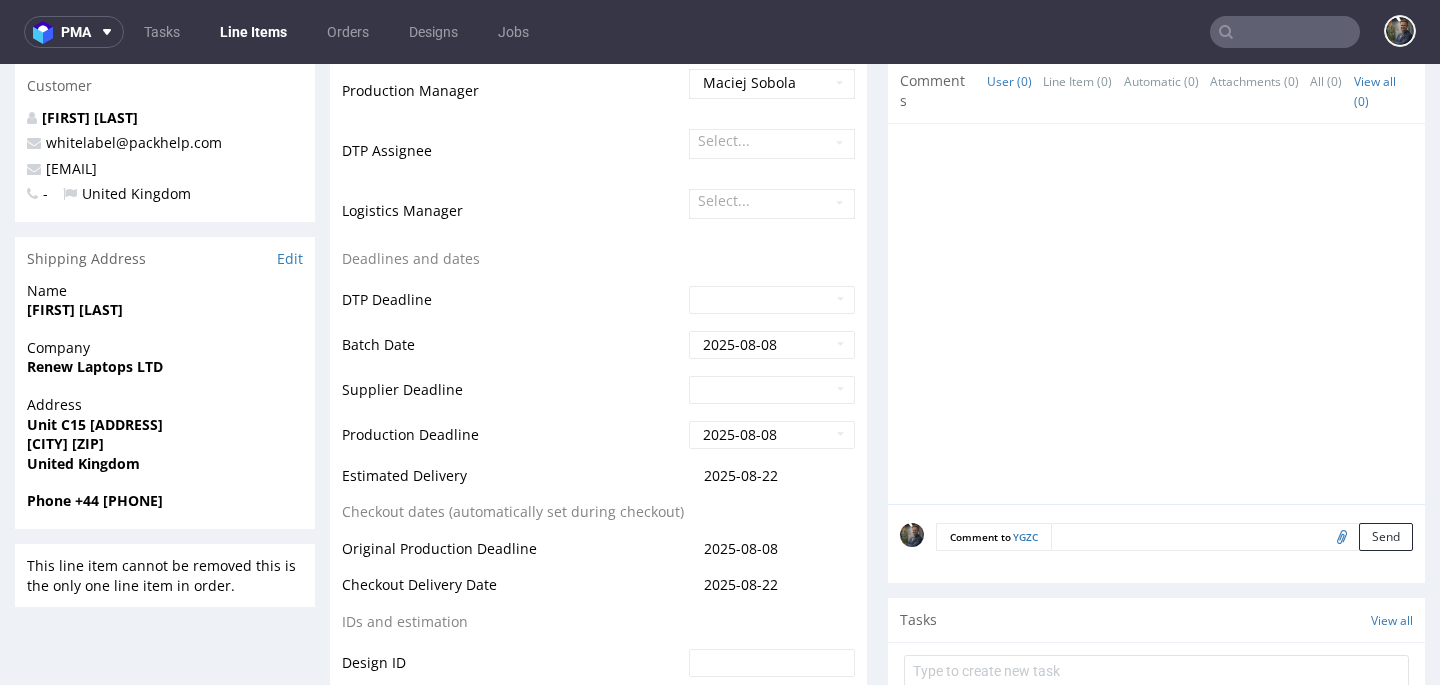 click on "[FIRST] [LAST]" at bounding box center [165, 310] 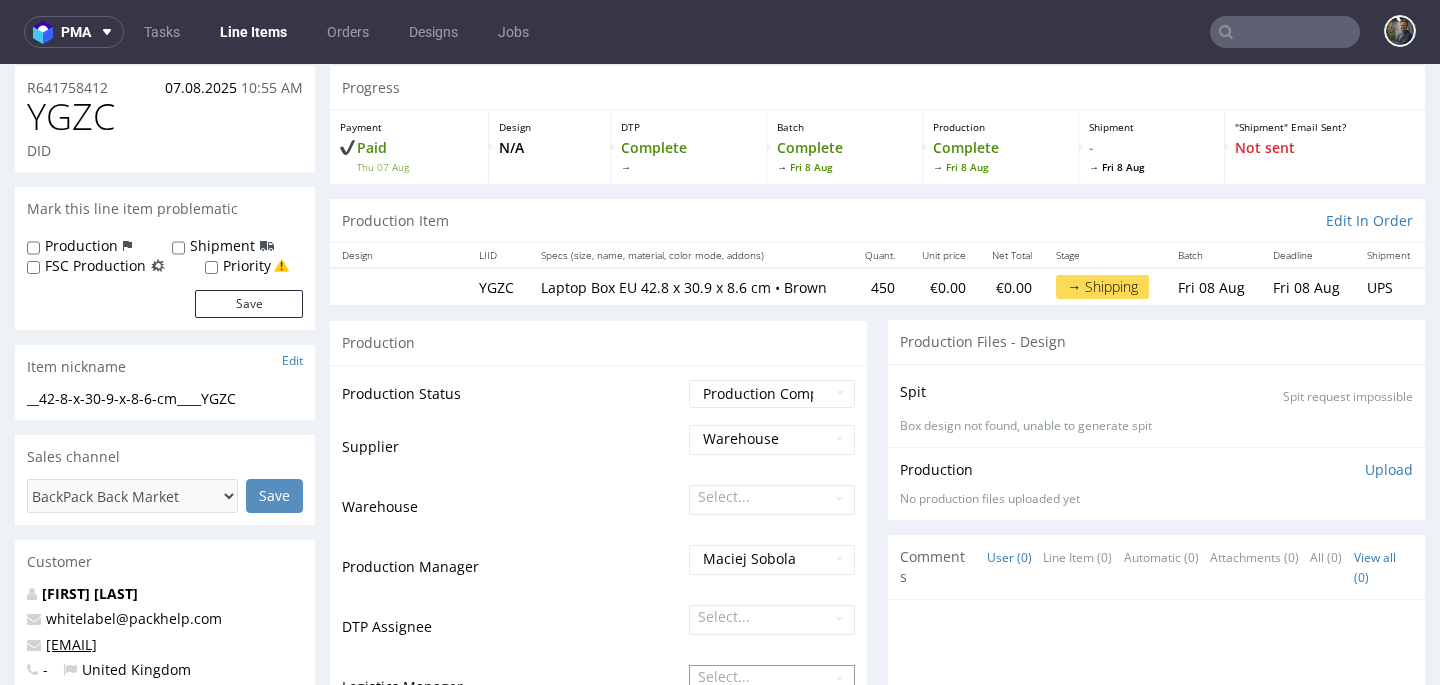scroll, scrollTop: 0, scrollLeft: 0, axis: both 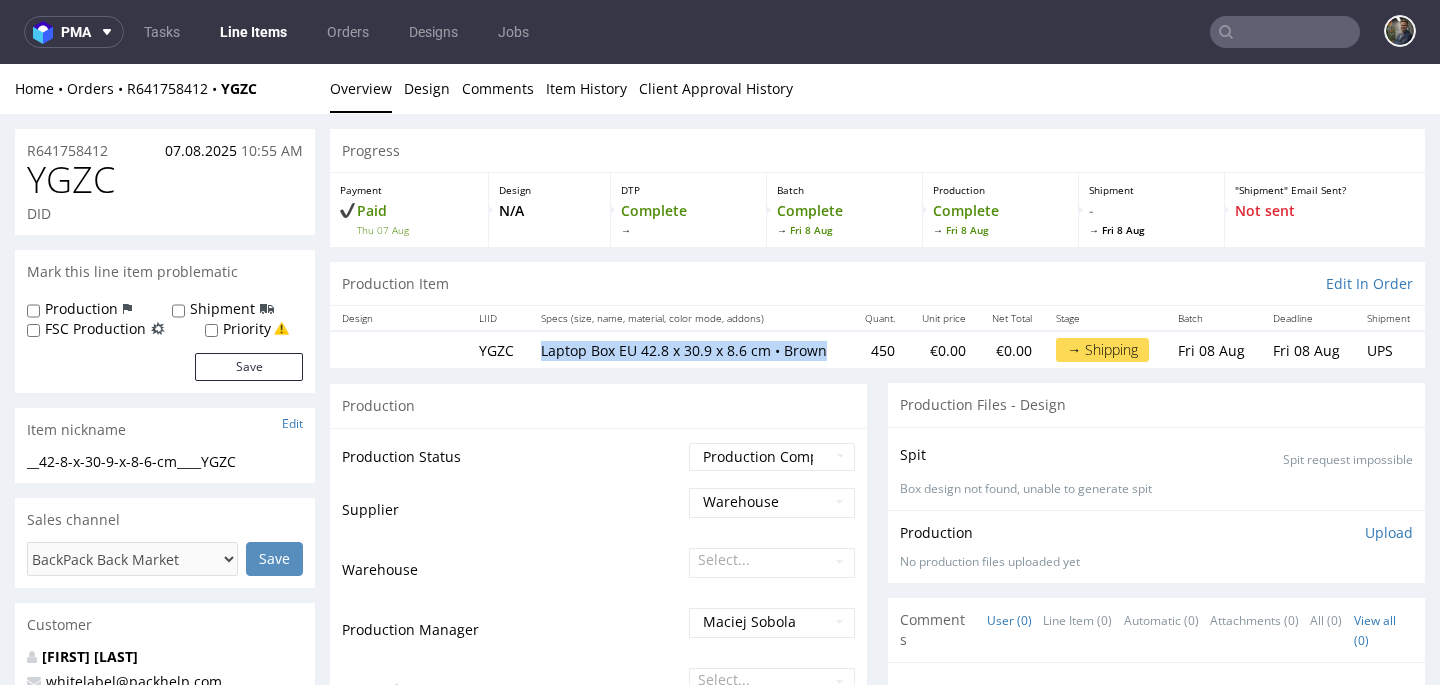 drag, startPoint x: 536, startPoint y: 341, endPoint x: 581, endPoint y: 367, distance: 51.971146 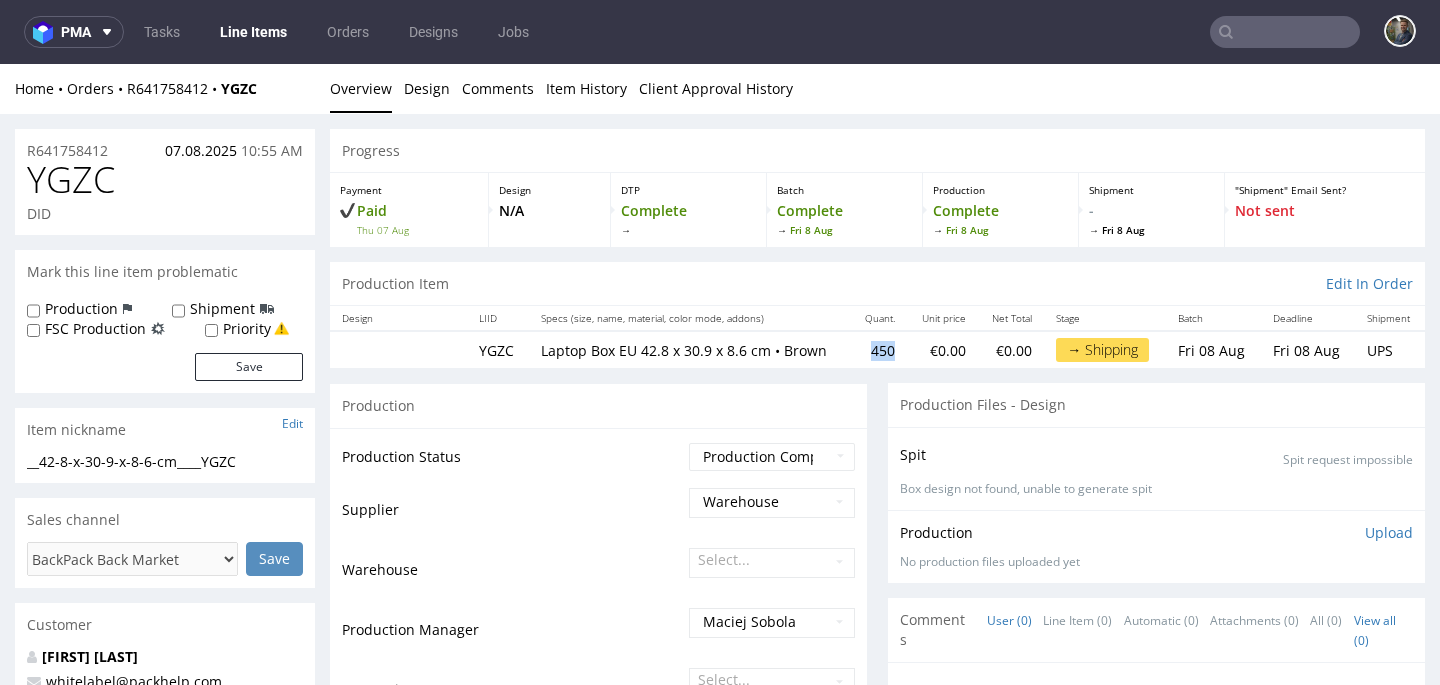 drag, startPoint x: 850, startPoint y: 359, endPoint x: 882, endPoint y: 360, distance: 32.01562 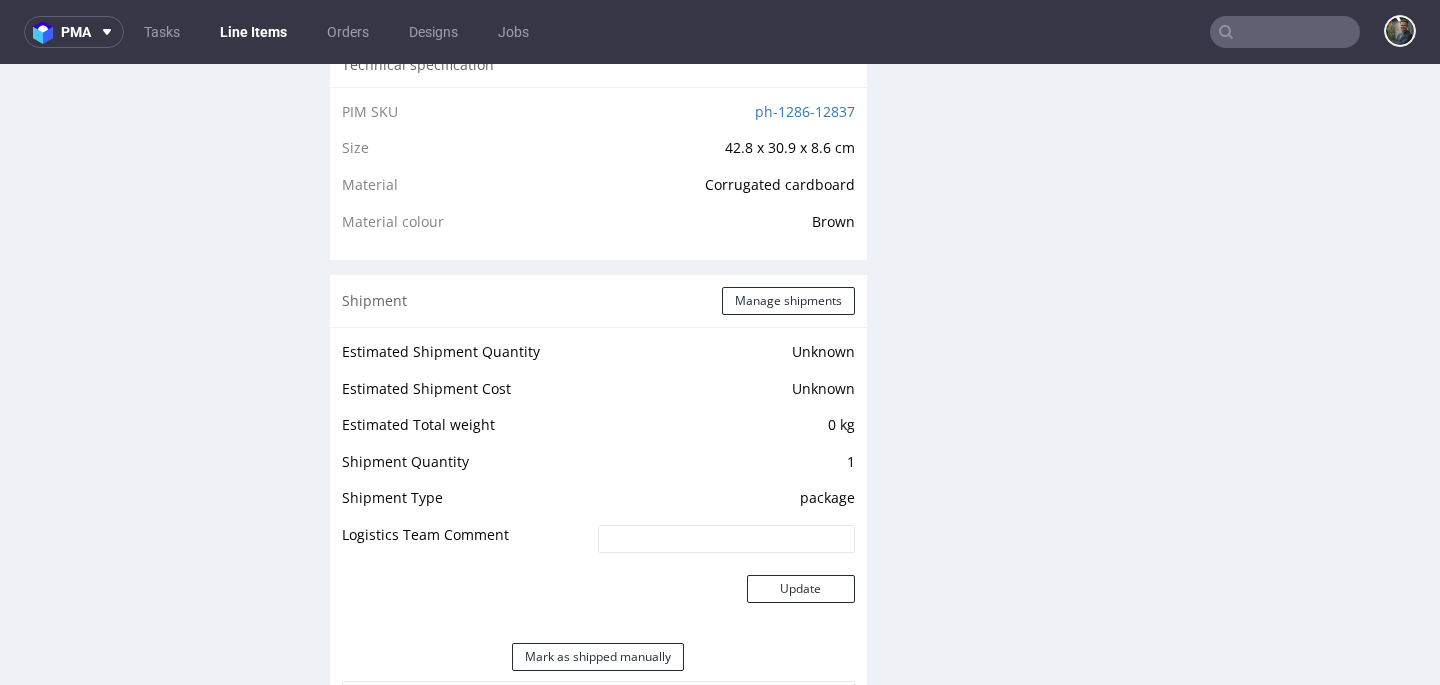 scroll, scrollTop: 1405, scrollLeft: 0, axis: vertical 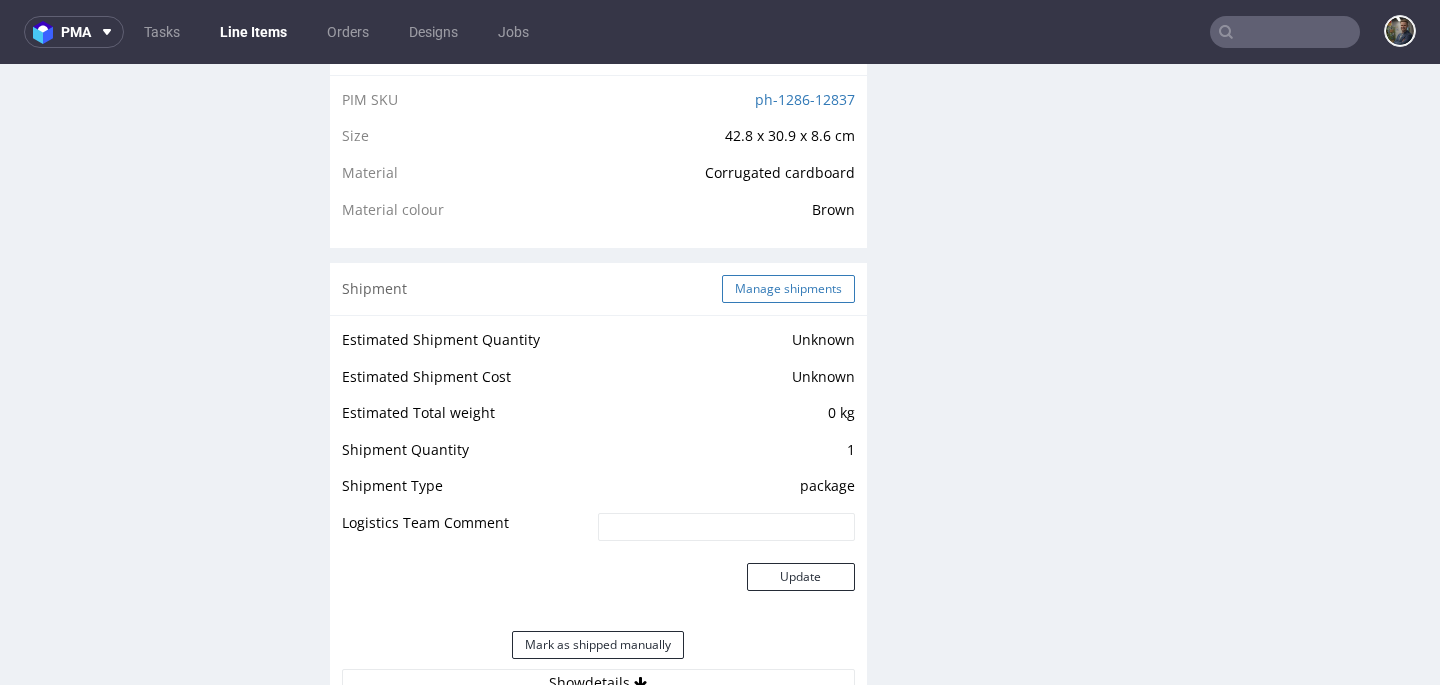 click on "Manage shipments" at bounding box center [788, 289] 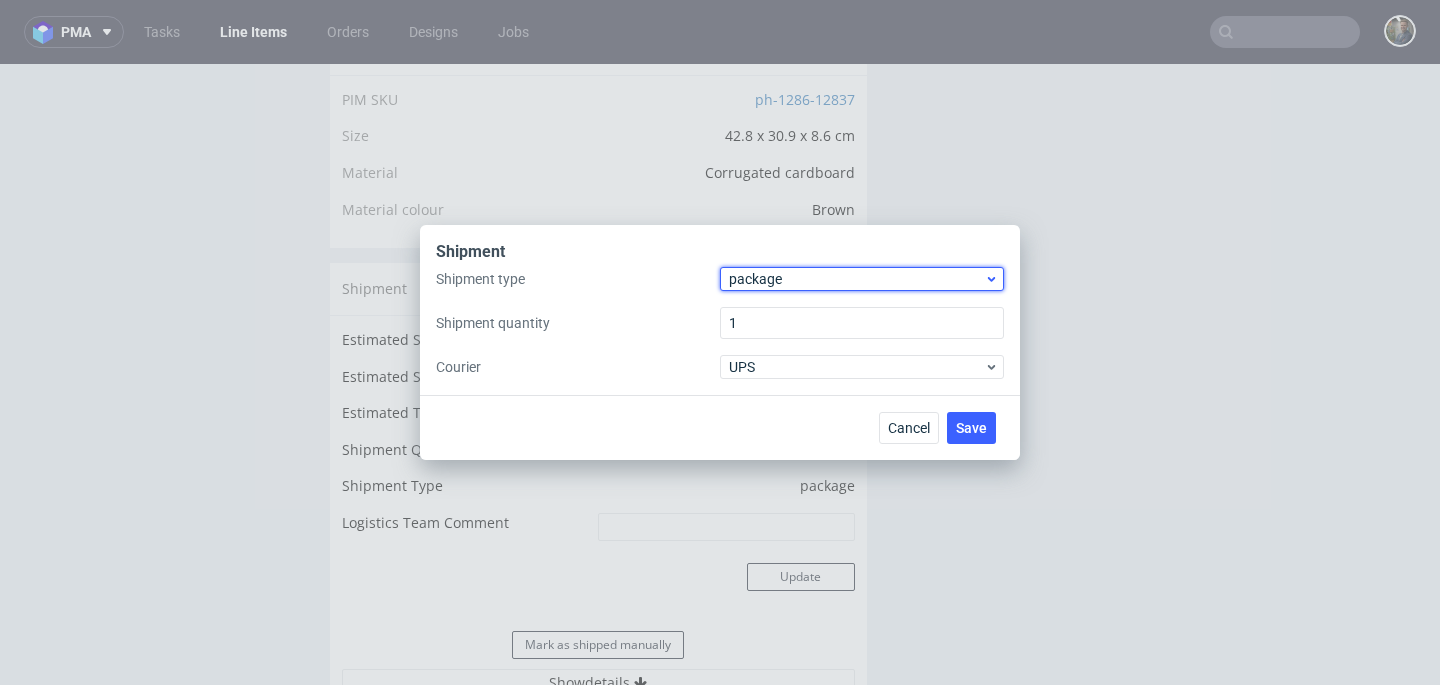 click on "package" at bounding box center [856, 279] 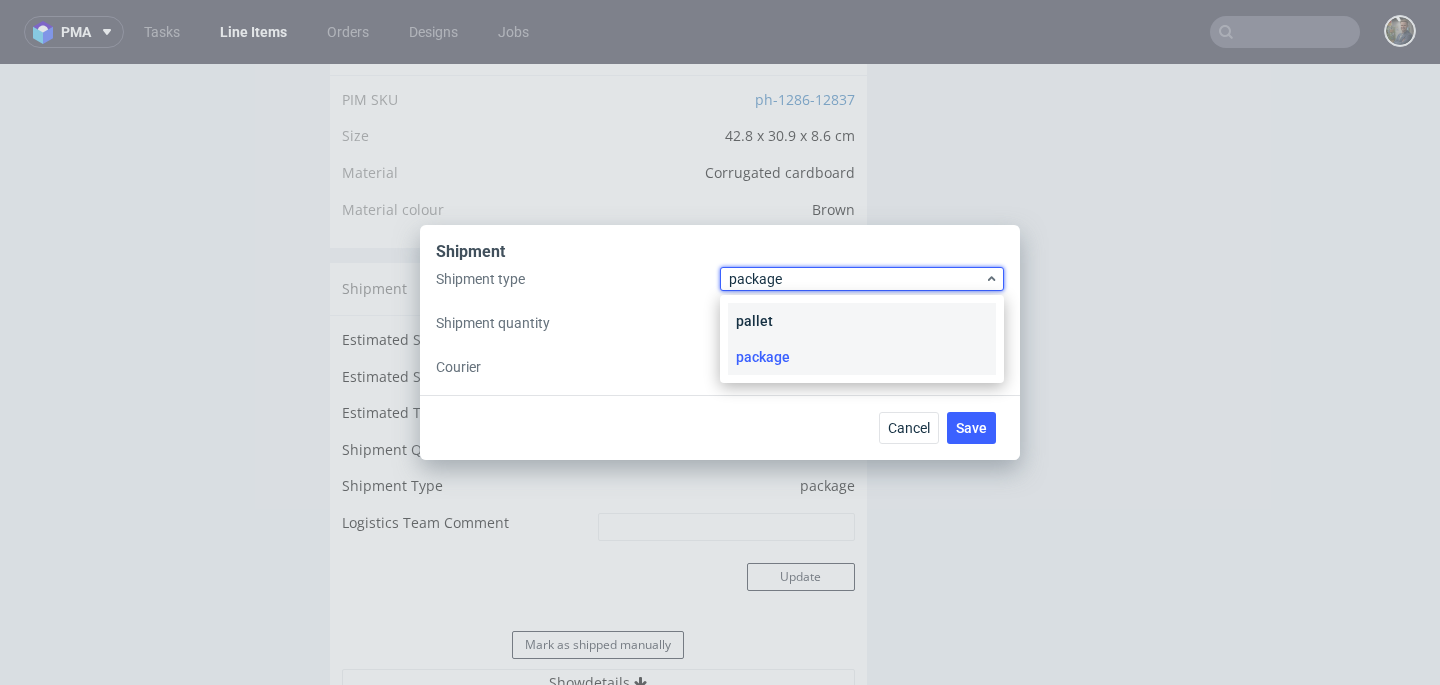 click on "pallet" at bounding box center (862, 321) 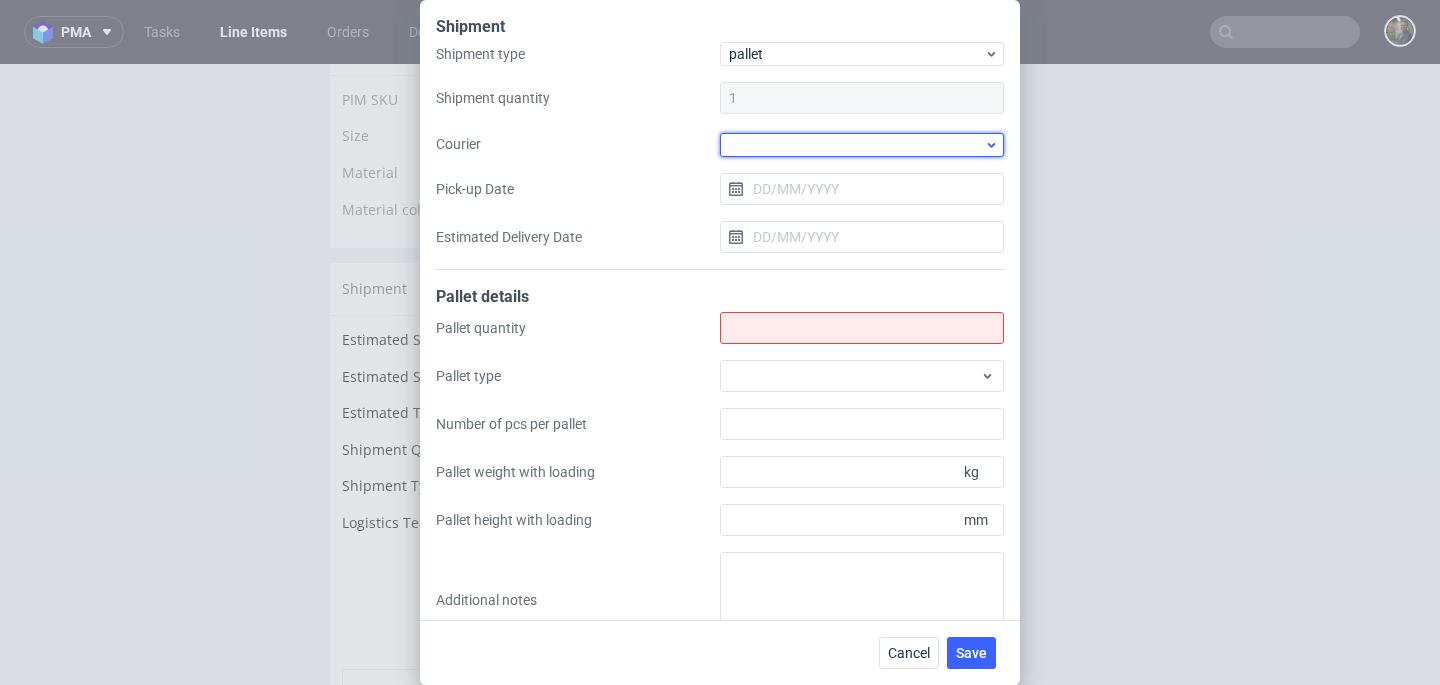 click at bounding box center (862, 145) 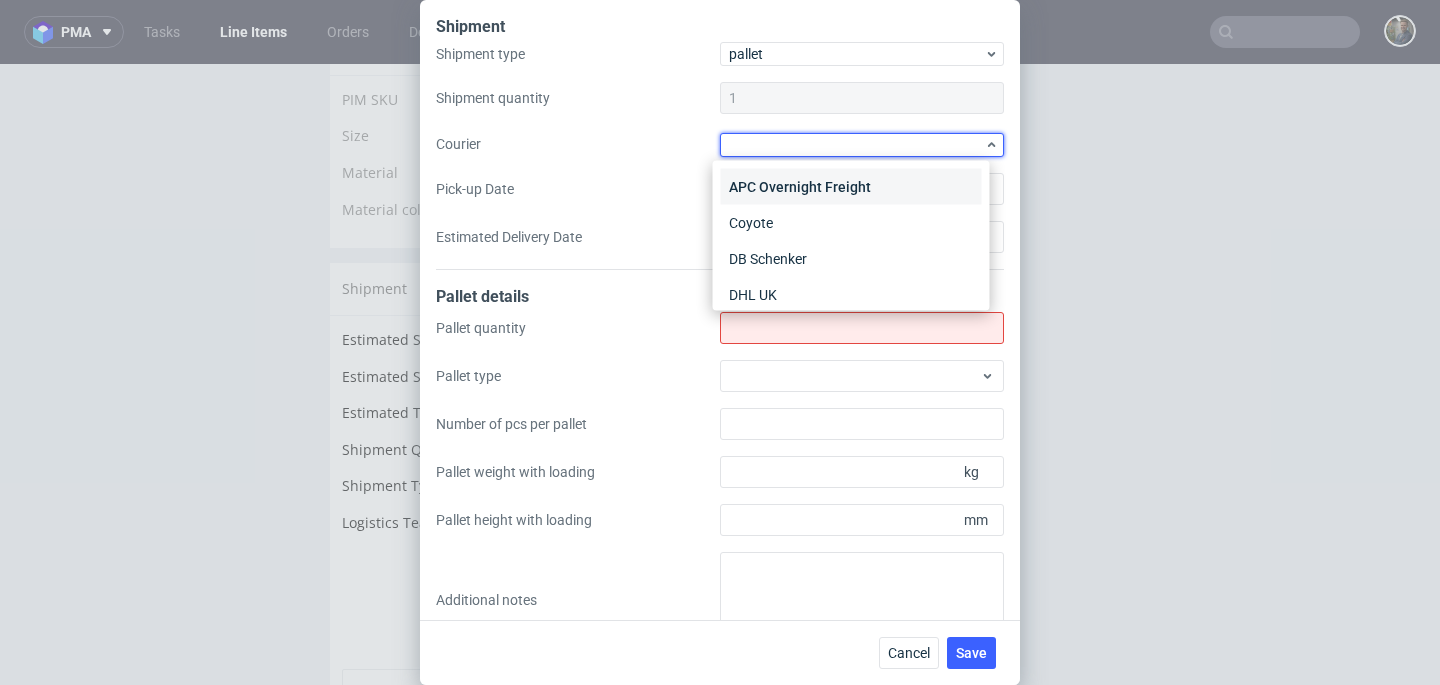 click on "APC Overnight Freight" at bounding box center (851, 187) 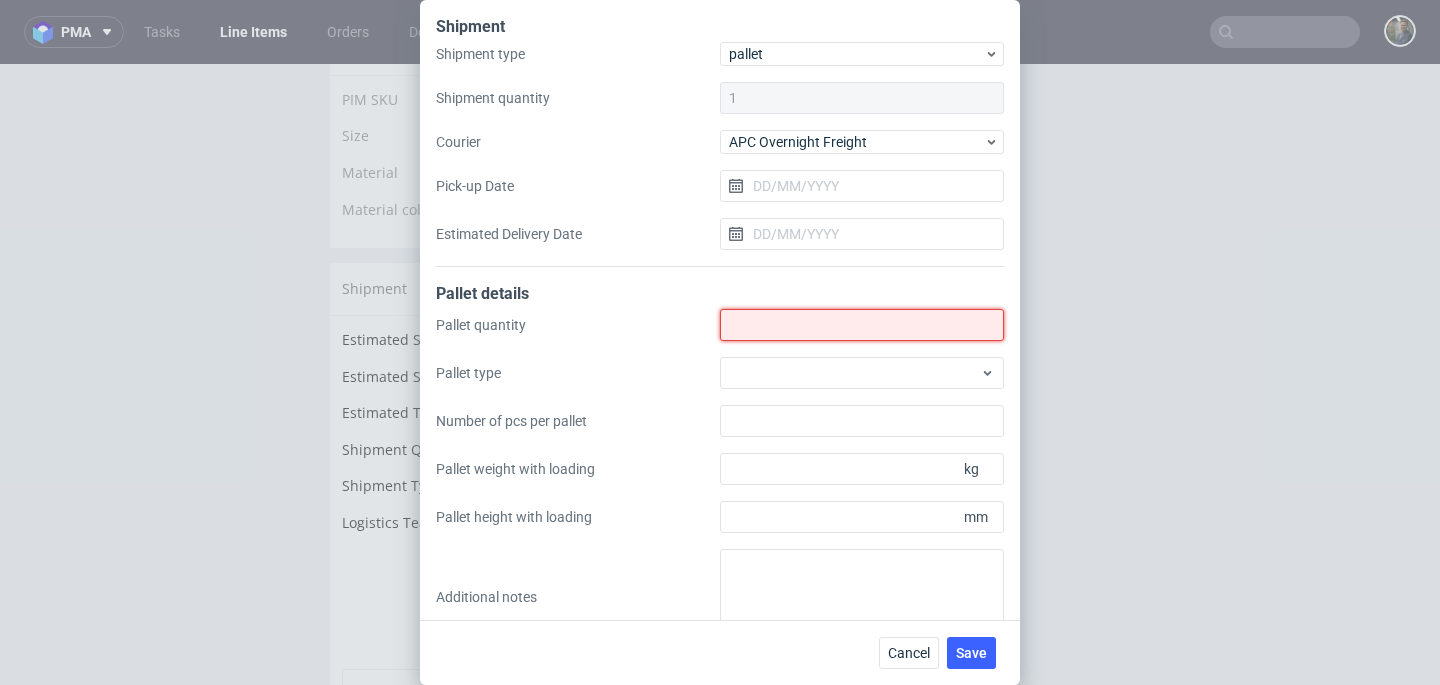 click on "Shipment type" at bounding box center (862, 325) 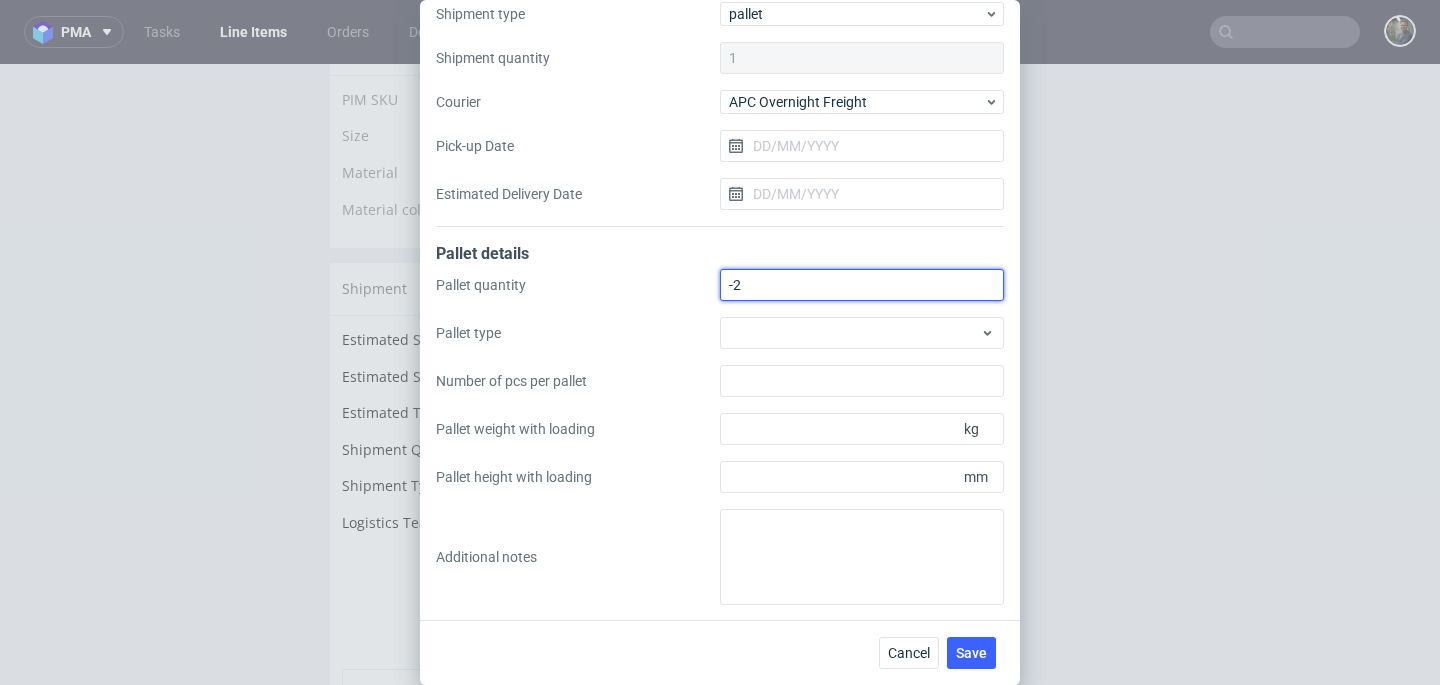 scroll, scrollTop: 41, scrollLeft: 0, axis: vertical 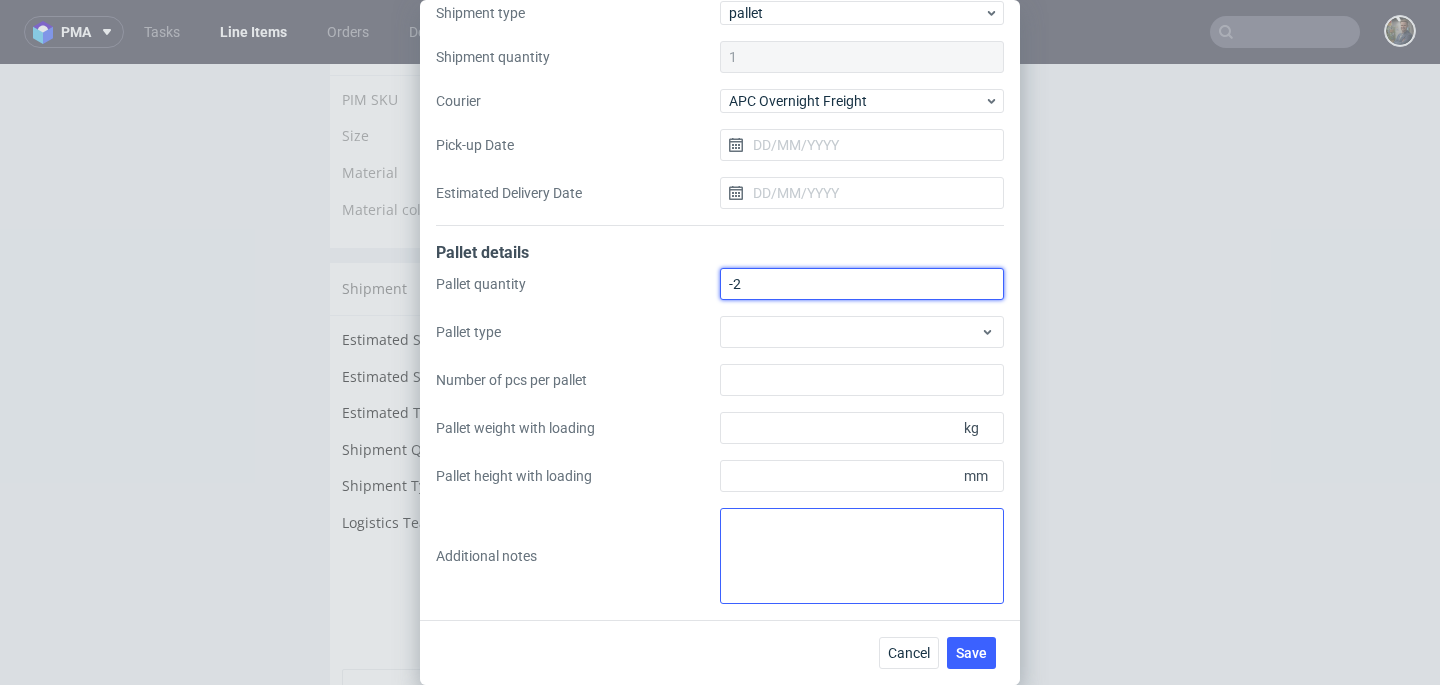 type on "-2" 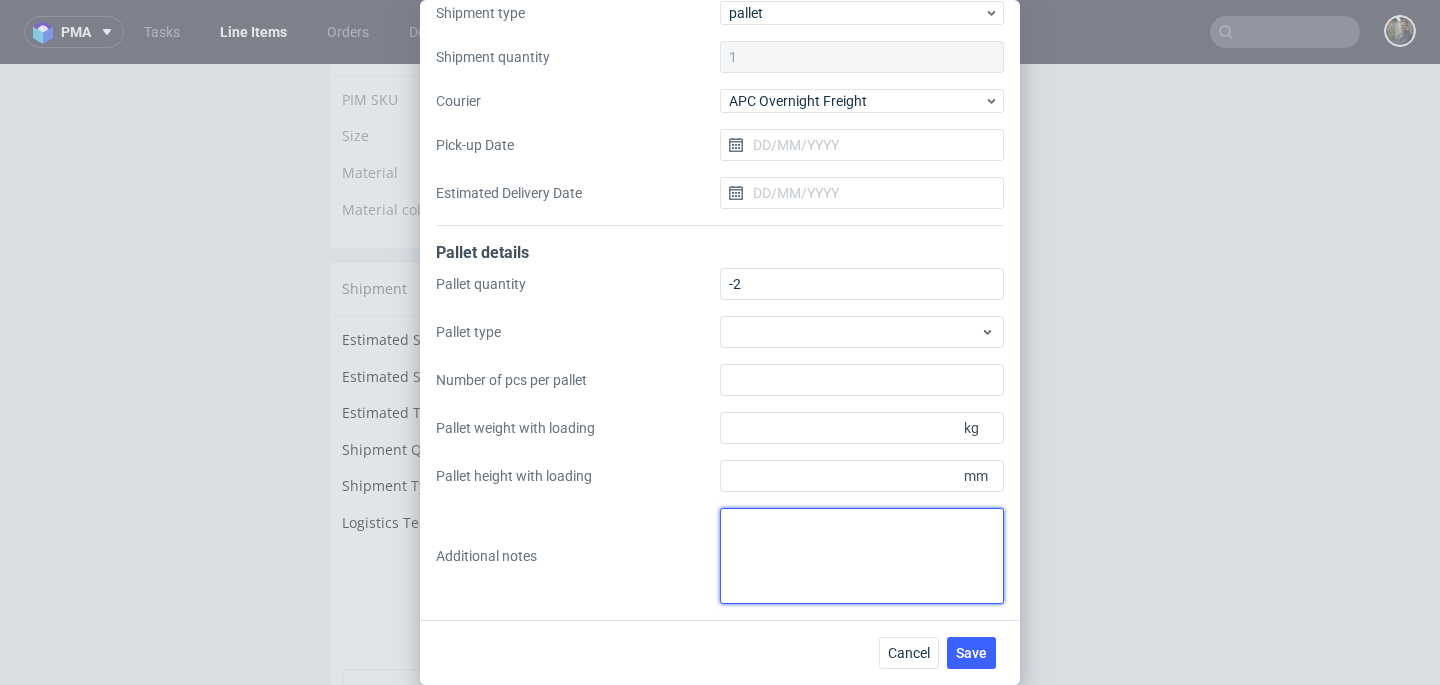 click at bounding box center [862, 556] 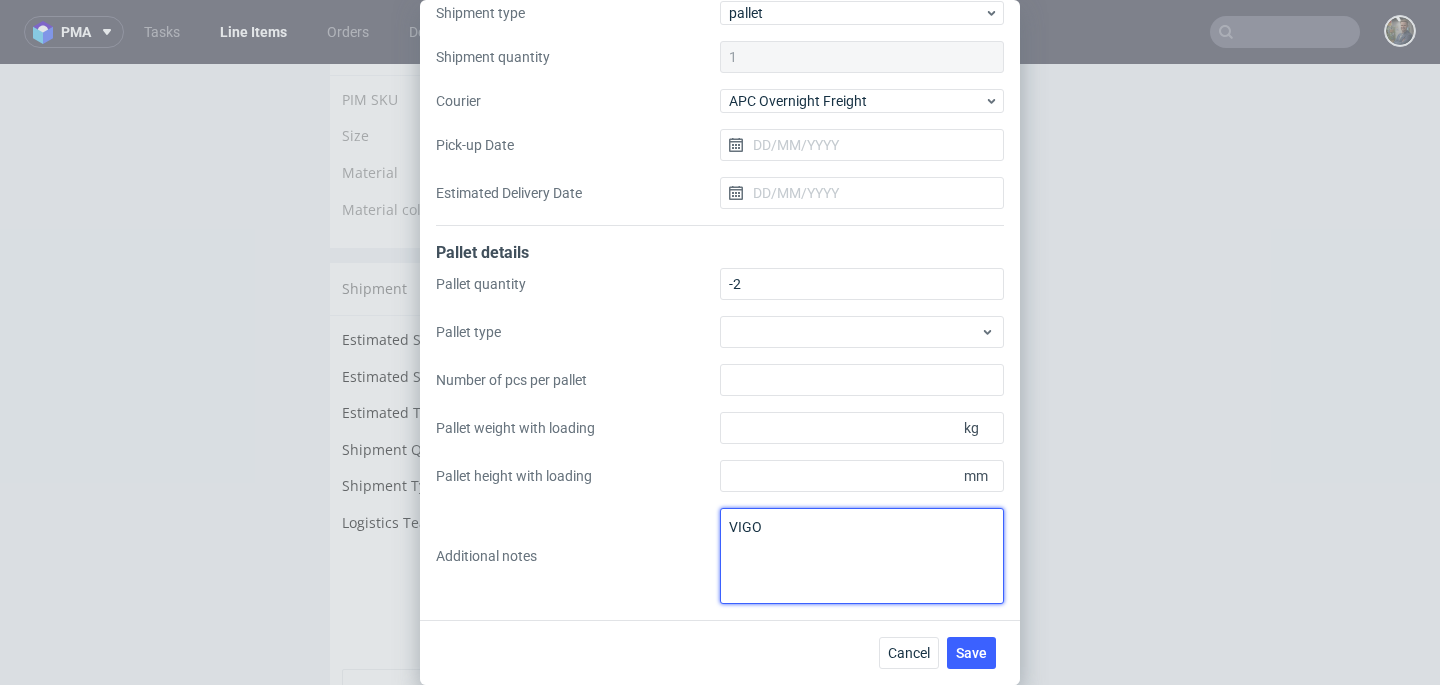 paste on "[NUMBER]" 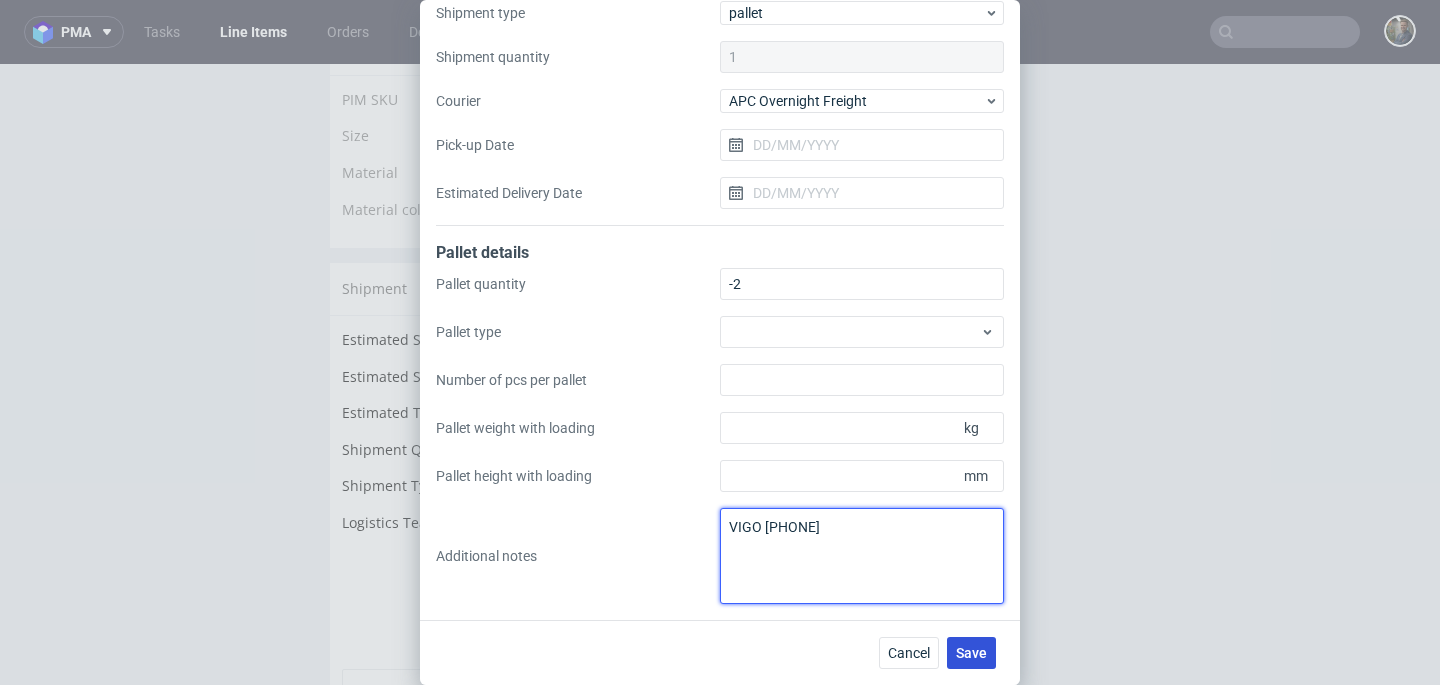 type on "[BRAND] [NUMBER]" 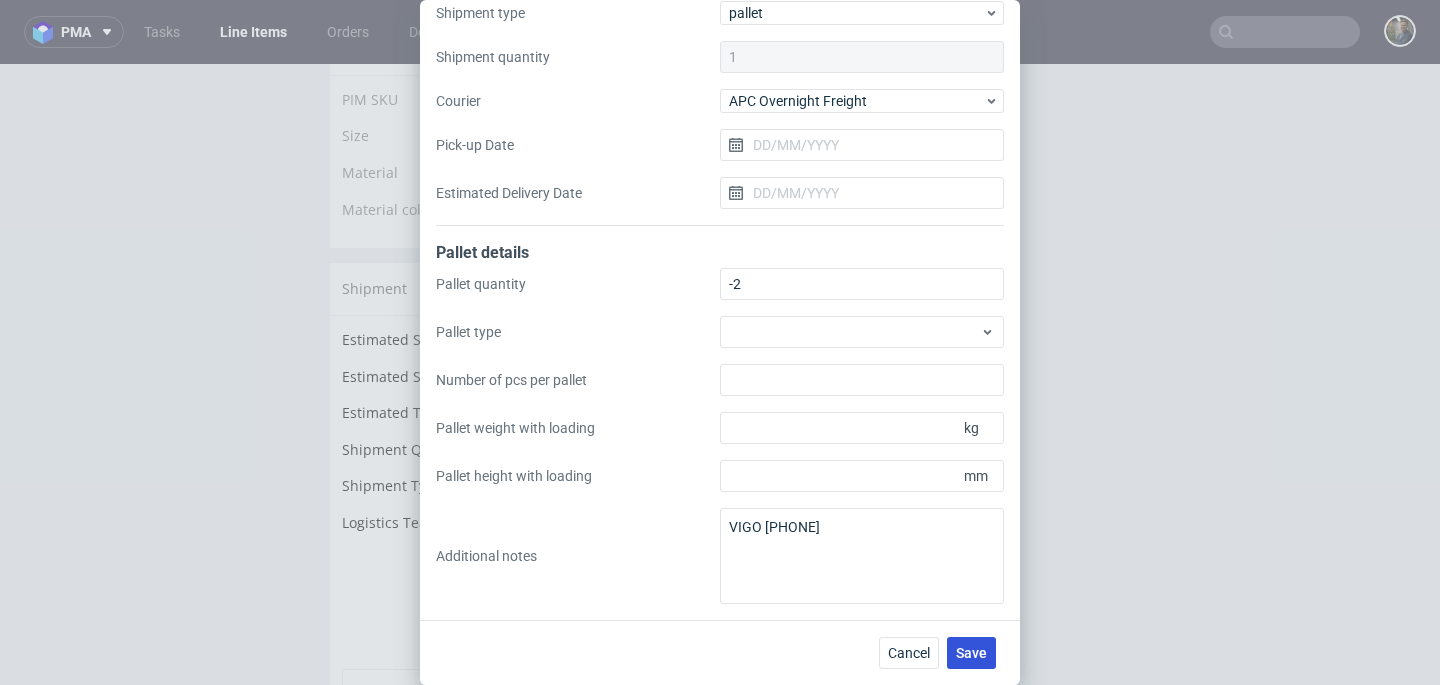 click on "Save" at bounding box center (971, 653) 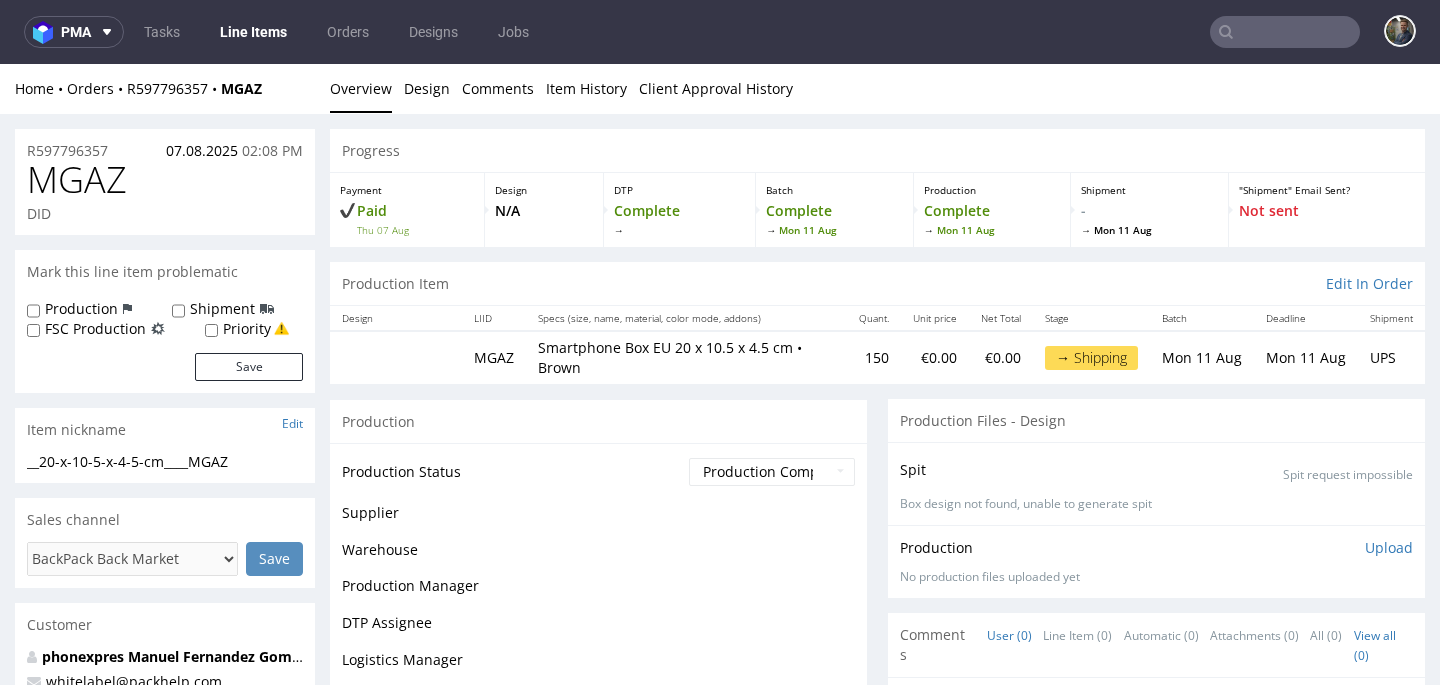 scroll, scrollTop: 0, scrollLeft: 0, axis: both 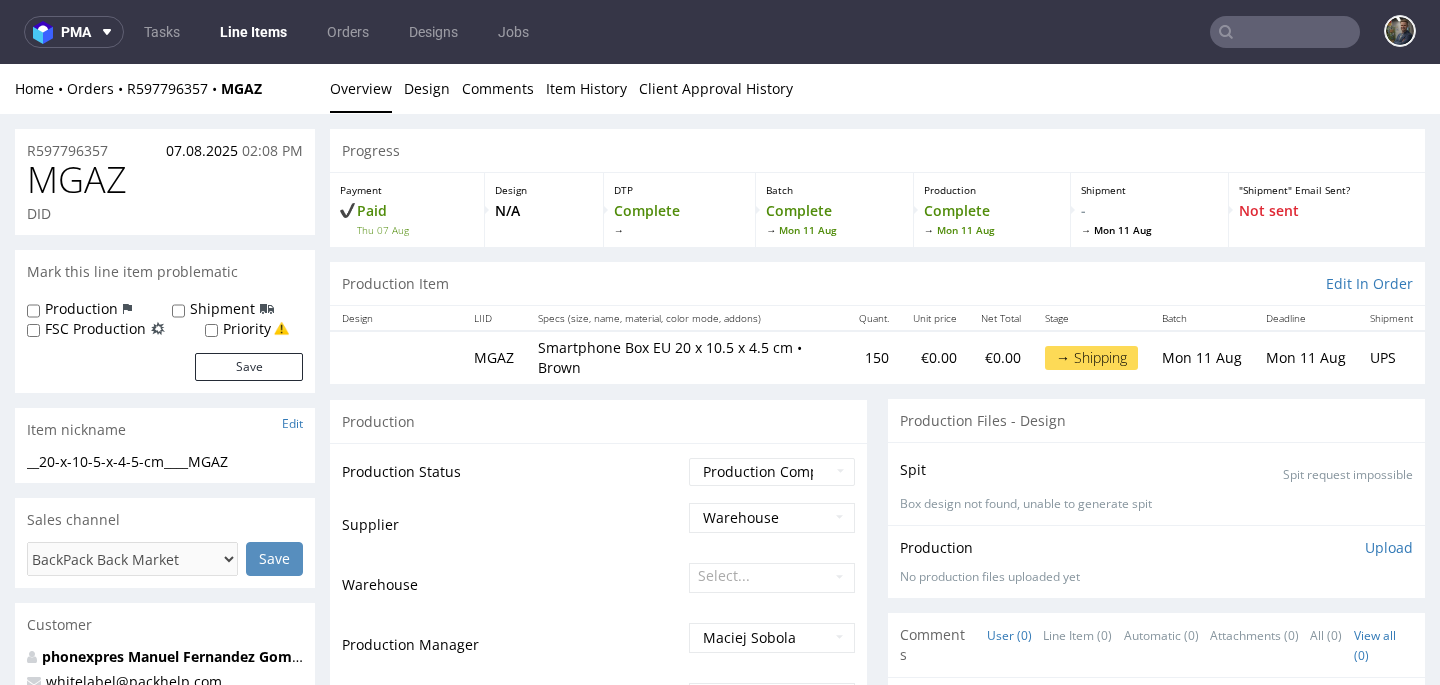 click on "MGAZ" at bounding box center [77, 180] 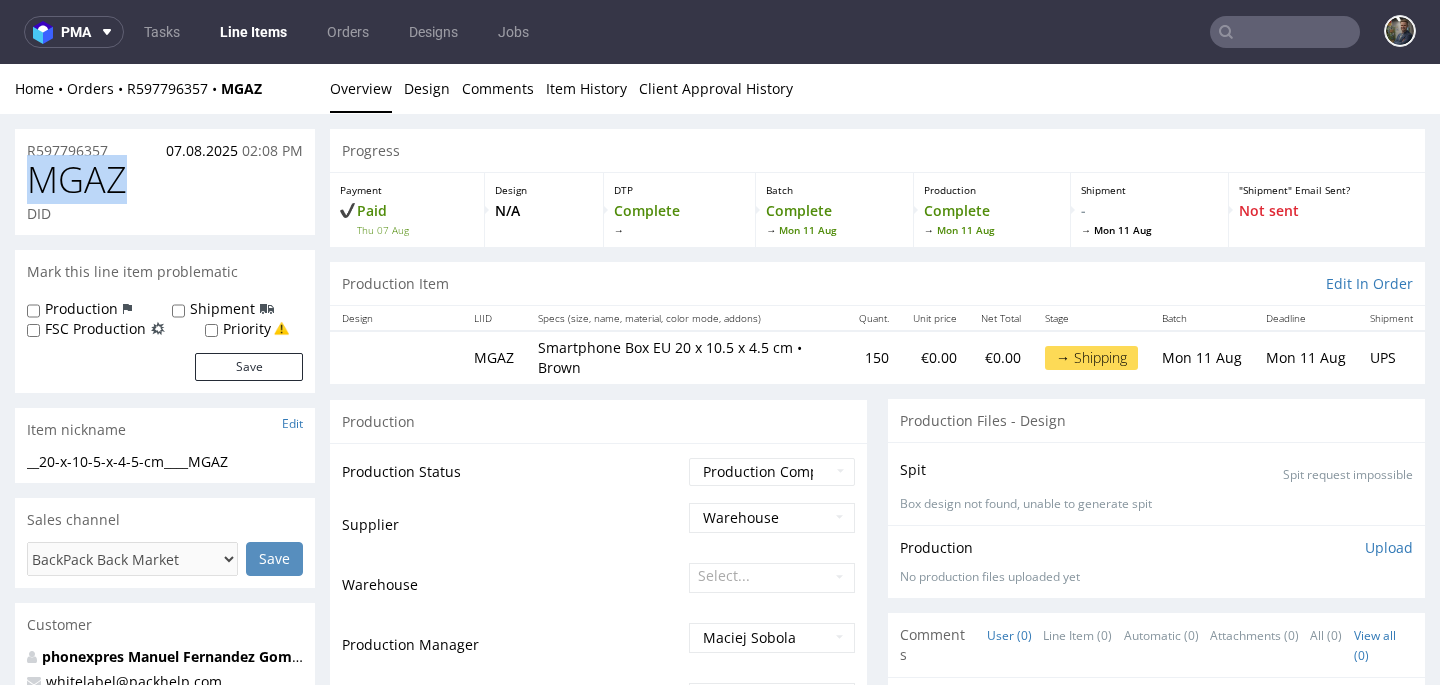 click on "MGAZ" at bounding box center (77, 180) 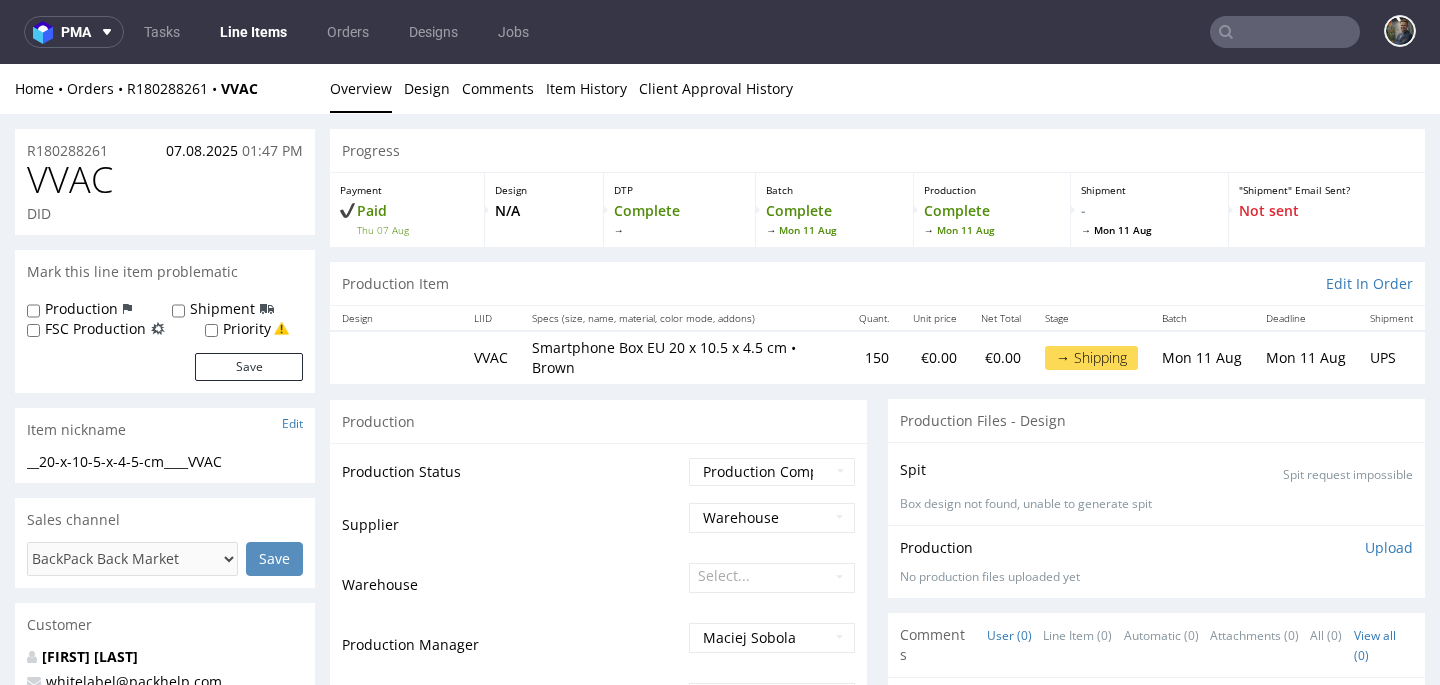 scroll, scrollTop: 0, scrollLeft: 0, axis: both 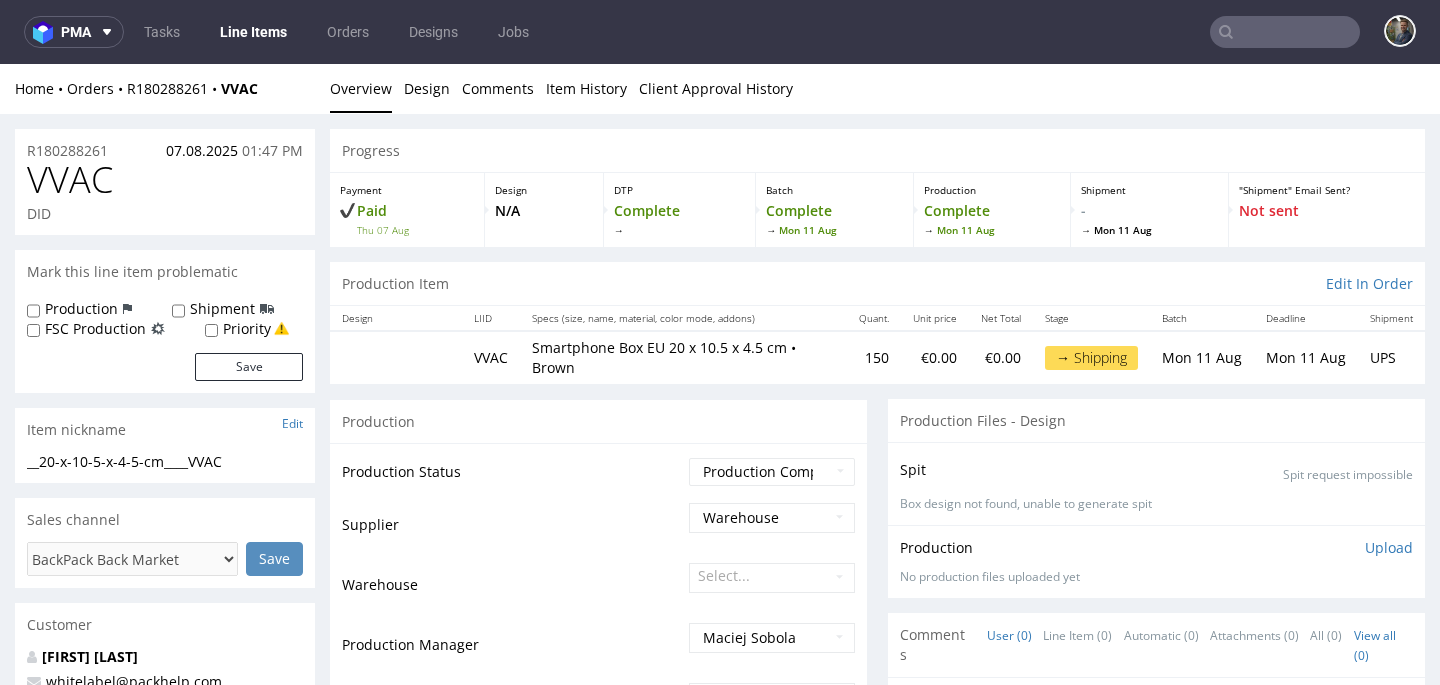 click on "VVAC" at bounding box center (70, 180) 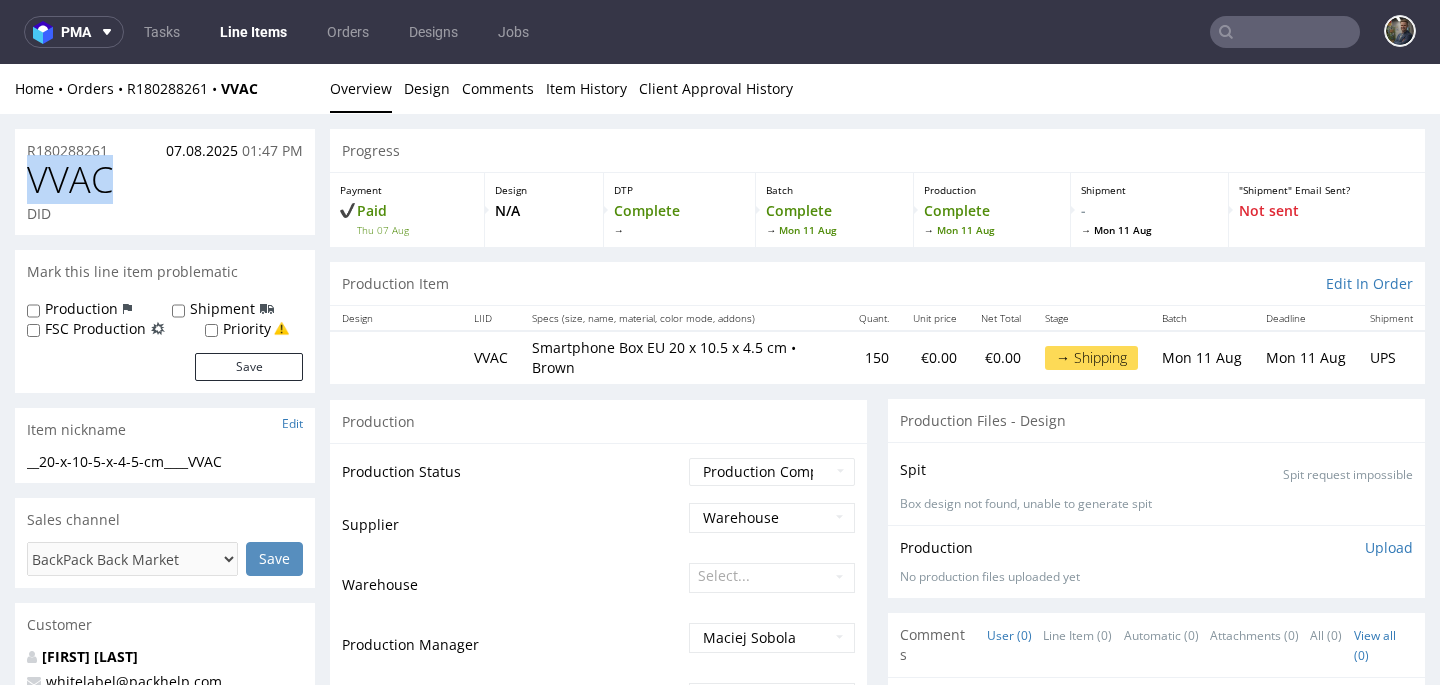 click on "VVAC" at bounding box center [70, 180] 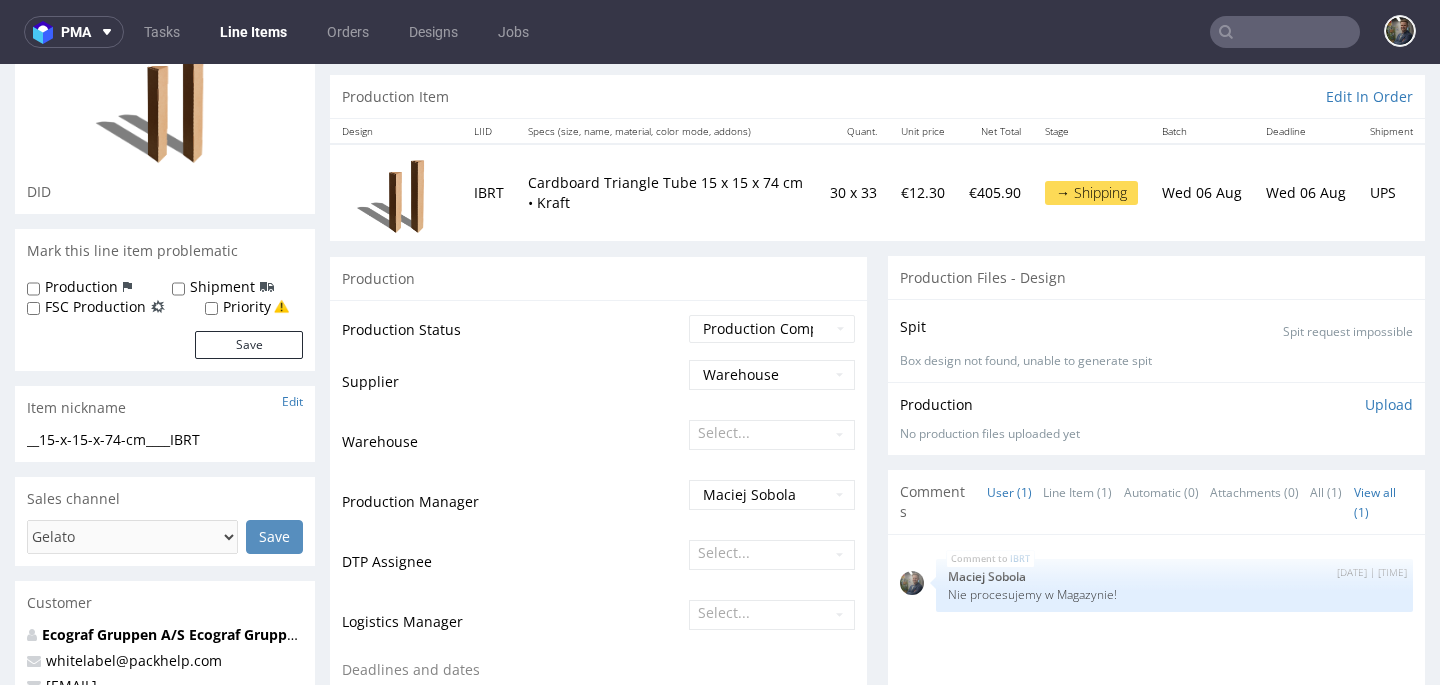 scroll, scrollTop: 0, scrollLeft: 0, axis: both 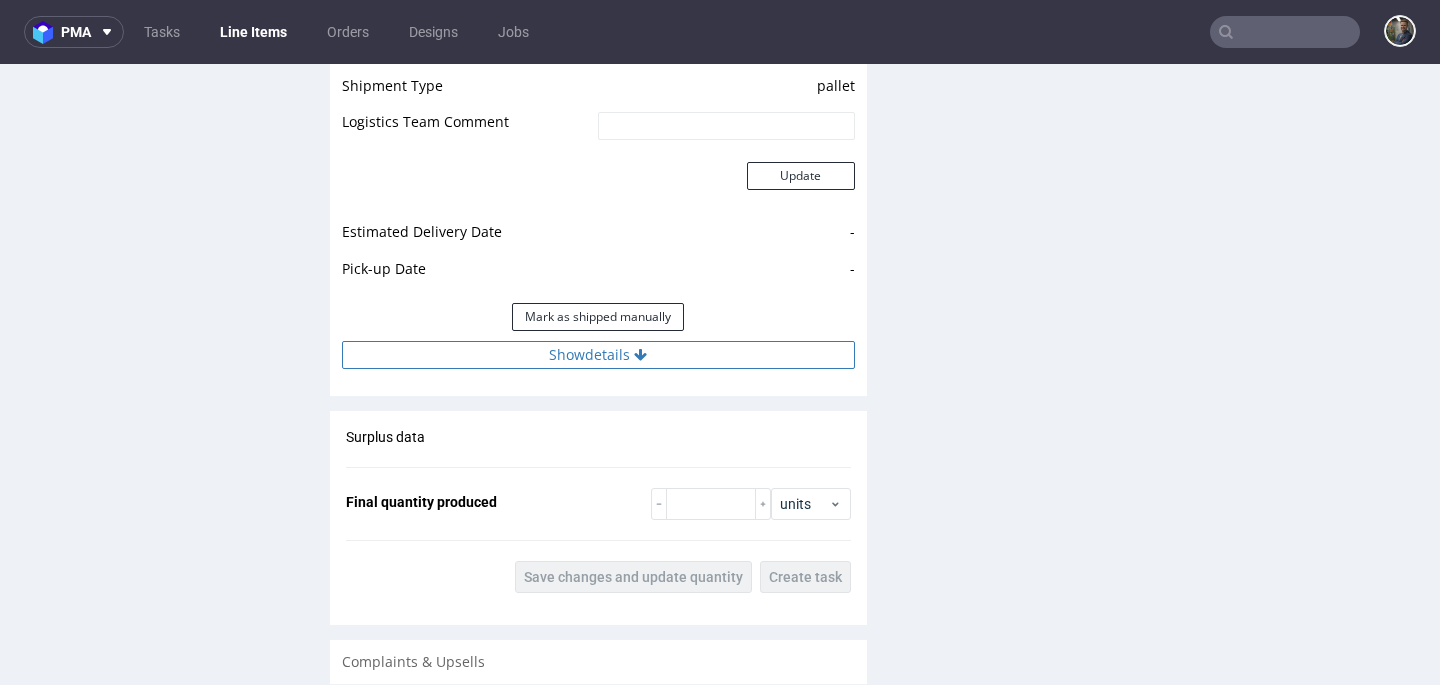 click on "Show  details" at bounding box center [598, 355] 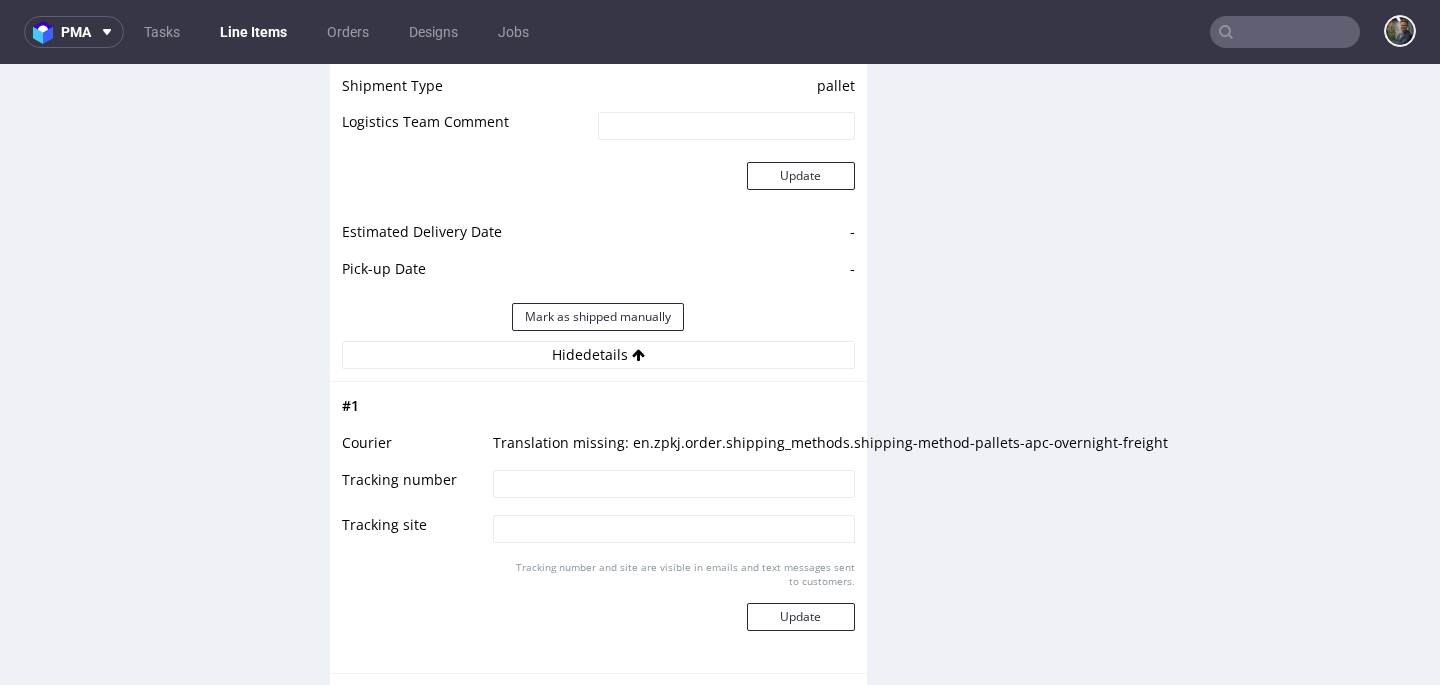 click at bounding box center (673, 484) 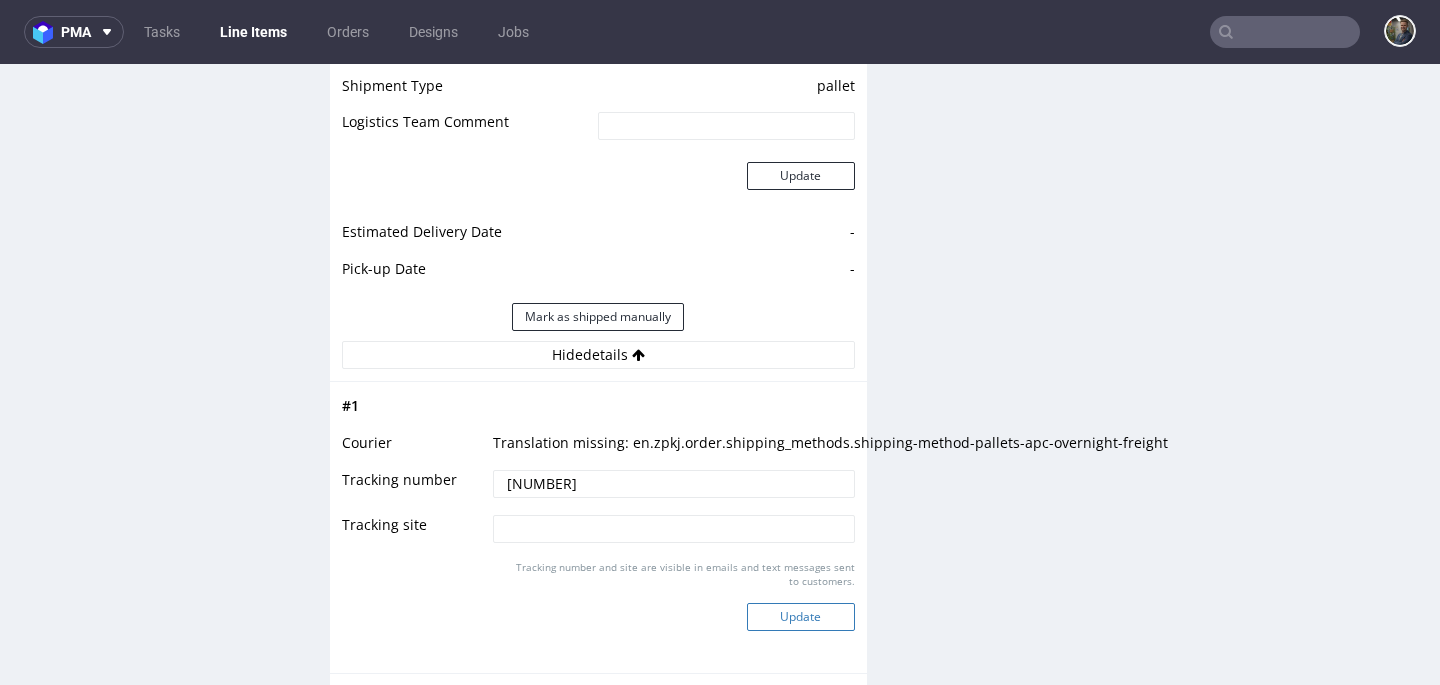 type on "[NUMBER]" 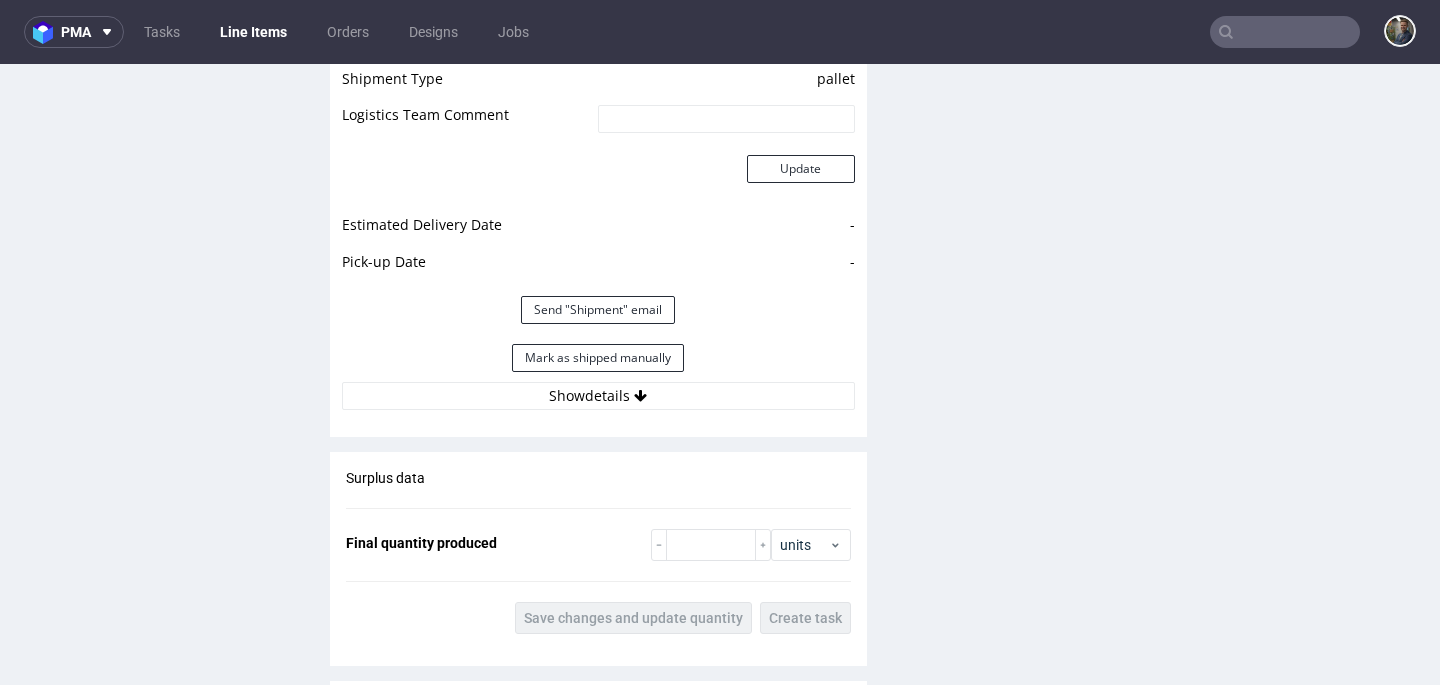scroll, scrollTop: 1837, scrollLeft: 0, axis: vertical 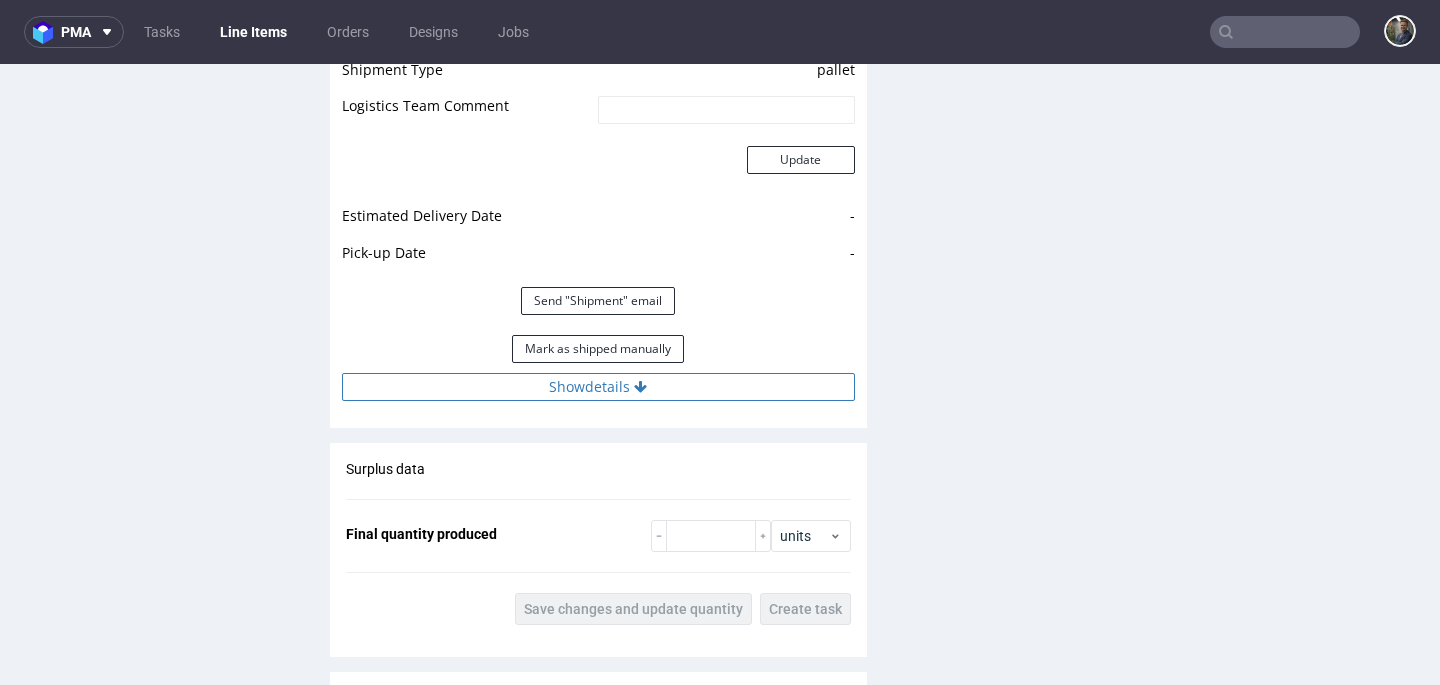 click on "Show  details" at bounding box center (598, 387) 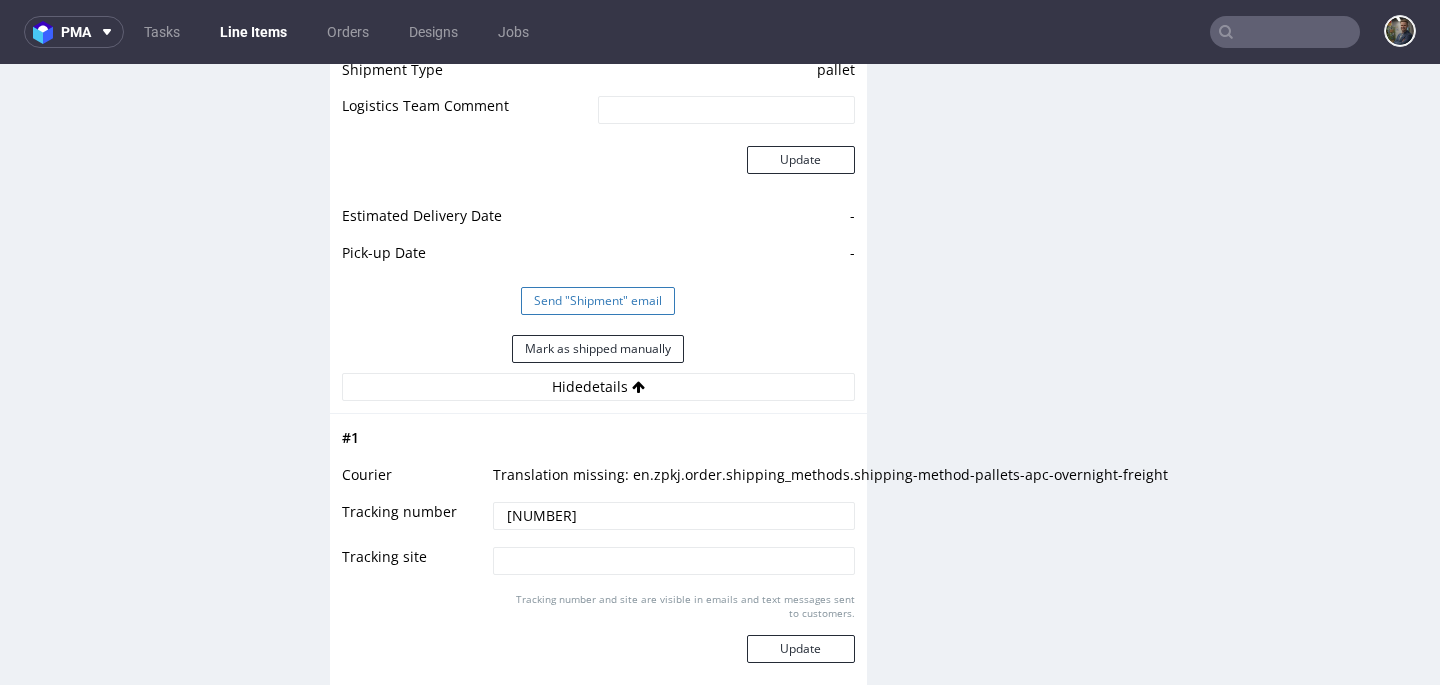 click on "Send "Shipment" email" at bounding box center [598, 301] 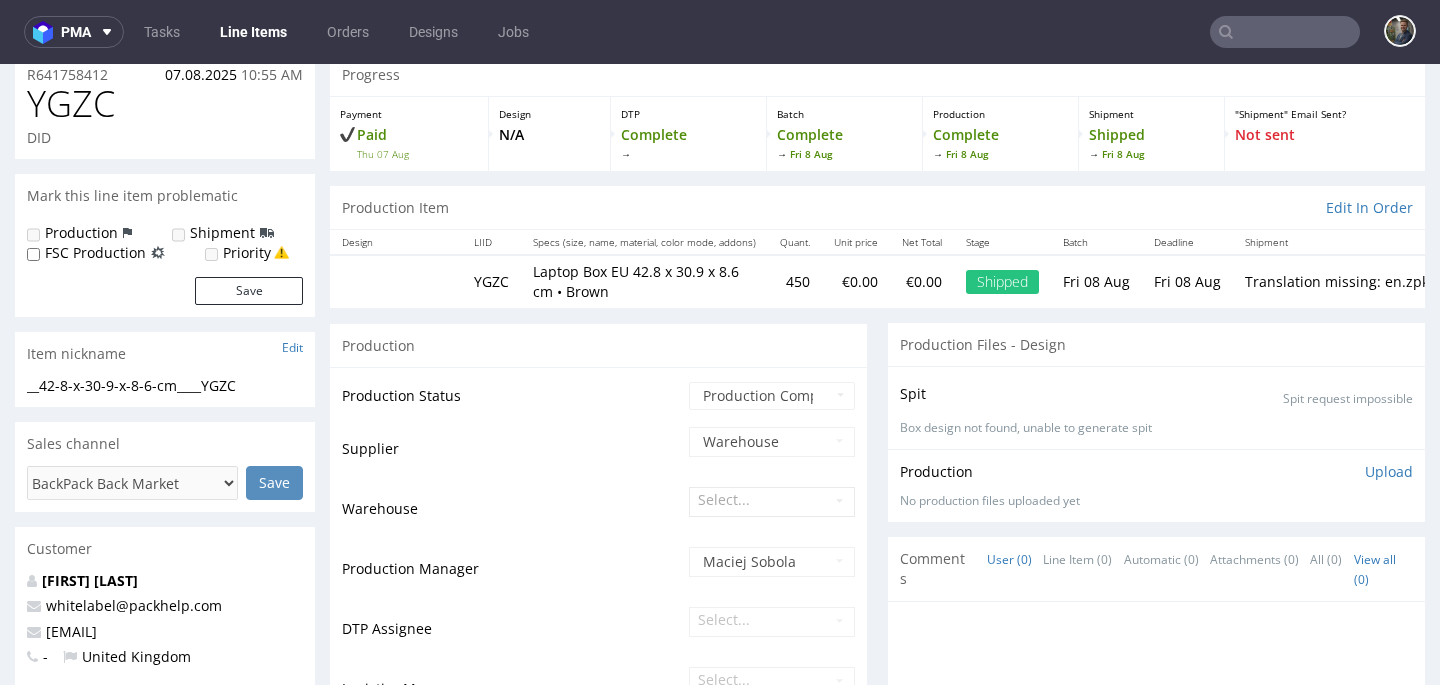 scroll, scrollTop: 0, scrollLeft: 0, axis: both 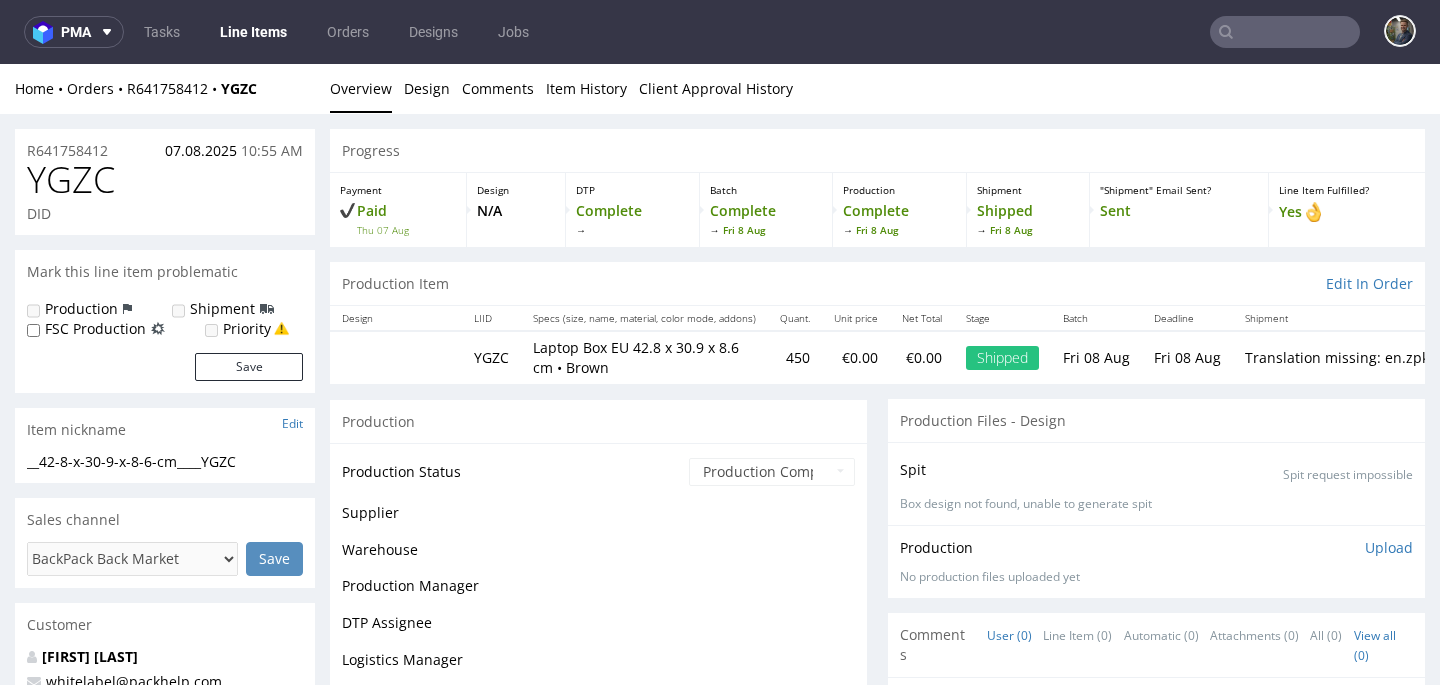 click on "Line Items" at bounding box center (253, 32) 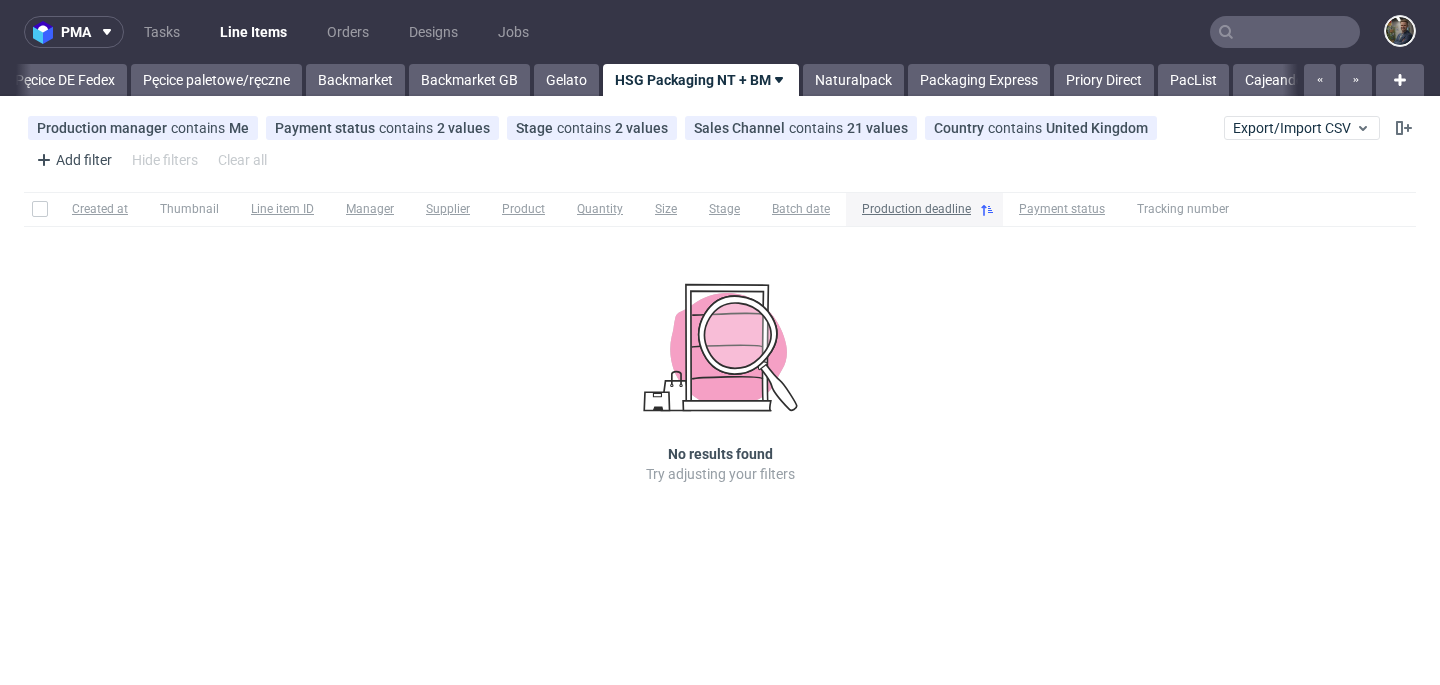scroll, scrollTop: 0, scrollLeft: 526, axis: horizontal 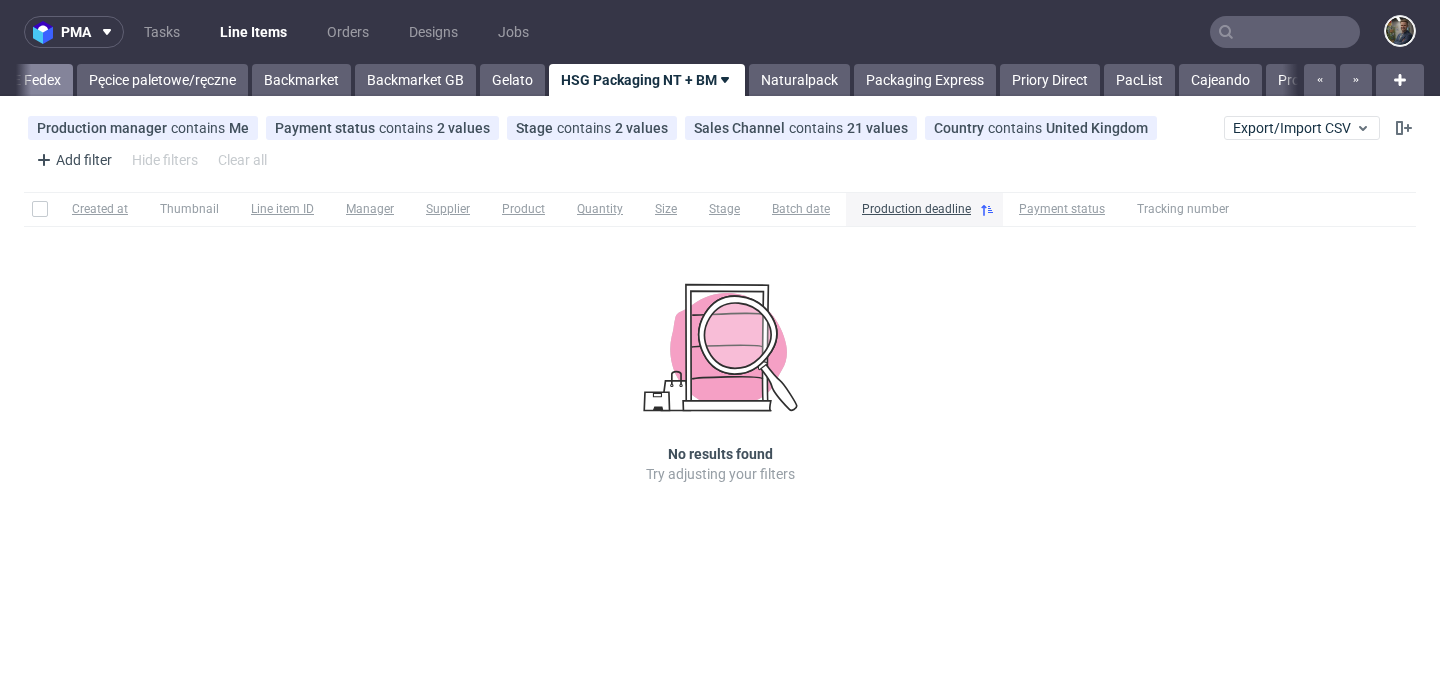 click on "Pęcice DE Fedex" at bounding box center [11, 80] 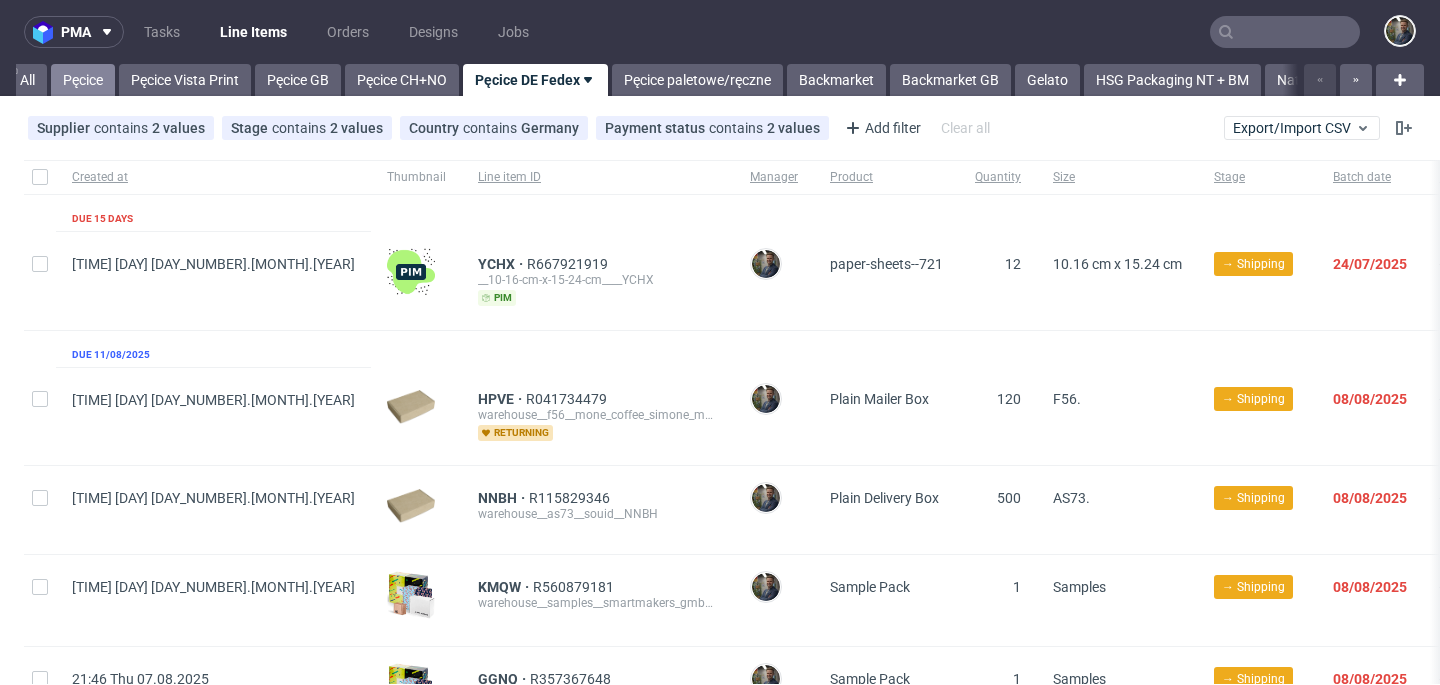 scroll, scrollTop: 0, scrollLeft: 0, axis: both 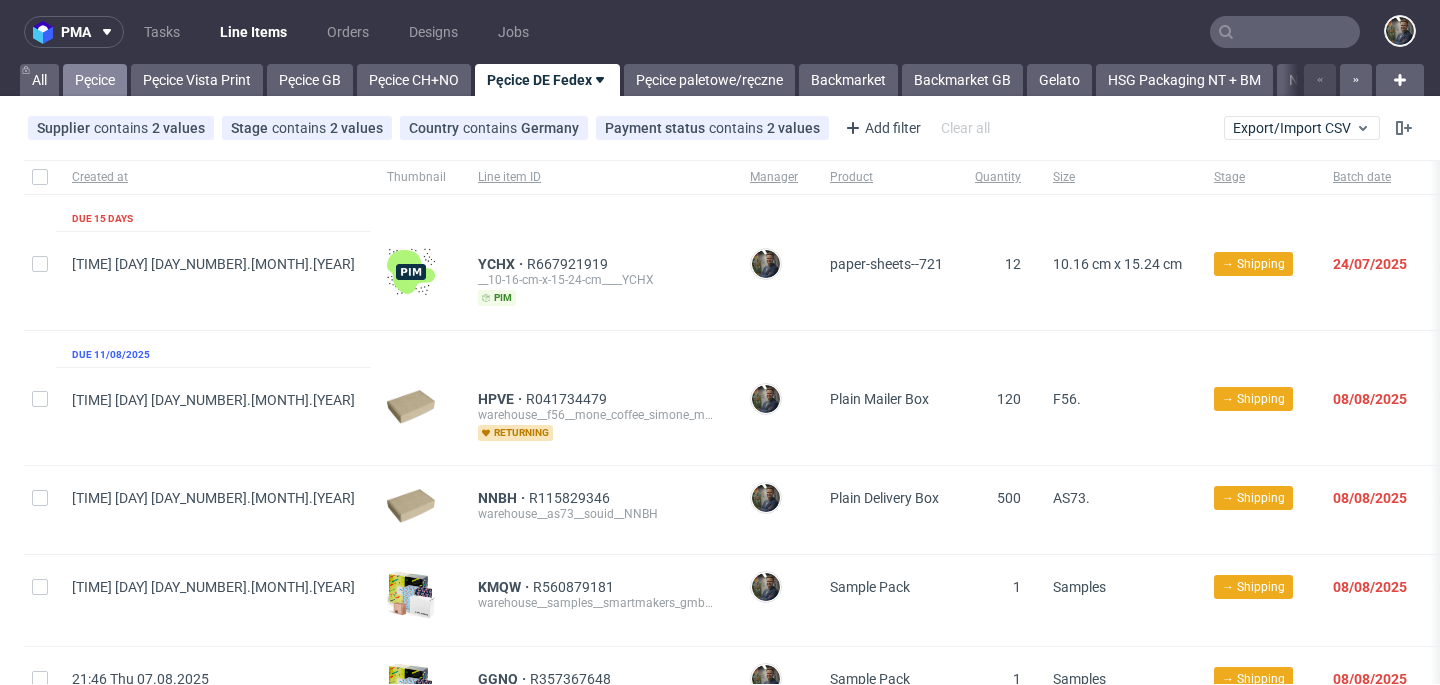 click on "Pęcice" at bounding box center [95, 80] 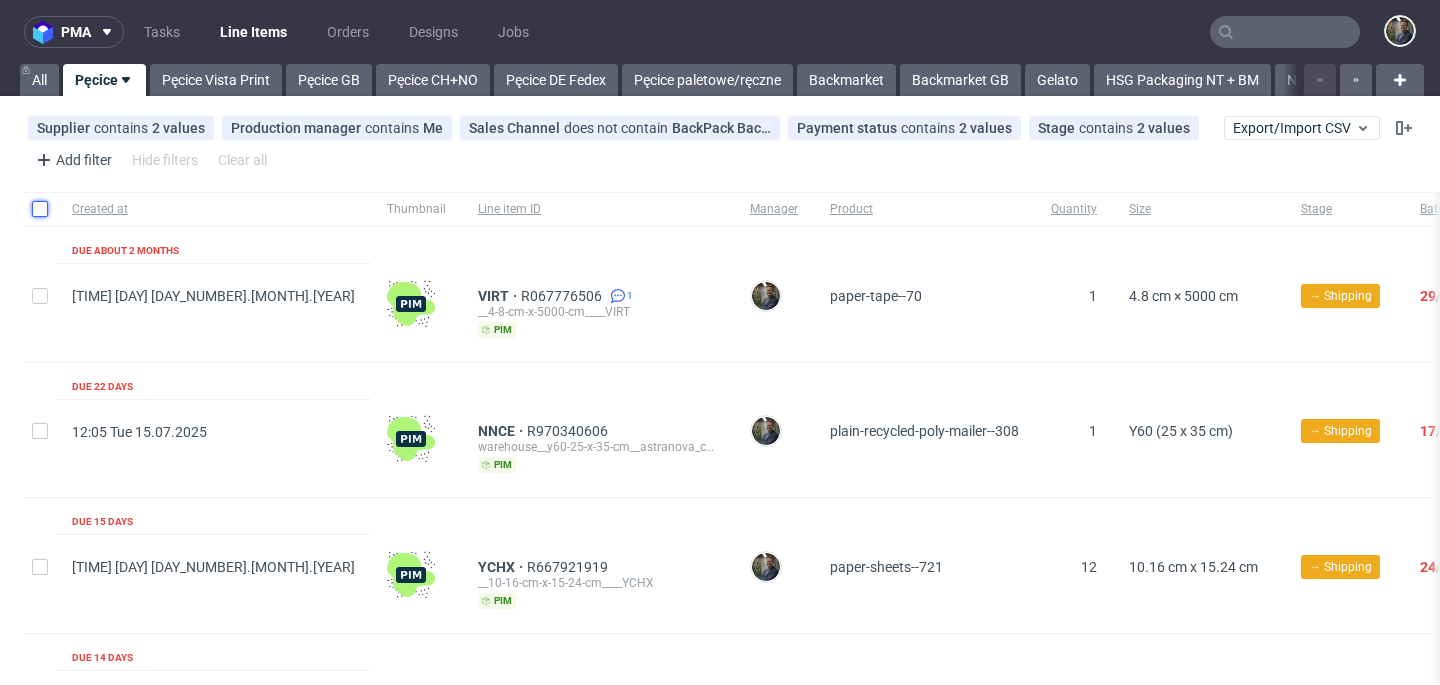 click at bounding box center [40, 209] 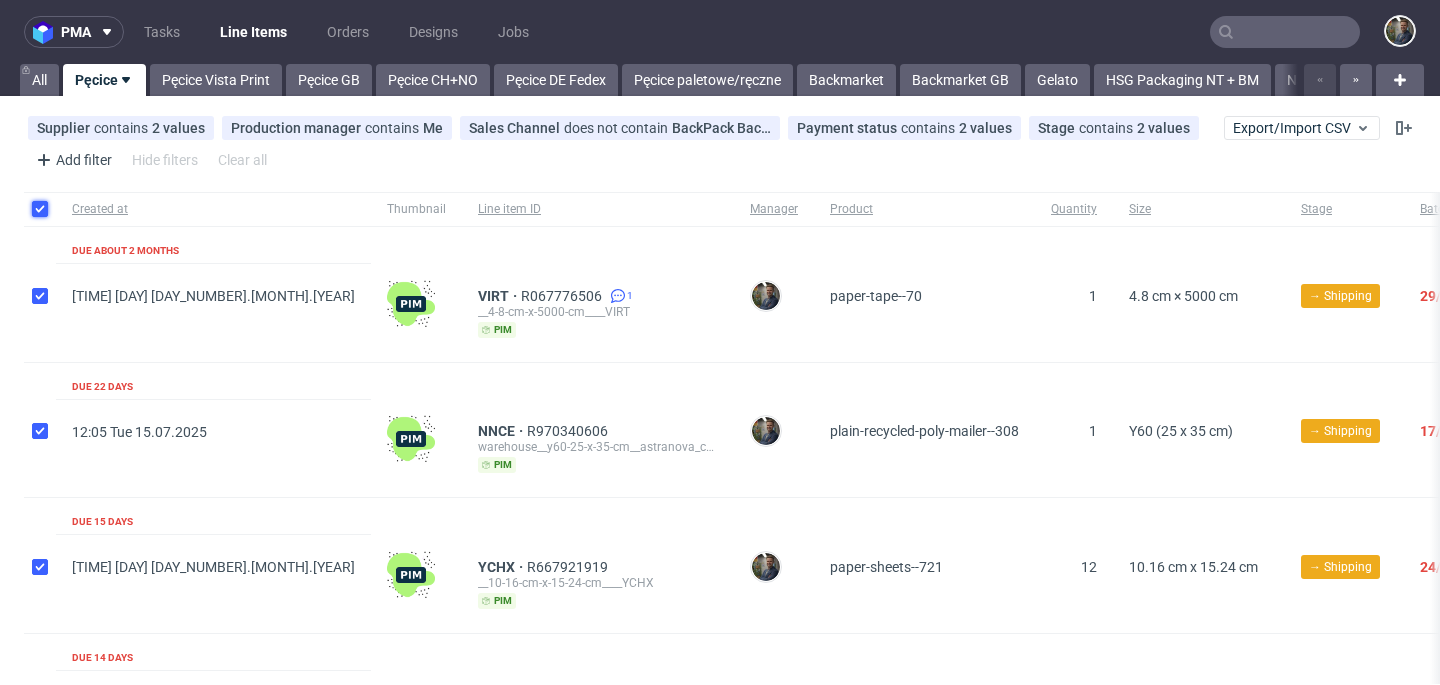 checkbox on "true" 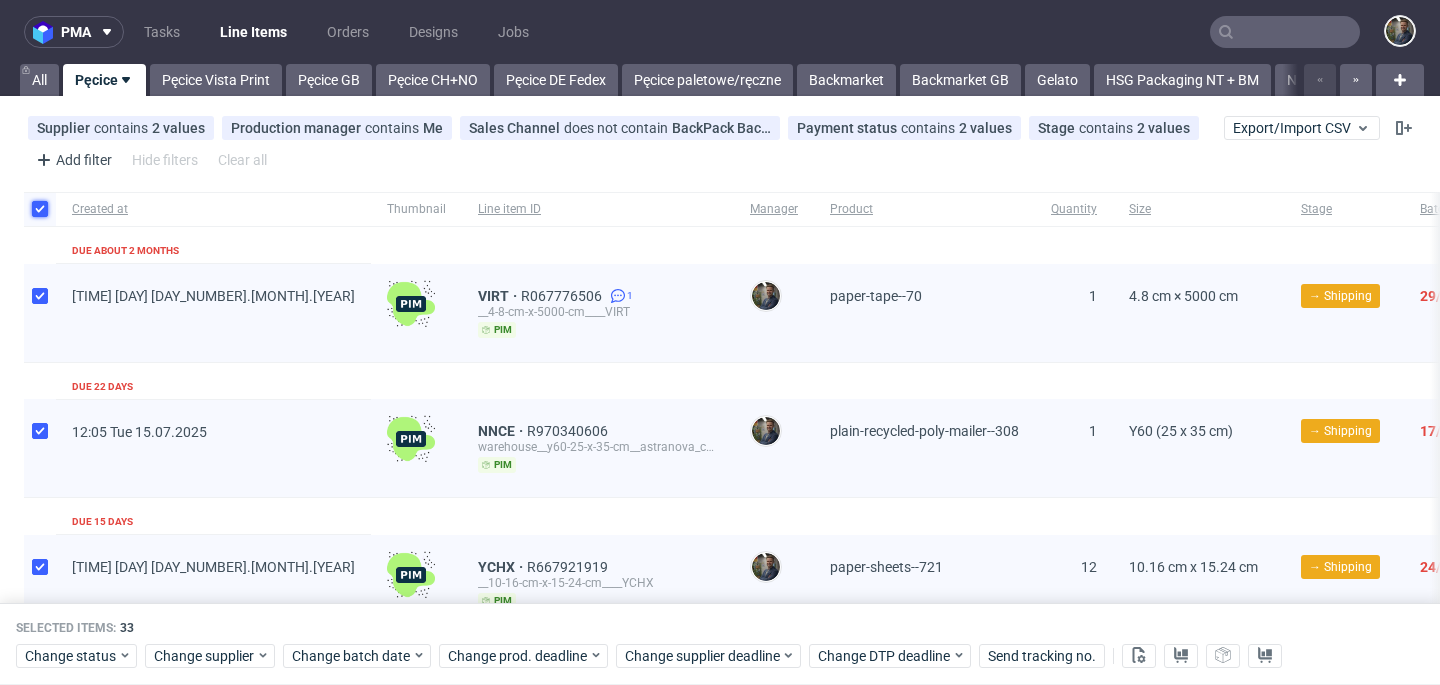 click at bounding box center [40, 209] 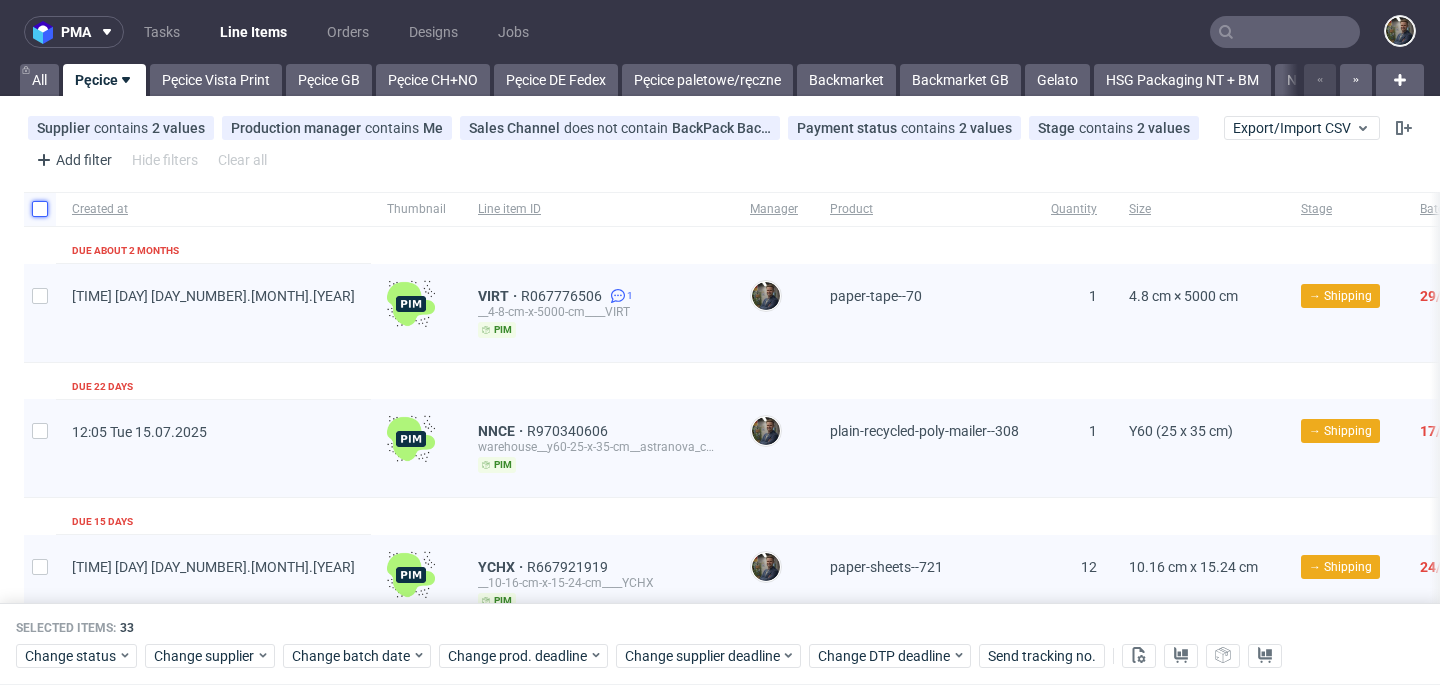 checkbox on "false" 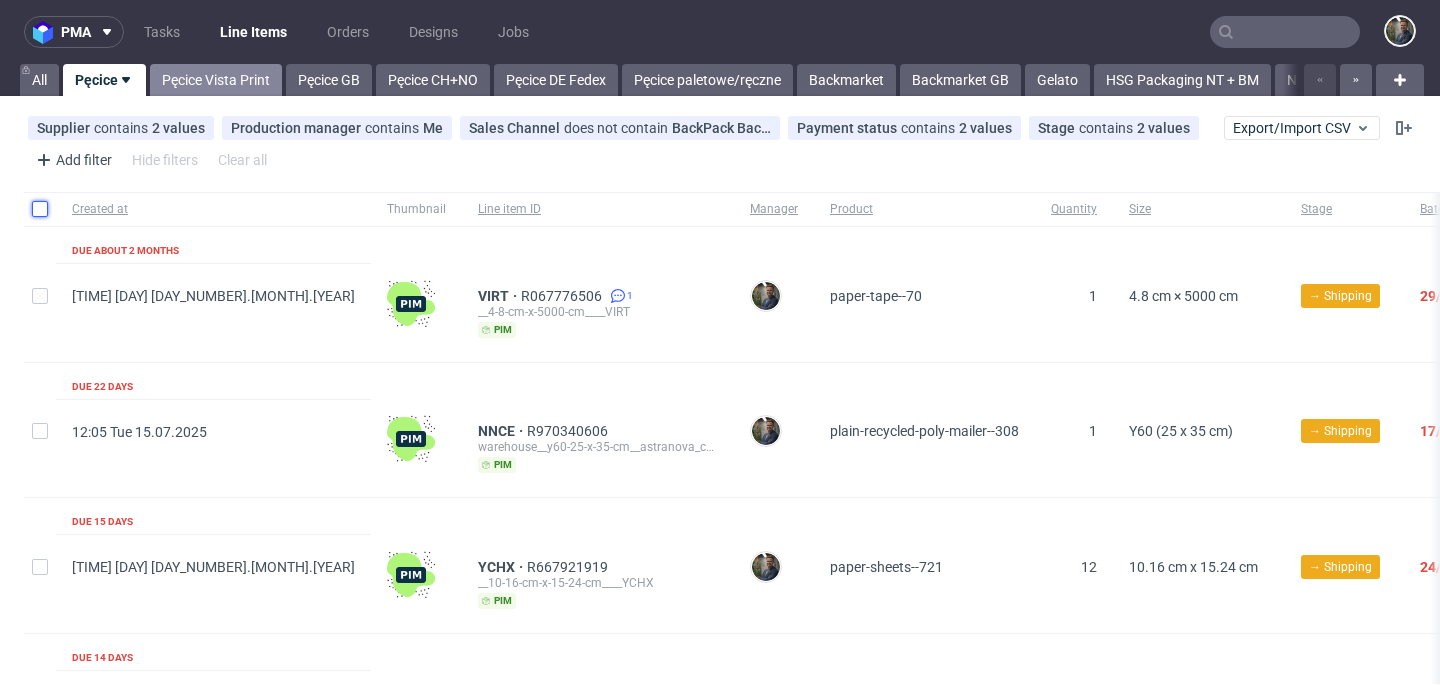 click on "Pęcice Vista Print" at bounding box center [216, 80] 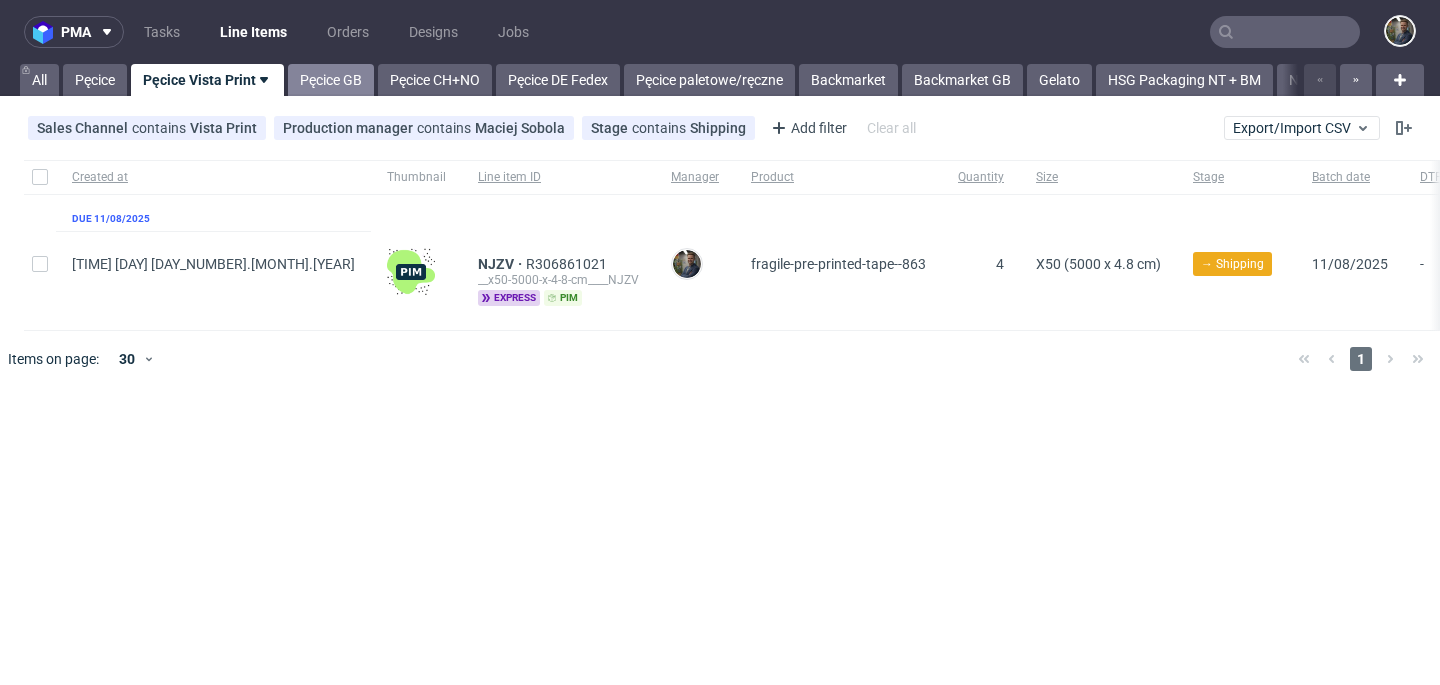click on "Pęcice GB" at bounding box center [331, 80] 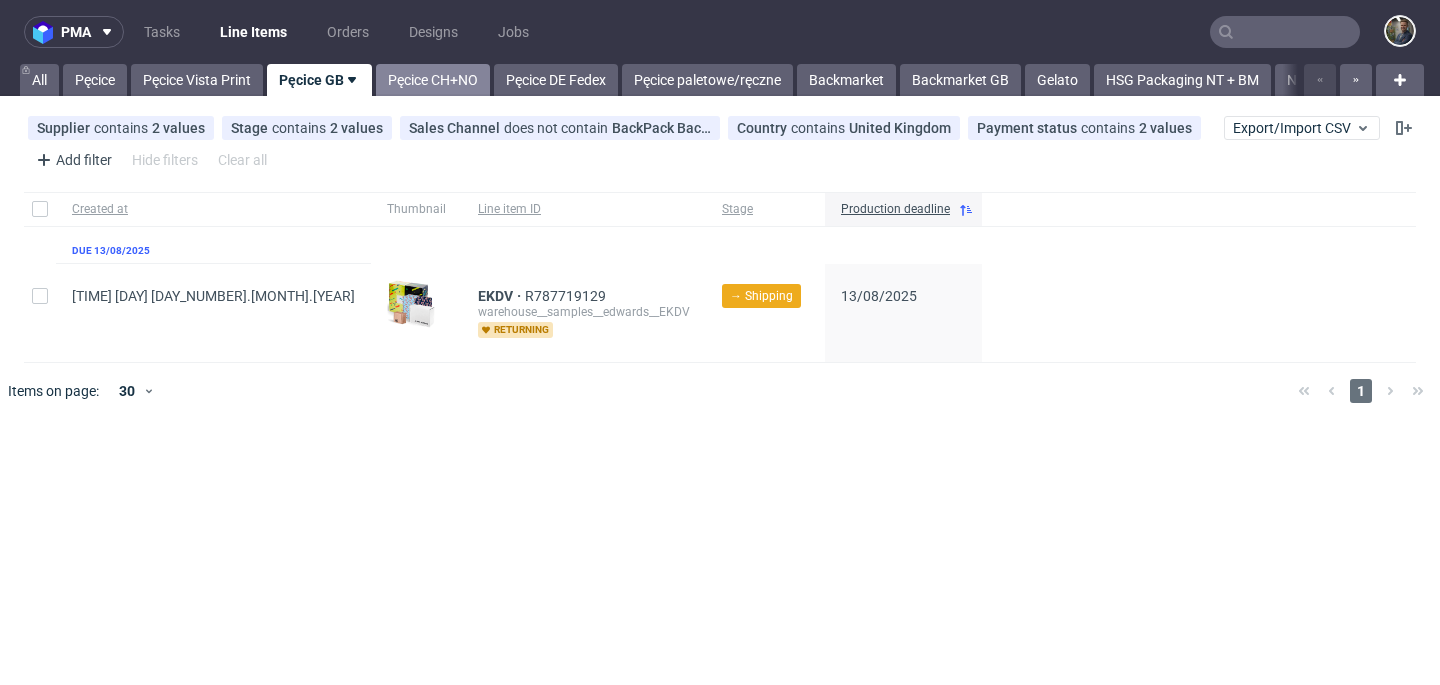 click on "Pęcice CH+NO" at bounding box center [433, 80] 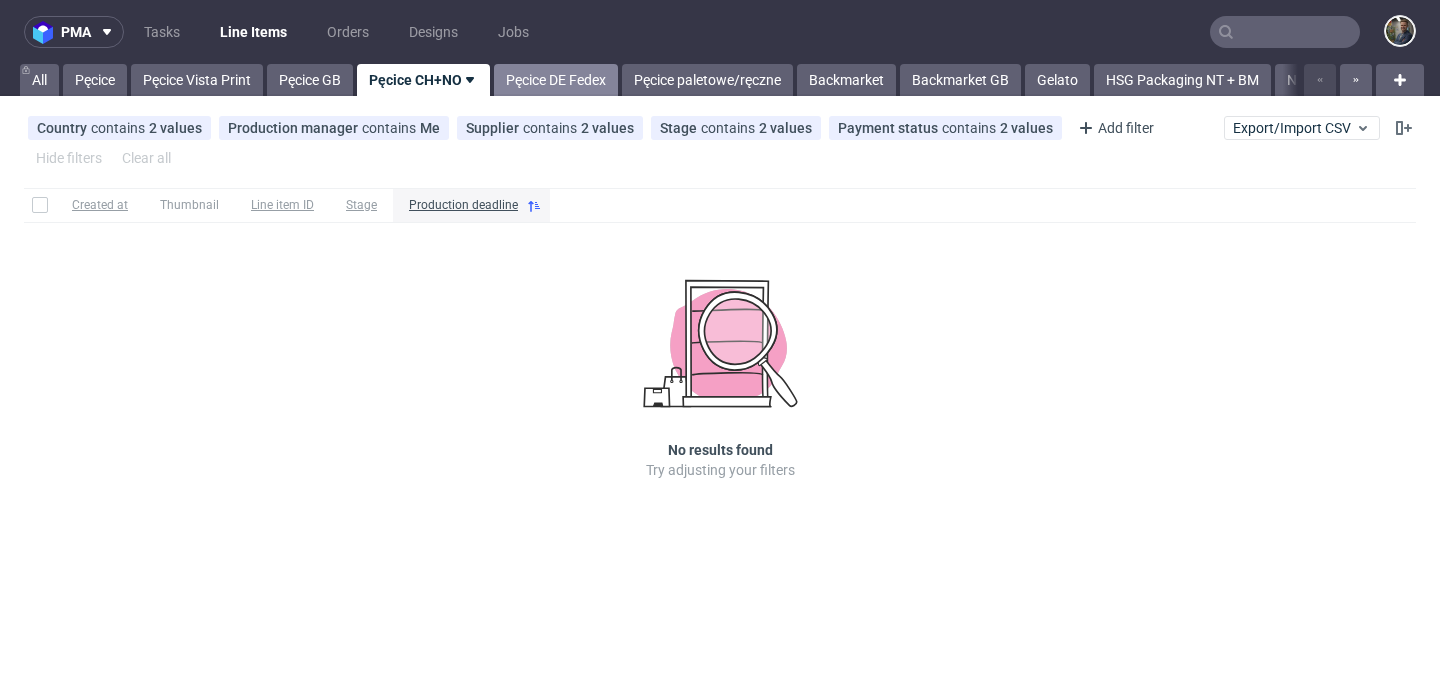 click on "Pęcice DE Fedex" at bounding box center (556, 80) 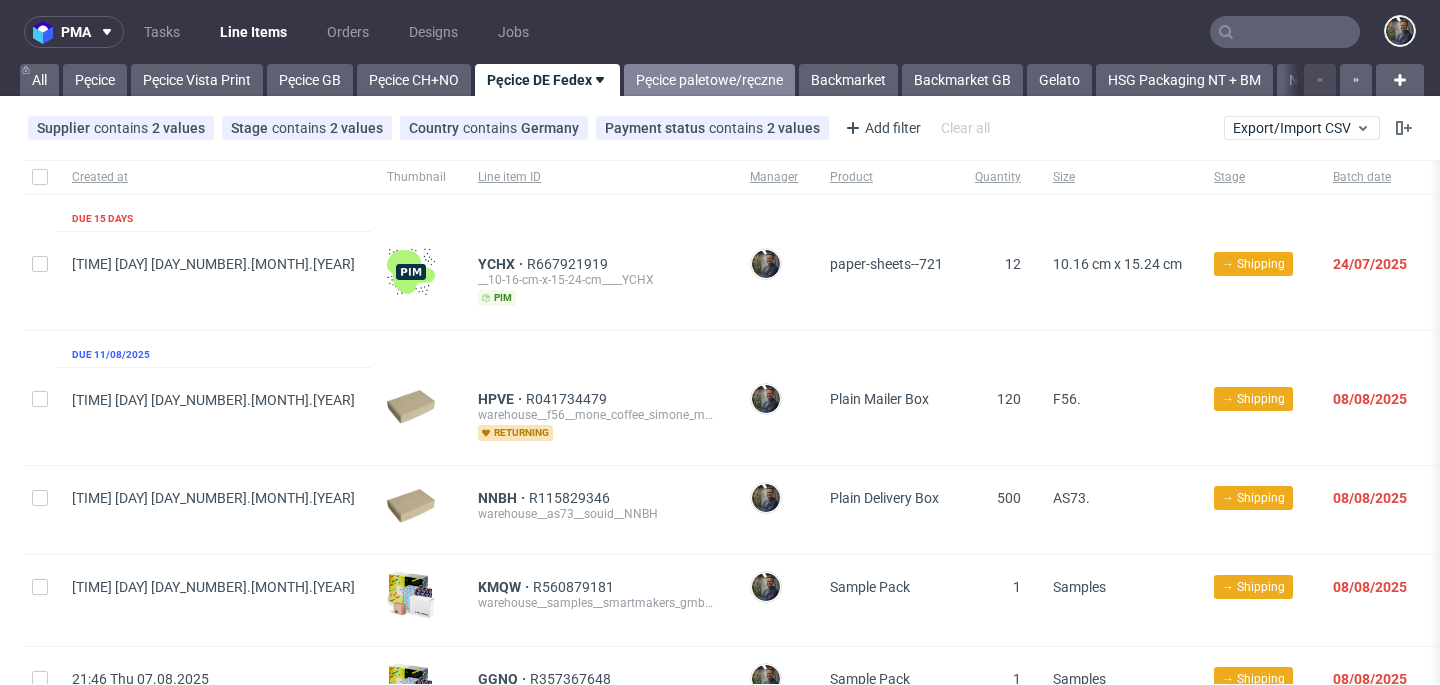 click on "Pęcice paletowe/ręczne" at bounding box center [709, 80] 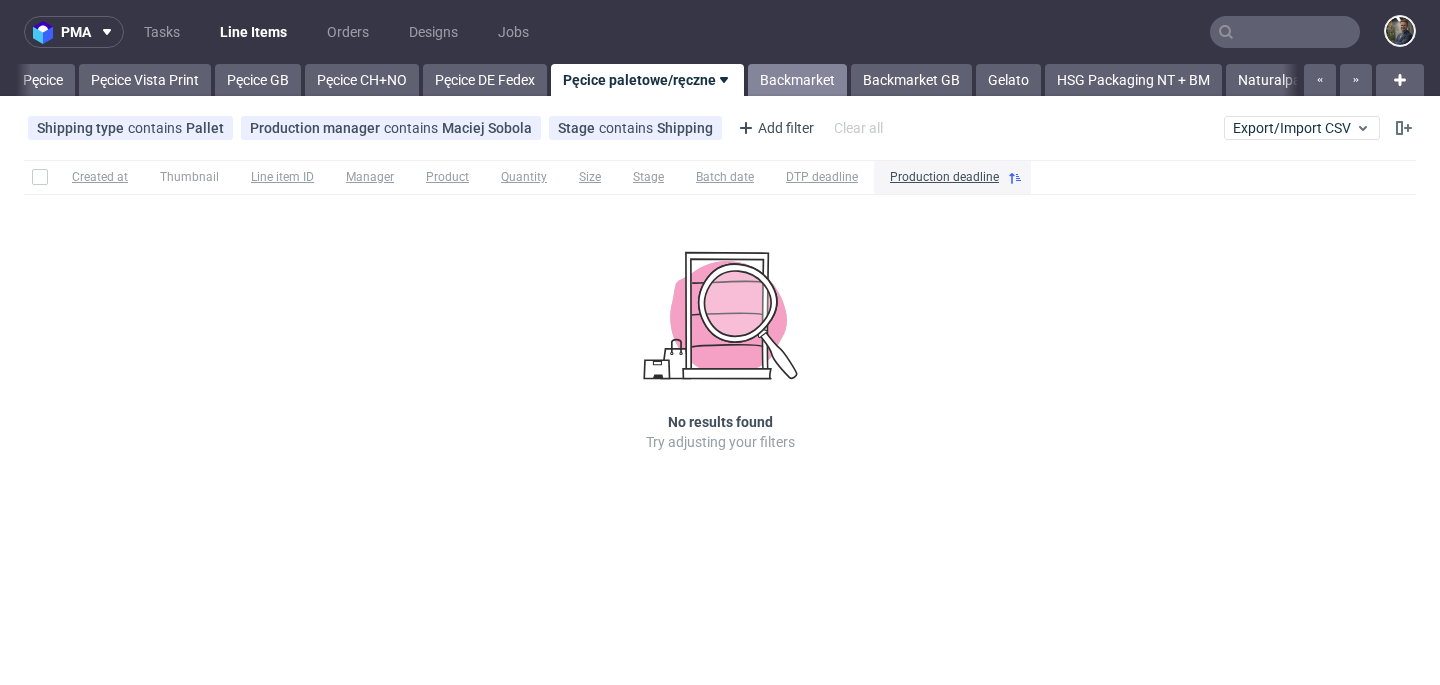 click on "Backmarket" at bounding box center (797, 80) 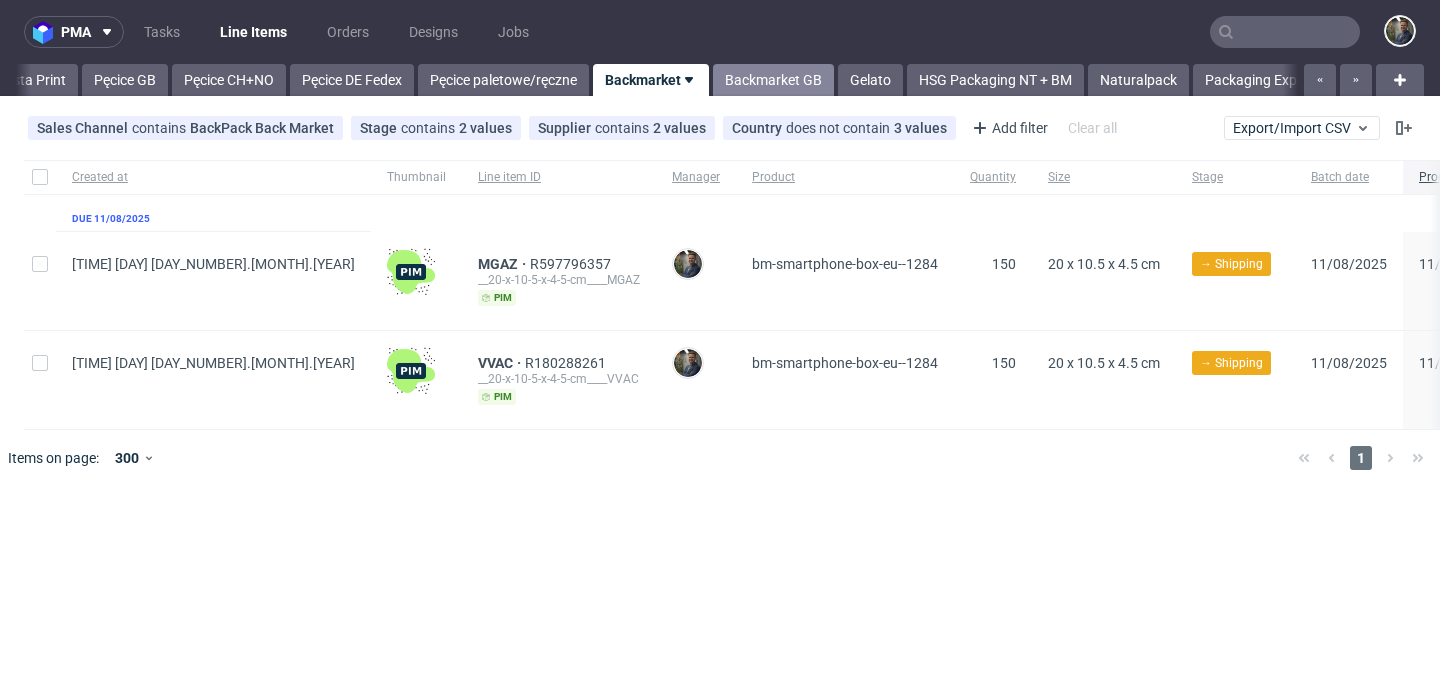 scroll, scrollTop: 0, scrollLeft: 192, axis: horizontal 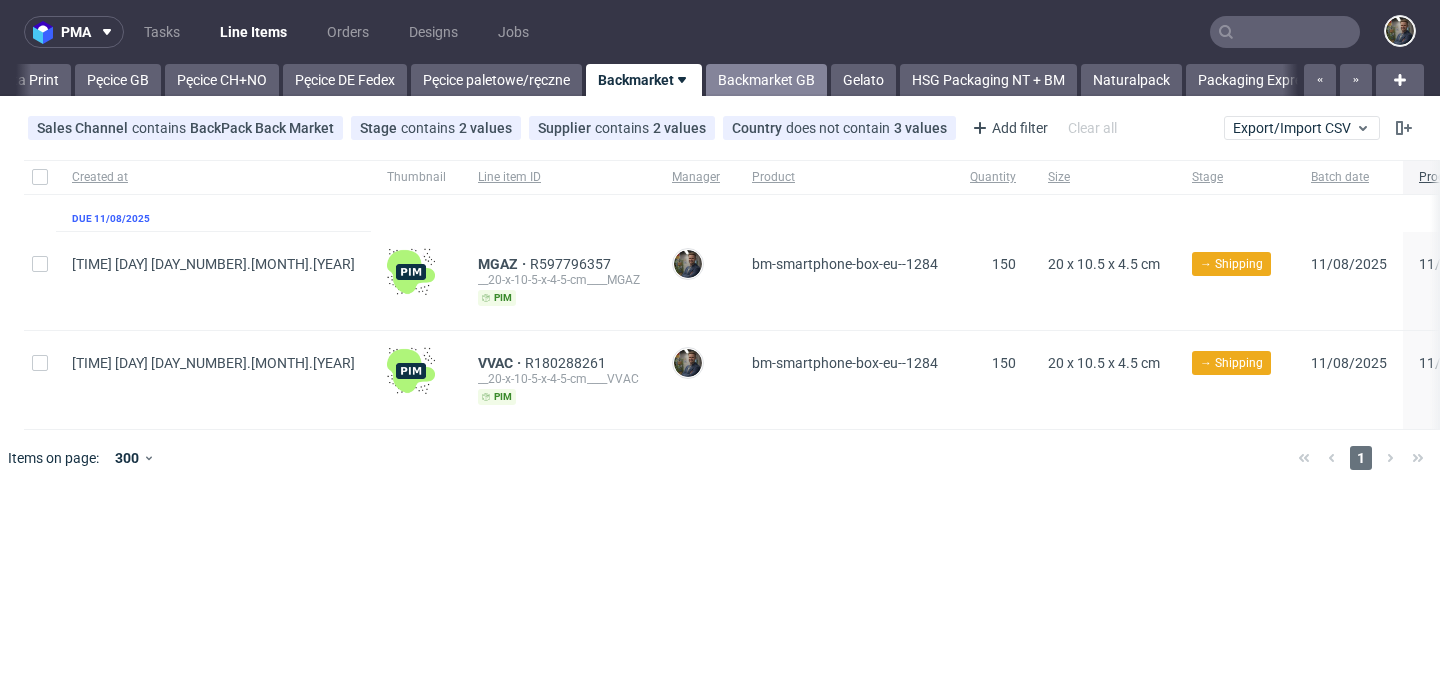 click on "Backmarket GB" at bounding box center (766, 80) 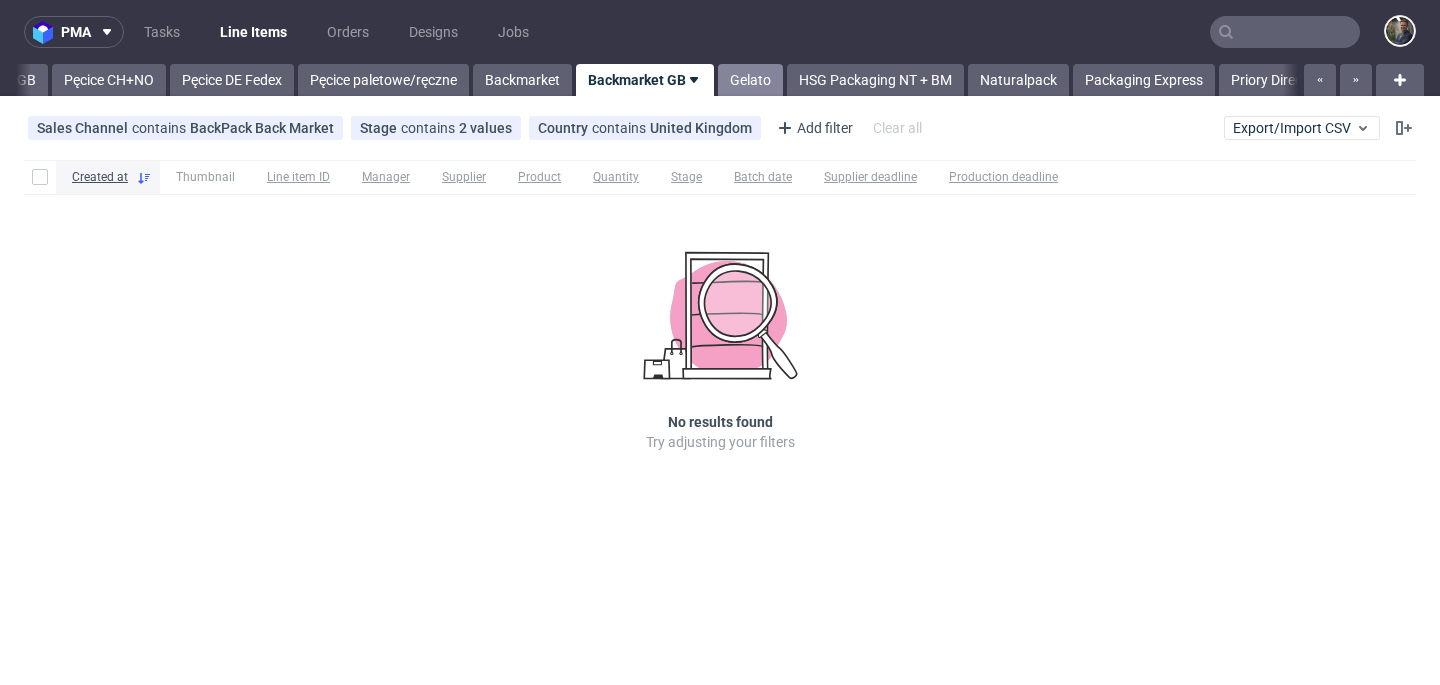 click on "Gelato" at bounding box center (750, 80) 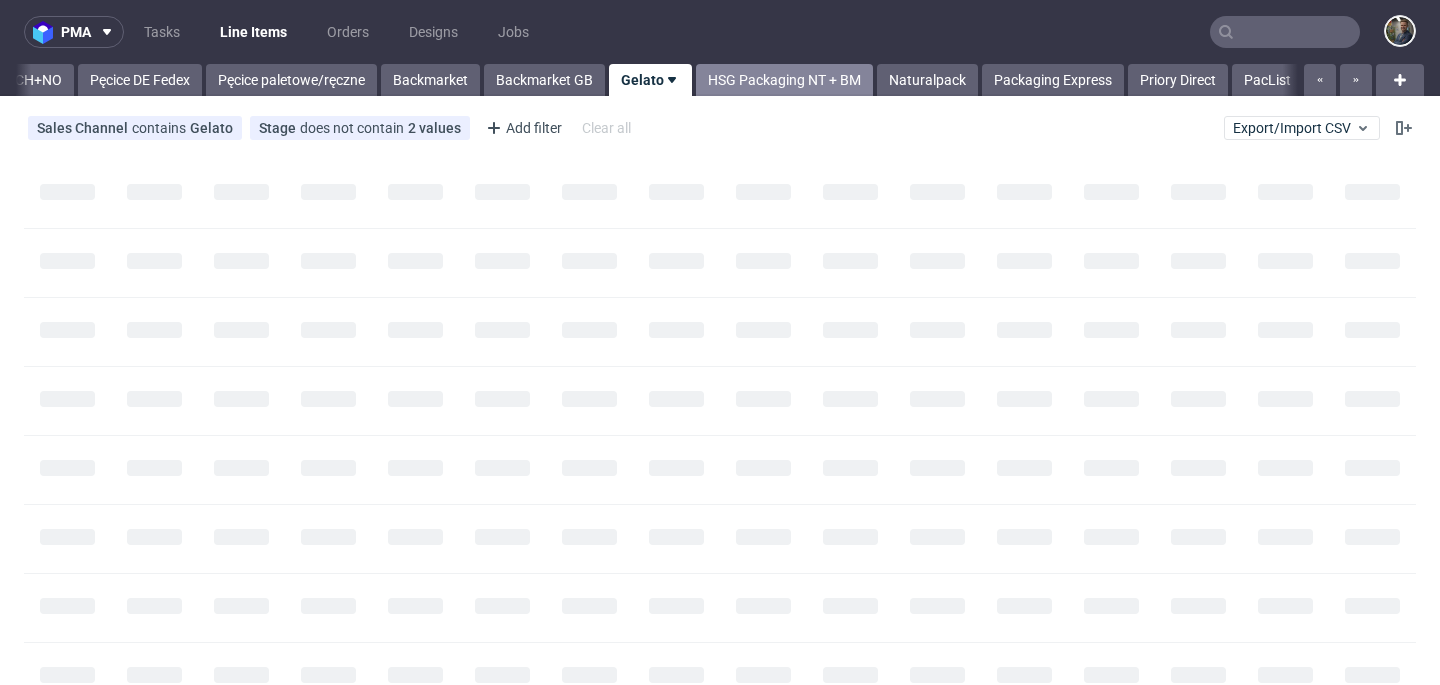 scroll, scrollTop: 0, scrollLeft: 408, axis: horizontal 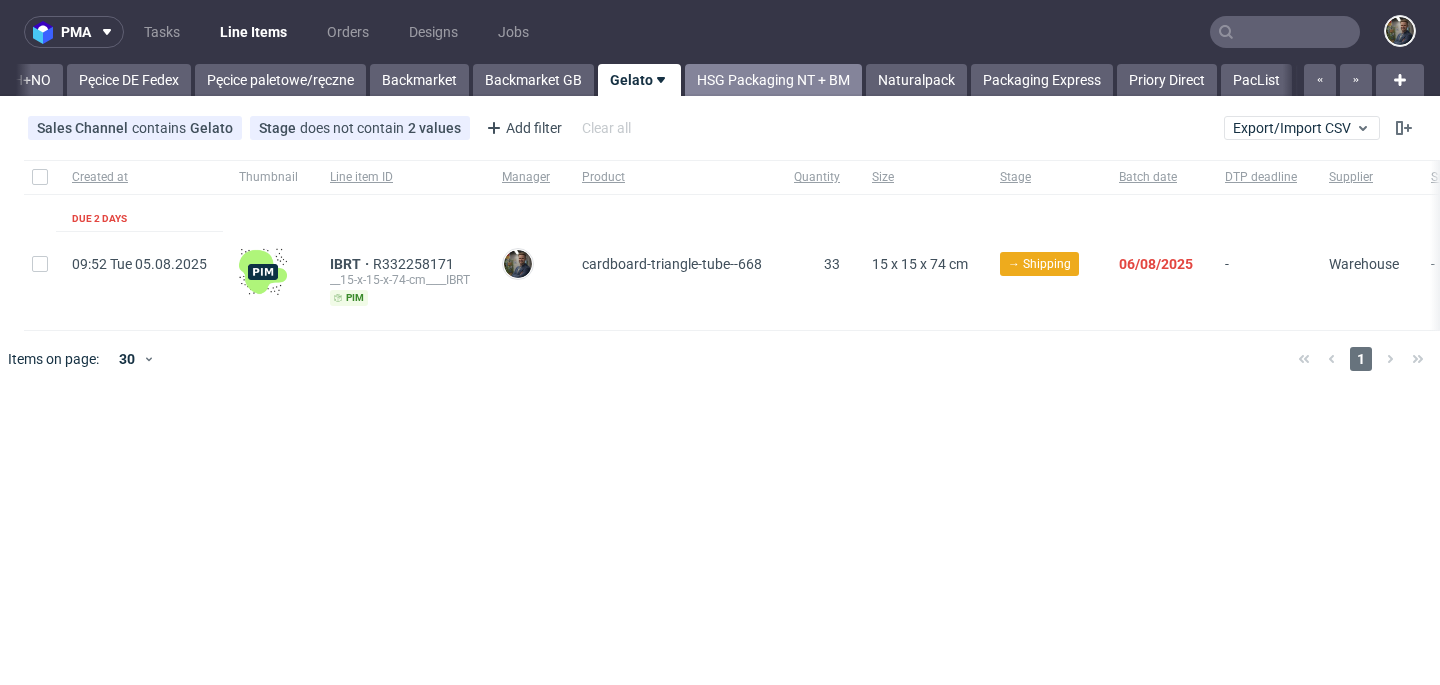 click on "HSG Packaging NT + BM" at bounding box center (773, 80) 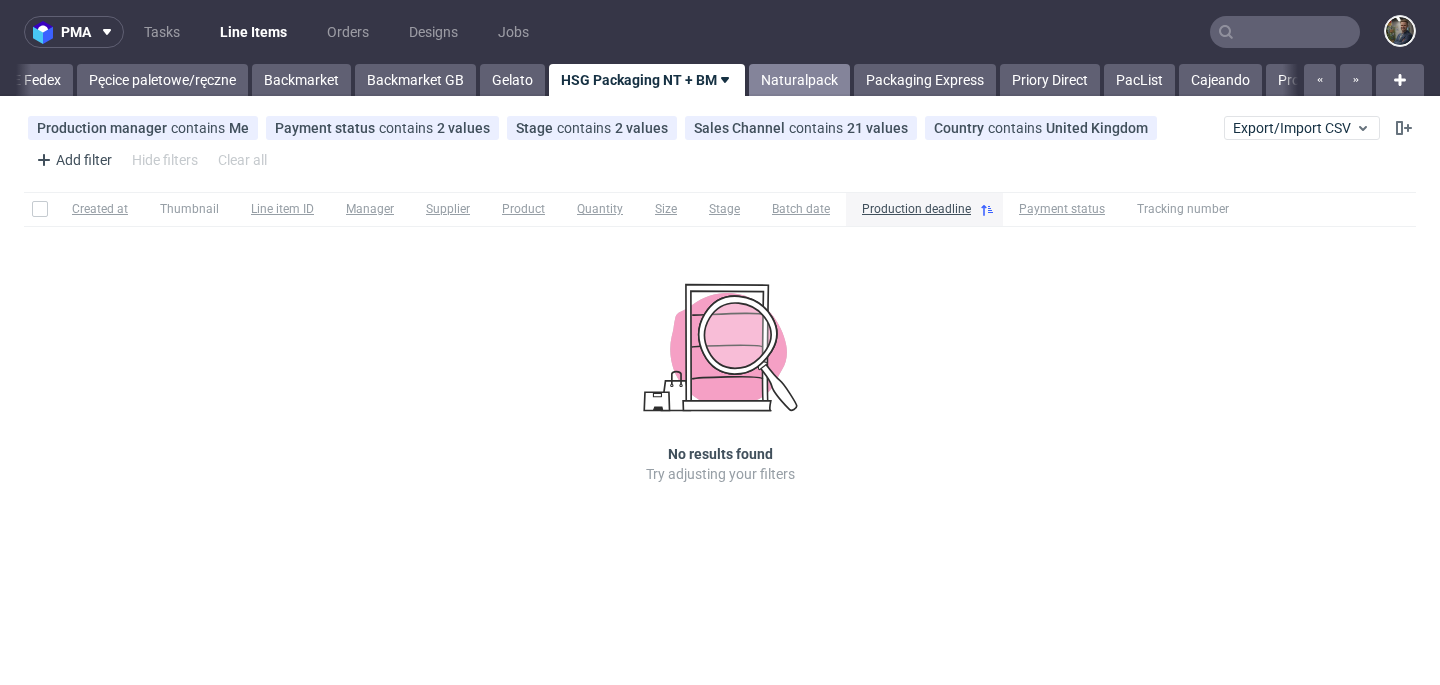 click on "Naturalpack" at bounding box center [799, 80] 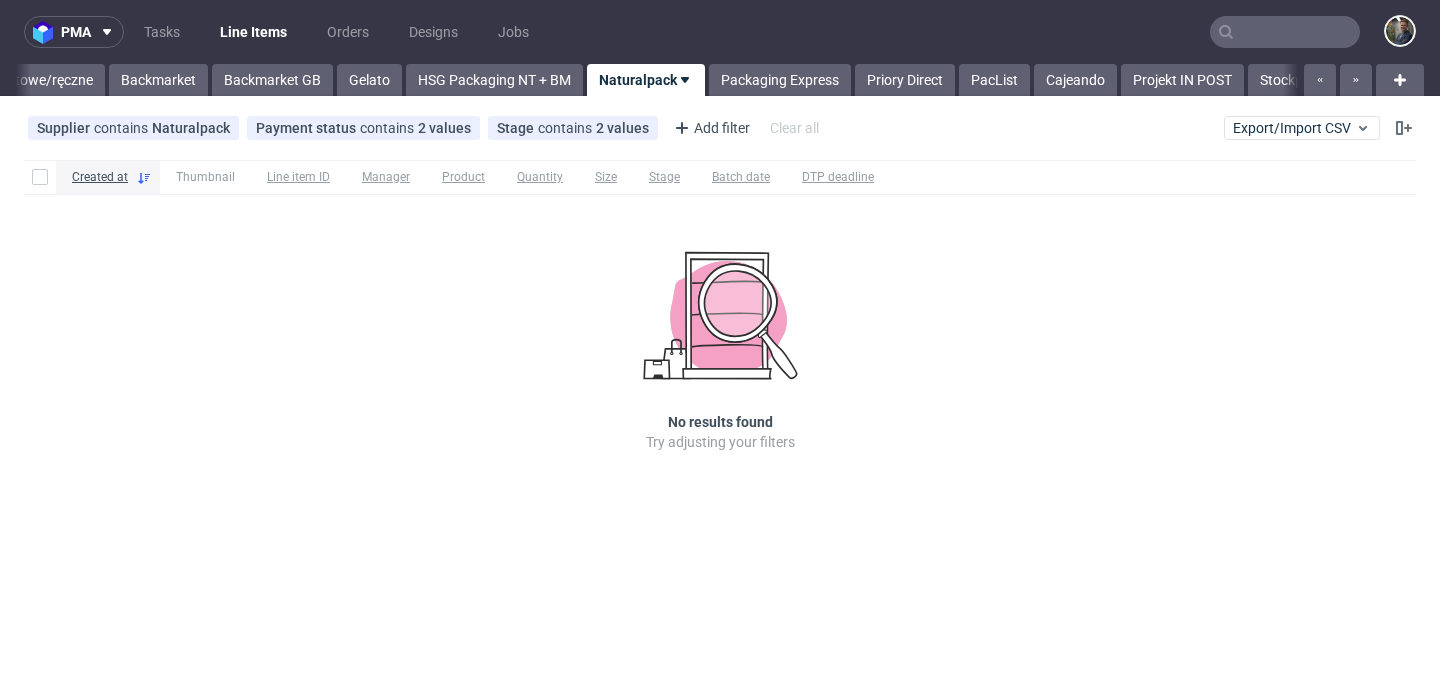 click on "Packaging Express" at bounding box center [780, 80] 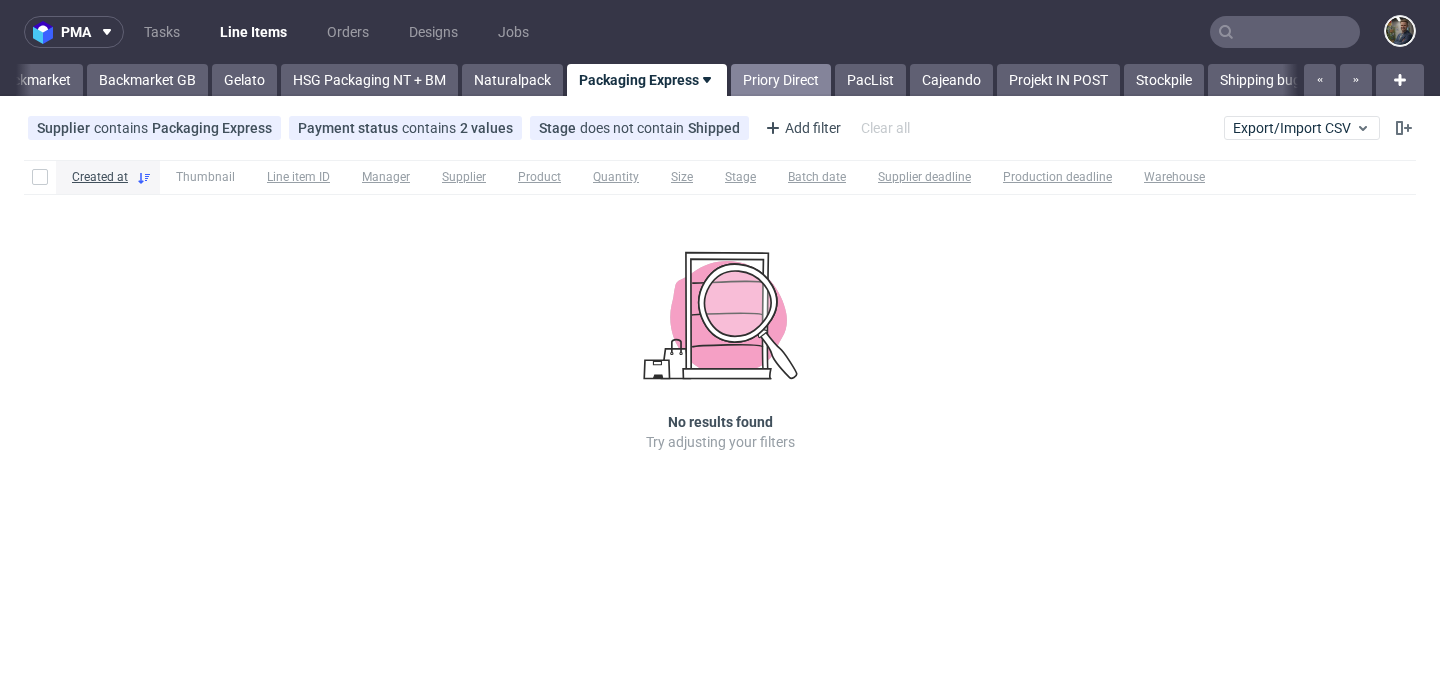 click on "Priory Direct" at bounding box center (781, 80) 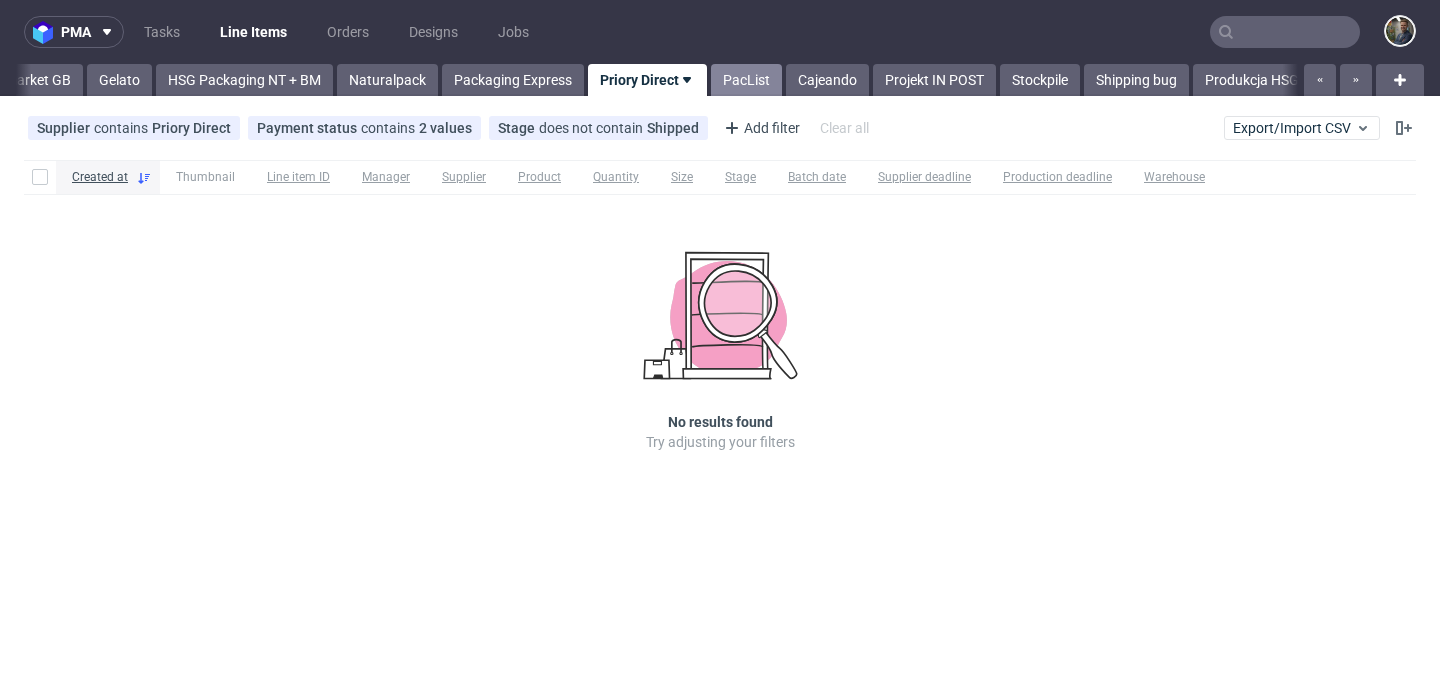 click on "PacList" at bounding box center (746, 80) 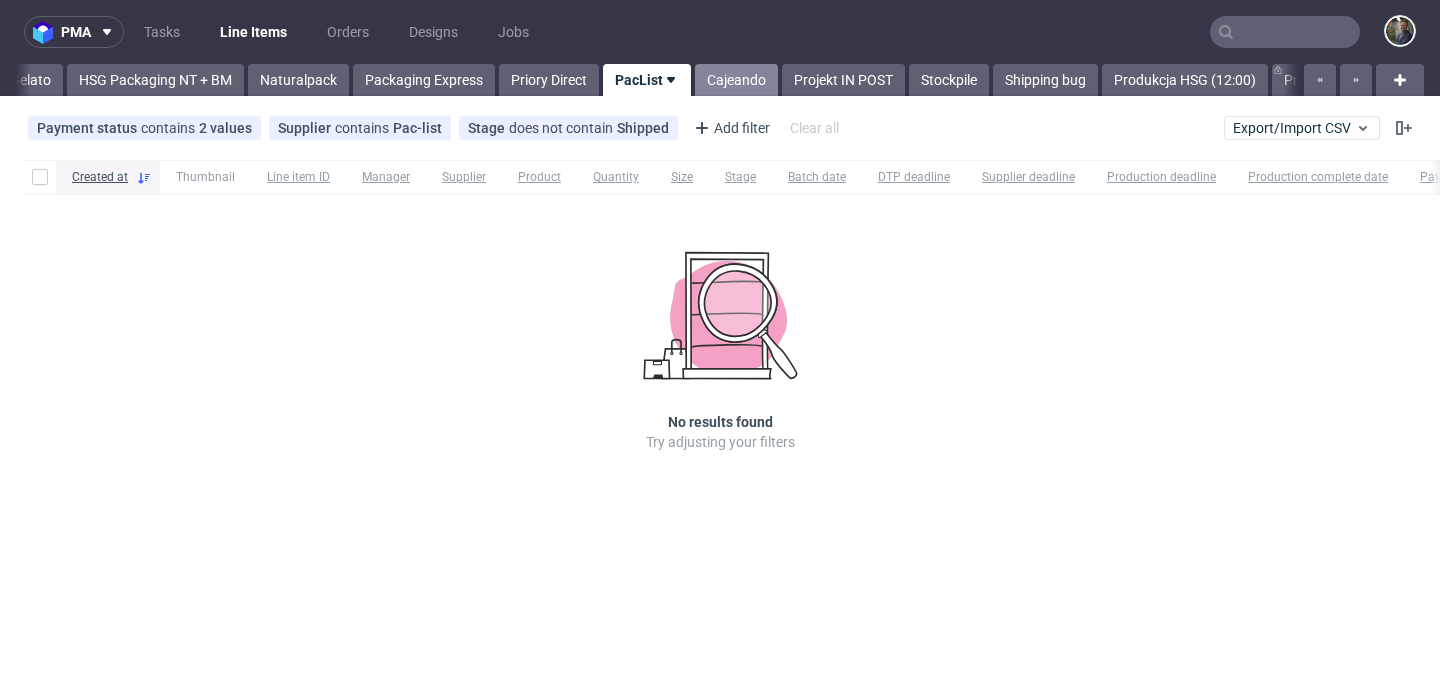 click on "Cajeando" at bounding box center (736, 80) 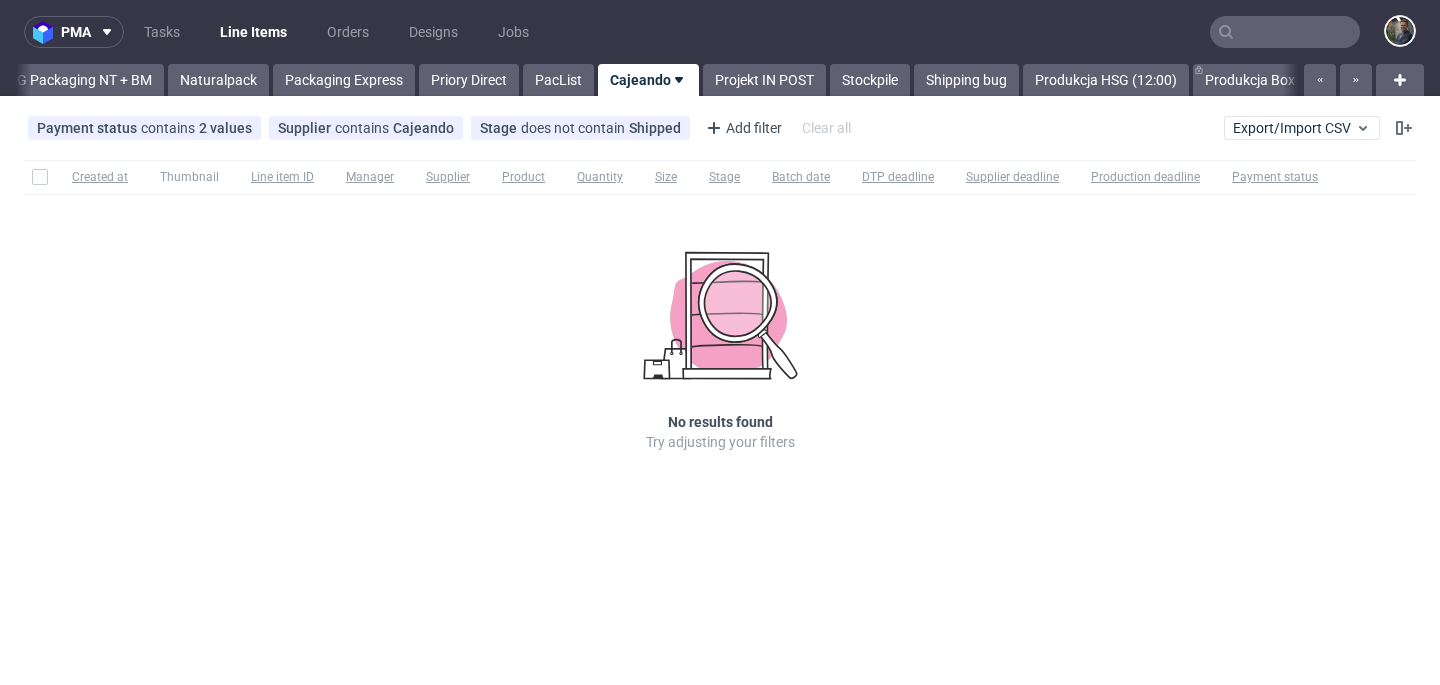 click on "Projekt IN POST" at bounding box center (764, 80) 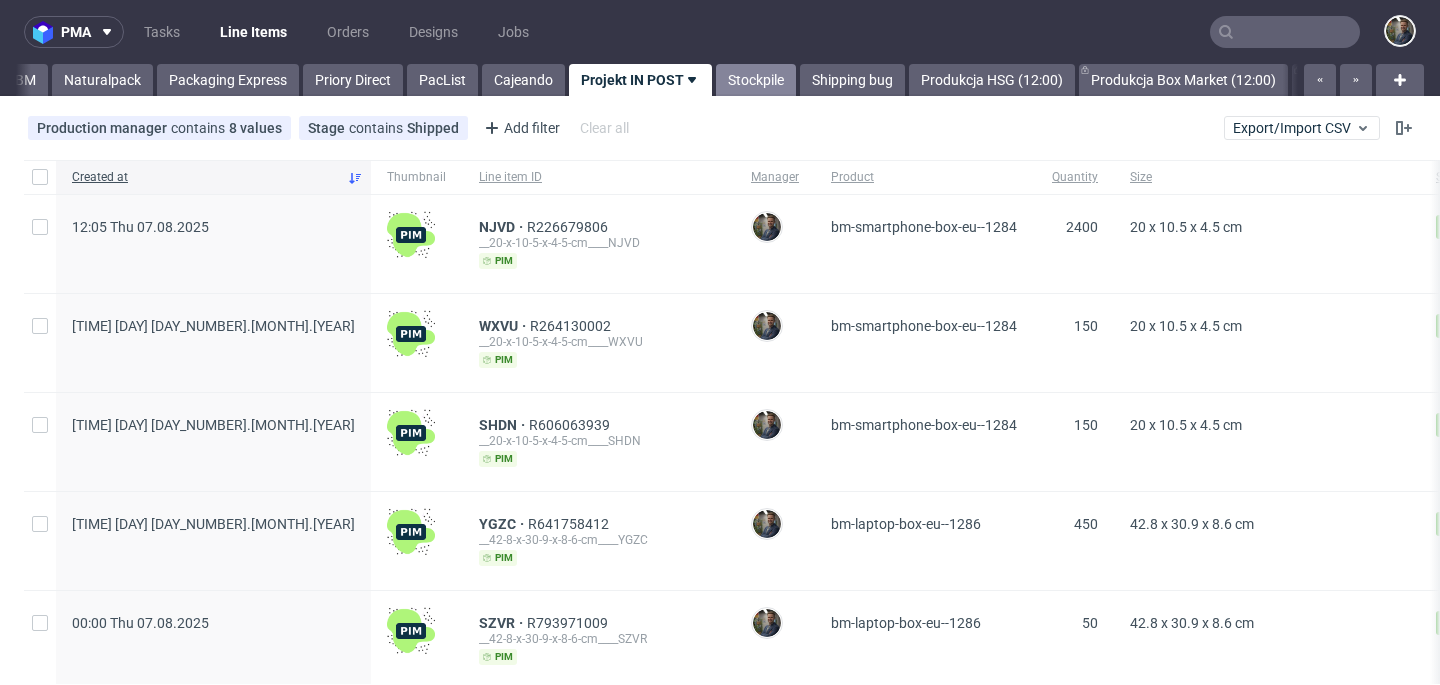 click on "Stockpile" at bounding box center (756, 80) 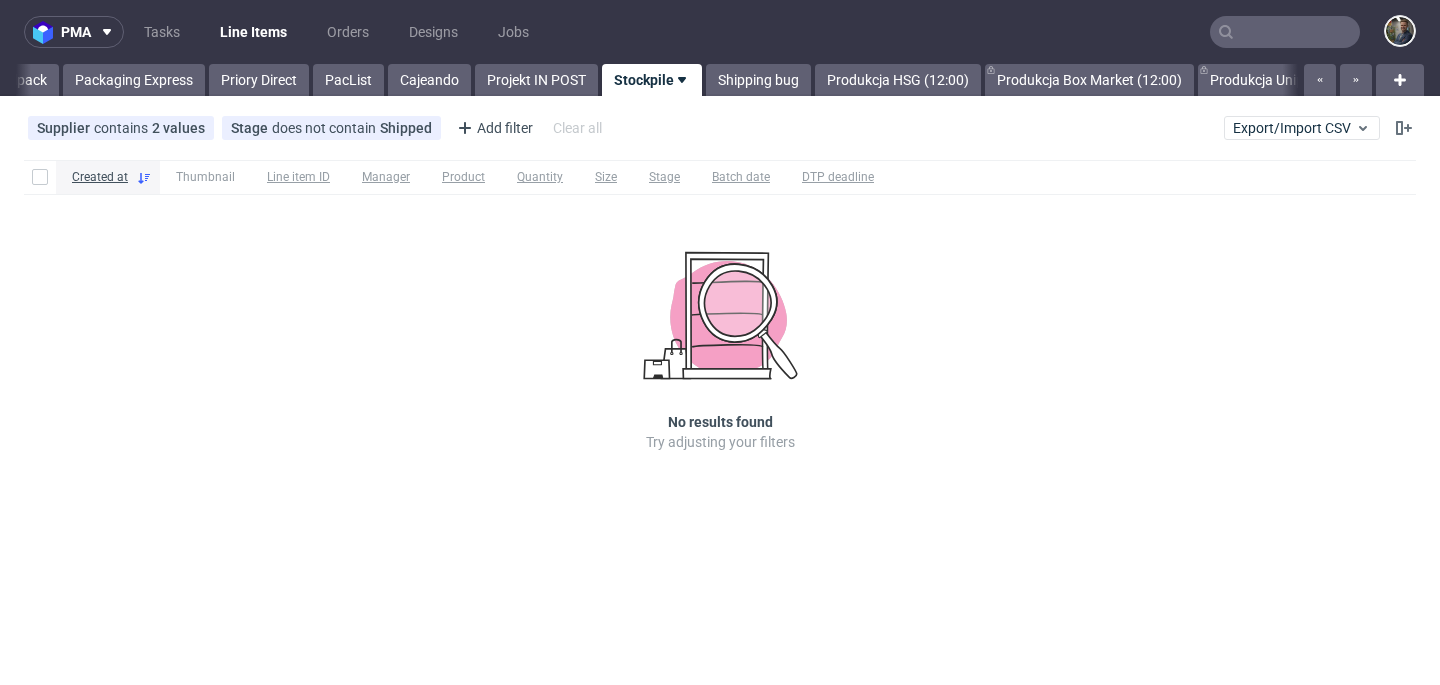 scroll, scrollTop: 0, scrollLeft: 1303, axis: horizontal 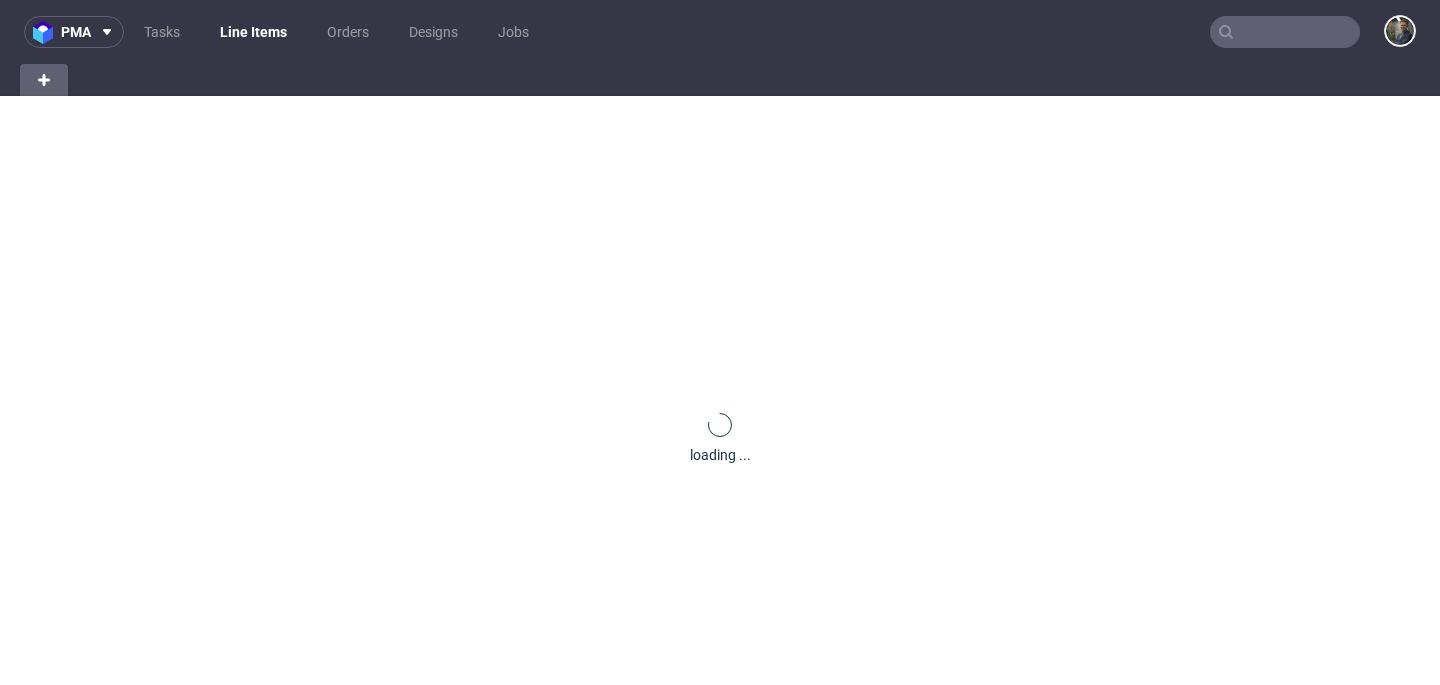 click at bounding box center [1285, 32] 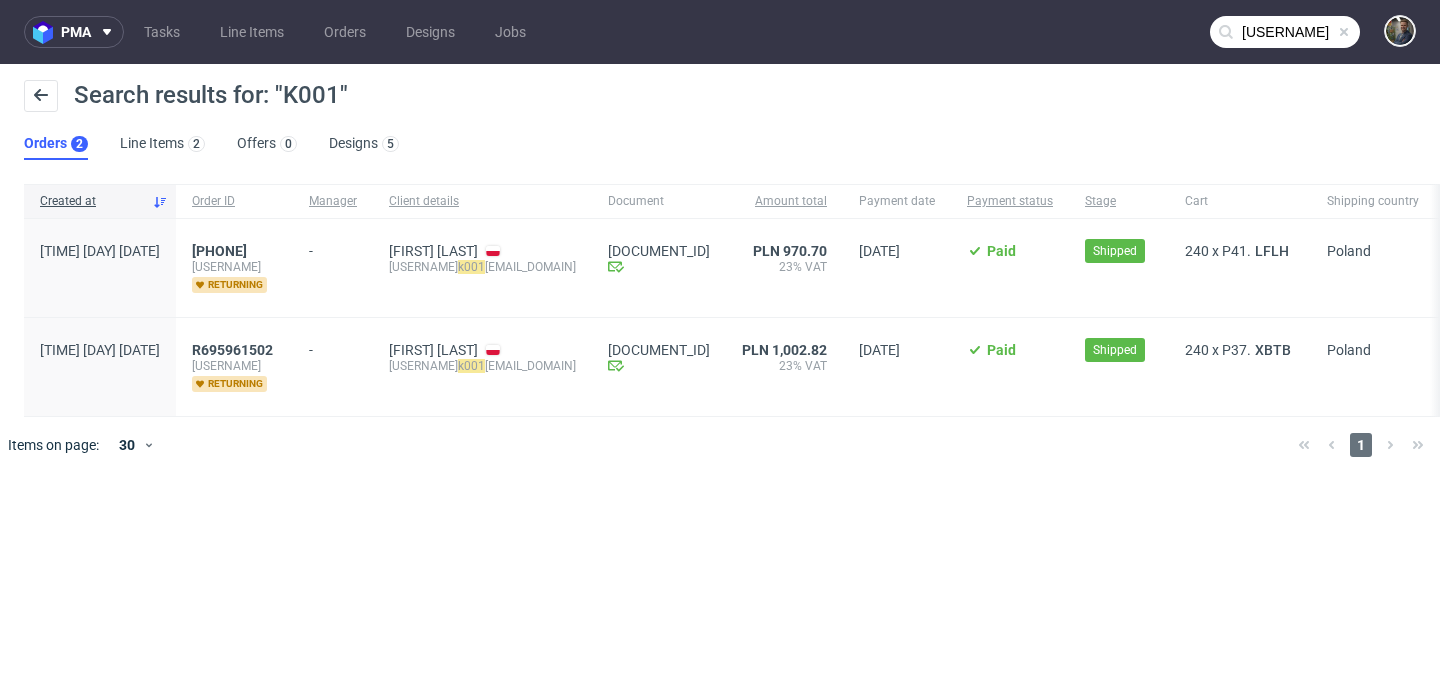 click on "Search results for: "K001"" at bounding box center (720, 104) 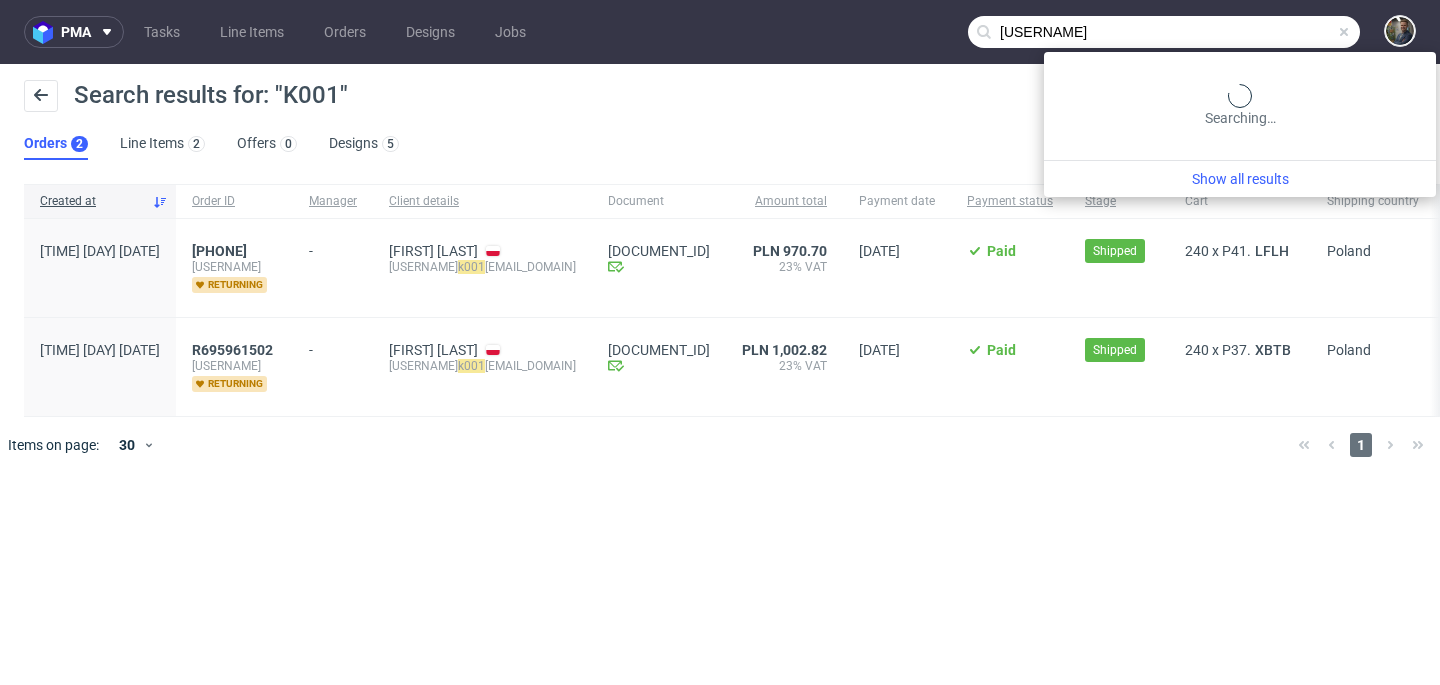 click on "[USERNAME]" at bounding box center (1164, 32) 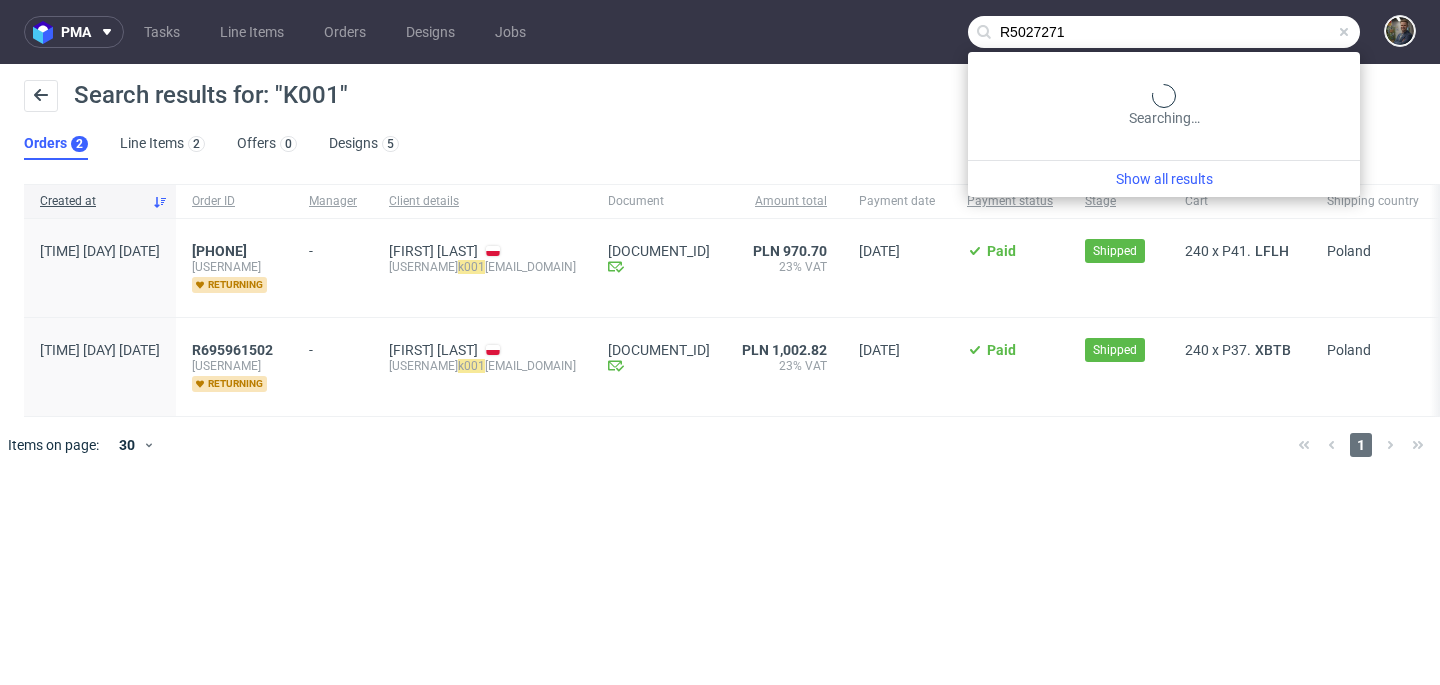 type on "R5027271" 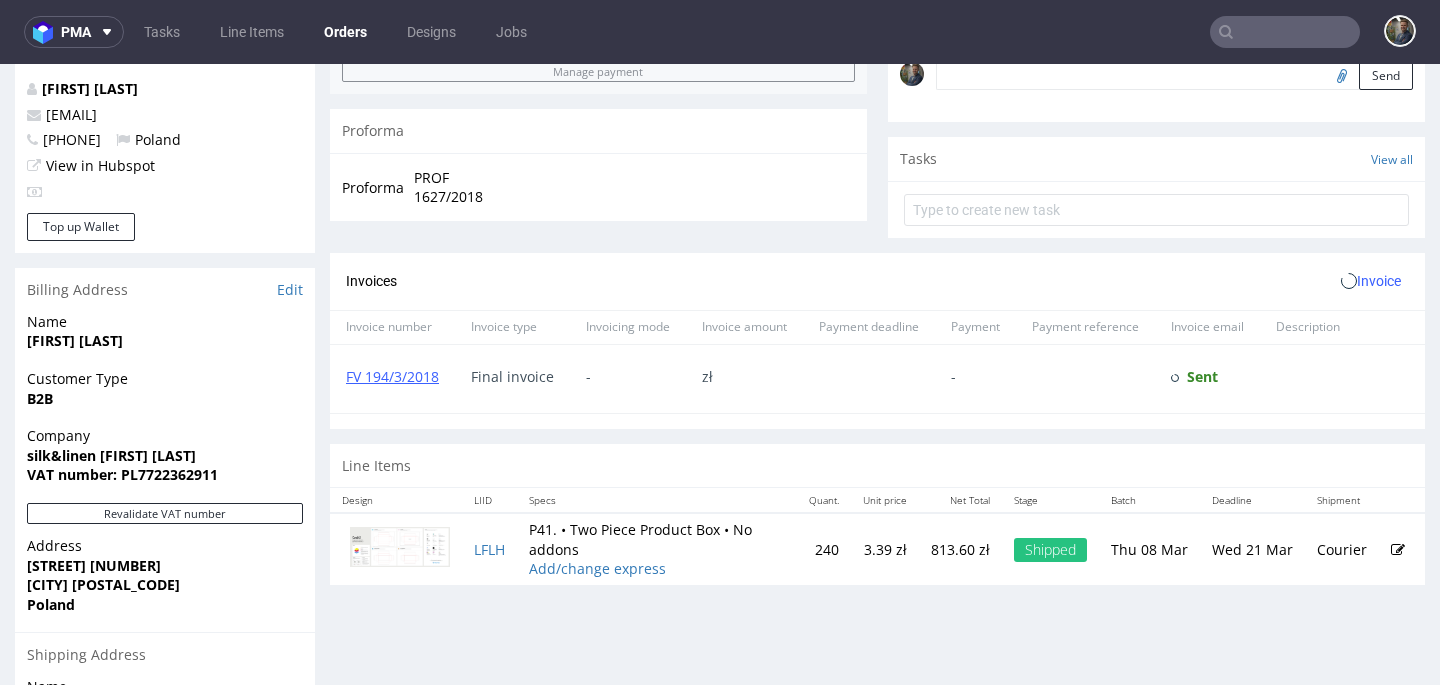 scroll, scrollTop: 909, scrollLeft: 0, axis: vertical 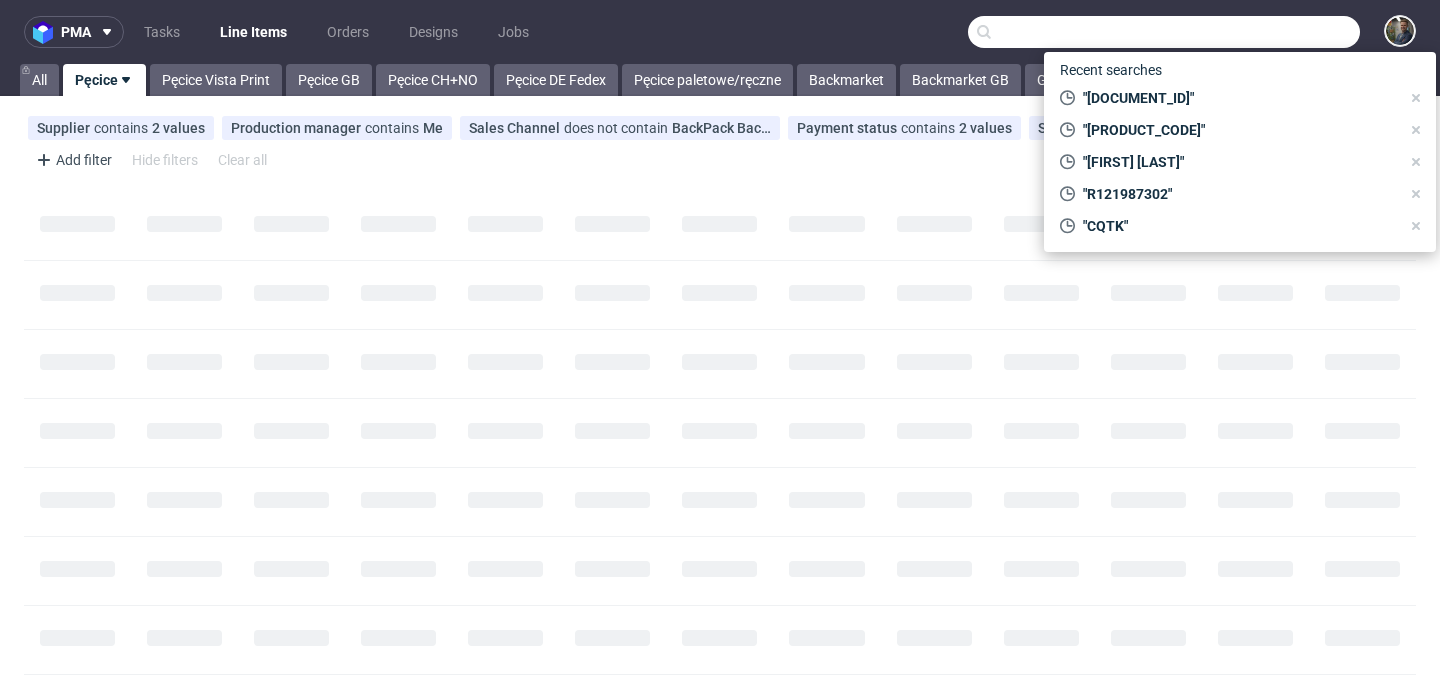 click at bounding box center (1164, 32) 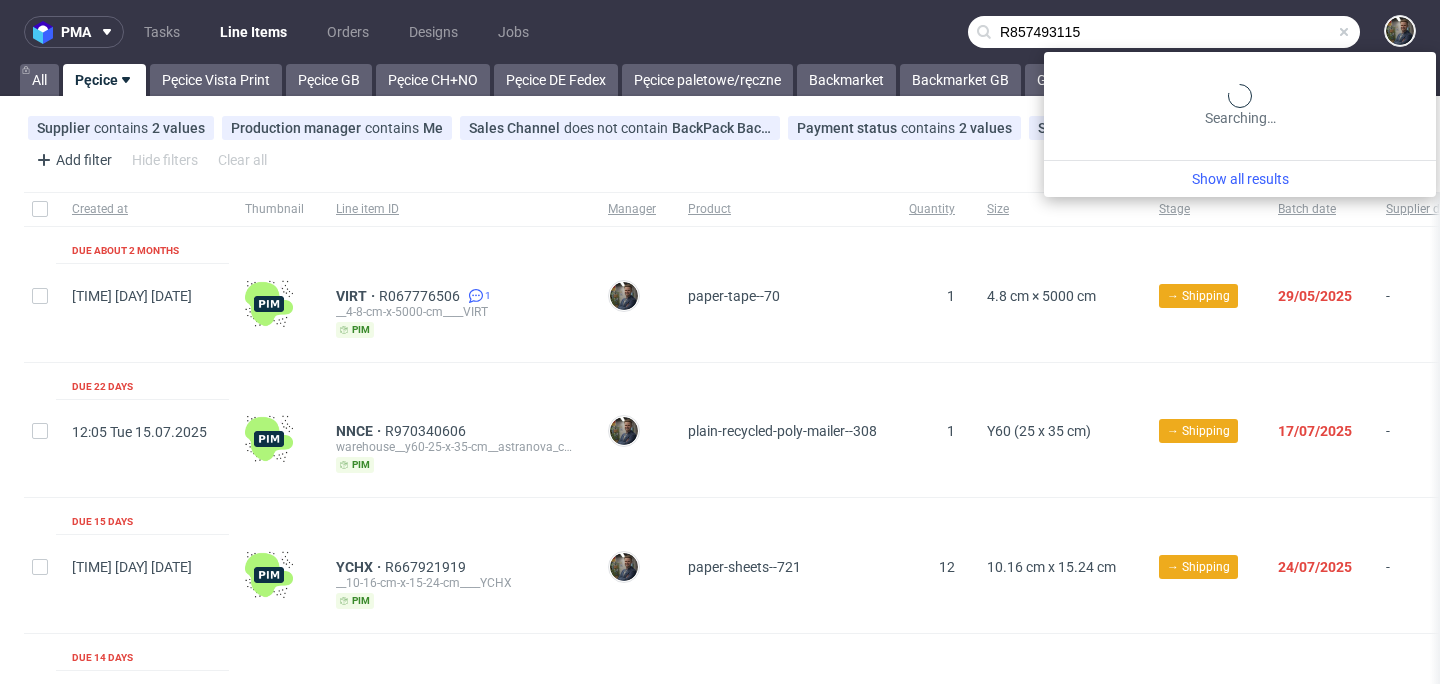 type on "R857493115" 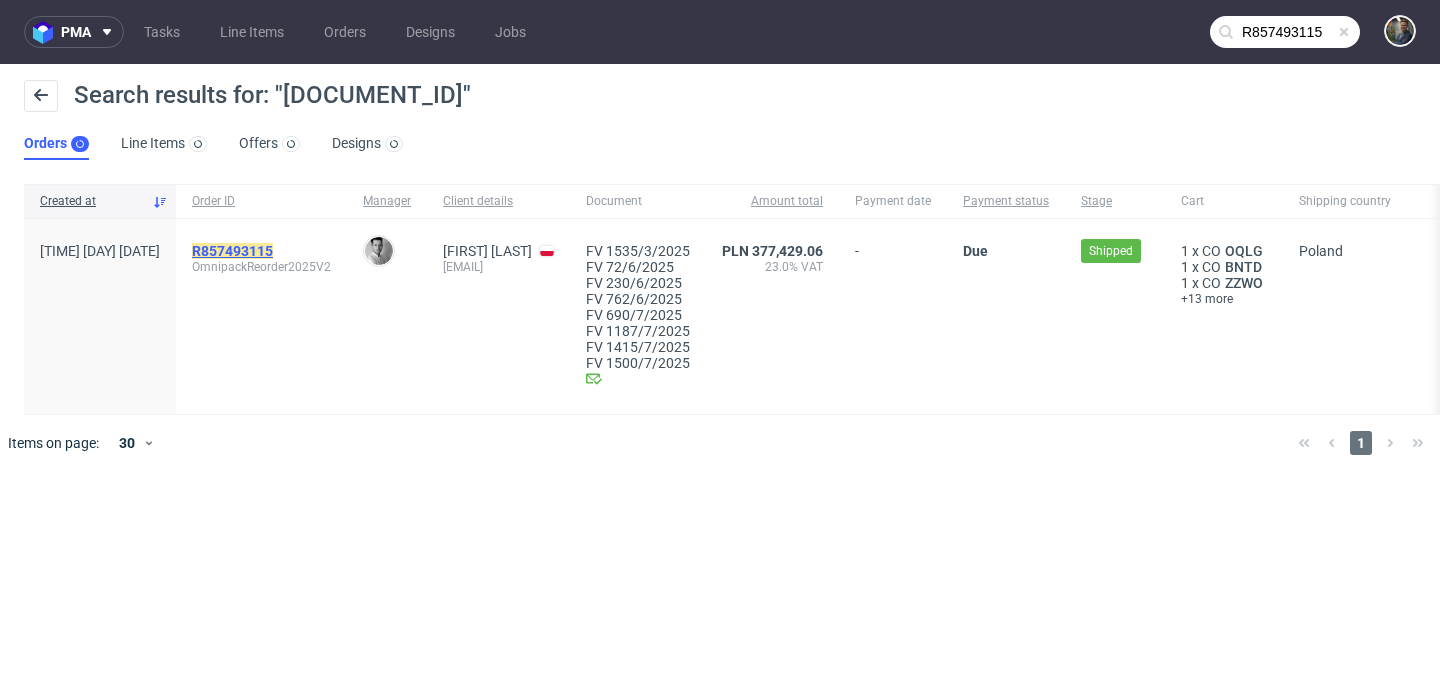 click on "R857493115" 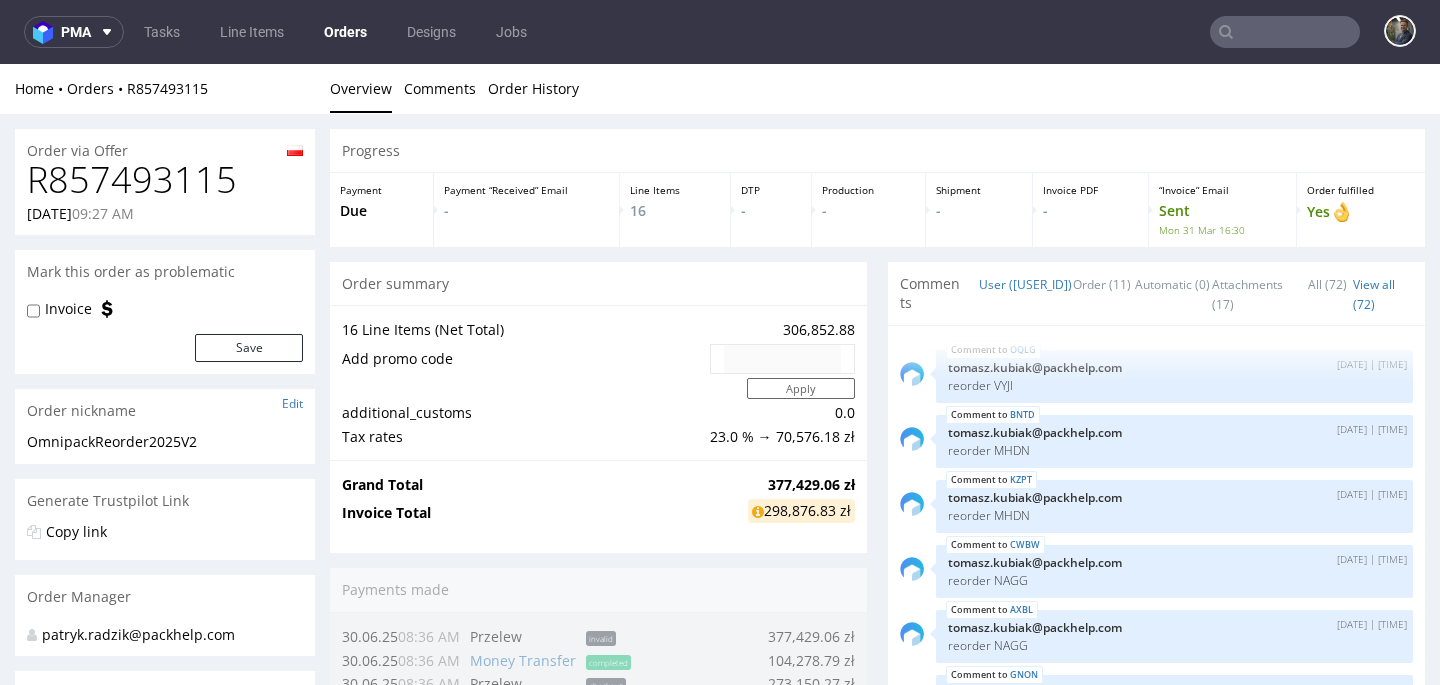 scroll, scrollTop: 0, scrollLeft: 0, axis: both 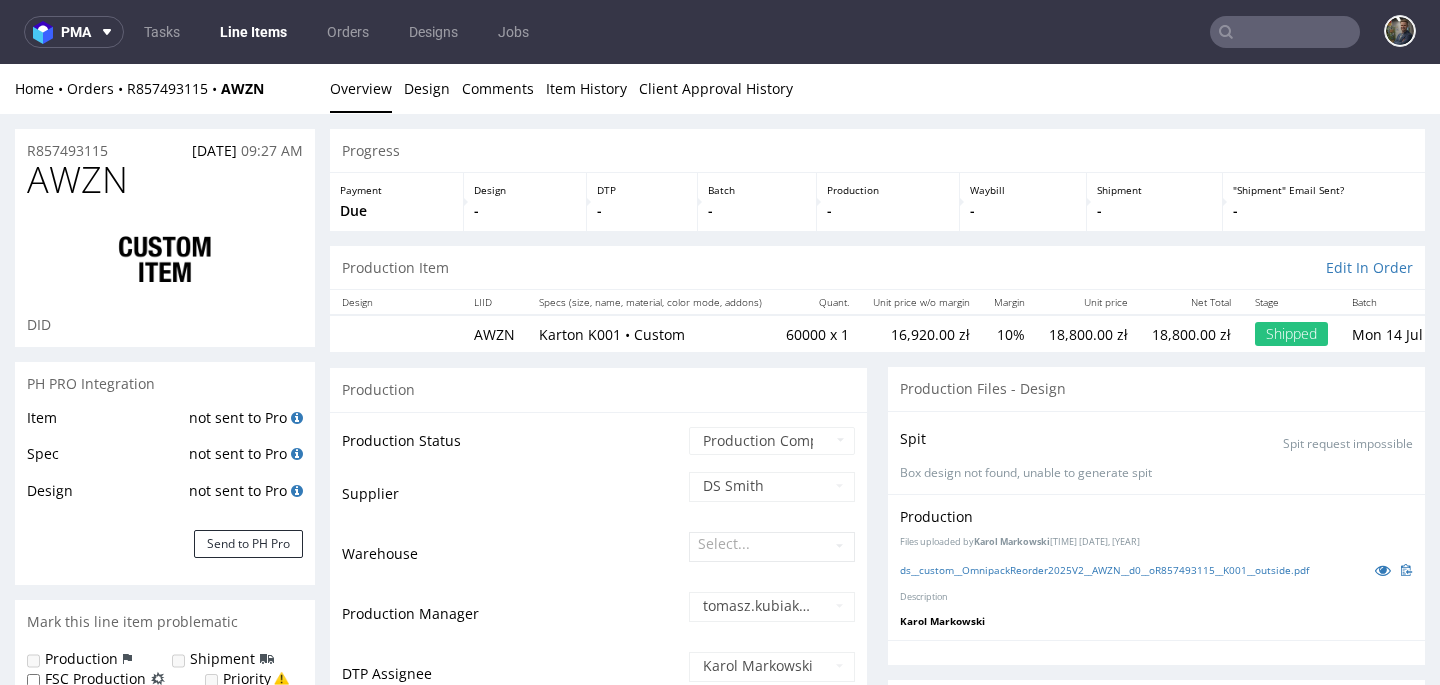 click on "AWZN" at bounding box center [77, 180] 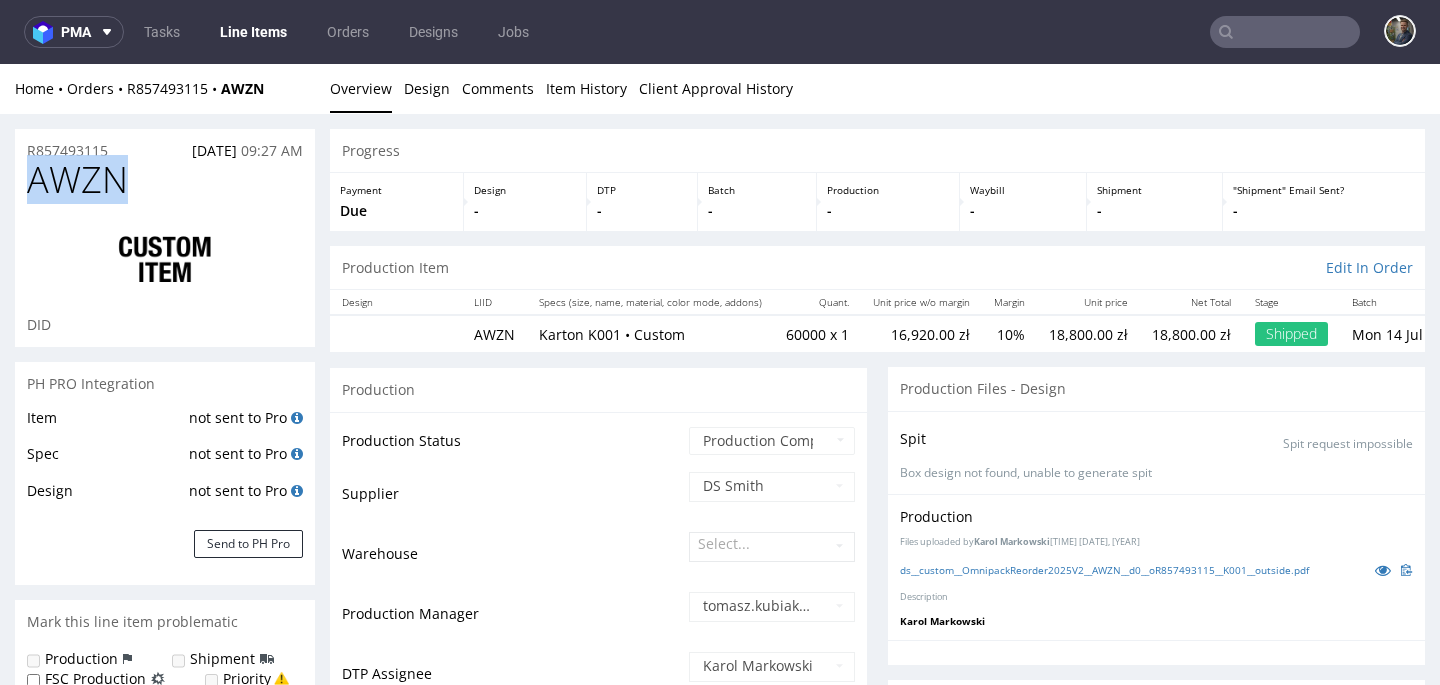 click on "AWZN" at bounding box center (77, 180) 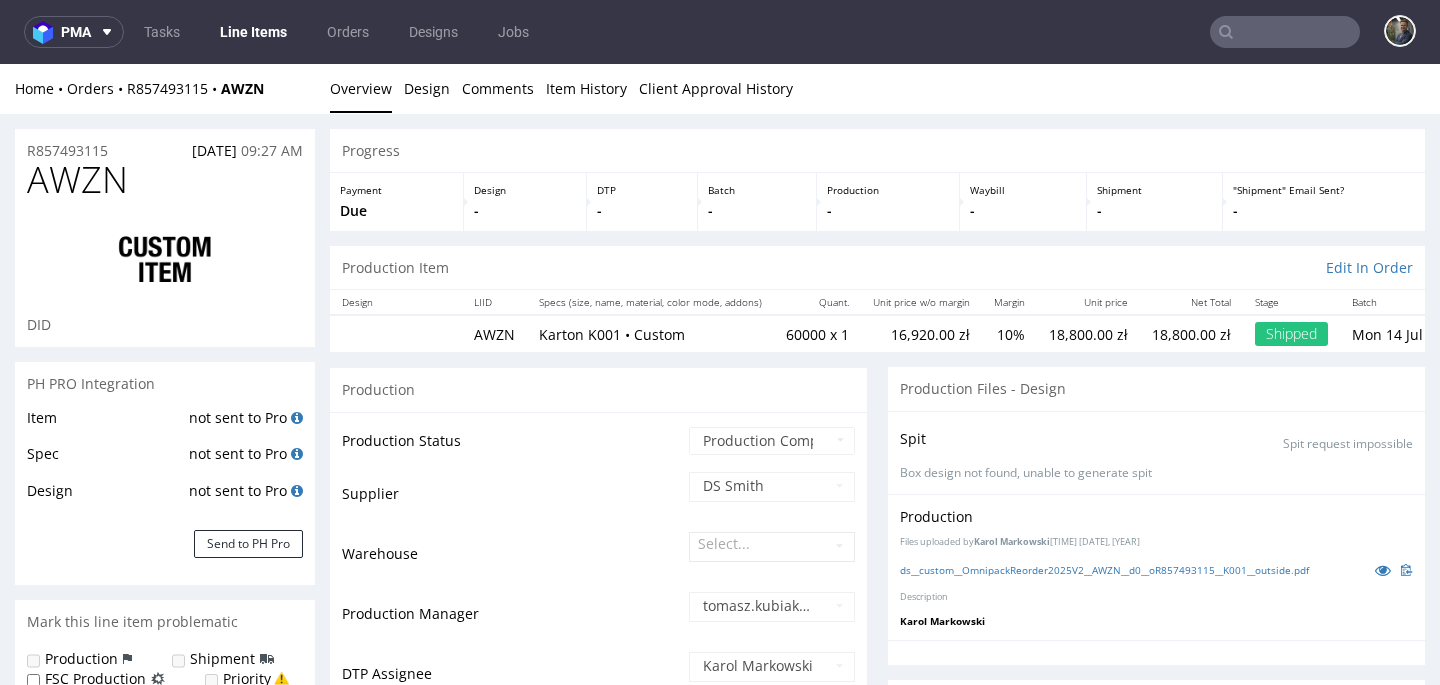 click on "AWZN" at bounding box center [165, 180] 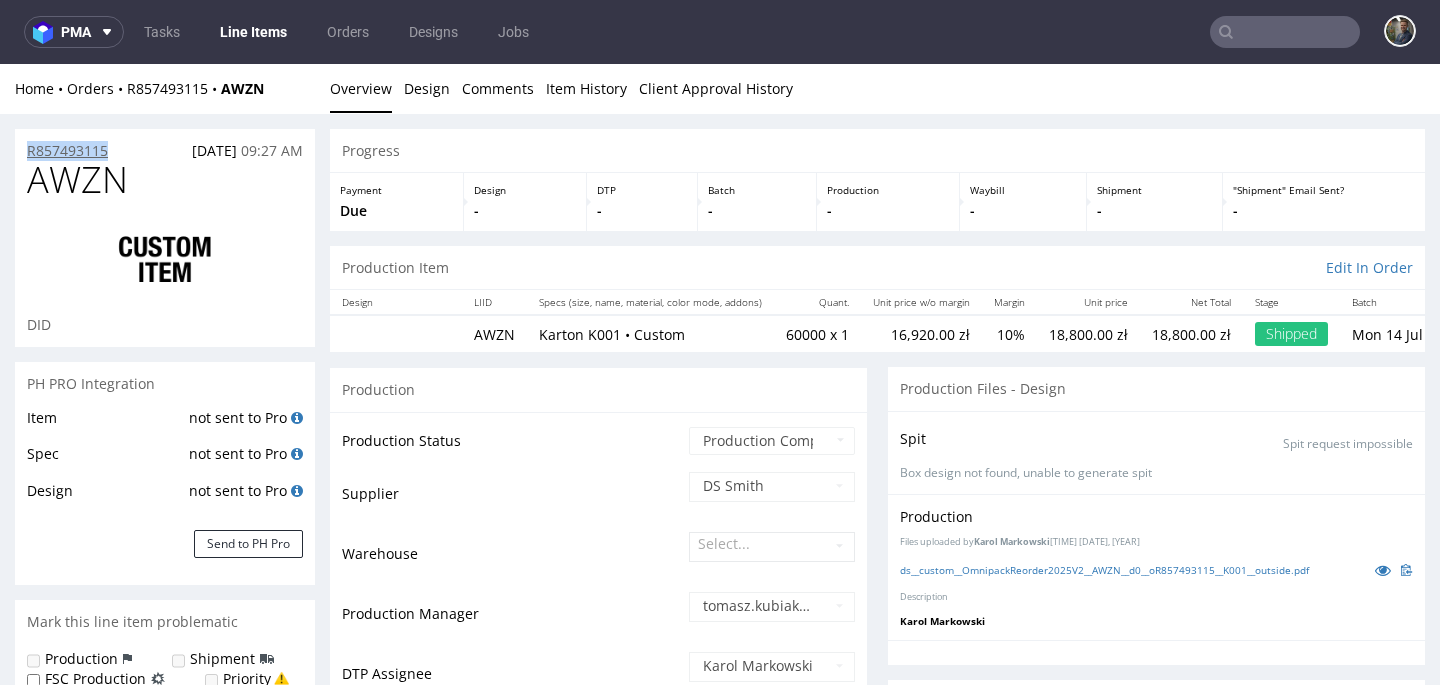 drag, startPoint x: 116, startPoint y: 150, endPoint x: 26, endPoint y: 151, distance: 90.005554 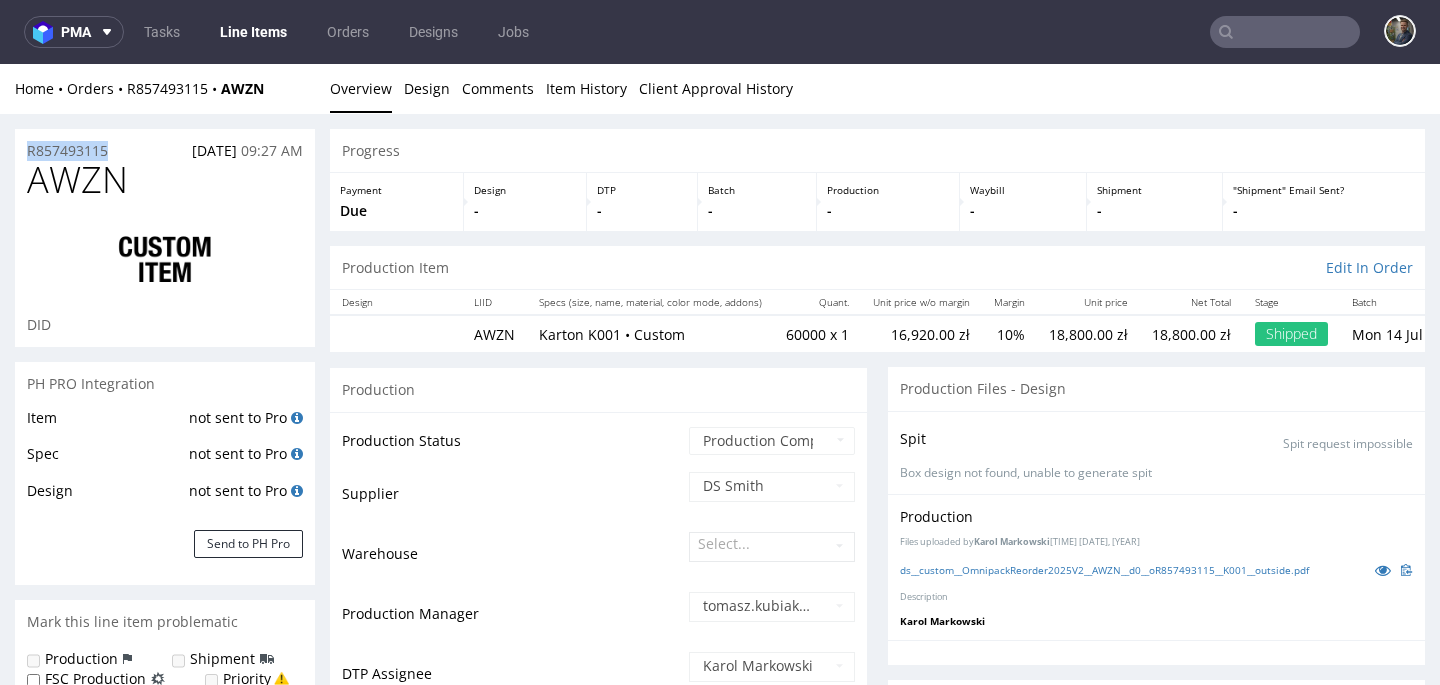 copy on "R857493115" 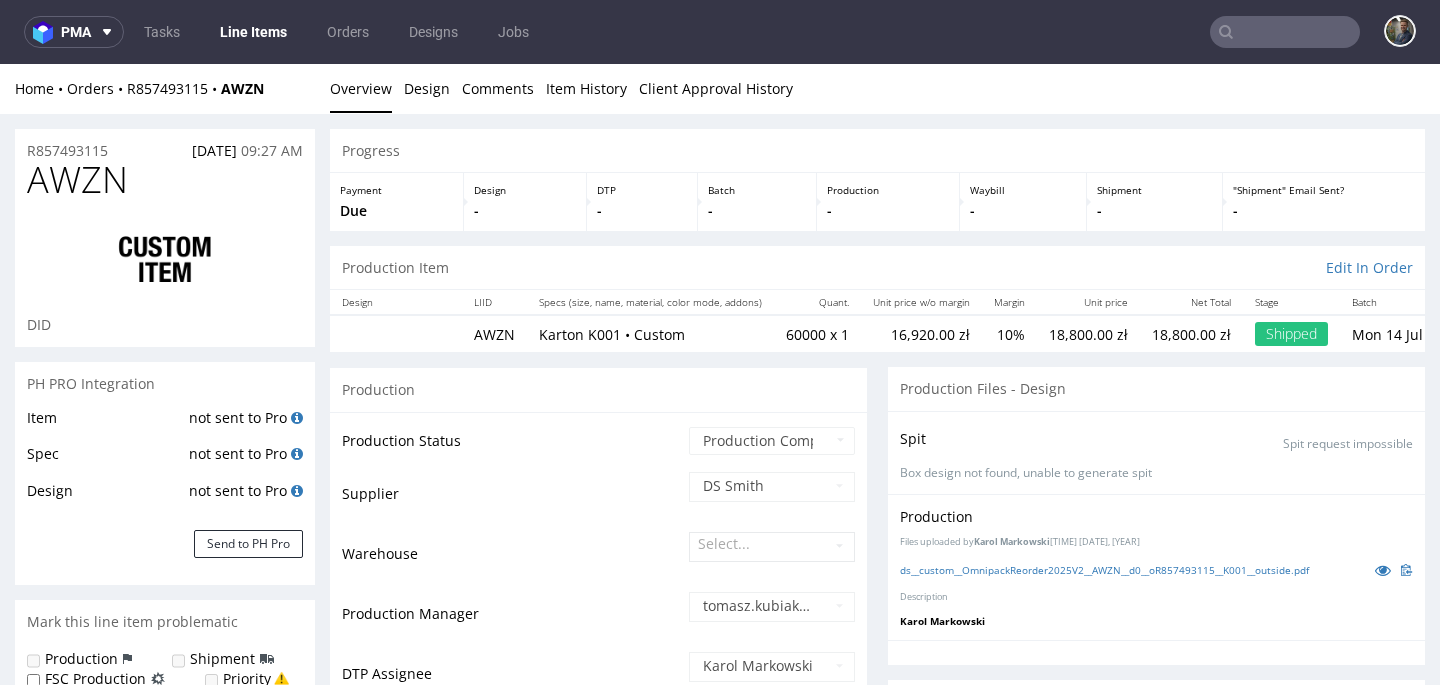 drag, startPoint x: 259, startPoint y: 109, endPoint x: 283, endPoint y: 91, distance: 30 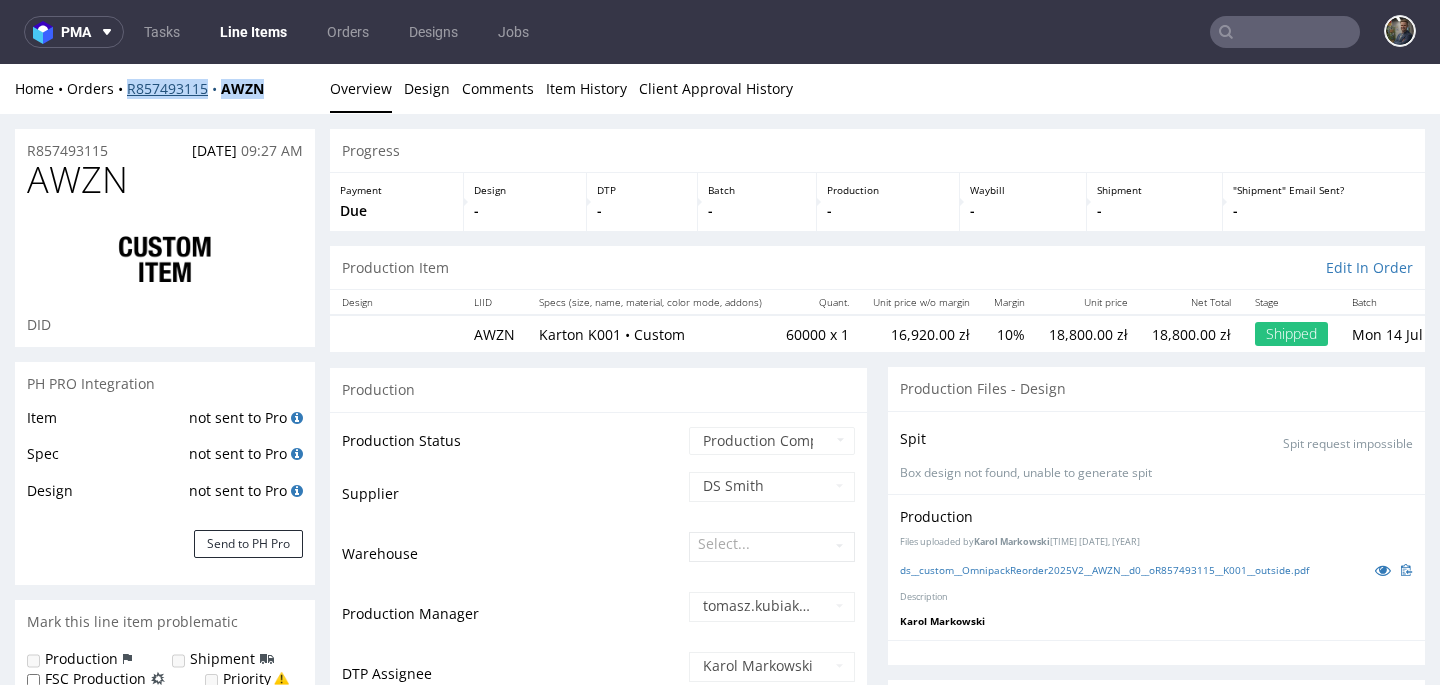 drag, startPoint x: 196, startPoint y: 95, endPoint x: 126, endPoint y: 96, distance: 70.00714 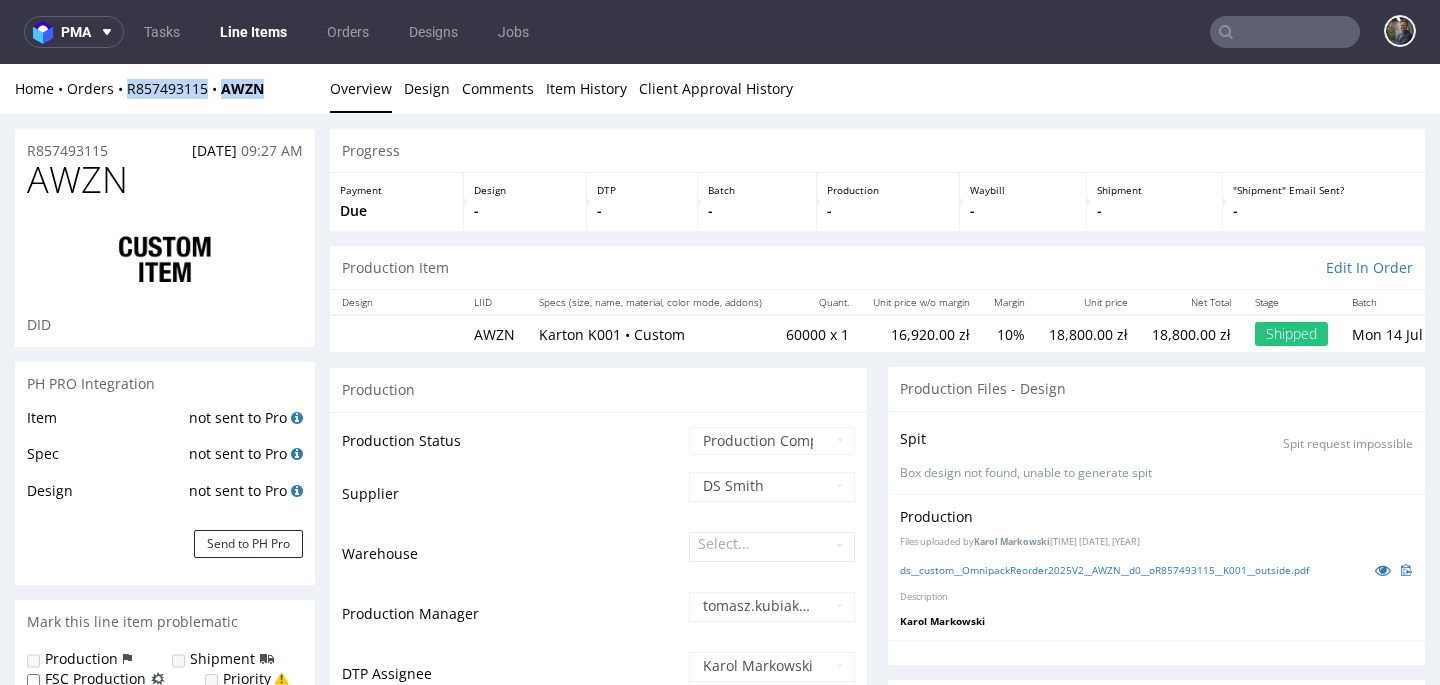 click on "R857493115 17.02.2025   09:27 AM AWZN DID   PH PRO Integration Item not sent to Pro   Spec not sent to Pro   Design not sent to Pro   Send to PH Pro Mark this line item problematic Production Shipment FSC Production Priority Save Item nickname Edit ds__custom__OmnipackReorder2025V2__AWZN ds__custom __OmnipackReorder2025V2__AWZN Update Sales channel Glovo
Foodora
Ankorstore
Restaurant Week
Singulart
Masterlife
Farfetch
Rebel Tang
Chrono24
Unipack
BackPack Back Market
Selency
Empik Packaging
Printify Packaging
Gelato
Deliveroo
Hello Print
Packhelp
Sendcloud
Vista Print
InStore Save Order Manager patryk.radzik@packhelp.com Account Manager monika.pozniak@packhelp.com Custom Offer CO.54597 Customer Wojciech Wolski wojciech.wolski@omnipack.com +48507949729 Poland Shipping Address Edit Name Wojciech Wolski Company Omnipack Address al. Katowicka 66 Budynek D rampa 40 Nadarzyn 05-830 Poland Phone +48507949729 Cancel line item Progress Payment Due Design - DTP - Batch - - - - -" at bounding box center (720, 2165) 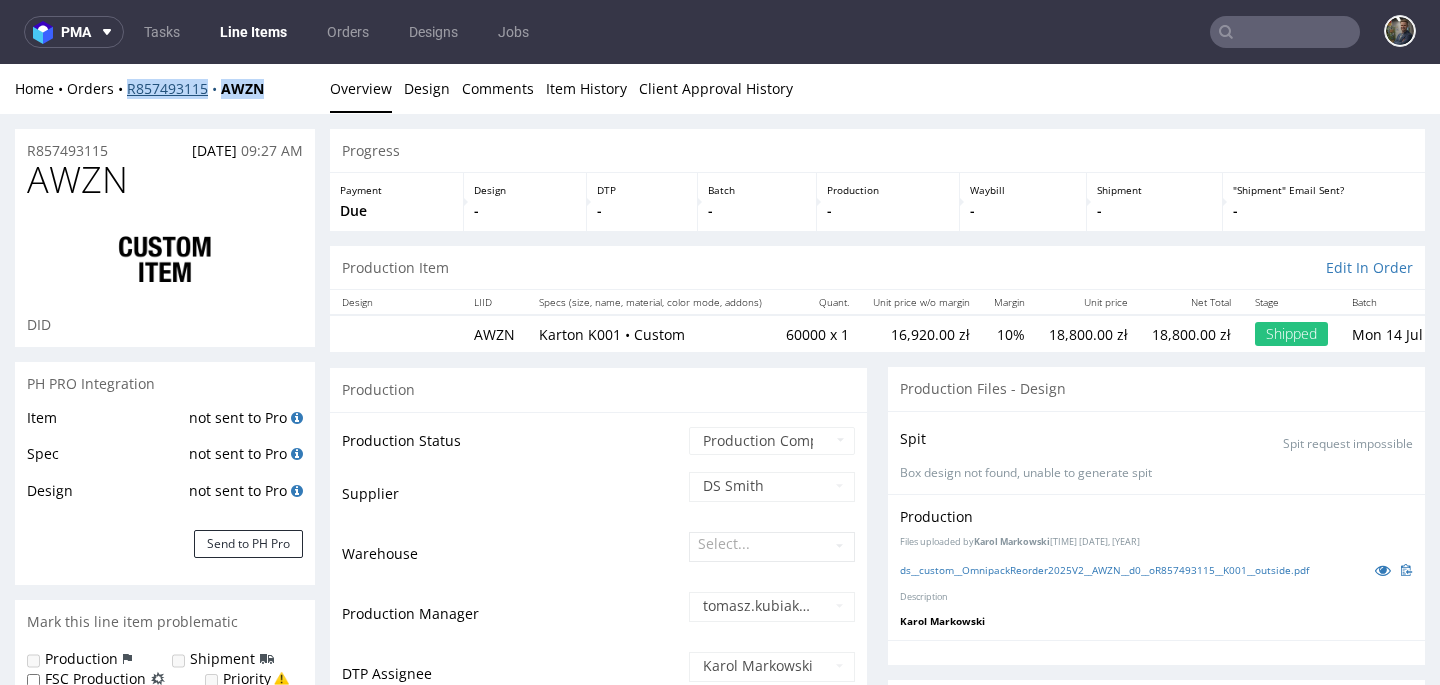 drag, startPoint x: 277, startPoint y: 91, endPoint x: 129, endPoint y: 90, distance: 148.00337 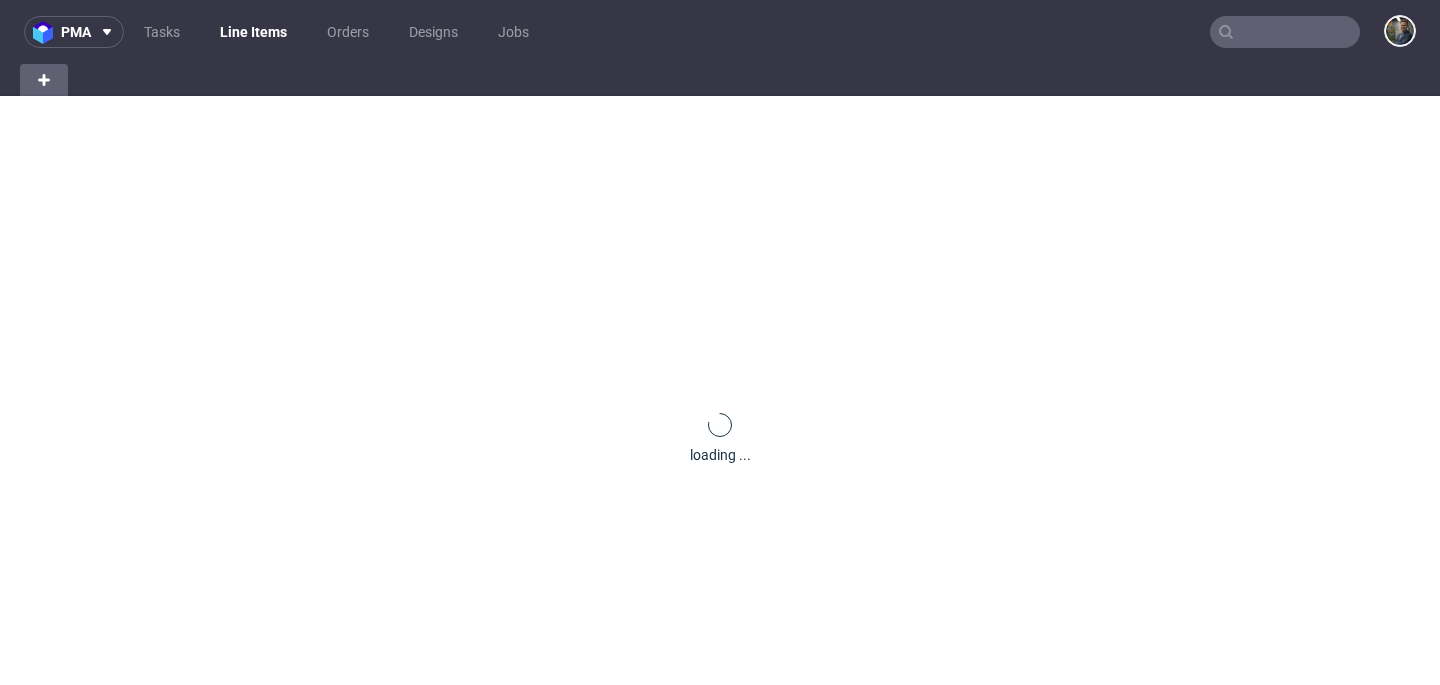 scroll, scrollTop: 0, scrollLeft: 0, axis: both 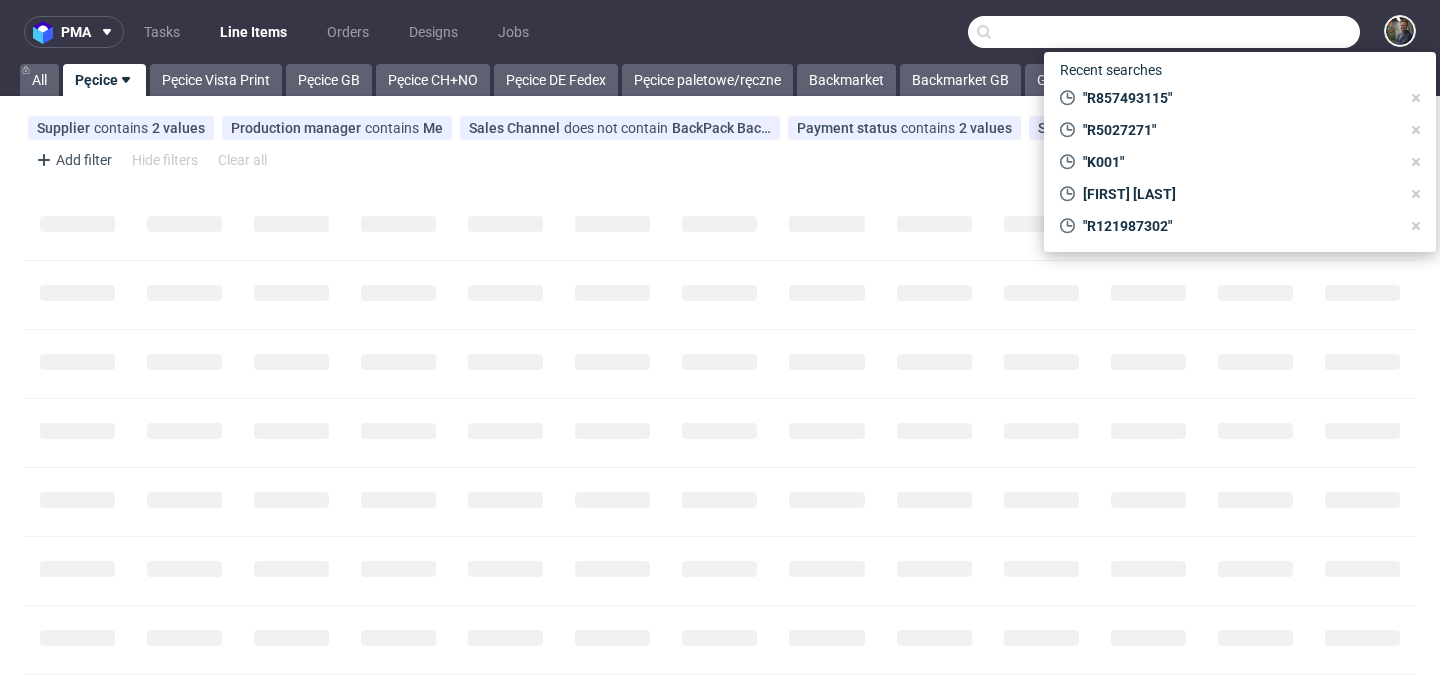 click at bounding box center (1164, 32) 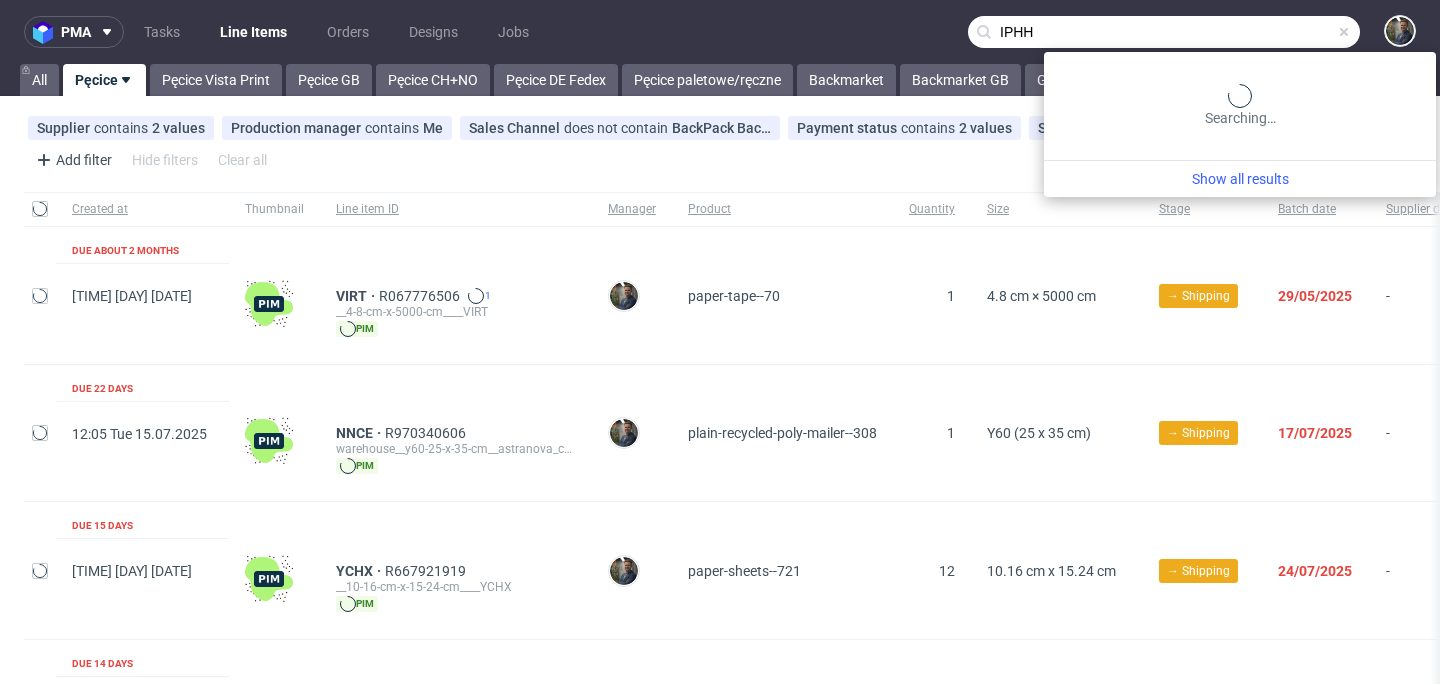 type on "IPHH" 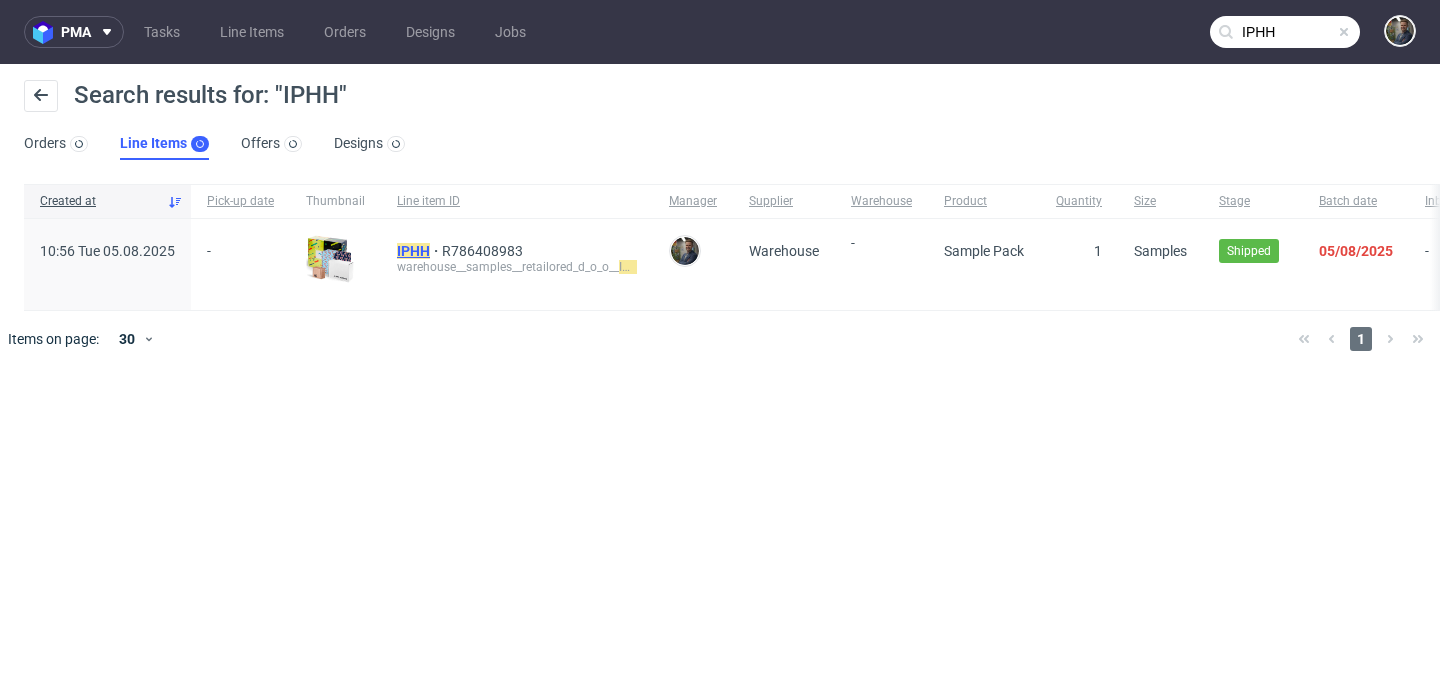 click on "IPHH" 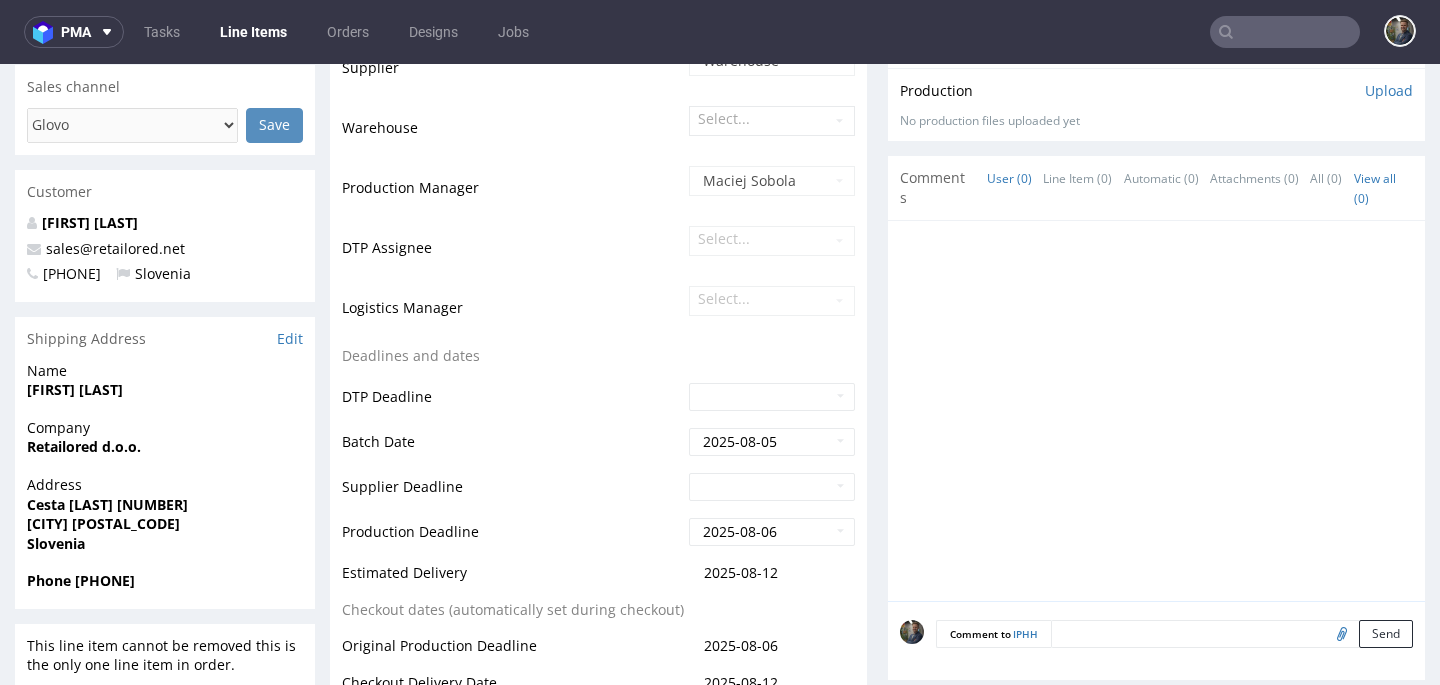 scroll, scrollTop: 598, scrollLeft: 0, axis: vertical 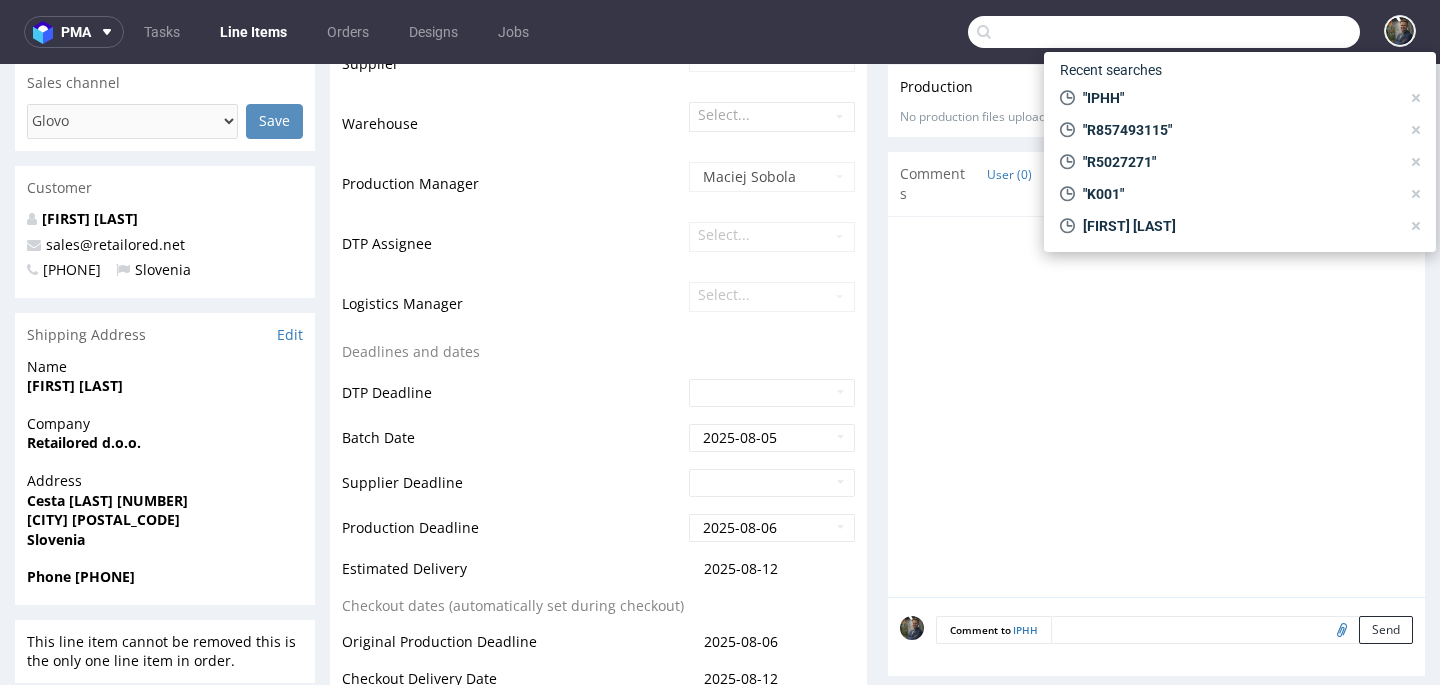 click at bounding box center [1164, 32] 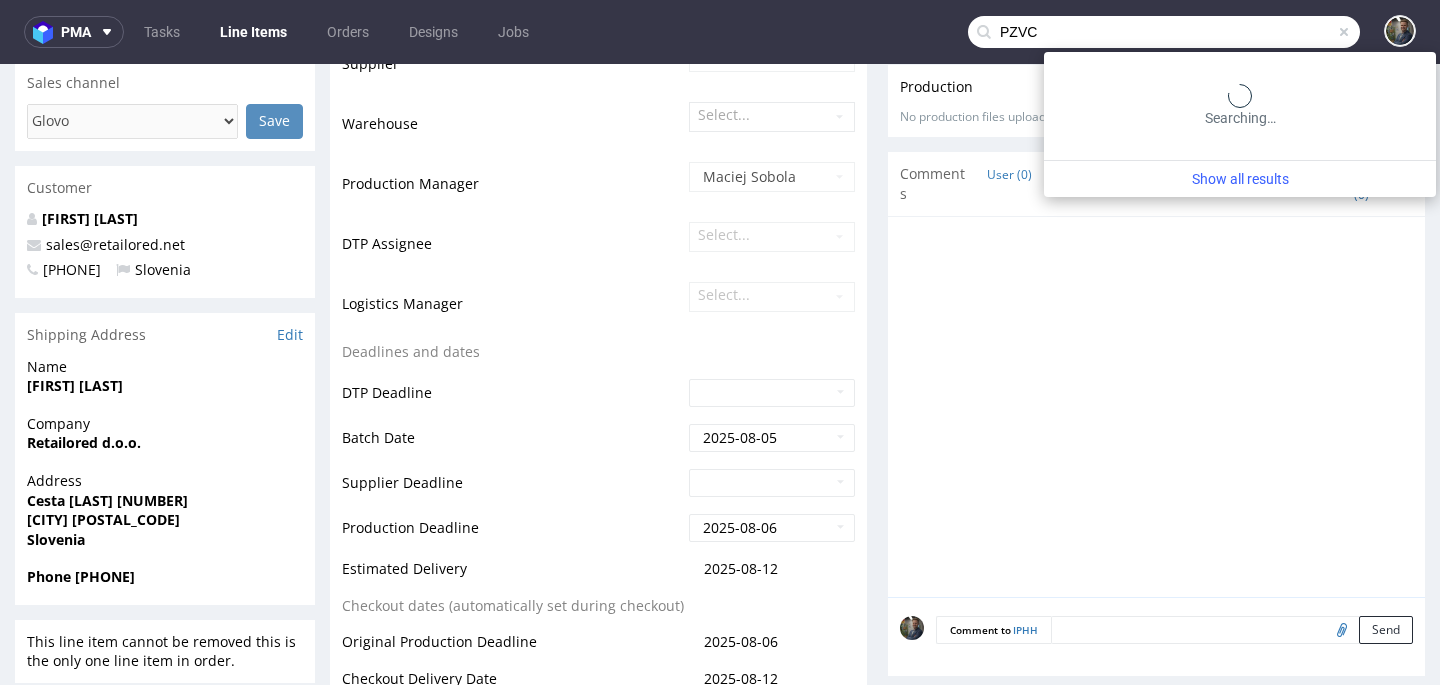 type on "PZVC" 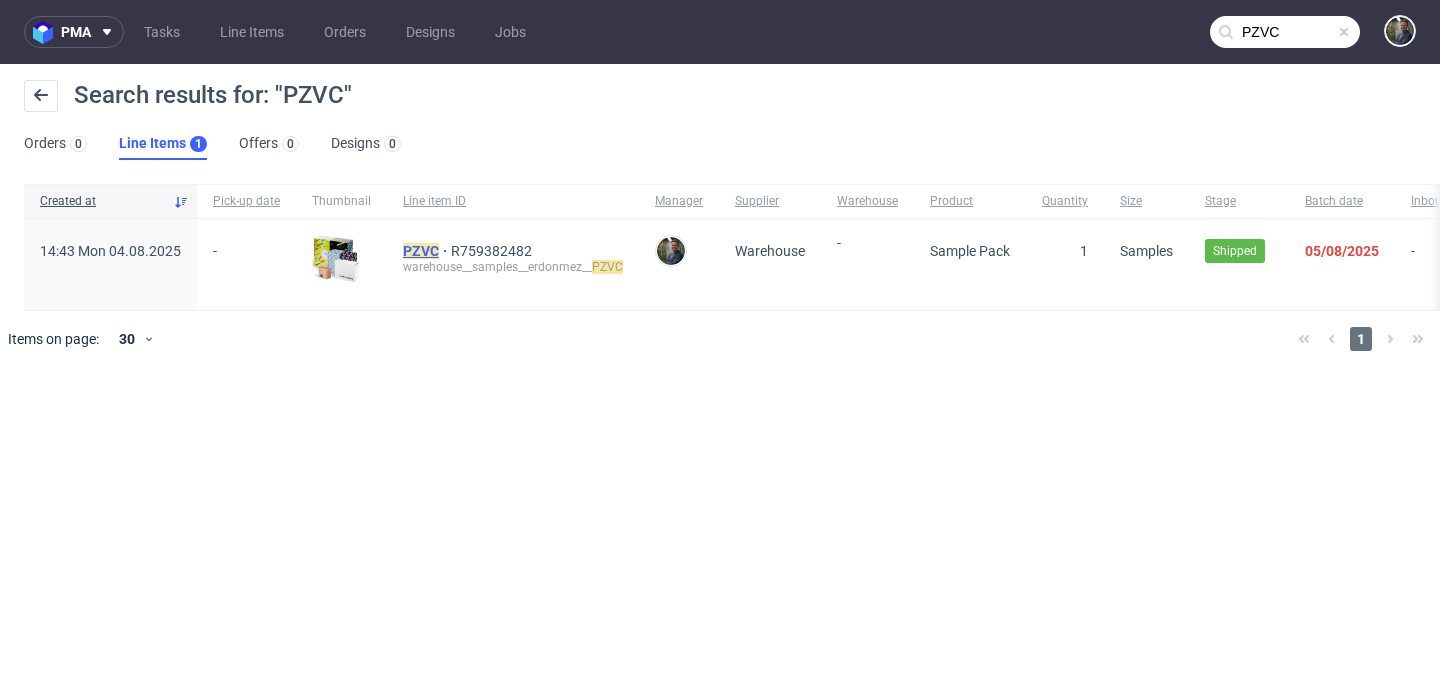 click on "PZVC" 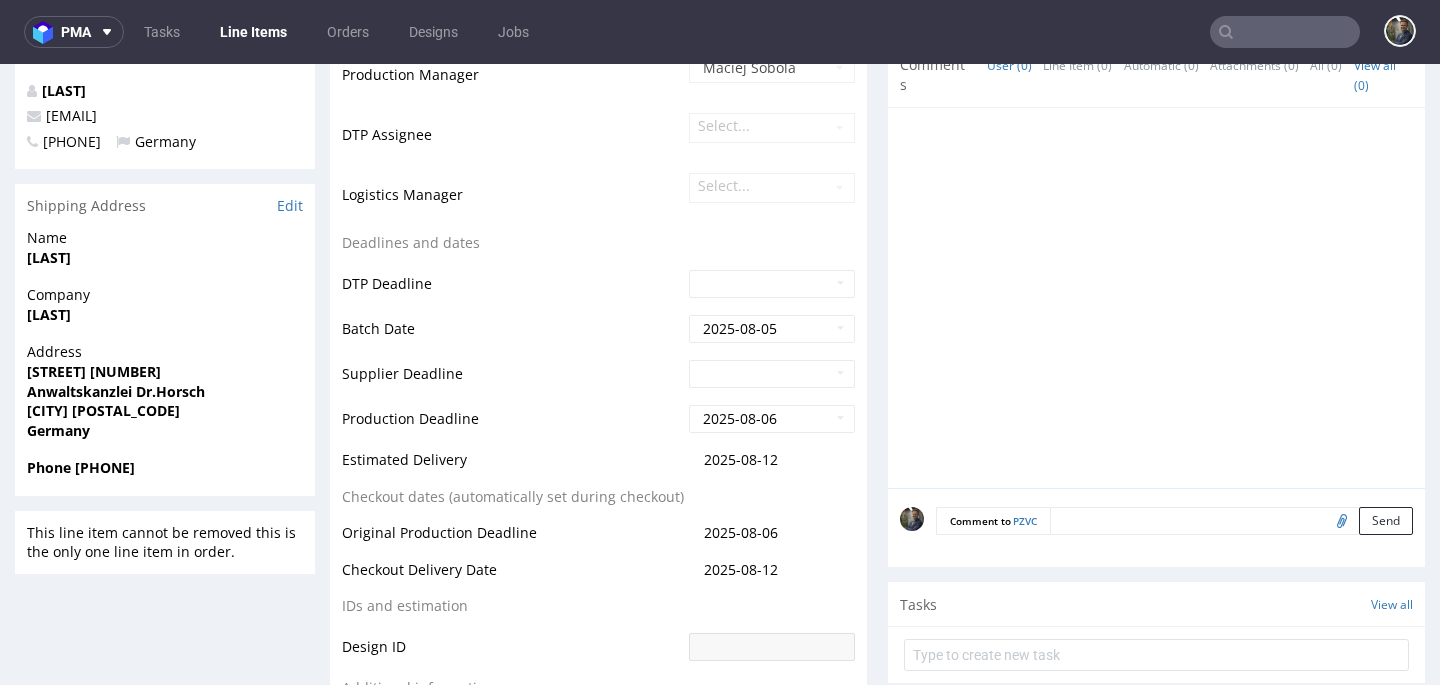 scroll, scrollTop: 711, scrollLeft: 0, axis: vertical 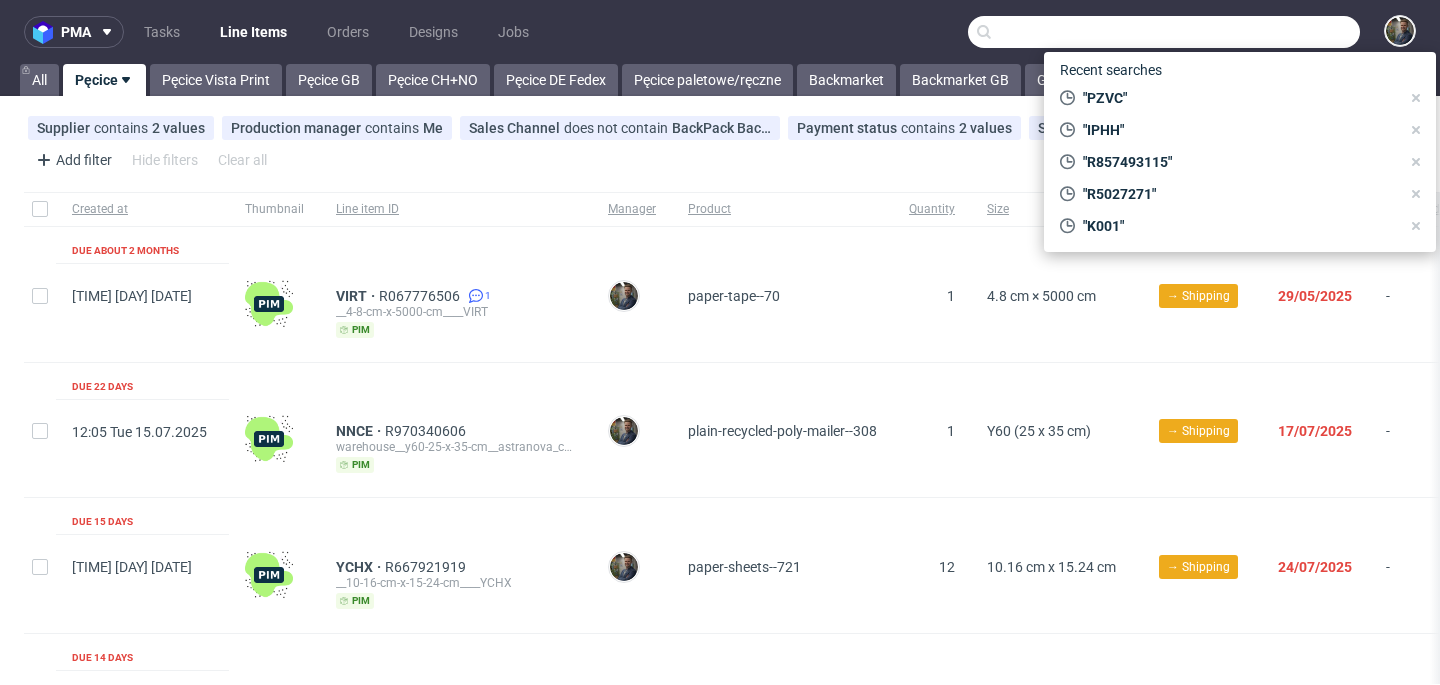 click at bounding box center [1164, 32] 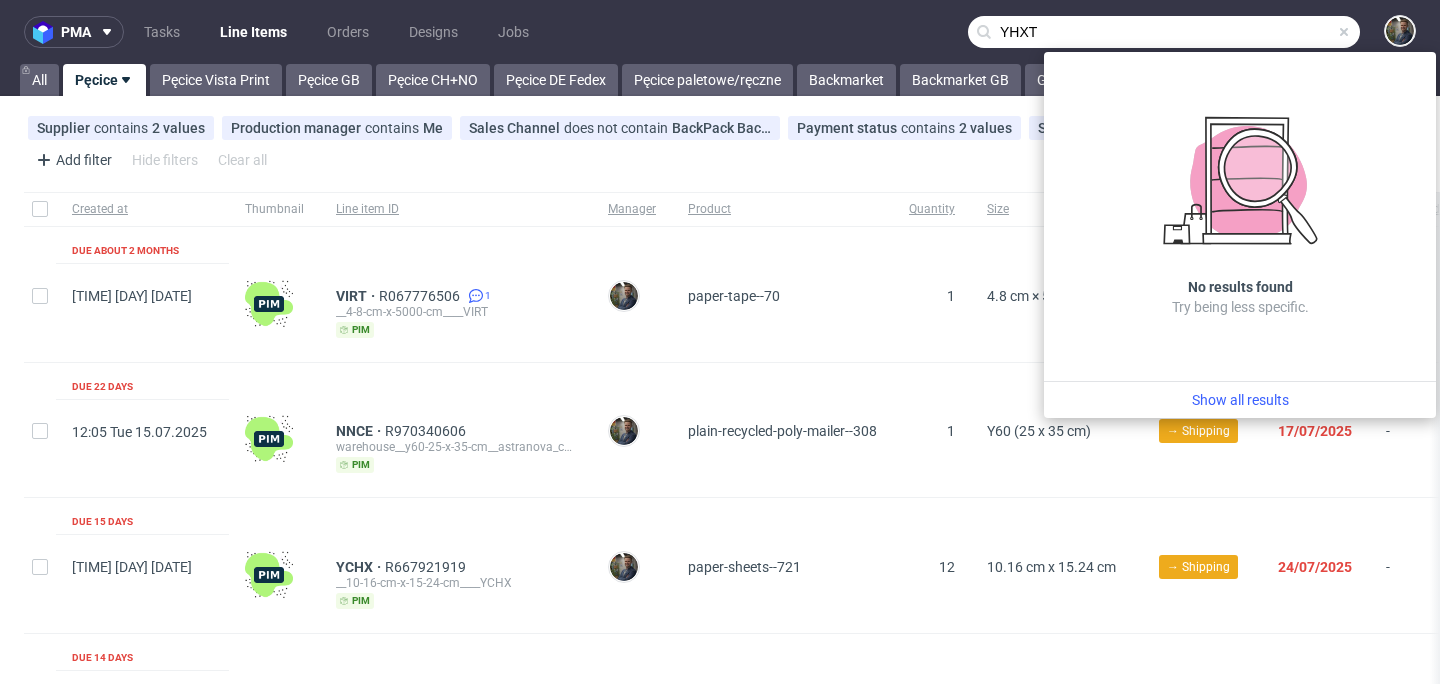 type on "YHXT" 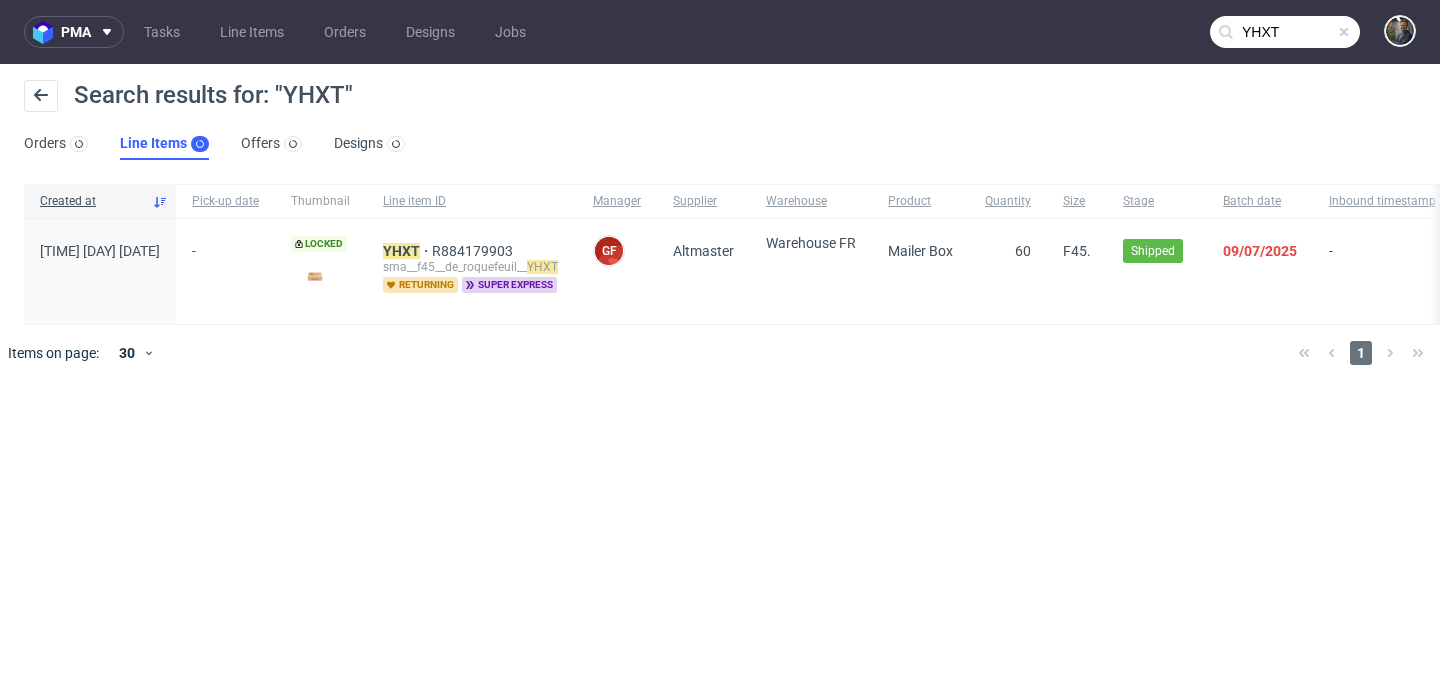 click on "YHXT R884179903 sma__f45__de_roquefeuil__ YHXT returning super express" at bounding box center (472, 271) 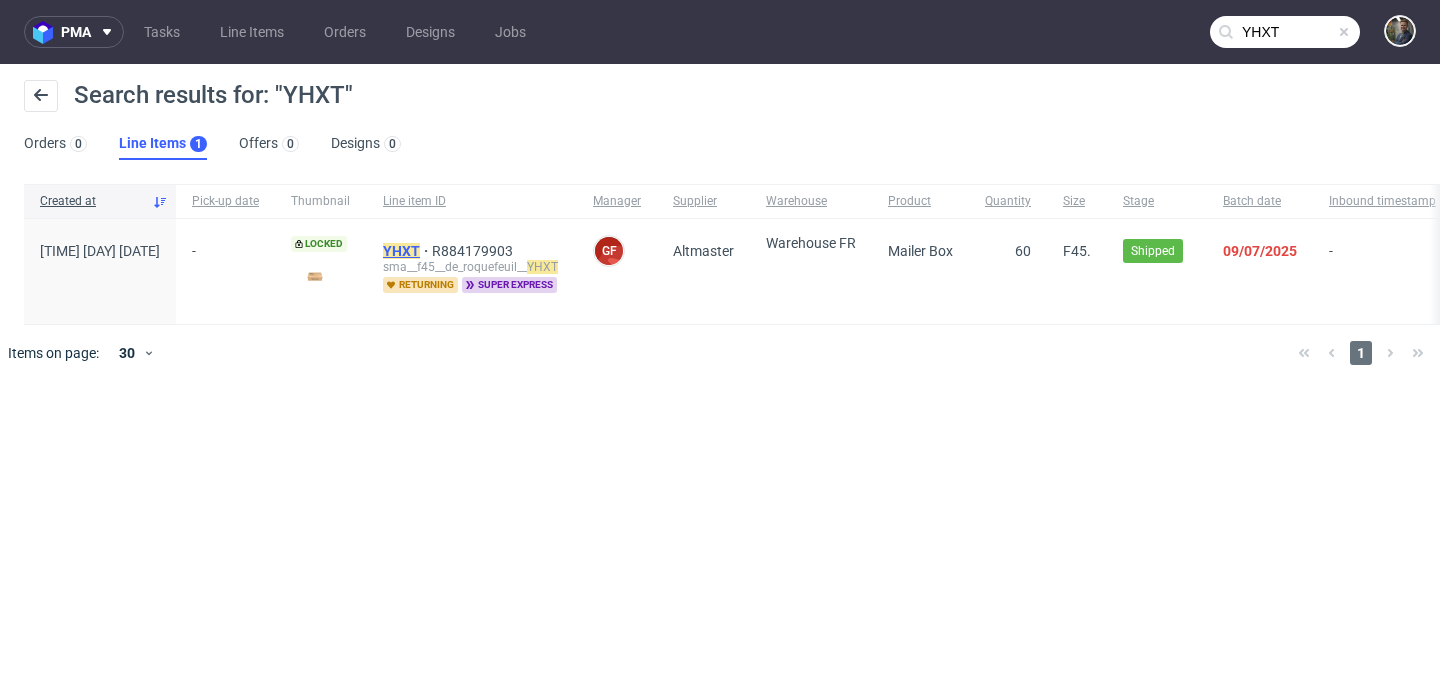 click on "YHXT" 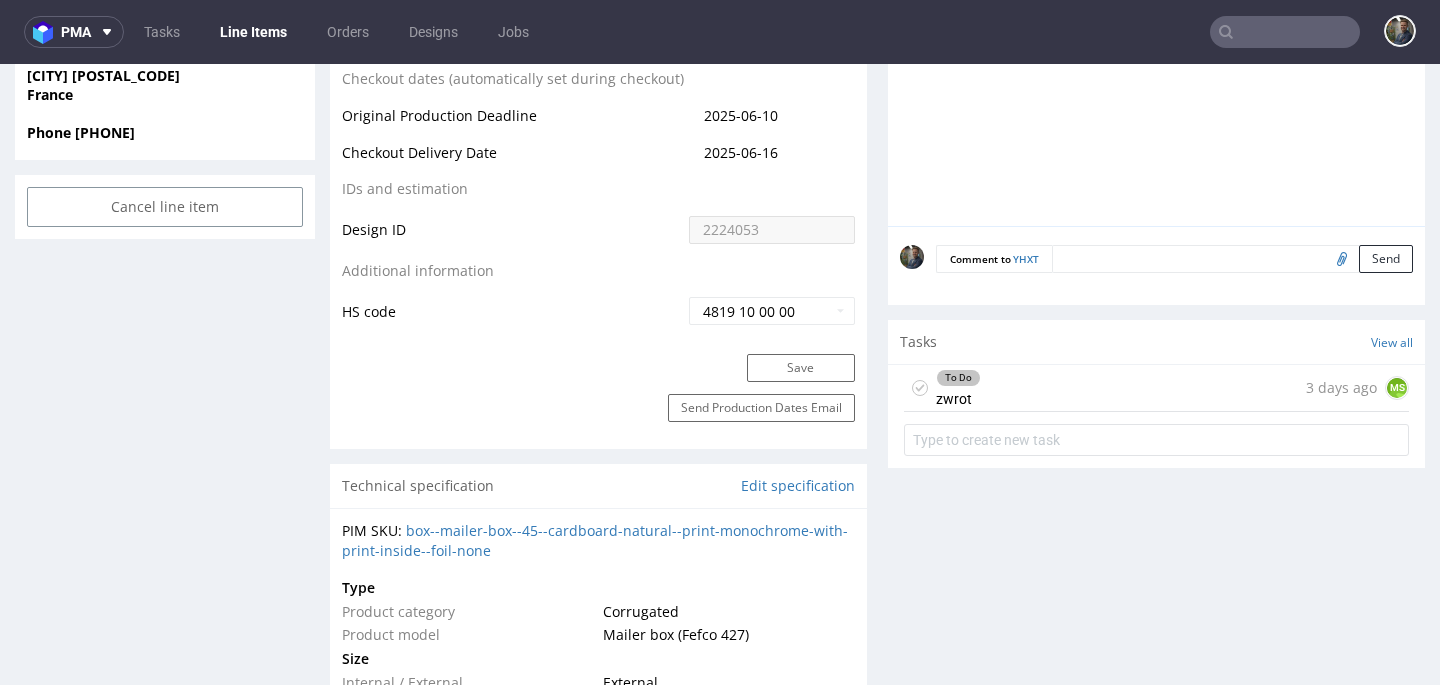 scroll, scrollTop: 1053, scrollLeft: 0, axis: vertical 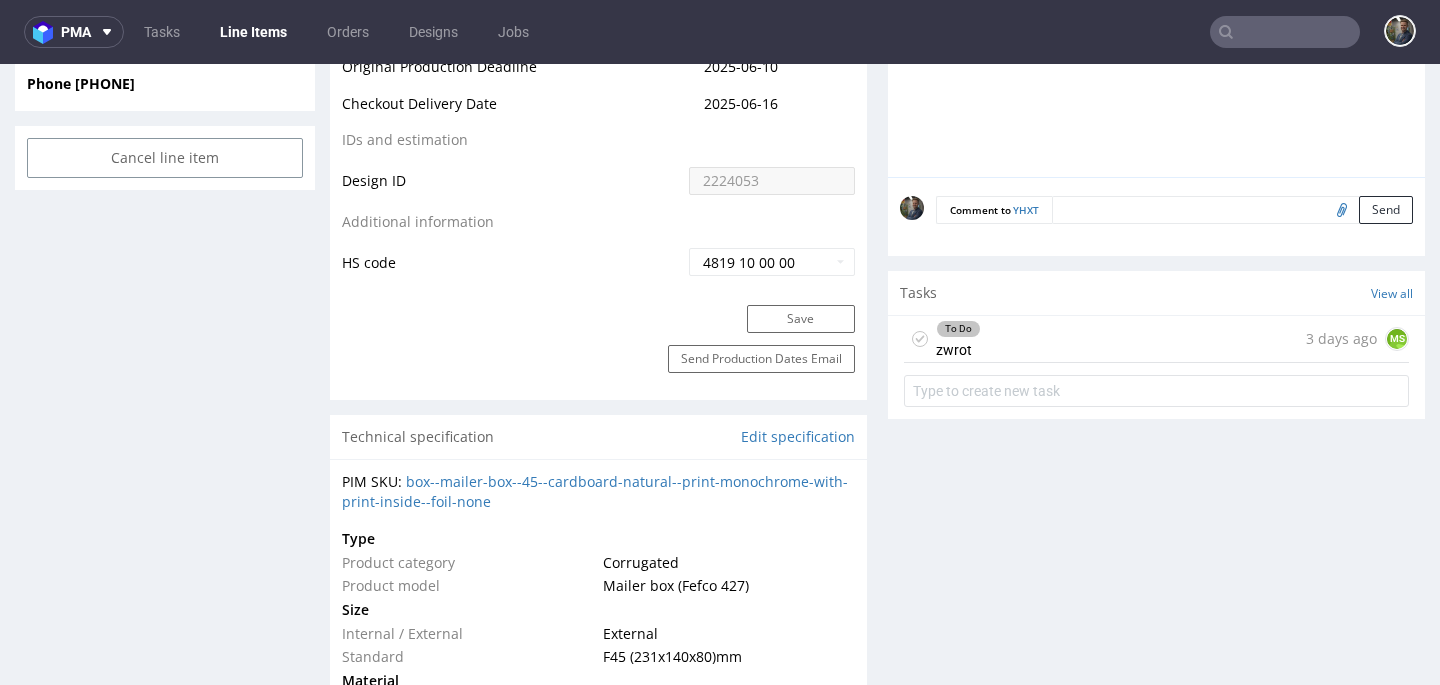 click on "To Do zwrot 3 days ago MS" at bounding box center [1156, 339] 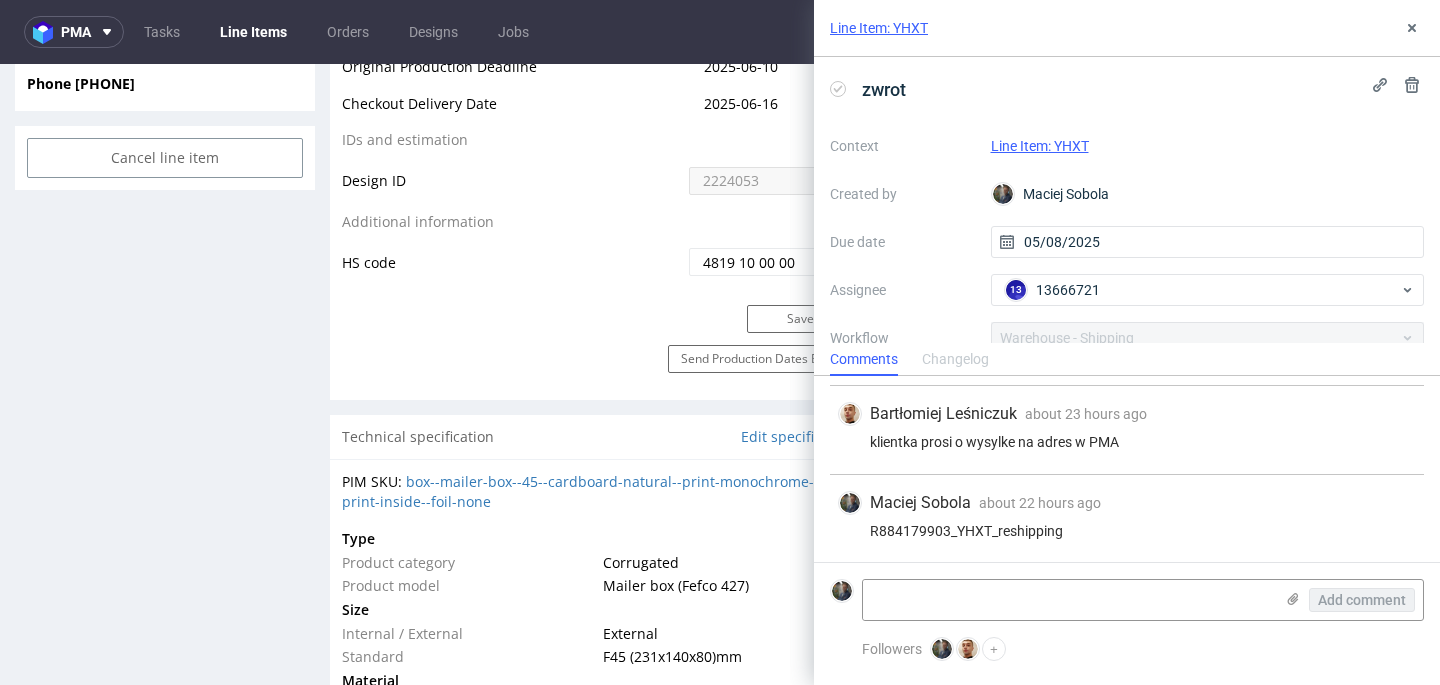 scroll, scrollTop: 79, scrollLeft: 0, axis: vertical 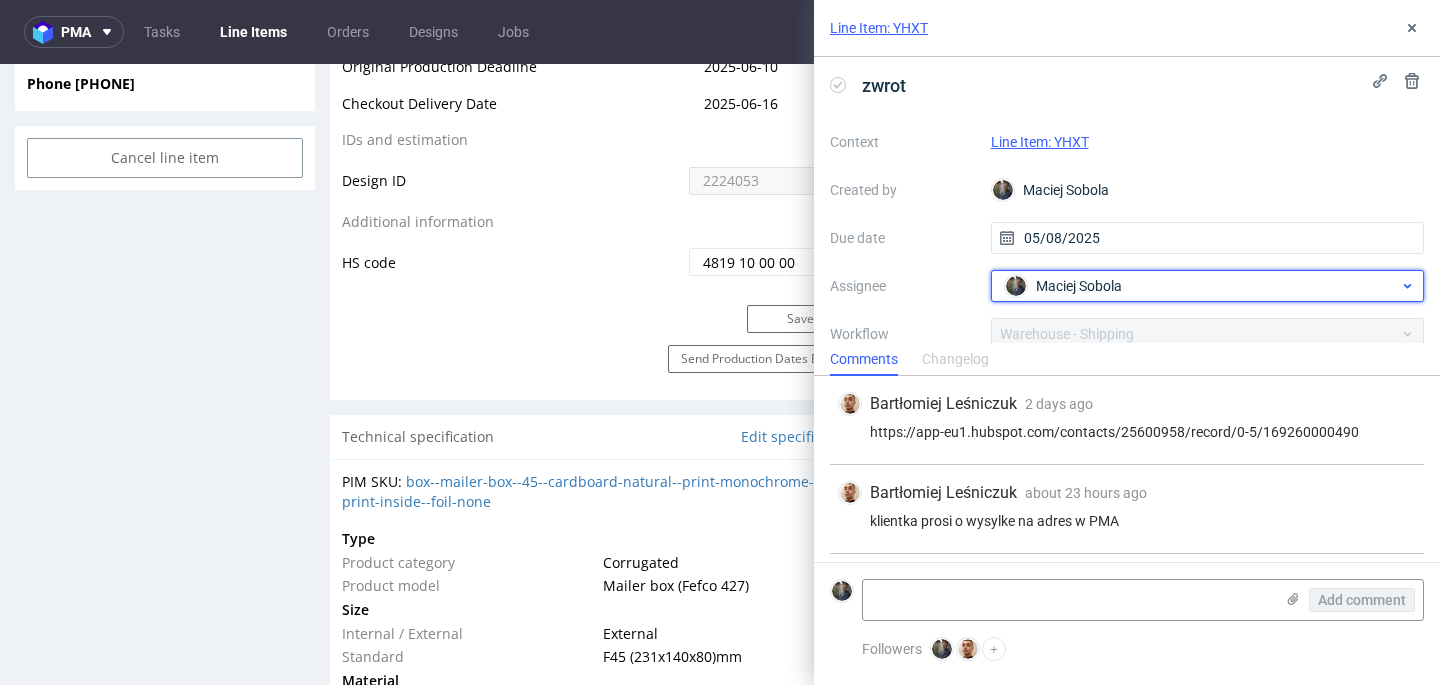 click on "Maciej Sobola" at bounding box center [1200, 286] 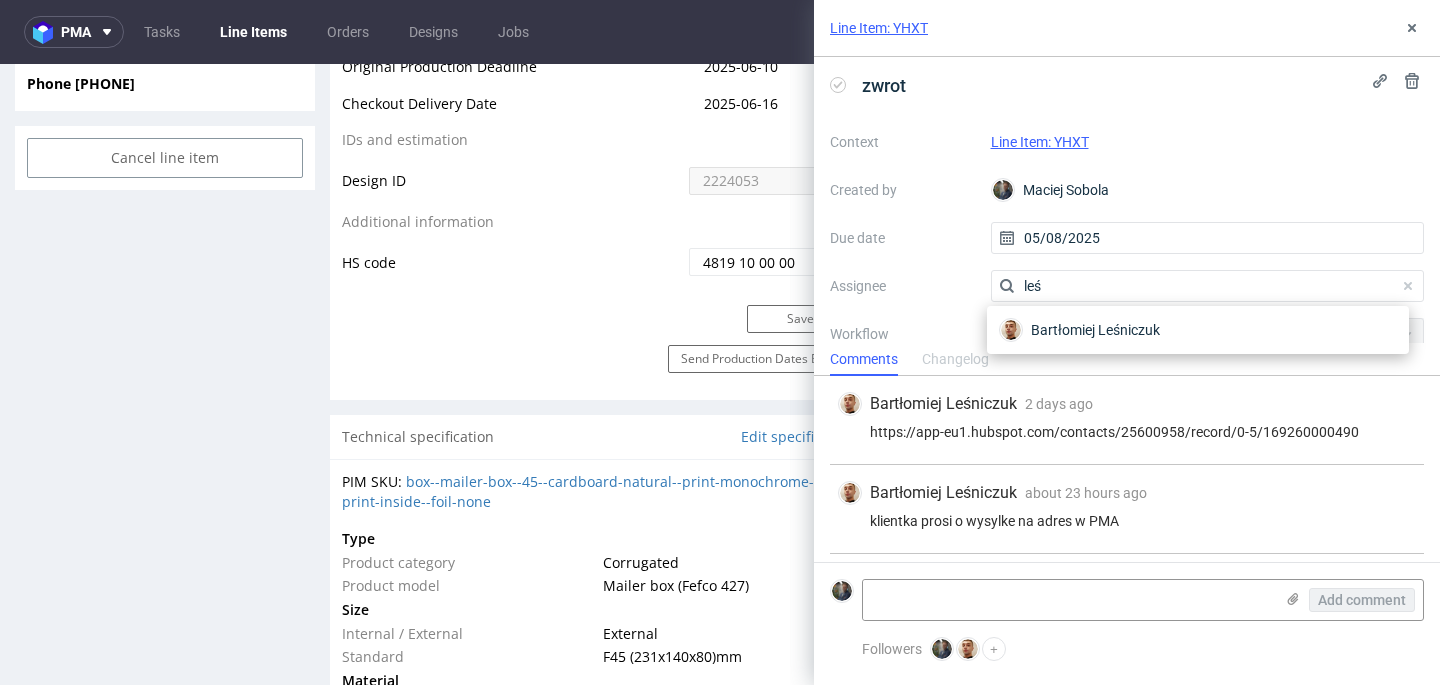scroll, scrollTop: 0, scrollLeft: 0, axis: both 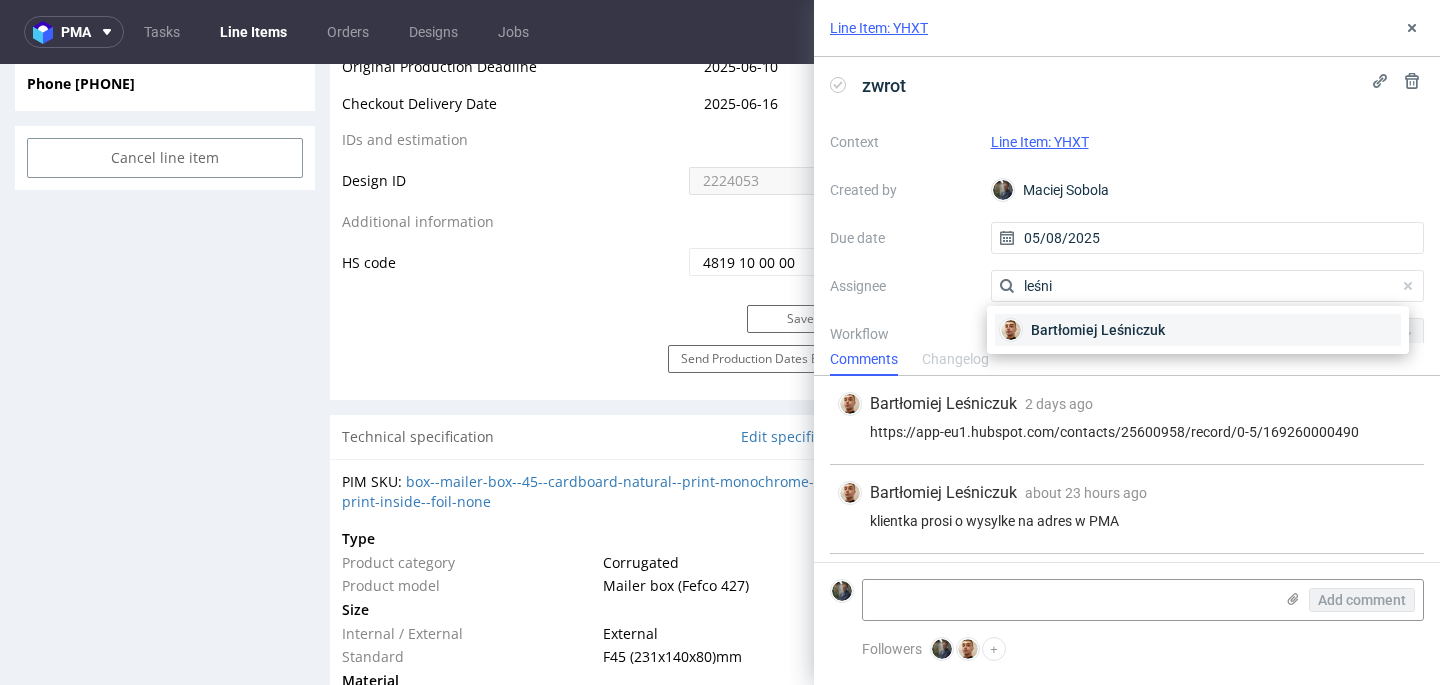 type on "leśni" 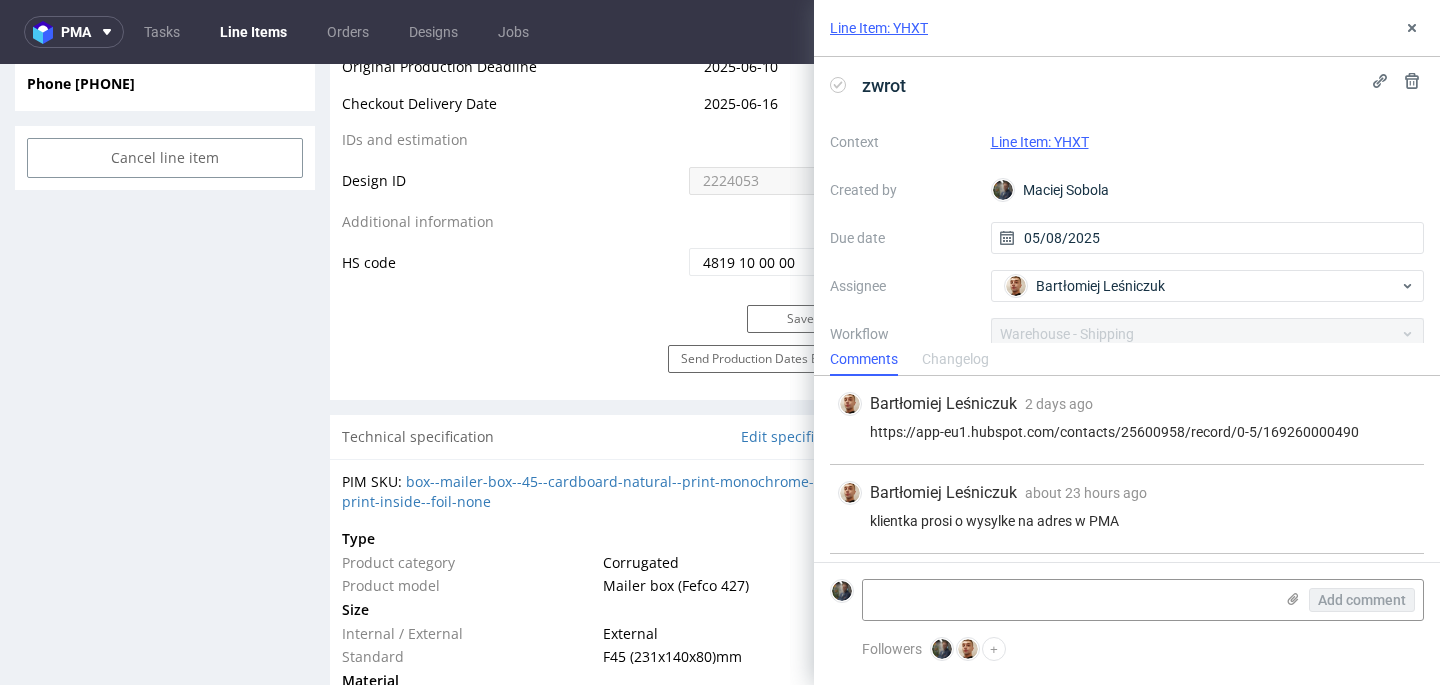 click on "Context Line Item: YHXT Created by Maciej Sobola Due date 05/08/2025 Assignee Bartłomiej Leśniczuk Workflow Warehouse - Shipping Stage To Do Description Wróciło do Pęcic. Prośba o dyspo" at bounding box center (1127, 318) 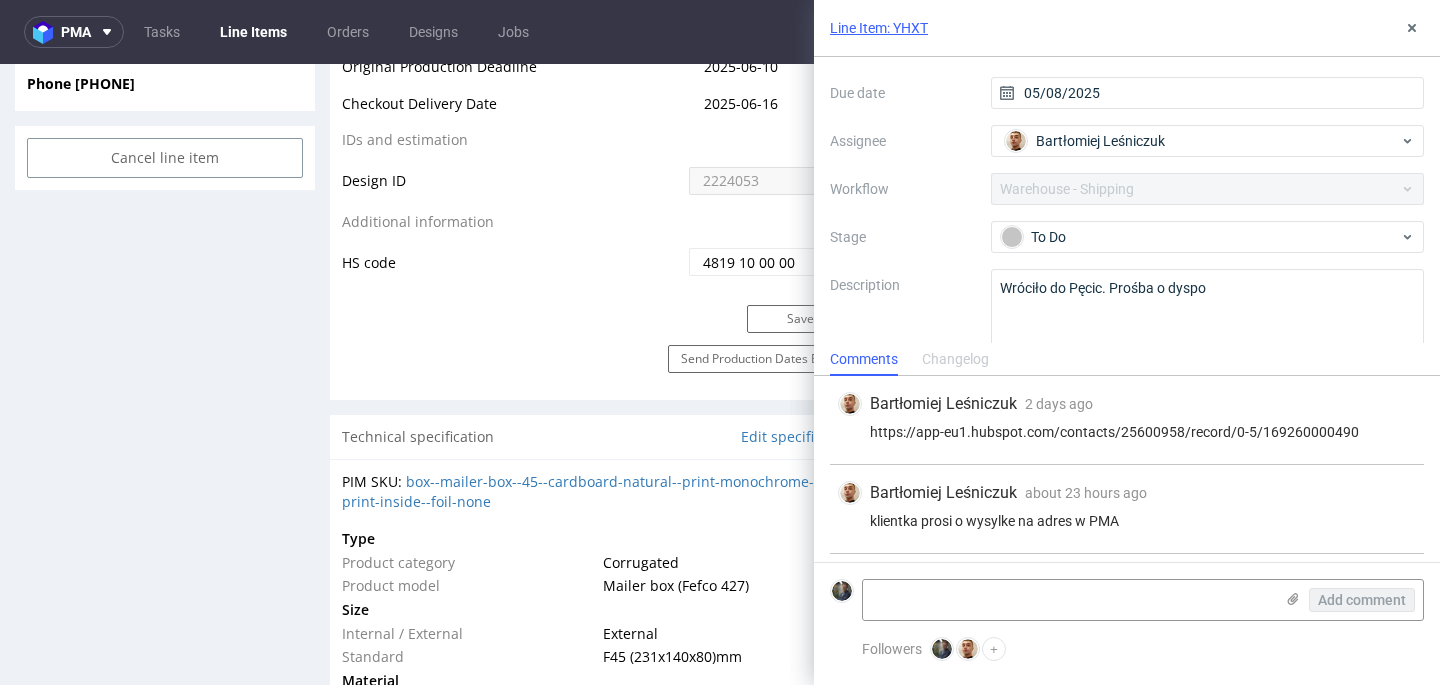 scroll, scrollTop: 188, scrollLeft: 0, axis: vertical 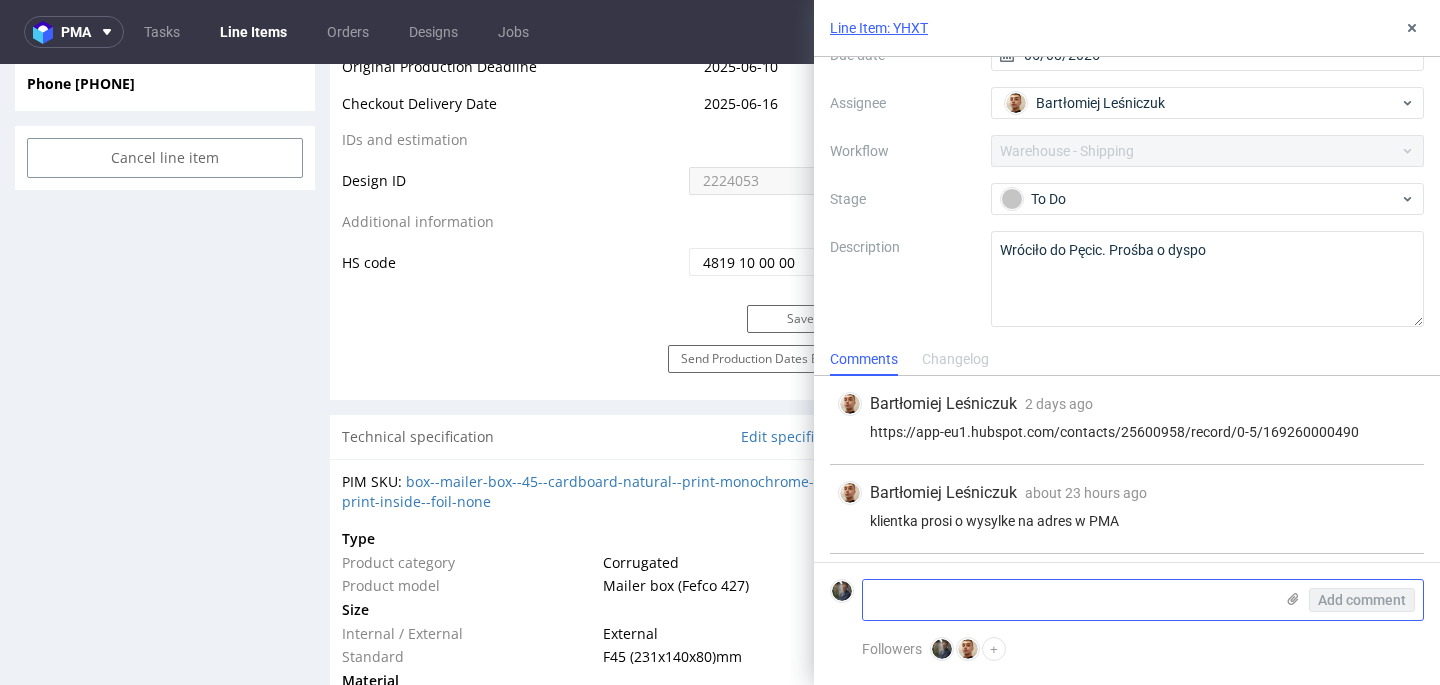 click at bounding box center (1068, 600) 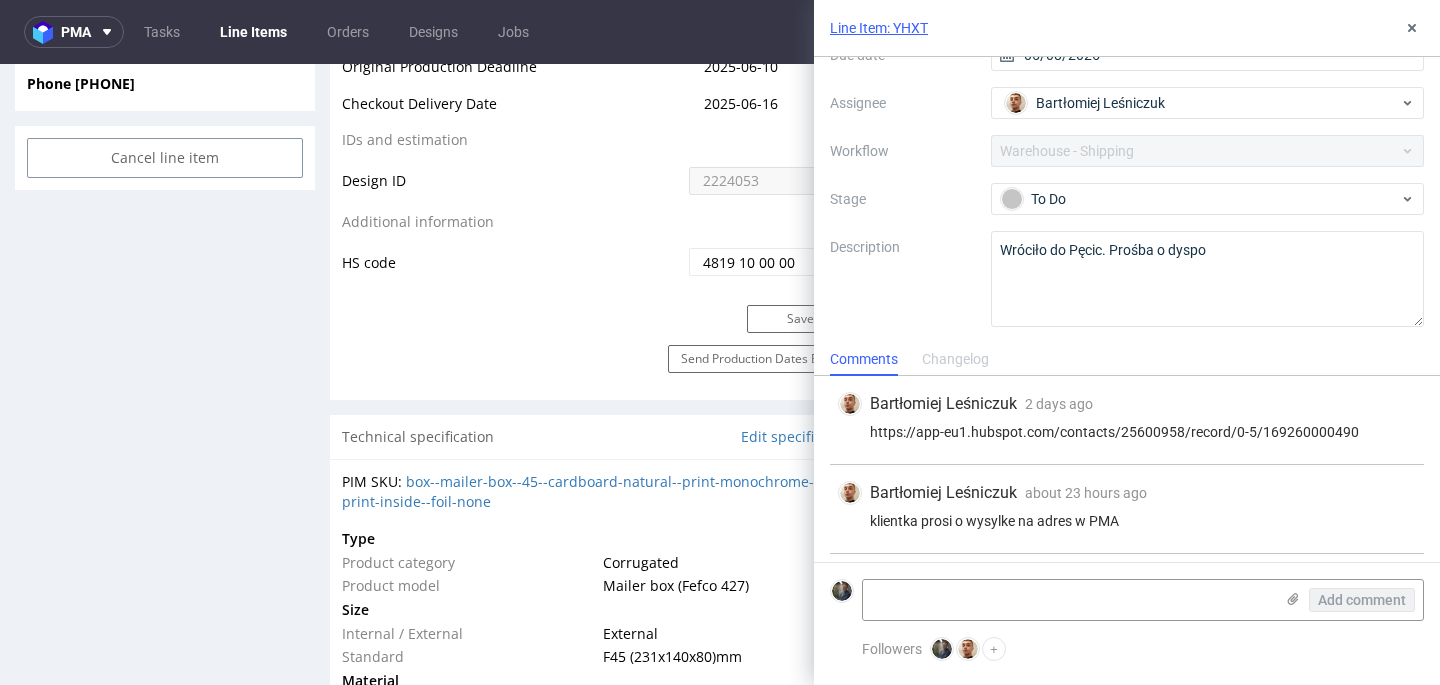 paste on "1Z5A15806894038732" 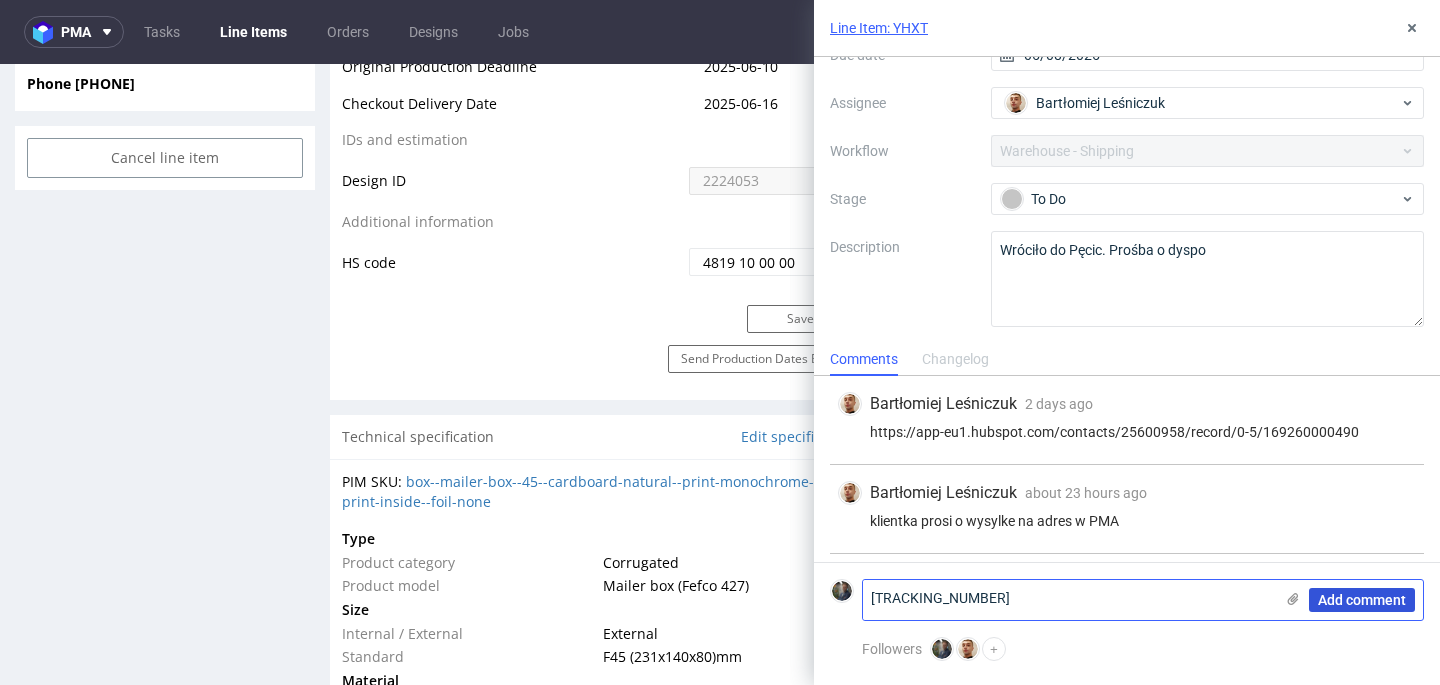 type on "1Z5A15806894038732" 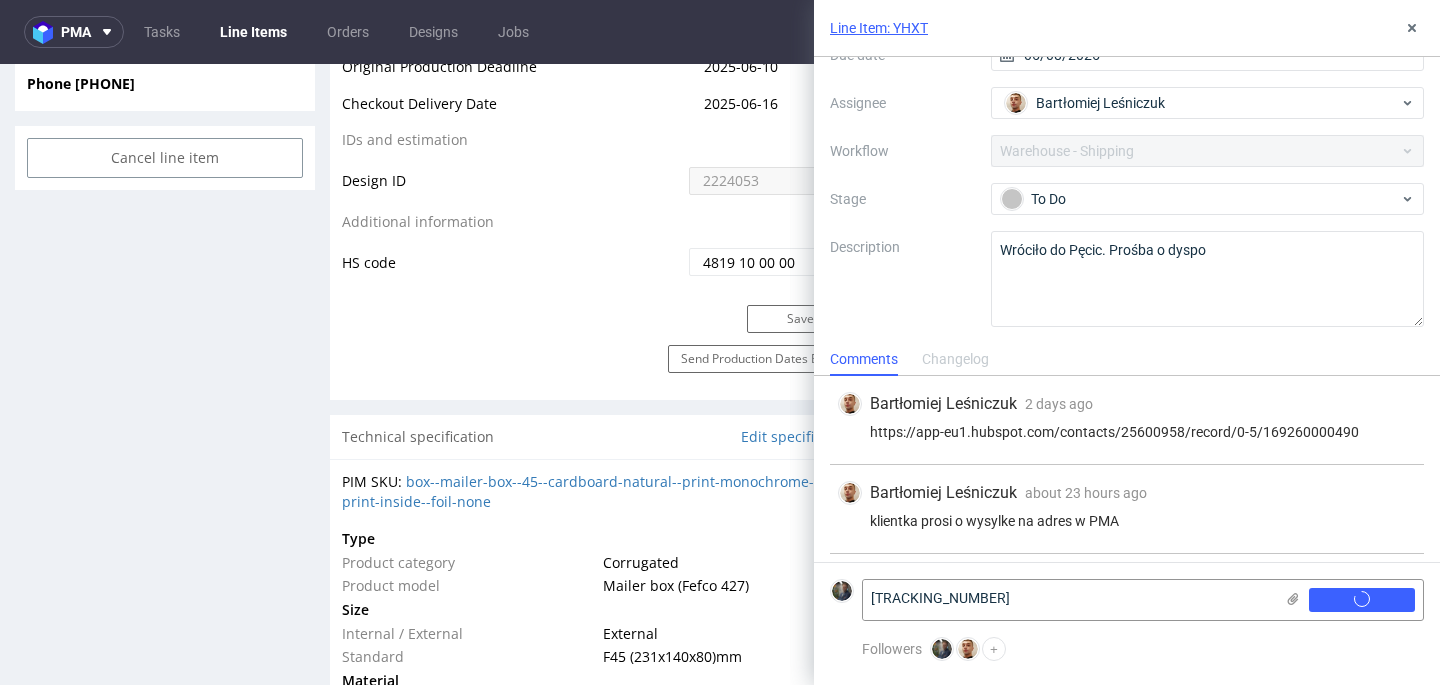 type 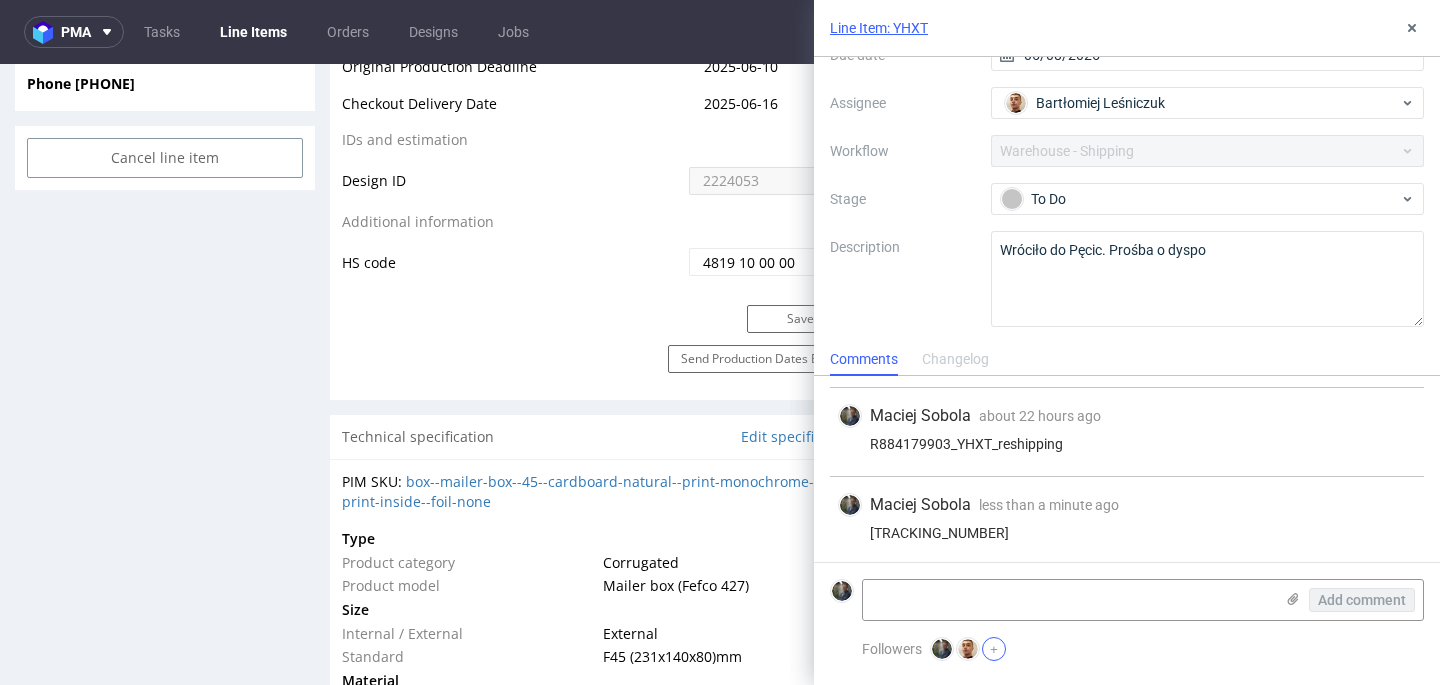scroll, scrollTop: 168, scrollLeft: 0, axis: vertical 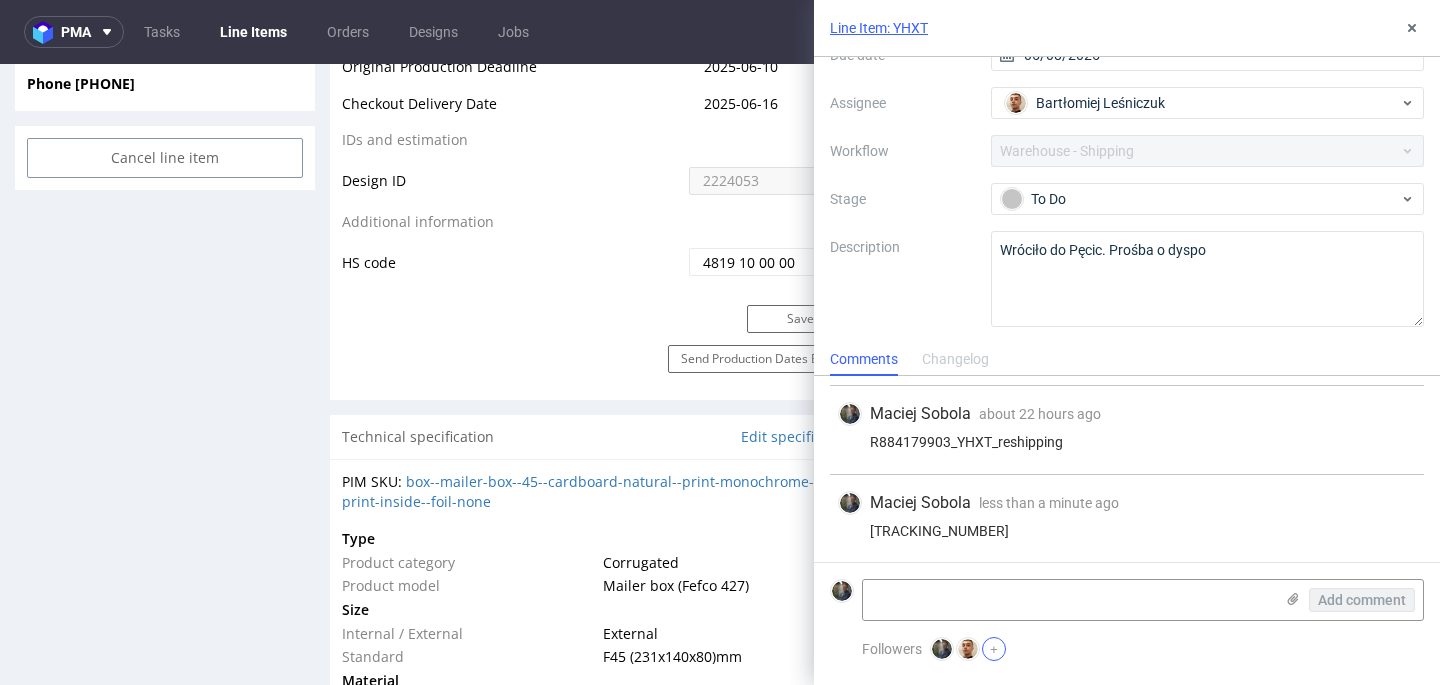 click on "+" at bounding box center [994, 649] 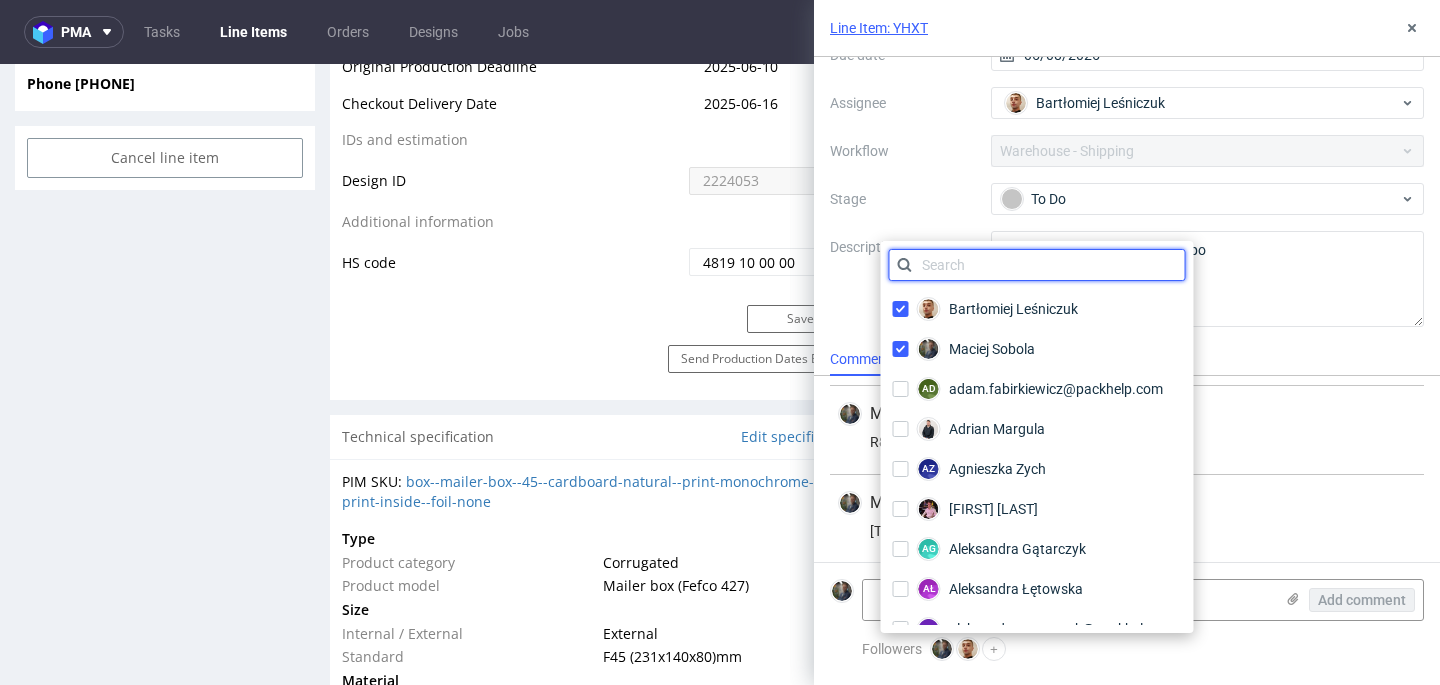 click at bounding box center (1037, 265) 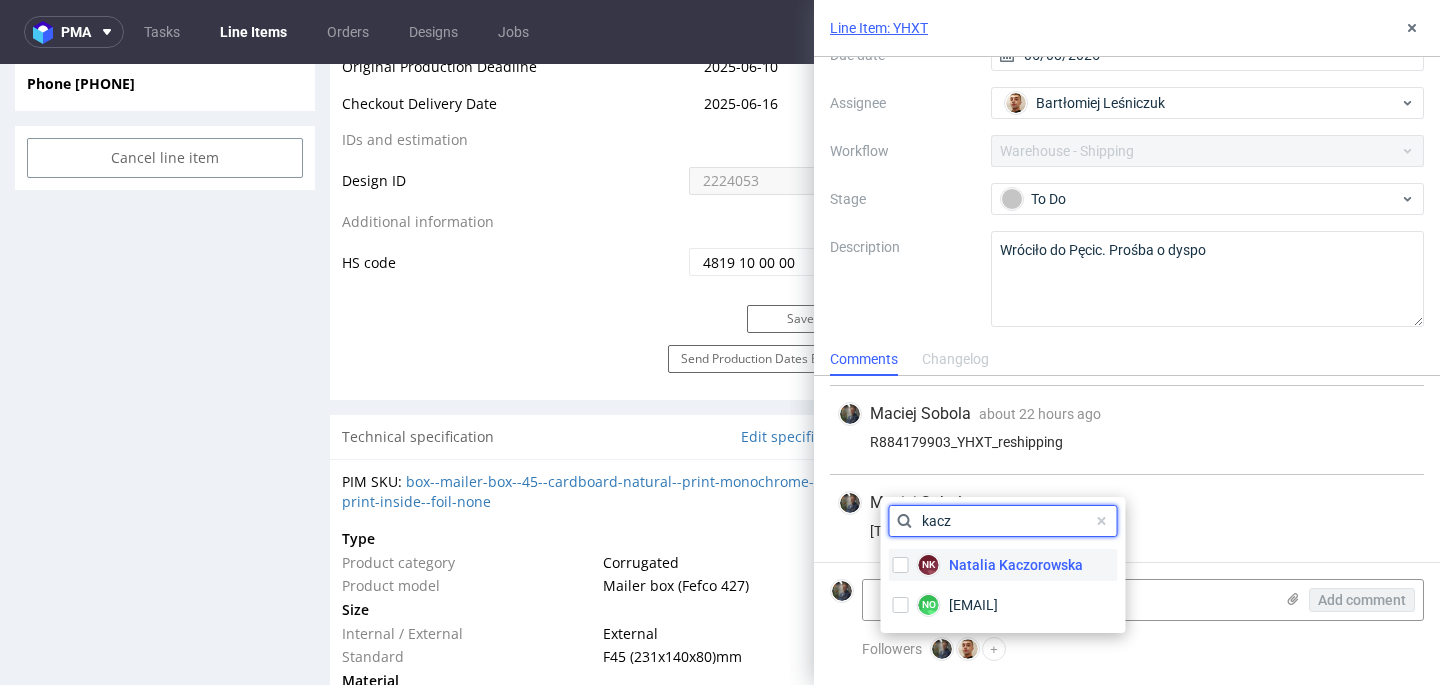 type on "kacz" 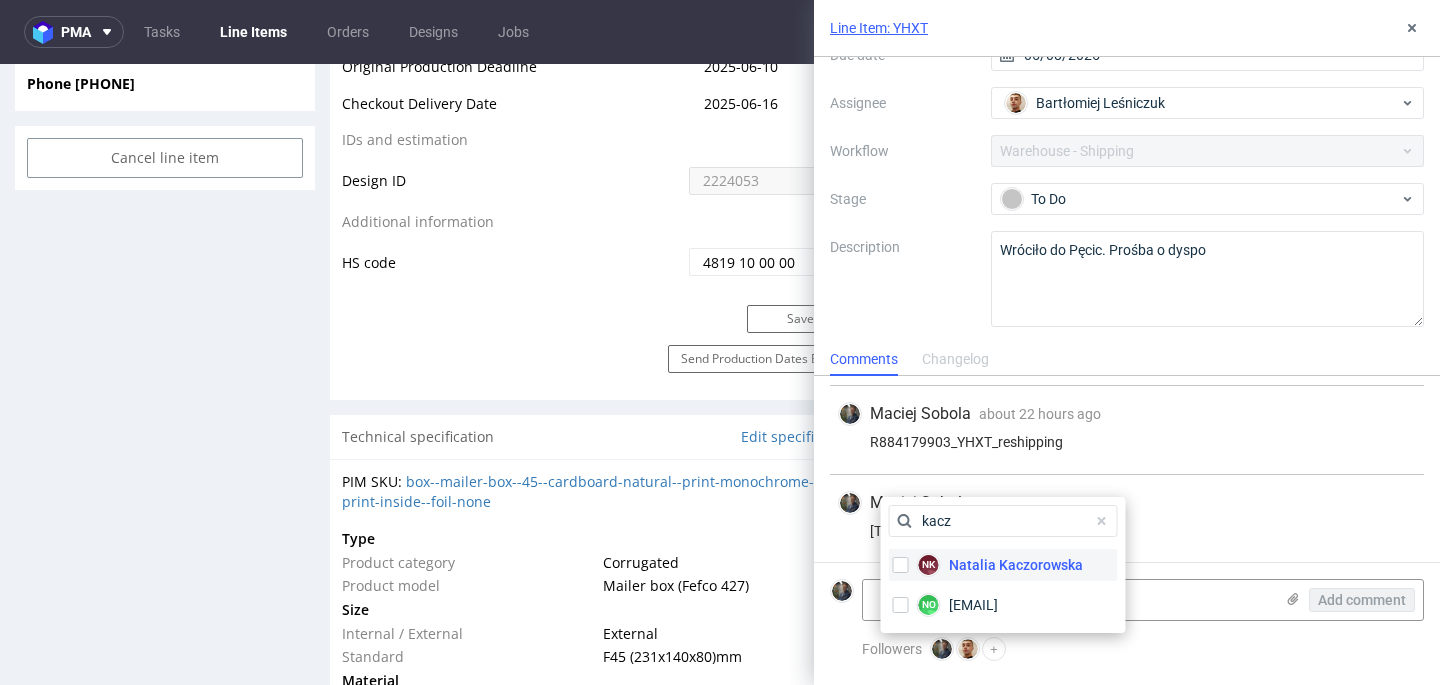 click on "Natalia Kaczorowska" at bounding box center [1016, 565] 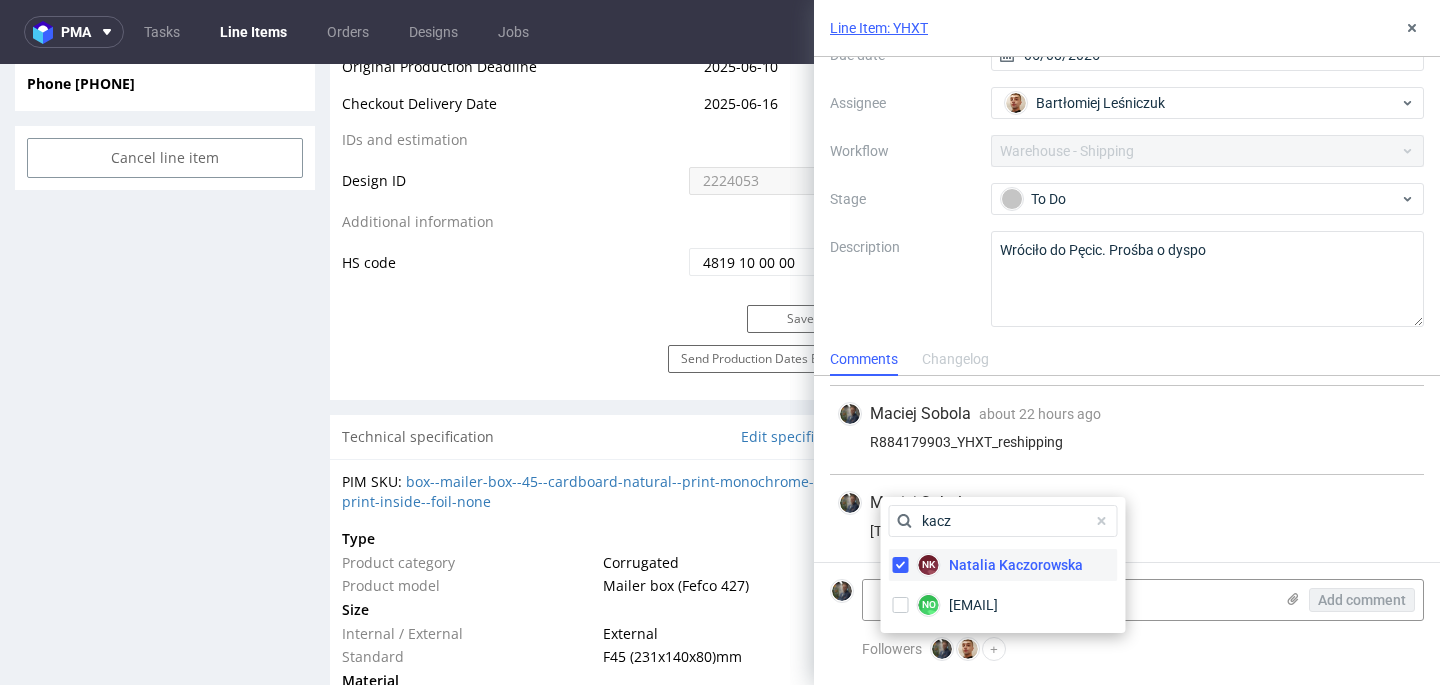checkbox on "true" 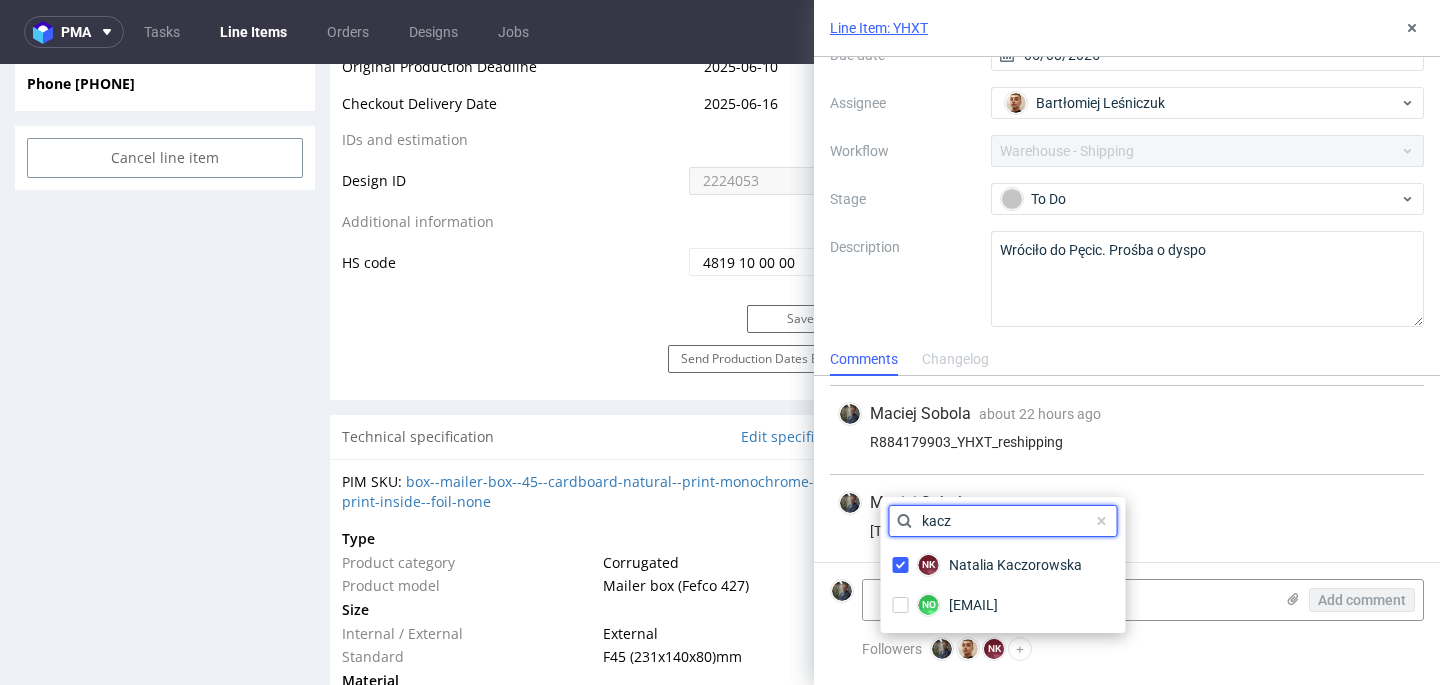 click on "kacz" at bounding box center (1003, 521) 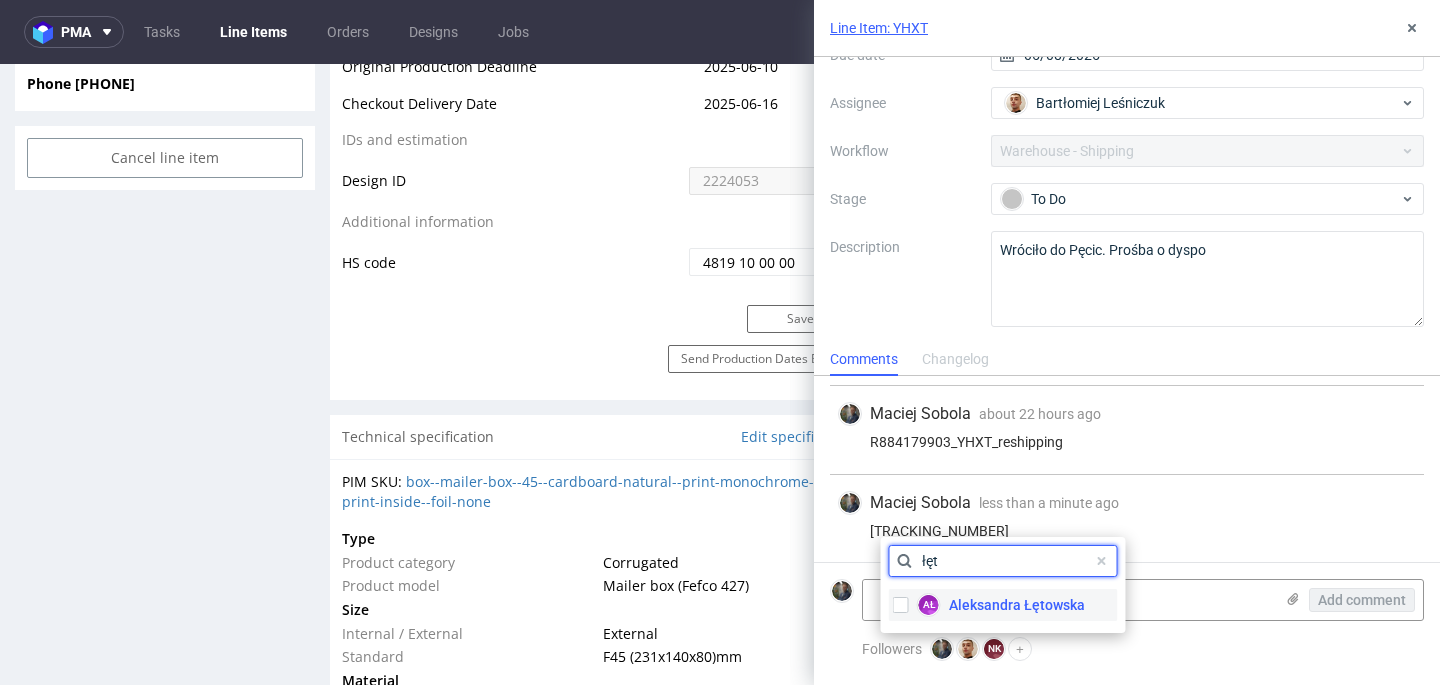 type on "łęt" 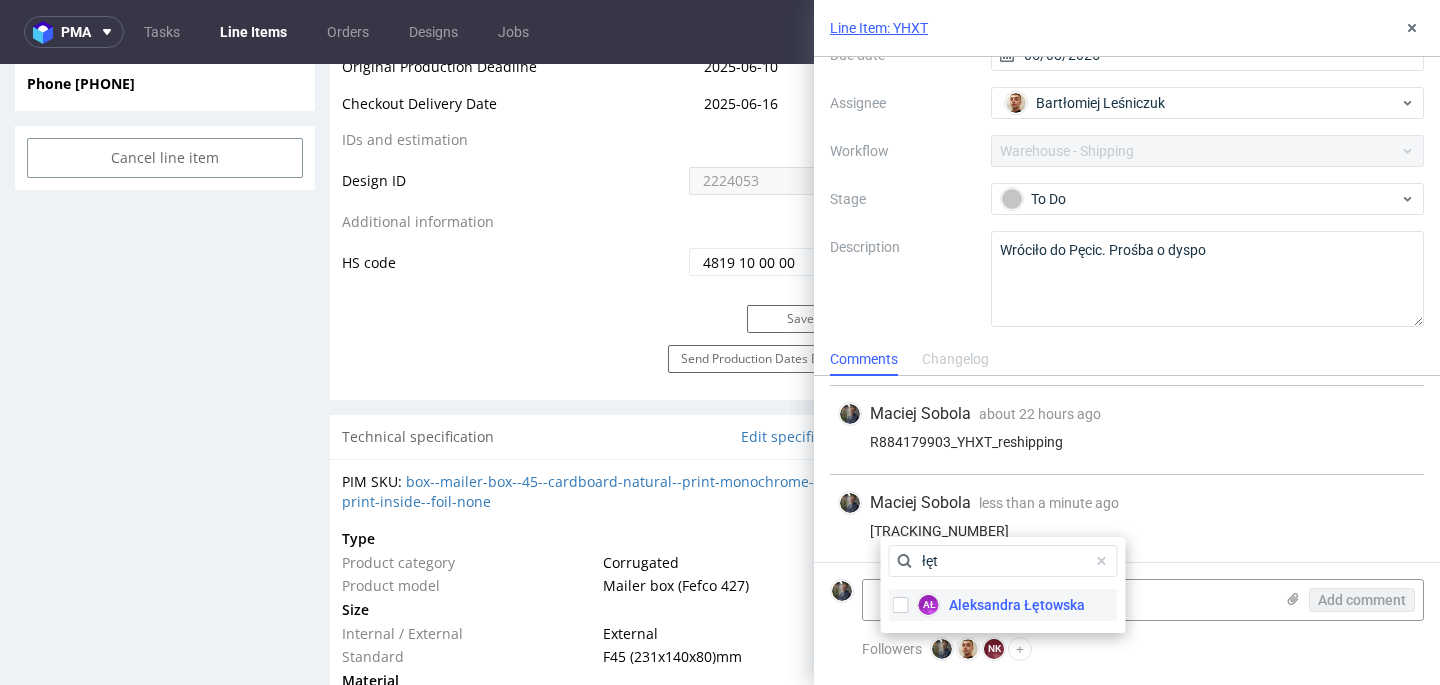 click on "Aleksandra Łętowska" at bounding box center (1017, 605) 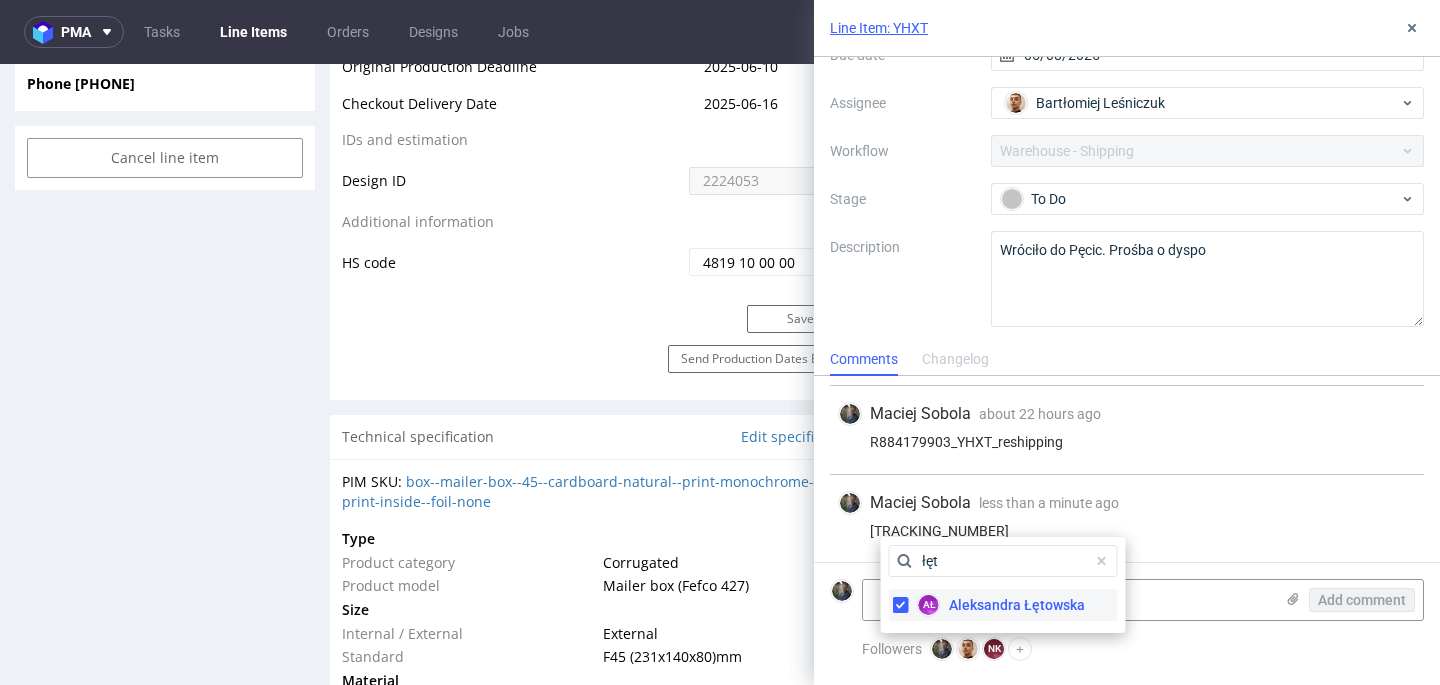 checkbox on "true" 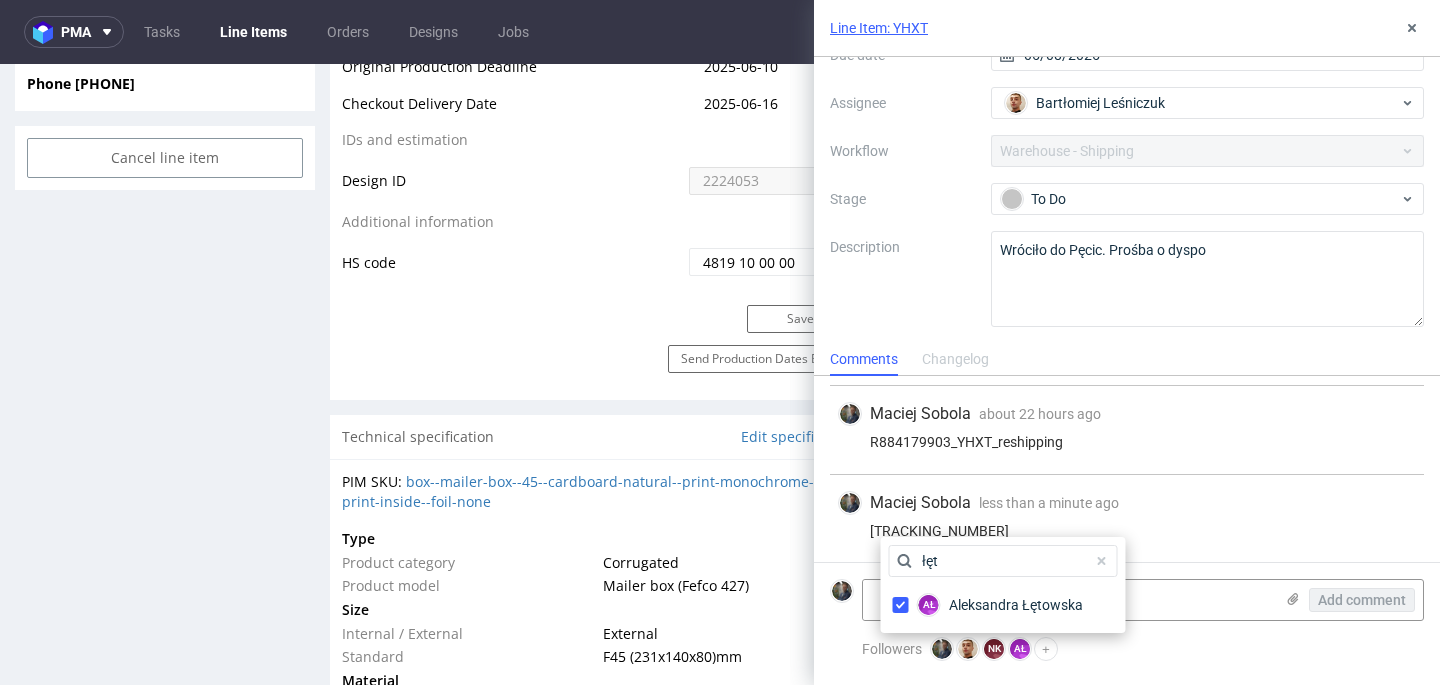 click on "1Z5A15806894038732" at bounding box center (1127, 531) 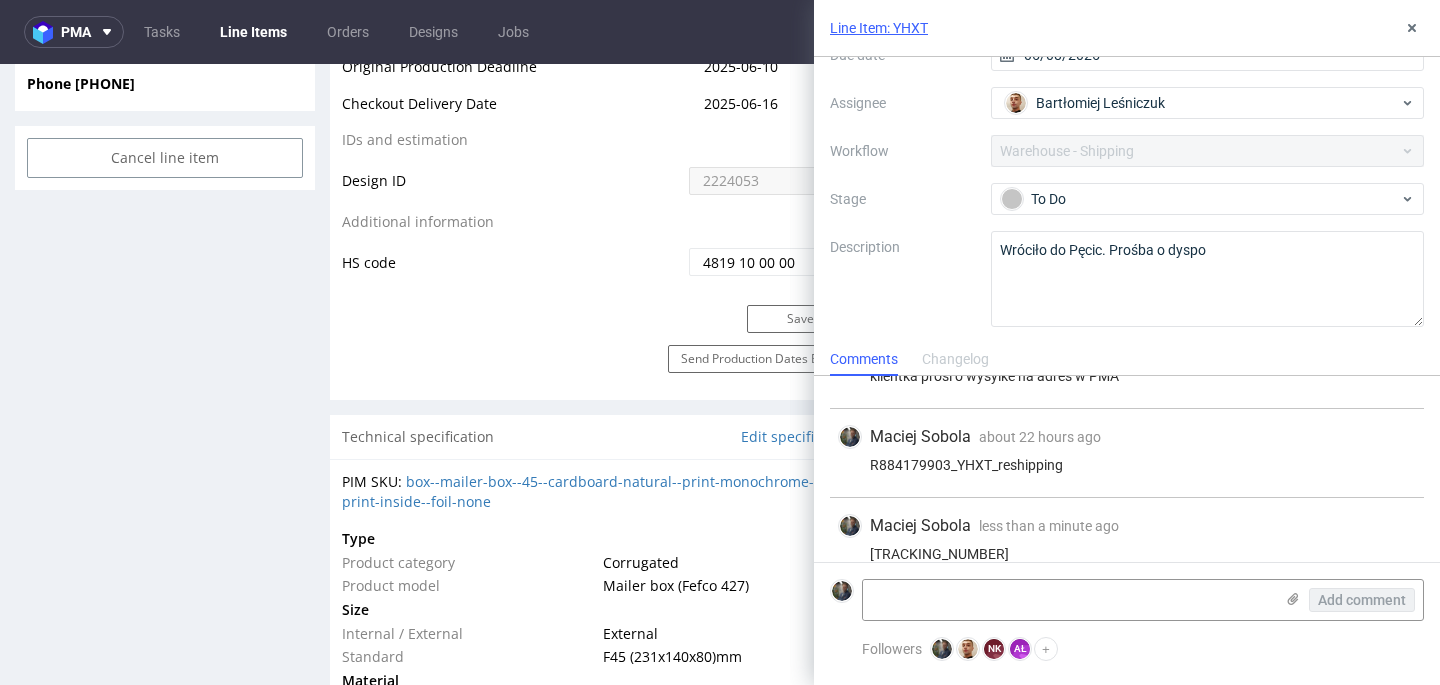 scroll, scrollTop: 168, scrollLeft: 0, axis: vertical 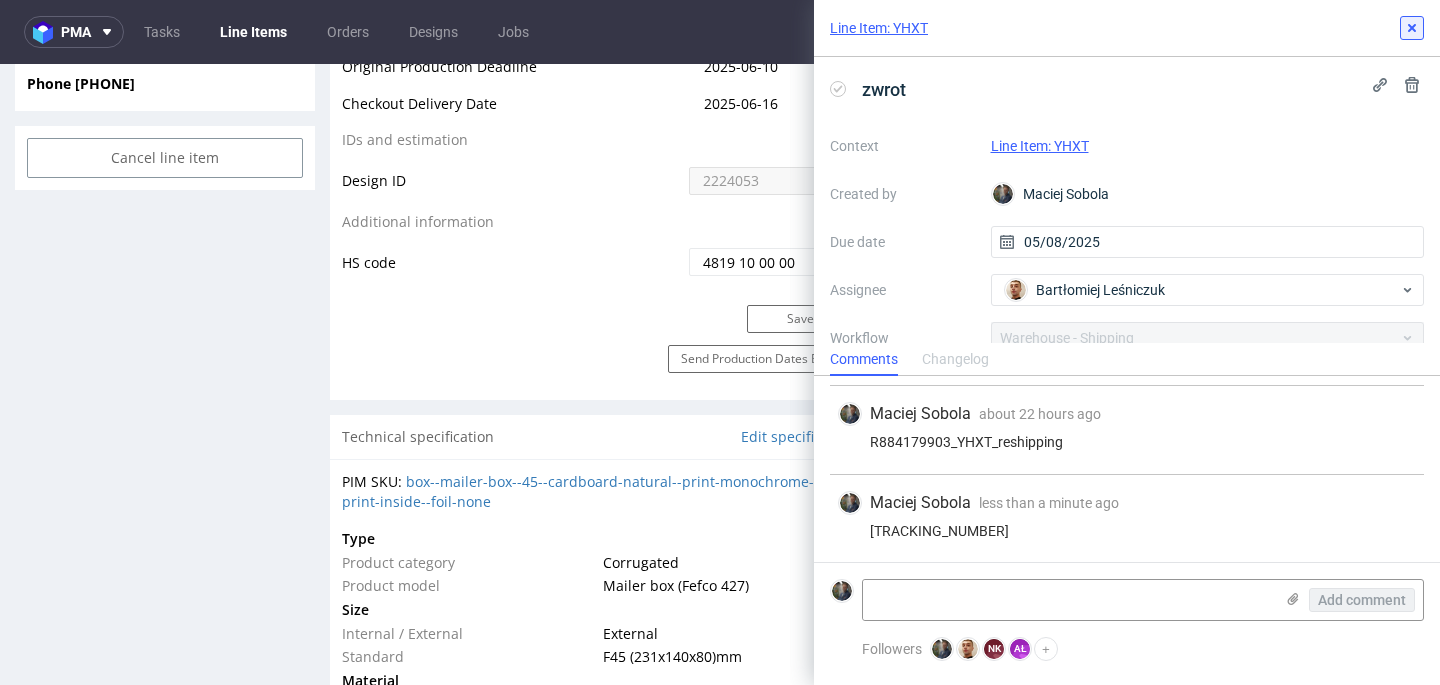 click 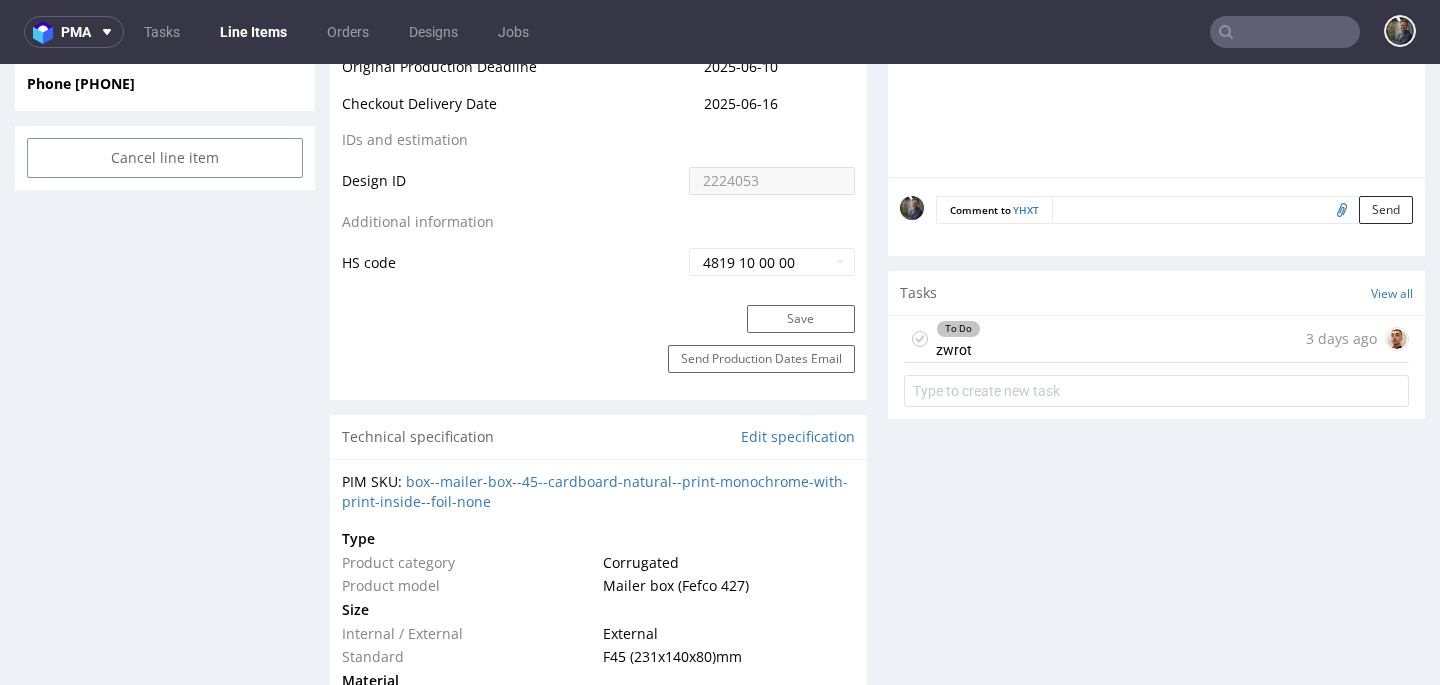 click at bounding box center [1285, 32] 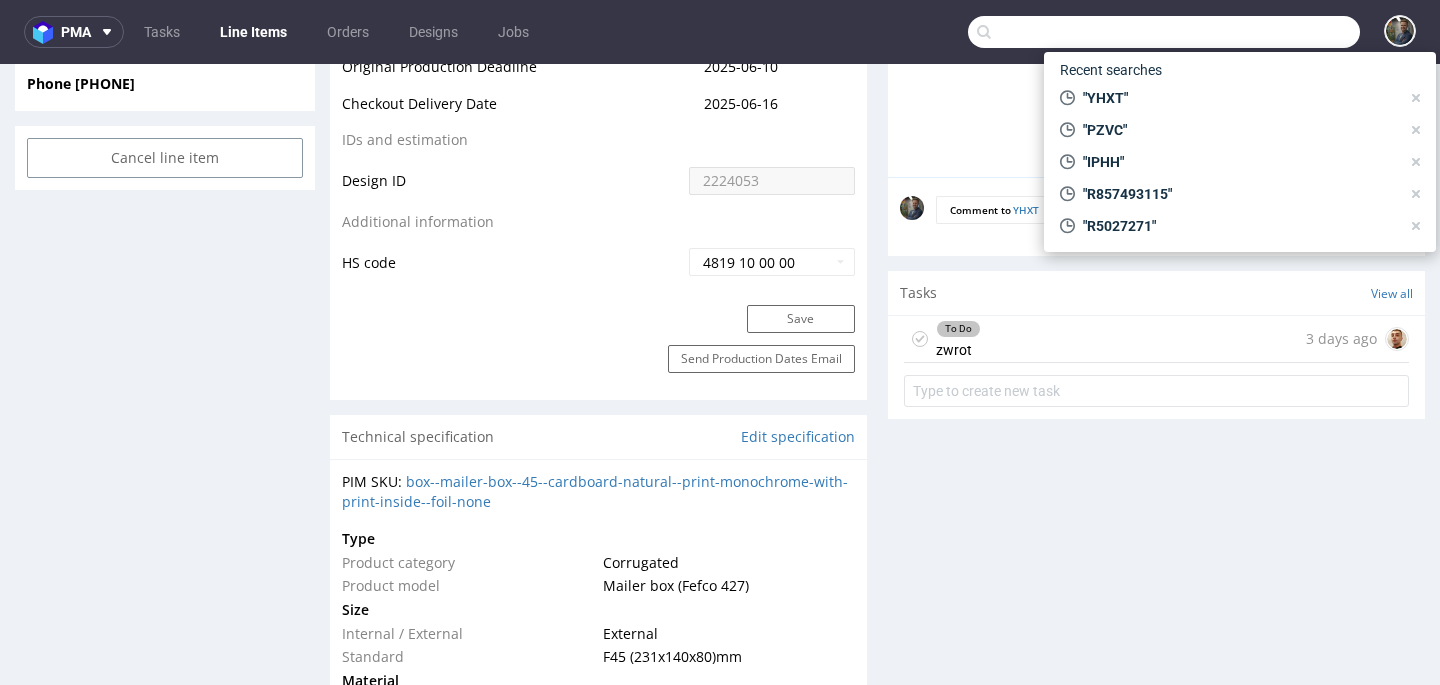 paste on "KYZJ" 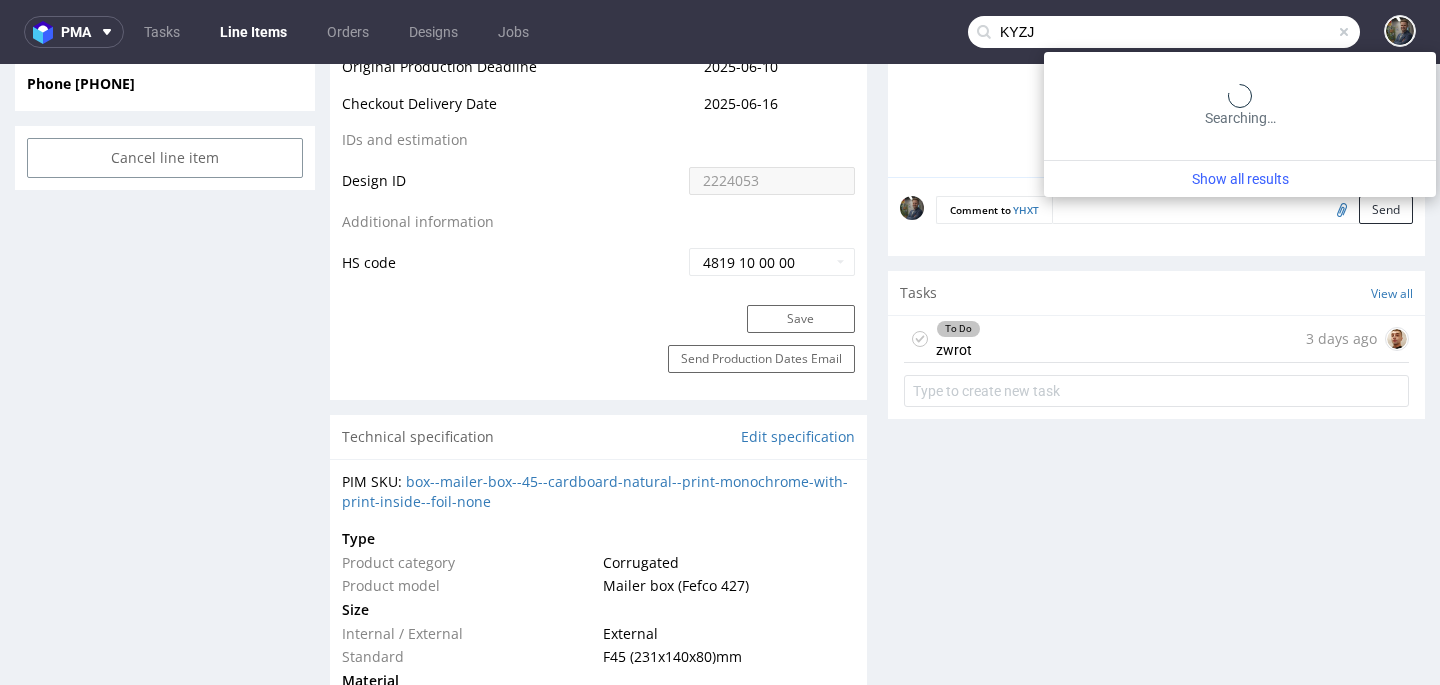 type on "KYZJ" 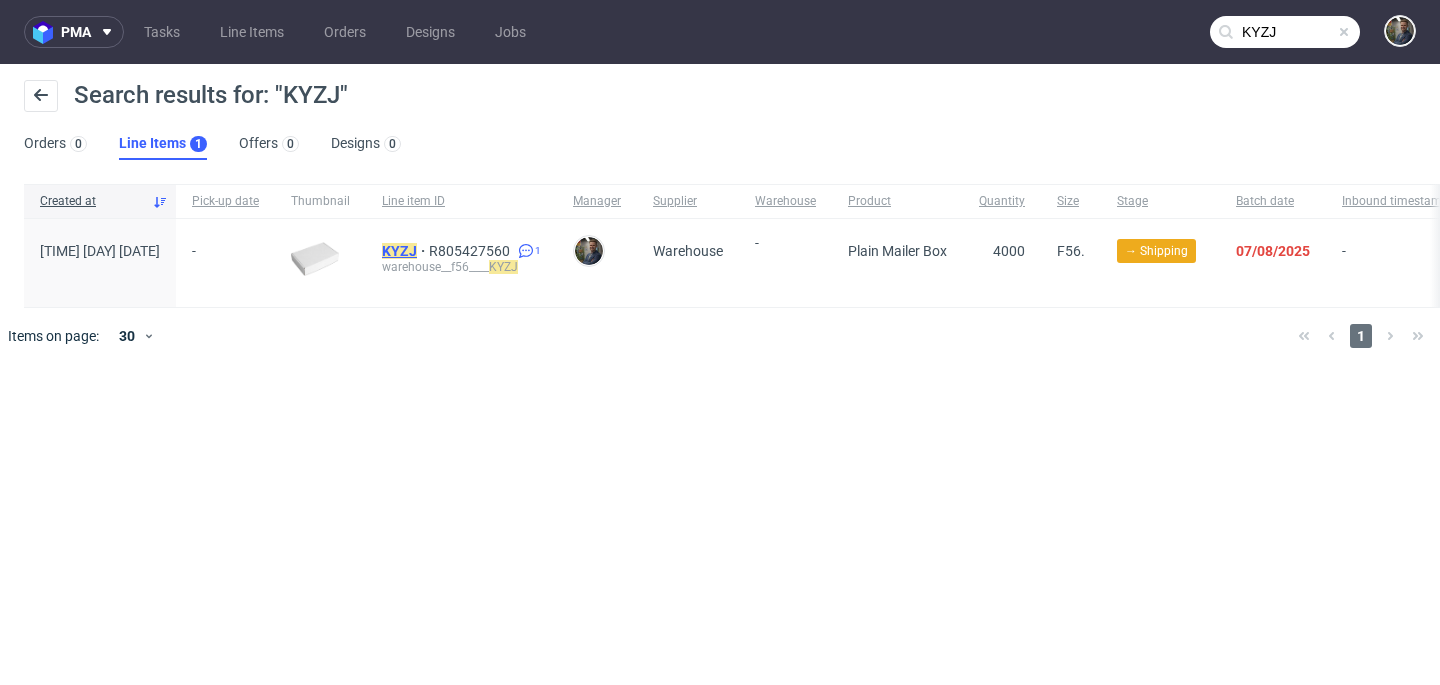click on "KYZJ" 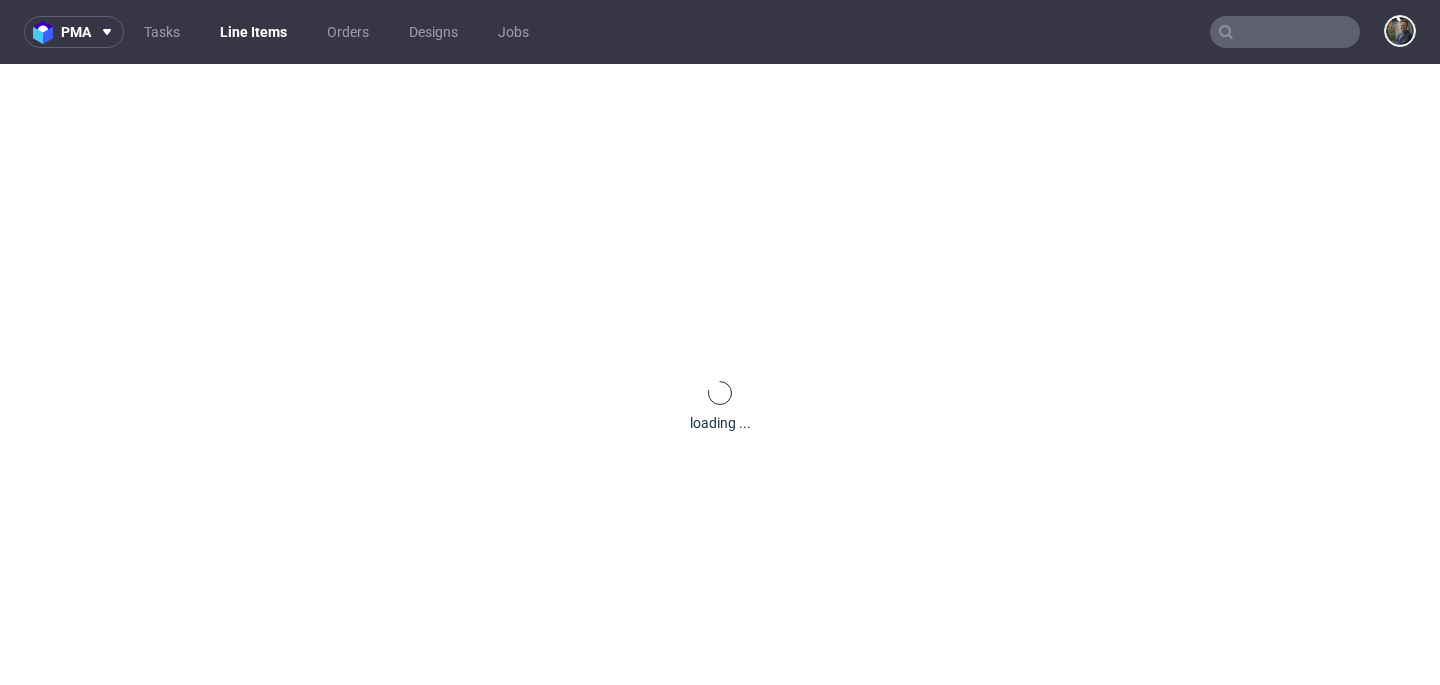 scroll, scrollTop: 0, scrollLeft: 0, axis: both 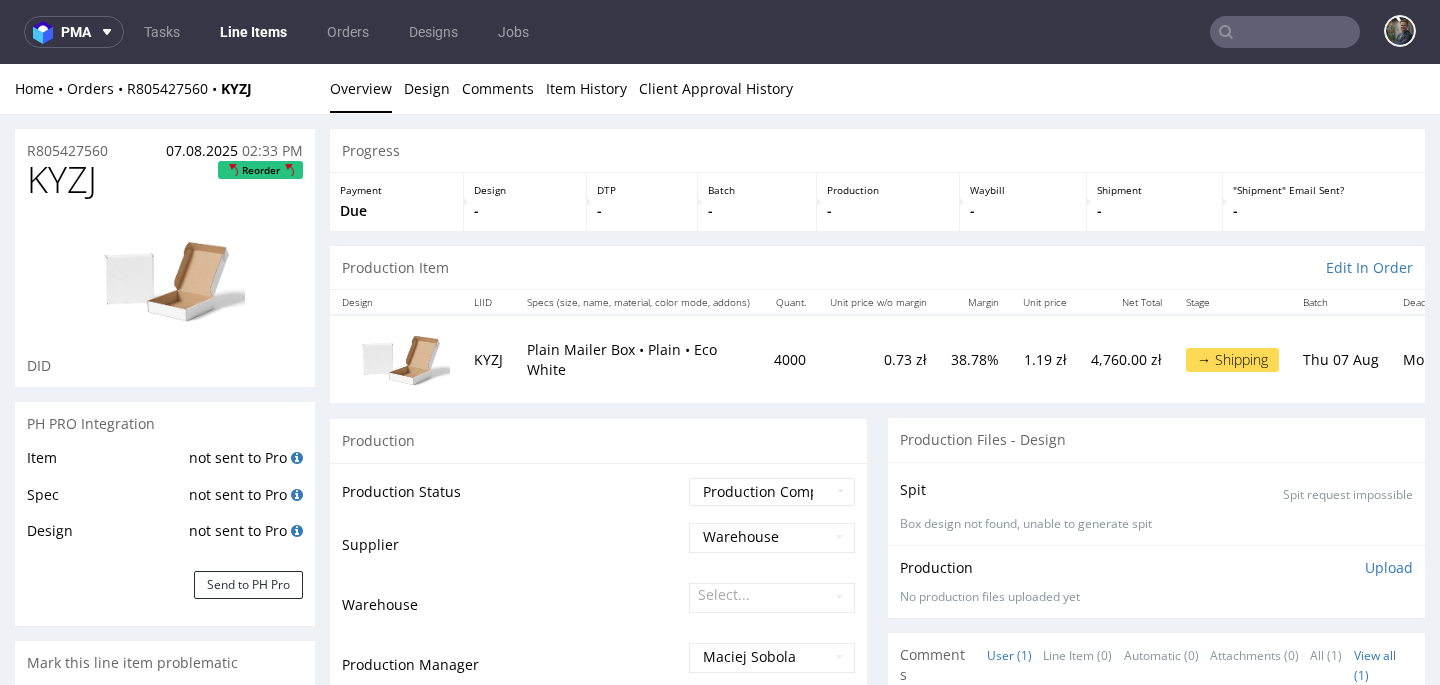 click on "Plain Mailer Box • Plain • Eco White" at bounding box center [638, 359] 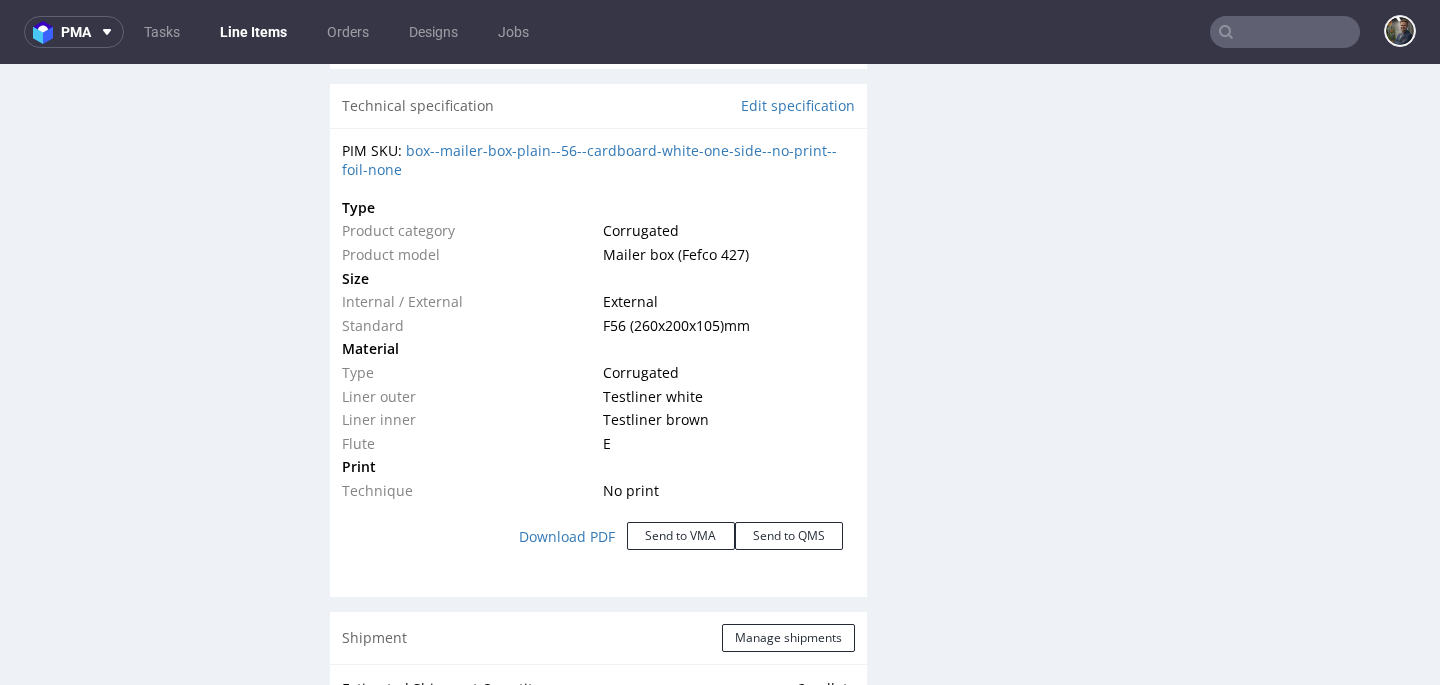 scroll, scrollTop: 2241, scrollLeft: 0, axis: vertical 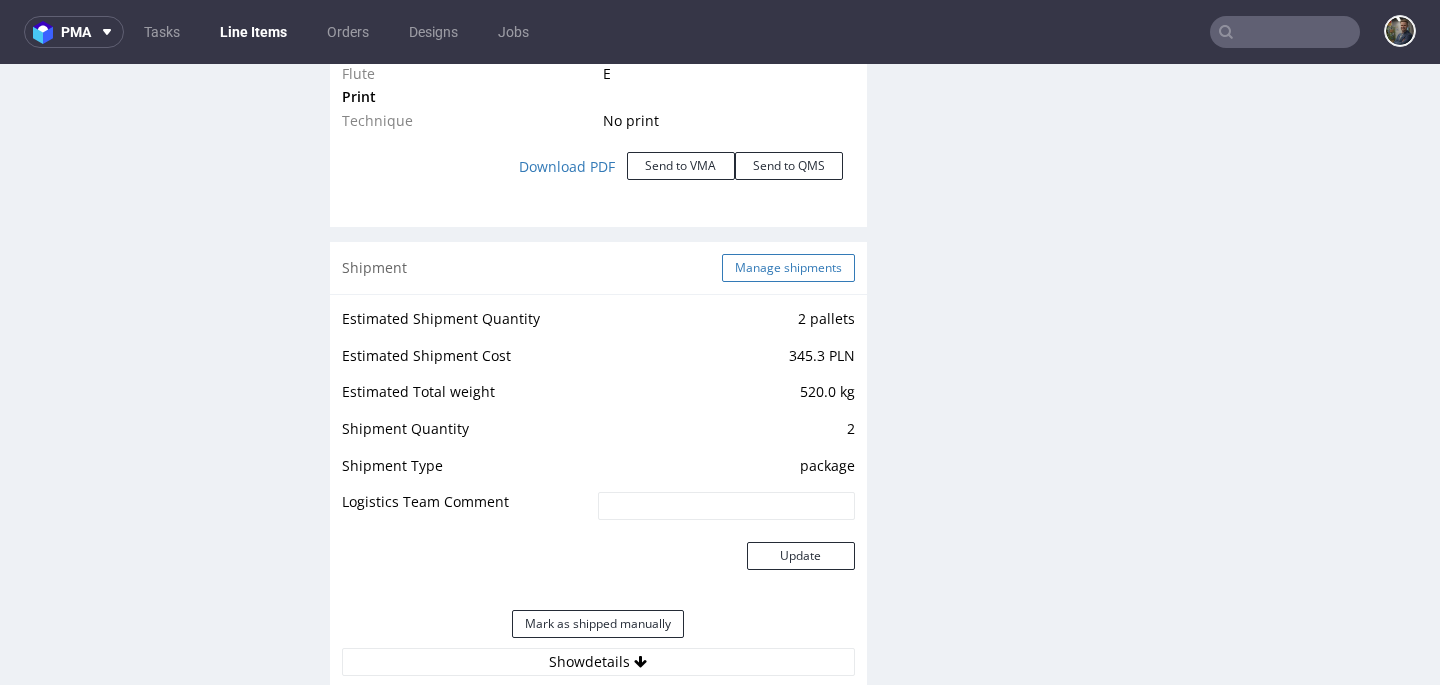 click on "Manage shipments" at bounding box center (788, 268) 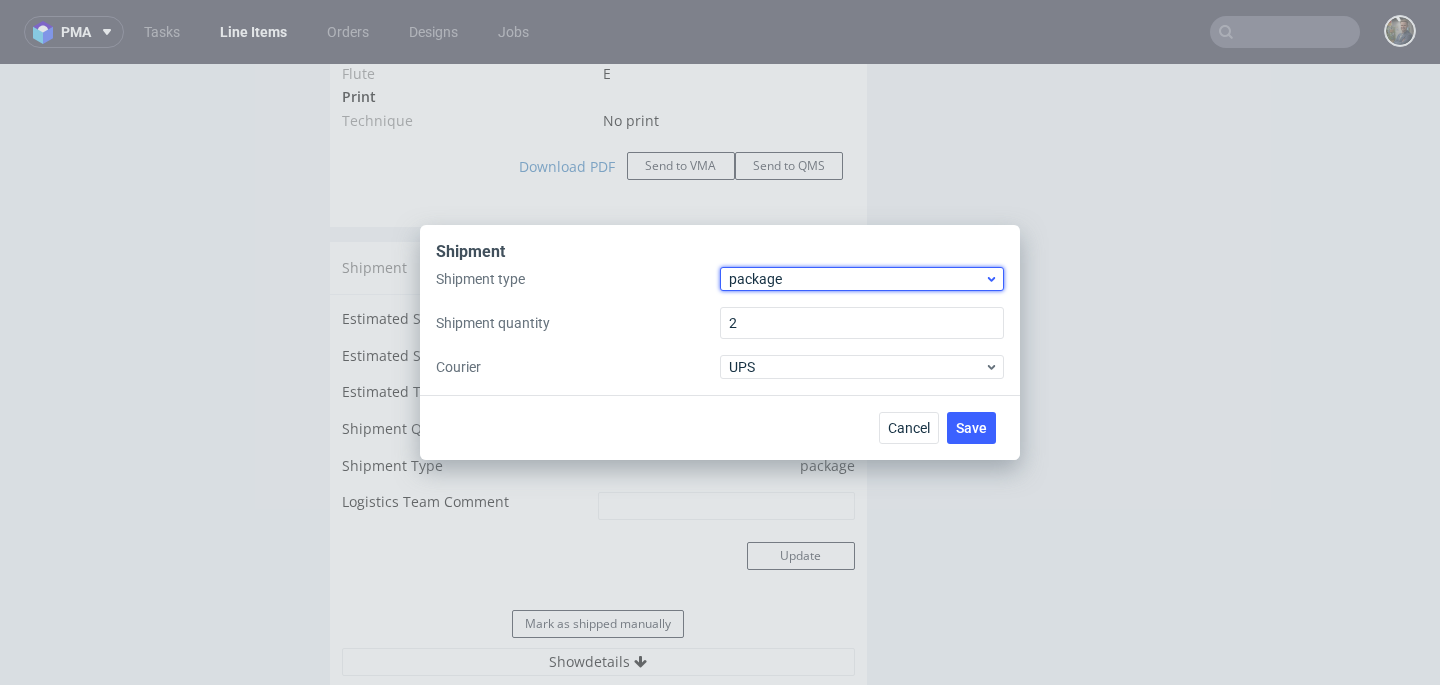 click on "package" at bounding box center (856, 279) 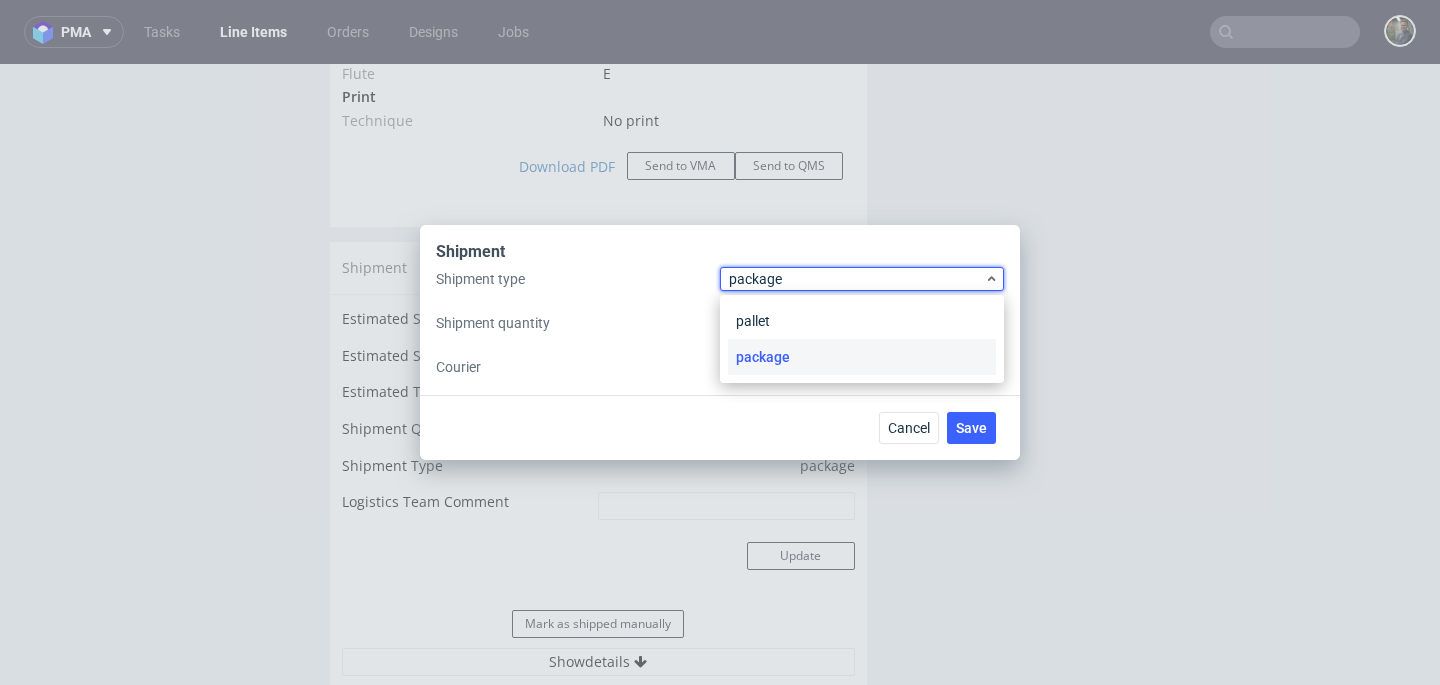 click on "pallet package" at bounding box center [862, 339] 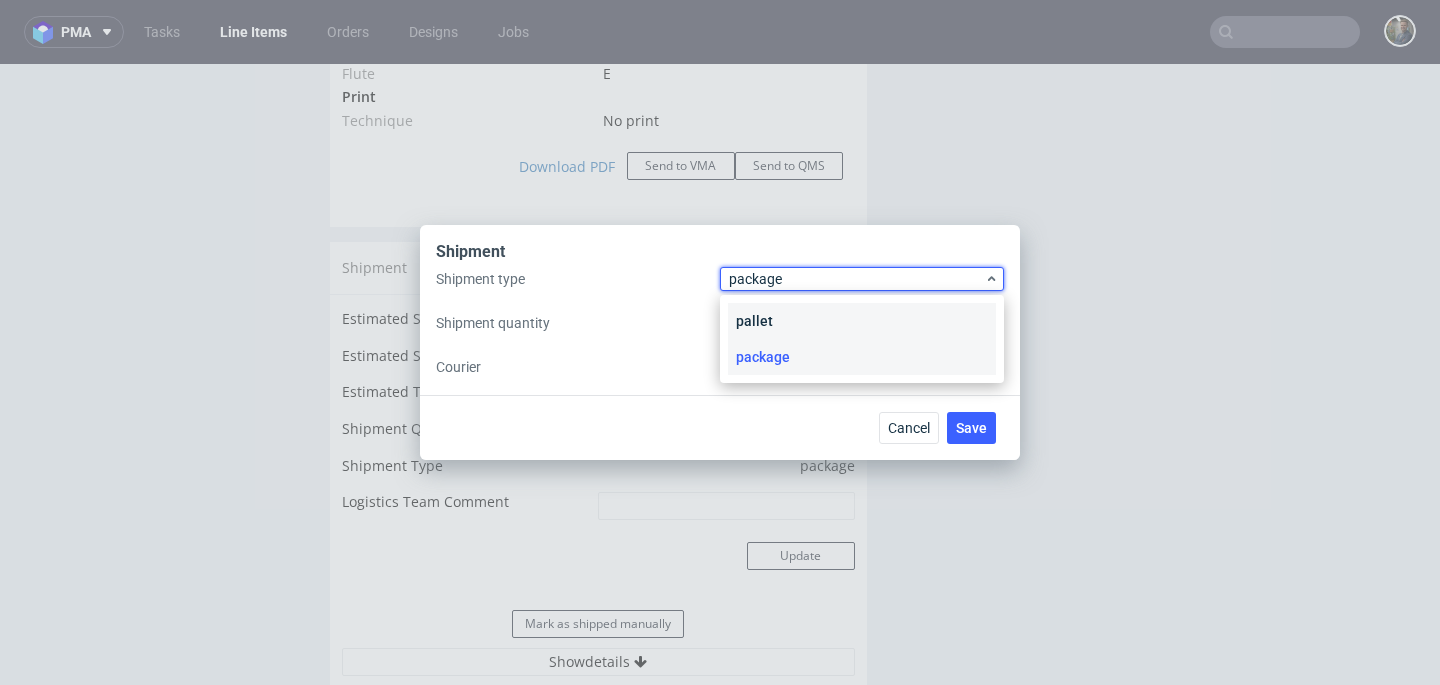 click on "pallet" at bounding box center (862, 321) 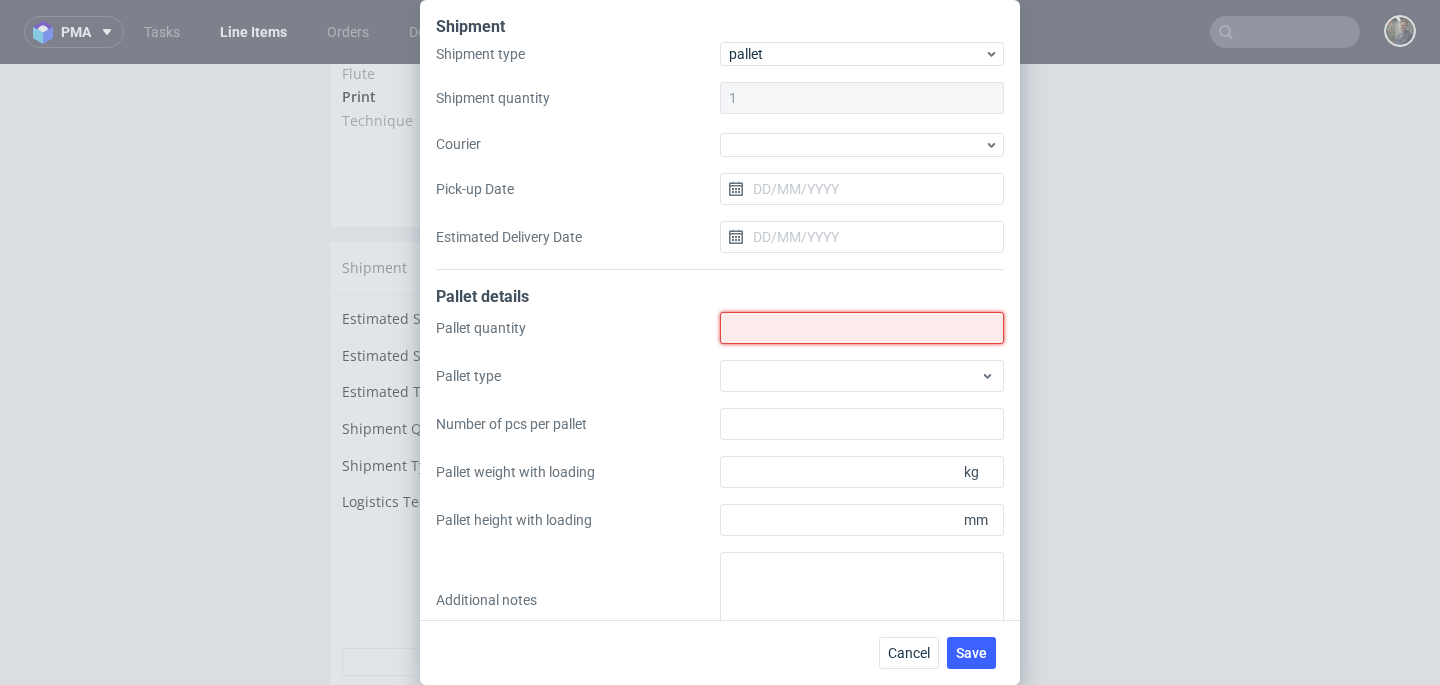click on "Shipment type" at bounding box center (862, 328) 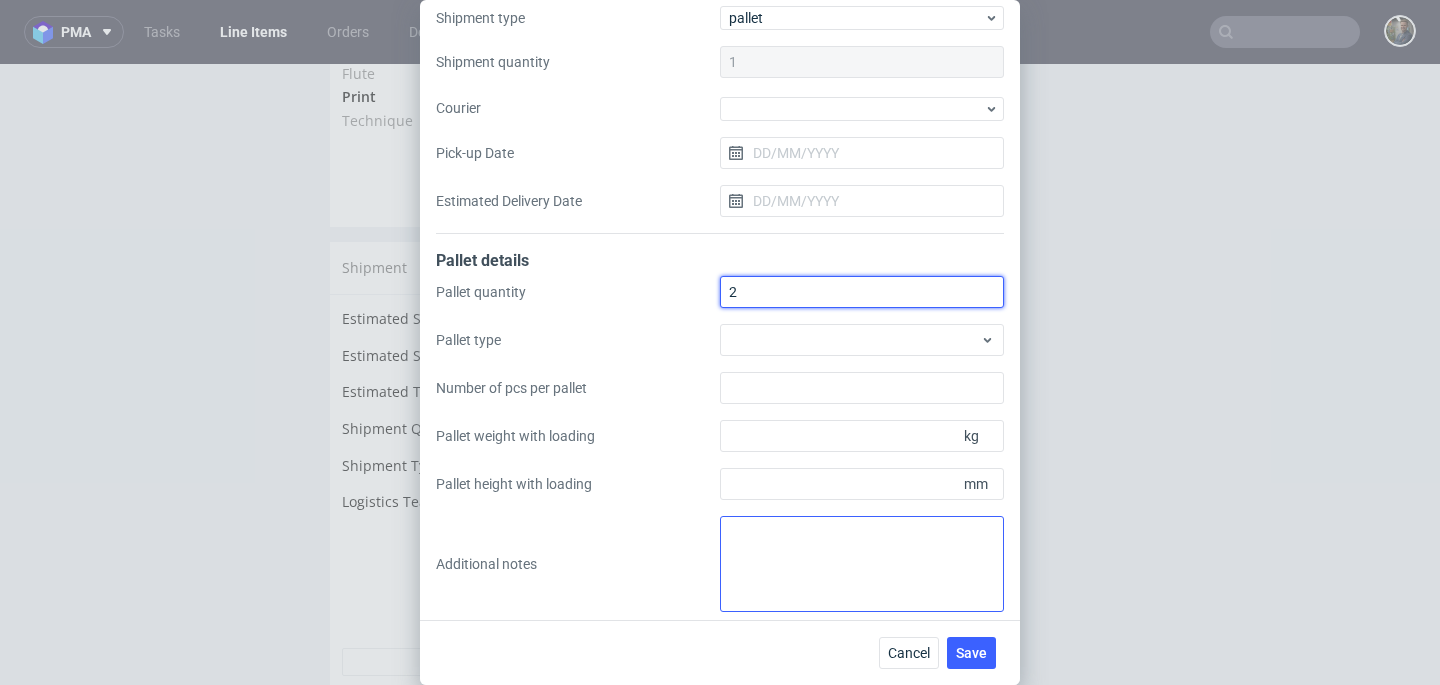 scroll, scrollTop: 43, scrollLeft: 0, axis: vertical 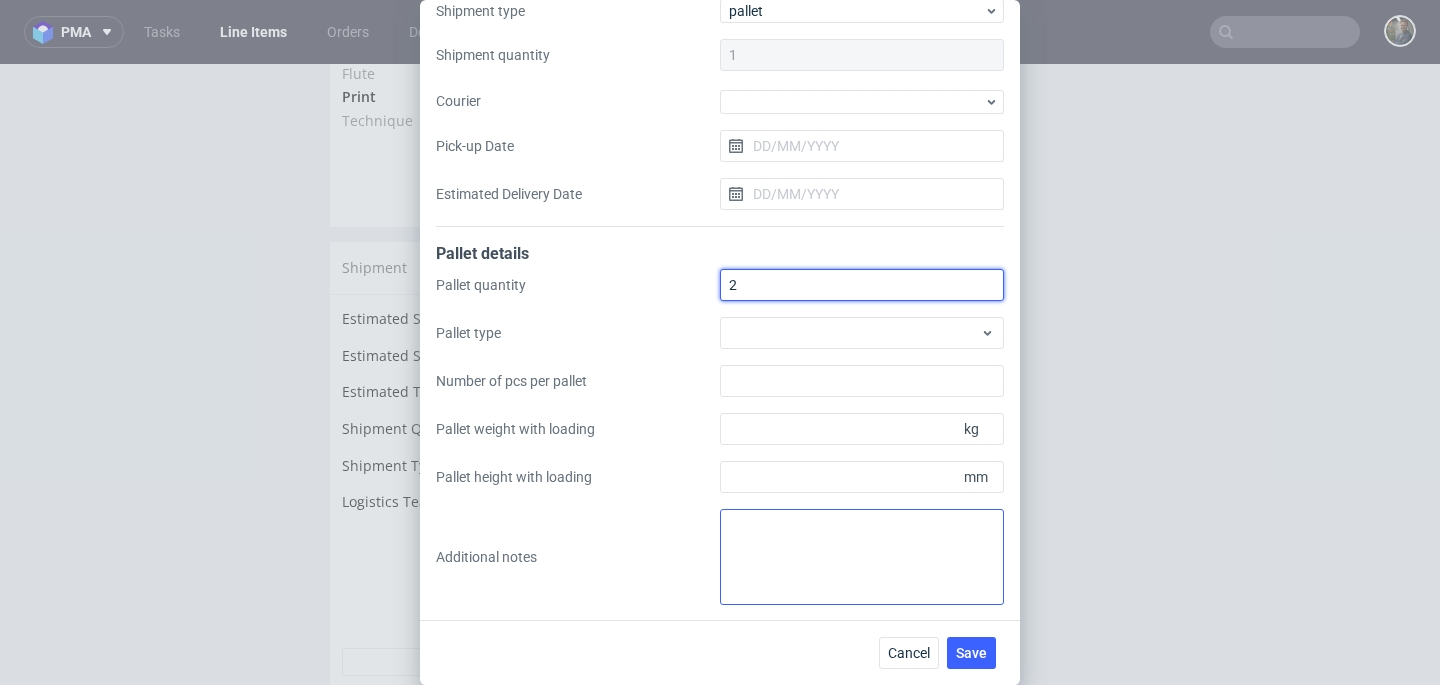 type on "2" 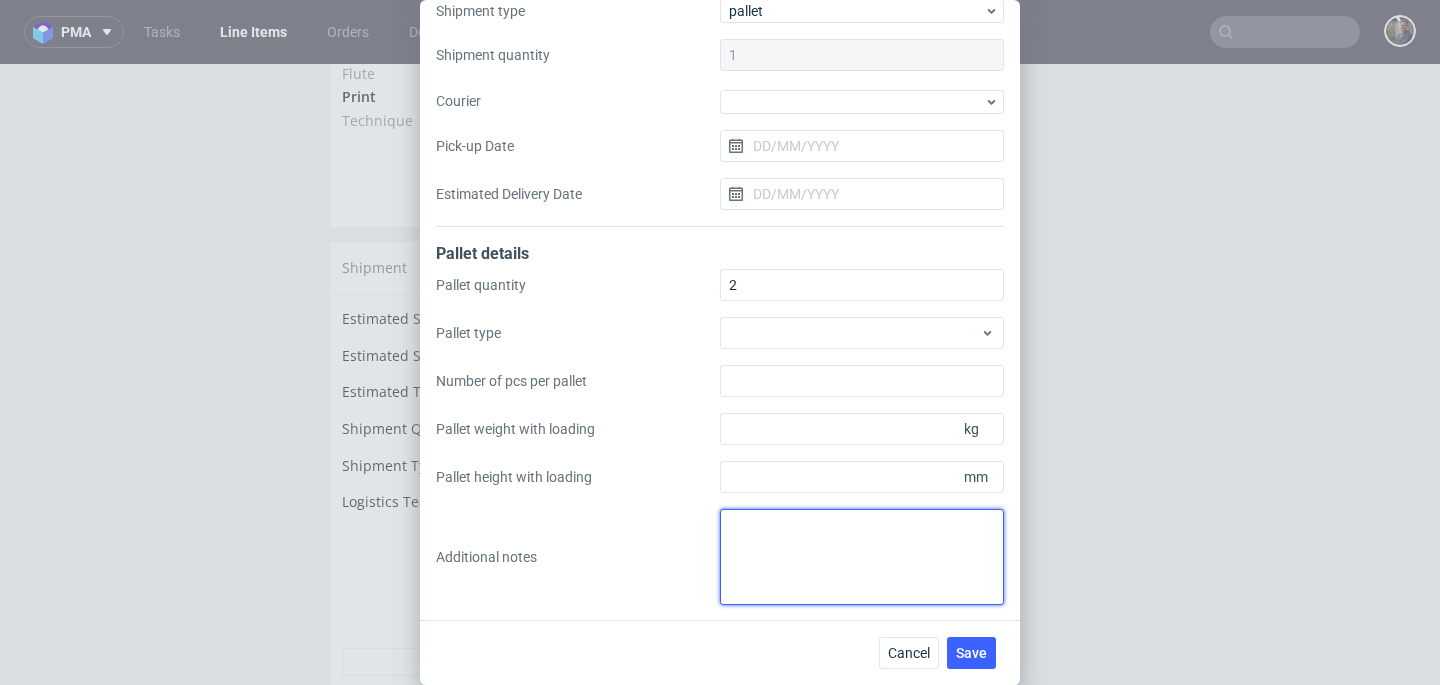 click at bounding box center (862, 557) 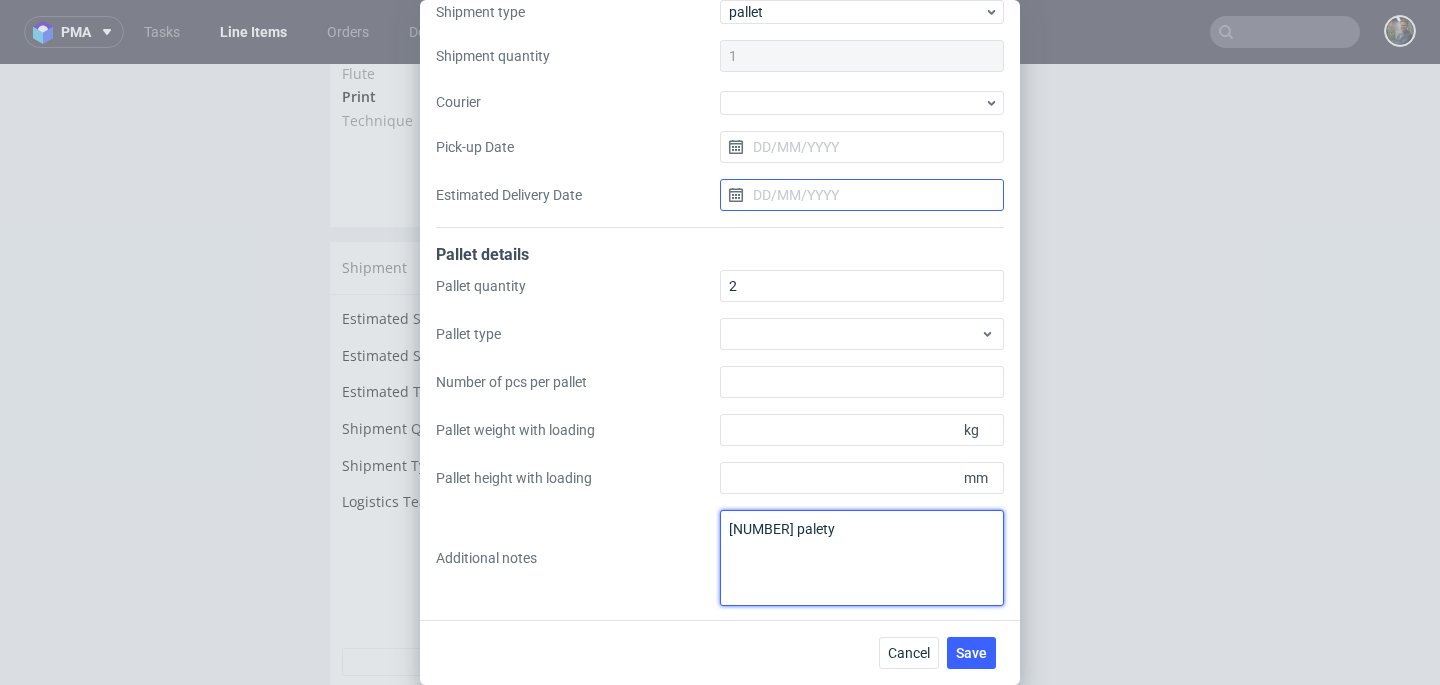 scroll, scrollTop: 43, scrollLeft: 0, axis: vertical 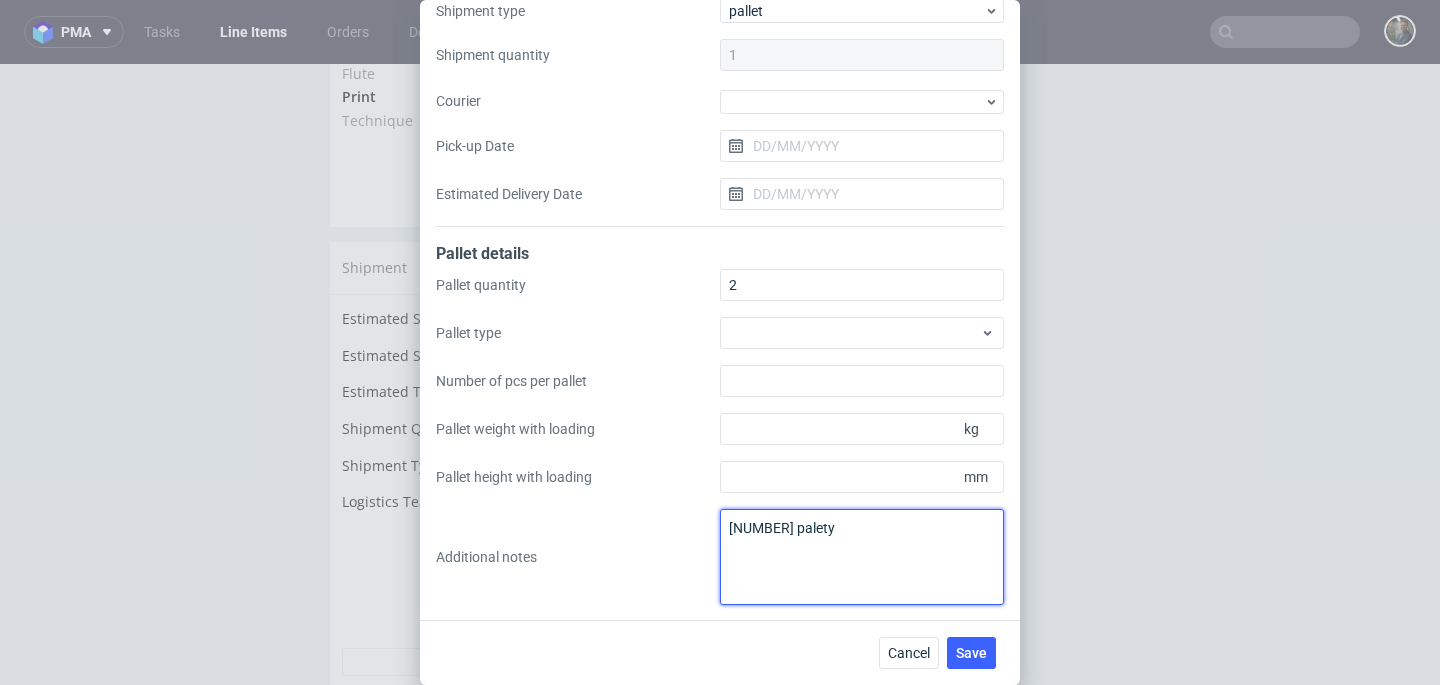 click on "2 palety" at bounding box center (862, 557) 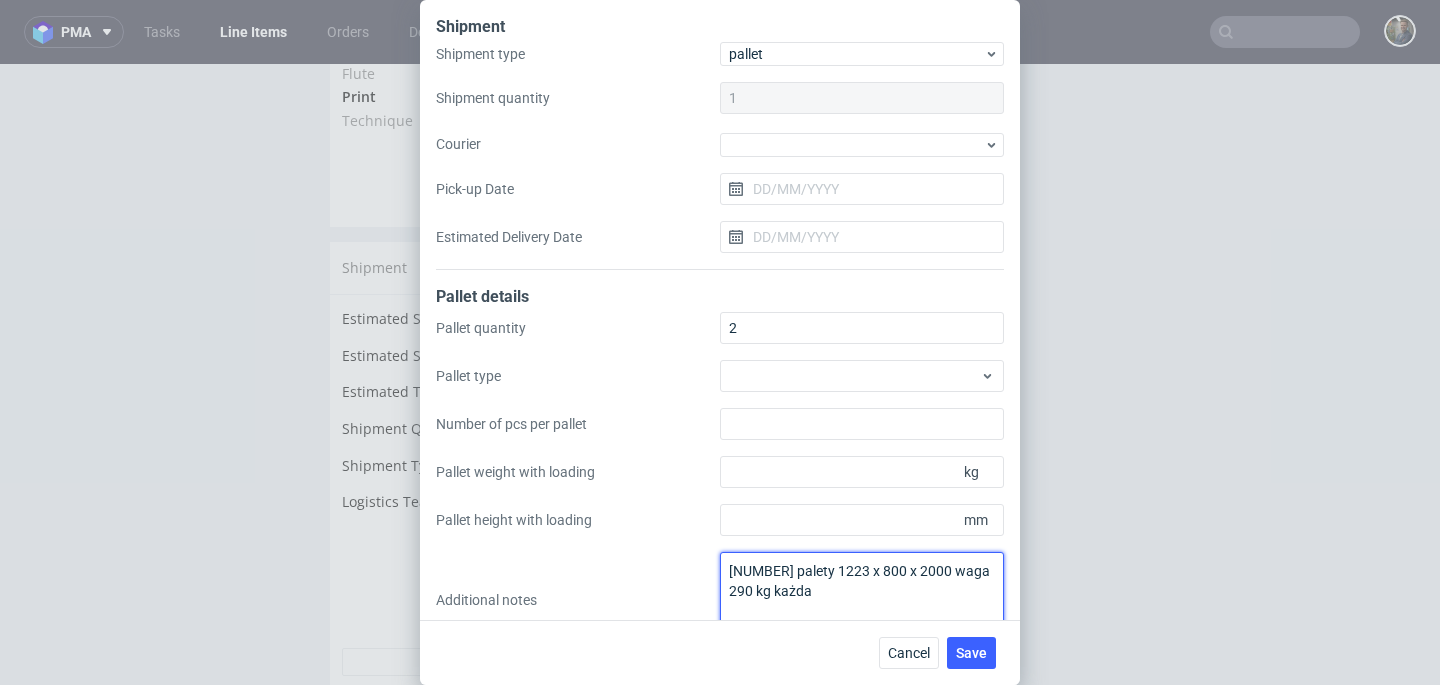 scroll, scrollTop: 43, scrollLeft: 0, axis: vertical 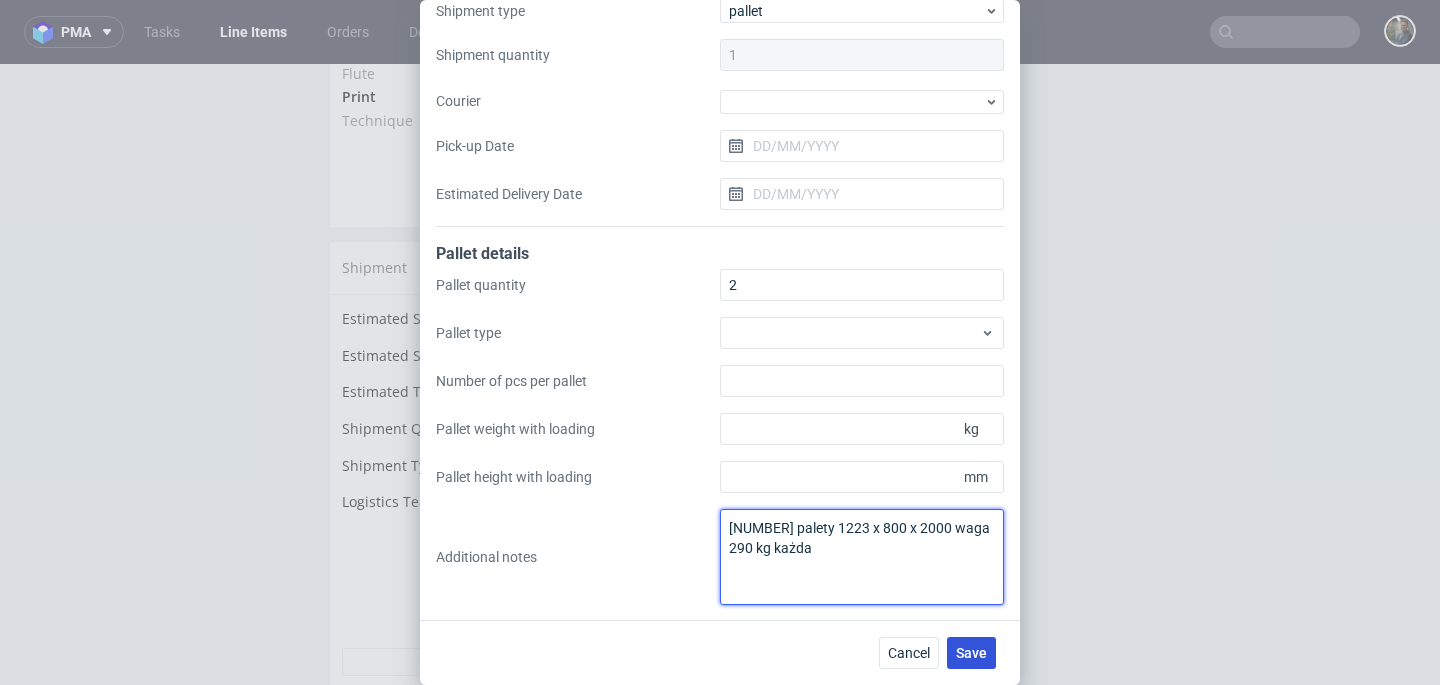 type on "2 palety 1223 x 800 x 2000 waga 290 kg każda" 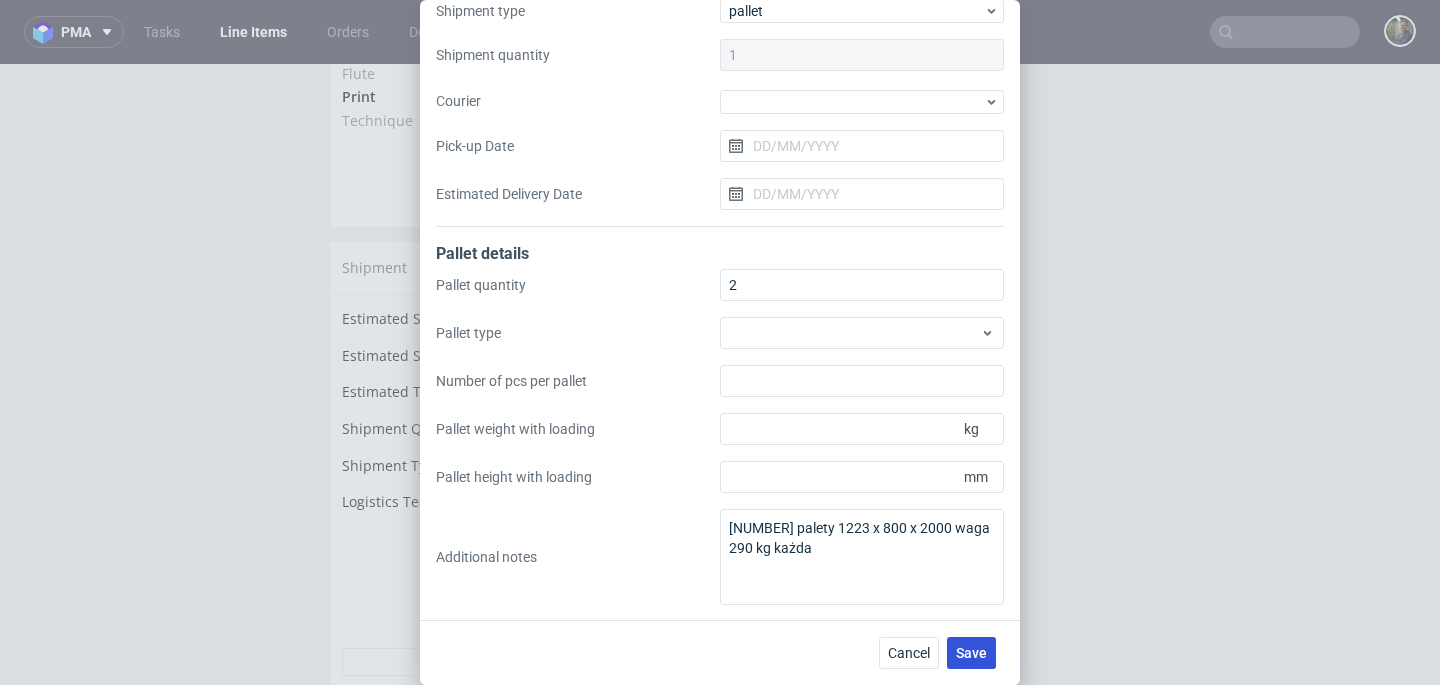click on "Save" at bounding box center [971, 653] 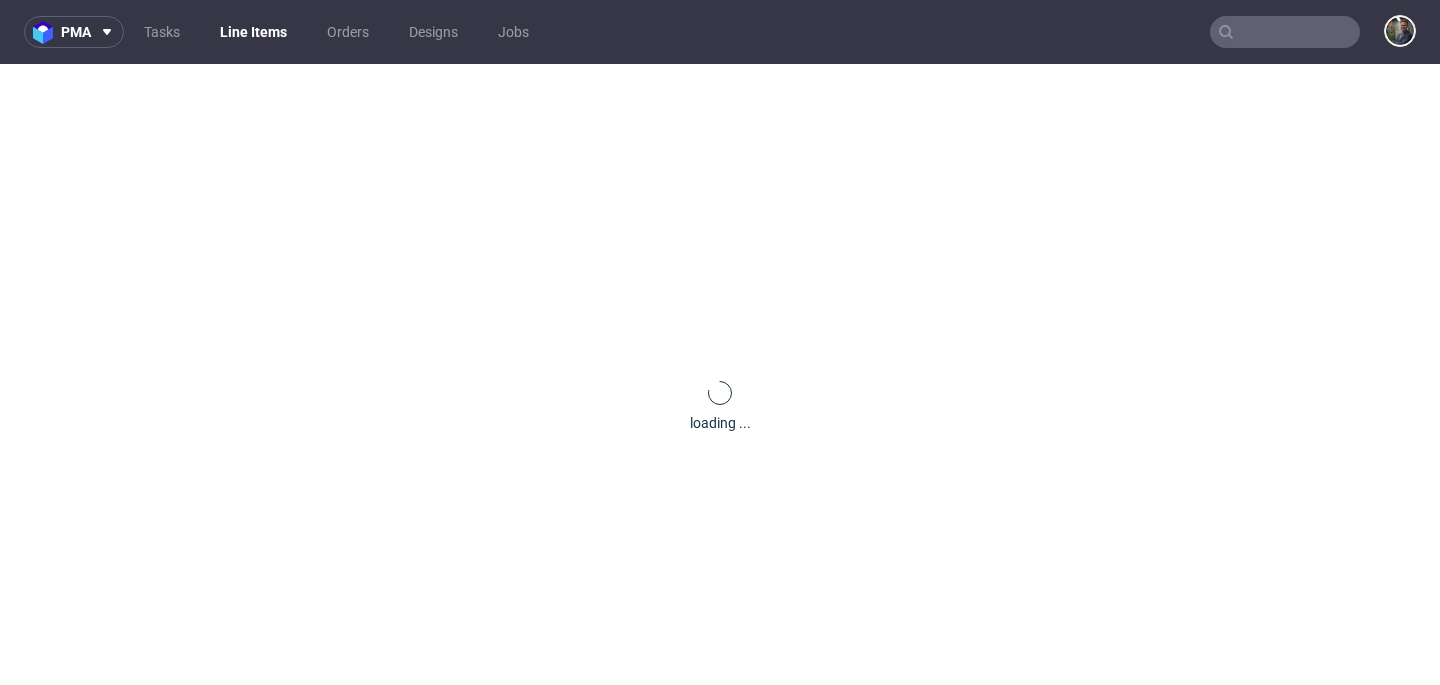 scroll, scrollTop: 0, scrollLeft: 0, axis: both 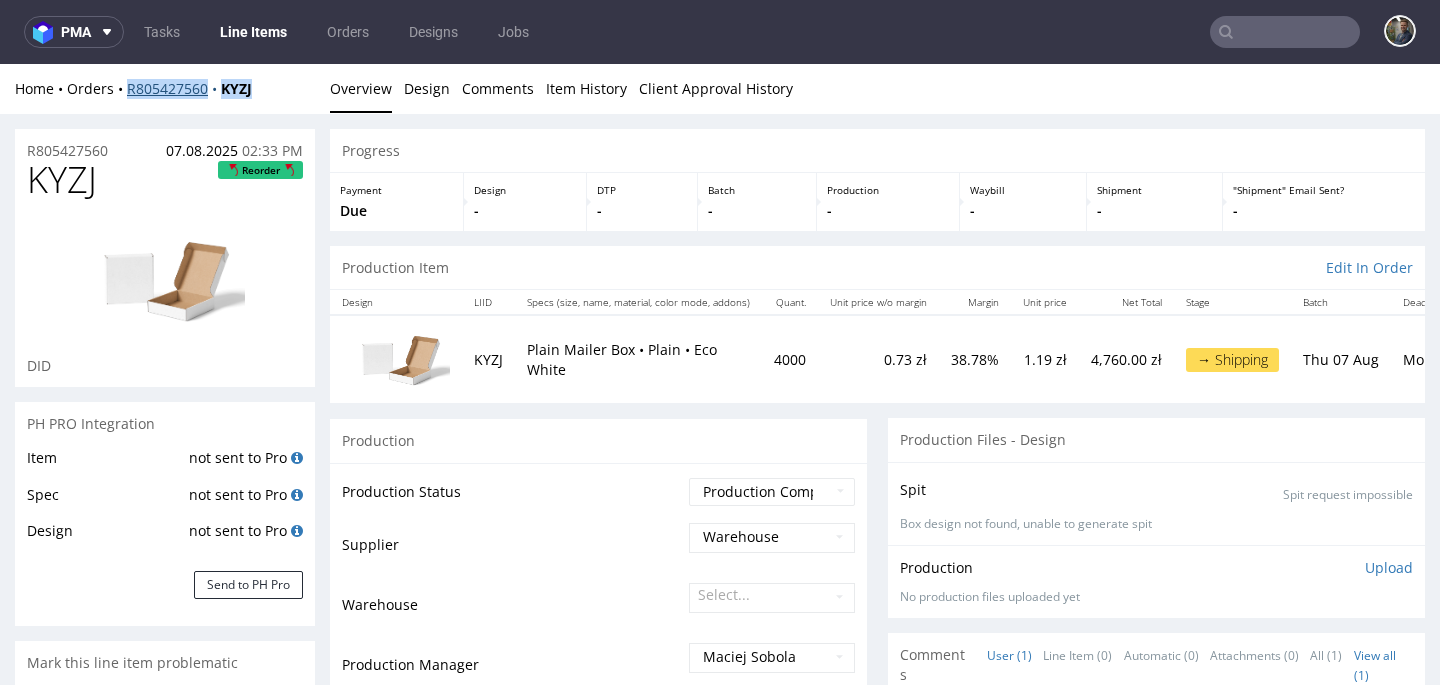 drag, startPoint x: 289, startPoint y: 94, endPoint x: 128, endPoint y: 94, distance: 161 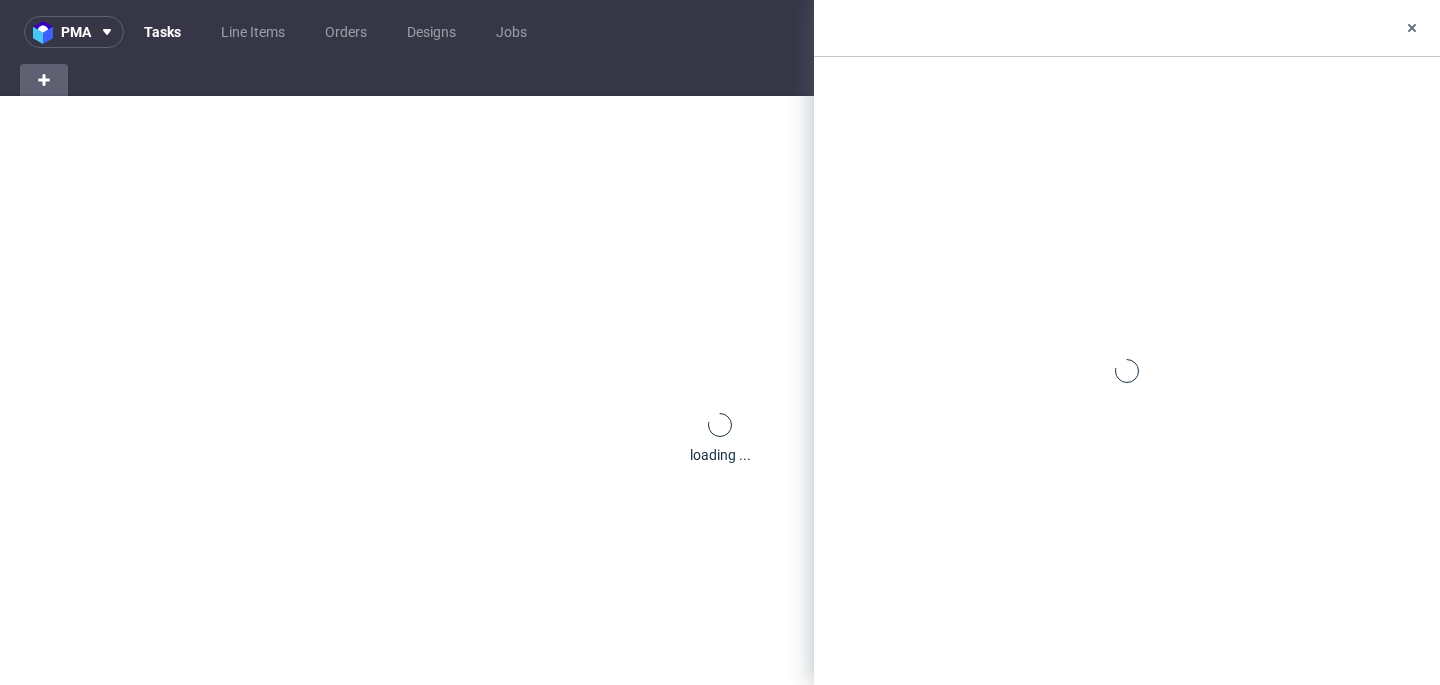 scroll, scrollTop: 0, scrollLeft: 0, axis: both 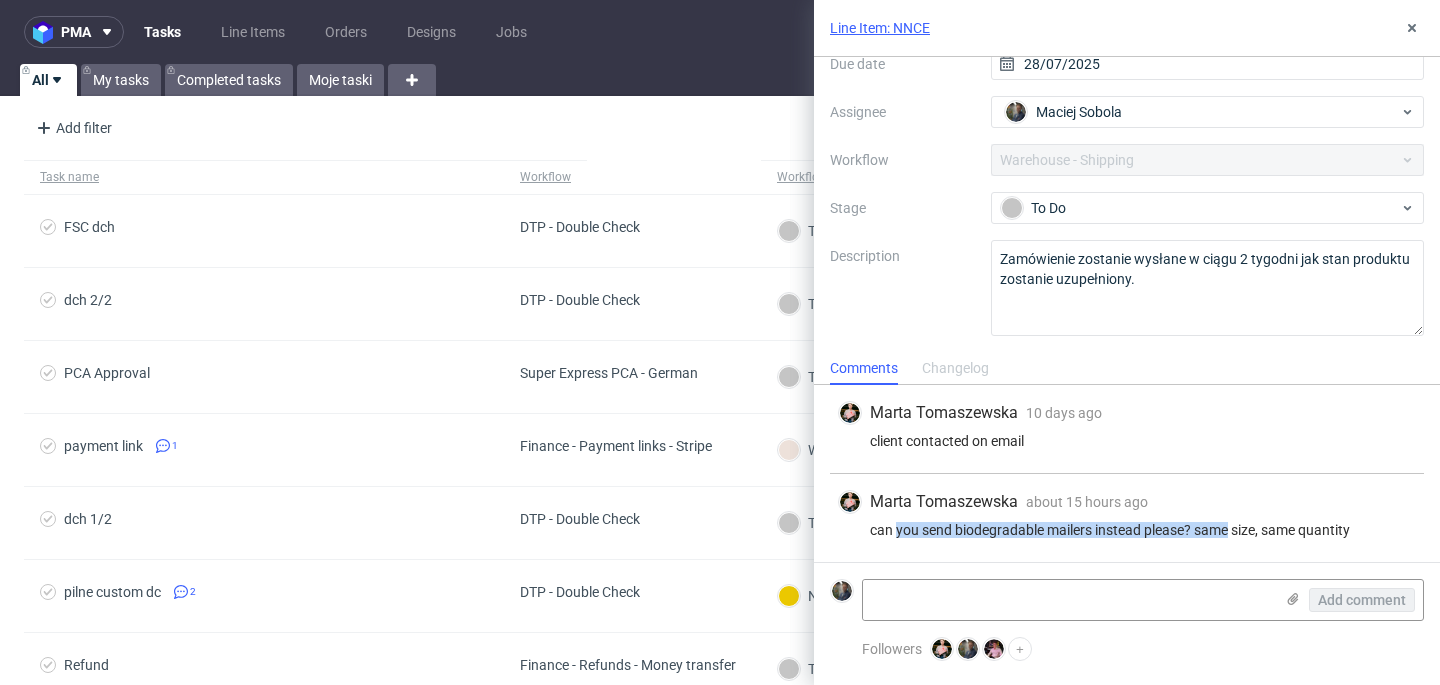 drag, startPoint x: 895, startPoint y: 531, endPoint x: 1232, endPoint y: 537, distance: 337.0534 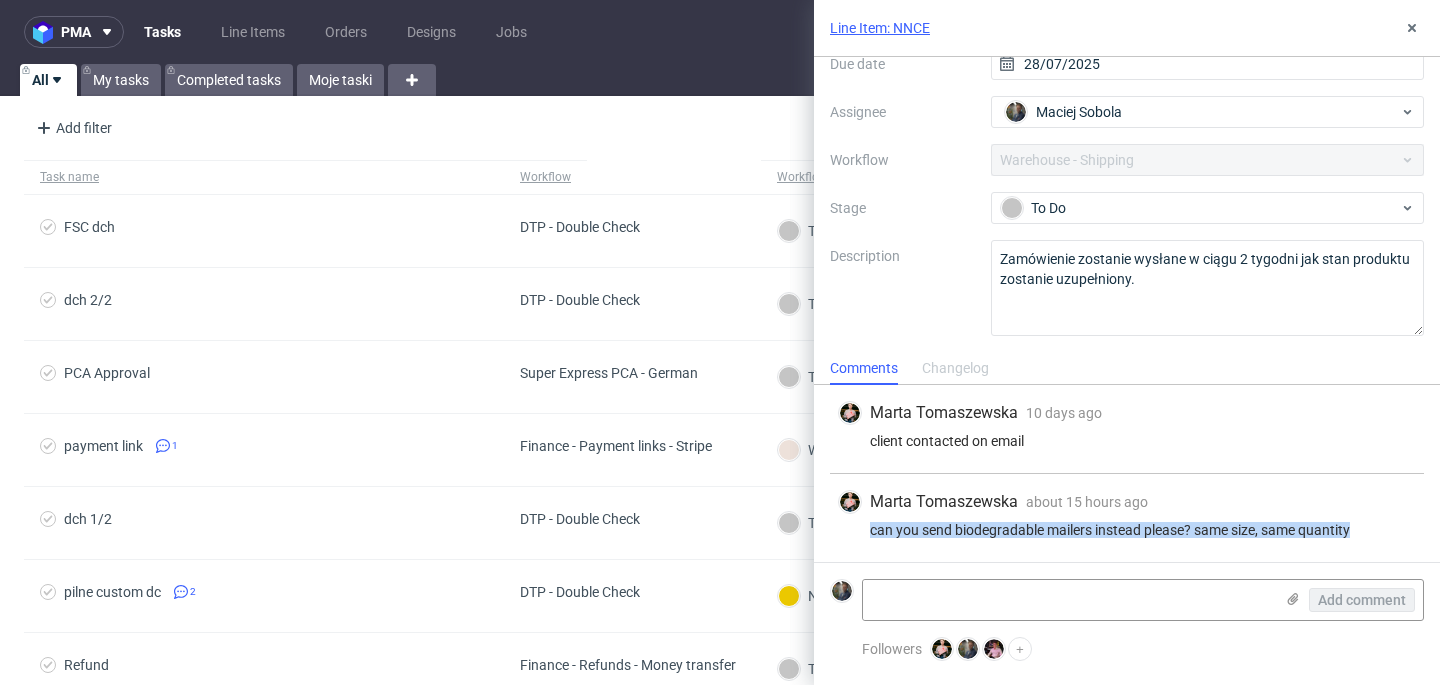 drag, startPoint x: 1379, startPoint y: 532, endPoint x: 867, endPoint y: 527, distance: 512.0244 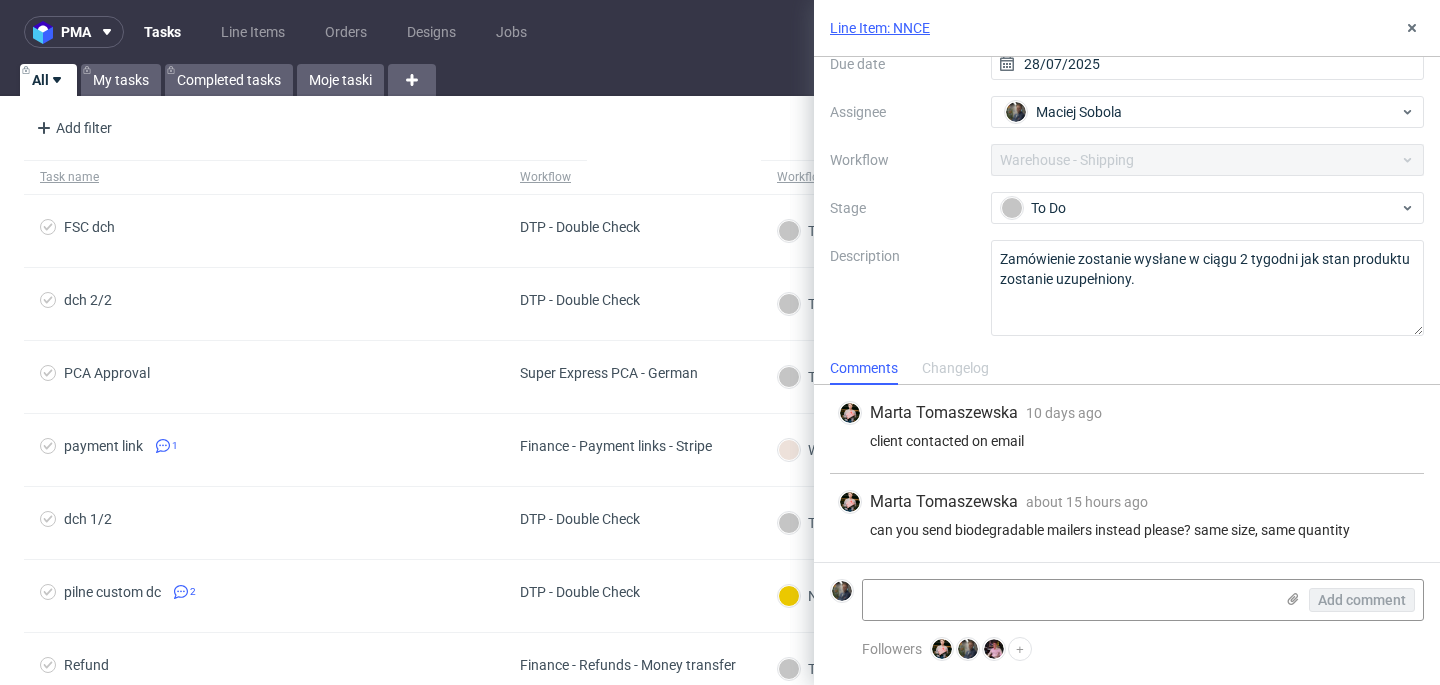 click on "Marta Tomaszewska about 15 hours ago 7th Aug 2025, 17:48 can you send biodegradable mailers instead please? same size, same quantity" at bounding box center [1127, 518] 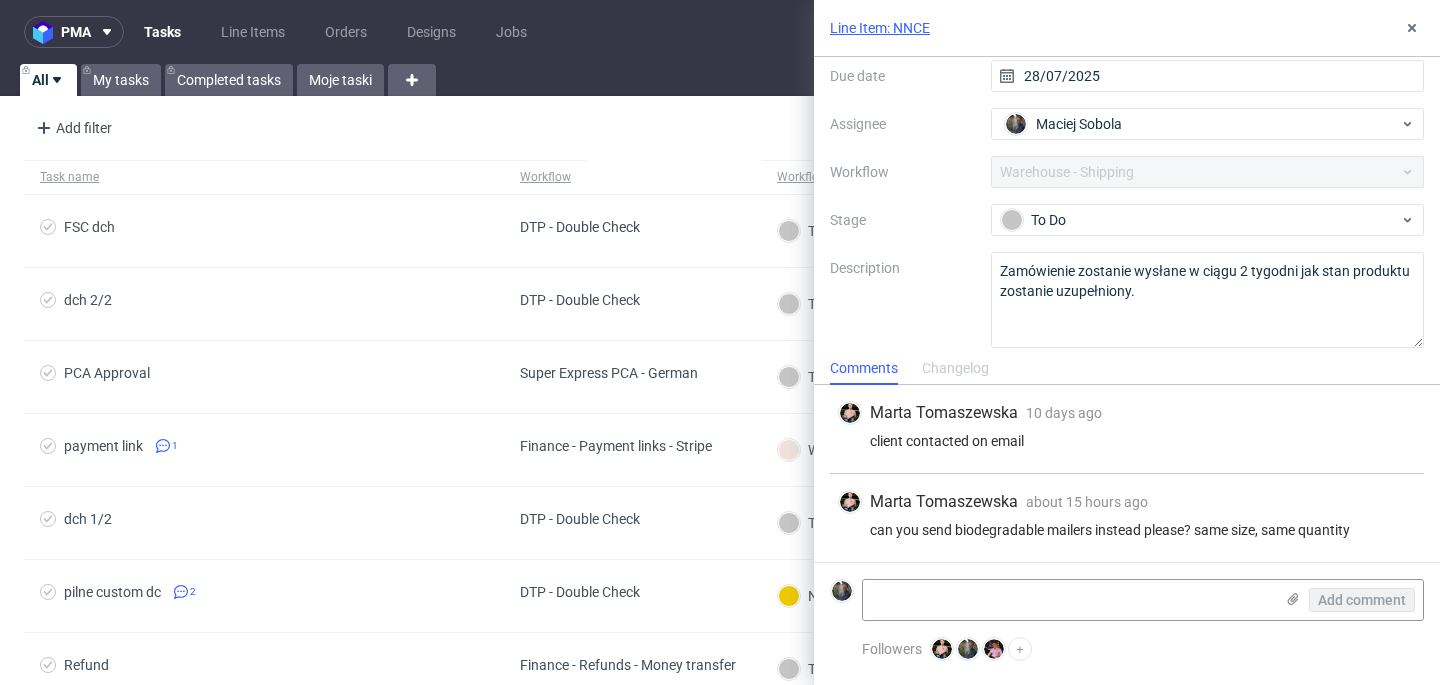 scroll, scrollTop: 178, scrollLeft: 0, axis: vertical 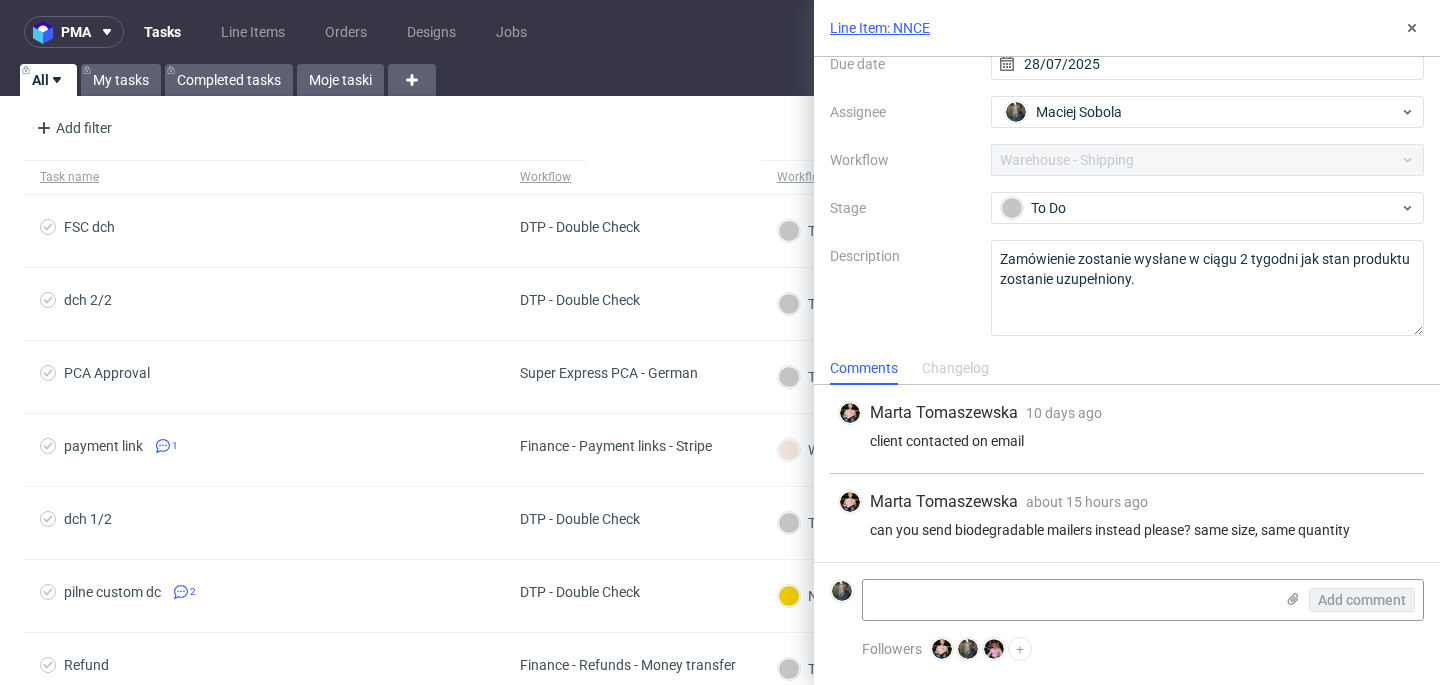 click on "Line Item: NNCE" at bounding box center [880, 28] 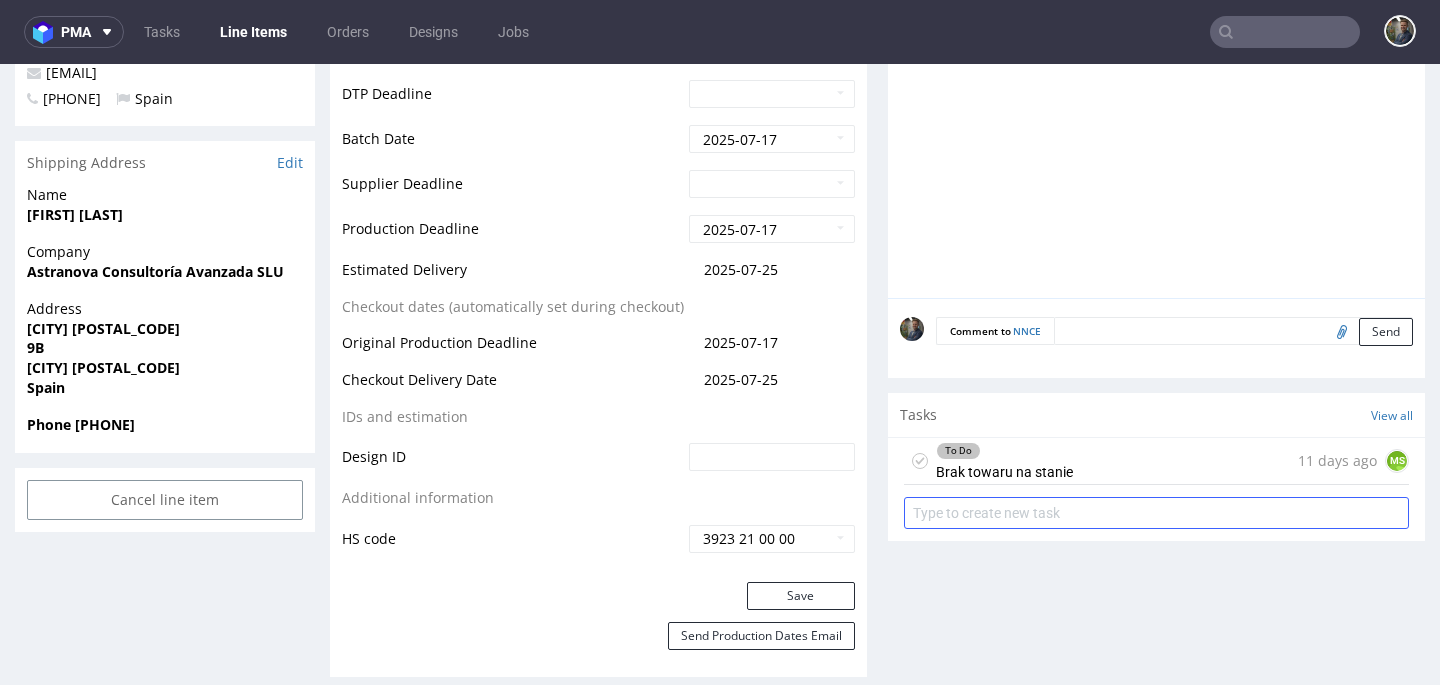 scroll, scrollTop: 652, scrollLeft: 0, axis: vertical 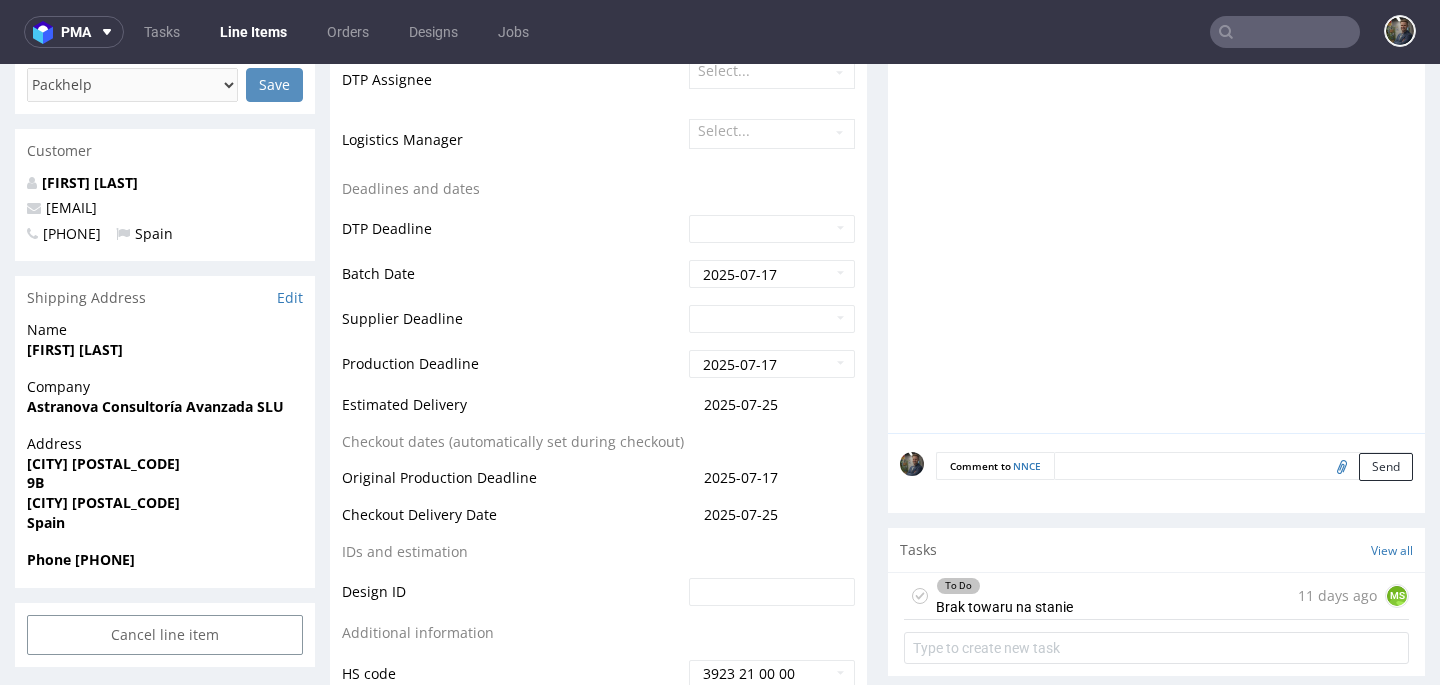 click at bounding box center (1233, 466) 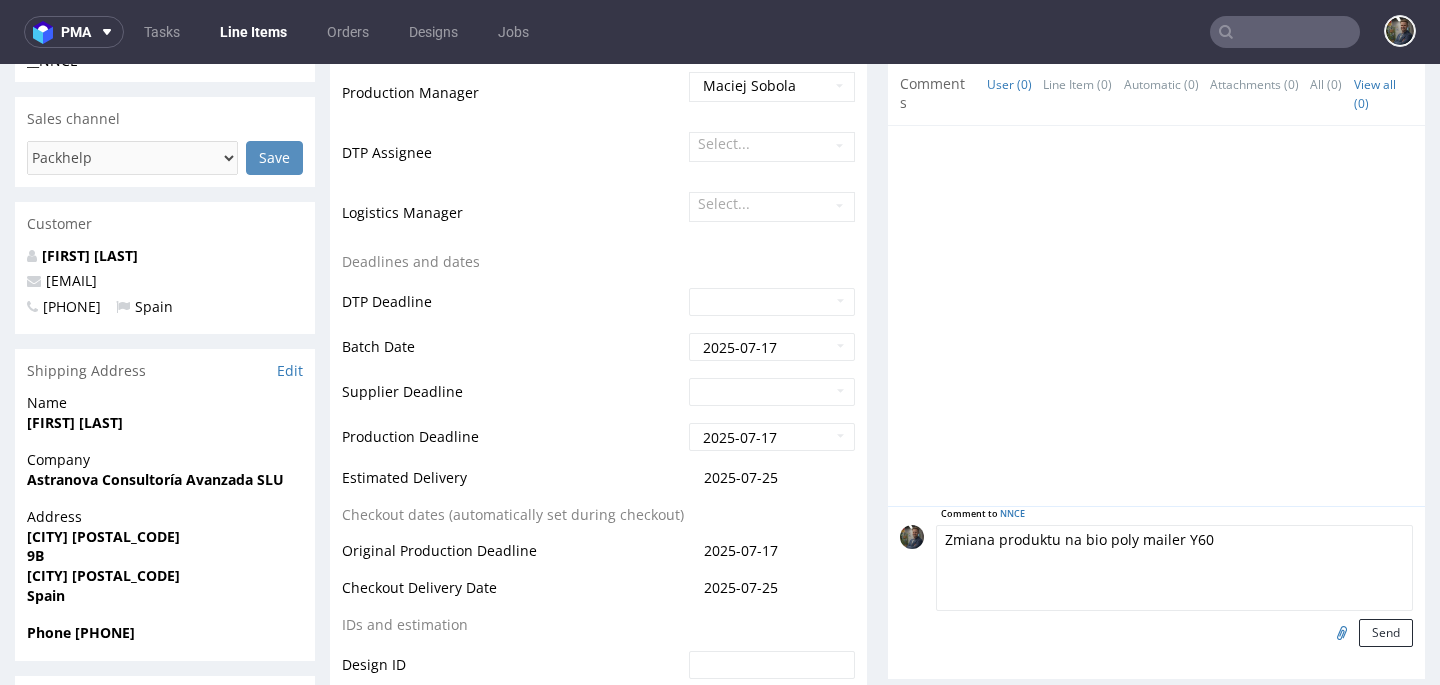 scroll, scrollTop: 775, scrollLeft: 0, axis: vertical 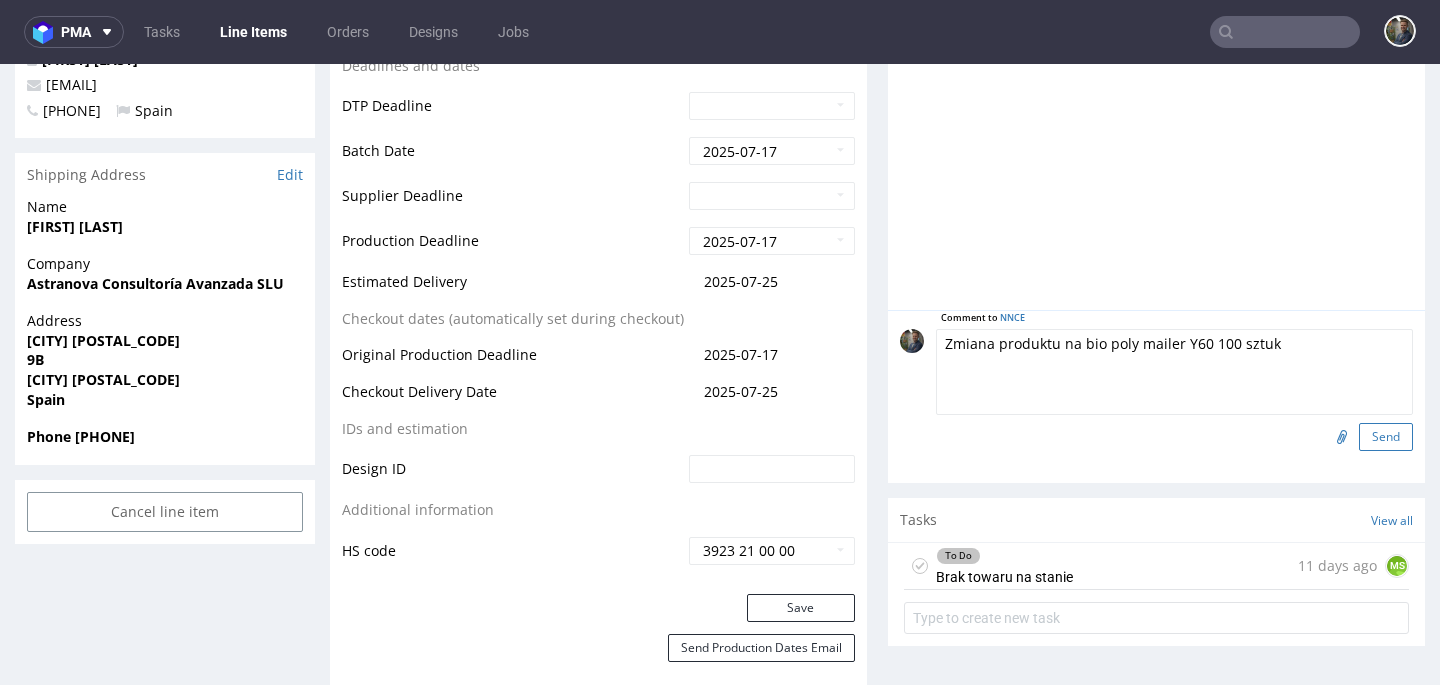 type on "Zmiana produktu na bio poly mailer Y60 100 sztuk" 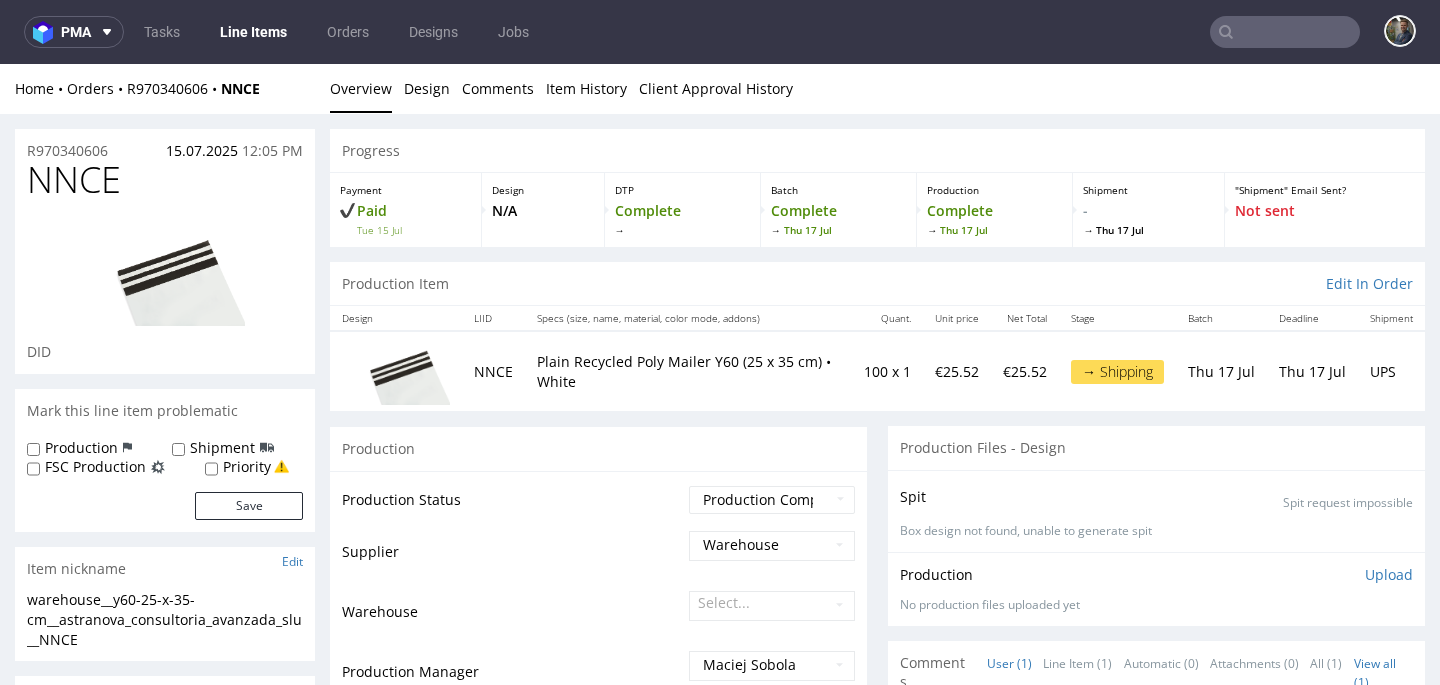scroll, scrollTop: 662, scrollLeft: 0, axis: vertical 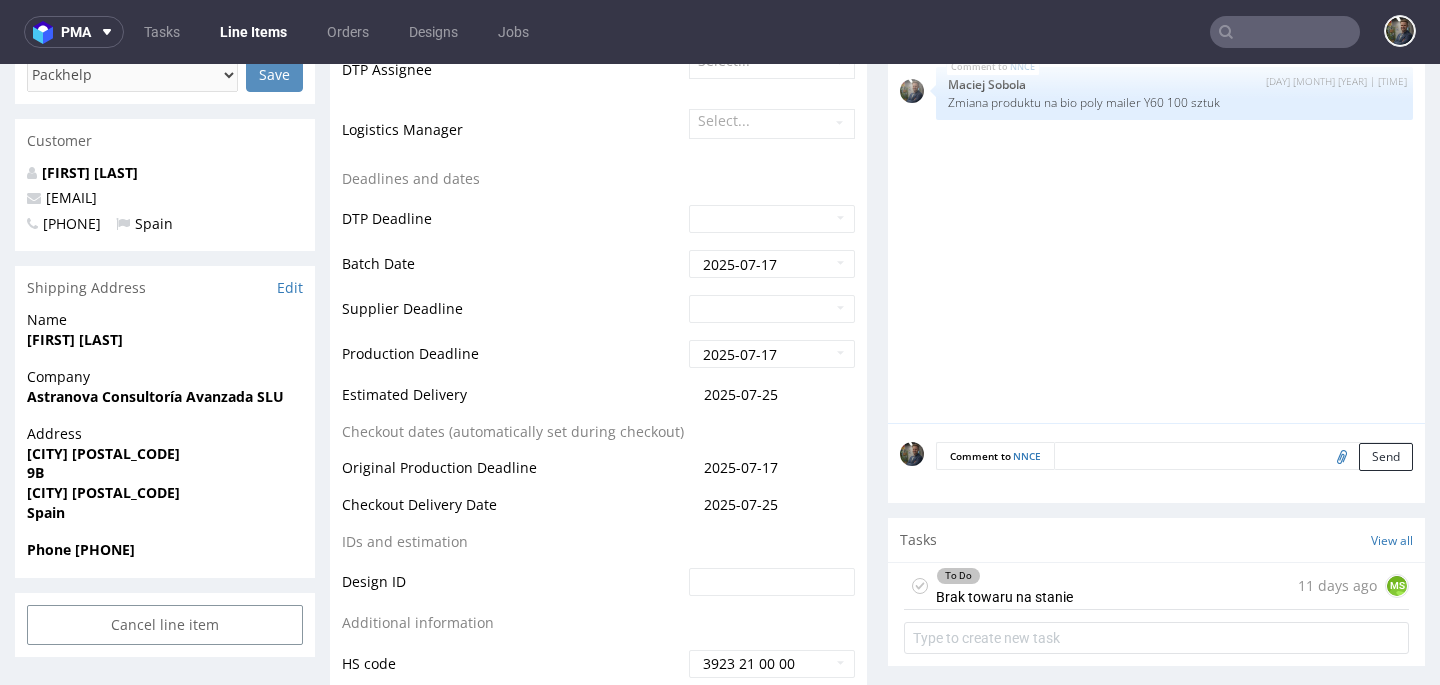 click on "To Do" at bounding box center (1004, 576) 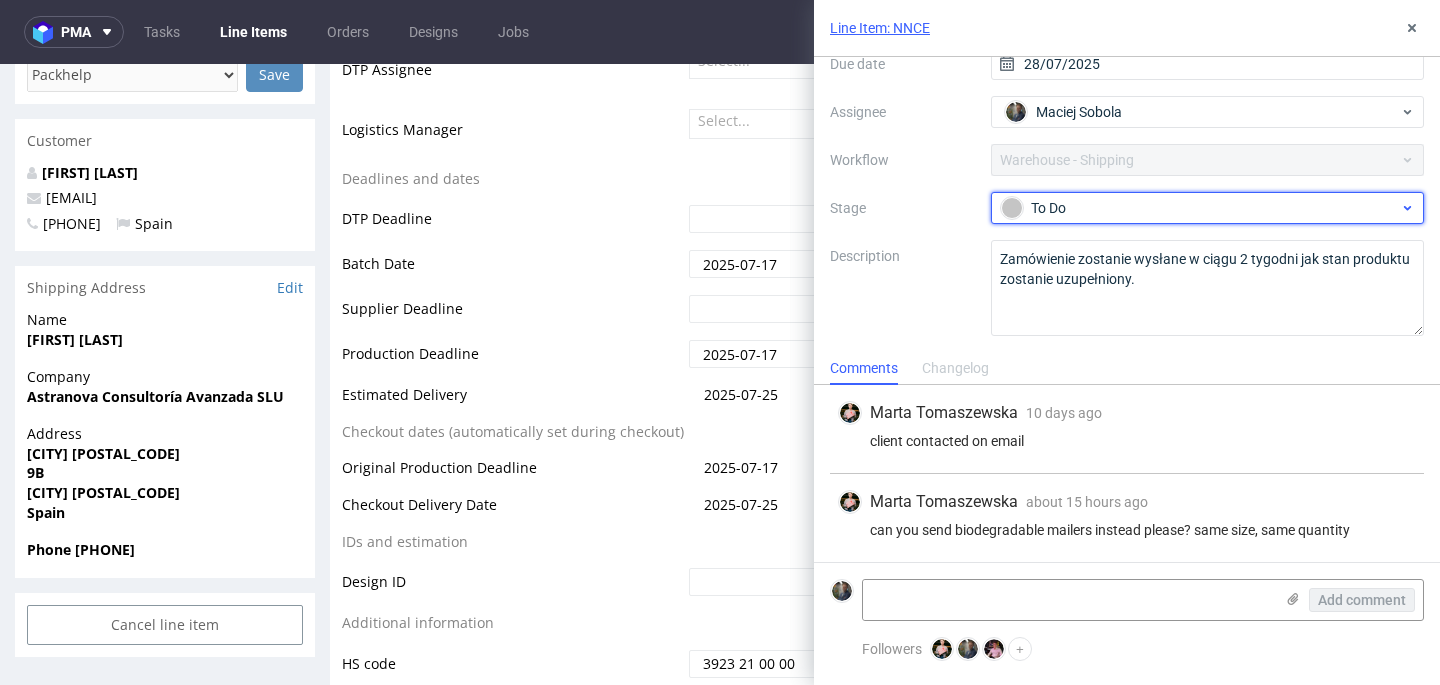 click on "To Do" at bounding box center (1200, 208) 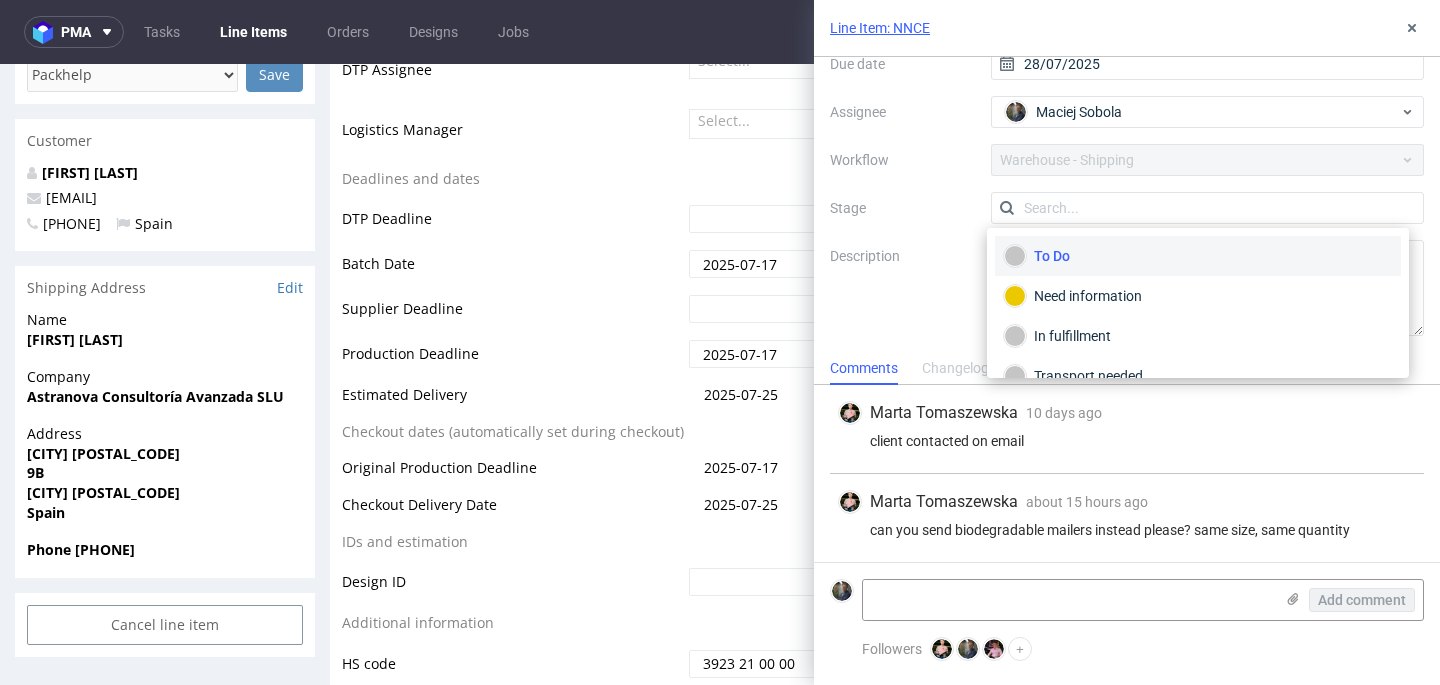 scroll, scrollTop: 178, scrollLeft: 0, axis: vertical 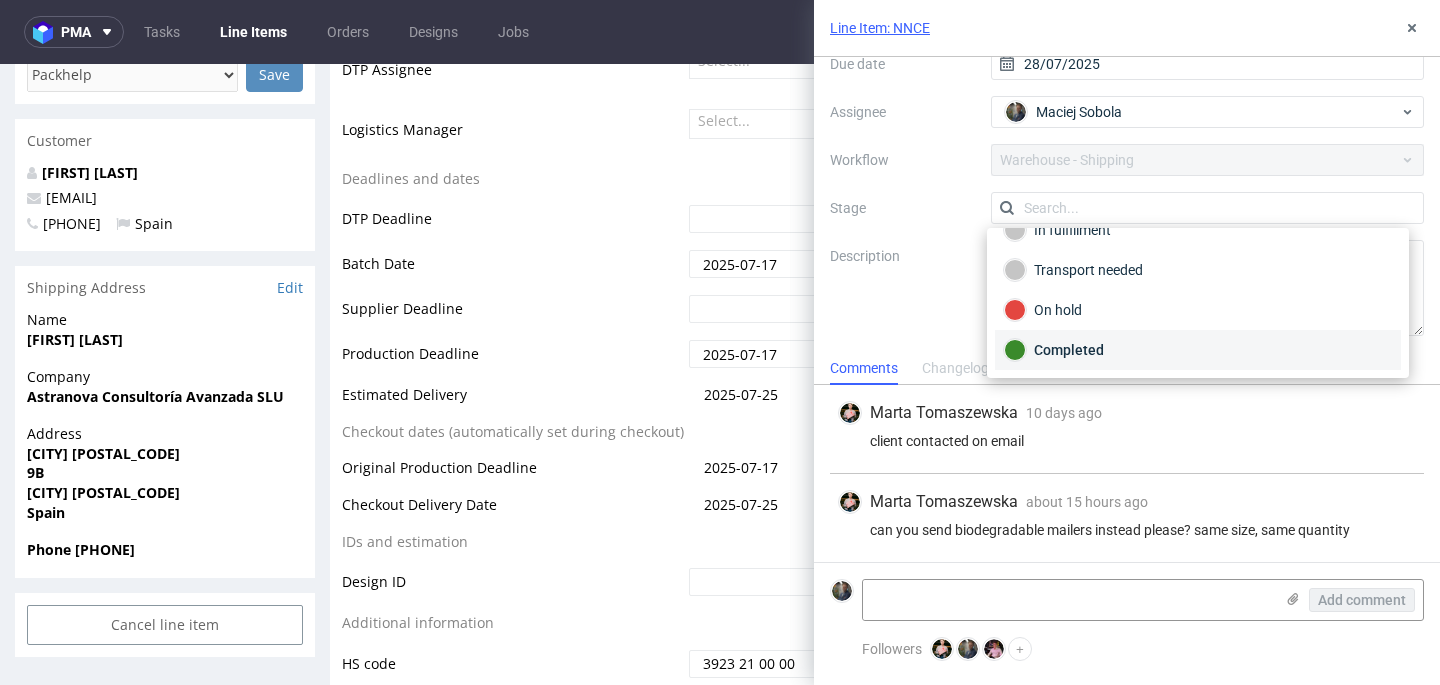 click on "Completed" at bounding box center [1198, 350] 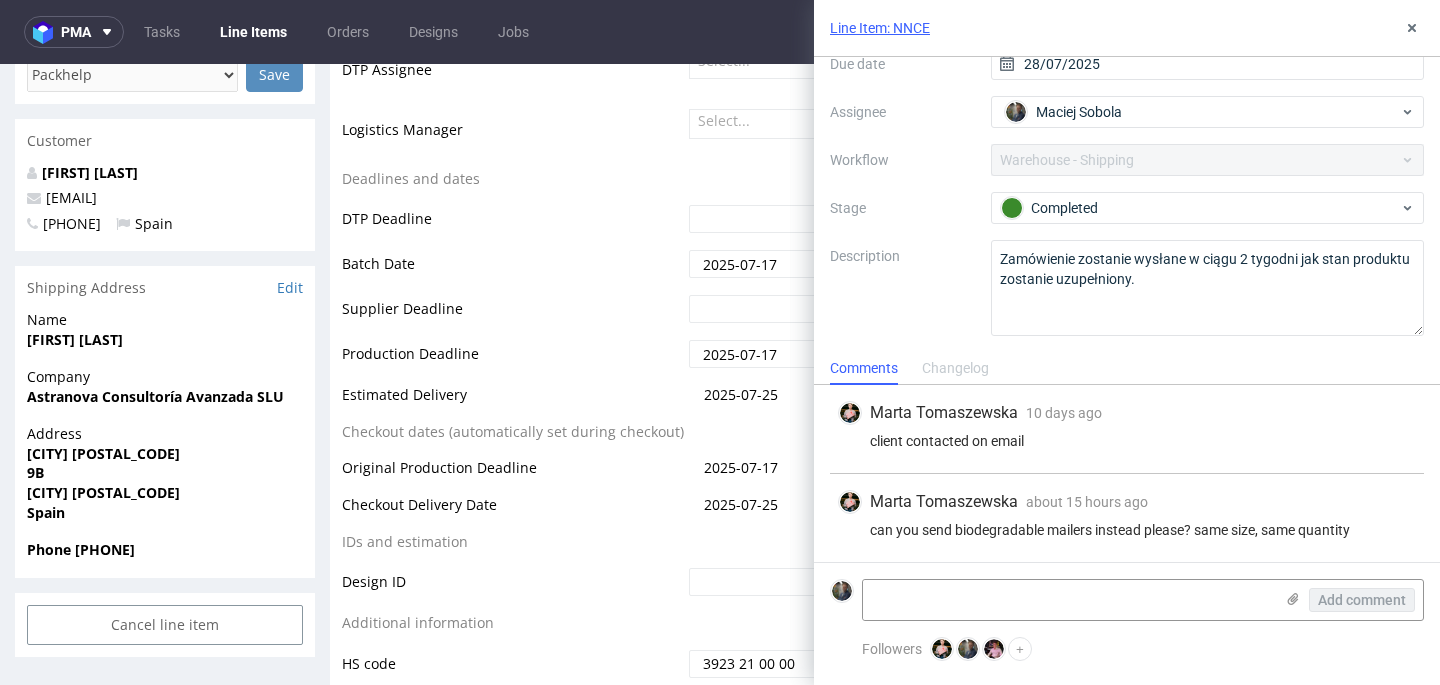 click on "Description" at bounding box center (902, 288) 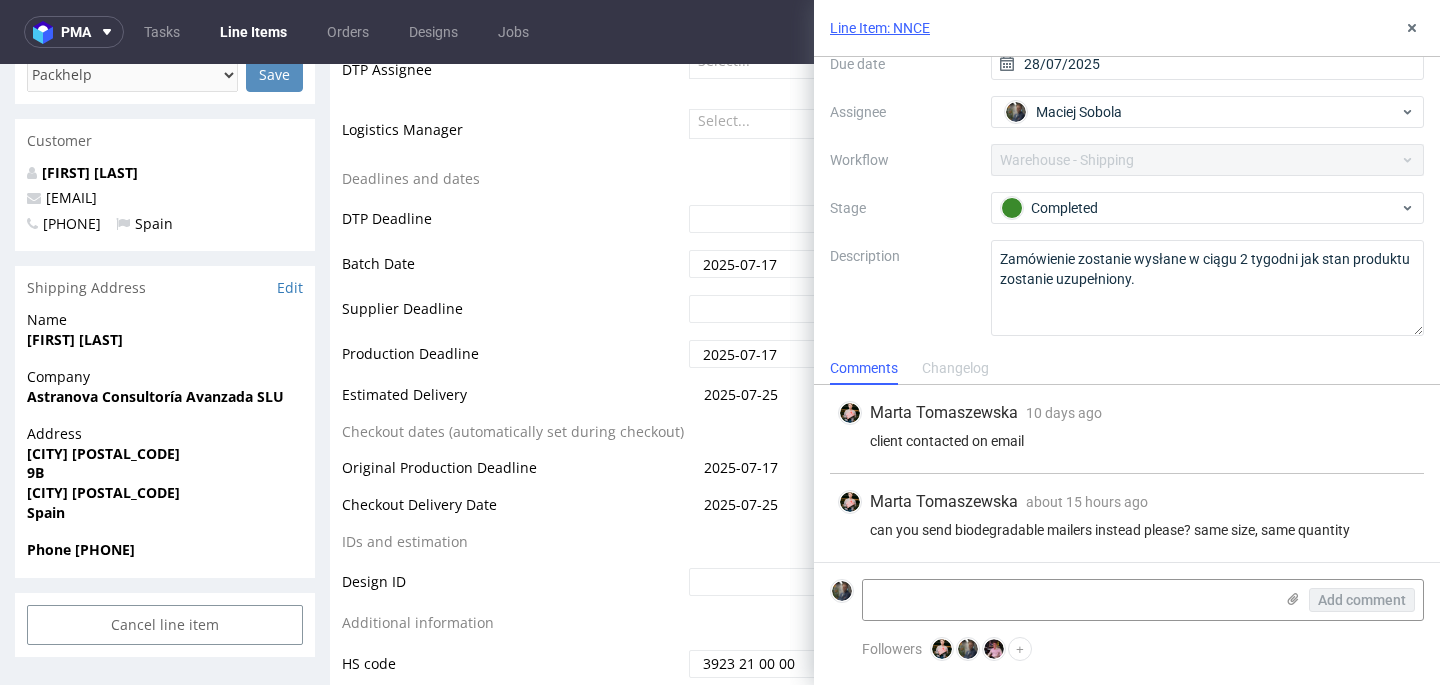 click on "Description" at bounding box center [902, 288] 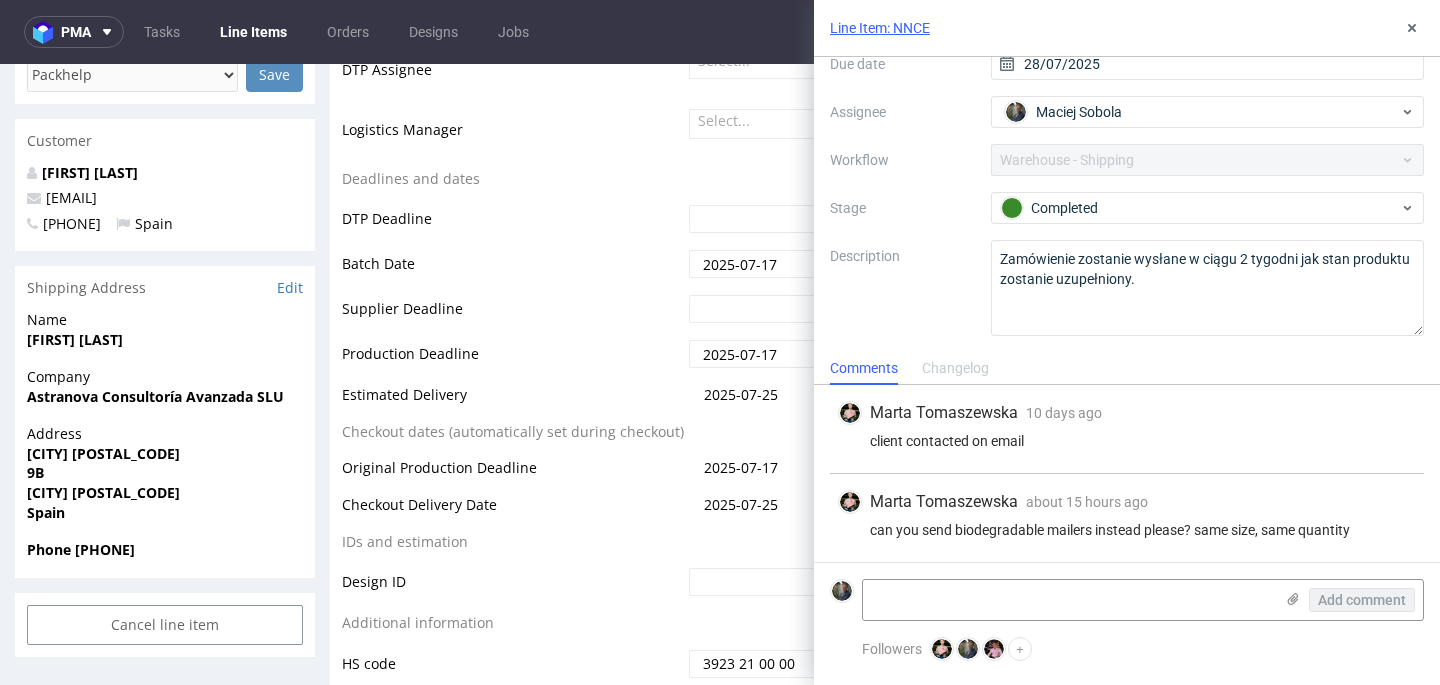 click on "Context Line Item: NNCE Created by Maciej Sobola Due date 28/07/2025 Assignee Maciej Sobola Workflow Warehouse - Shipping Stage Completed Description Zamówienie zostanie wysłane w ciągu 2 tygodni jak stan produktu zostanie uzupełniony." at bounding box center [1127, 144] 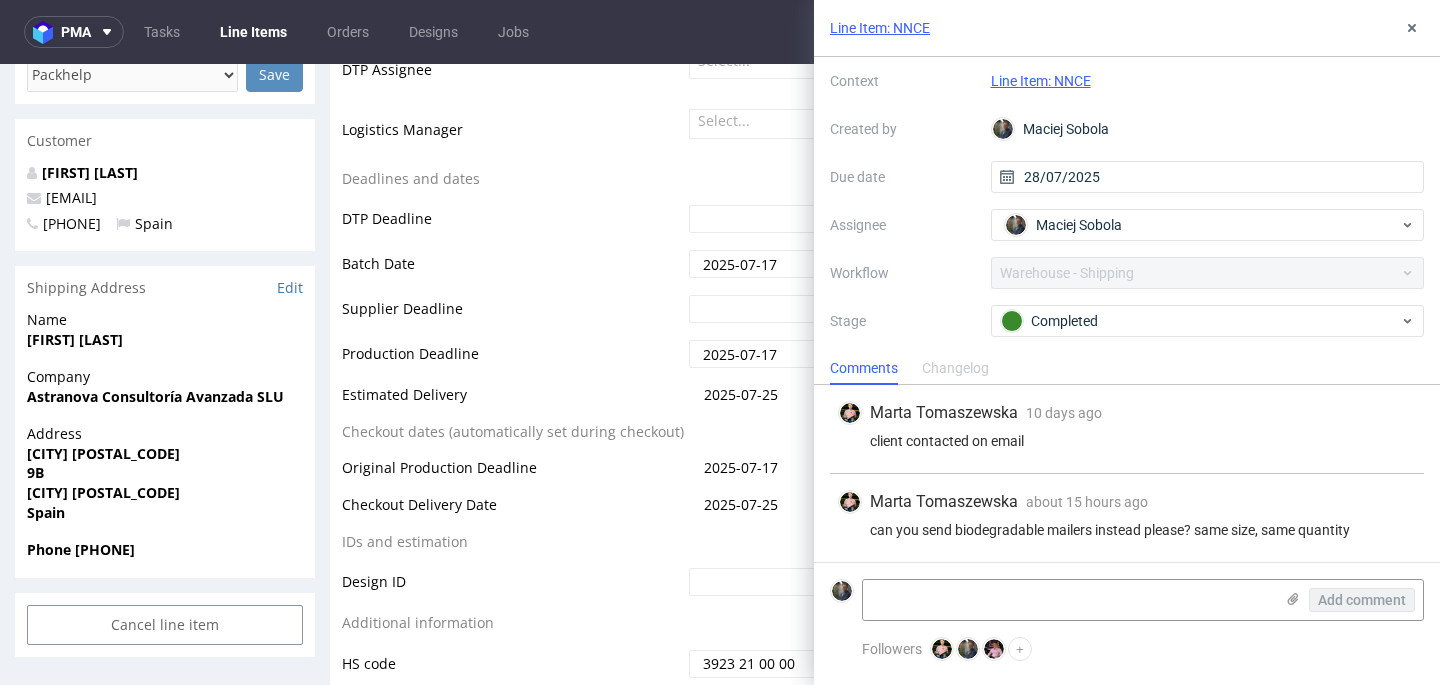scroll, scrollTop: 0, scrollLeft: 0, axis: both 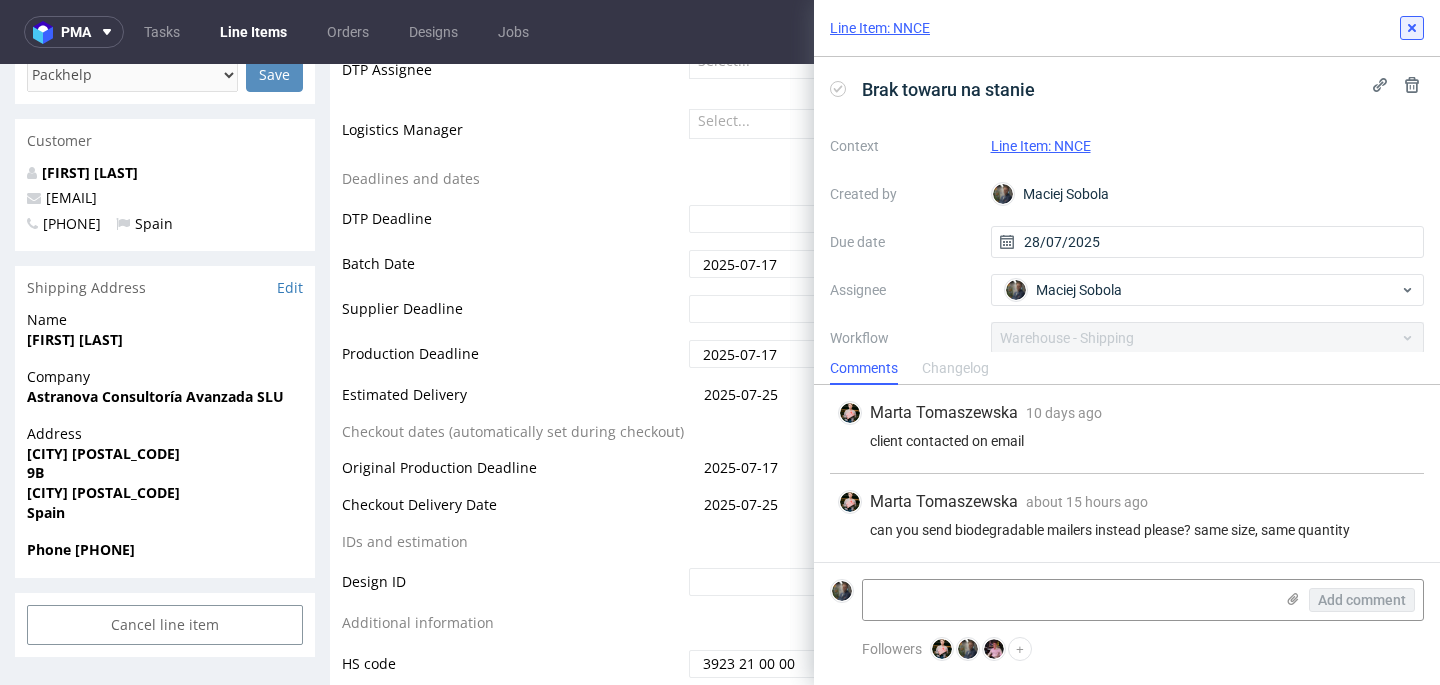 click 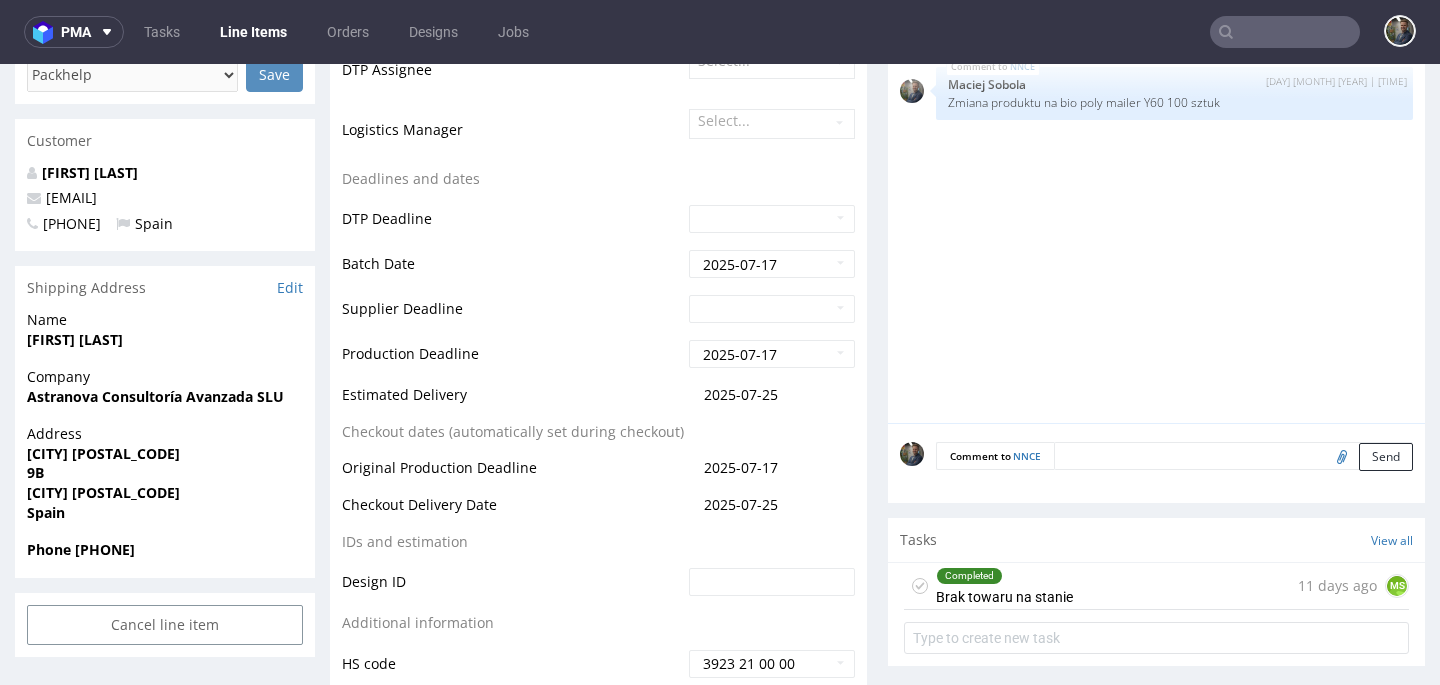 click on "Comment to NNCE Send" at bounding box center (1156, 463) 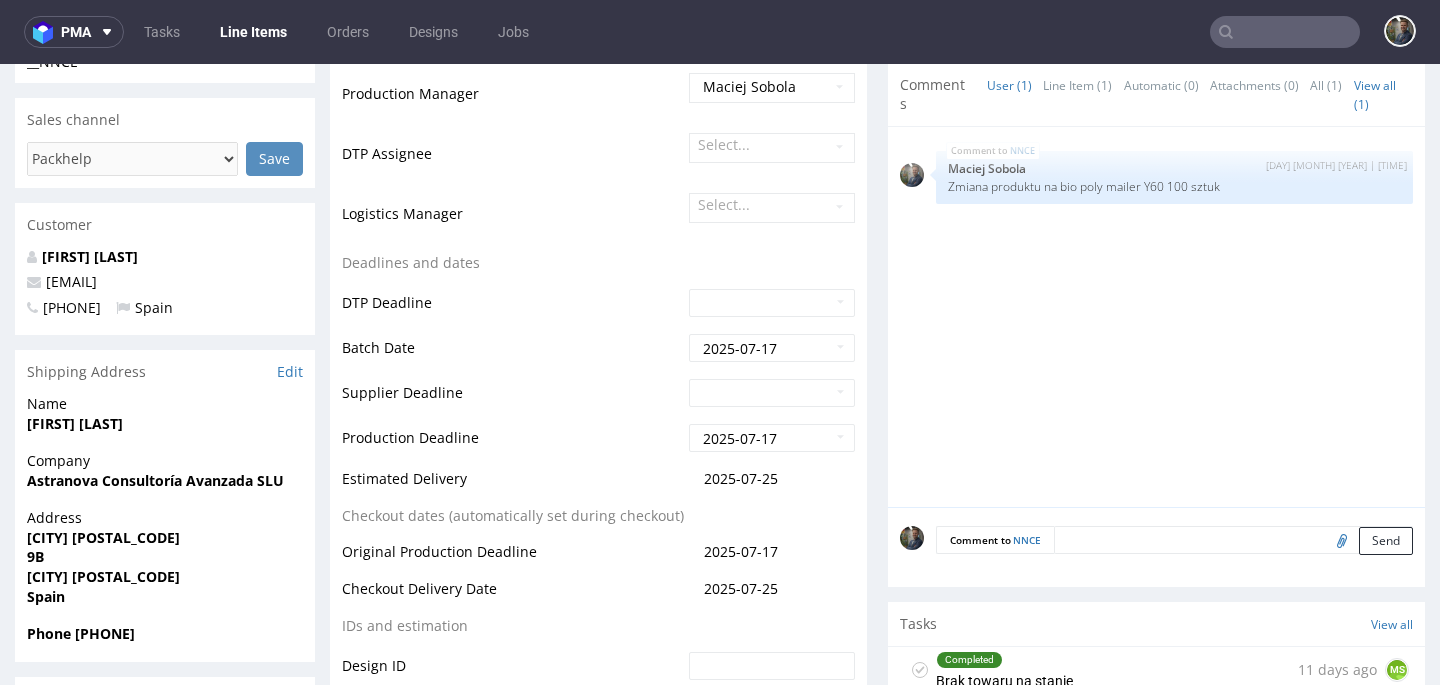 scroll, scrollTop: 0, scrollLeft: 0, axis: both 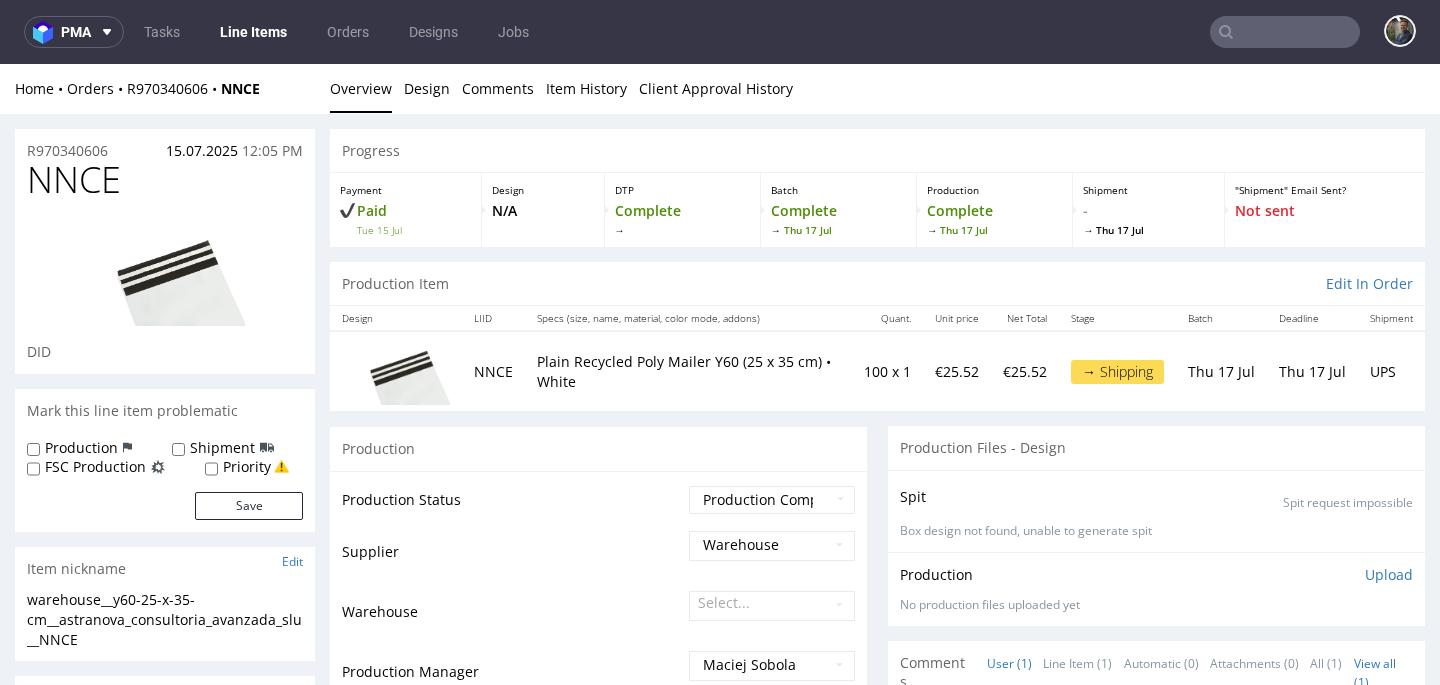 click on "NNCE" at bounding box center [74, 180] 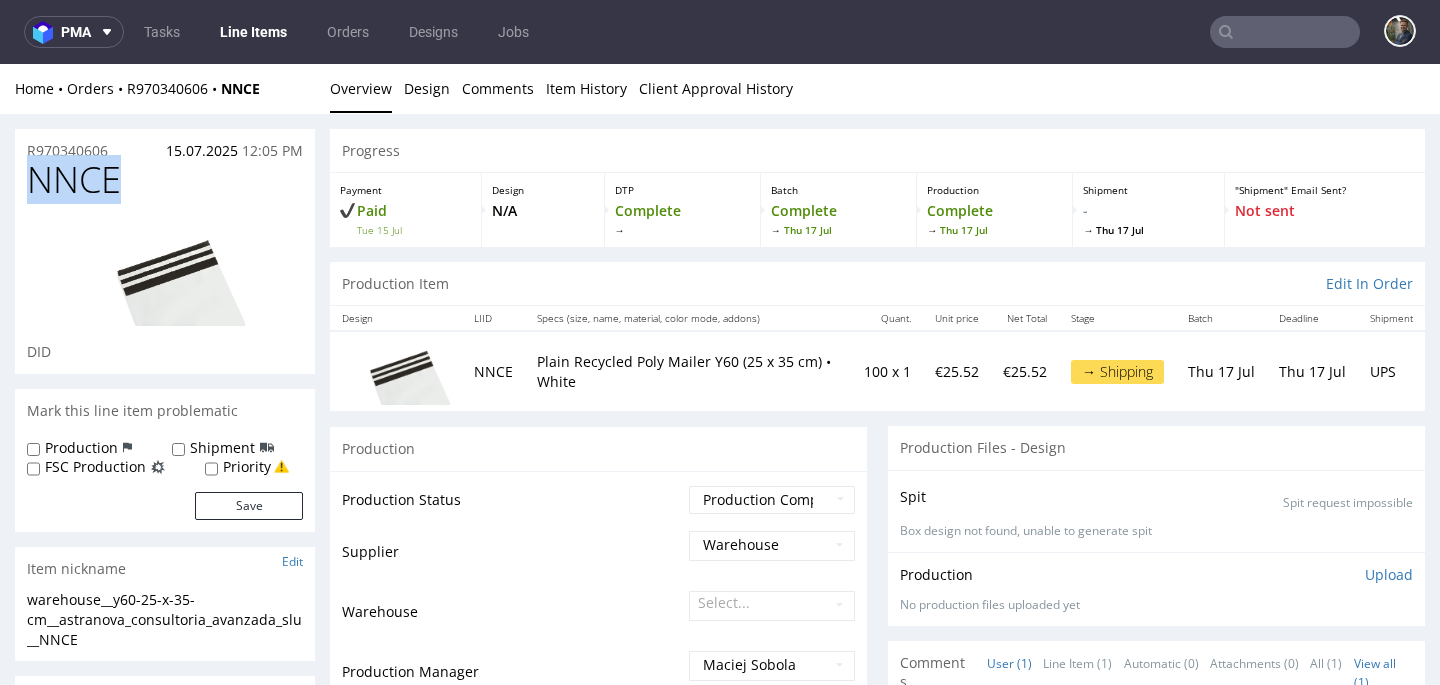 click on "NNCE" at bounding box center [74, 180] 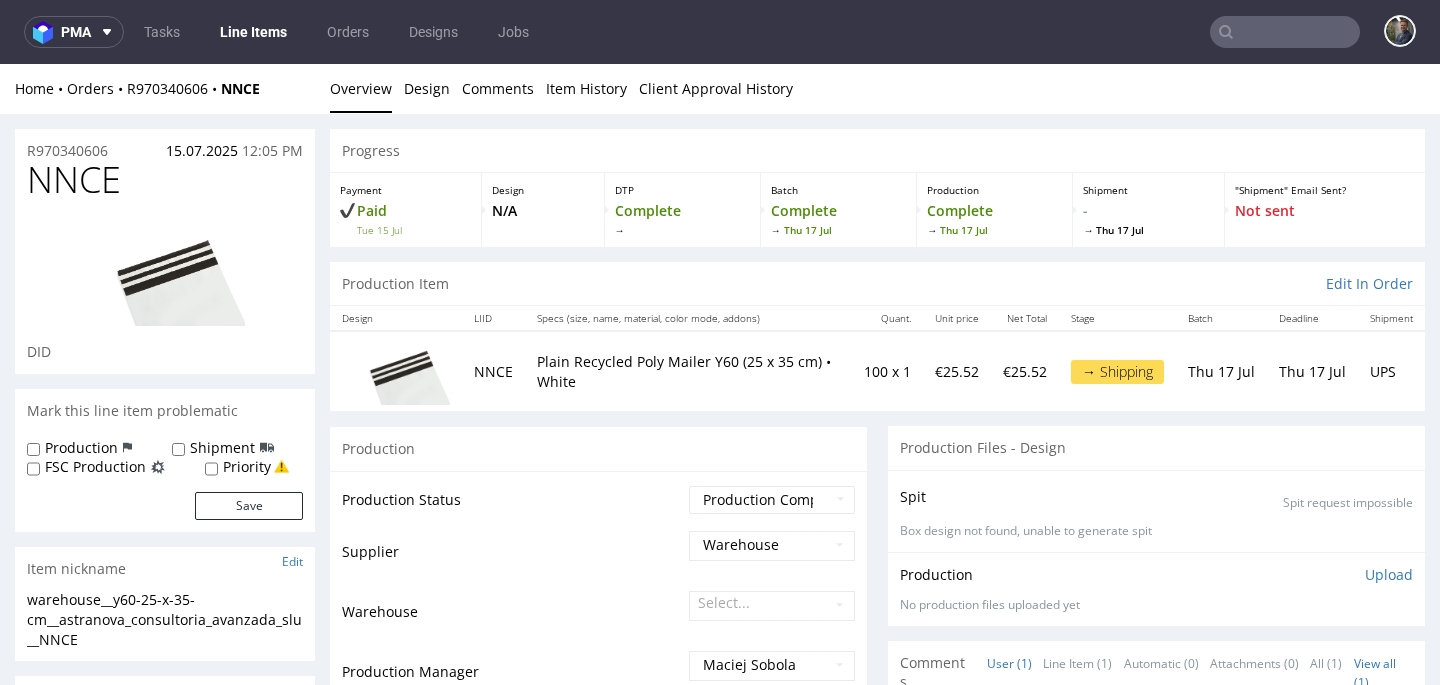 click on "Plain Recycled Poly Mailer Y60 (25 x 35 cm) • White" at bounding box center (688, 371) 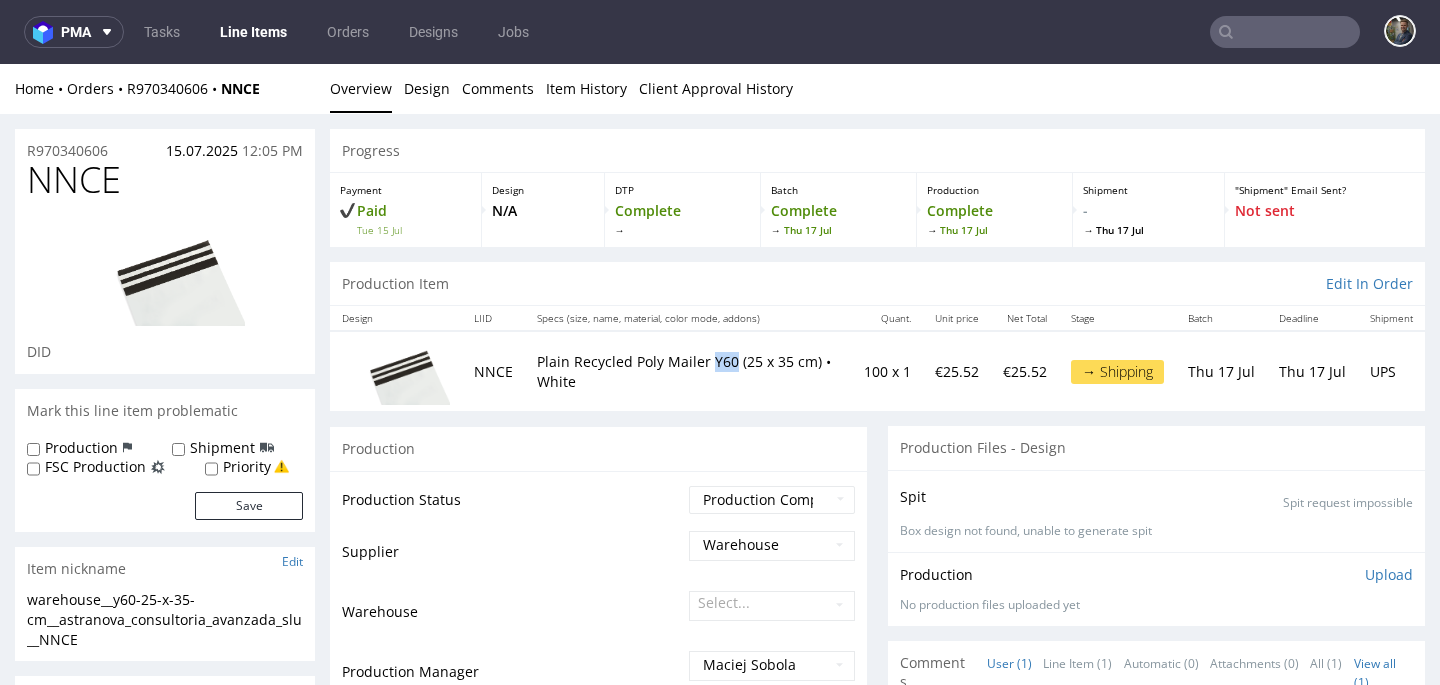 click on "Plain Recycled Poly Mailer Y60 (25 x 35 cm) • White" at bounding box center (688, 371) 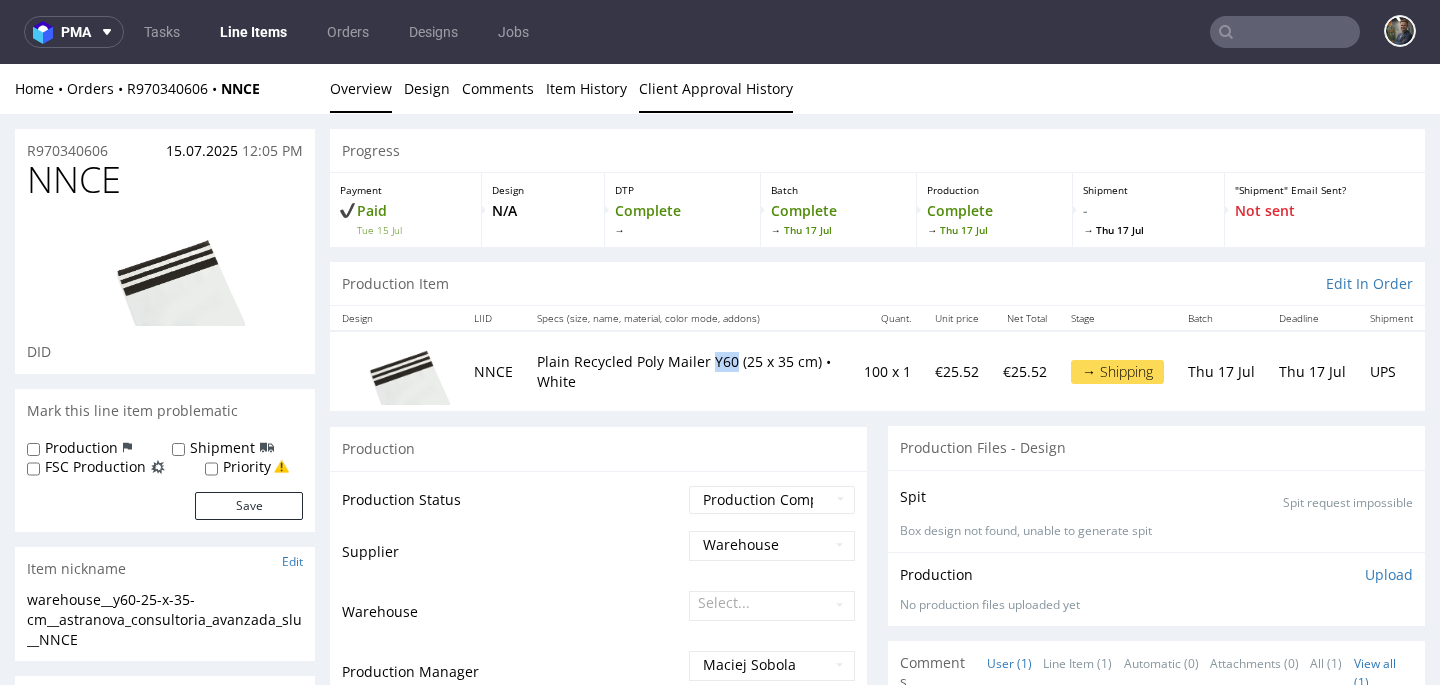 copy on "Y60" 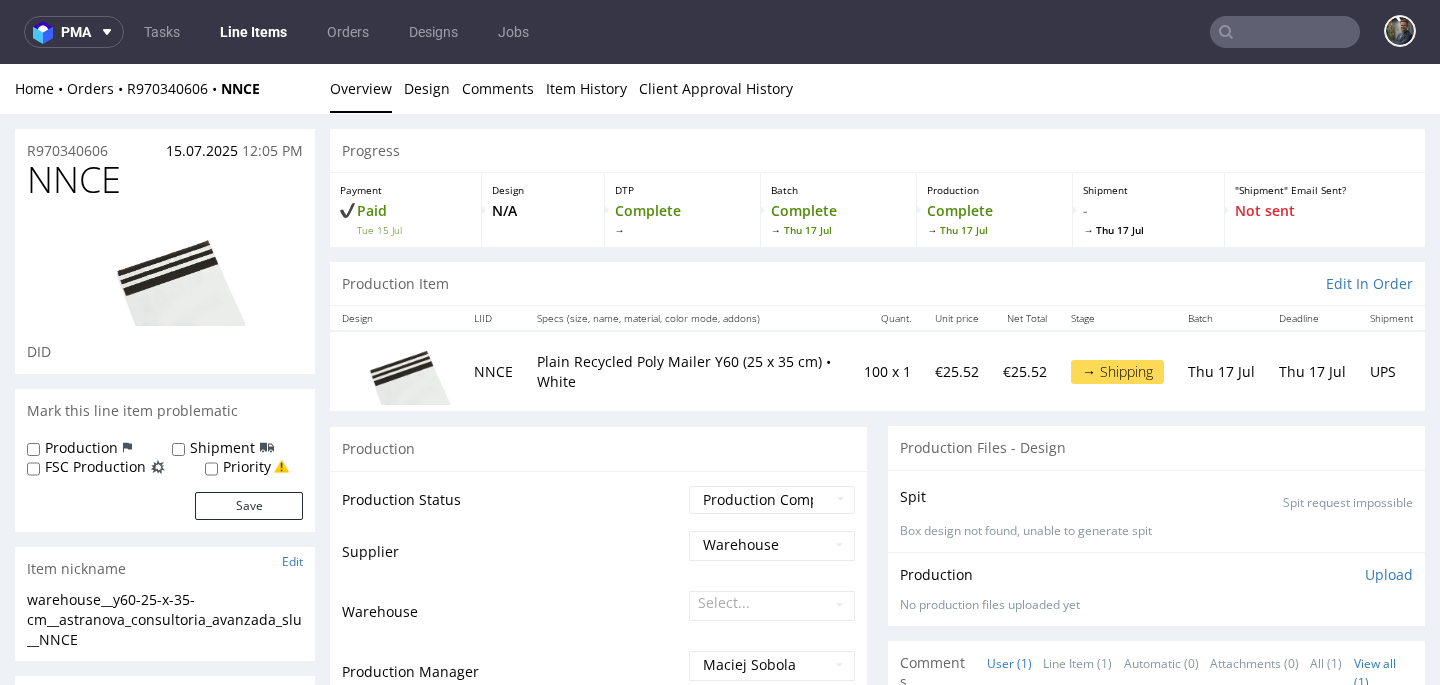click on "Home Orders R970340606 NNCE Overview Design Comments Item History Client Approval History" at bounding box center (720, 89) 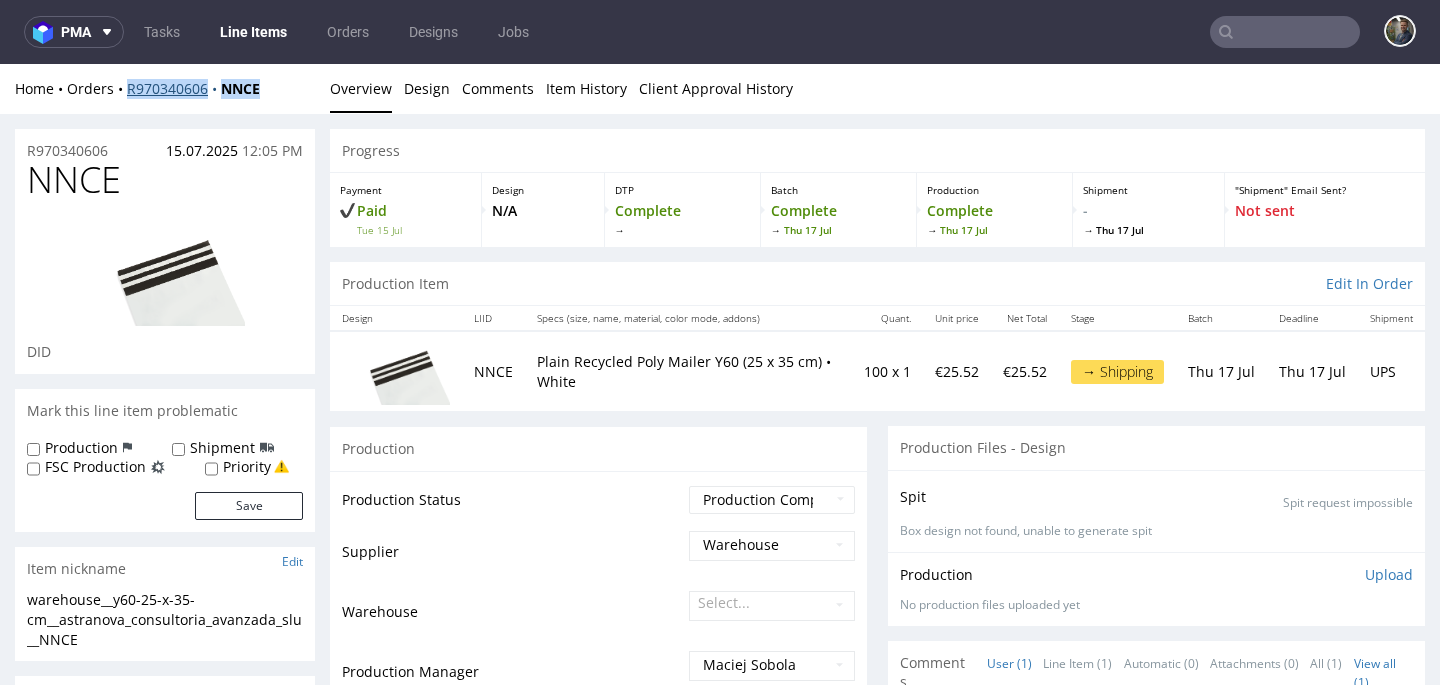 drag, startPoint x: 286, startPoint y: 92, endPoint x: 128, endPoint y: 94, distance: 158.01266 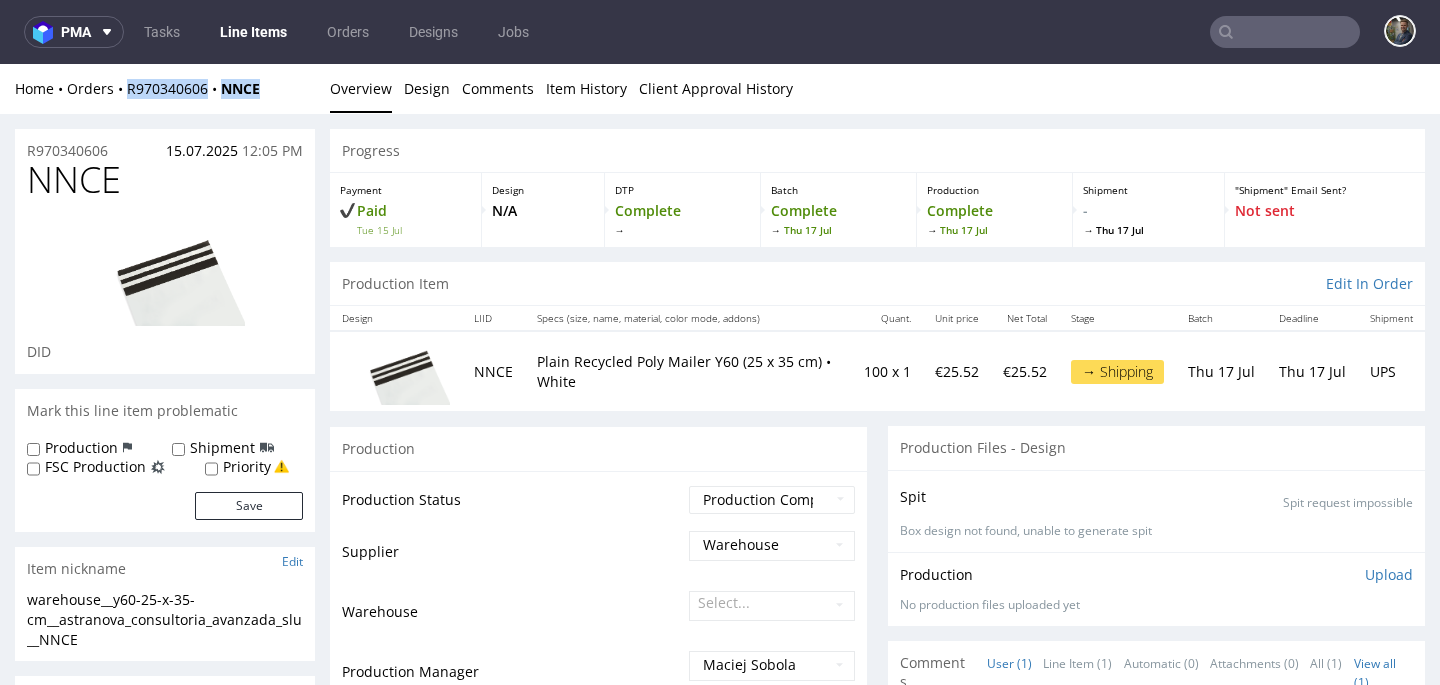 copy on "R970340606 NNCE" 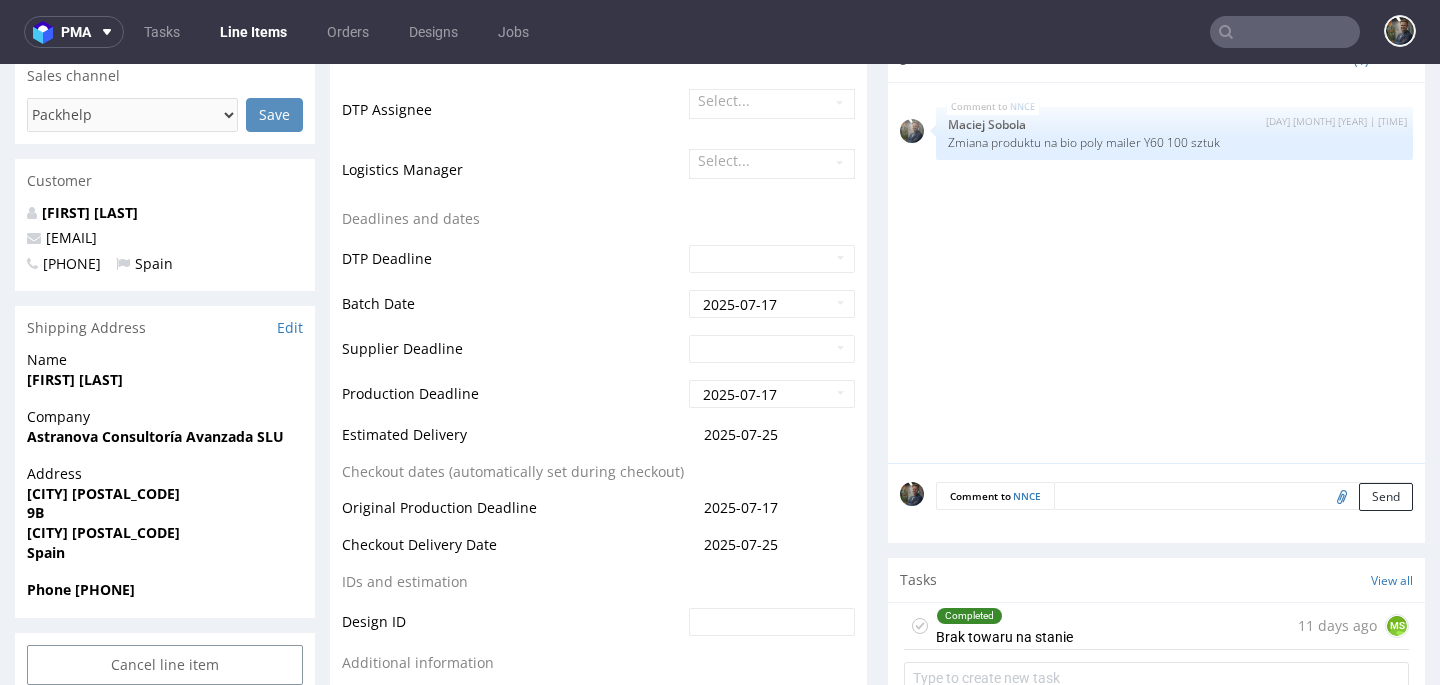 scroll, scrollTop: 732, scrollLeft: 0, axis: vertical 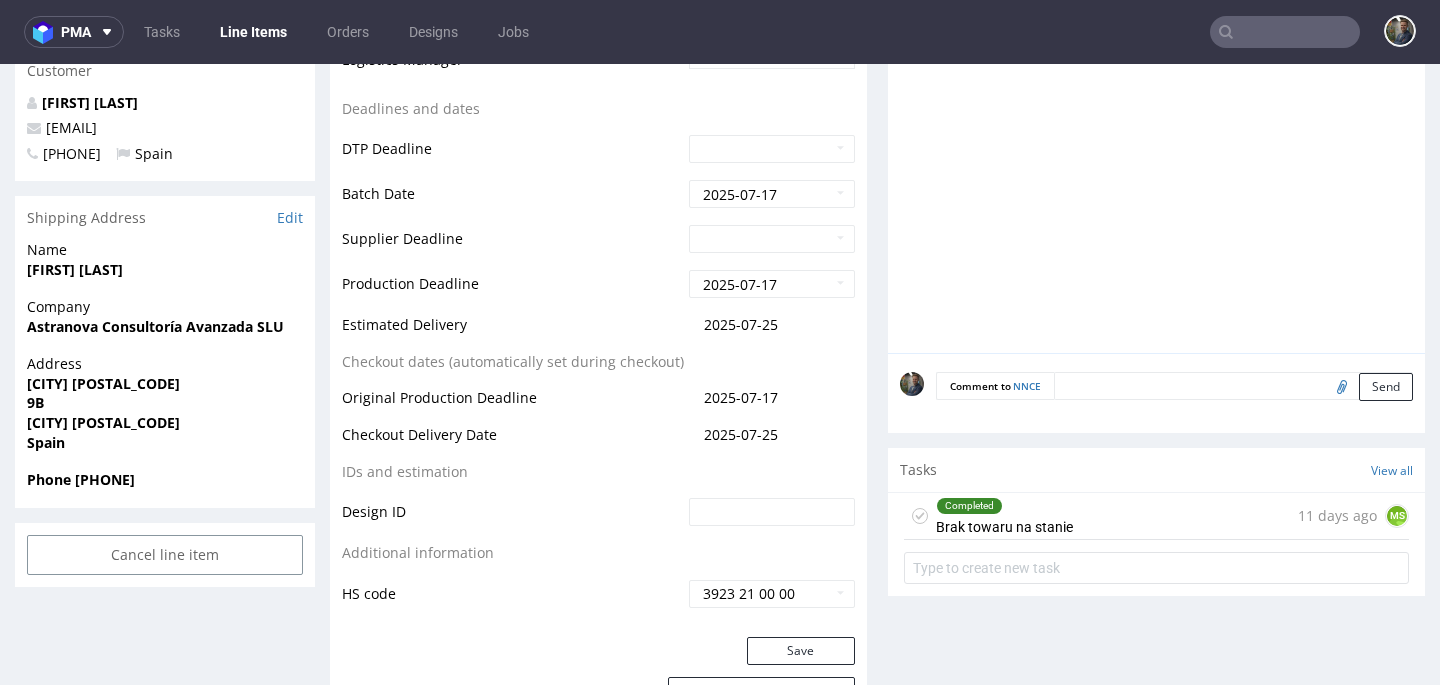 click on "José Pedro  Giraz" at bounding box center [75, 269] 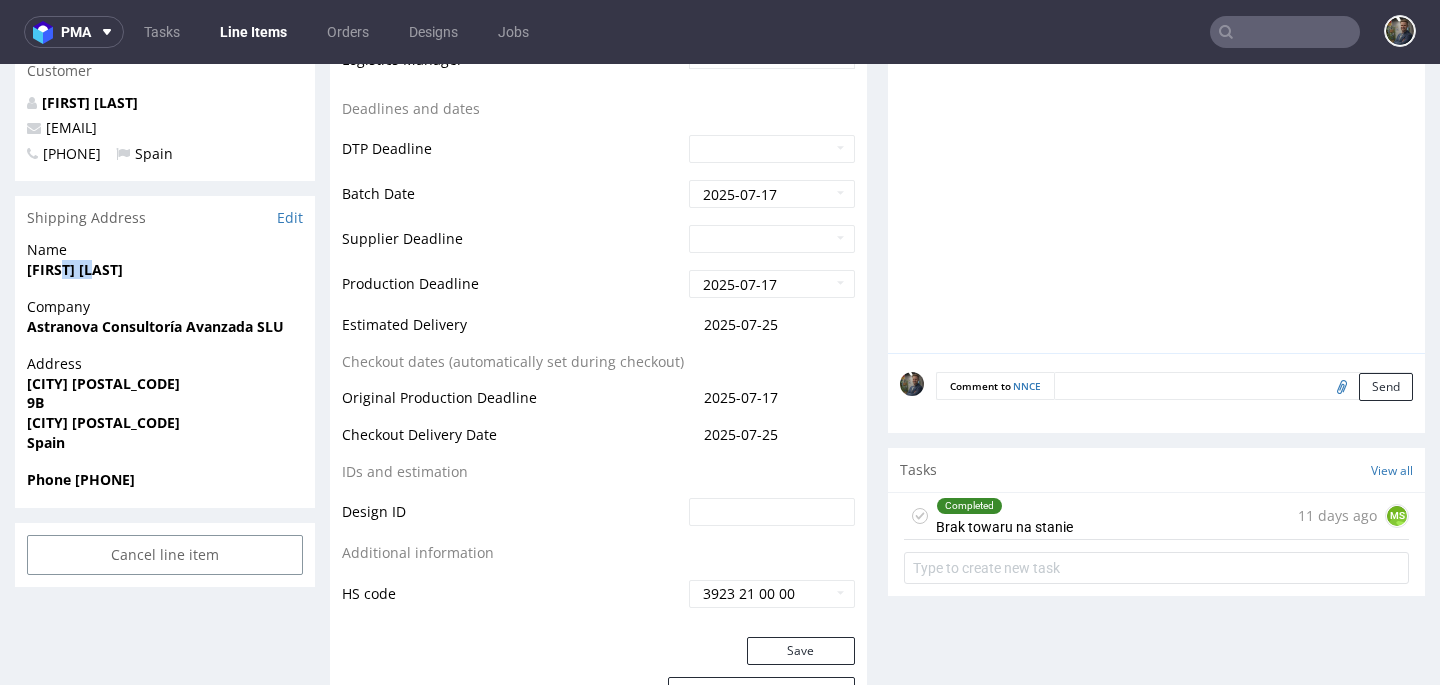 click on "José Pedro  Giraz" at bounding box center (75, 269) 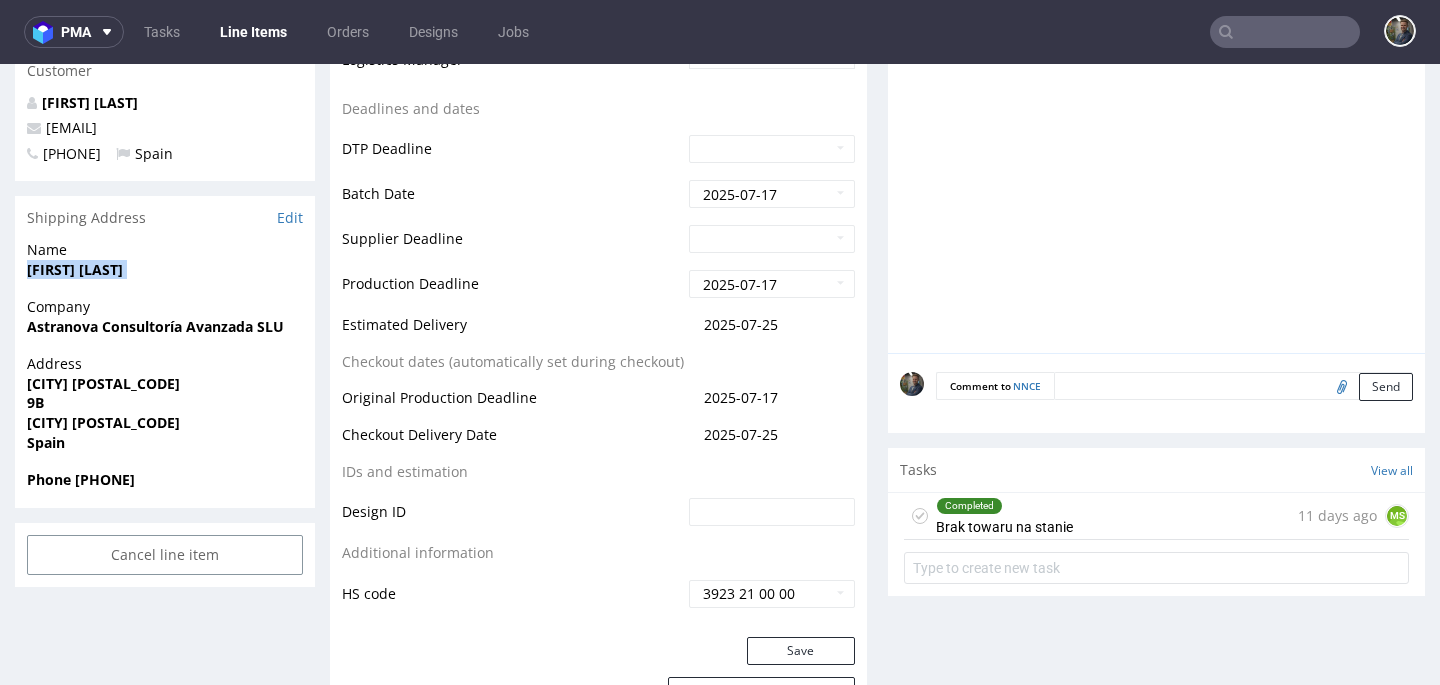 click on "José Pedro  Giraz" at bounding box center [75, 269] 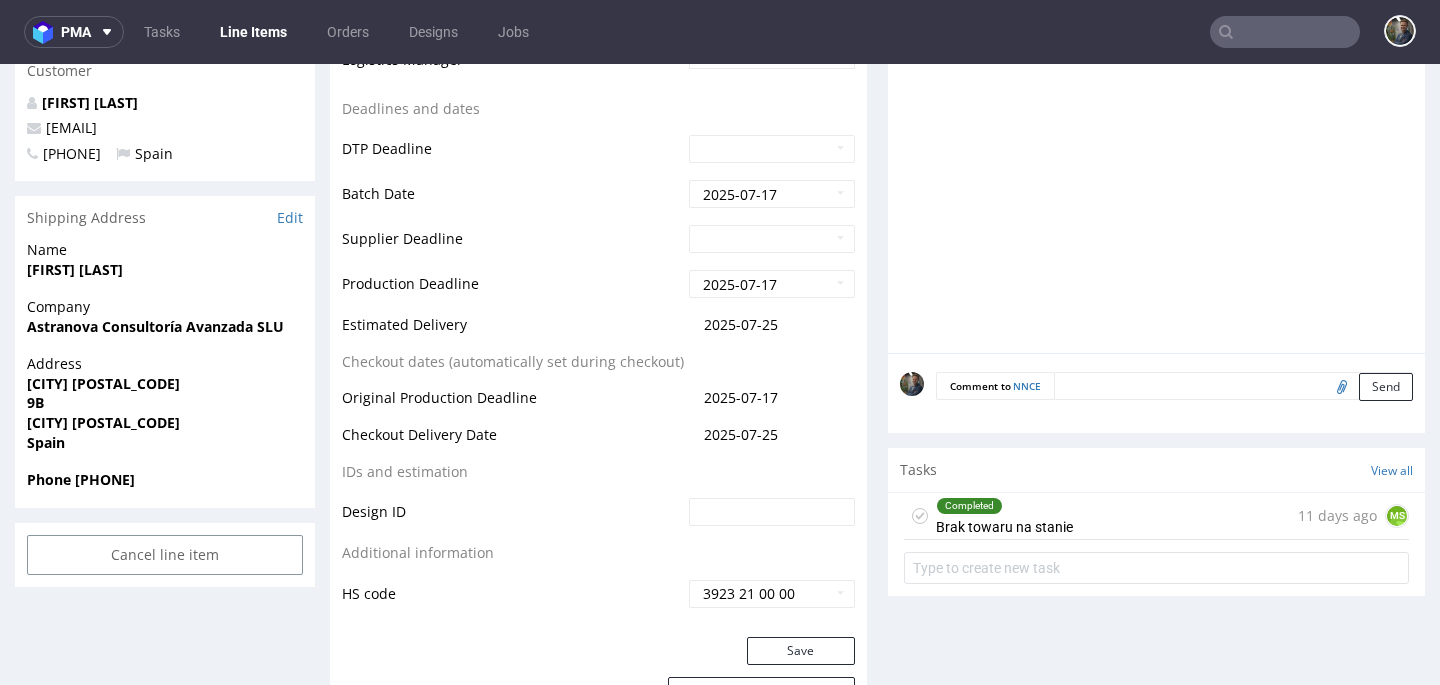 click on "Astranova Consultoría Avanzada SLU" at bounding box center [155, 326] 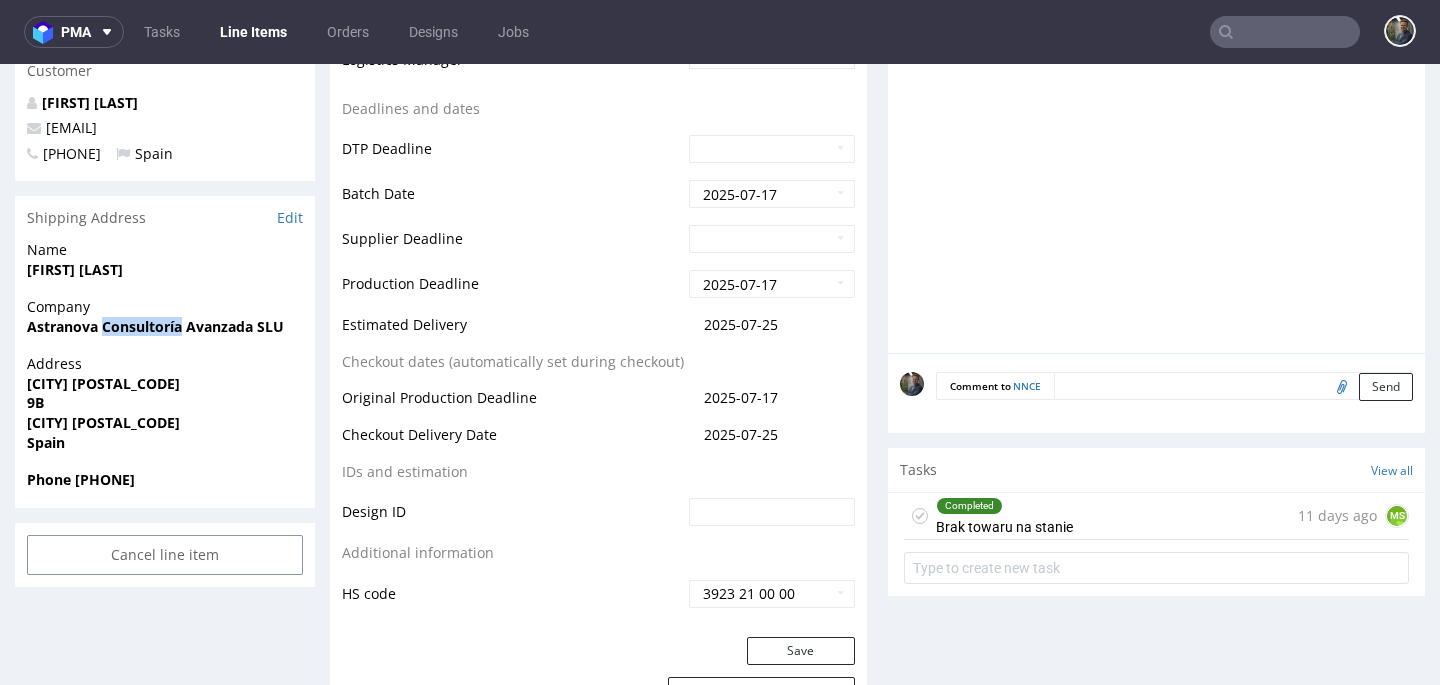 click on "Astranova Consultoría Avanzada SLU" at bounding box center [155, 326] 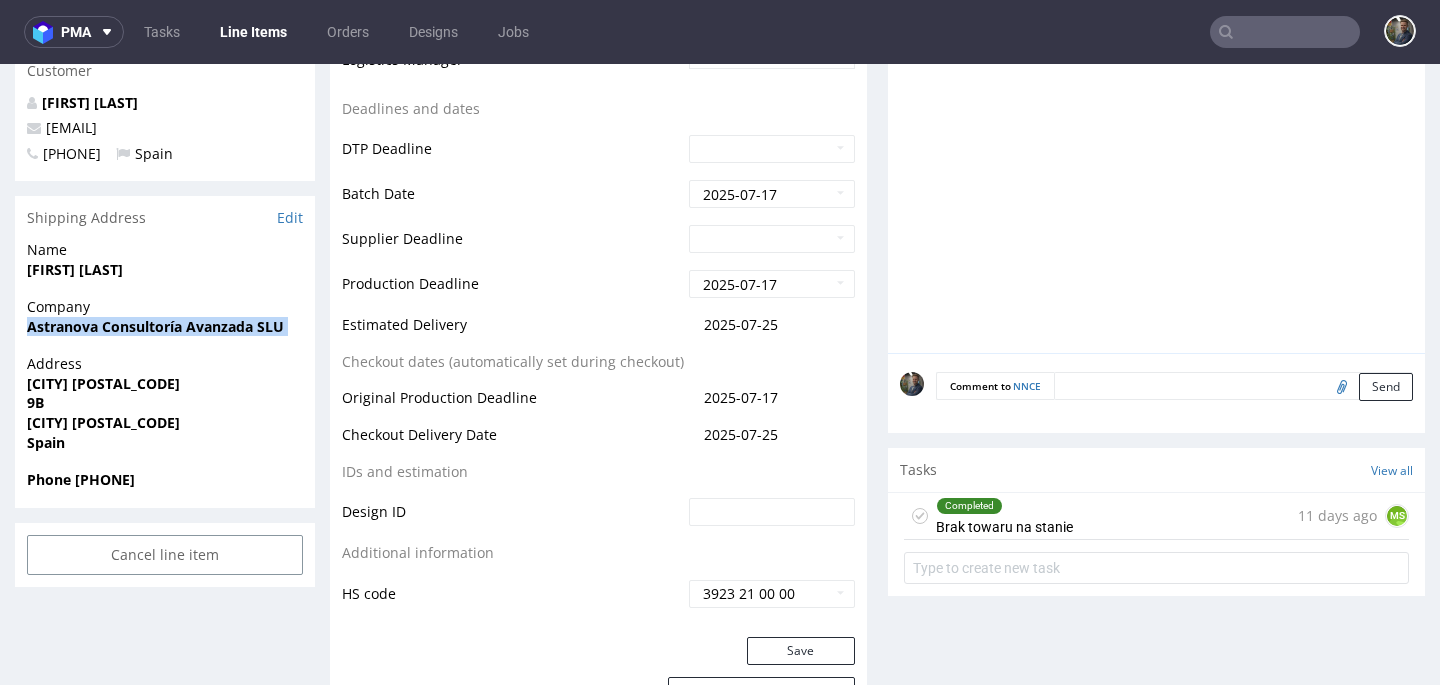 click on "Astranova Consultoría Avanzada SLU" at bounding box center [155, 326] 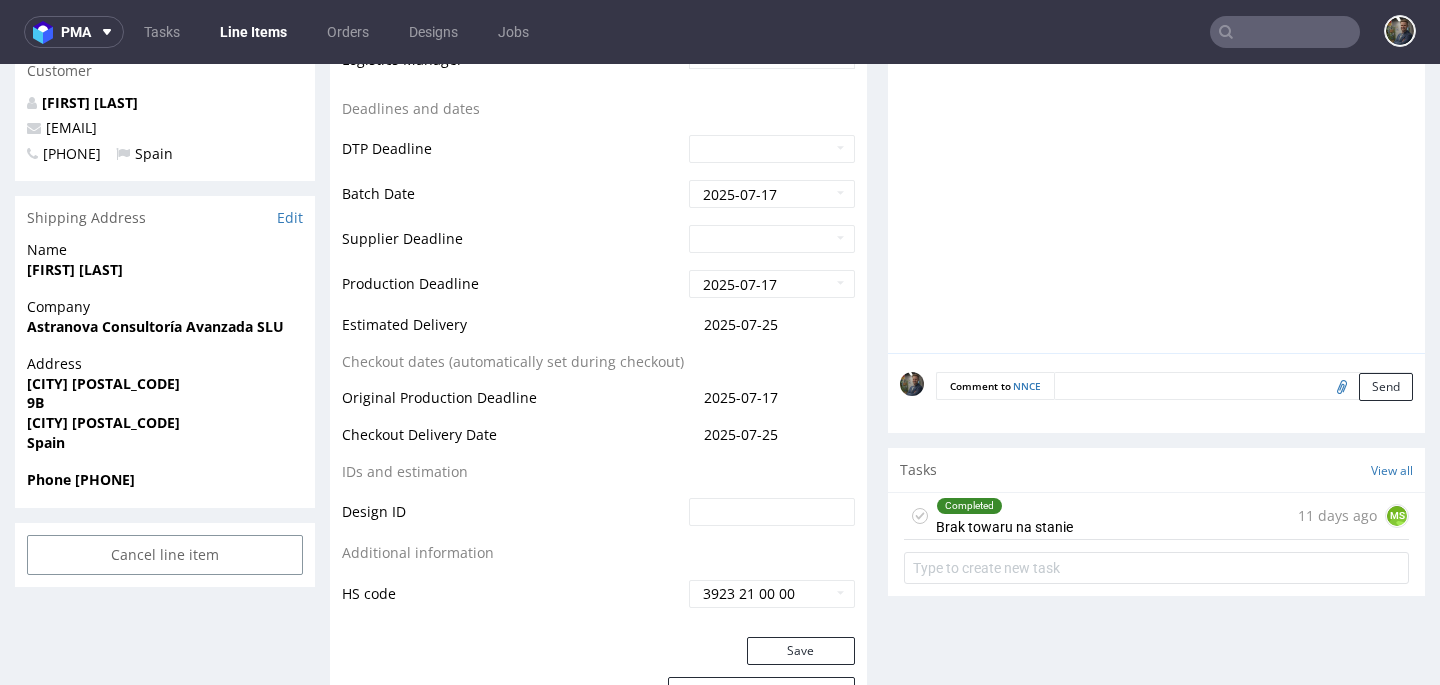 click on "9B" at bounding box center (165, 403) 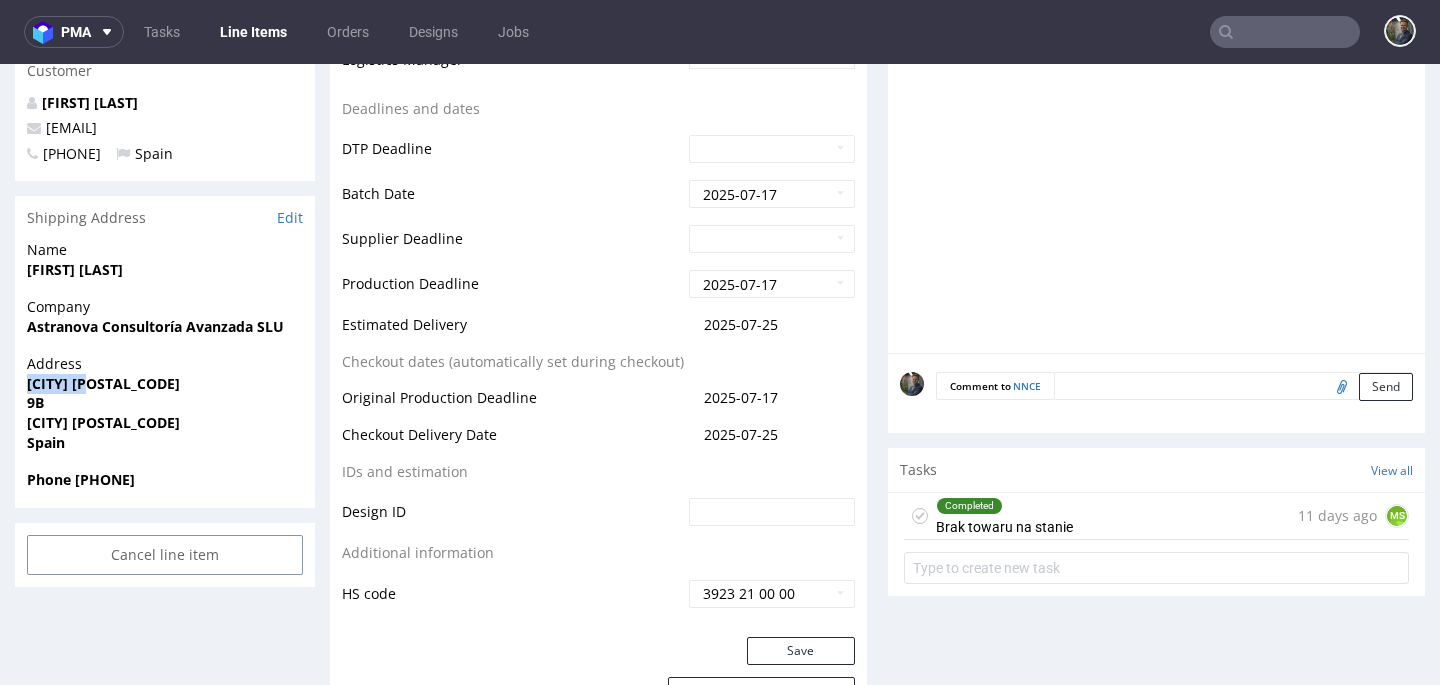 click on "Aranzabal 4" at bounding box center [103, 383] 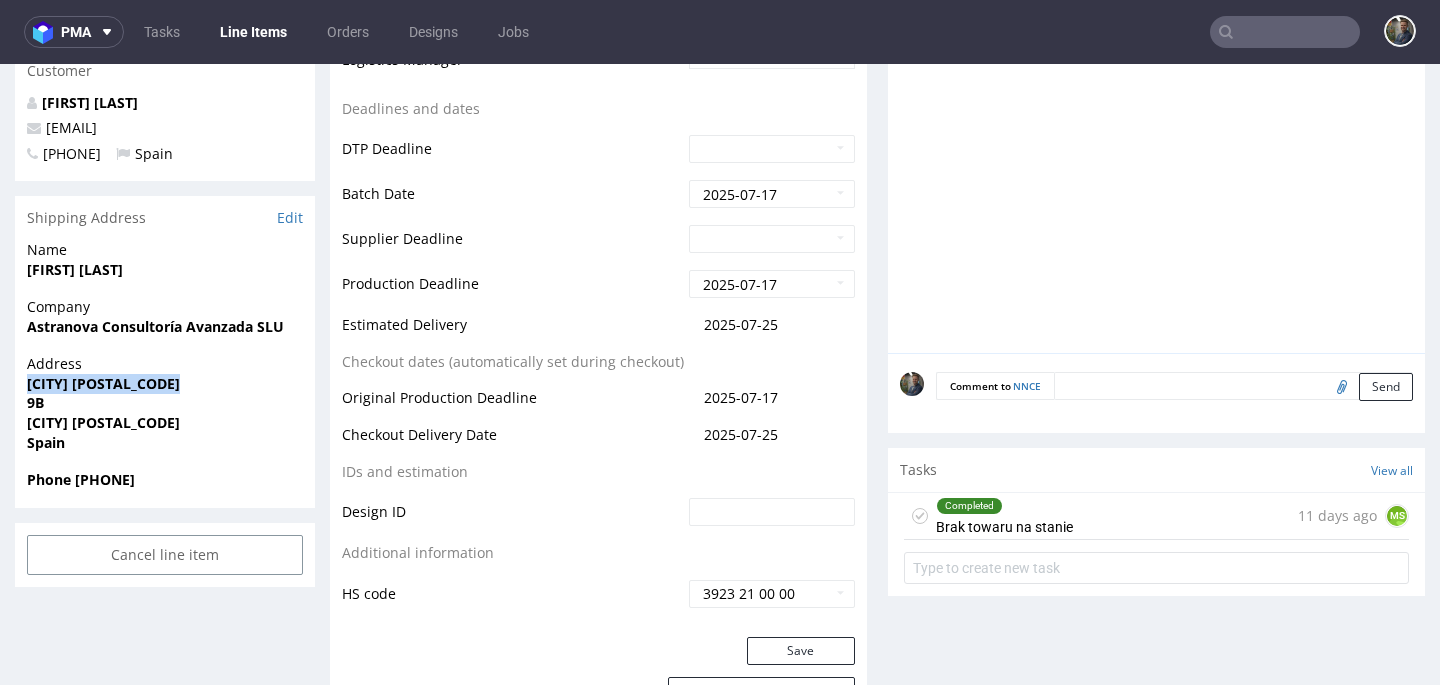 click on "Aranzabal 4" at bounding box center (103, 383) 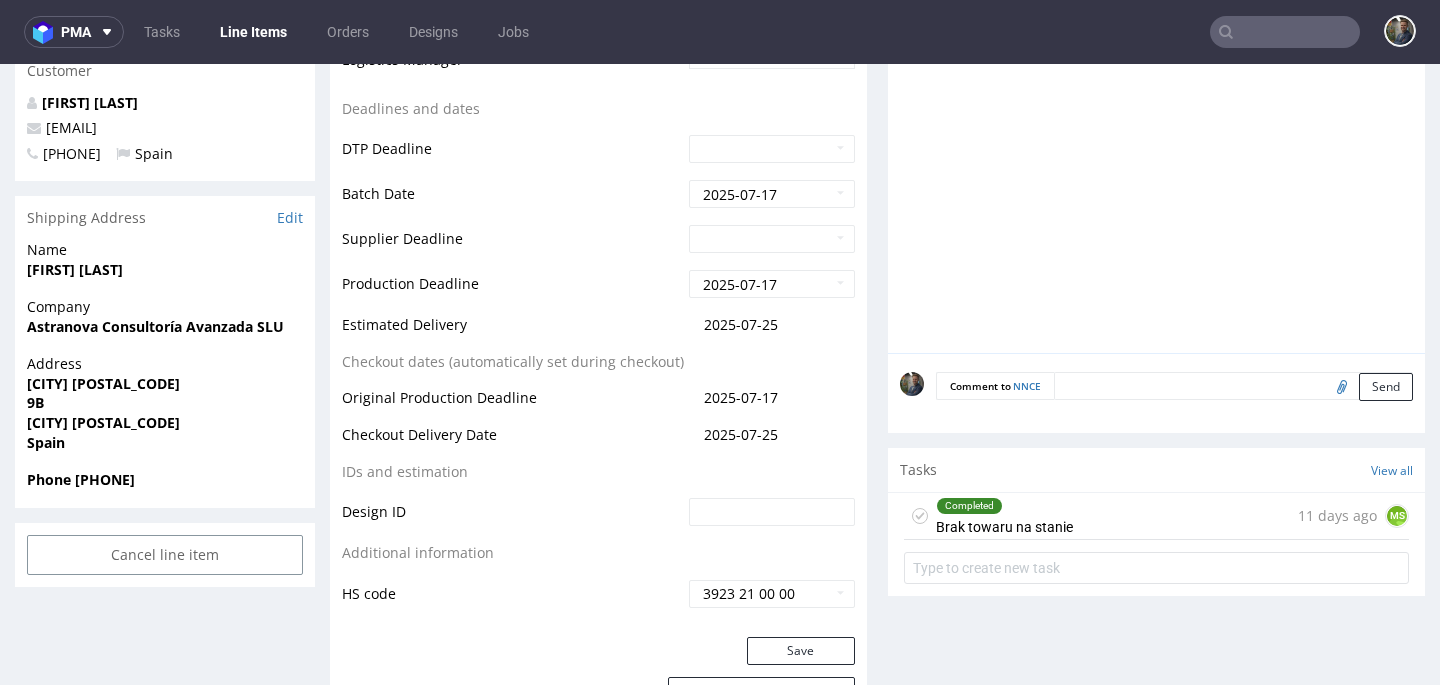click on "9B" at bounding box center [35, 402] 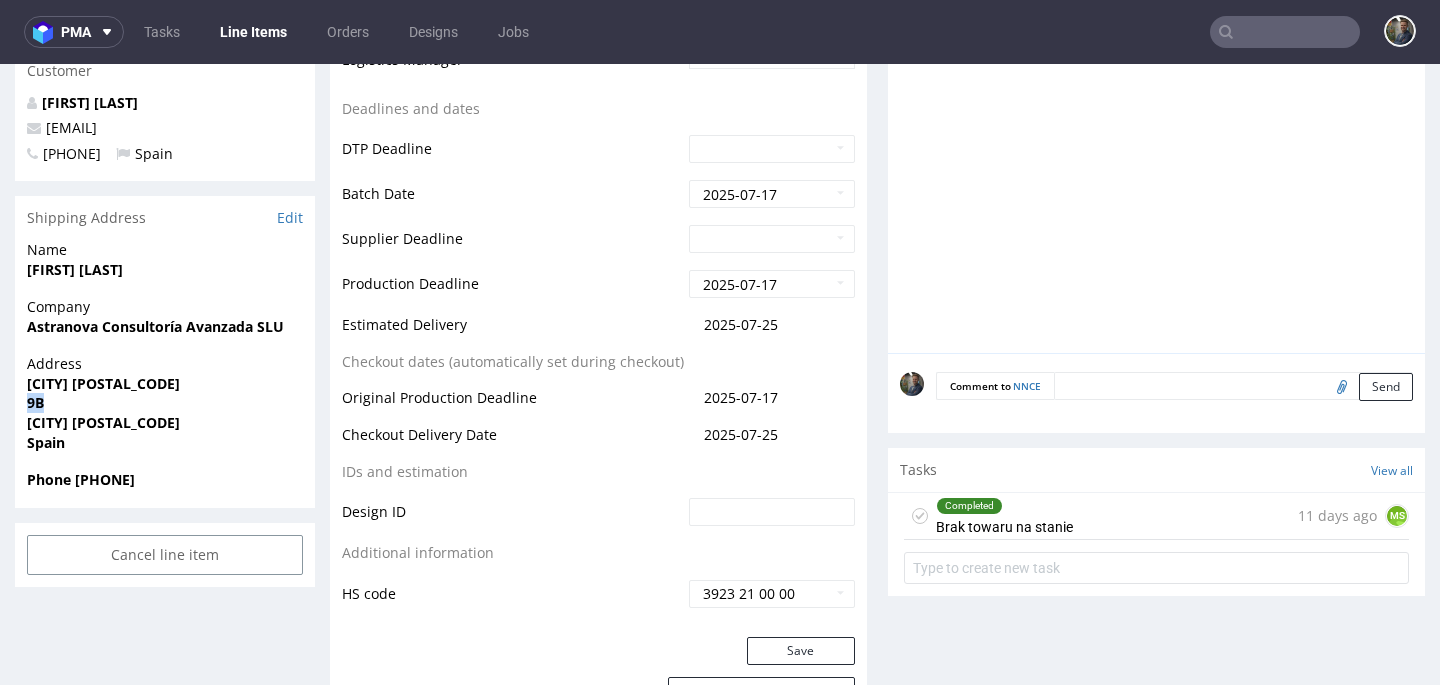 click on "9B" at bounding box center (35, 402) 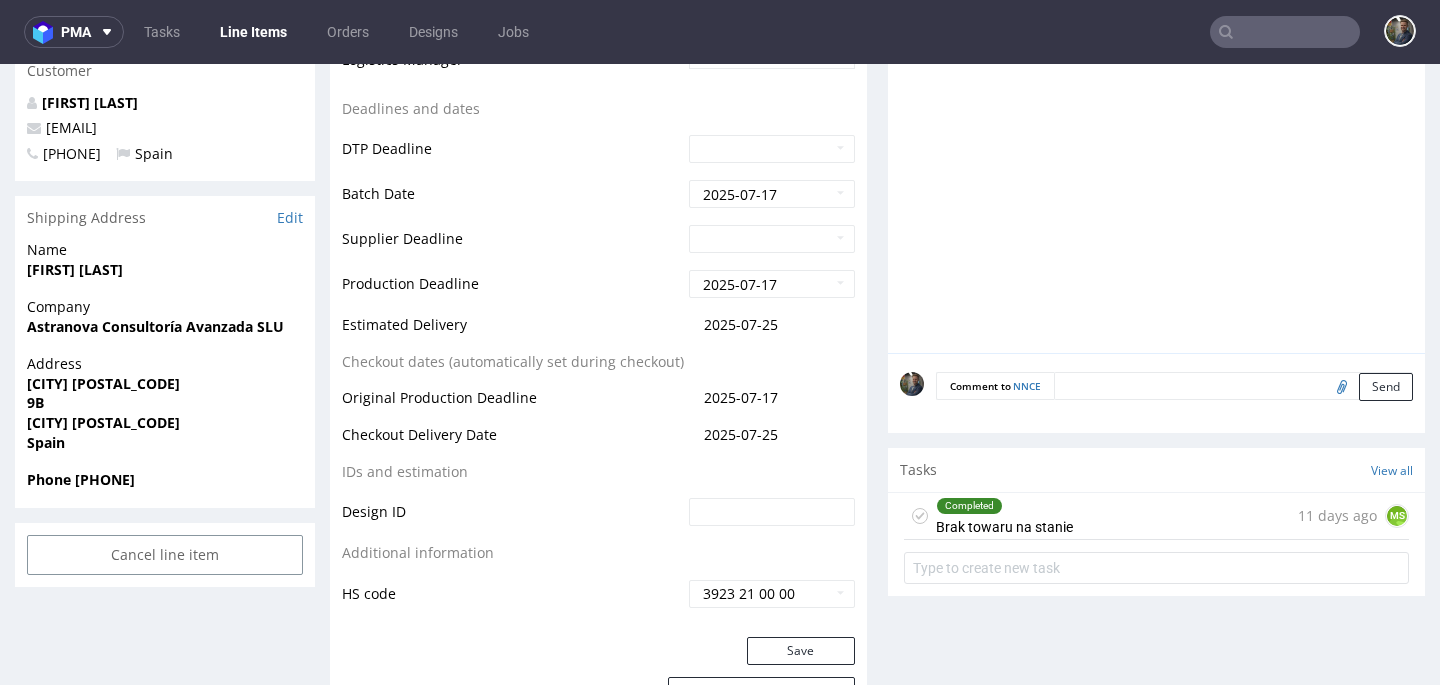 click on "Vitoria-Gasteiz 01008" at bounding box center [103, 422] 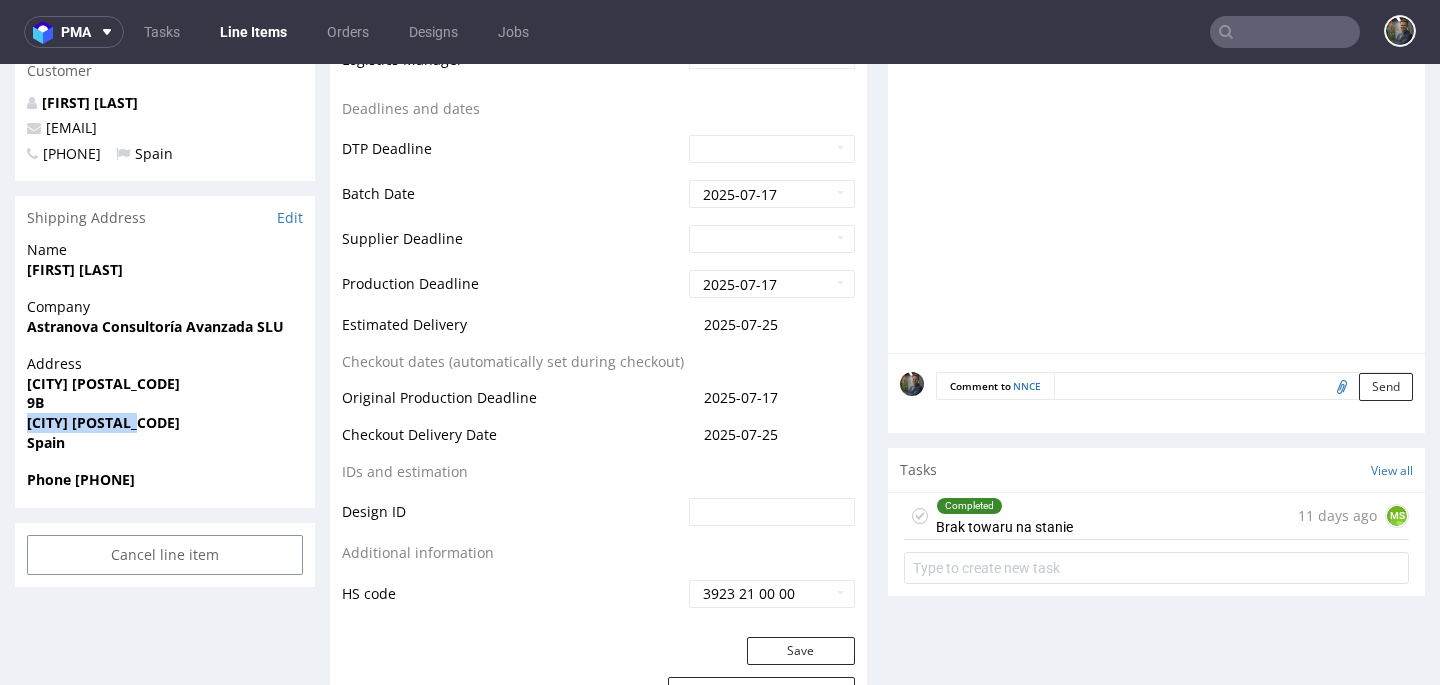 drag, startPoint x: 130, startPoint y: 423, endPoint x: 27, endPoint y: 424, distance: 103.00485 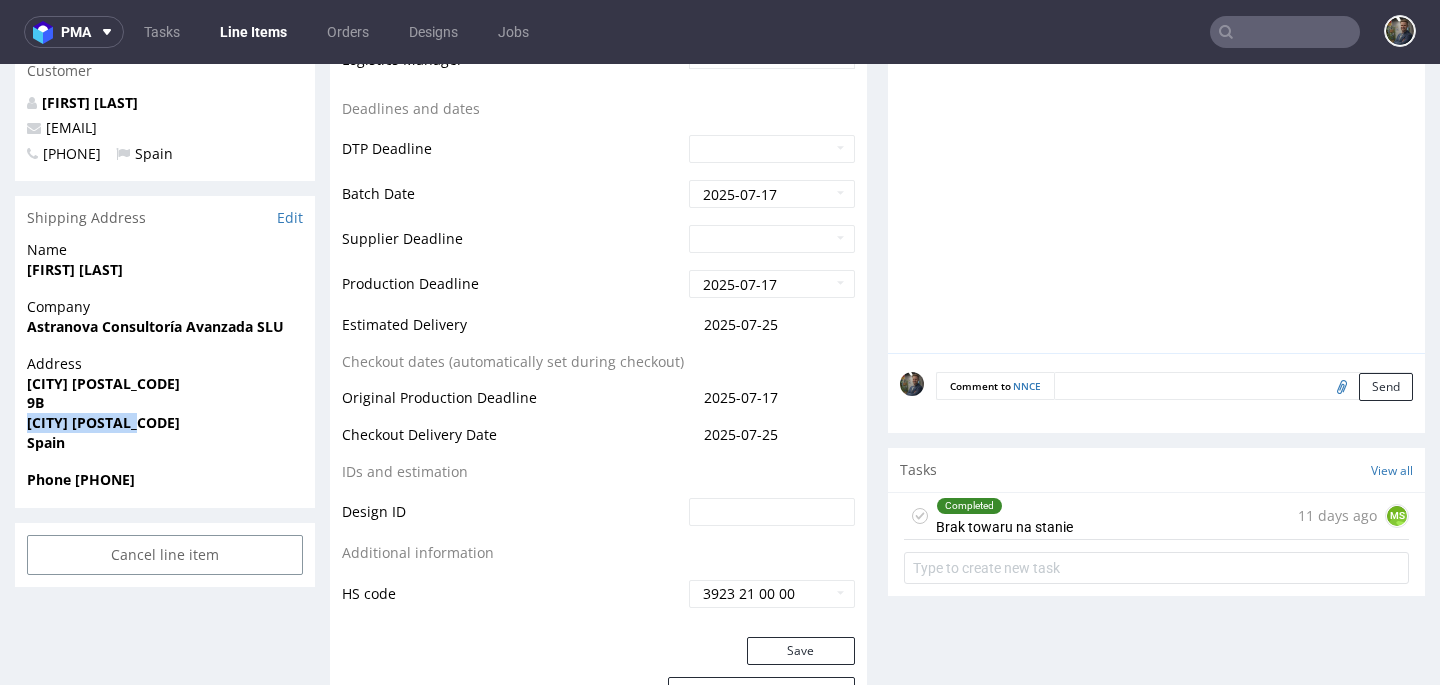 copy on "Vitoria-Gasteiz" 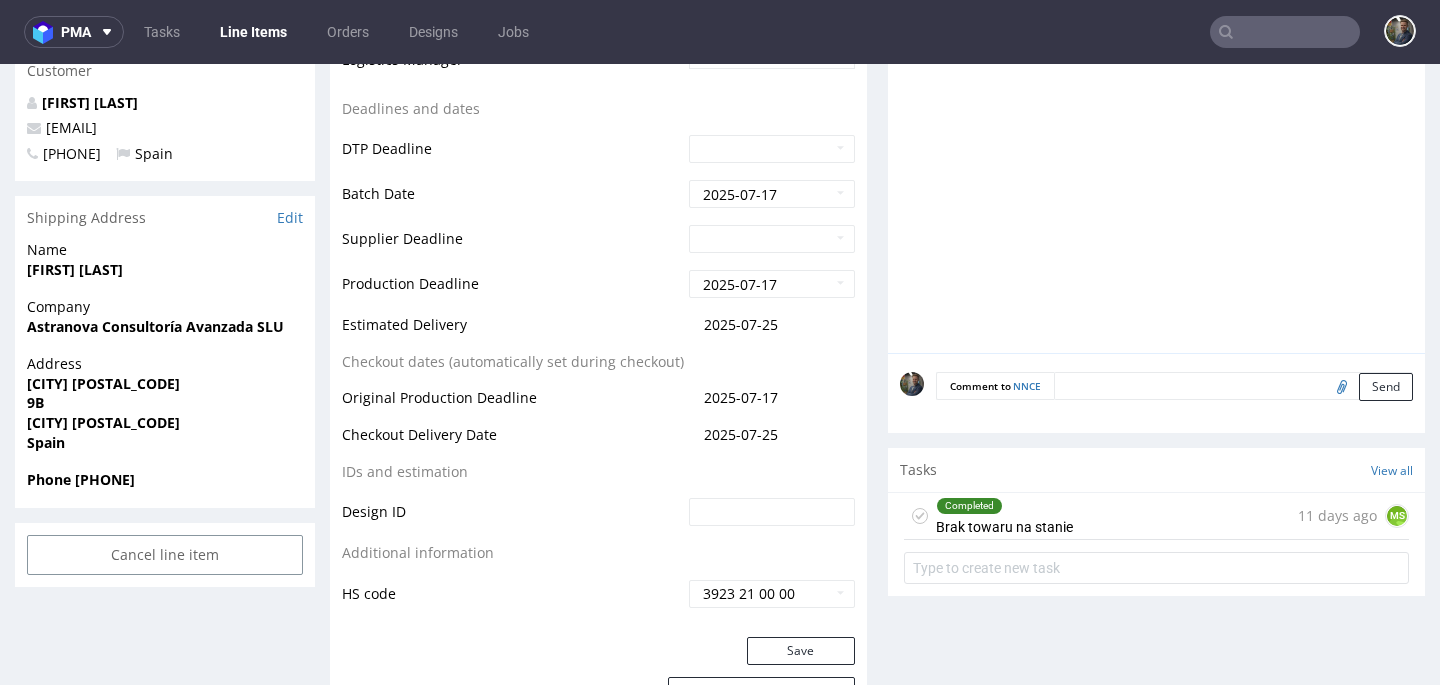 click on "Vitoria-Gasteiz 01008" at bounding box center [103, 422] 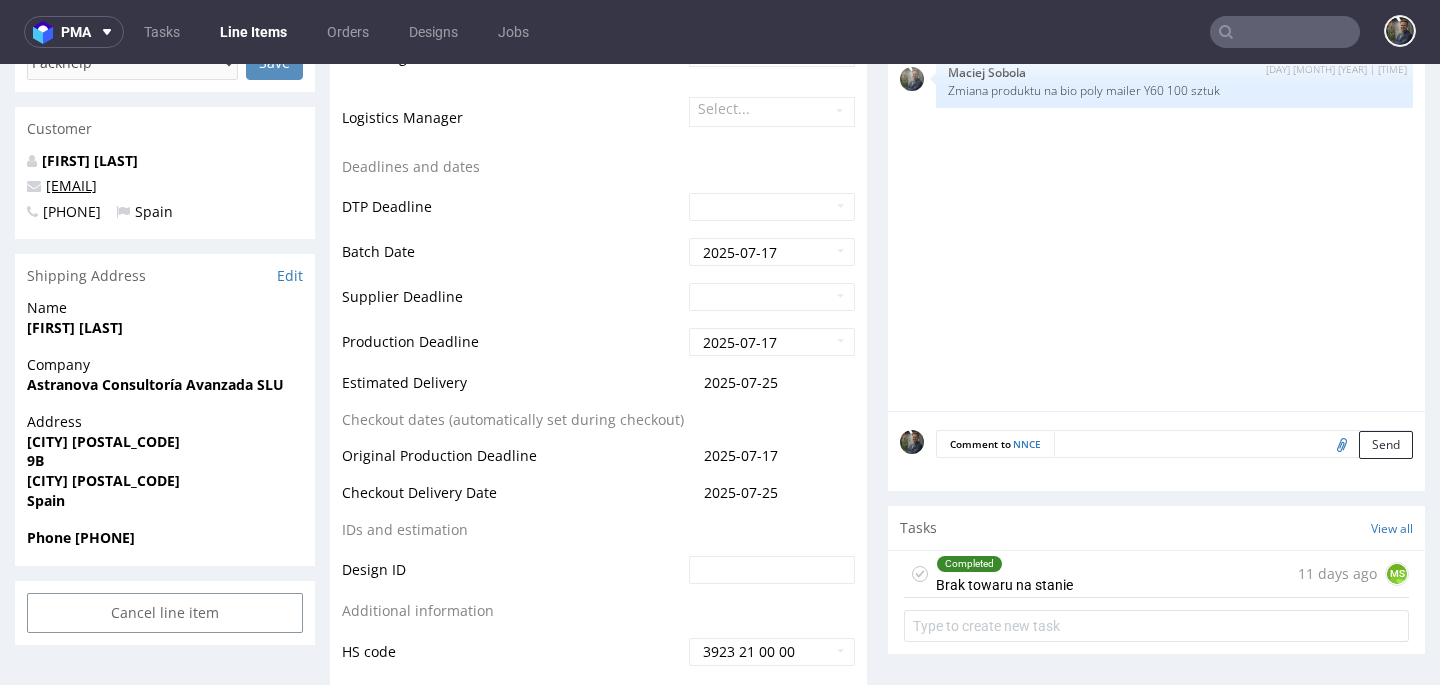 scroll, scrollTop: 674, scrollLeft: 0, axis: vertical 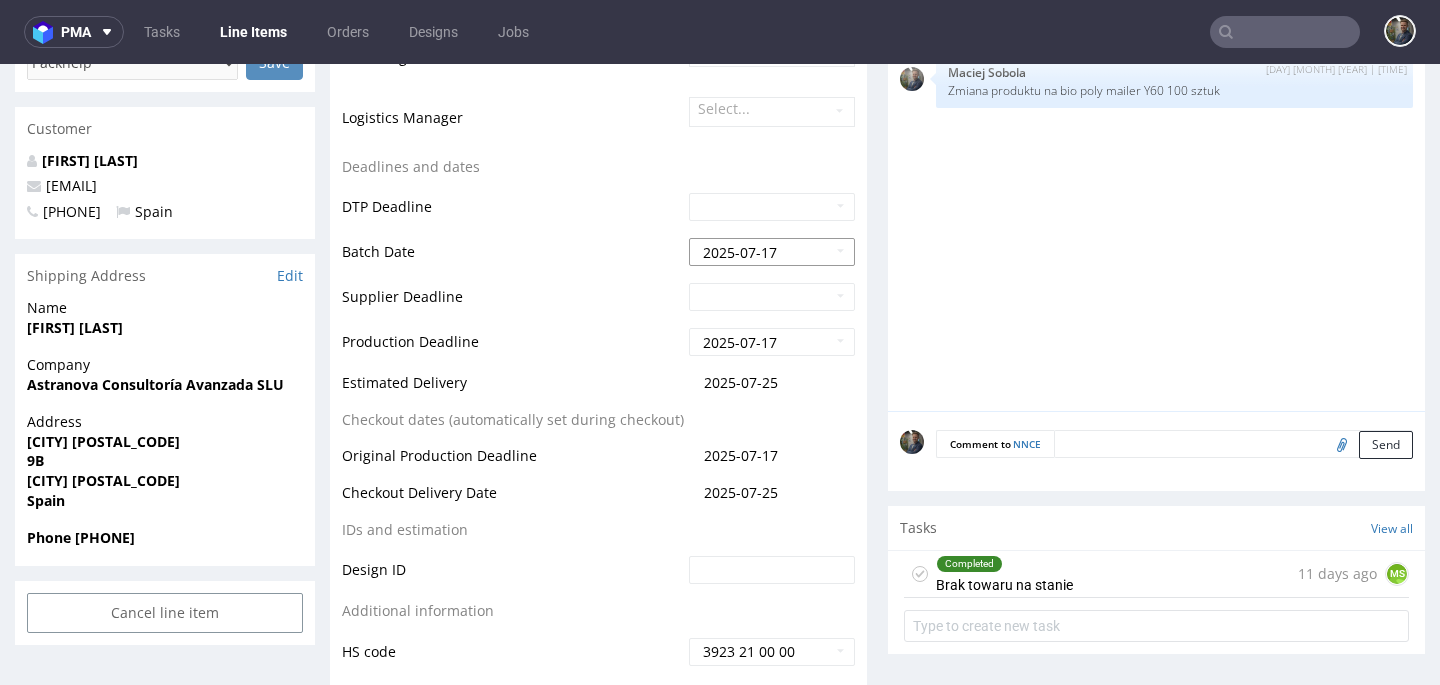 click on "2025-07-17" at bounding box center (772, 252) 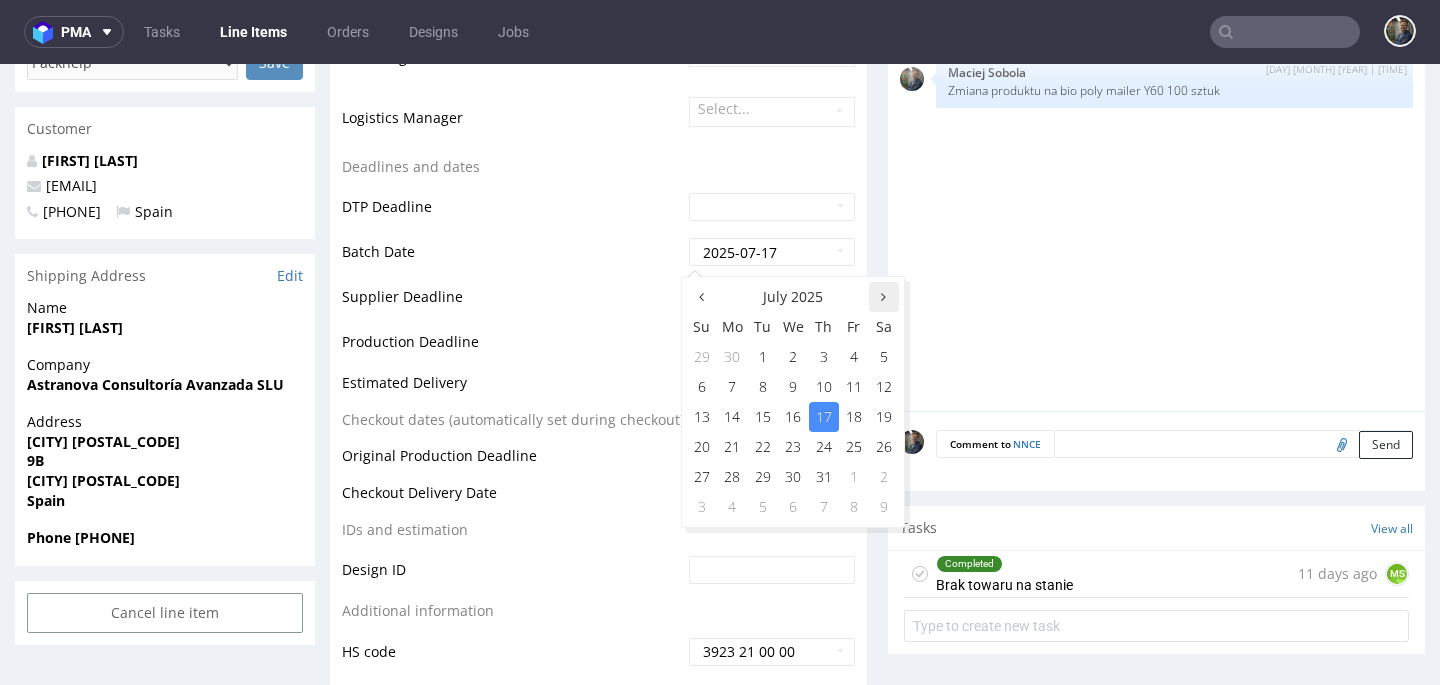 click at bounding box center (884, 297) 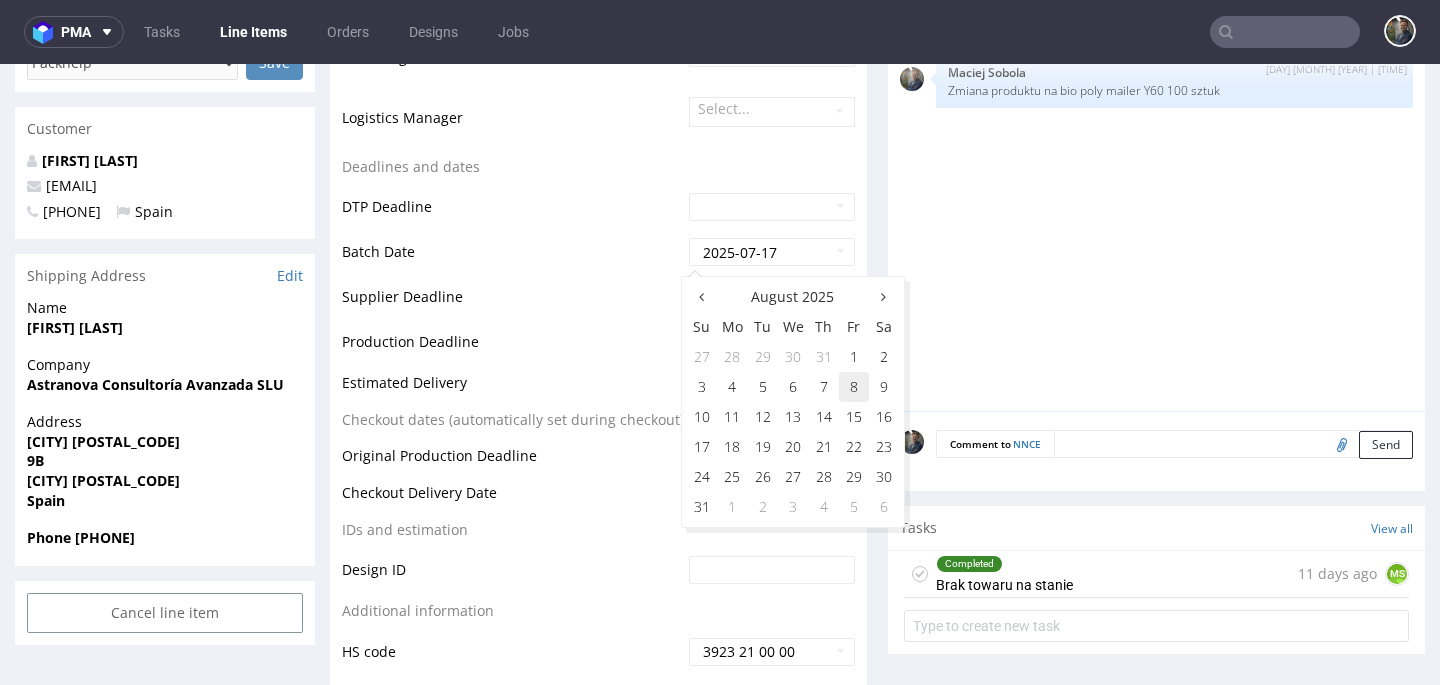 click on "8" at bounding box center (854, 387) 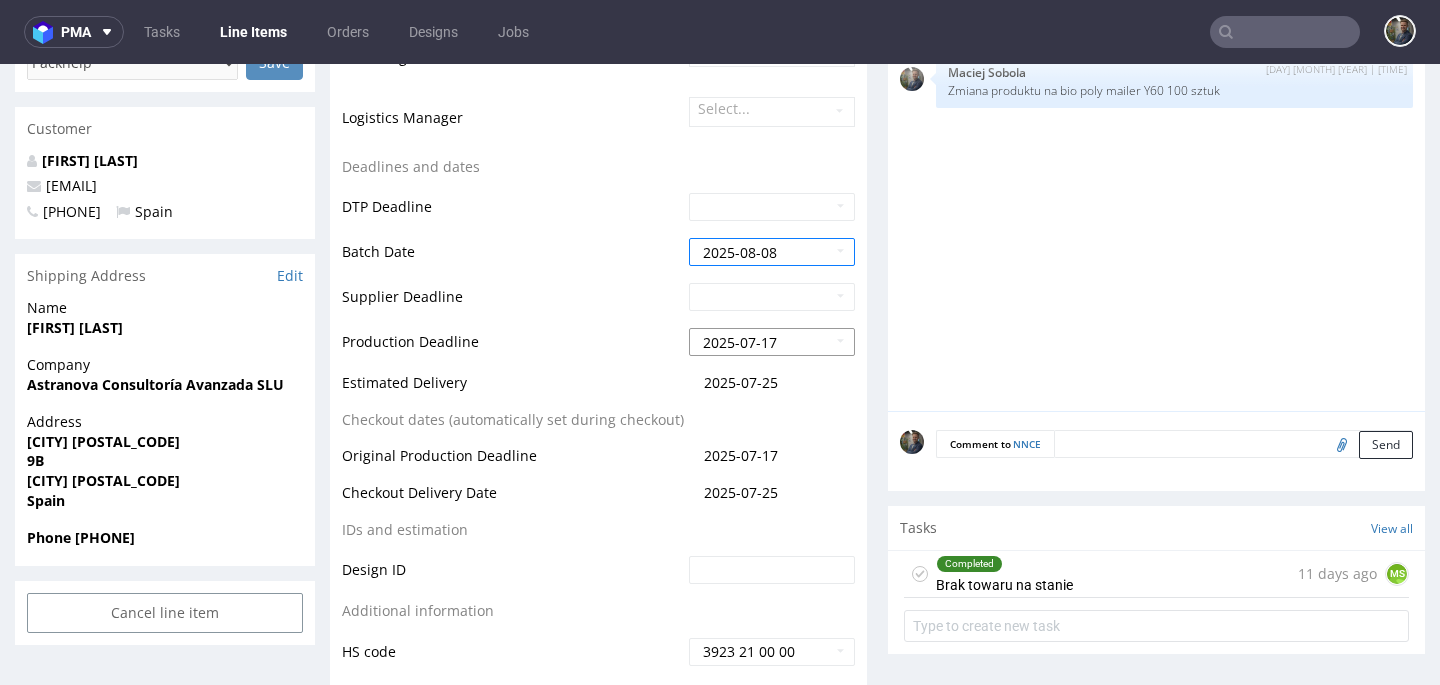 click on "2025-07-17" at bounding box center (772, 342) 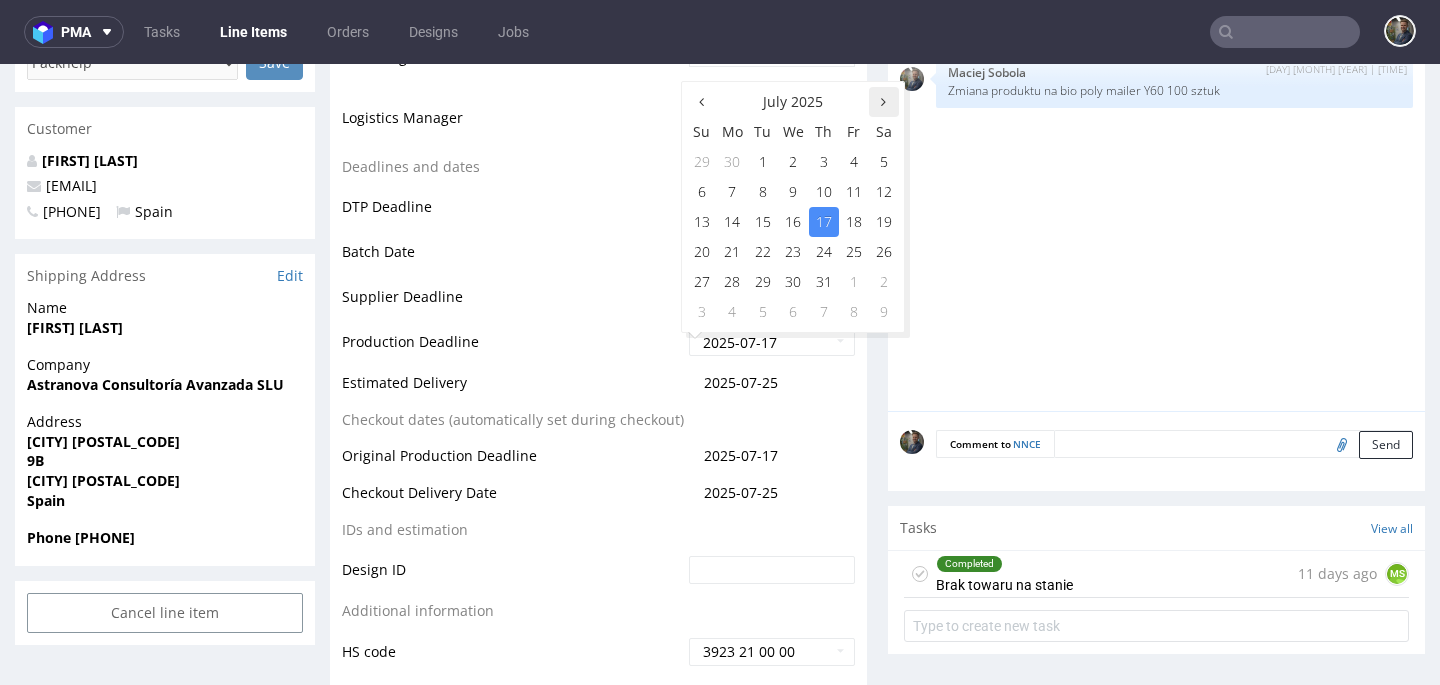 click at bounding box center (884, 102) 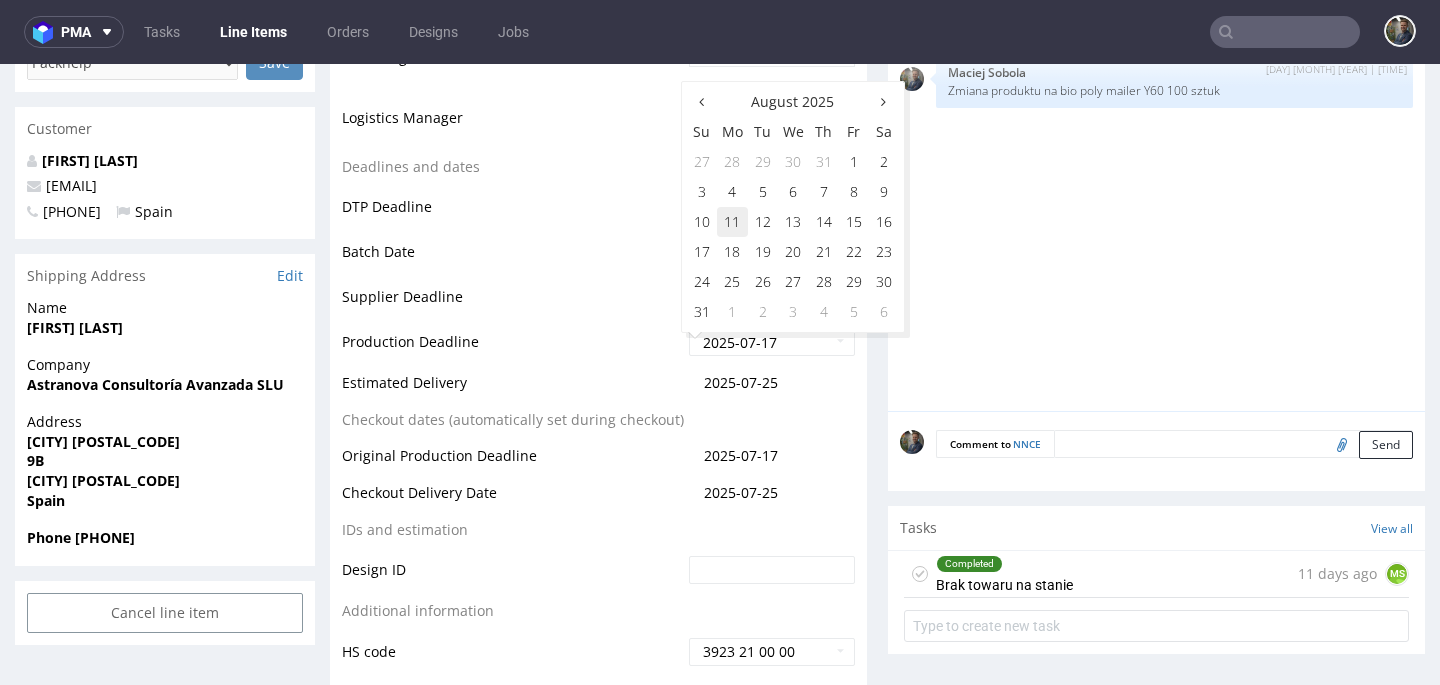 click on "11" at bounding box center (732, 222) 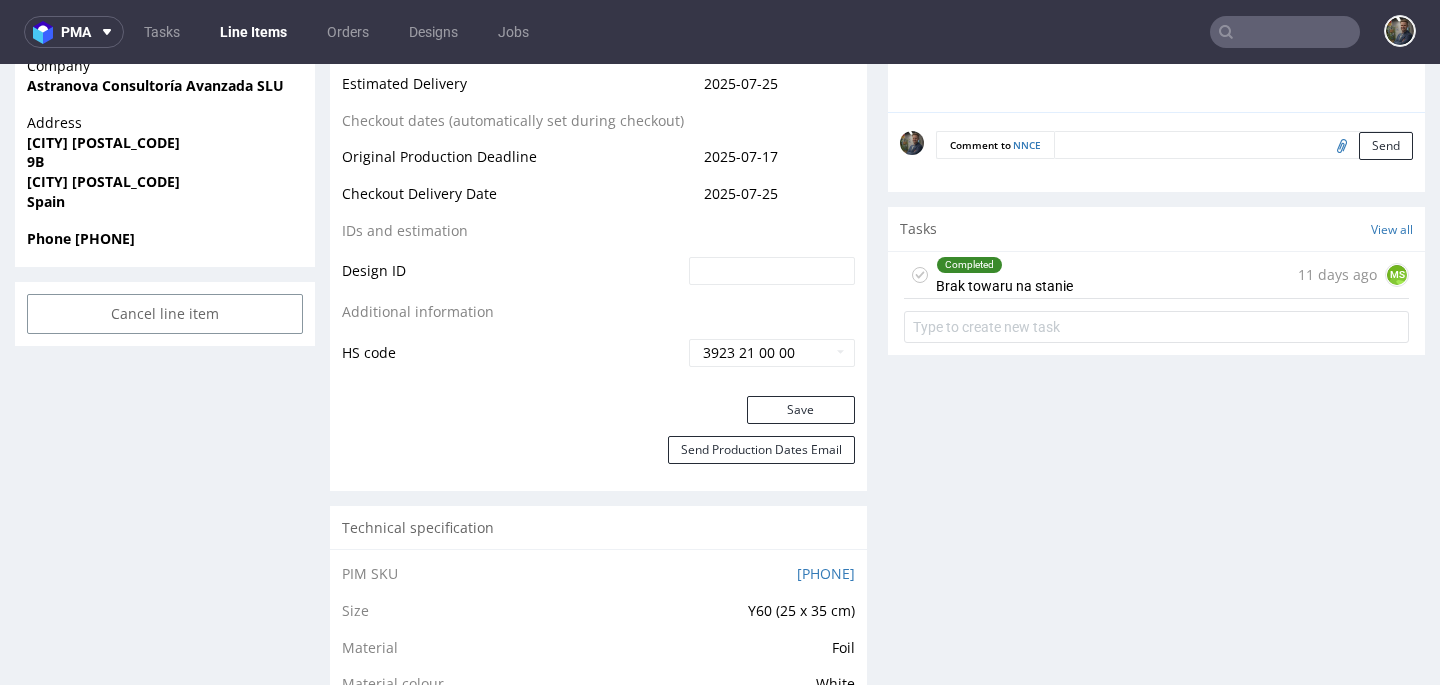 scroll, scrollTop: 1060, scrollLeft: 0, axis: vertical 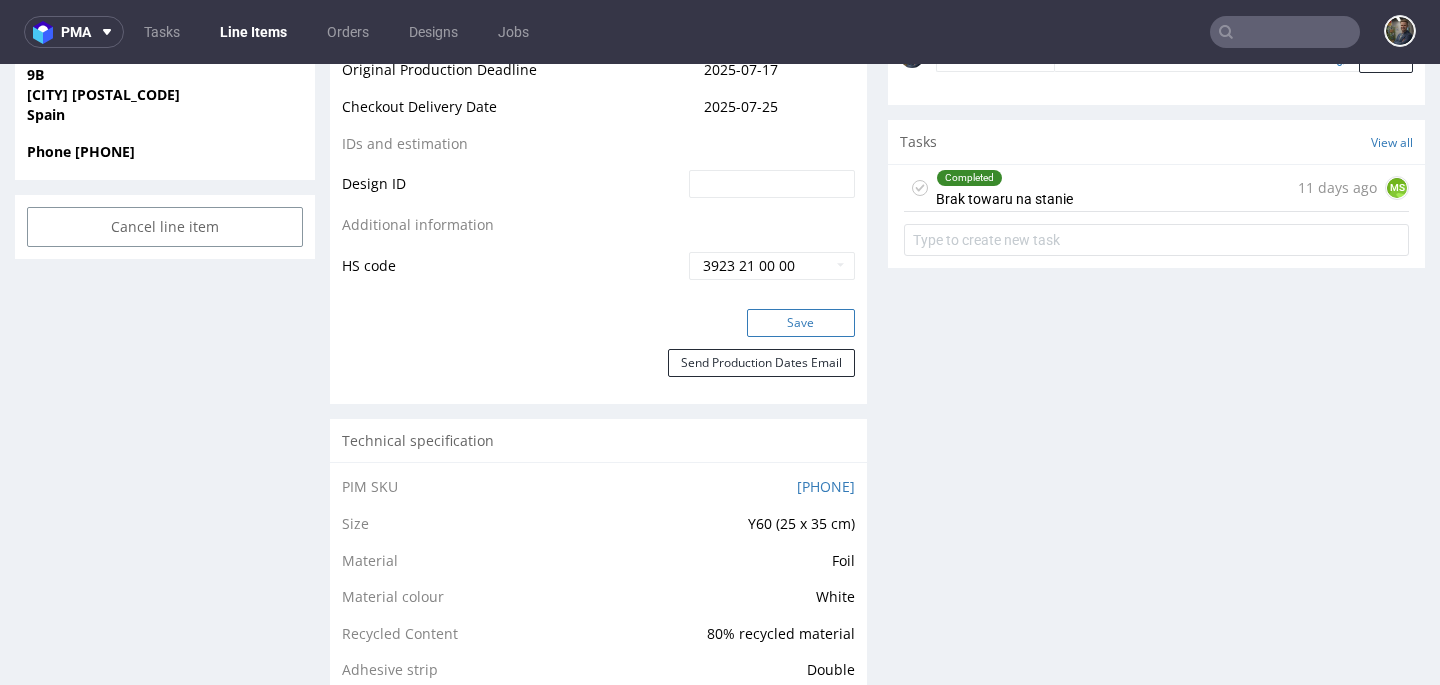 click on "Save" at bounding box center [801, 323] 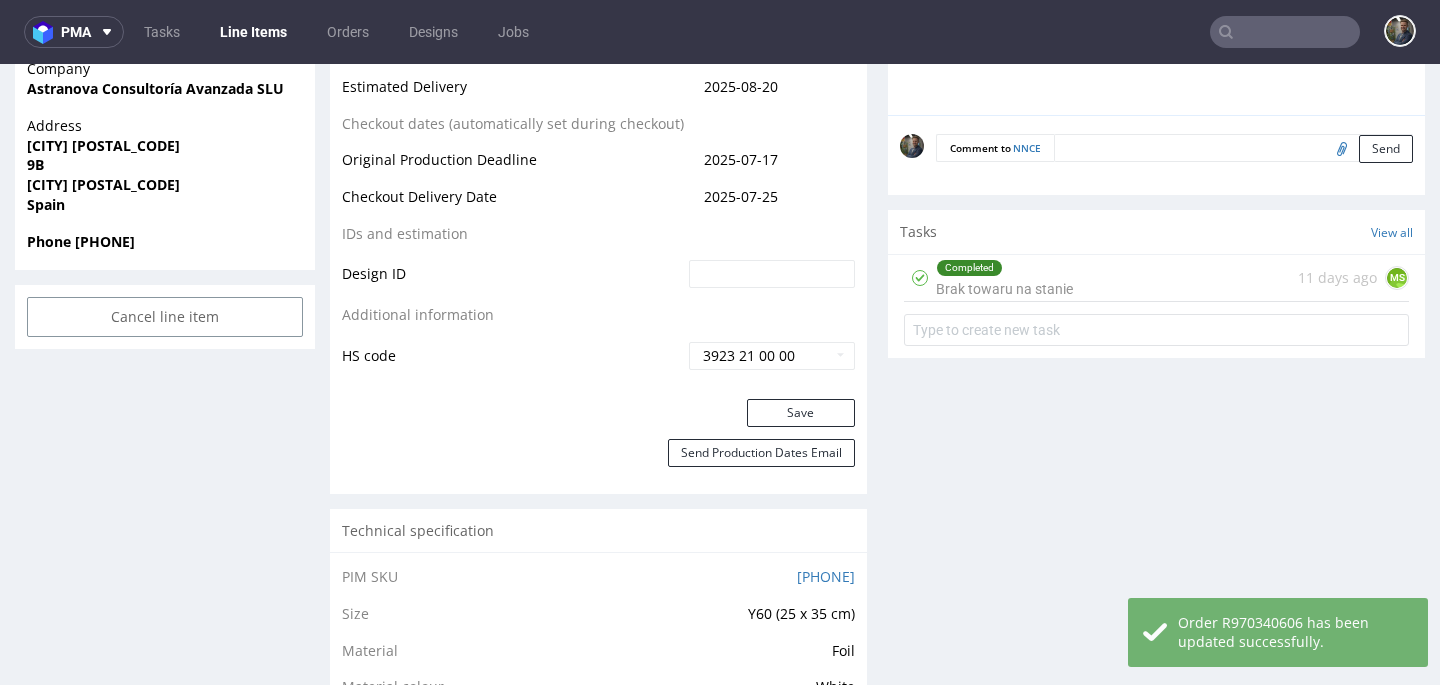 scroll, scrollTop: 959, scrollLeft: 0, axis: vertical 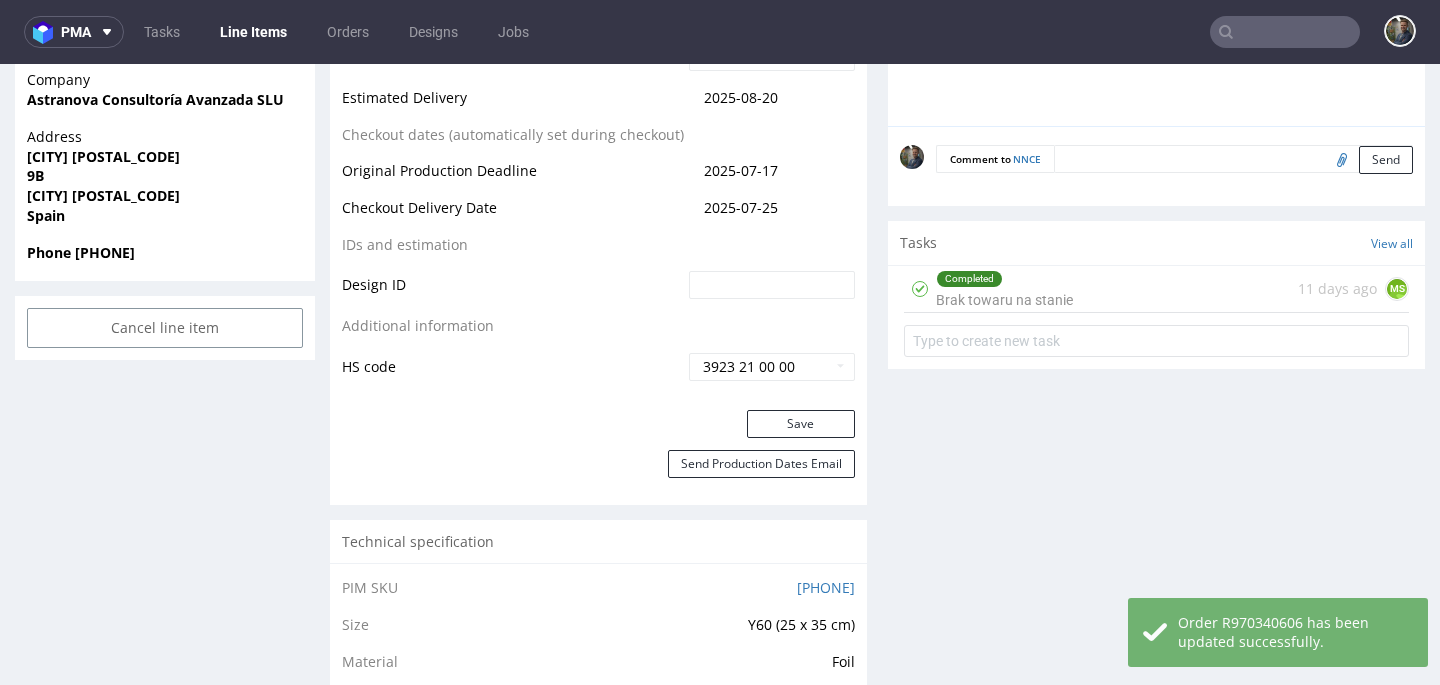 click on "Completed" at bounding box center (1004, 279) 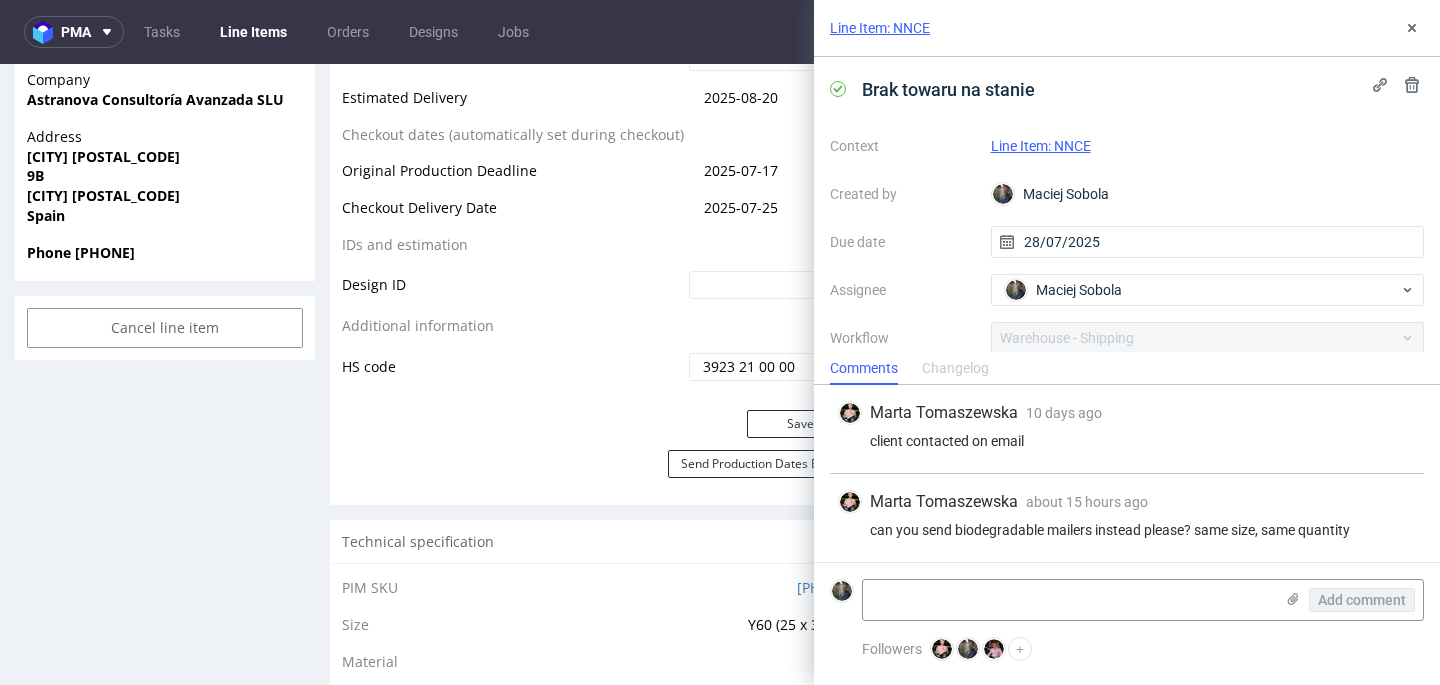 scroll, scrollTop: 178, scrollLeft: 0, axis: vertical 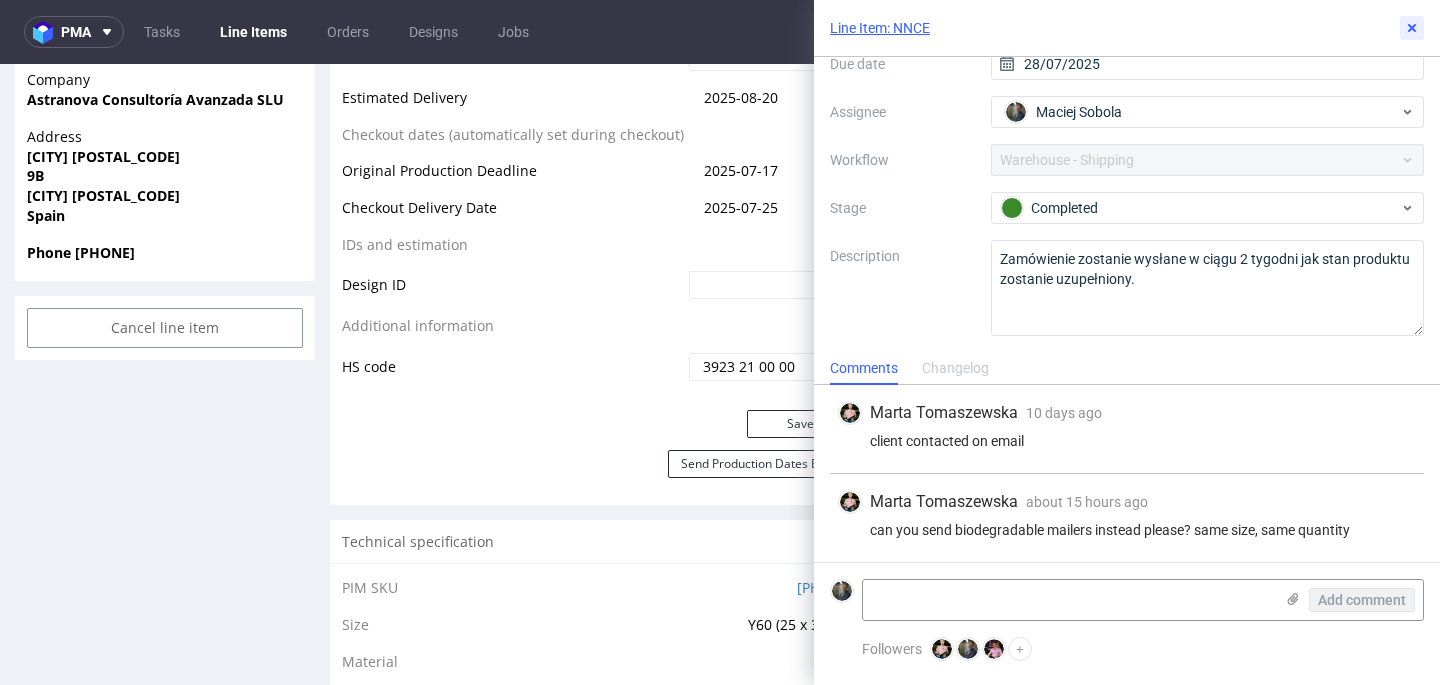 click 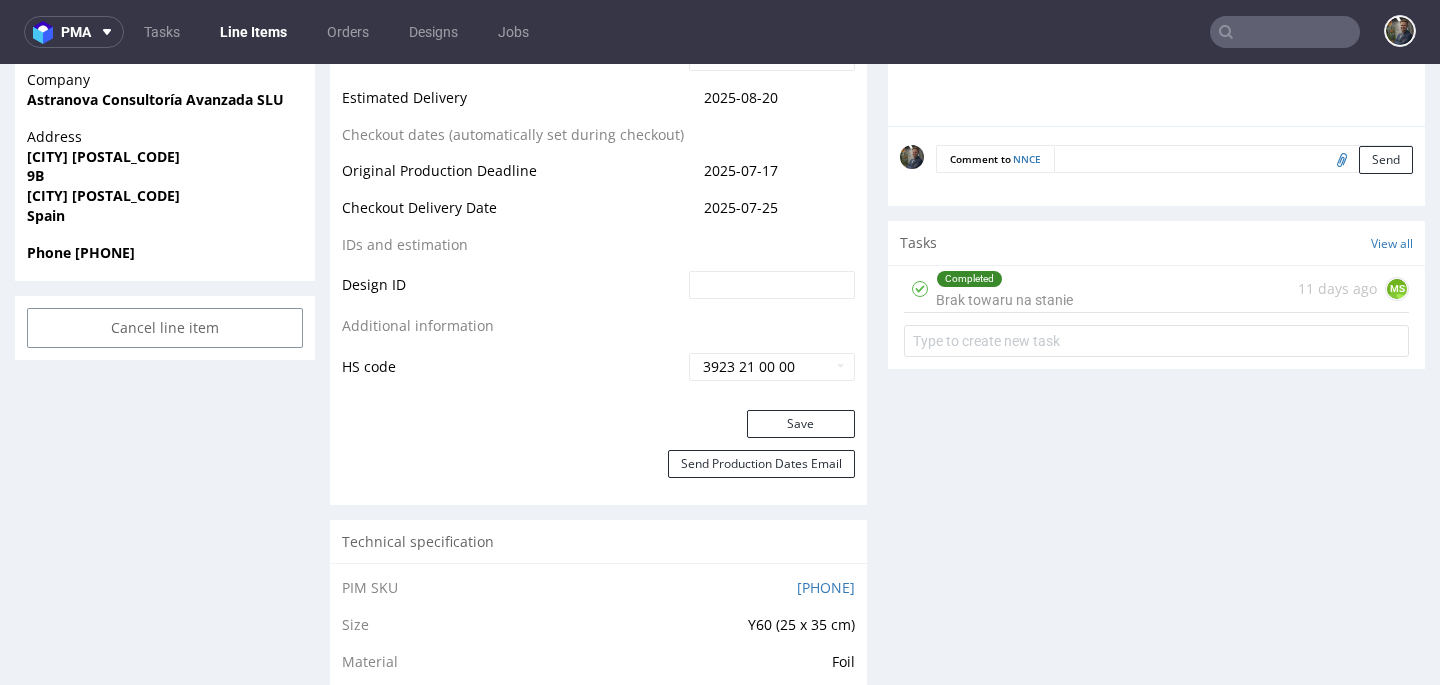 click on "Design ID" at bounding box center (513, 291) 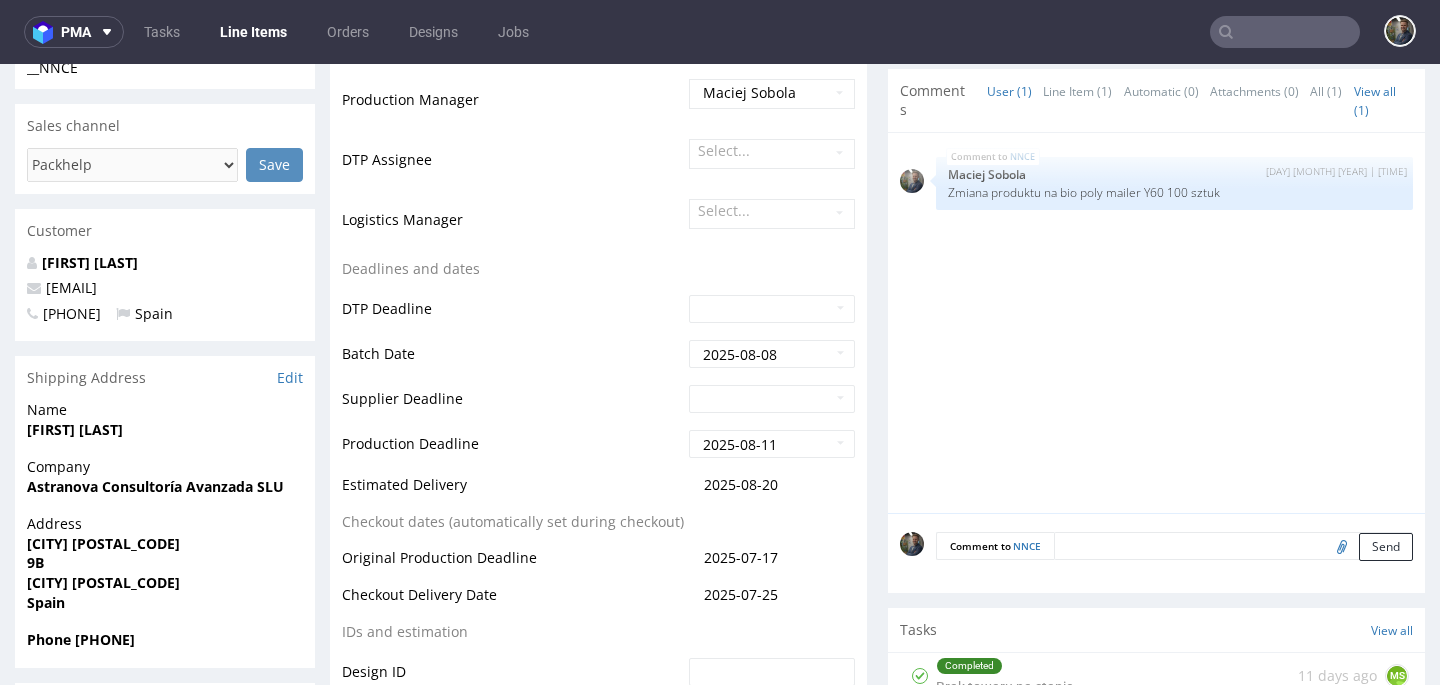 scroll, scrollTop: 745, scrollLeft: 0, axis: vertical 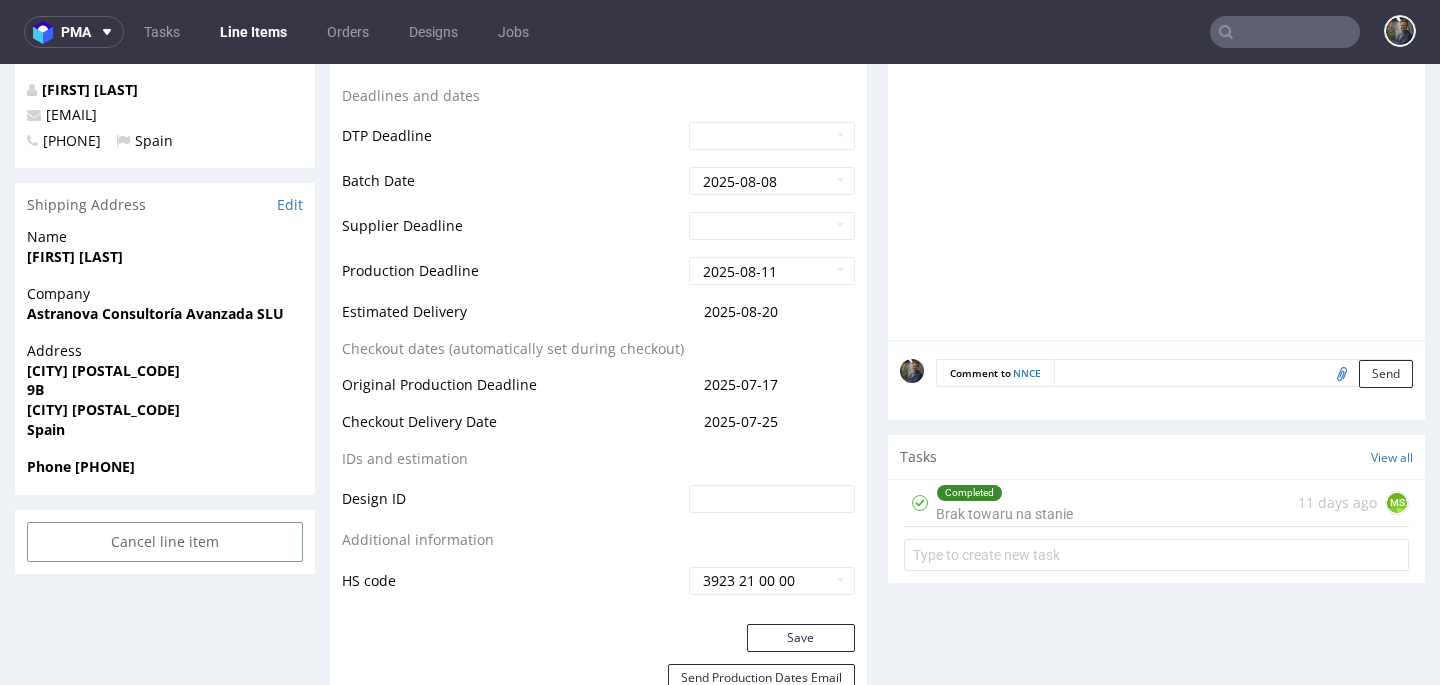 click on "Completed" at bounding box center (1004, 493) 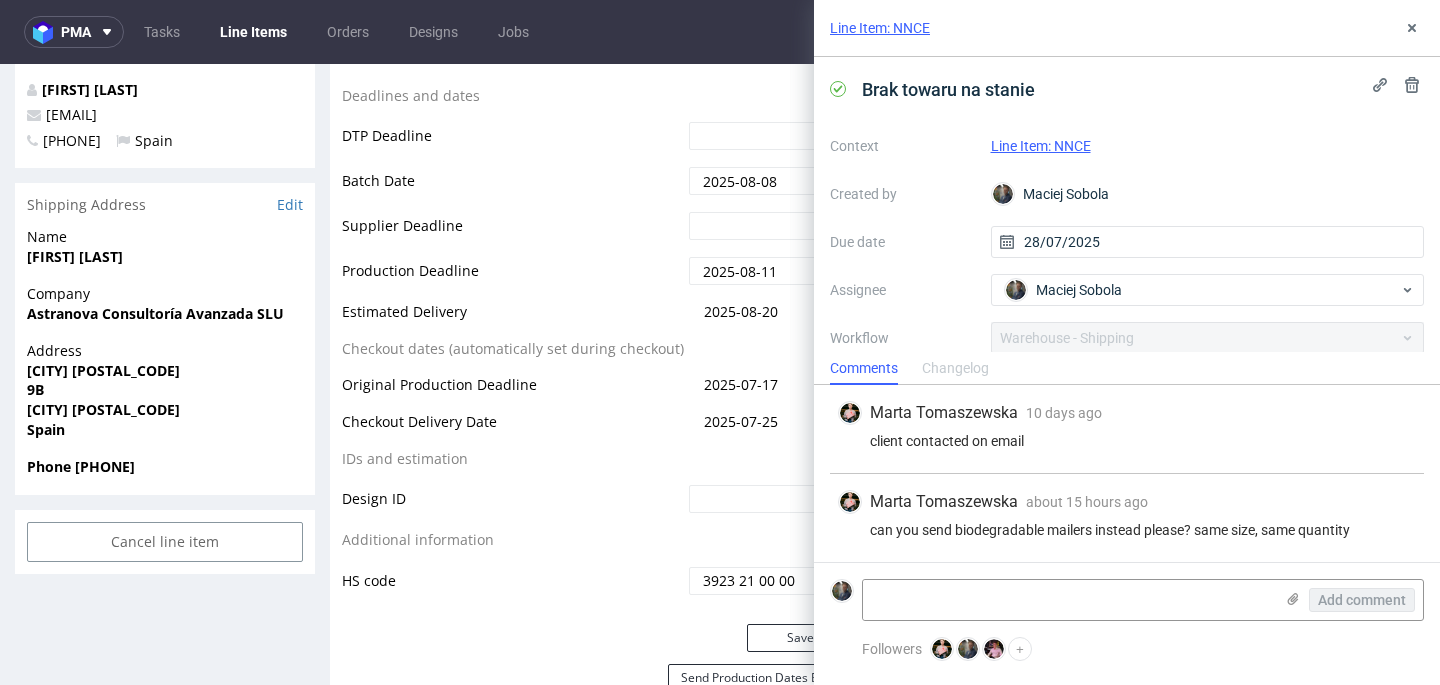 click on "Line Item: NNCE" at bounding box center (1127, 28) 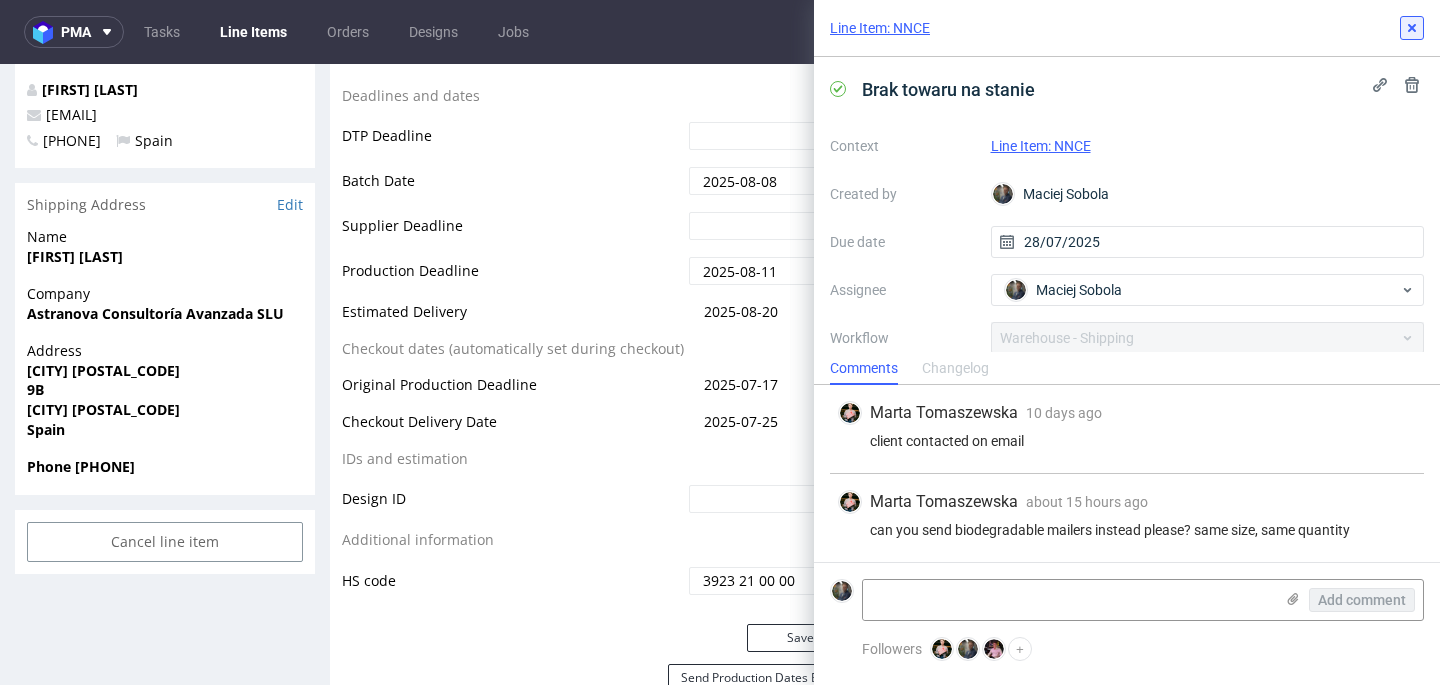click 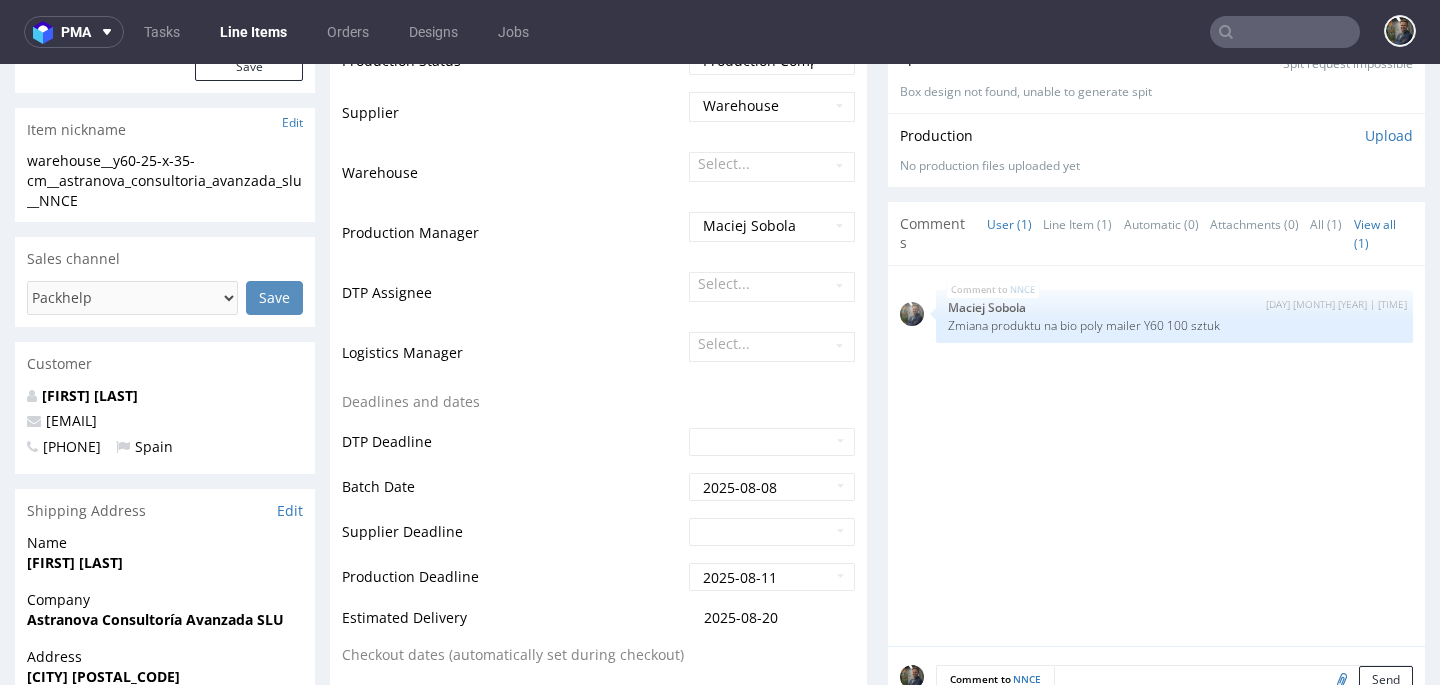 scroll, scrollTop: 0, scrollLeft: 0, axis: both 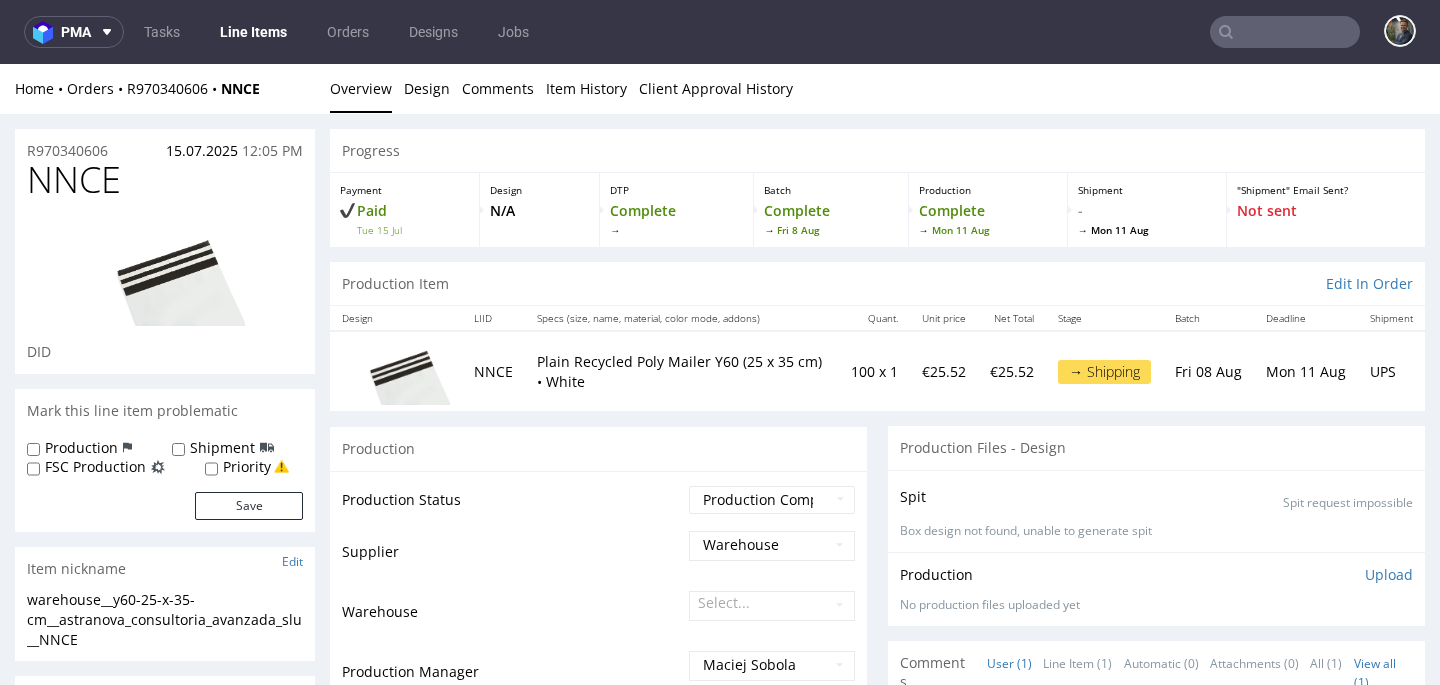 click on "Plain Recycled Poly Mailer Y60 (25 x 35 cm) • White" at bounding box center [682, 371] 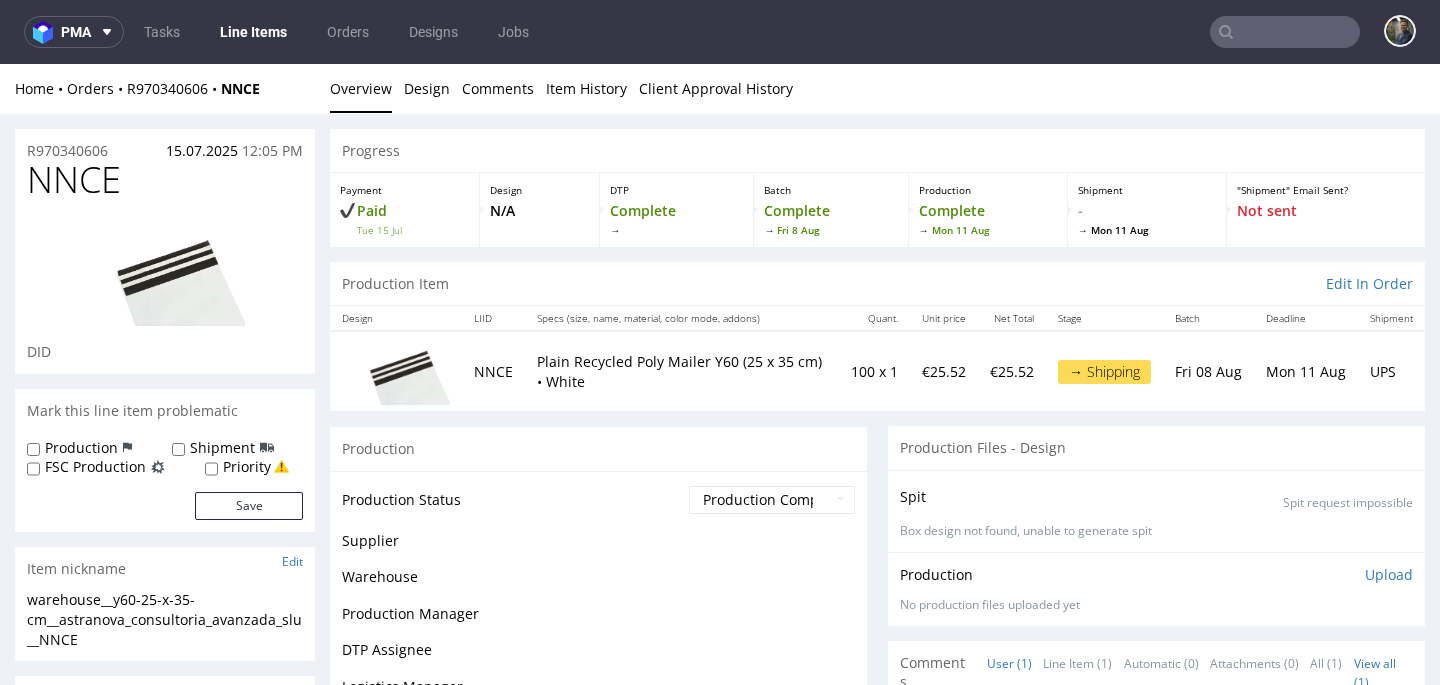 scroll, scrollTop: 0, scrollLeft: 0, axis: both 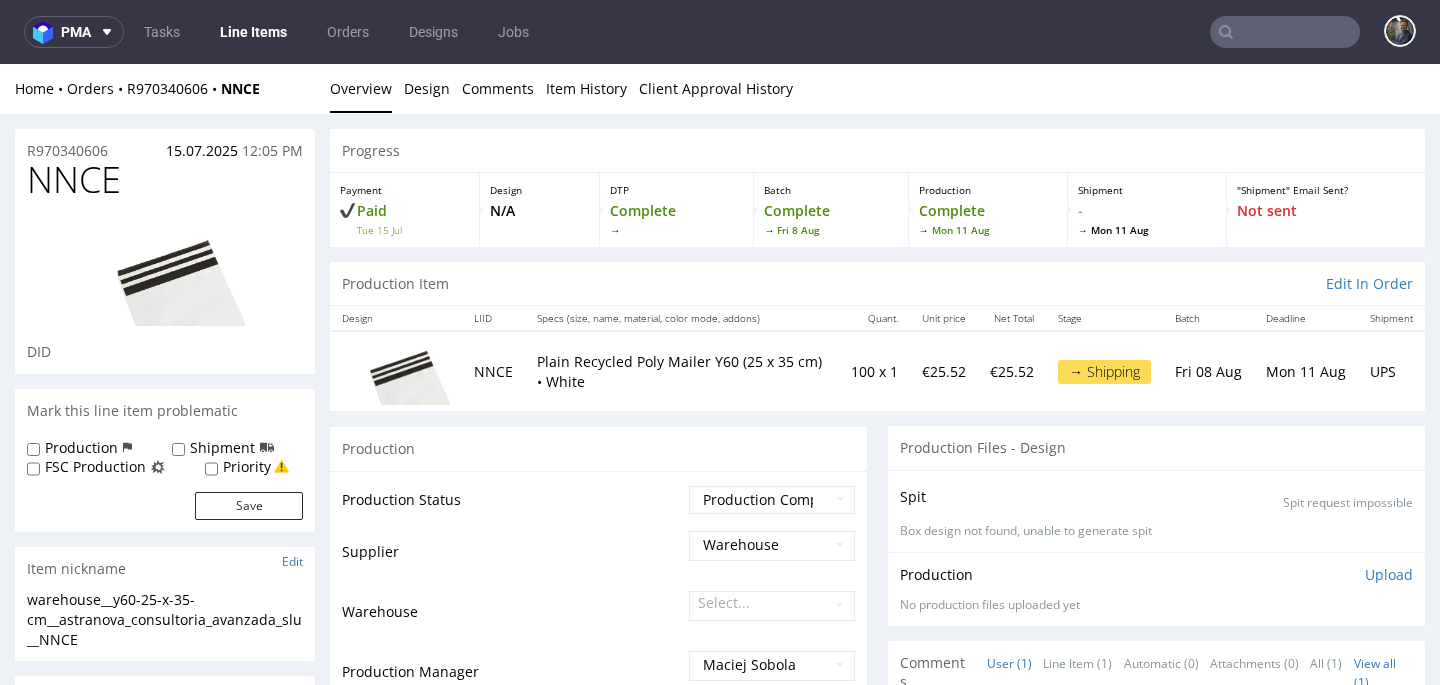 click on "Line Items" at bounding box center [253, 32] 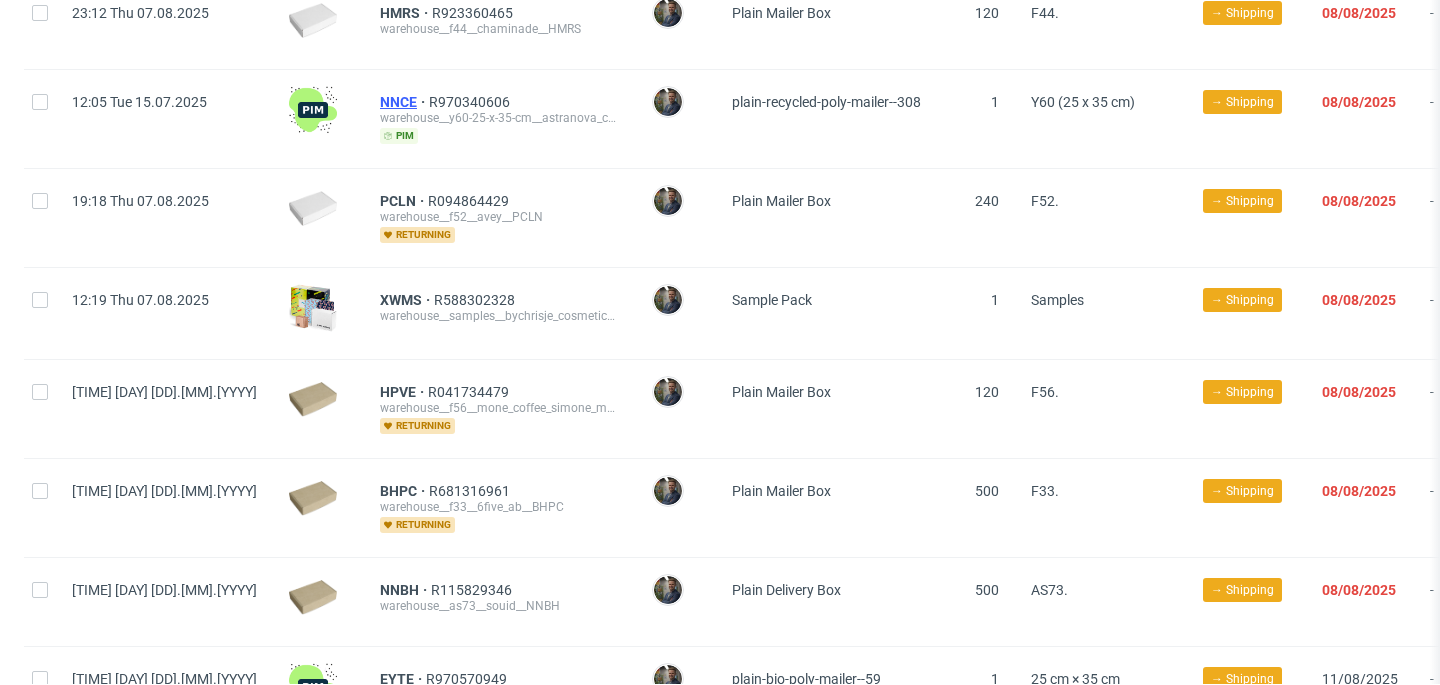 scroll, scrollTop: 2508, scrollLeft: 0, axis: vertical 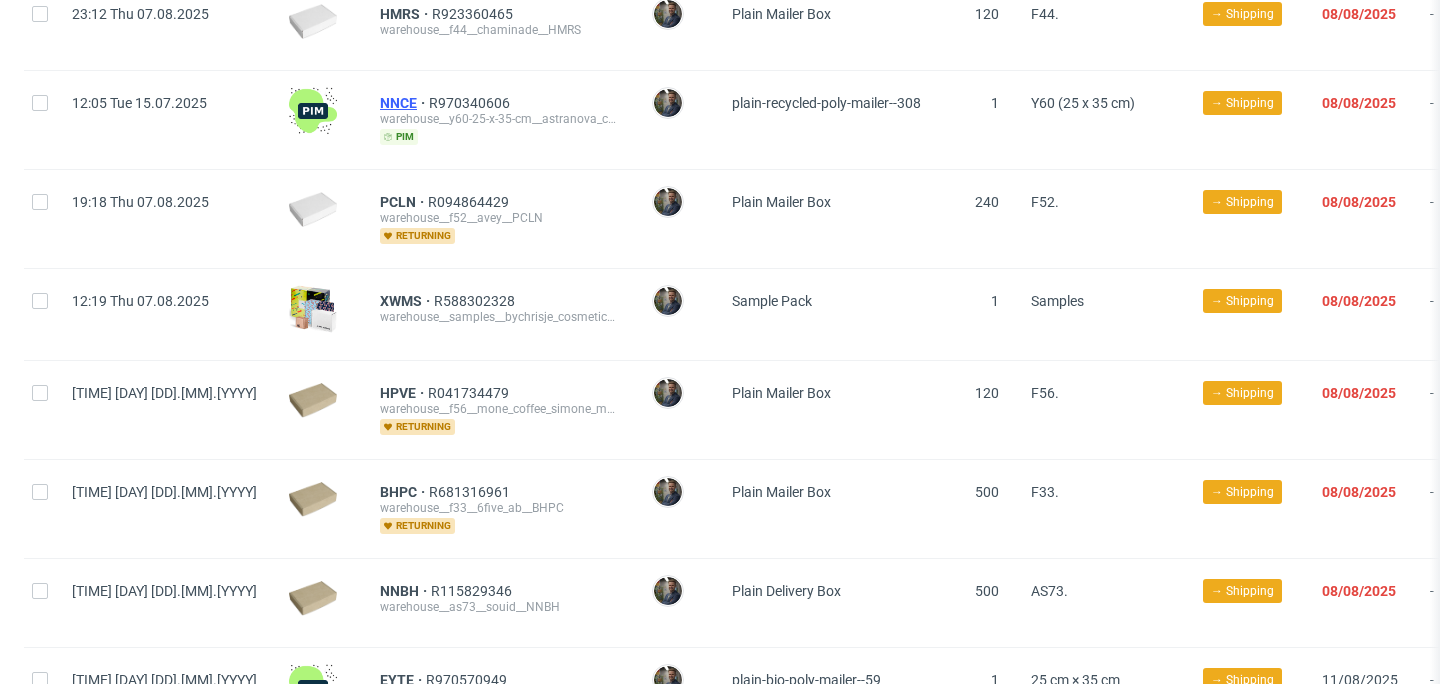 click on "NNCE" at bounding box center [404, 103] 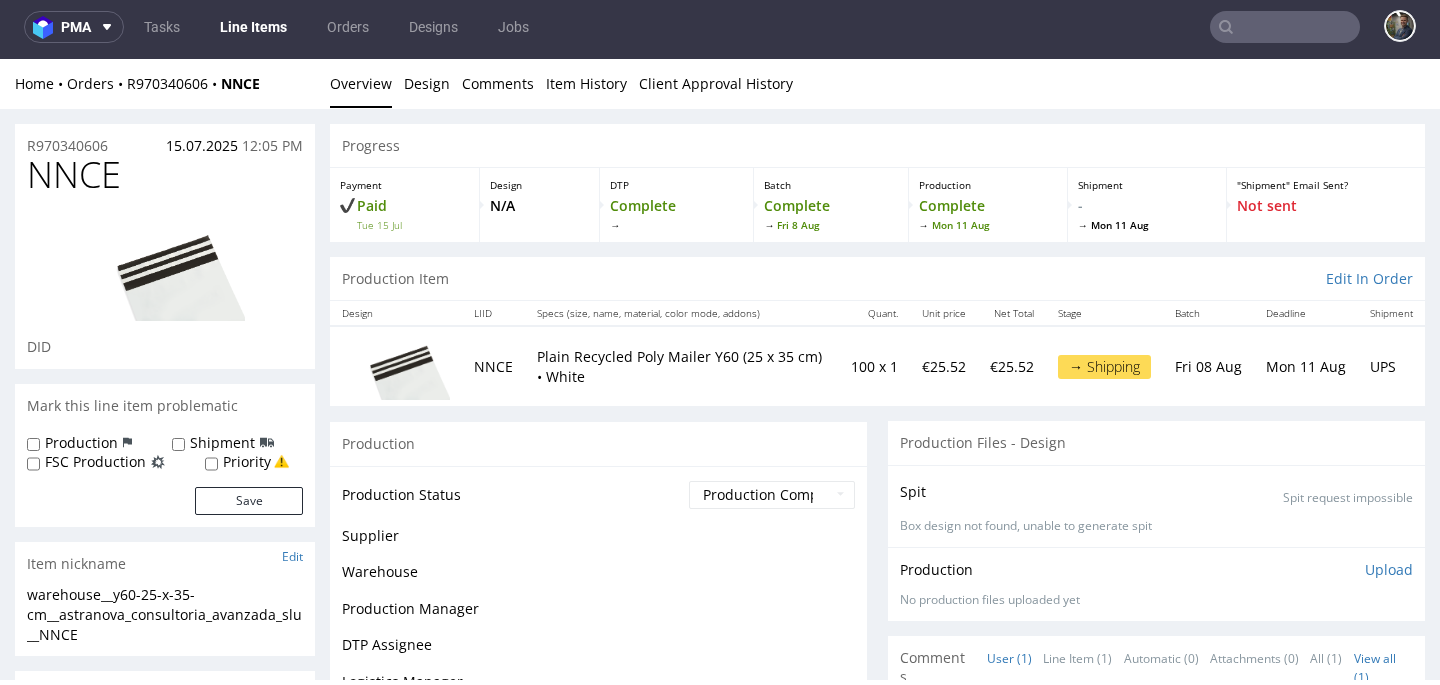 scroll, scrollTop: 5, scrollLeft: 0, axis: vertical 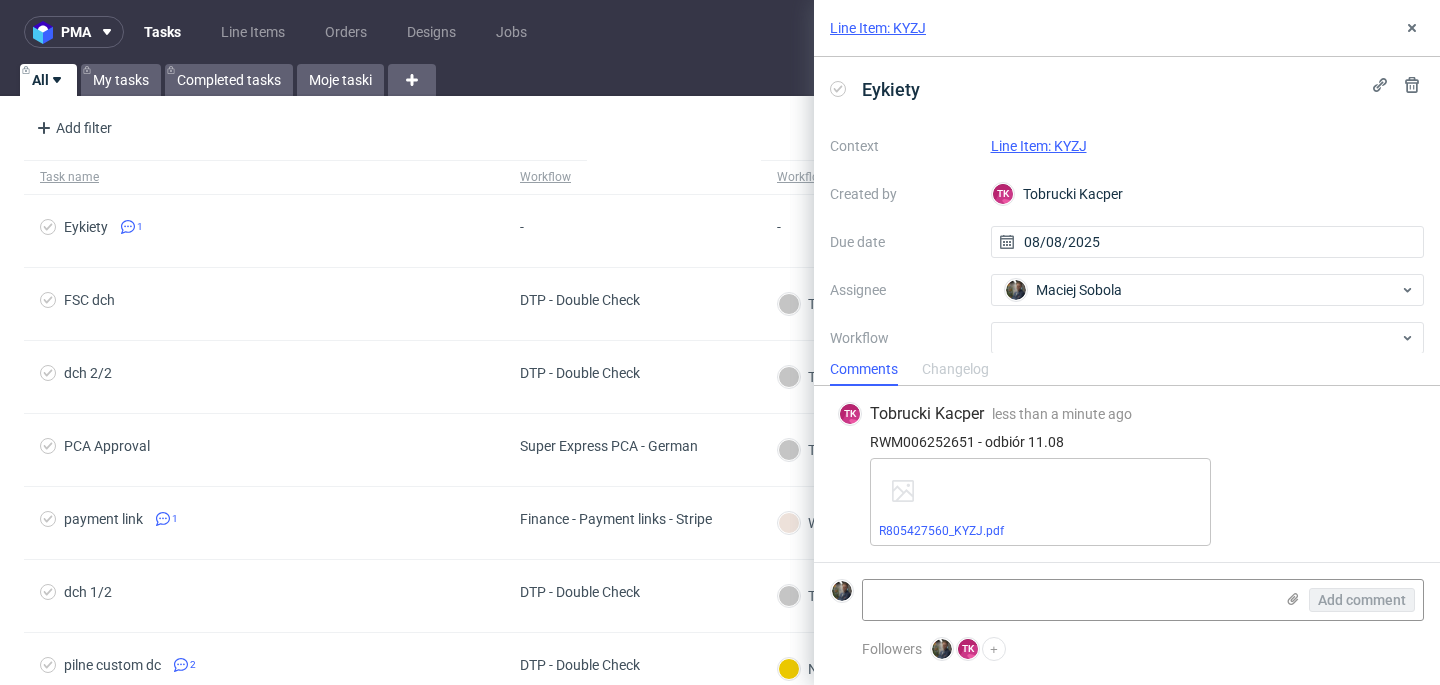 click on "Line Item: KYZJ" at bounding box center (1039, 146) 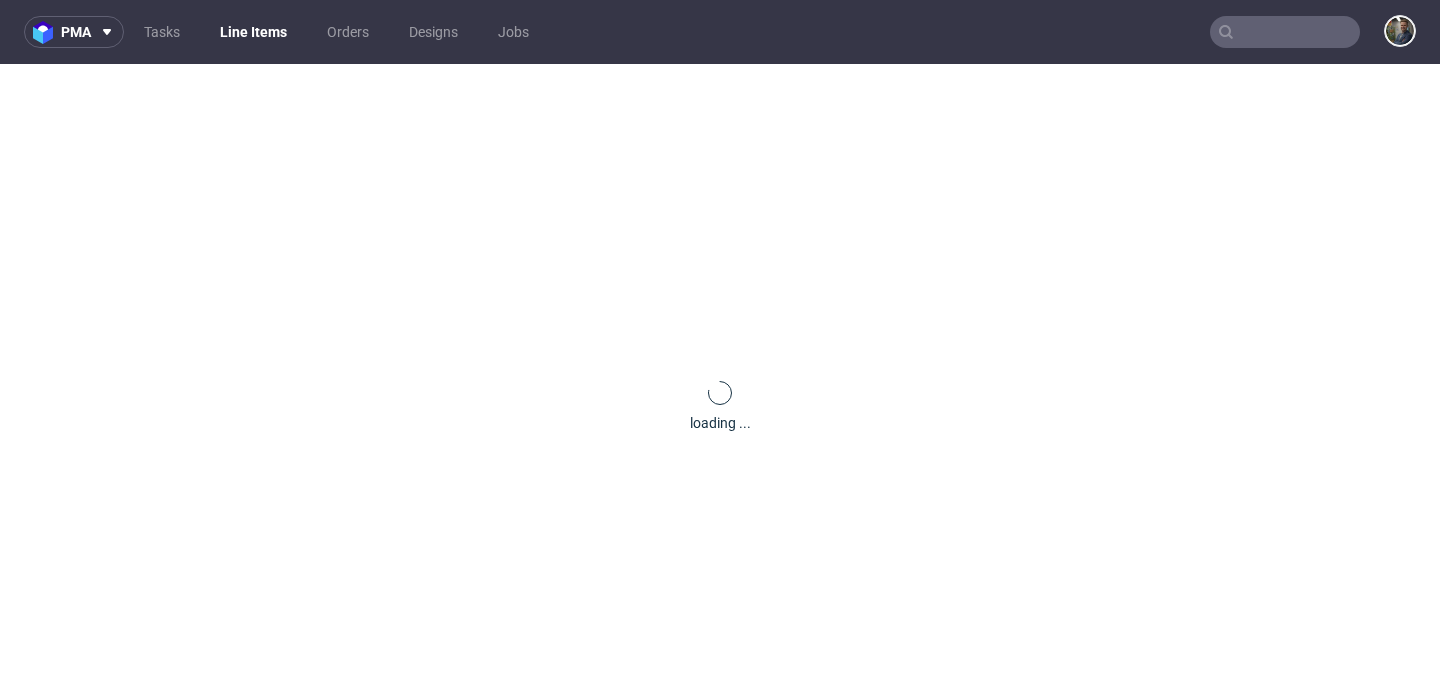scroll, scrollTop: 0, scrollLeft: 0, axis: both 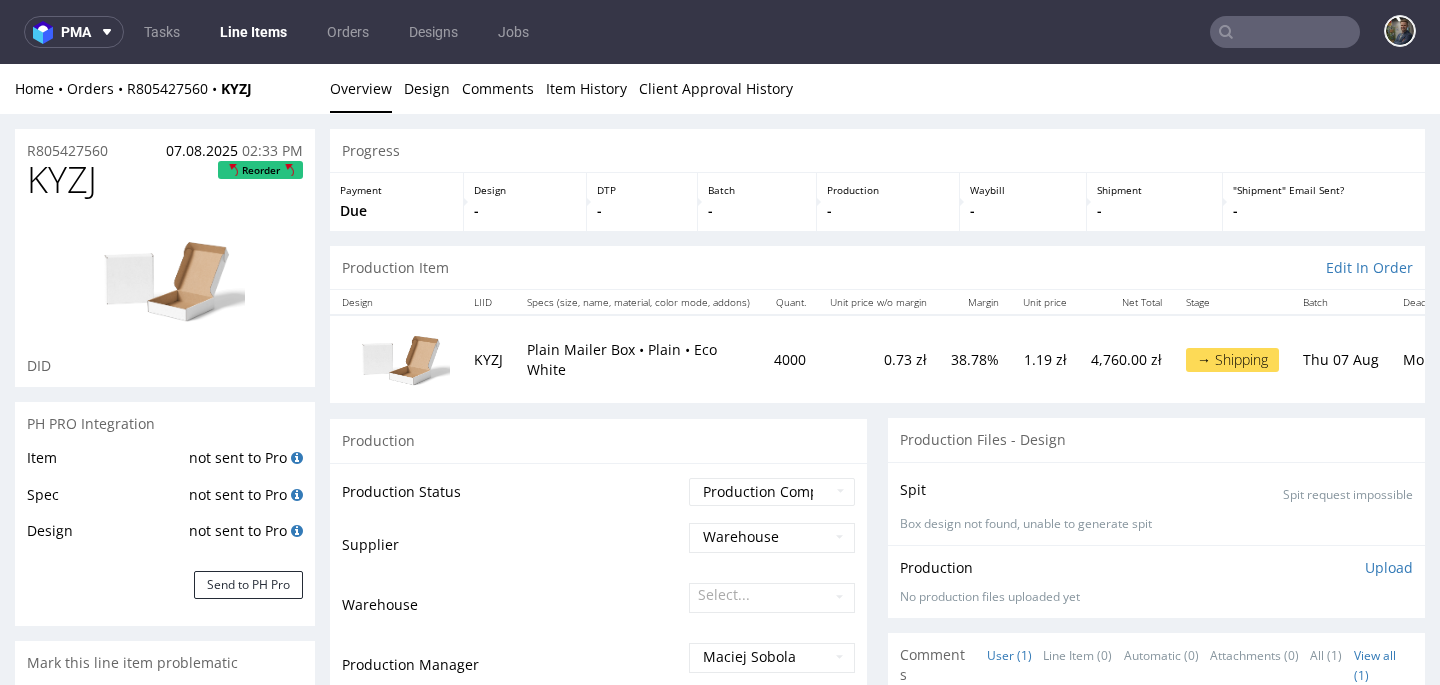click on "KYZJ" at bounding box center (62, 180) 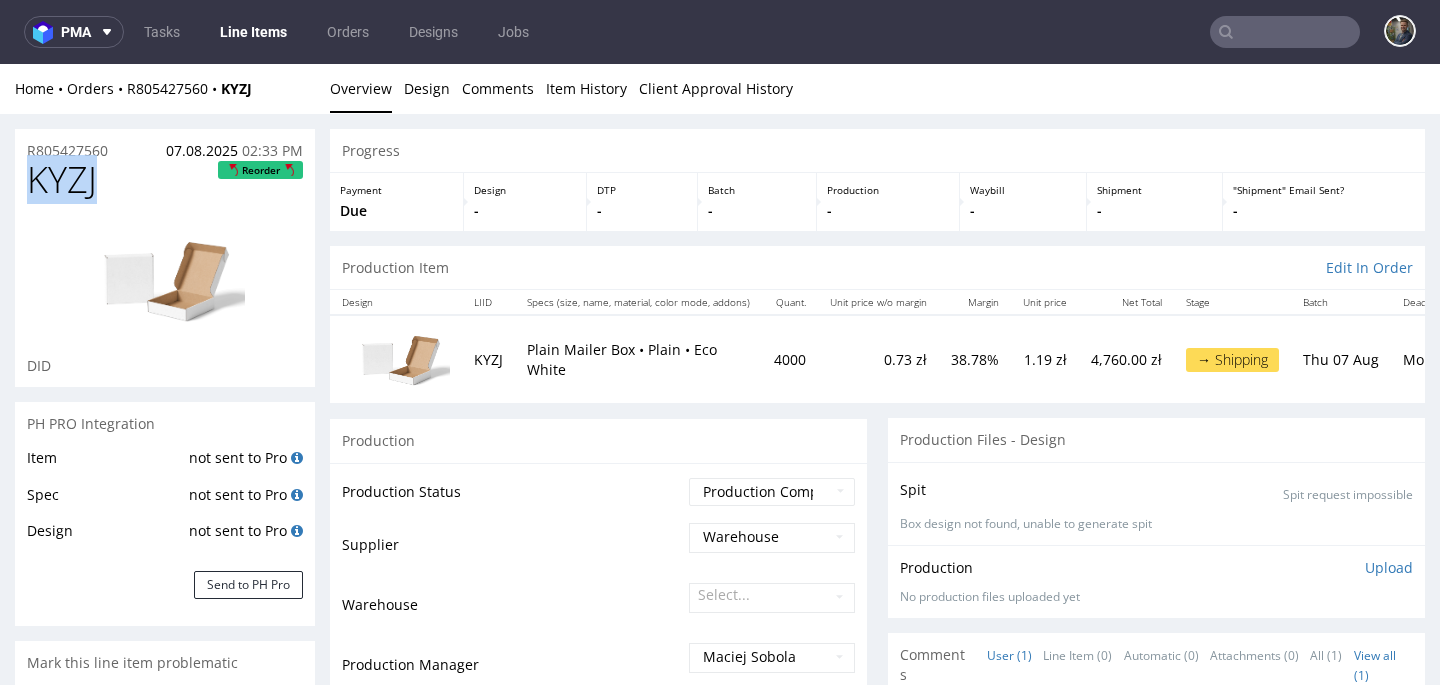 click on "KYZJ" at bounding box center (62, 180) 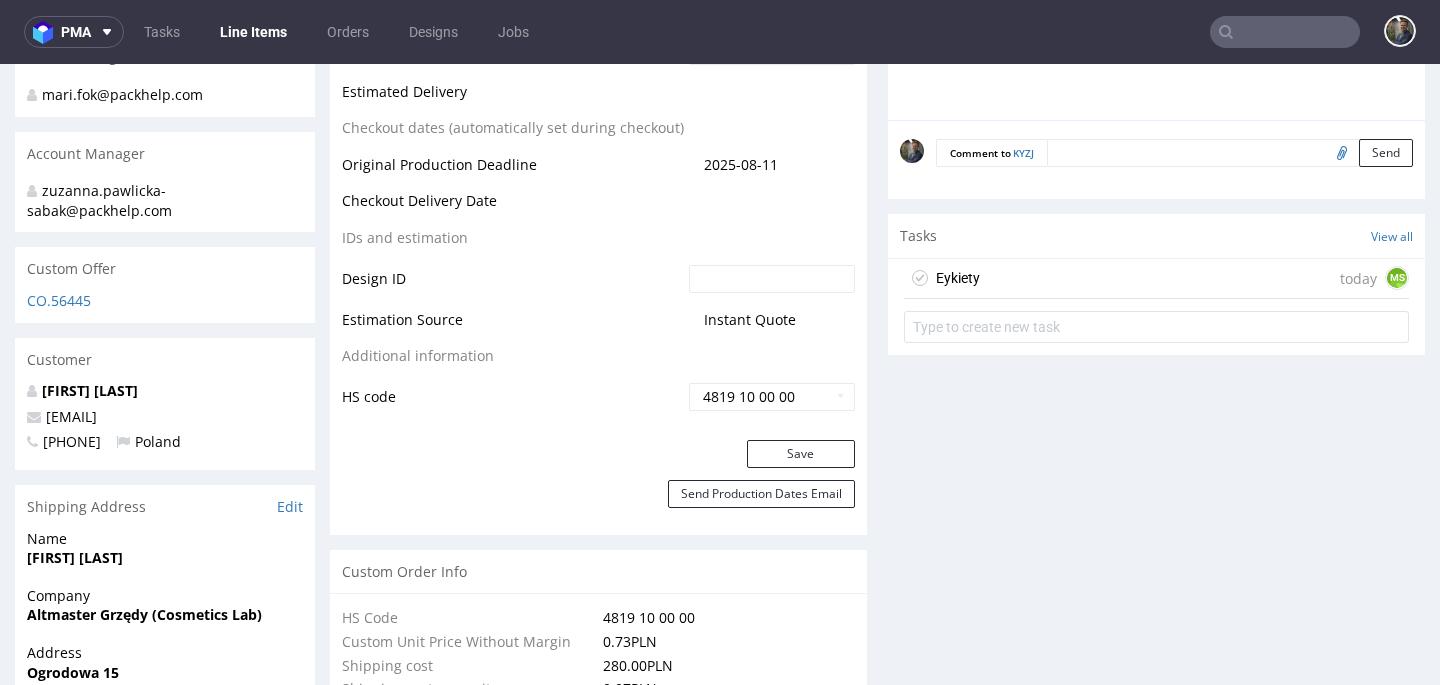 scroll, scrollTop: 959, scrollLeft: 0, axis: vertical 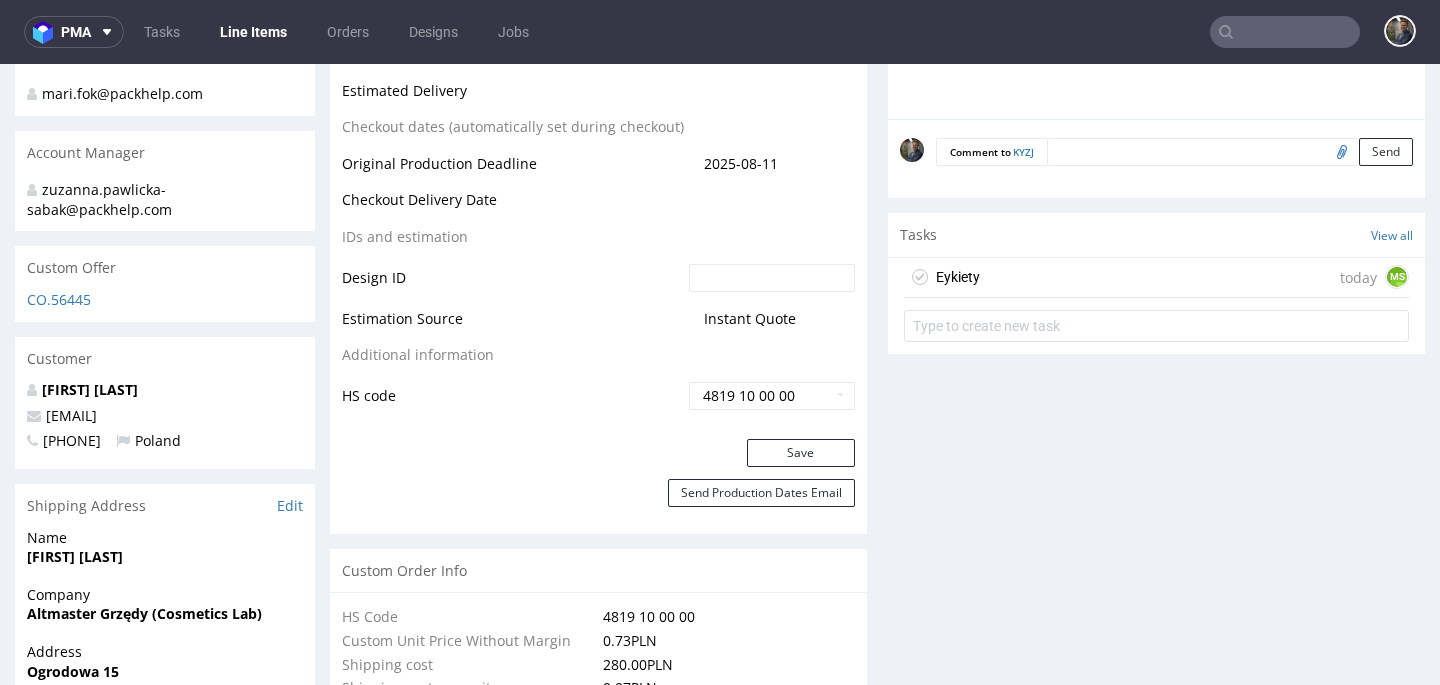 click on "Eykiety today MS" at bounding box center [1156, 278] 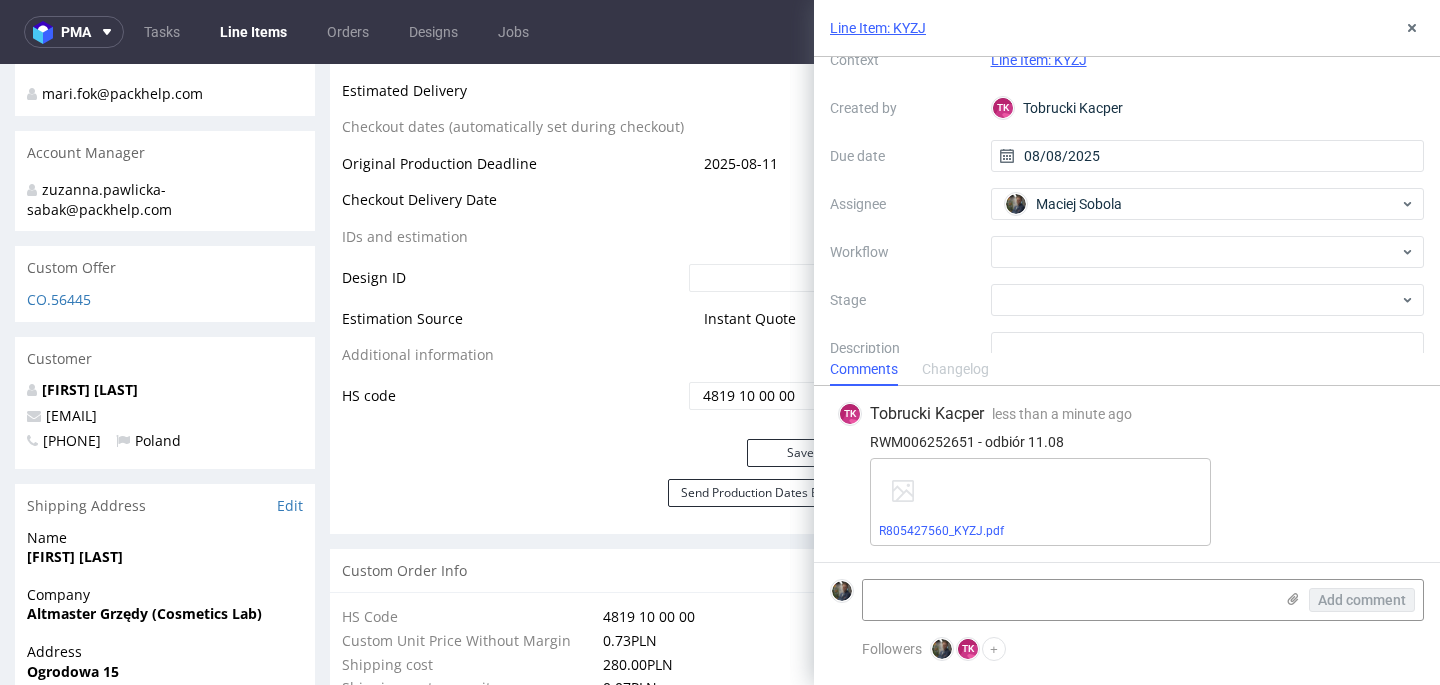 scroll, scrollTop: 177, scrollLeft: 0, axis: vertical 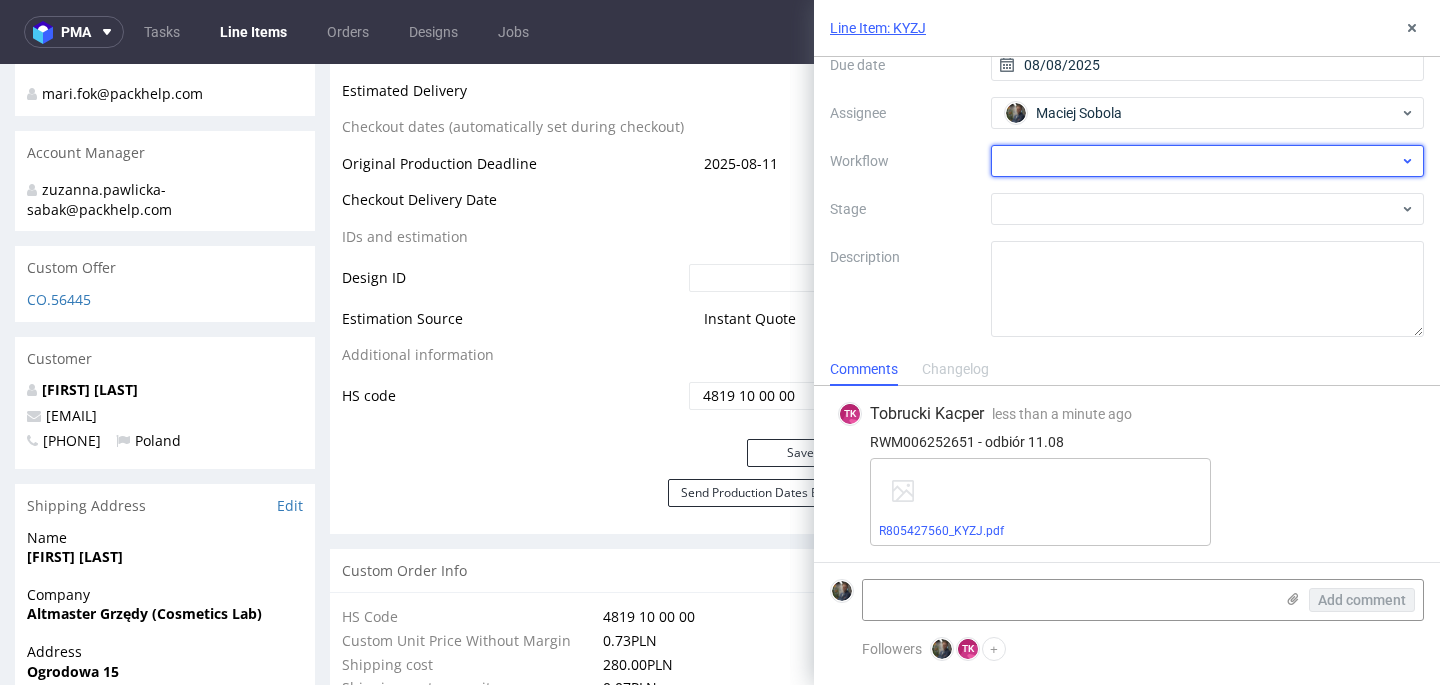 click at bounding box center [1208, 161] 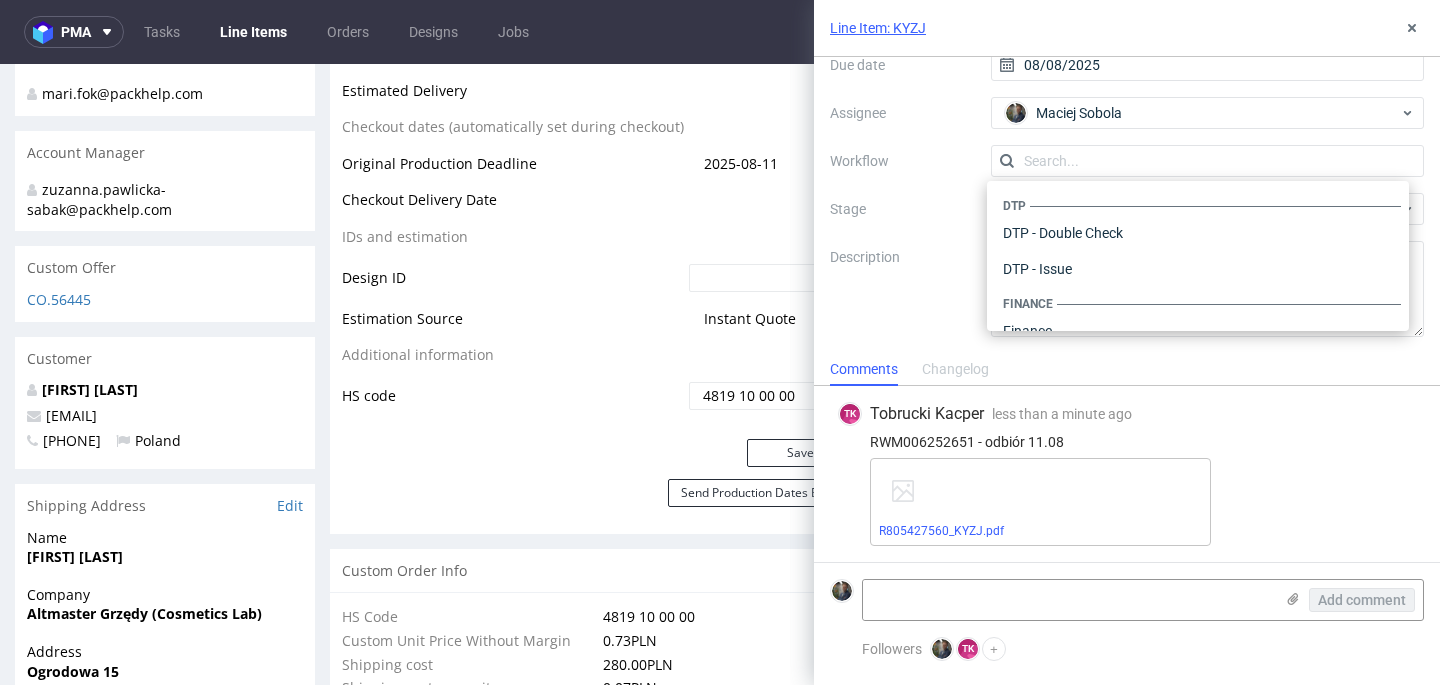 scroll, scrollTop: 1230, scrollLeft: 0, axis: vertical 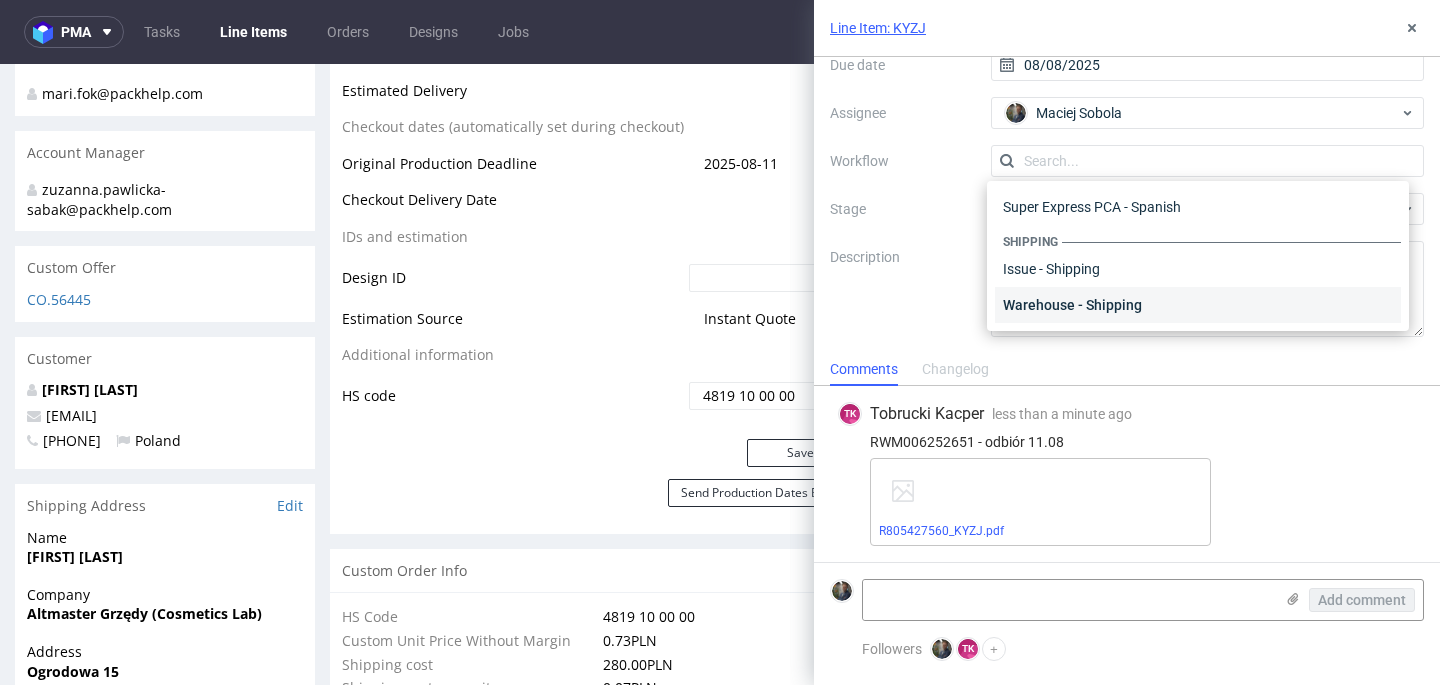 click on "Warehouse - Shipping" at bounding box center (1198, 305) 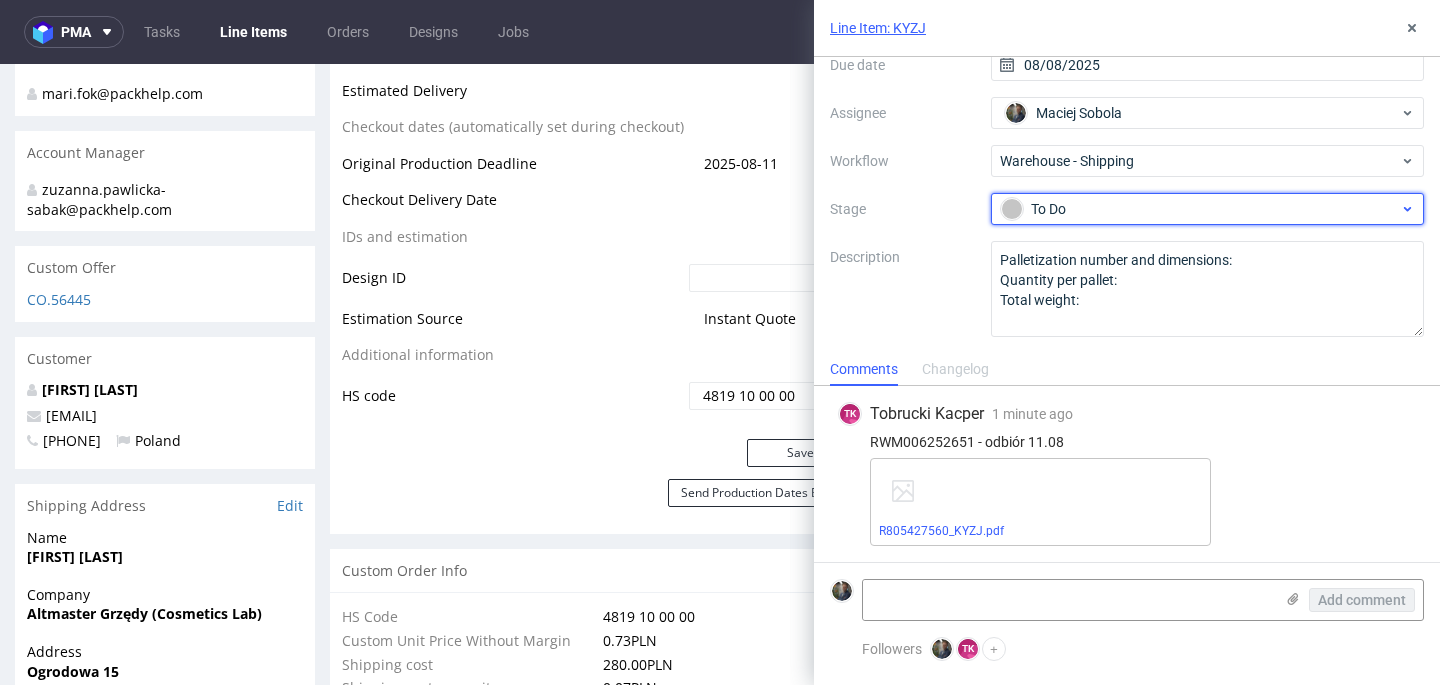 click on "To Do" at bounding box center (1200, 209) 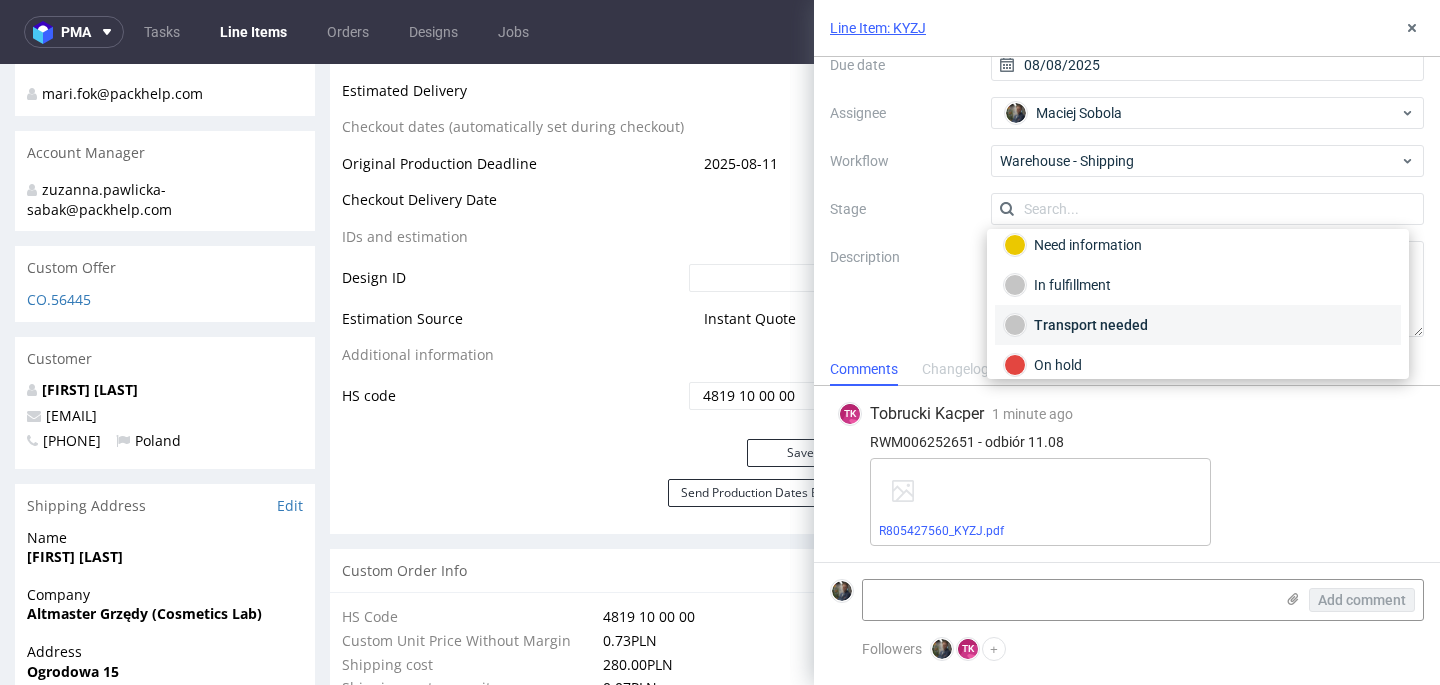 scroll, scrollTop: 106, scrollLeft: 0, axis: vertical 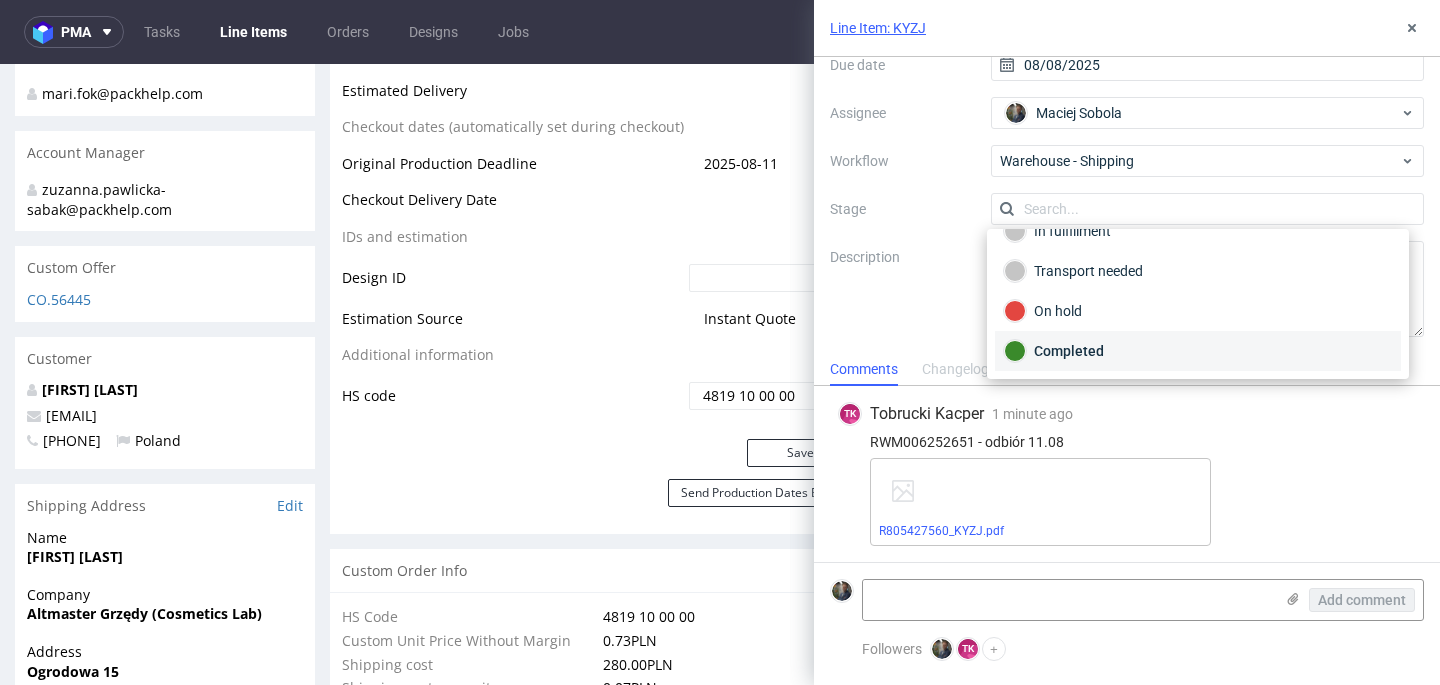 click on "Completed" at bounding box center (1198, 351) 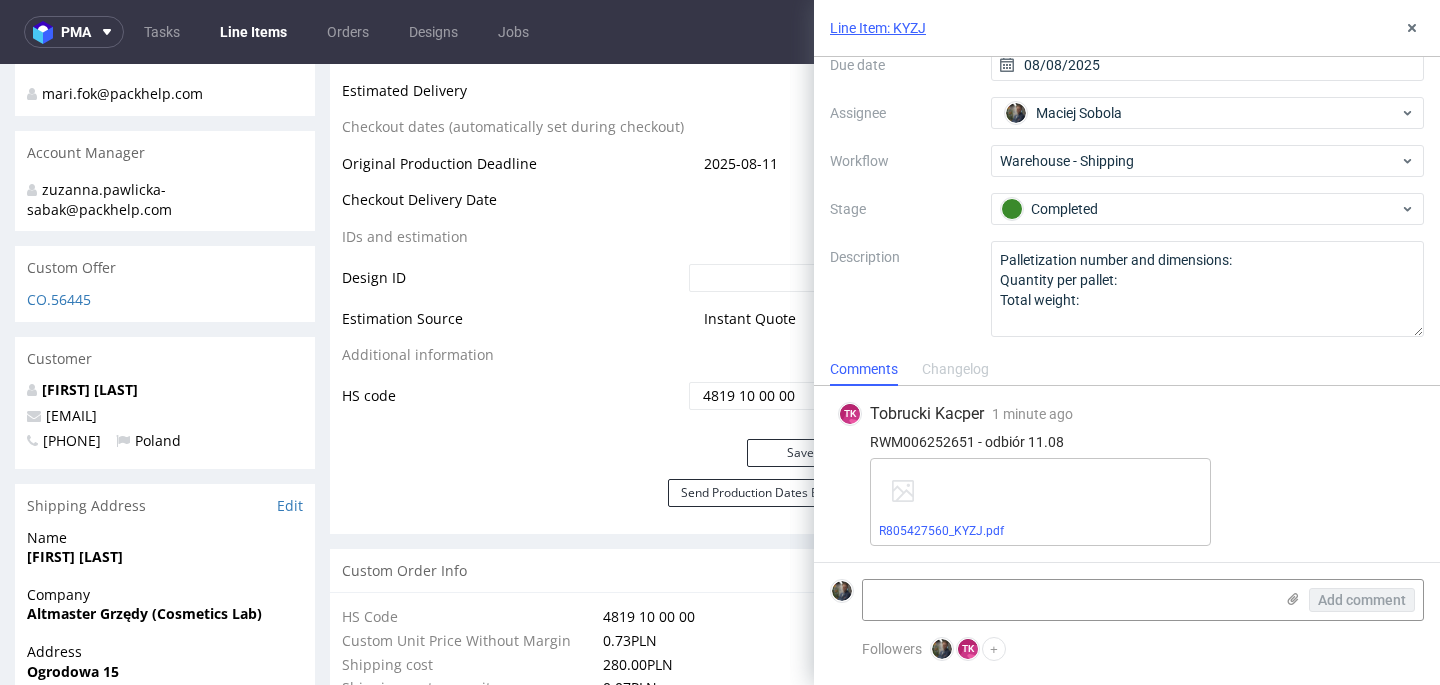 click on "Context Line Item: KYZJ Created by TK Tobrucki Kacper Due date 08/08/2025 Assignee Maciej Sobola Workflow Warehouse - Shipping Stage Completed Description Palletization number and dimensions:
Quantity per pallet:
Total weight:" at bounding box center (1127, 145) 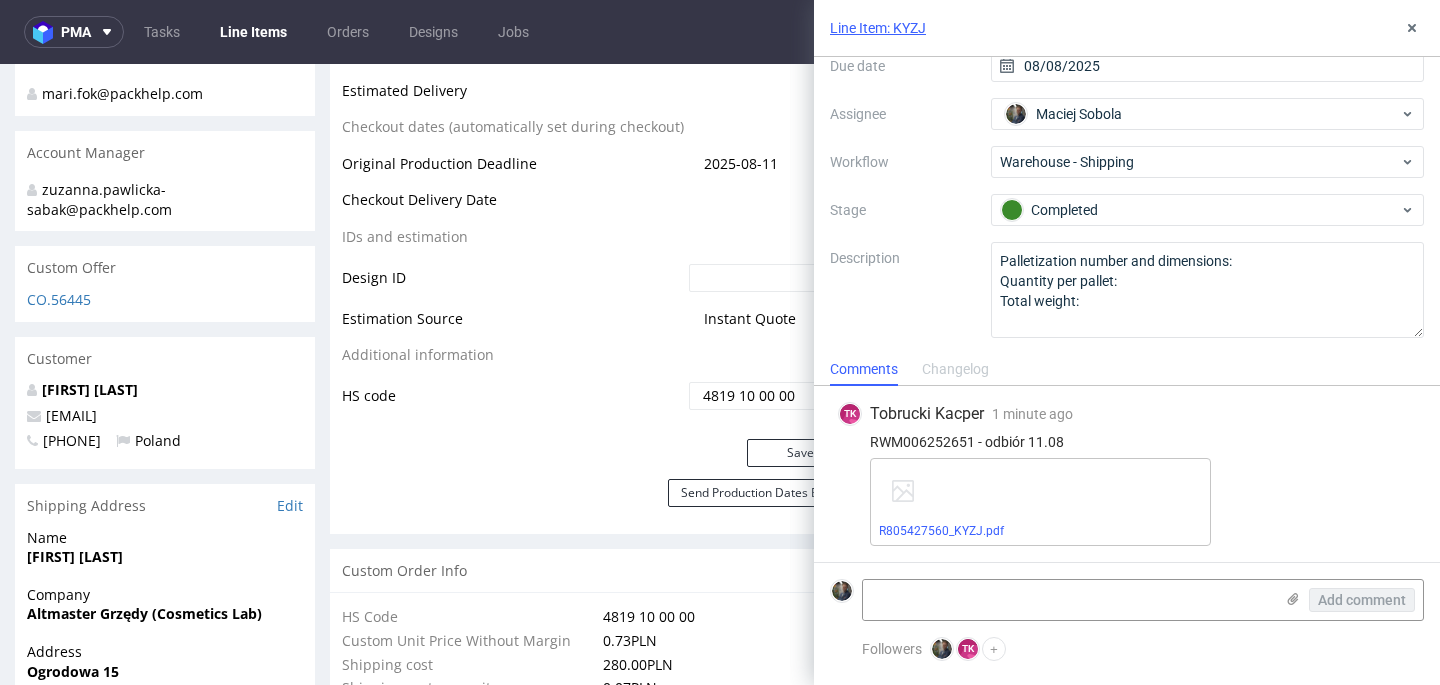 scroll, scrollTop: 177, scrollLeft: 0, axis: vertical 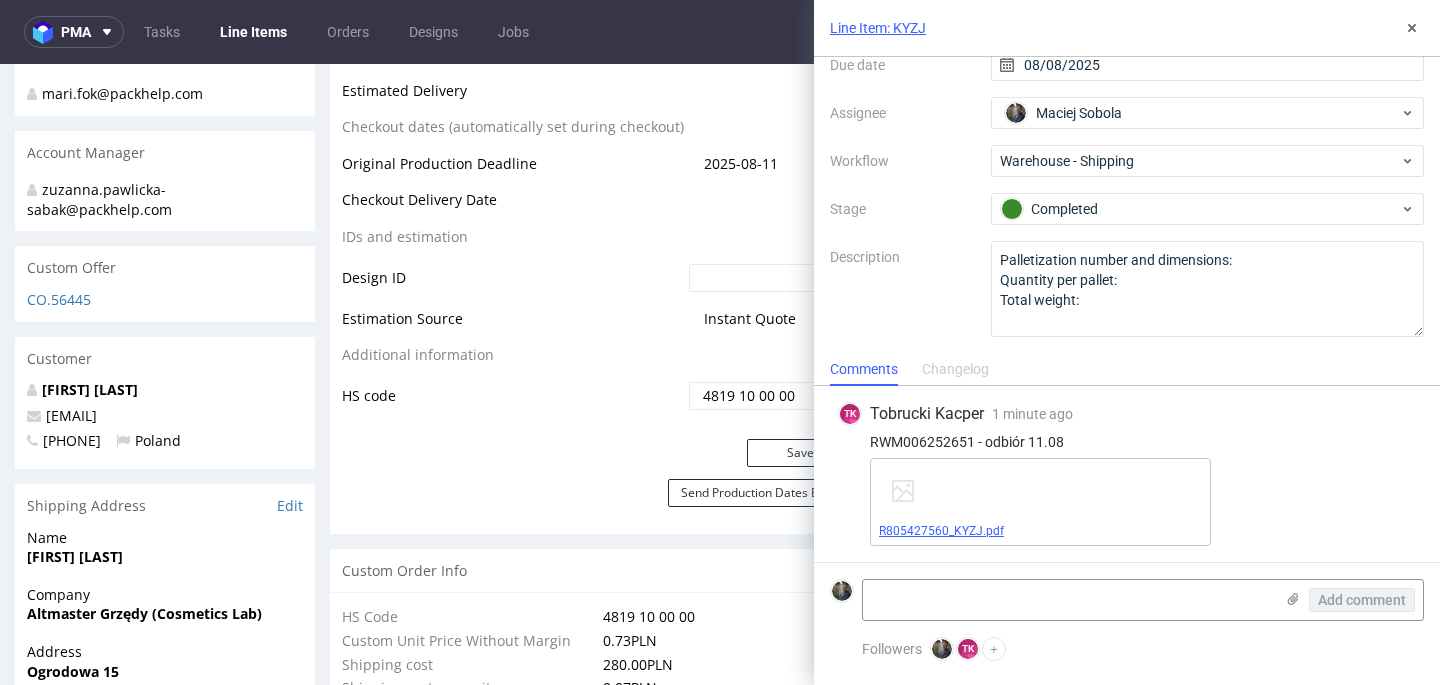click on "R805427560_KYZJ.pdf" at bounding box center (941, 531) 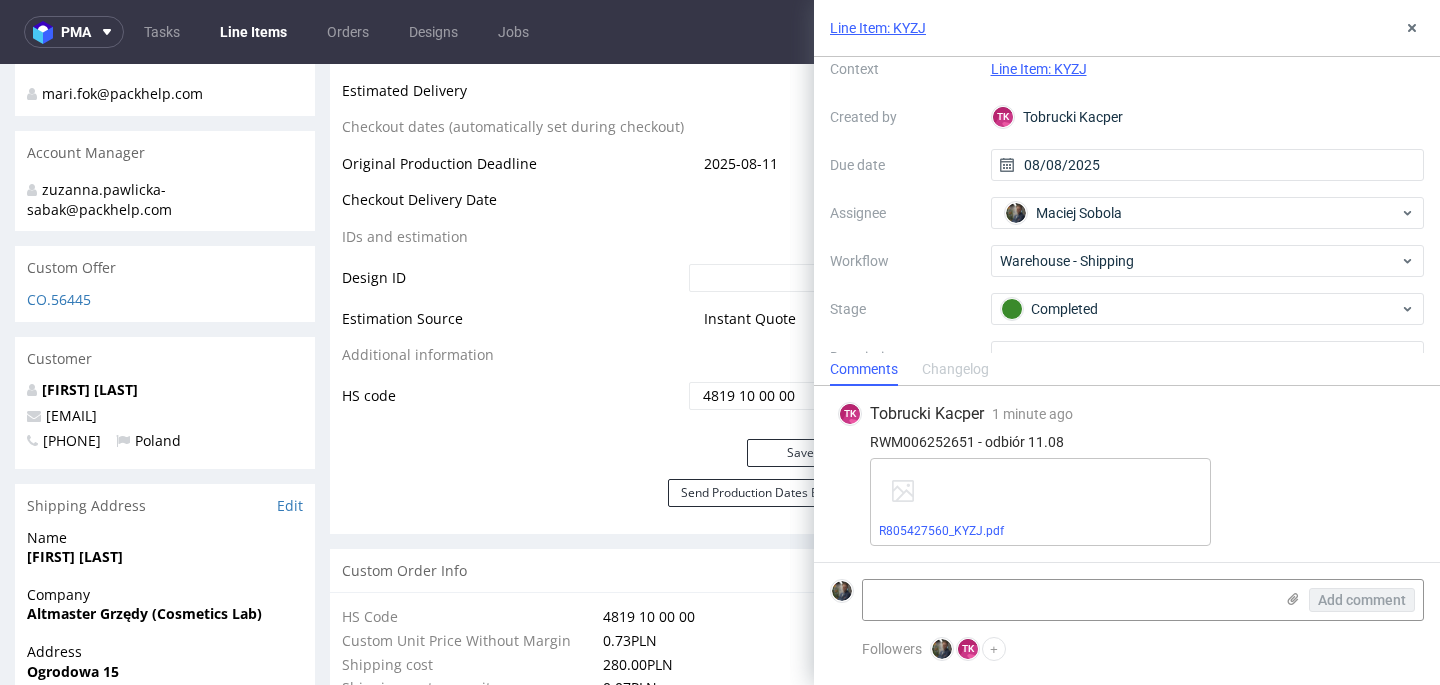 scroll, scrollTop: 0, scrollLeft: 0, axis: both 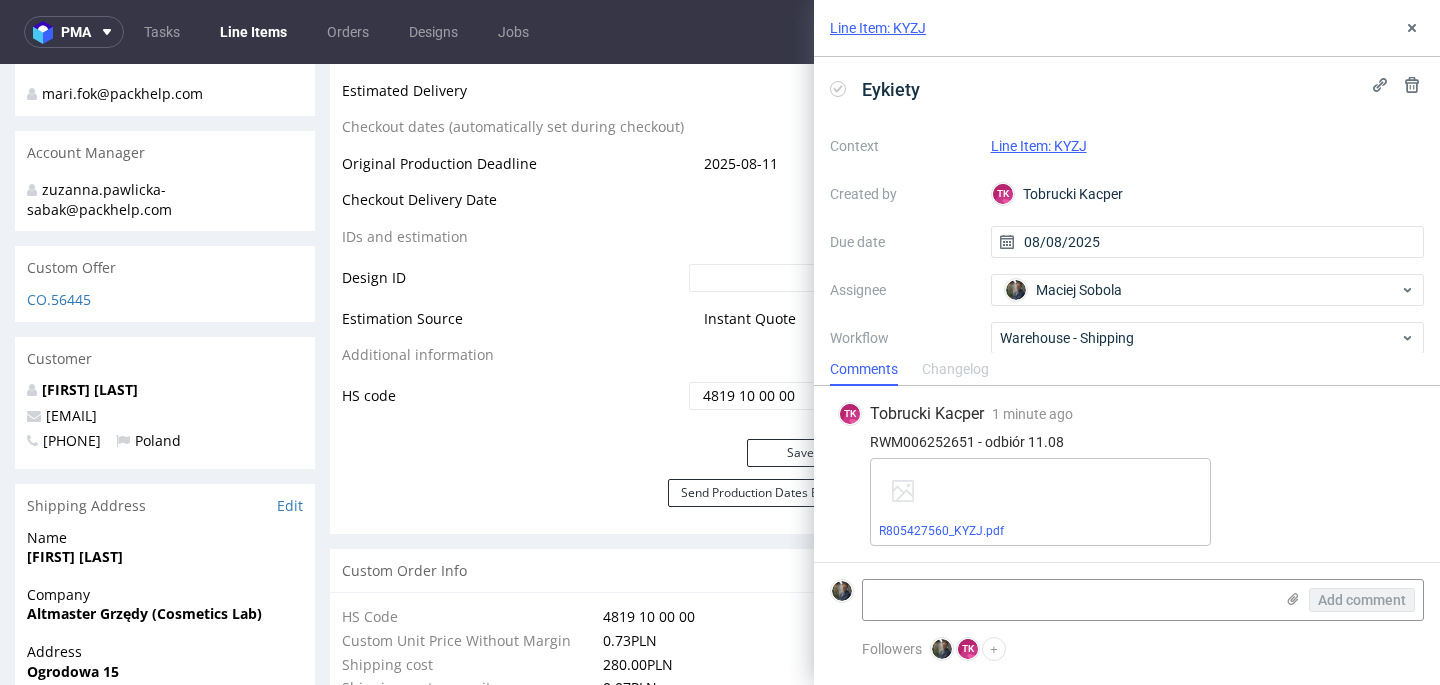 click on "Line Item: KYZJ" at bounding box center [1127, 28] 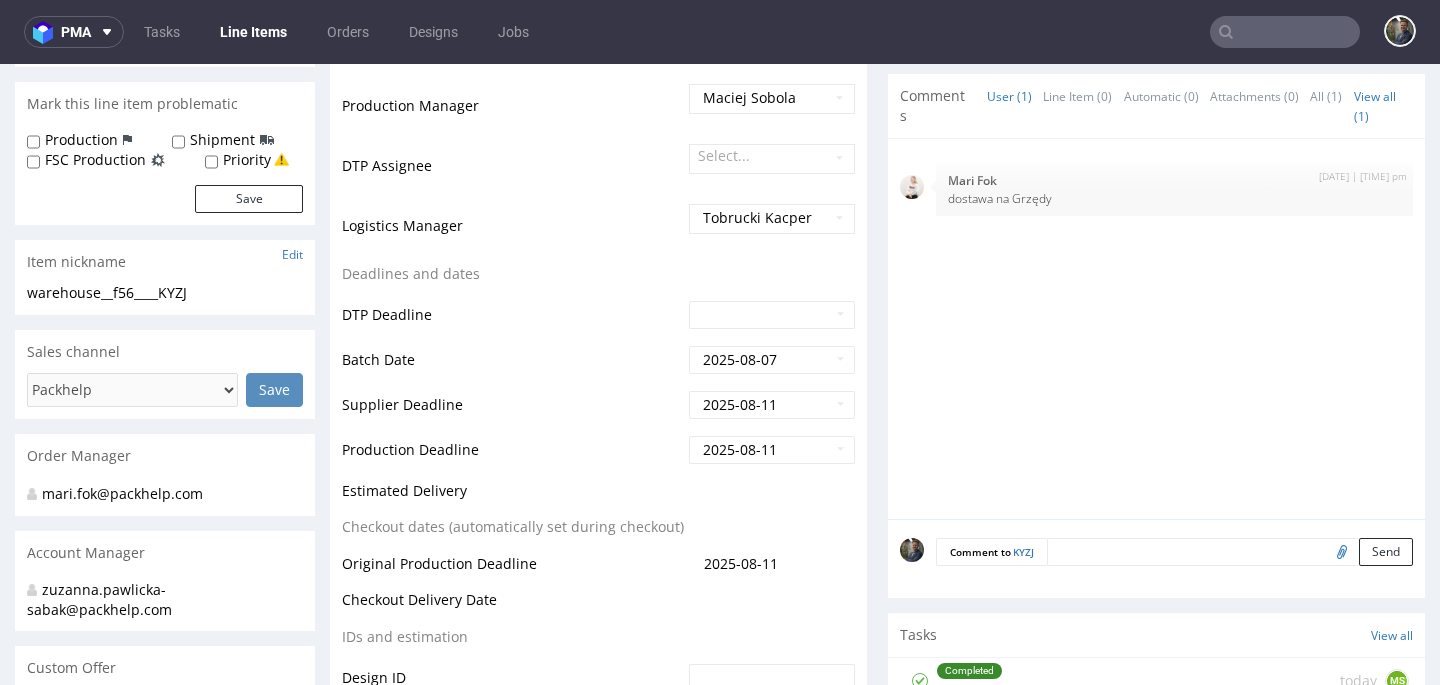 scroll, scrollTop: 687, scrollLeft: 0, axis: vertical 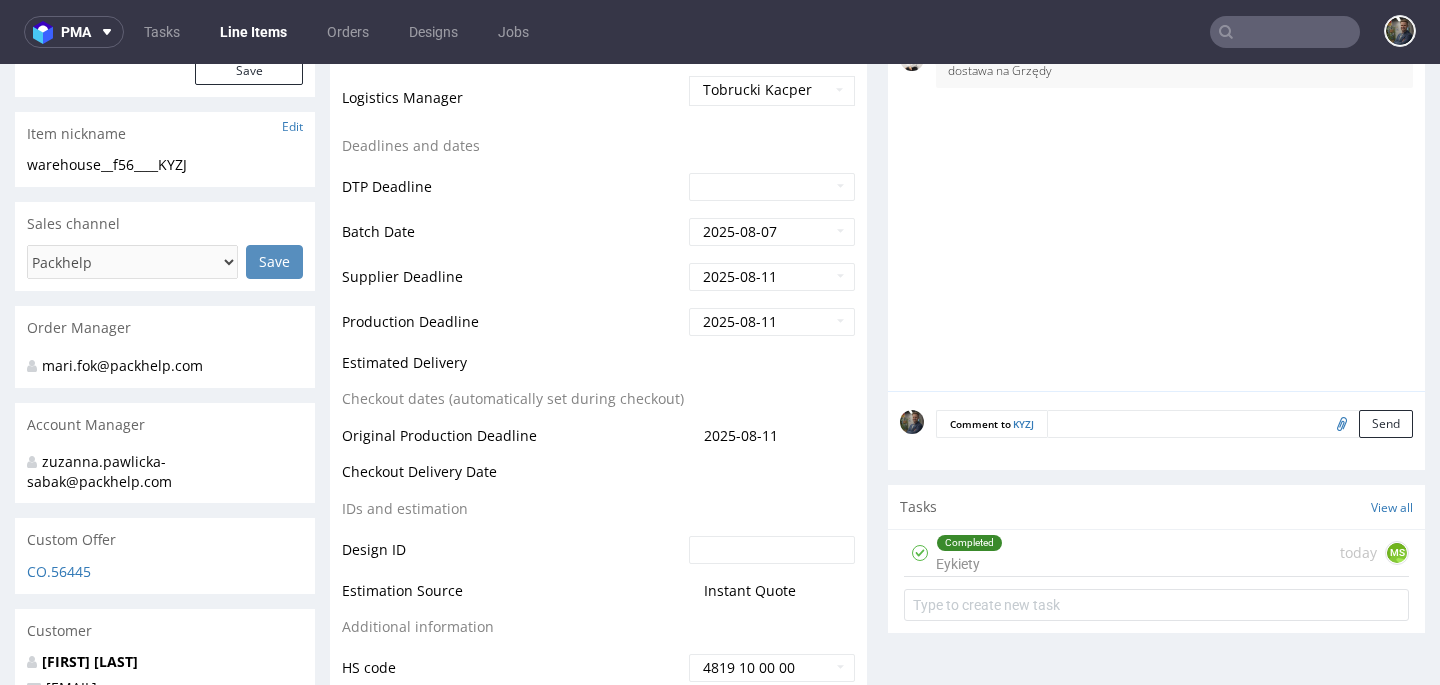 click on "Completed Eykiety today MS" at bounding box center [1156, 553] 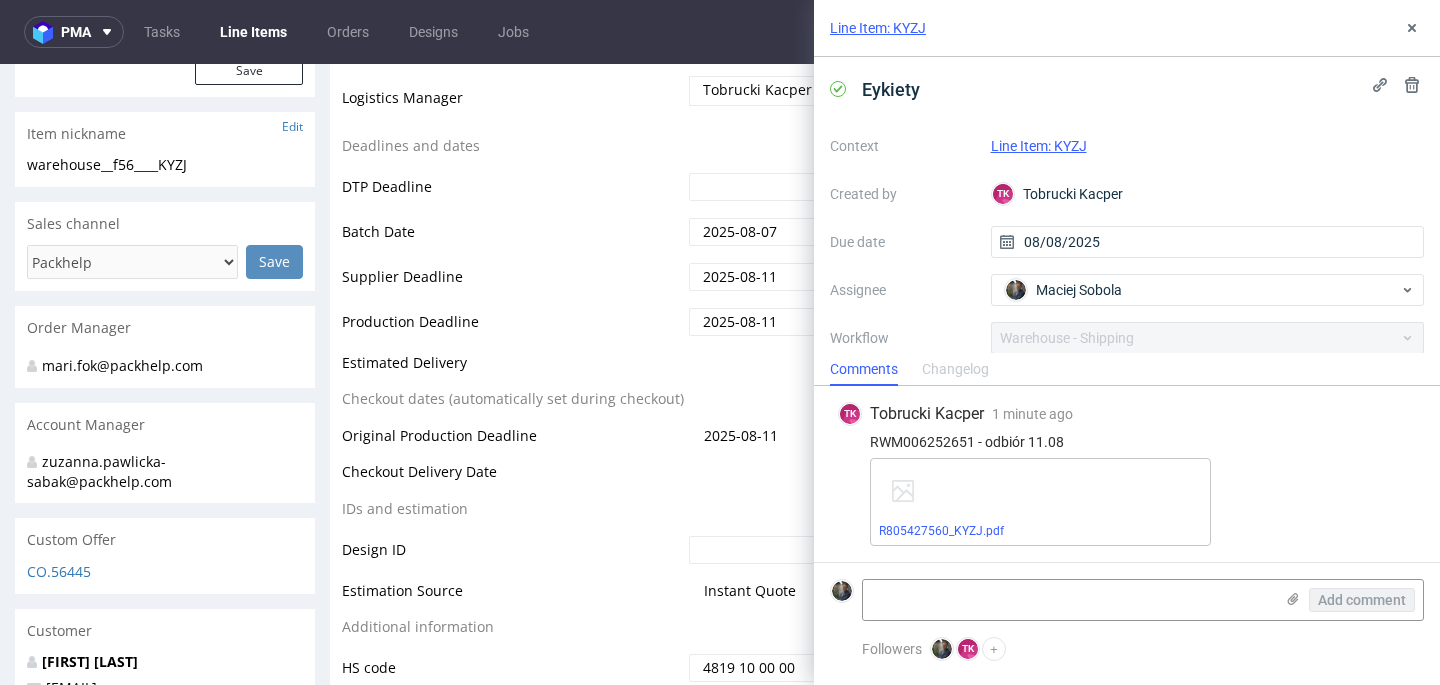 click on "R805427560_KYZJ.pdf" at bounding box center [1143, 502] 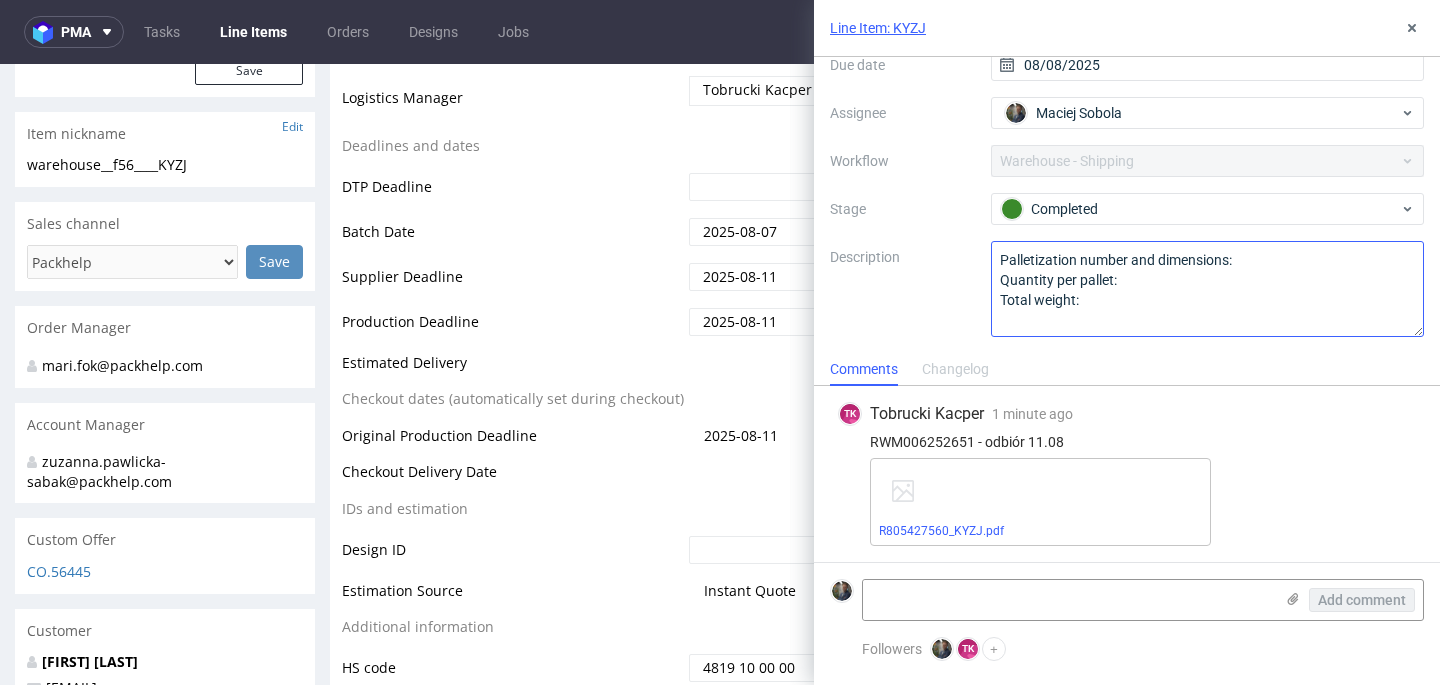 scroll, scrollTop: 0, scrollLeft: 0, axis: both 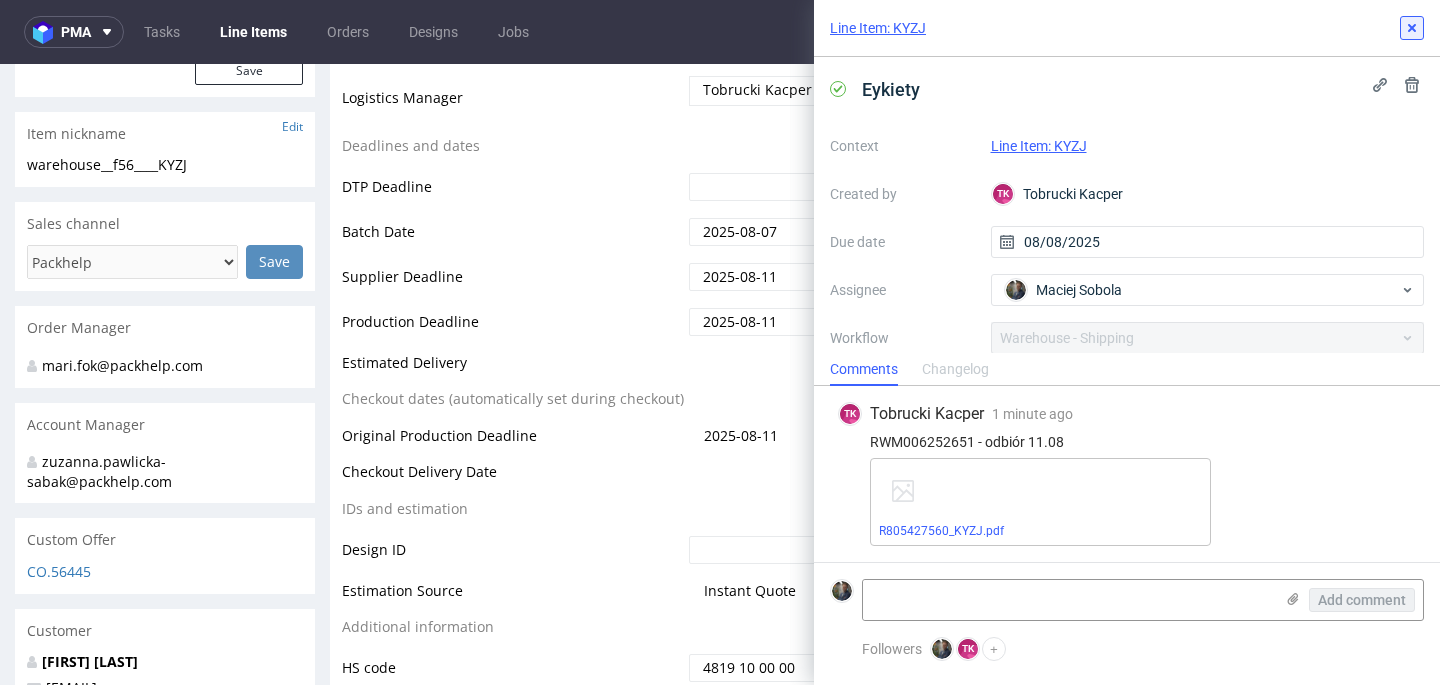 click 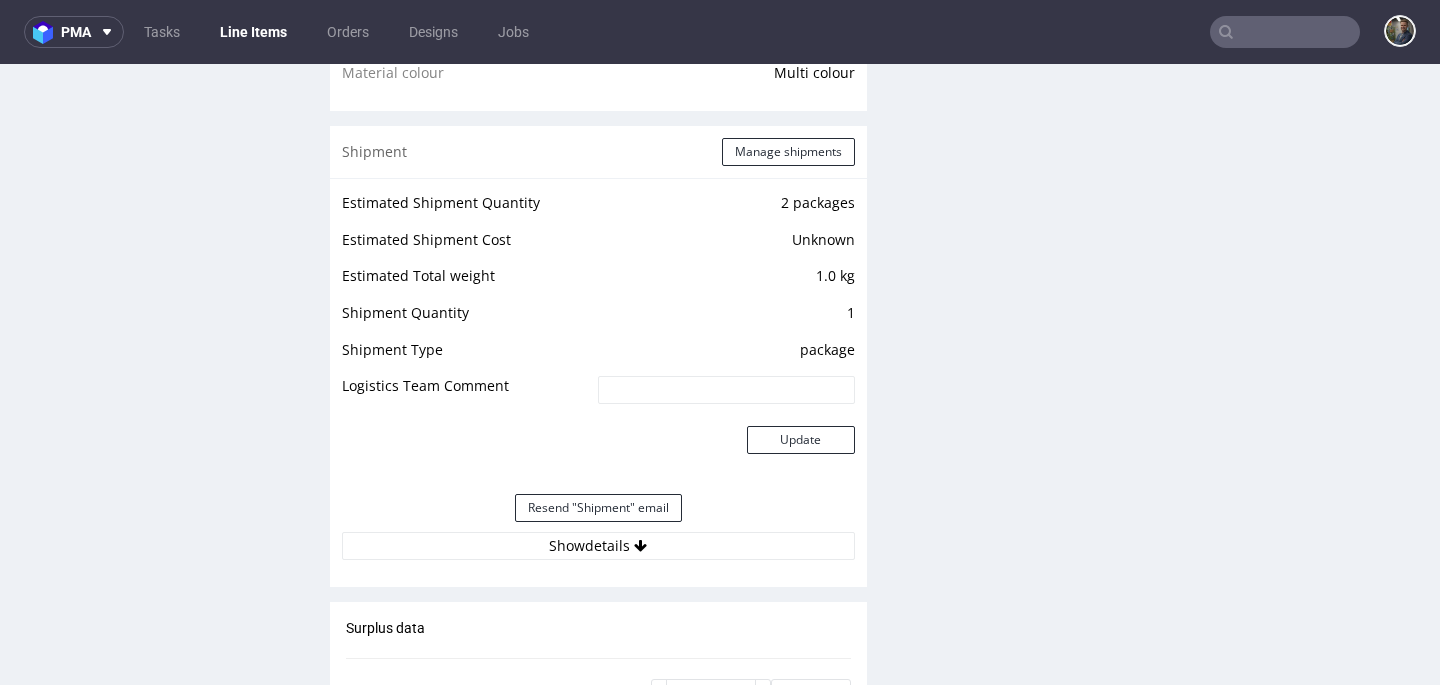 scroll, scrollTop: 1704, scrollLeft: 0, axis: vertical 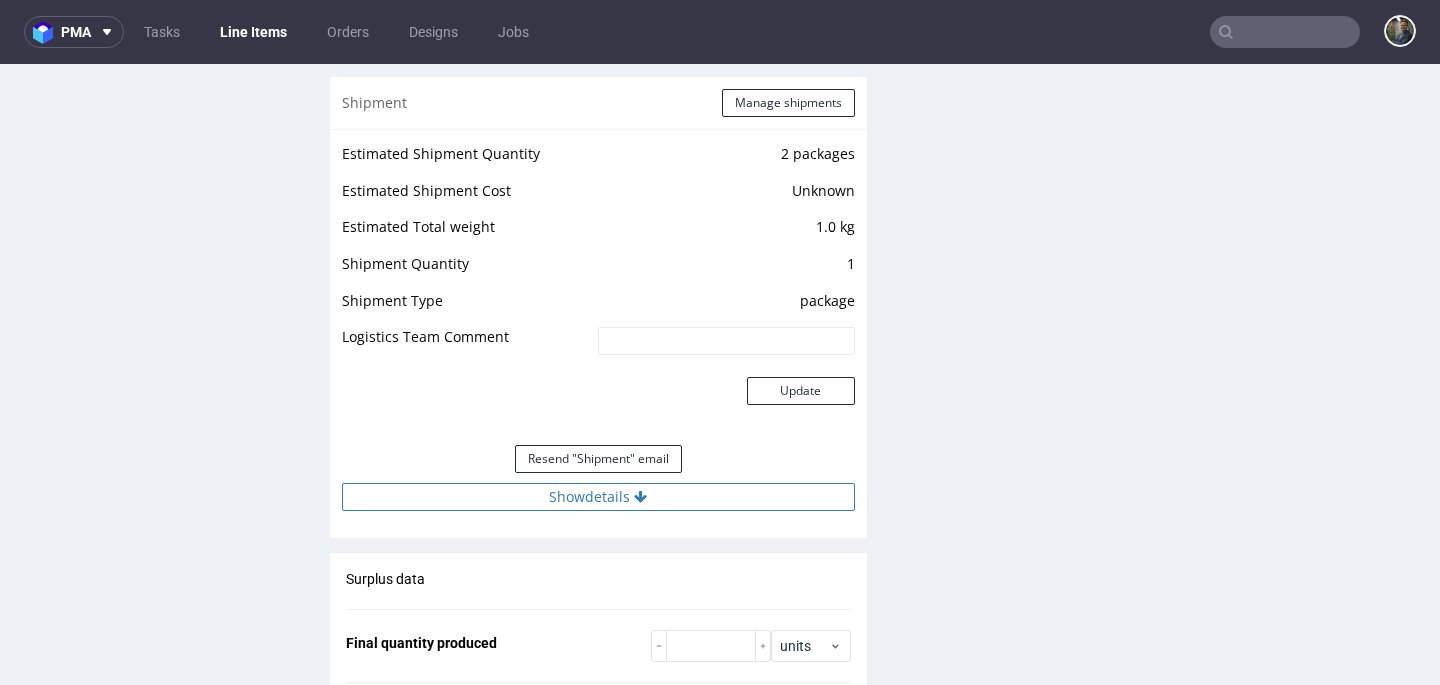 click on "Show  details" at bounding box center (598, 497) 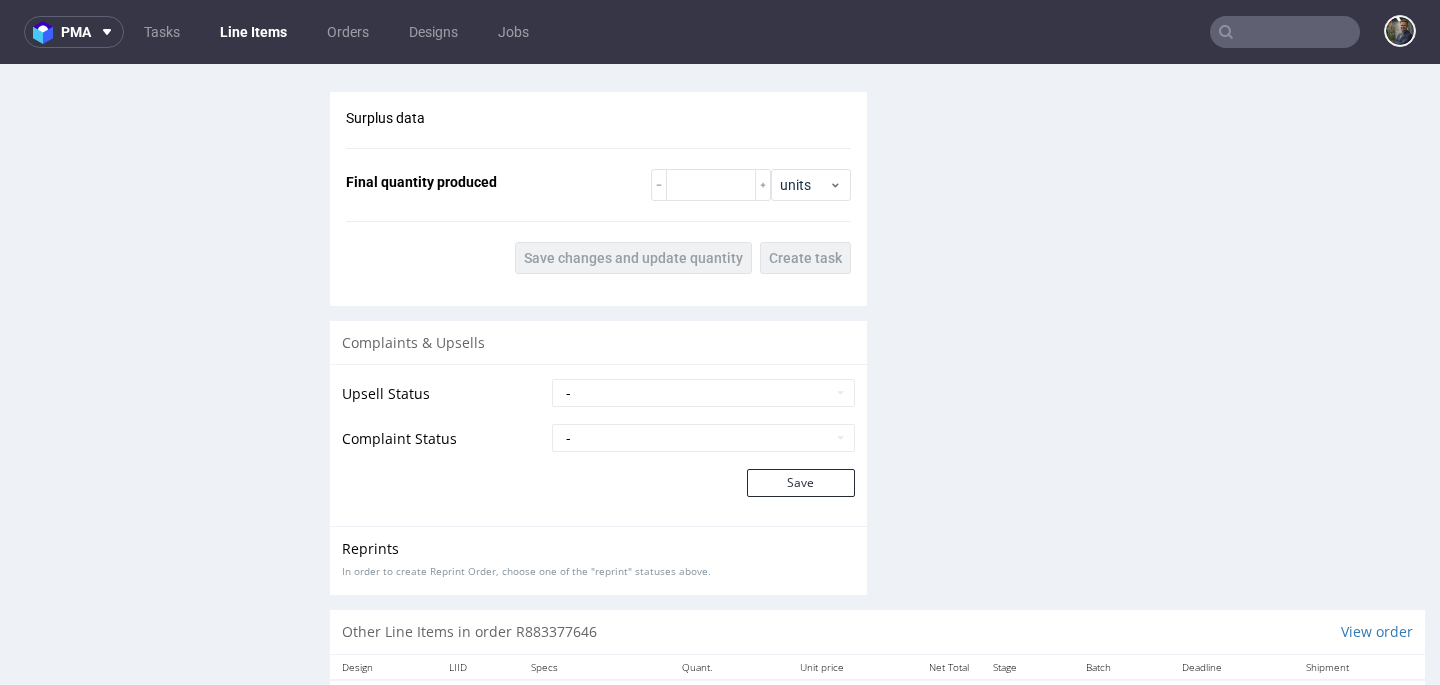 click on "Complaints & Upsells" at bounding box center [598, 343] 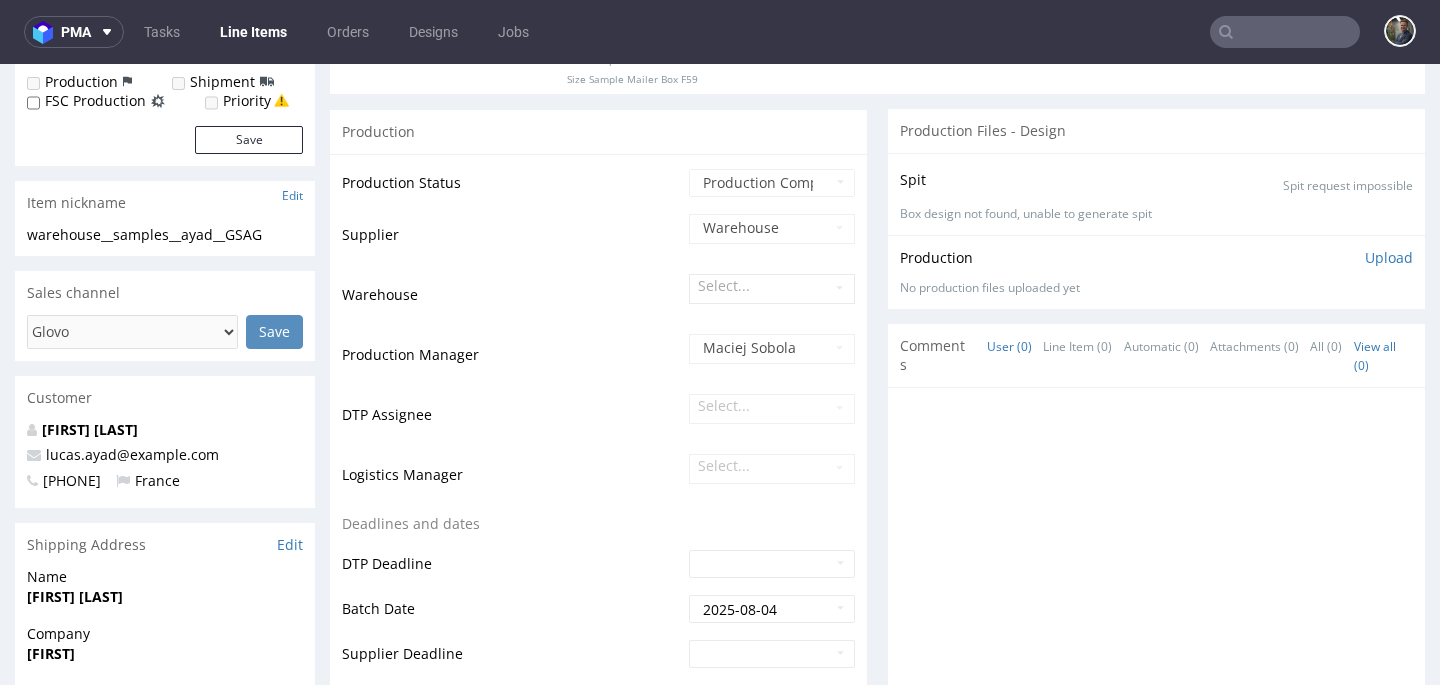 scroll, scrollTop: 0, scrollLeft: 0, axis: both 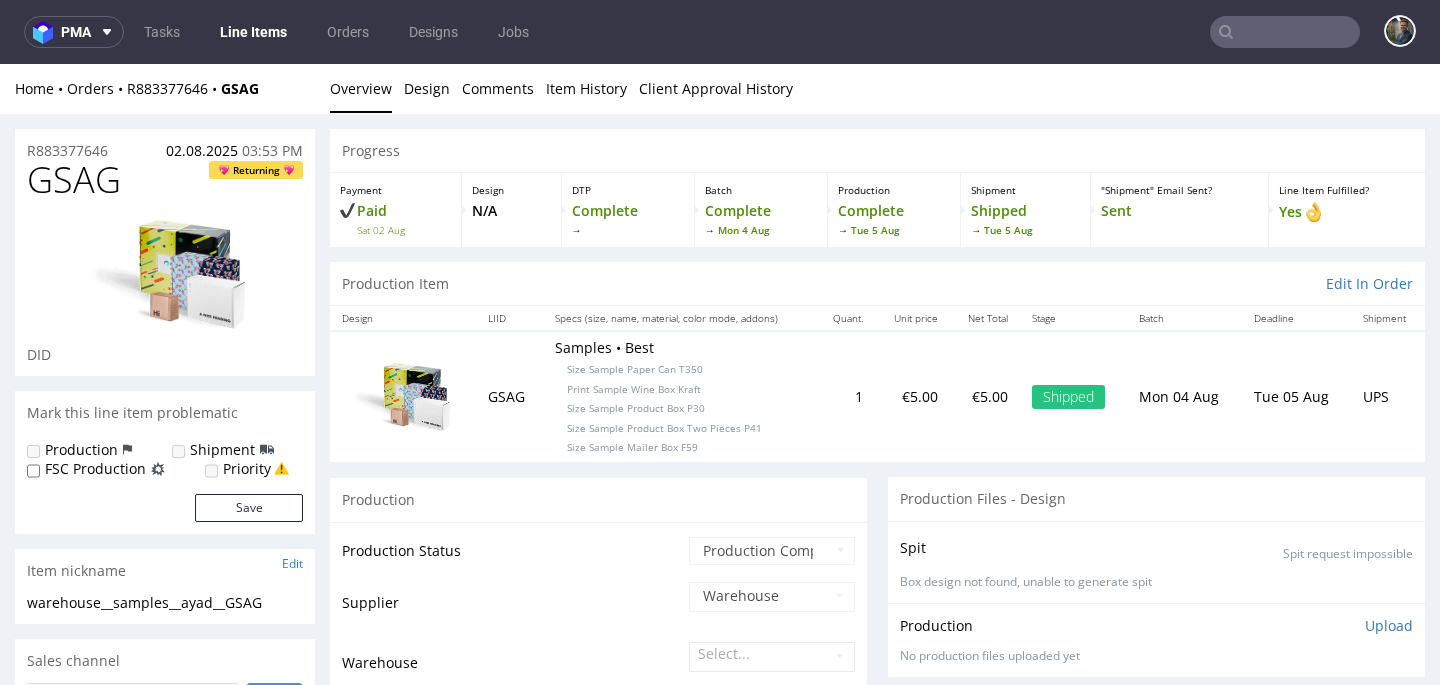 click on "Progress Payment Paid Sat 02 Aug Design N/A DTP Complete Batch Complete Mon 4 Aug Production Complete Tue 5 Aug Shipment Shipped Tue 5 Aug "Shipment" Email Sent? Sent Line Item Fulfilled? Yes Production Item Edit In Order Design LIID Specs (size, name, material, color mode, addons) Quant. Unit price Net Total Stage Batch Deadline Shipment GSAG Samples • Best Size Sample Paper Can T350 Print Sample Wine Box Kraft Size Sample Product Box P30 Size Sample Product Box Two Pieces P41 Size Sample Mailer Box F59 1 €5.00 €5.00 Shipped Mon 04 Aug Tue 05 Aug UPS Production Production Status Waiting for Artwork
Waiting for Diecut
Waiting for Mockup Waiting for DTP
Waiting for DTP Double Check
DTP DC Done
In DTP
Issue in DTP
DTP Client Approval Needed
DTP Client Approval Pending
DTP Client Approval Rejected
Back for DTP
DTP Verification Needed
DTP Production Ready In Production
Sent to Fulfillment
Issue in Production
Sent to Warehouse Fulfillment
Production Complete Supplier Warehouse" at bounding box center [877, 1304] 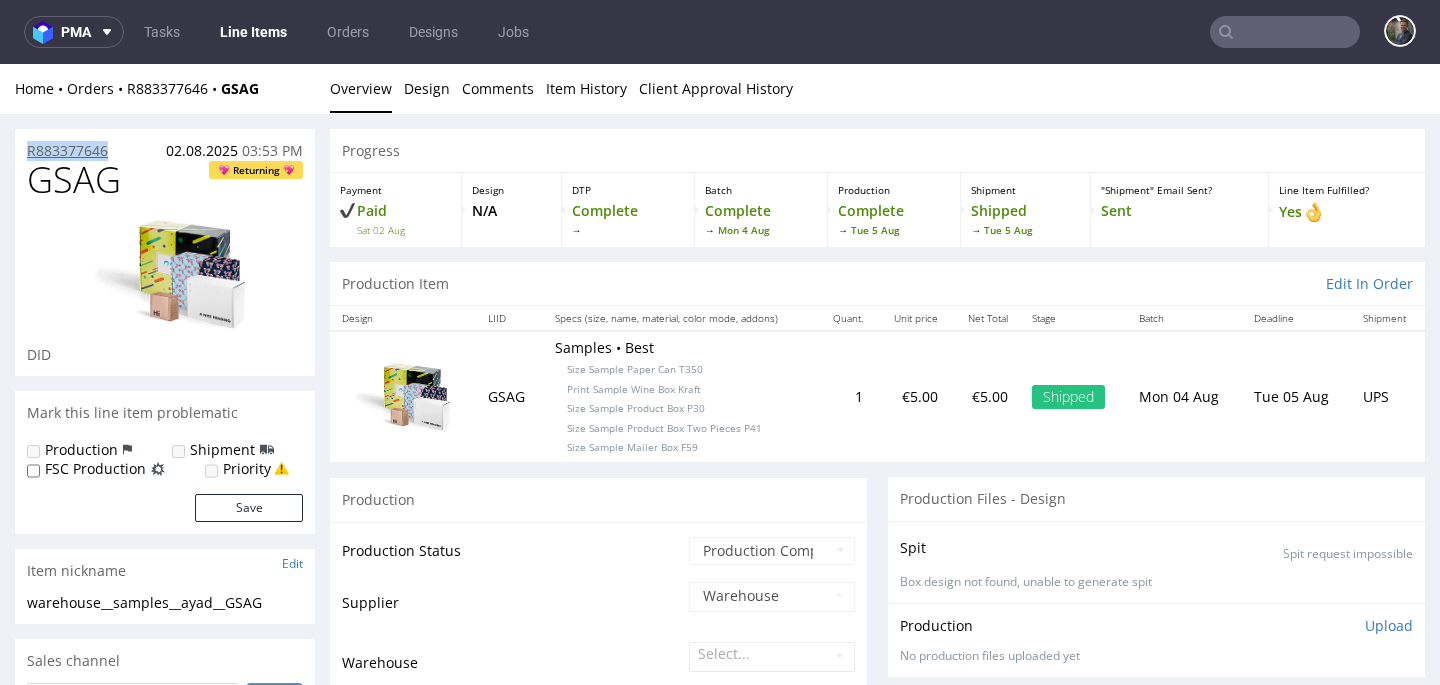 drag, startPoint x: 120, startPoint y: 150, endPoint x: 29, endPoint y: 152, distance: 91.02197 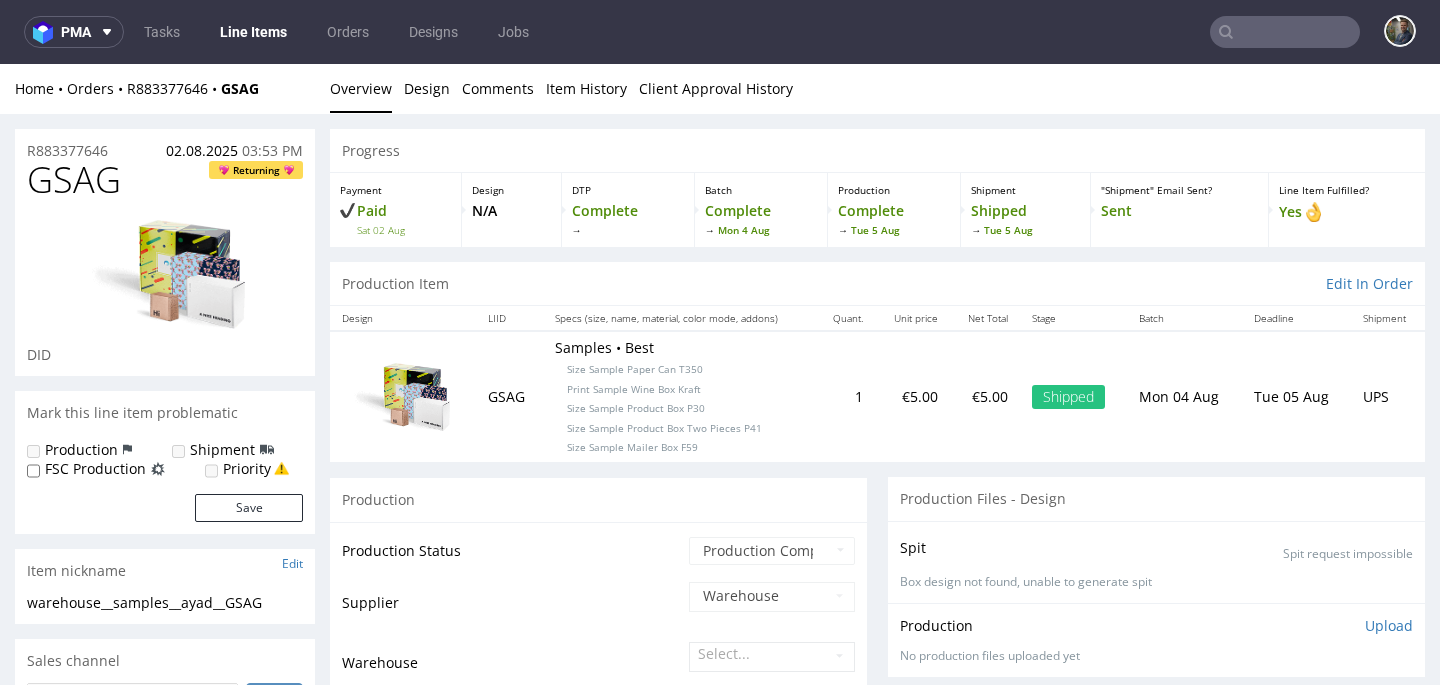 click on "GSAG" at bounding box center (74, 180) 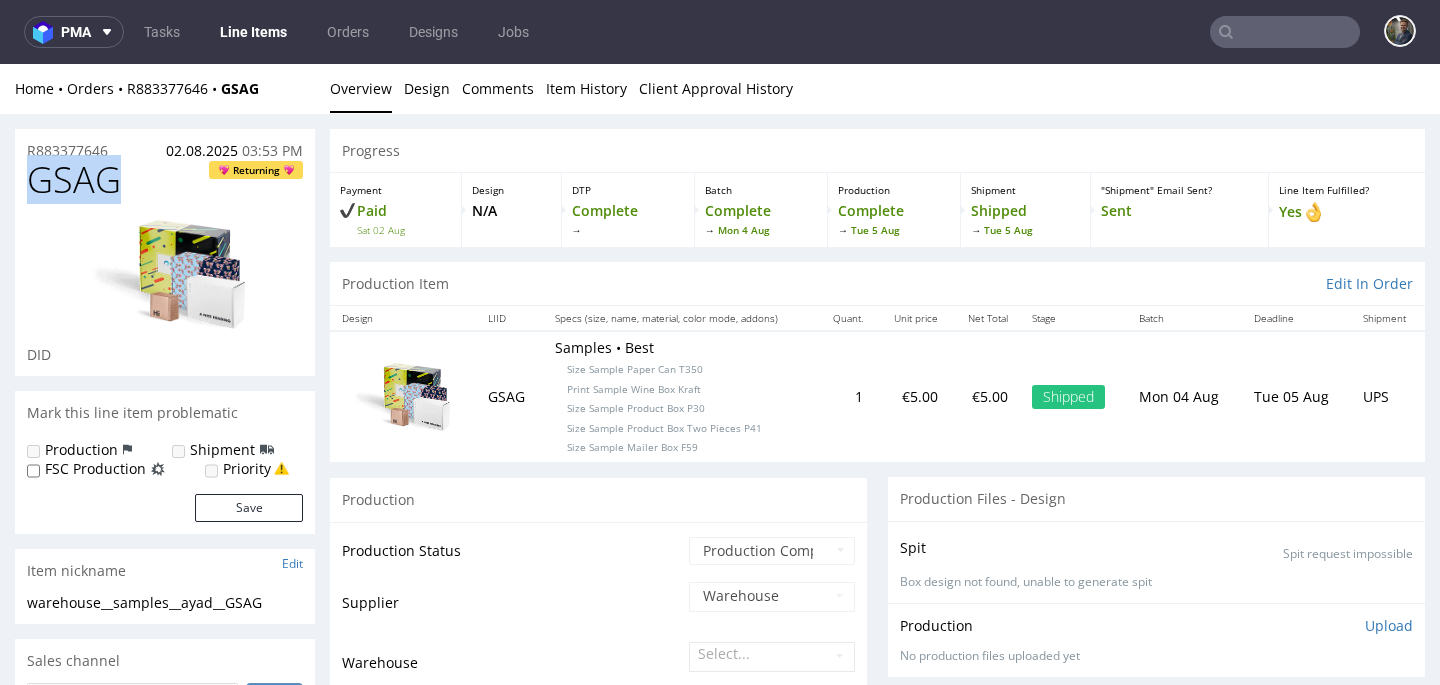 click on "GSAG" at bounding box center [74, 180] 